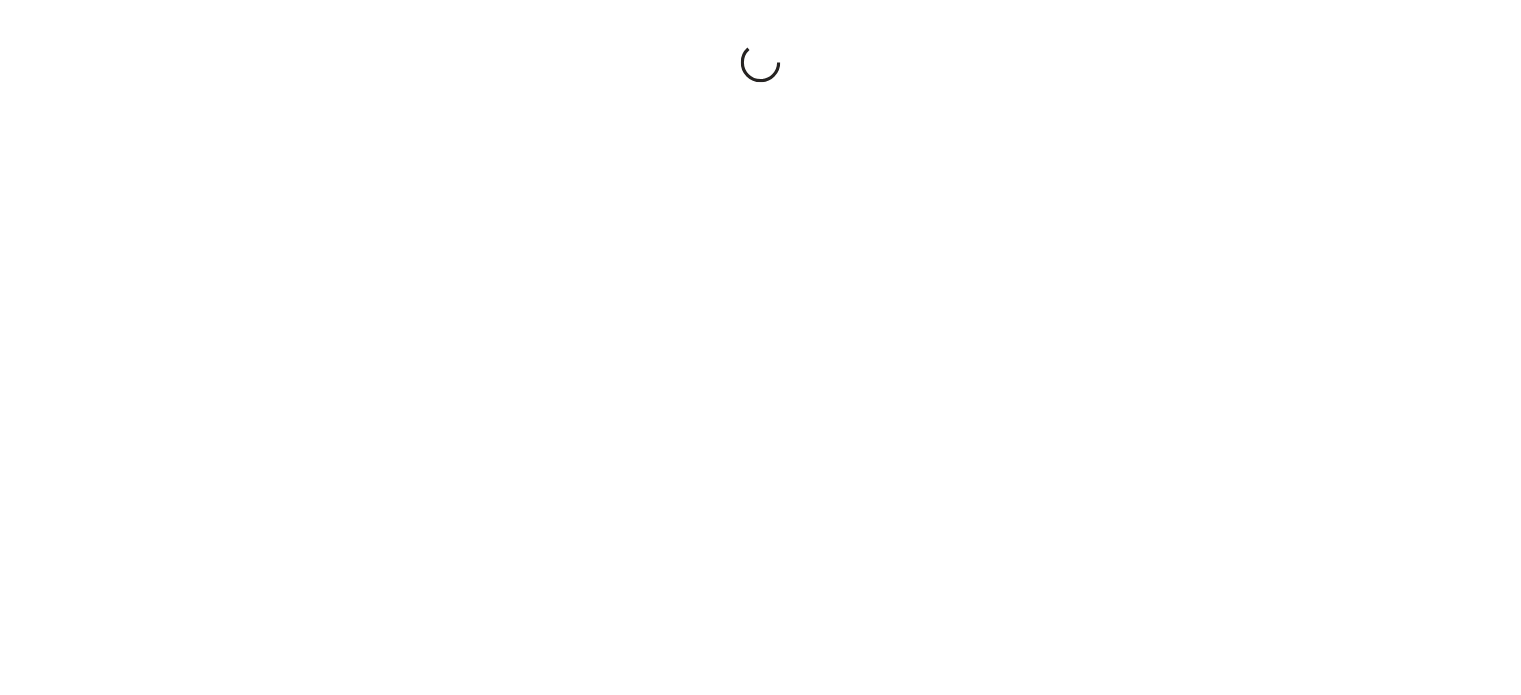 scroll, scrollTop: 0, scrollLeft: 0, axis: both 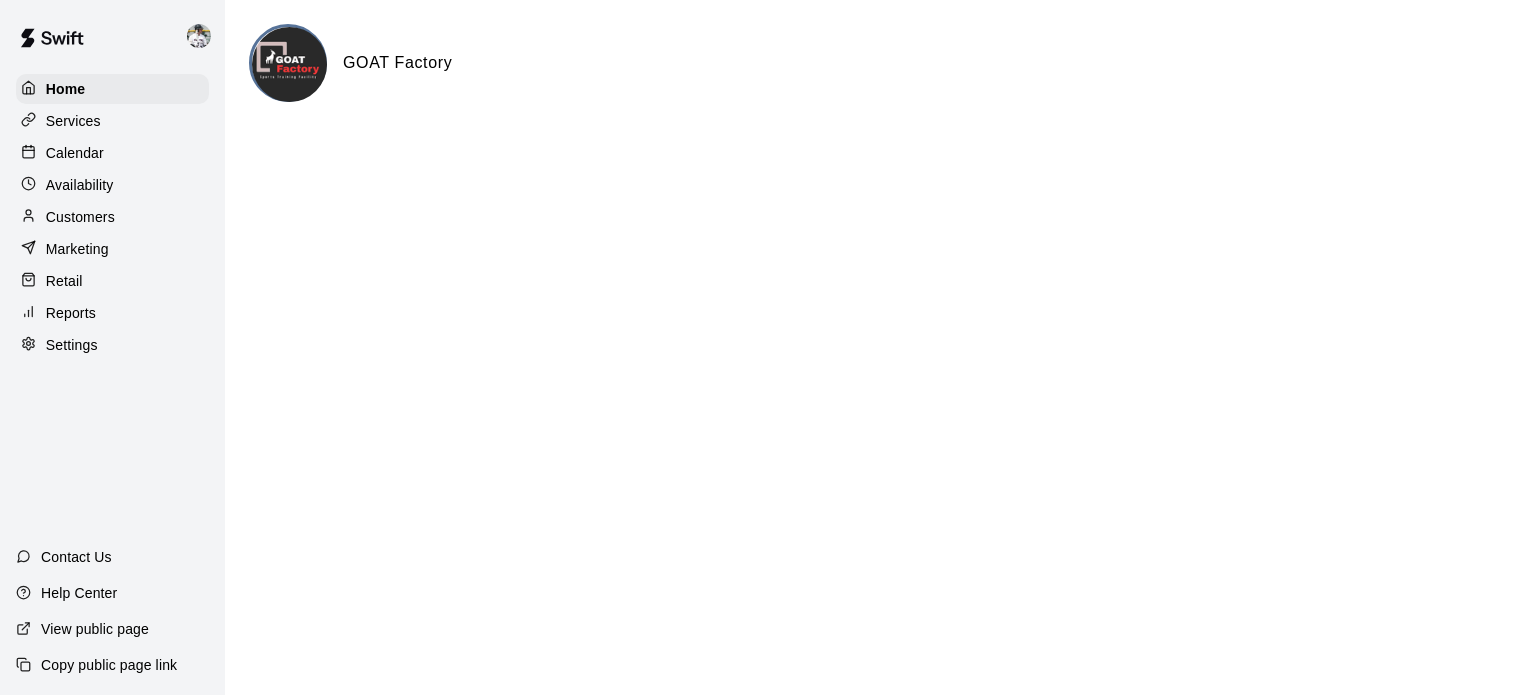 click on "Customers" at bounding box center (80, 217) 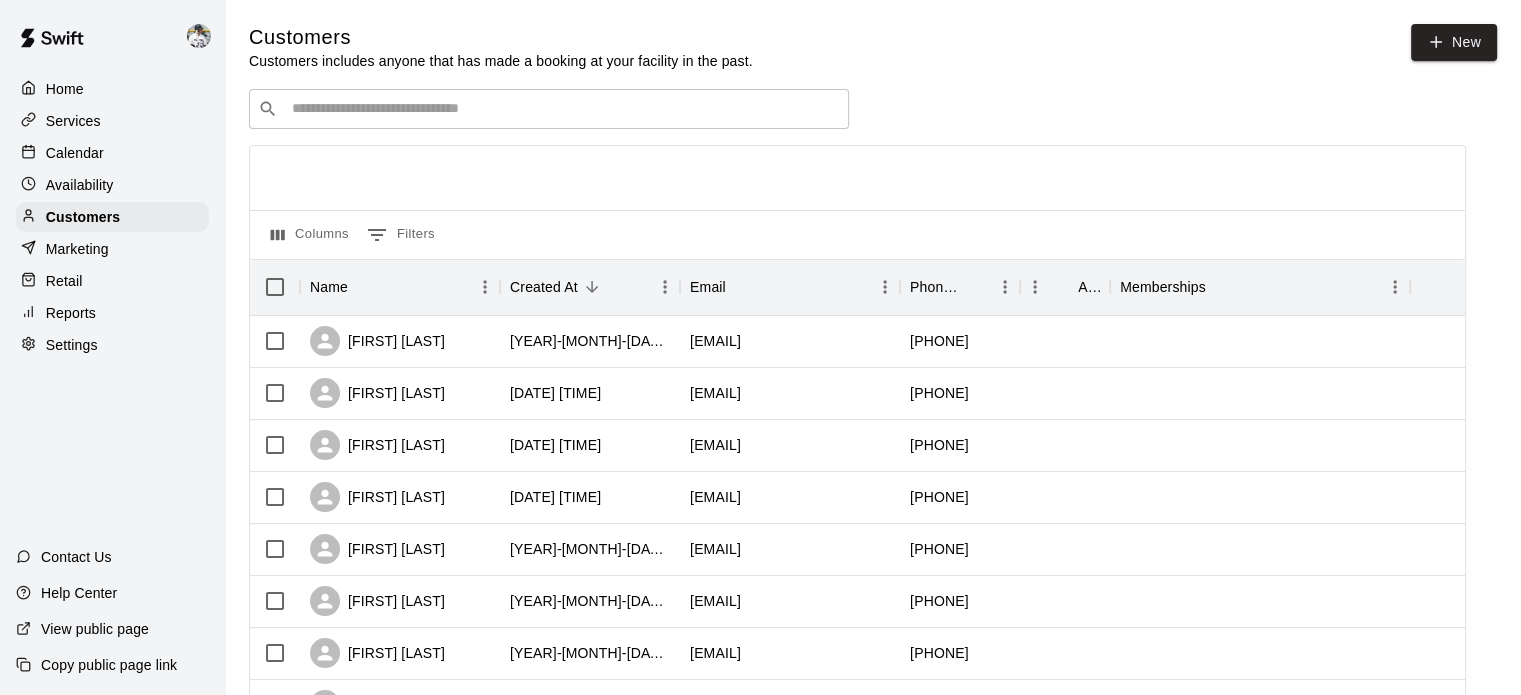 click on "Marketing" at bounding box center (77, 249) 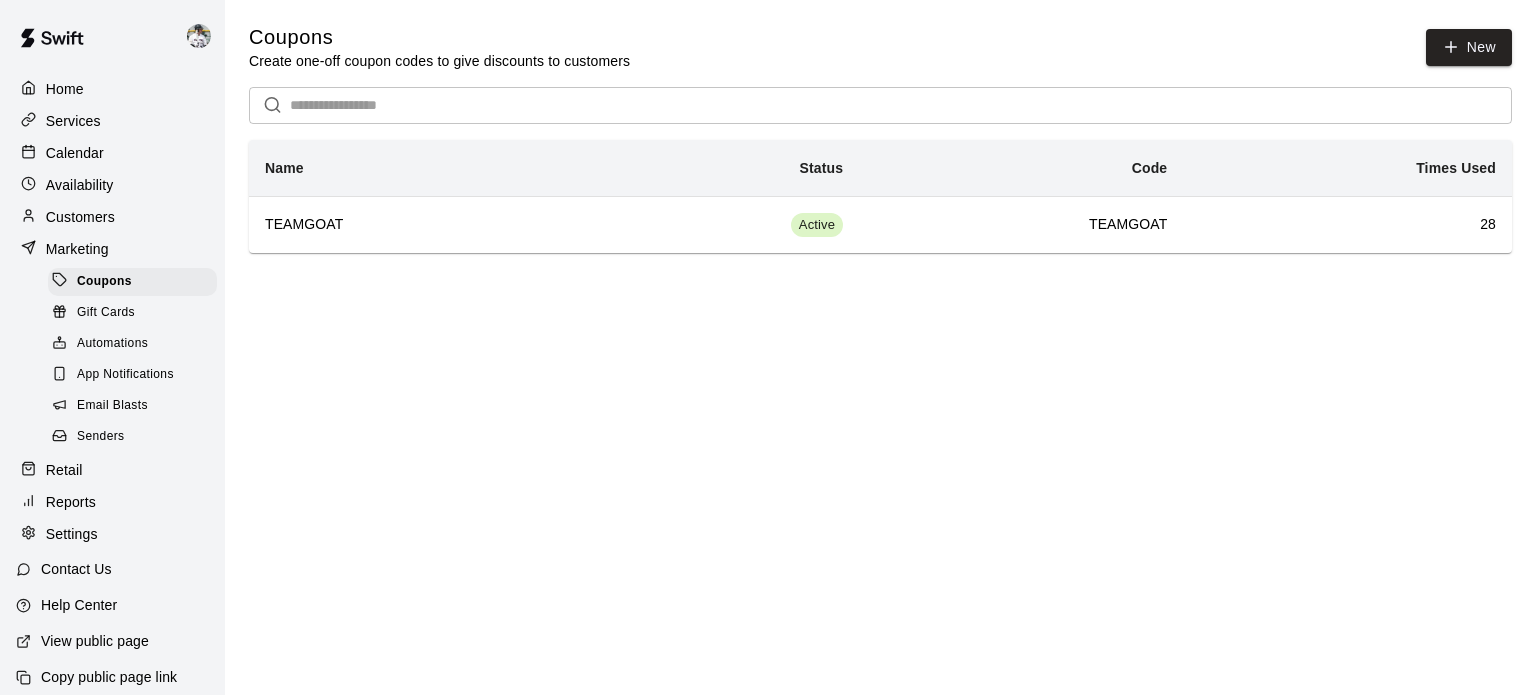 click on "Availability" at bounding box center (80, 185) 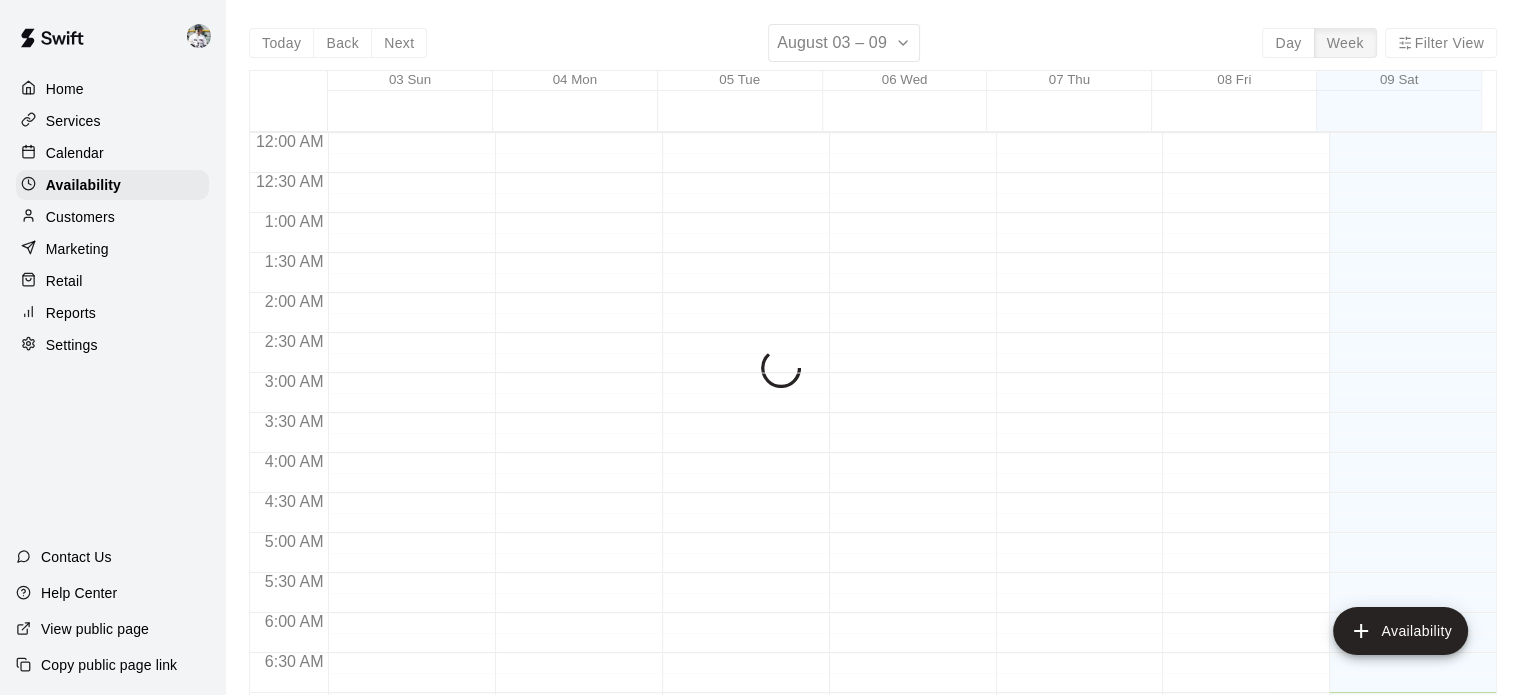 scroll, scrollTop: 559, scrollLeft: 0, axis: vertical 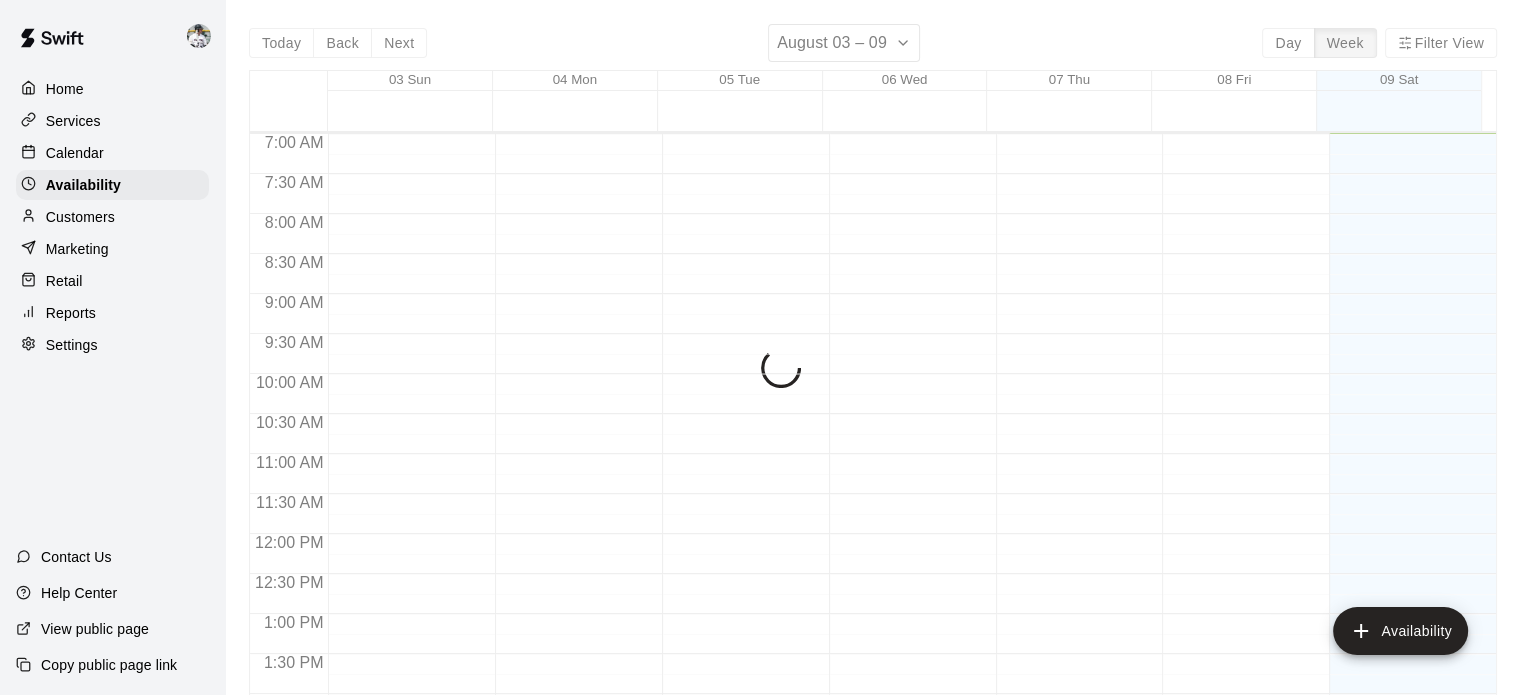 click on "Services" at bounding box center (73, 121) 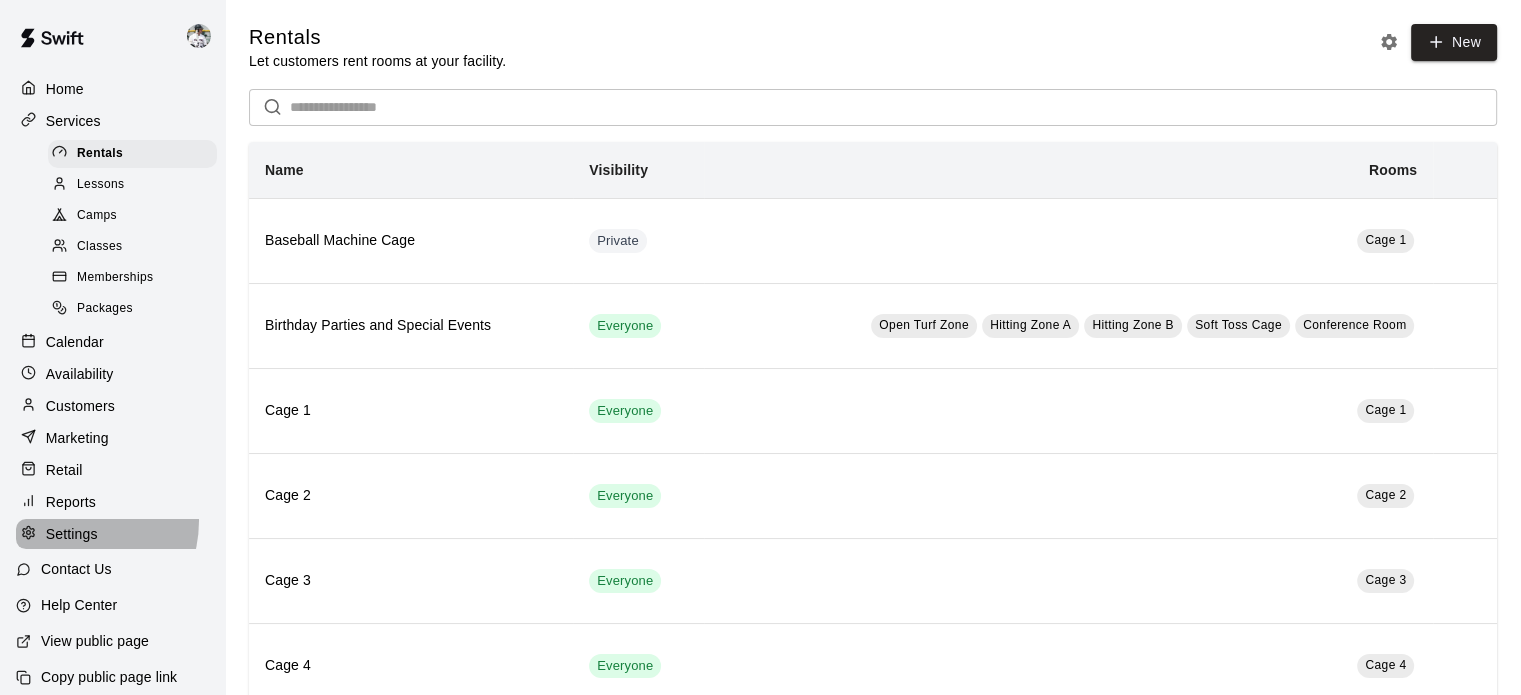 click on "Settings" at bounding box center (112, 534) 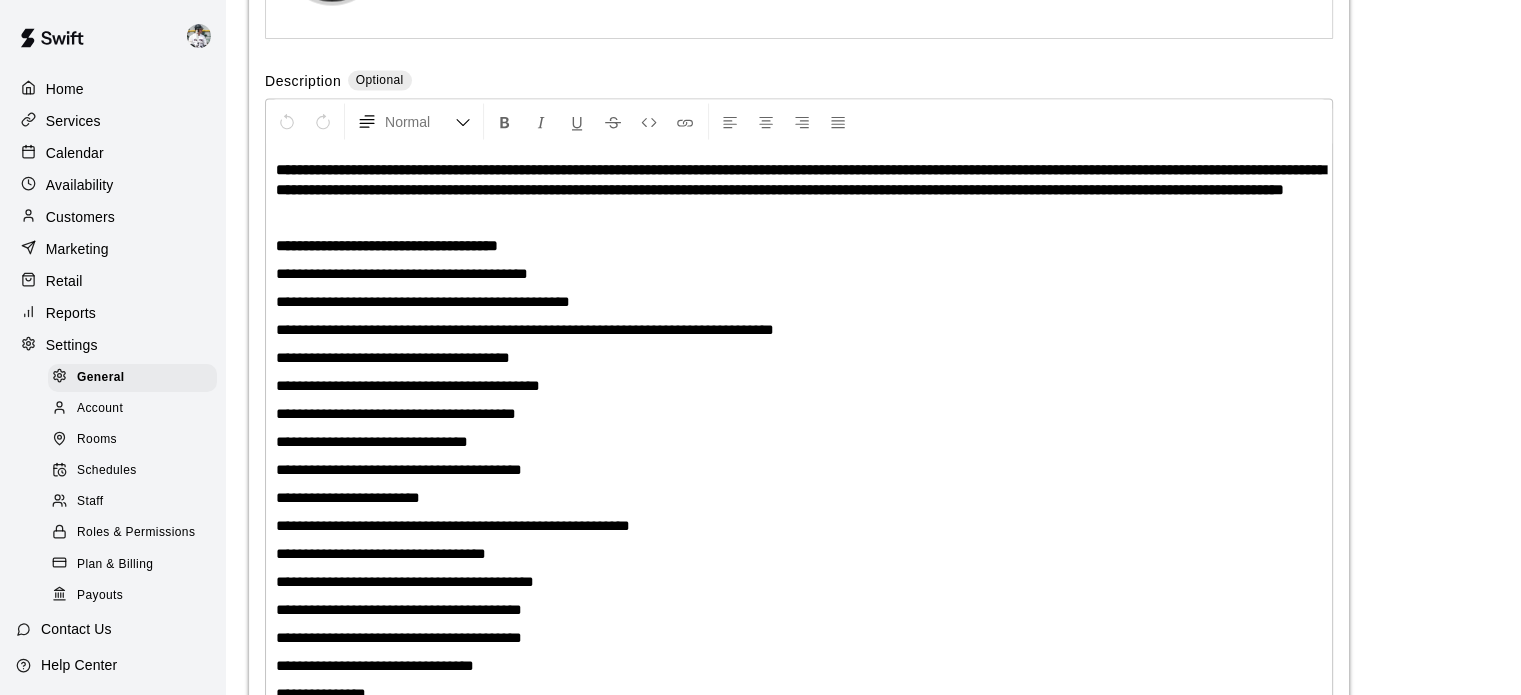 scroll, scrollTop: 4431, scrollLeft: 0, axis: vertical 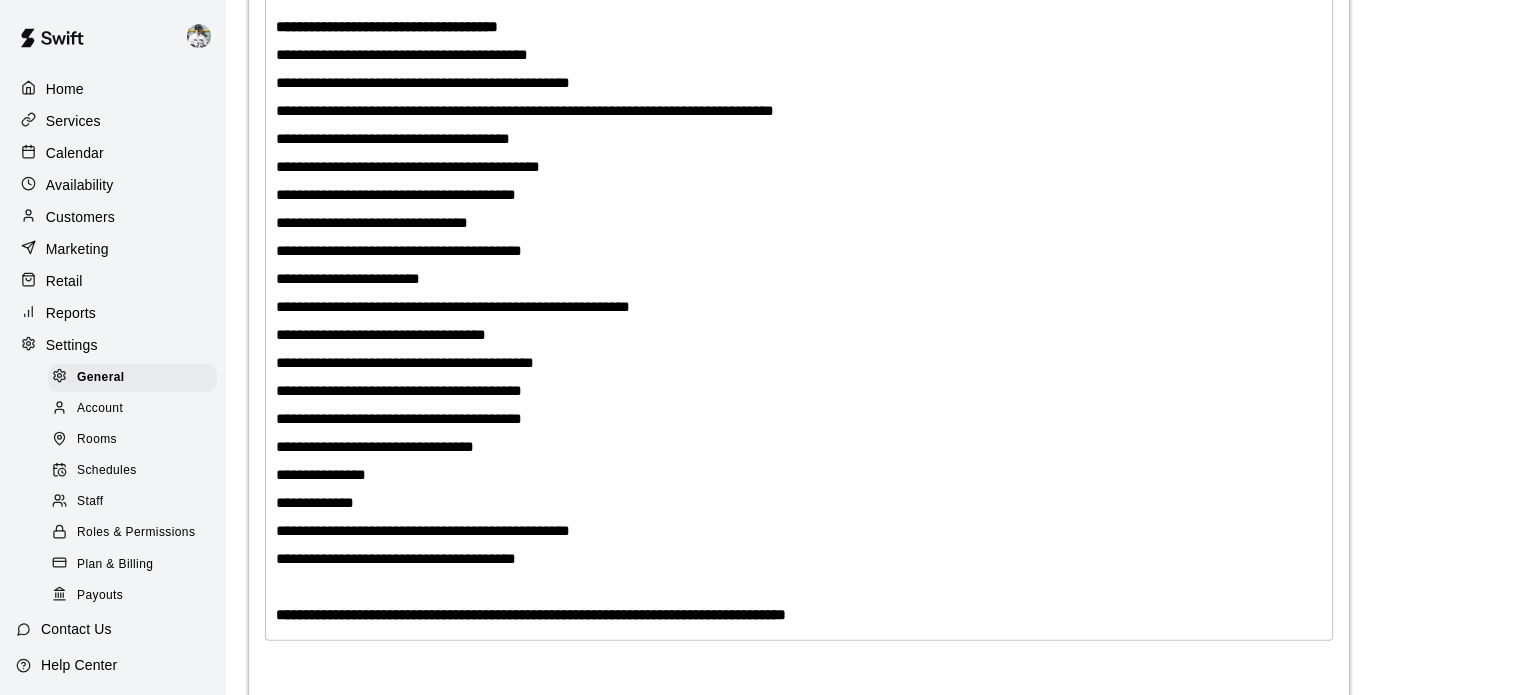 click on "Staff" at bounding box center (90, 502) 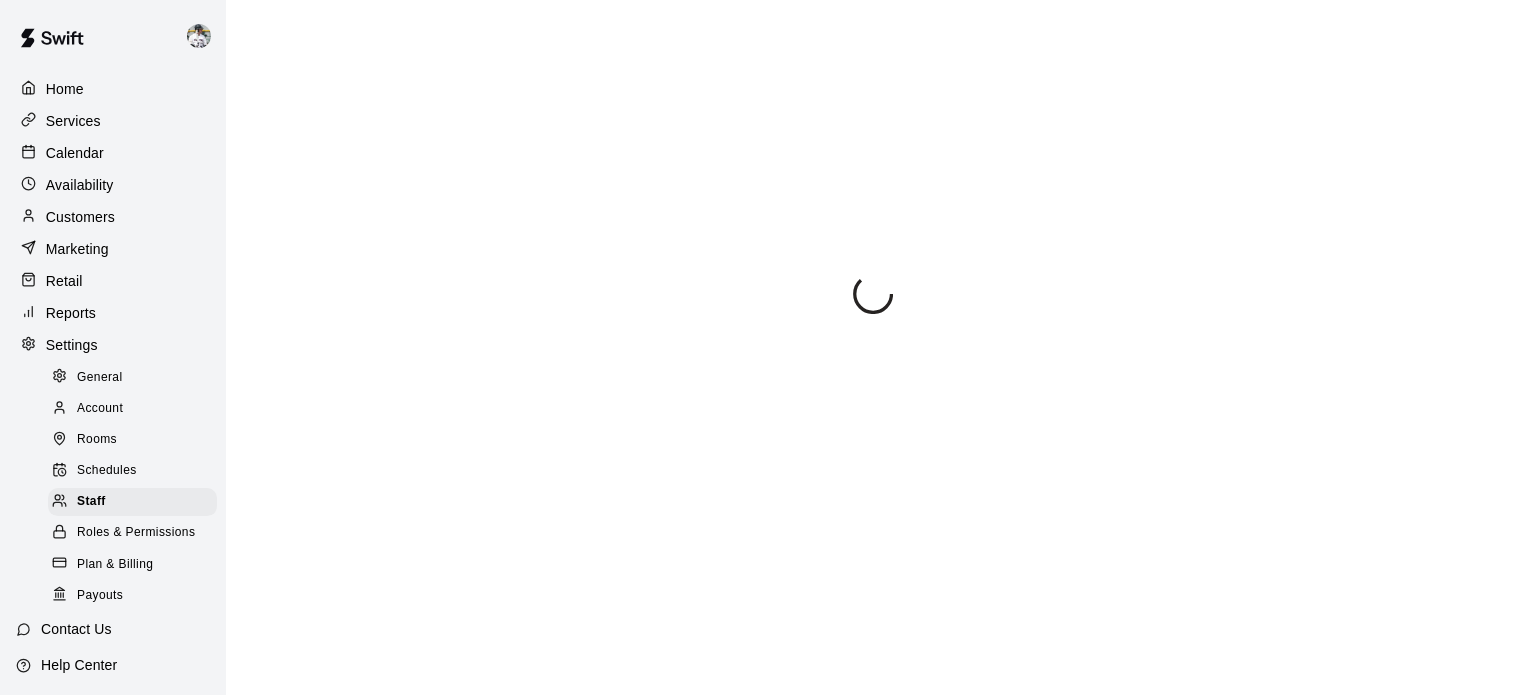 scroll, scrollTop: 0, scrollLeft: 0, axis: both 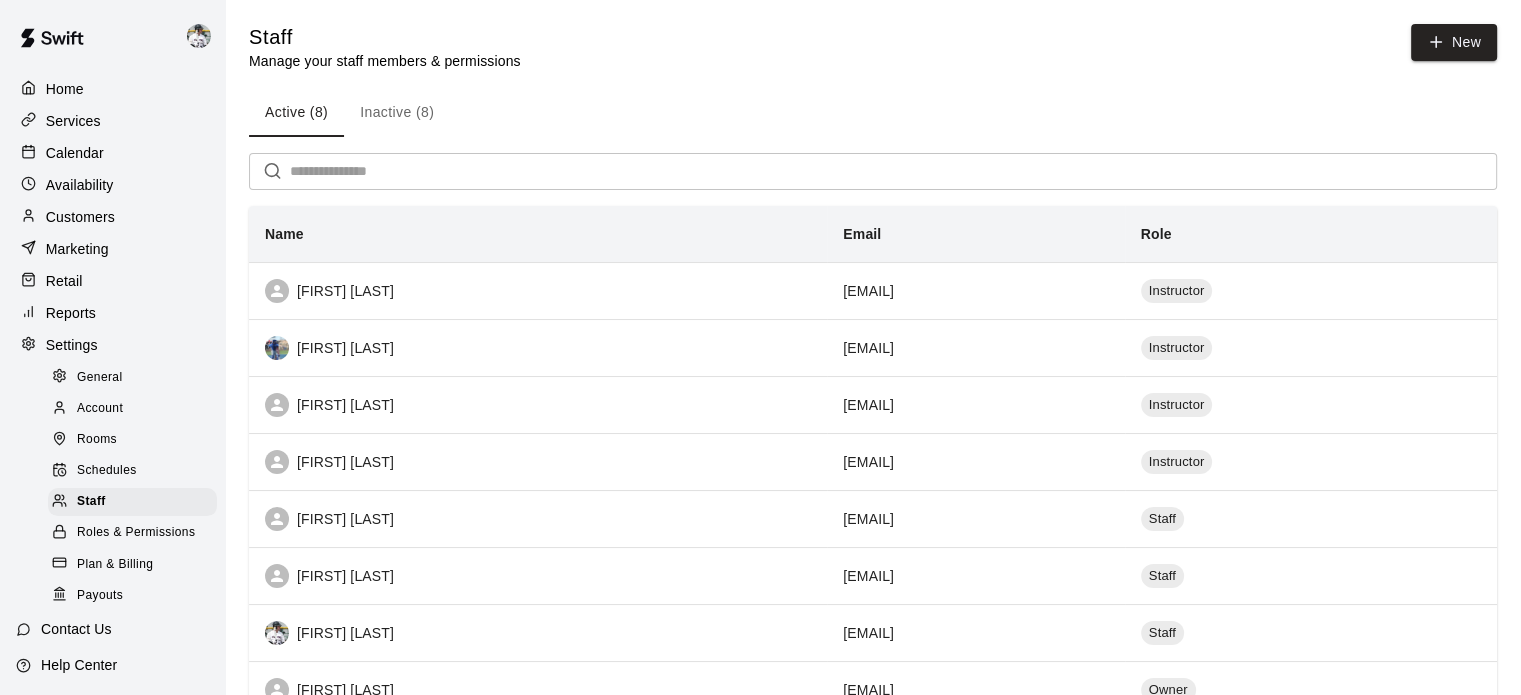 click 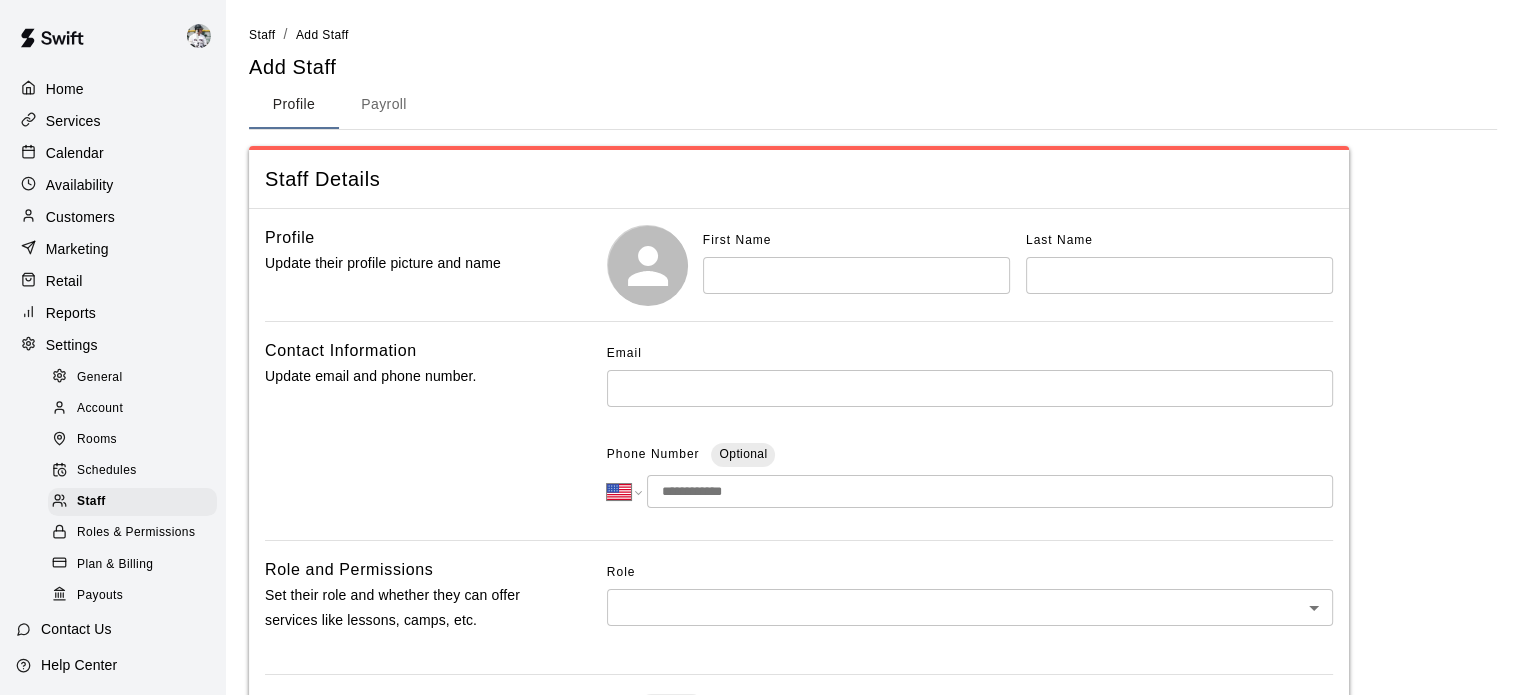 click at bounding box center [856, 275] 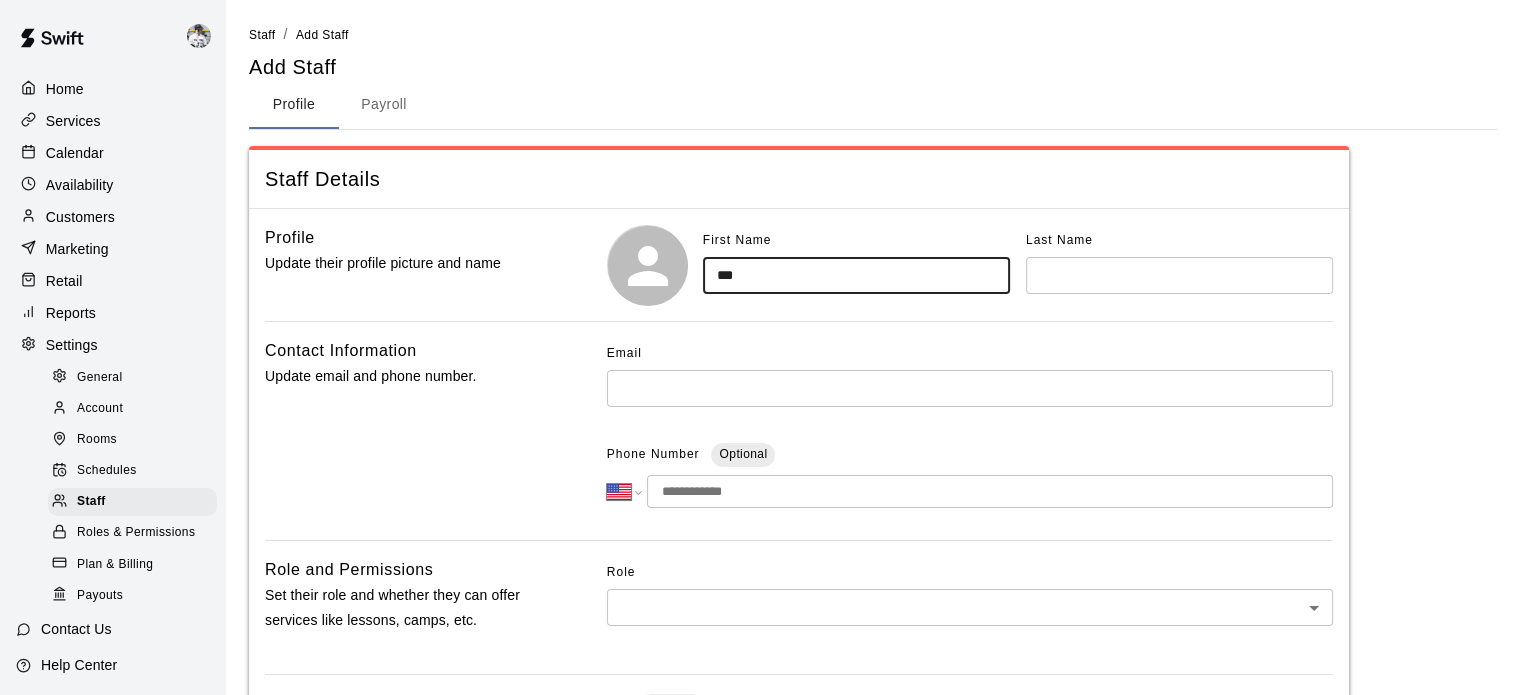 type on "***" 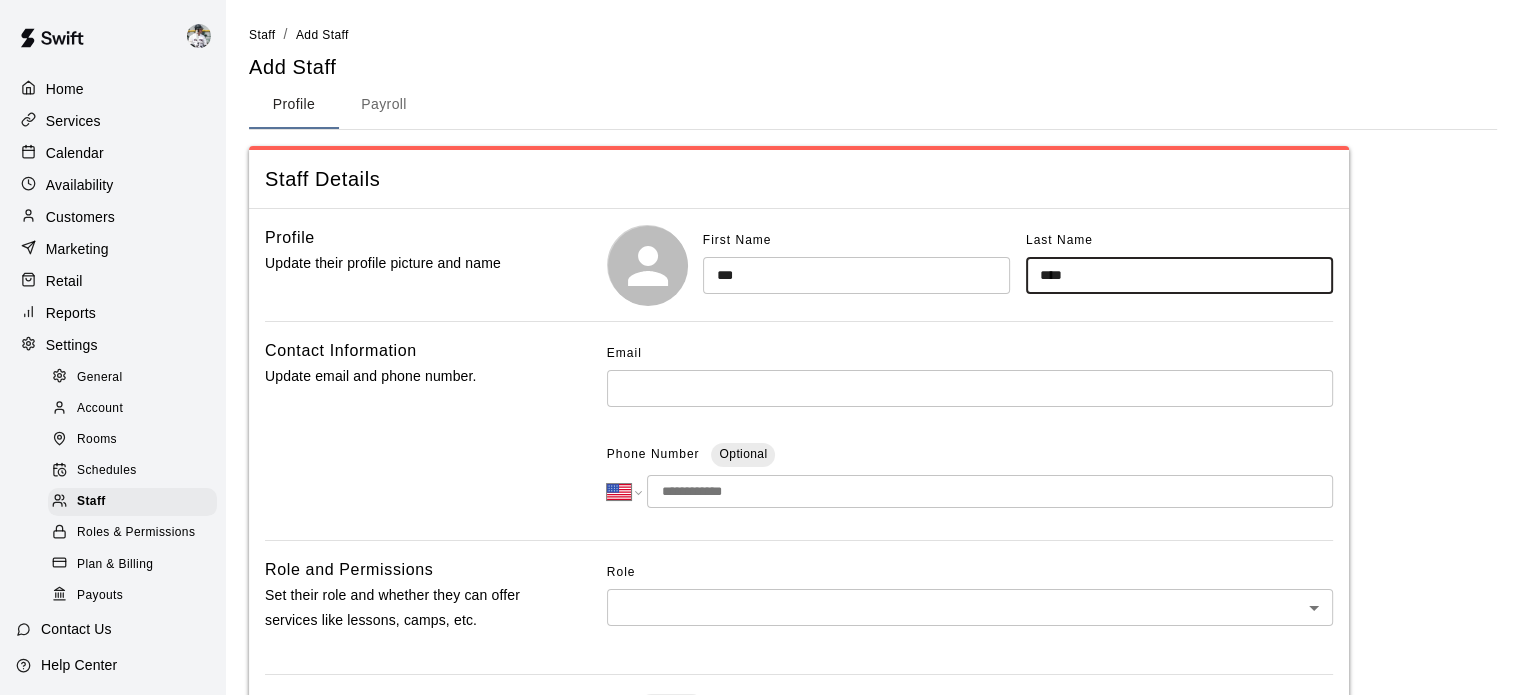 type on "****" 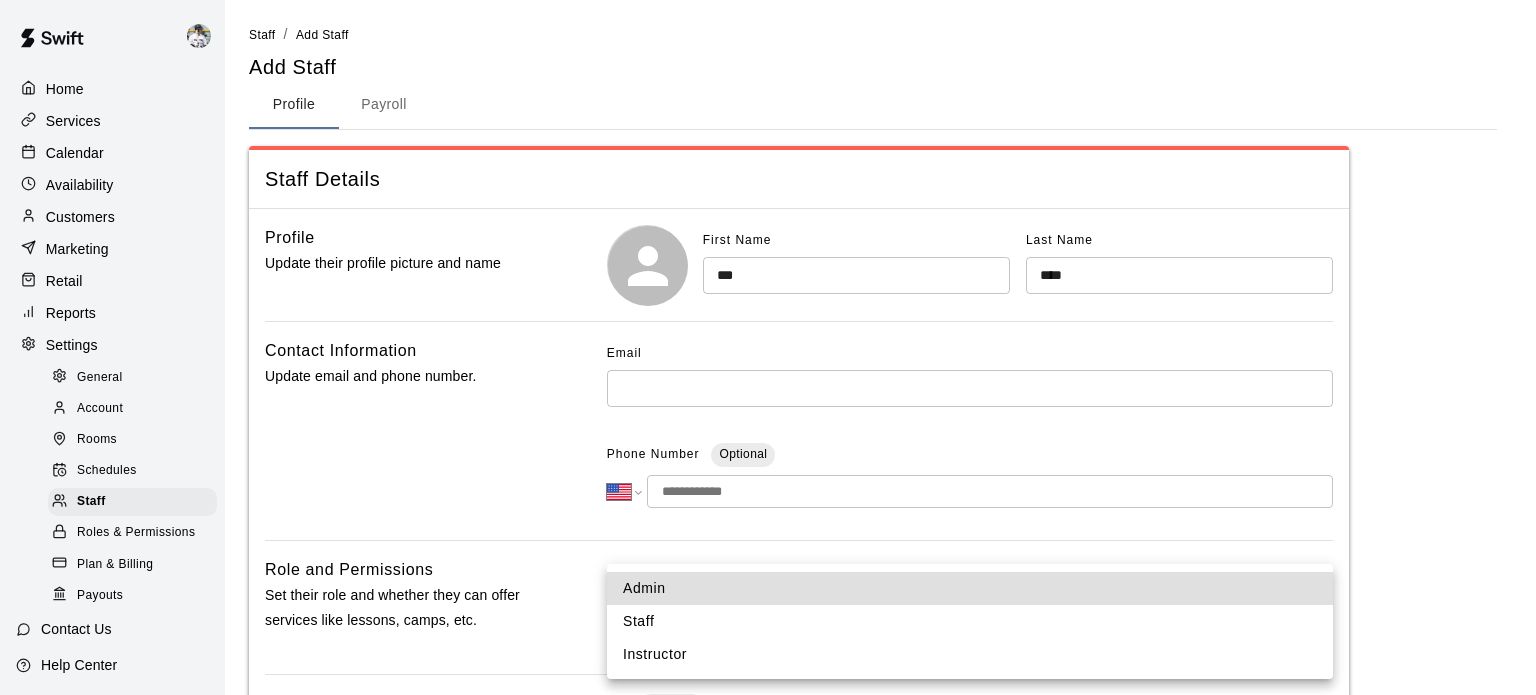 type 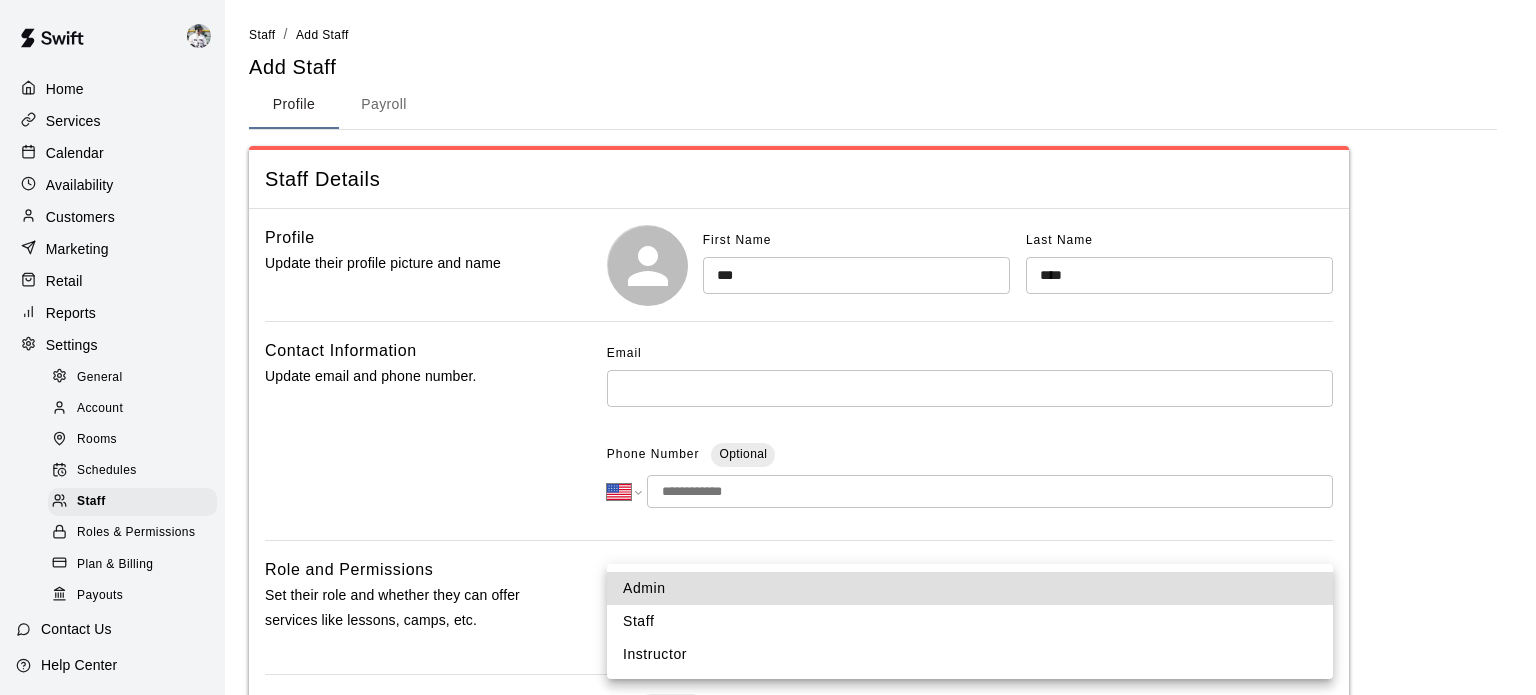 click on "Instructor" at bounding box center [970, 654] 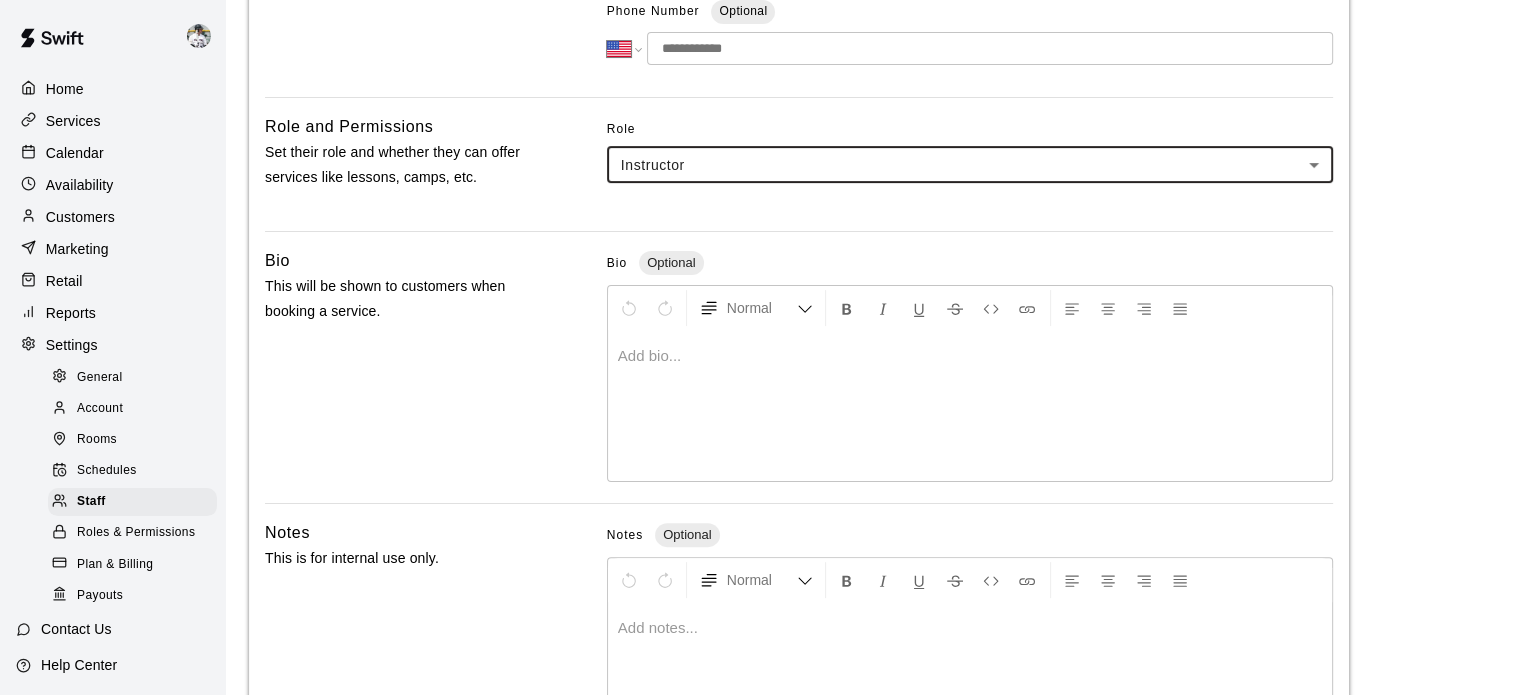 scroll, scrollTop: 487, scrollLeft: 0, axis: vertical 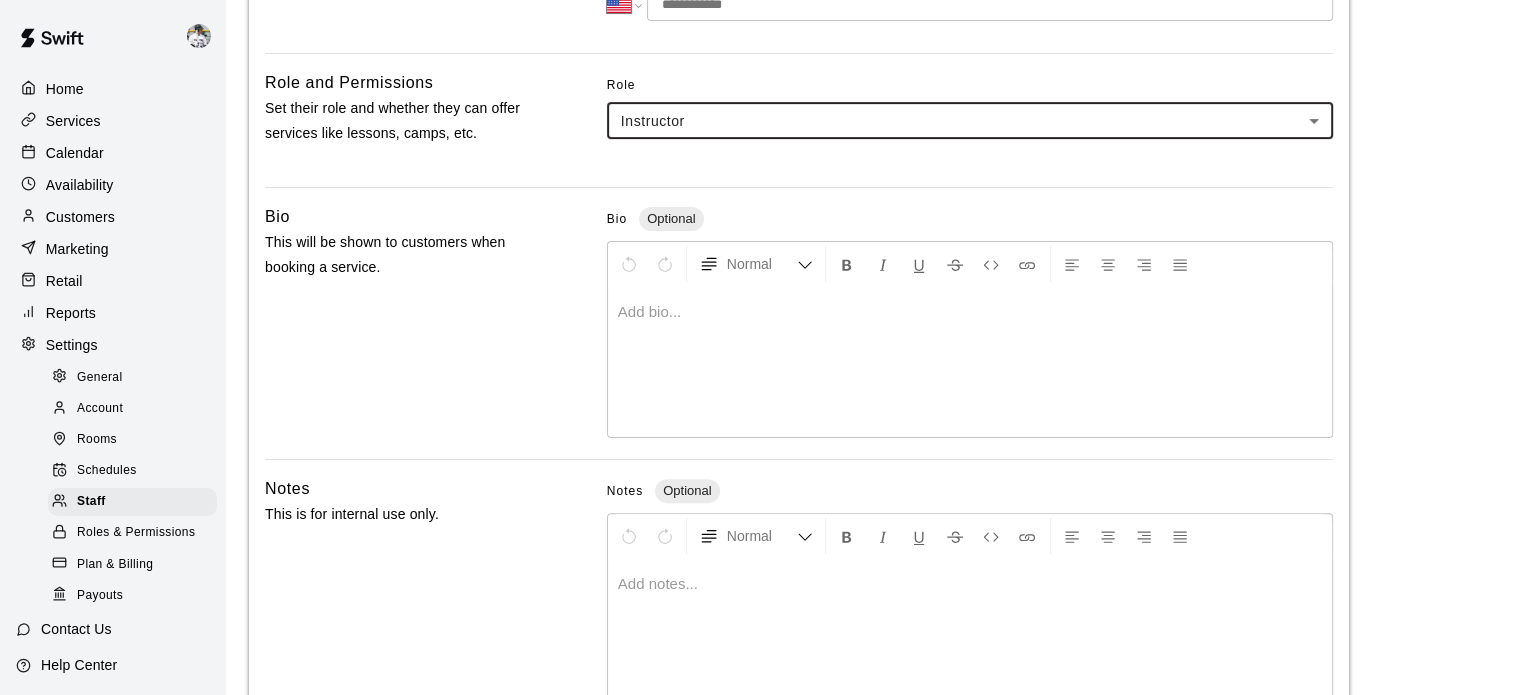 click at bounding box center [970, 362] 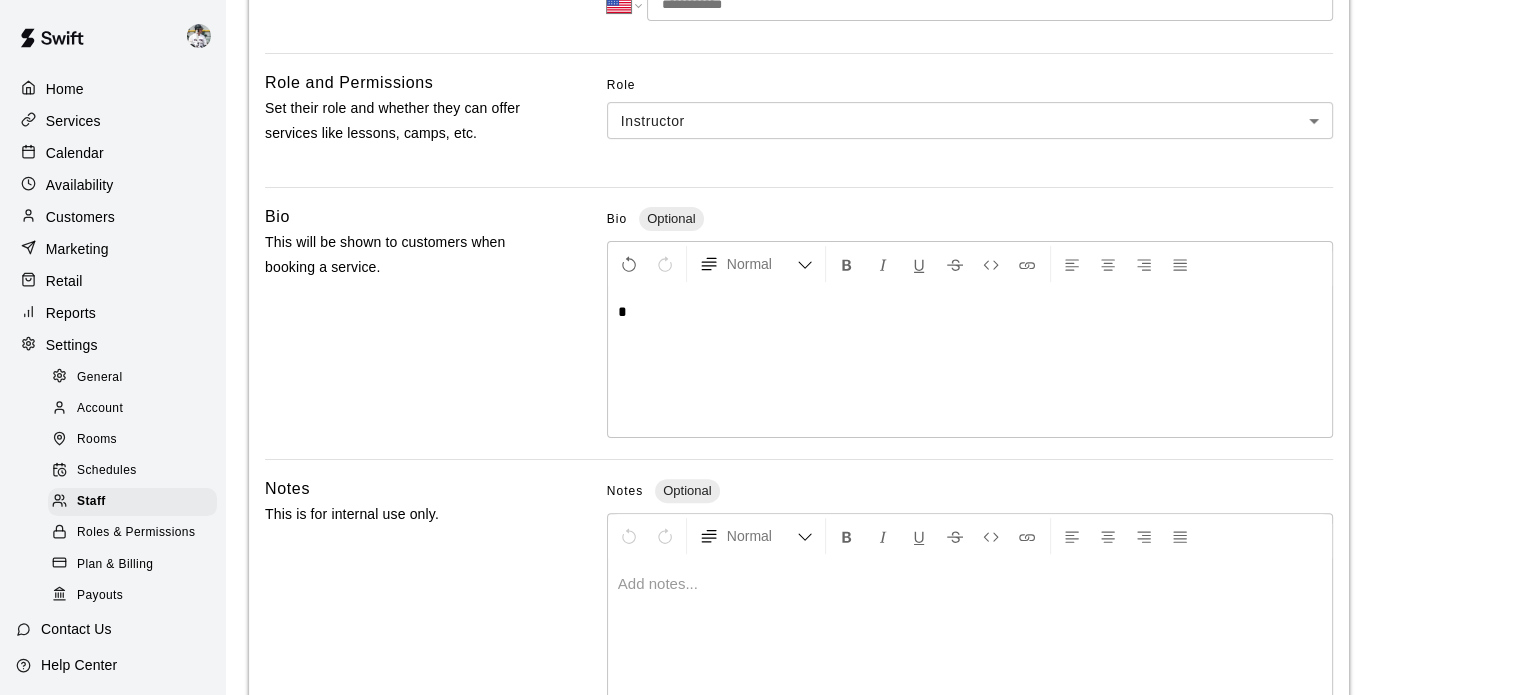 type 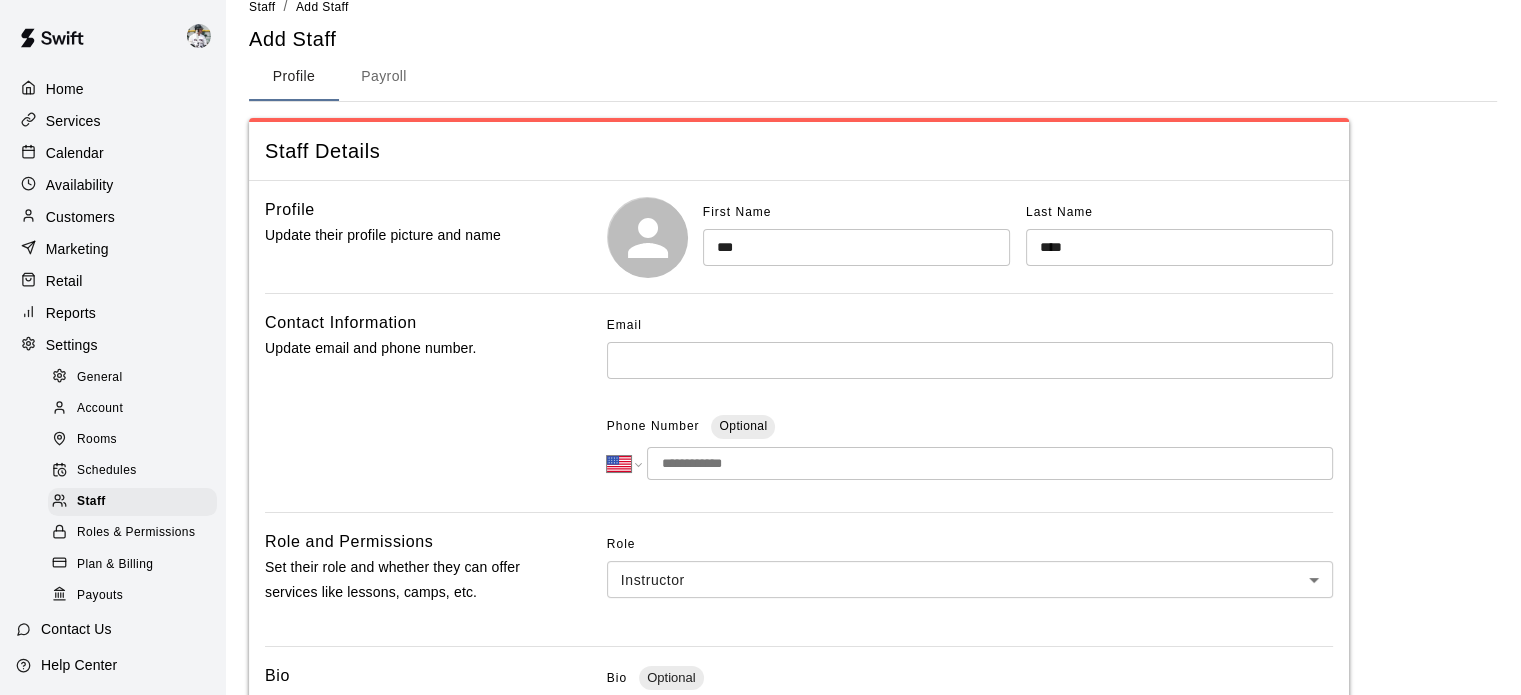 scroll, scrollTop: 0, scrollLeft: 0, axis: both 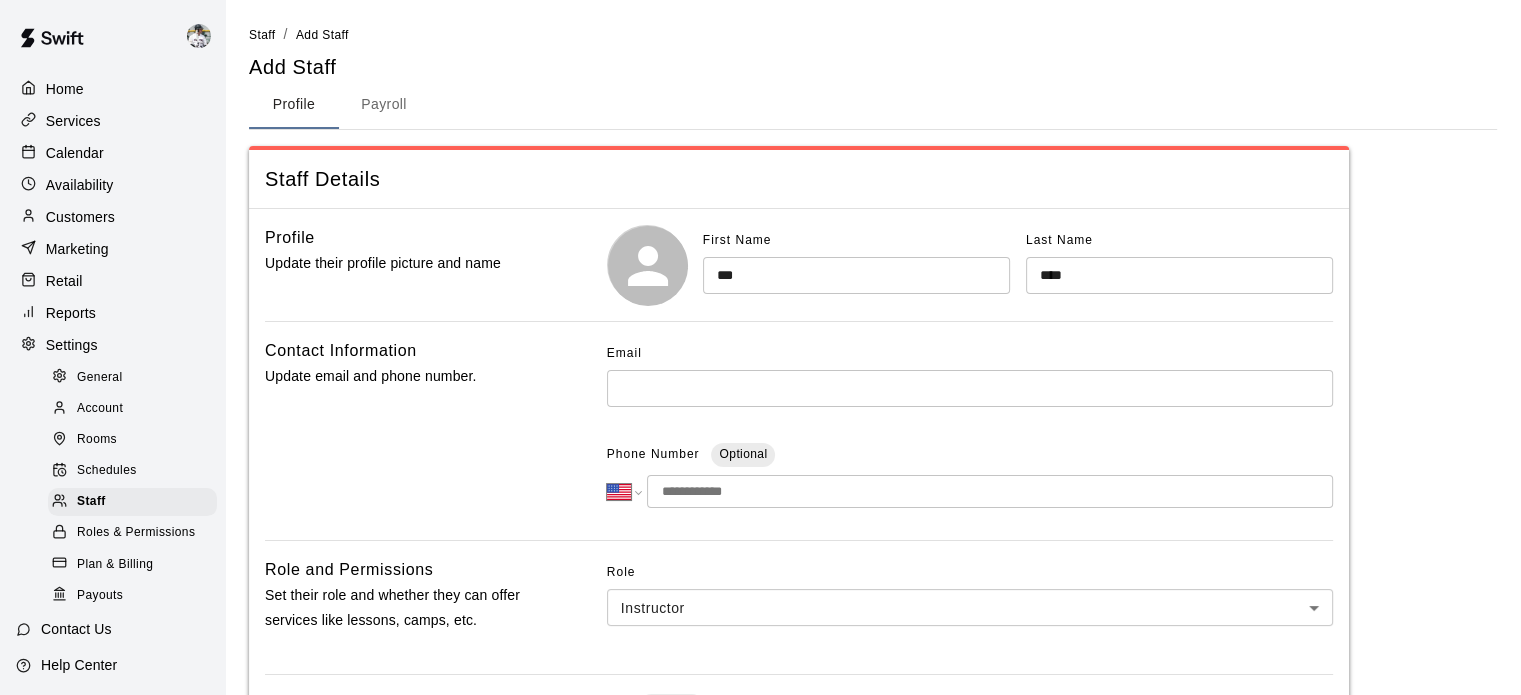 click at bounding box center (970, 388) 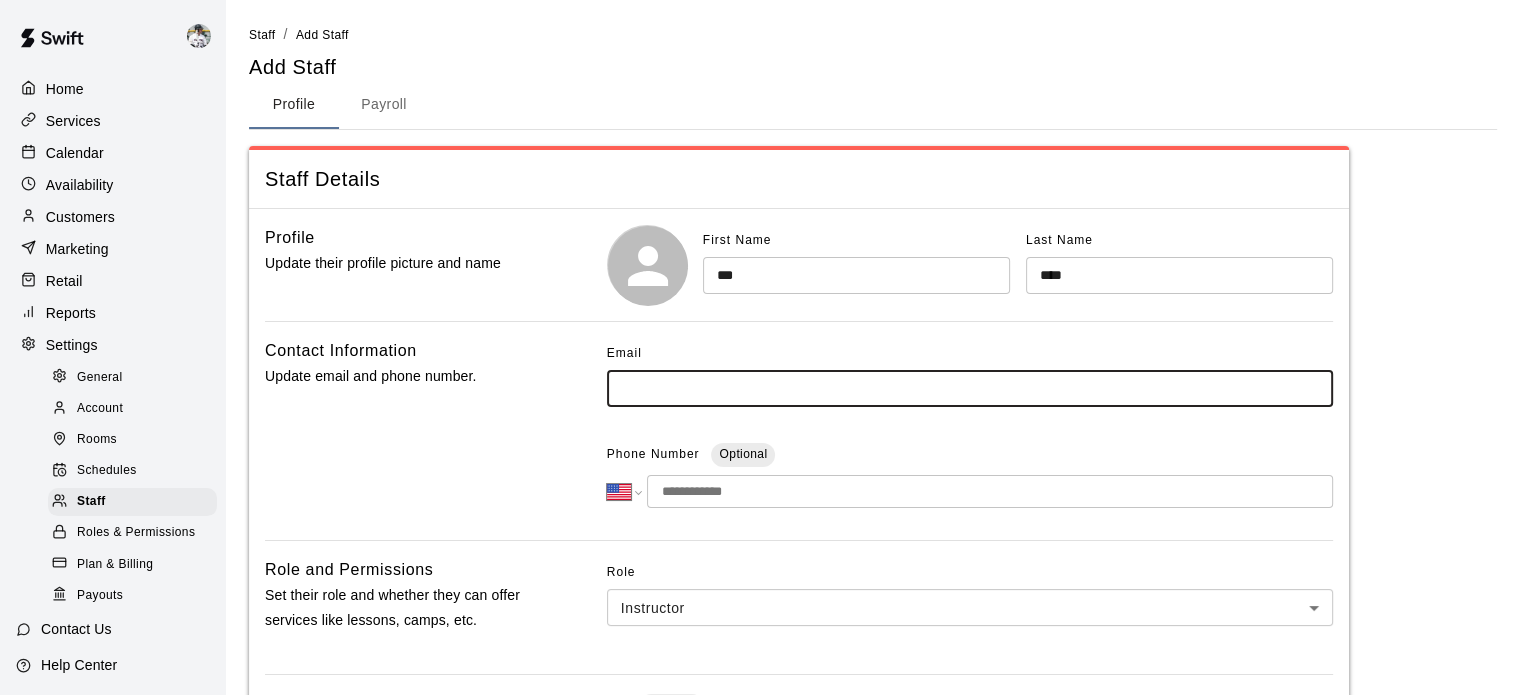 paste on "**********" 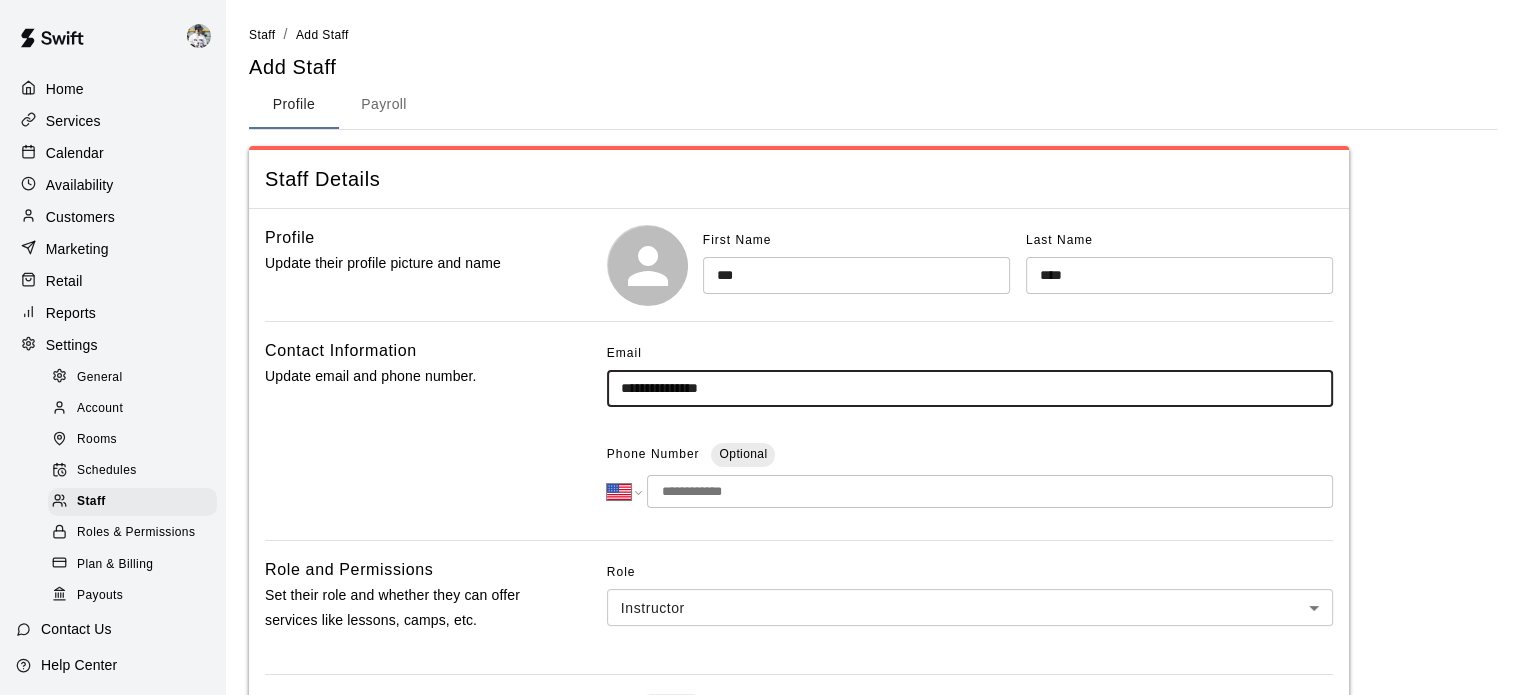 type on "**********" 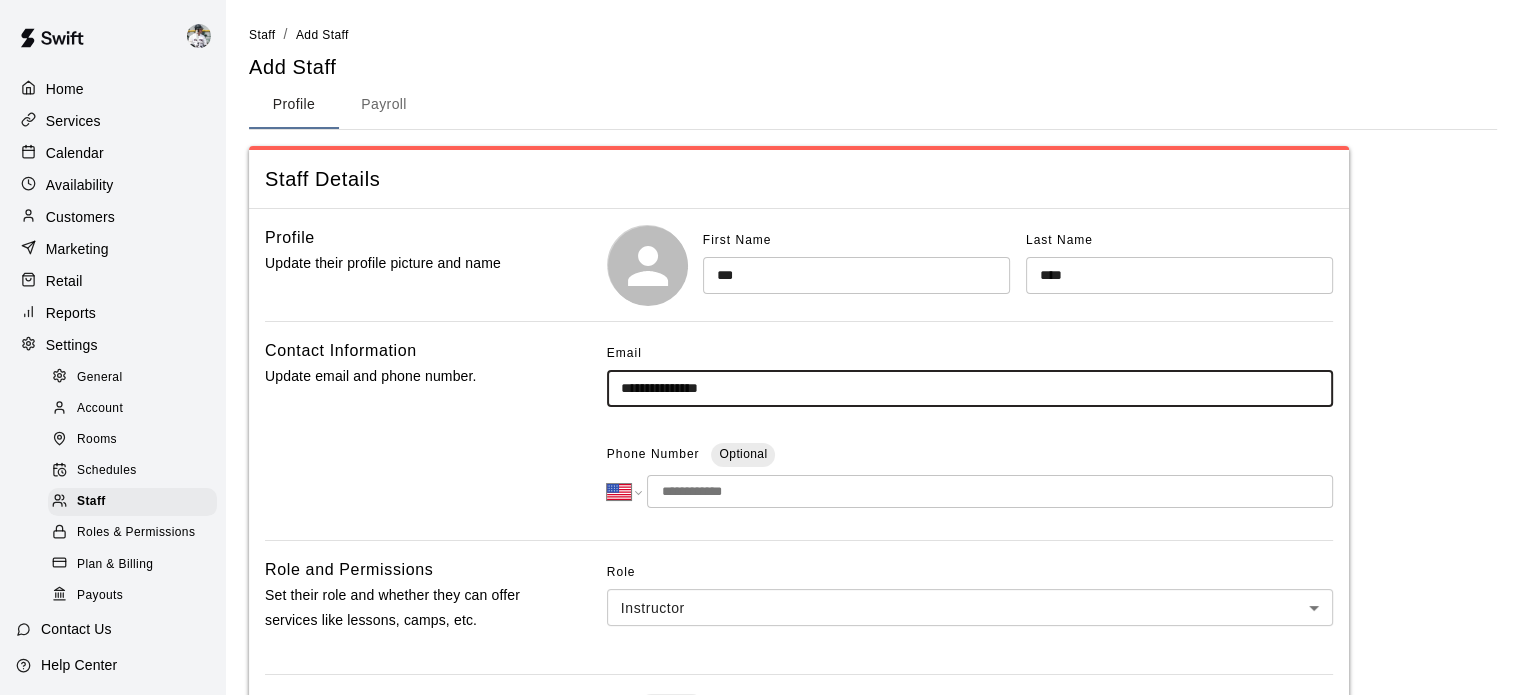 click on "**********" at bounding box center (970, 388) 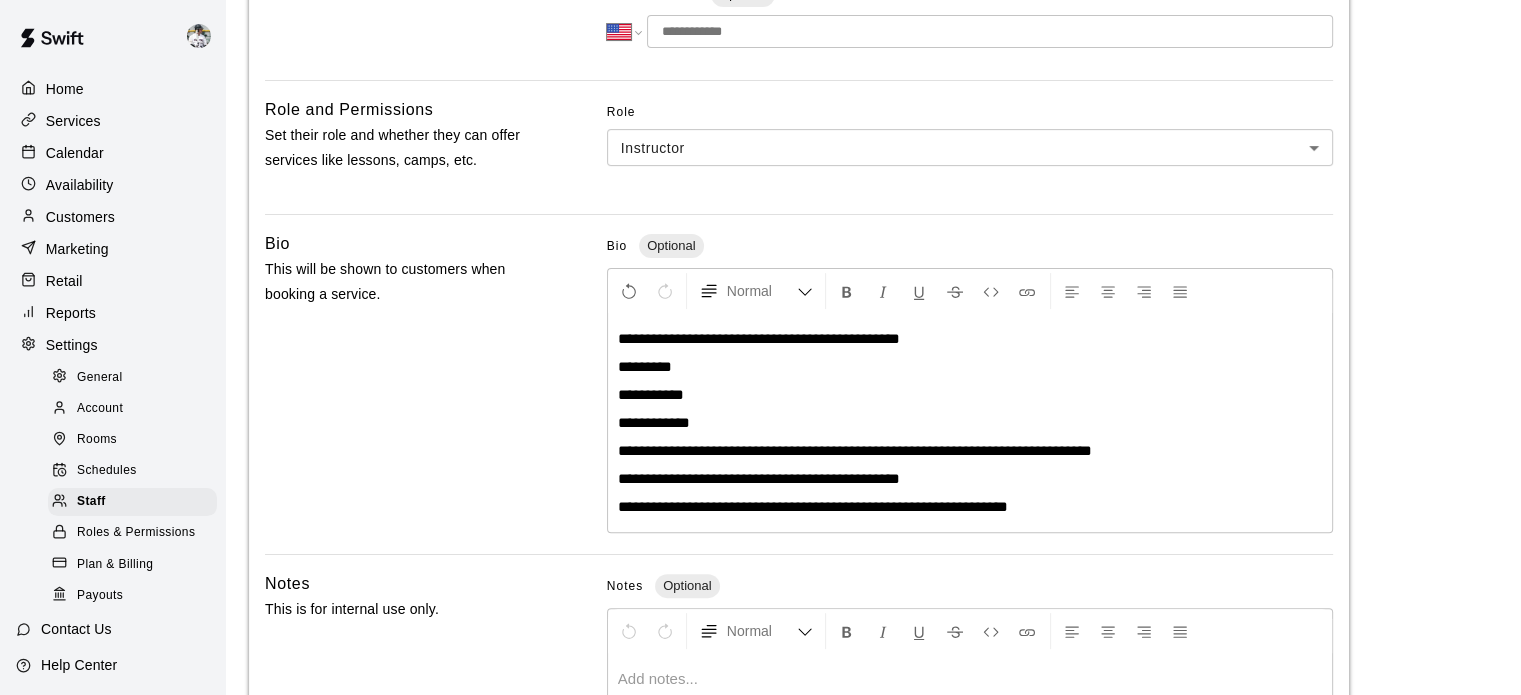 scroll, scrollTop: 464, scrollLeft: 0, axis: vertical 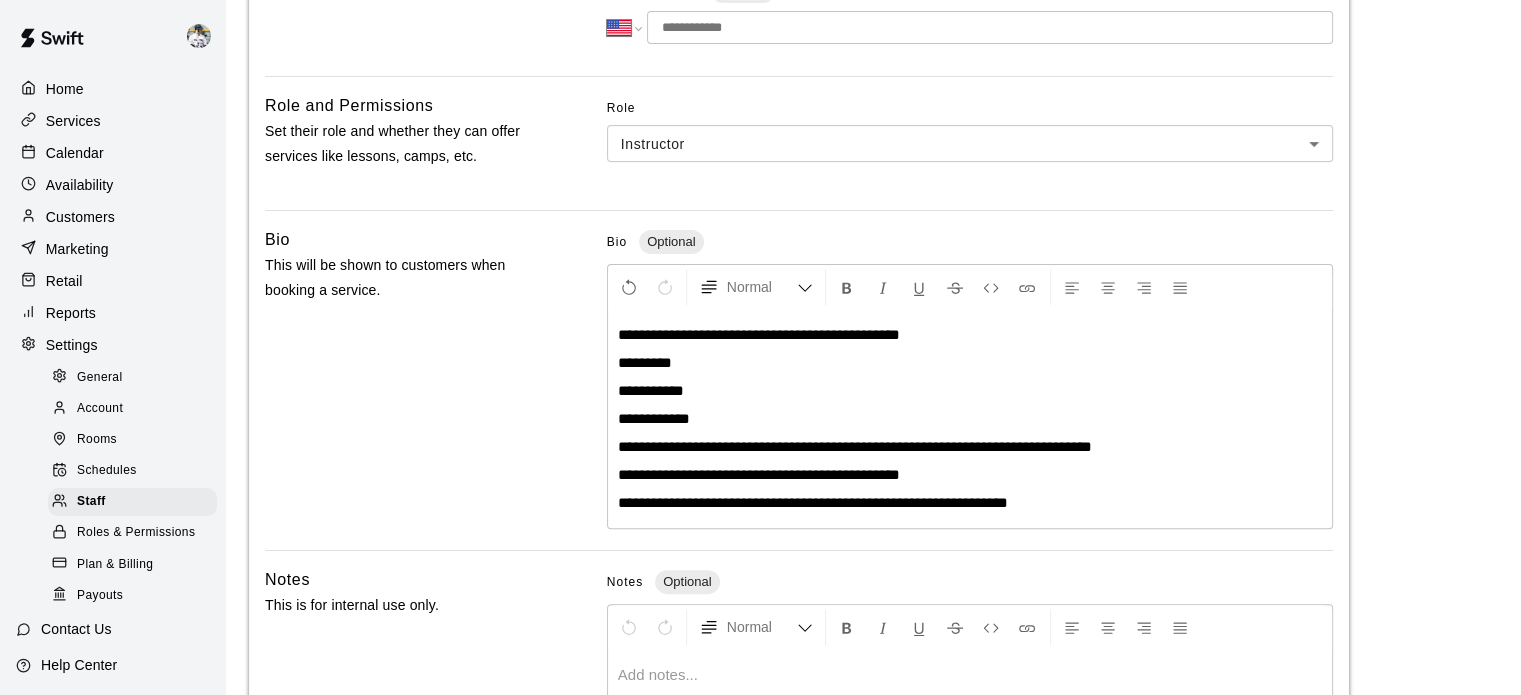 click on "**********" at bounding box center (855, 446) 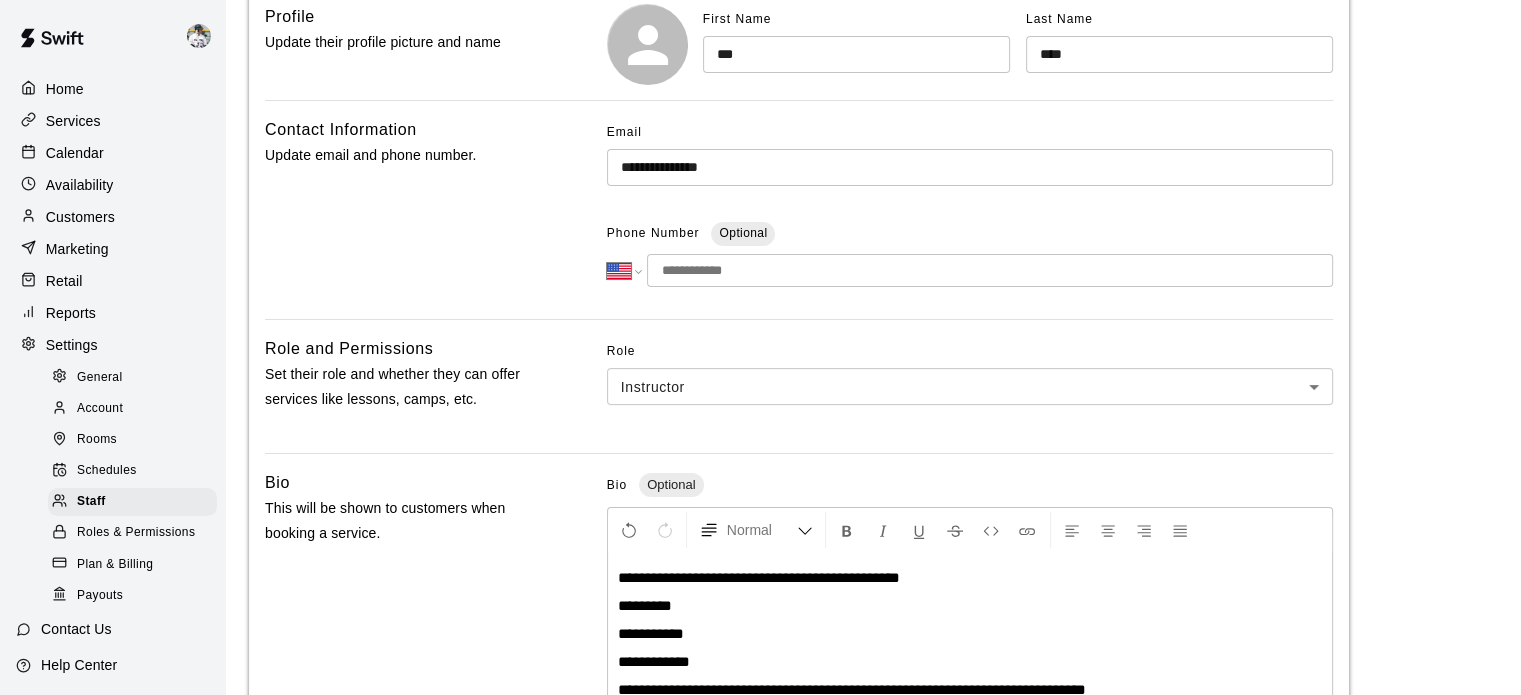 scroll, scrollTop: 184, scrollLeft: 0, axis: vertical 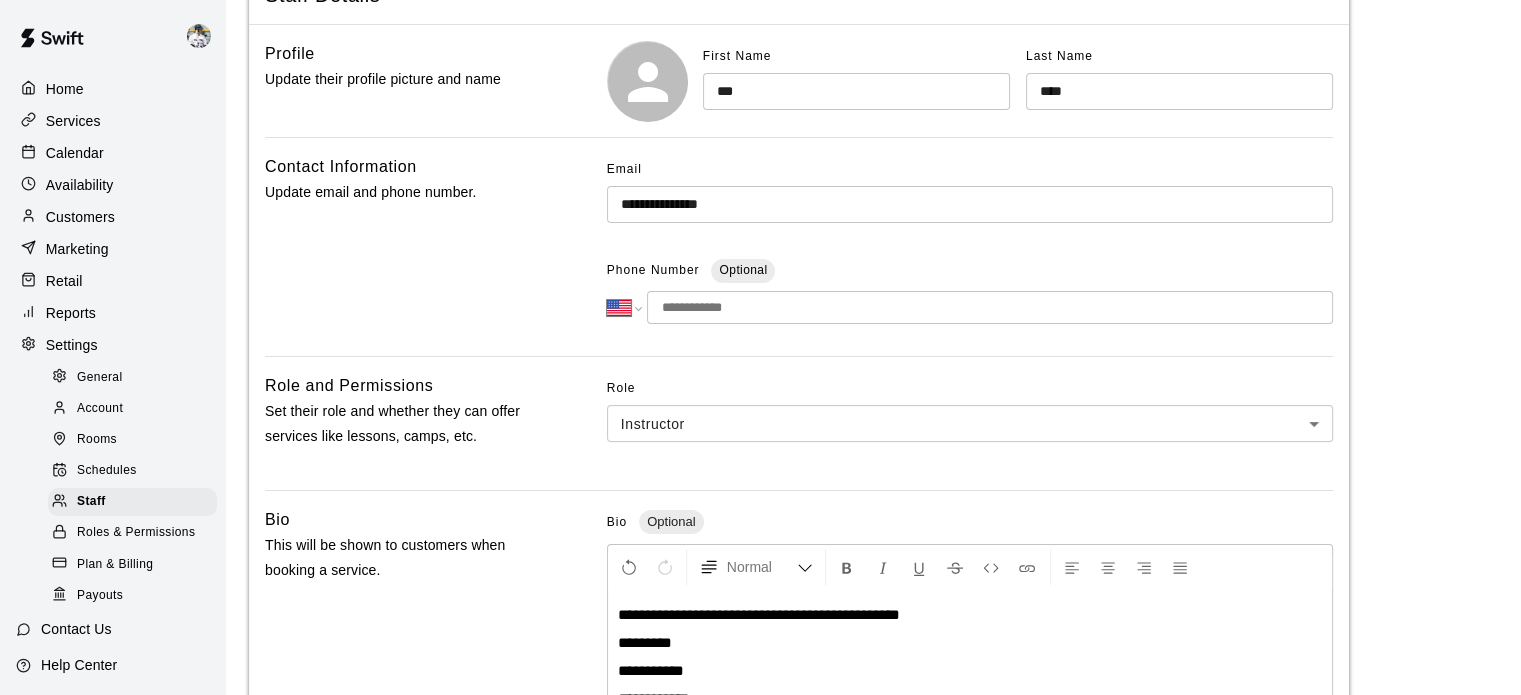 click at bounding box center [990, 307] 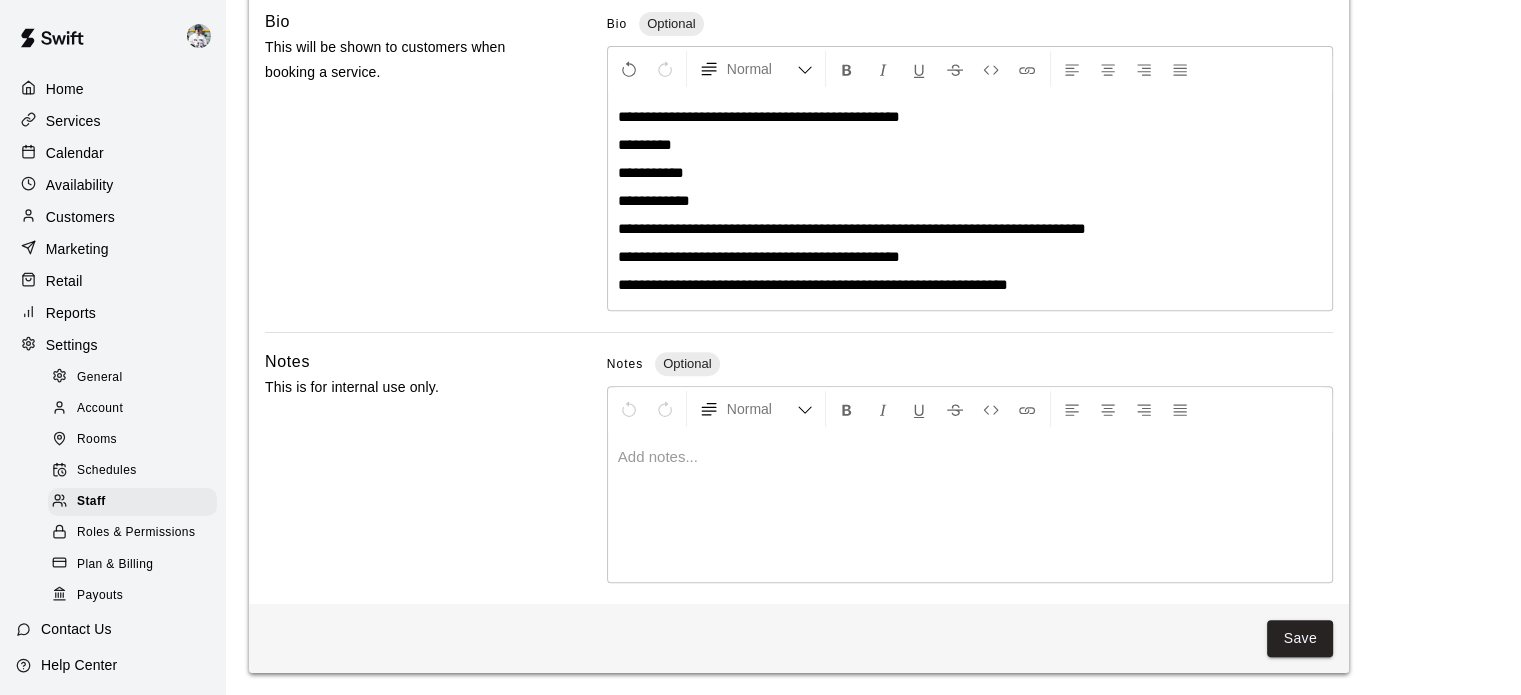 scroll, scrollTop: 0, scrollLeft: 0, axis: both 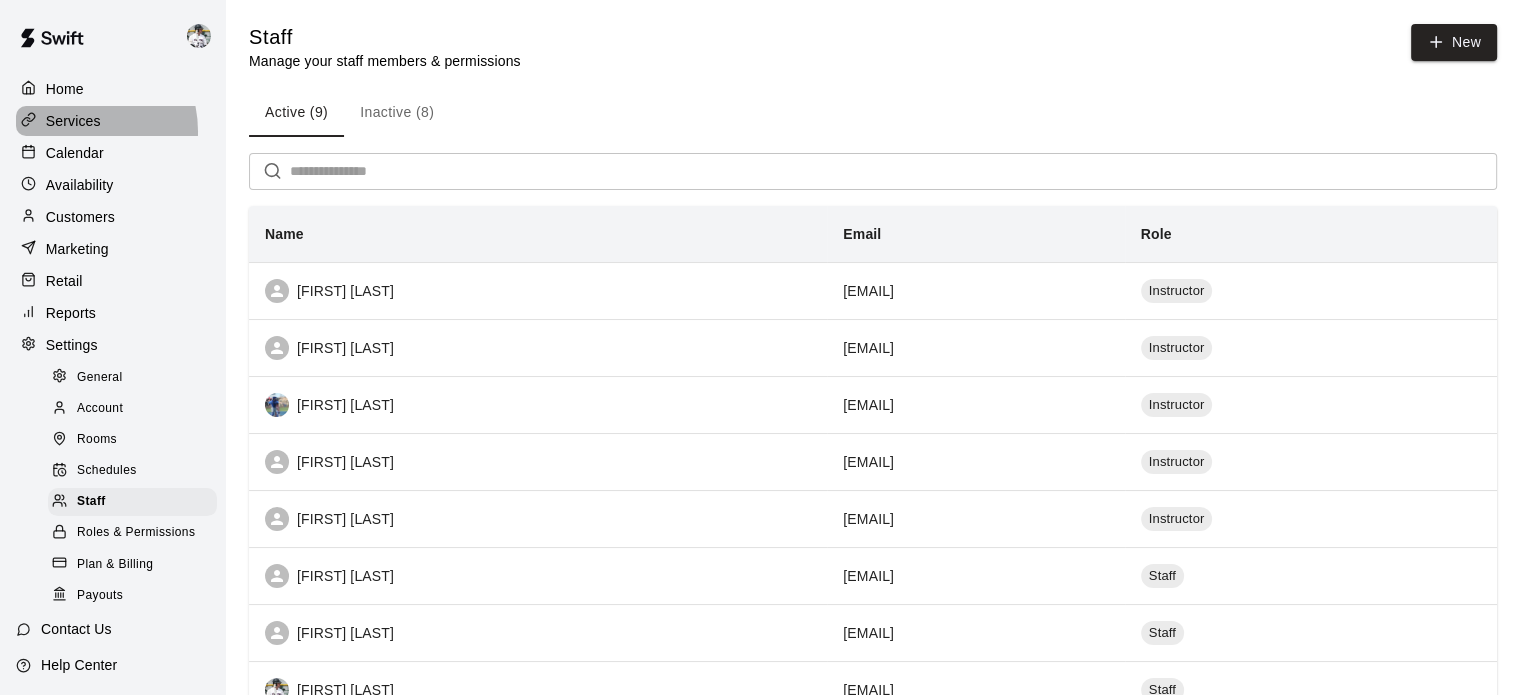 click on "Services" at bounding box center (73, 121) 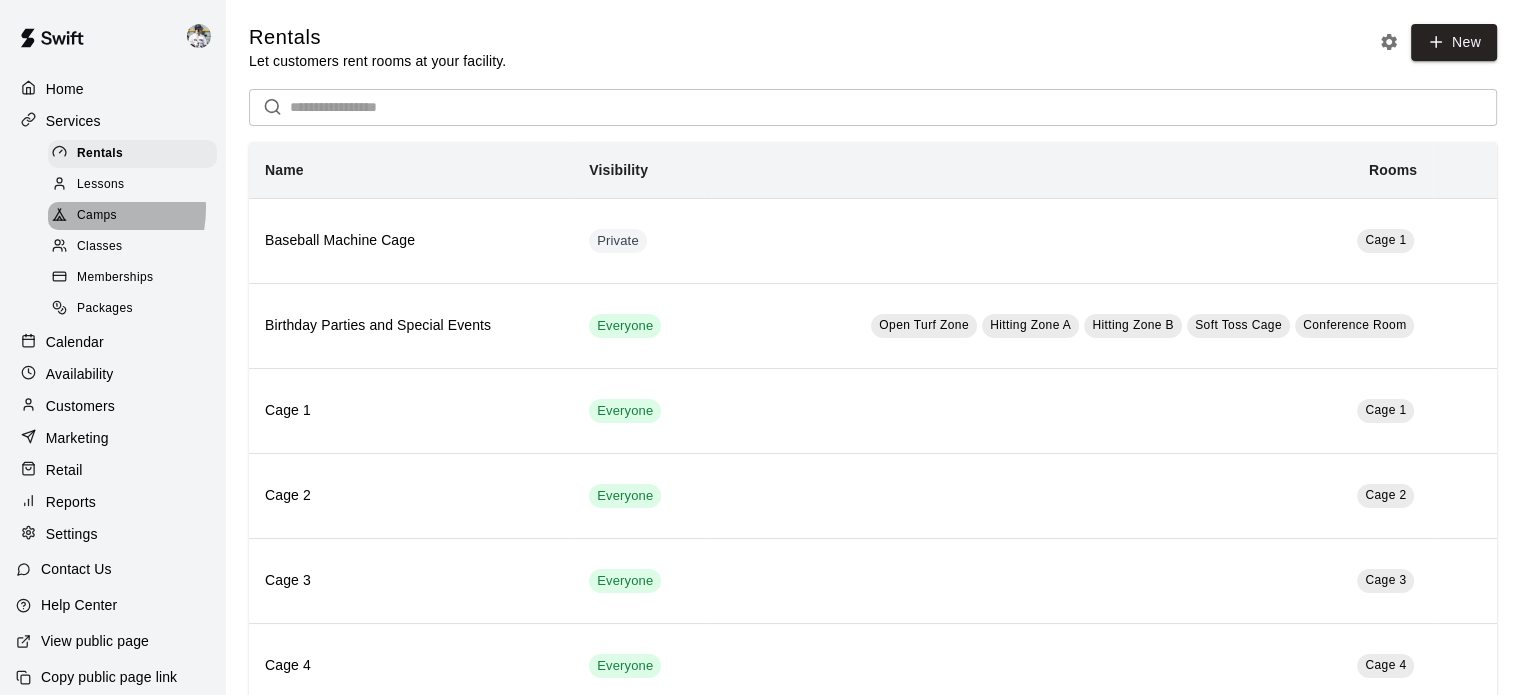 click on "Camps" at bounding box center [97, 216] 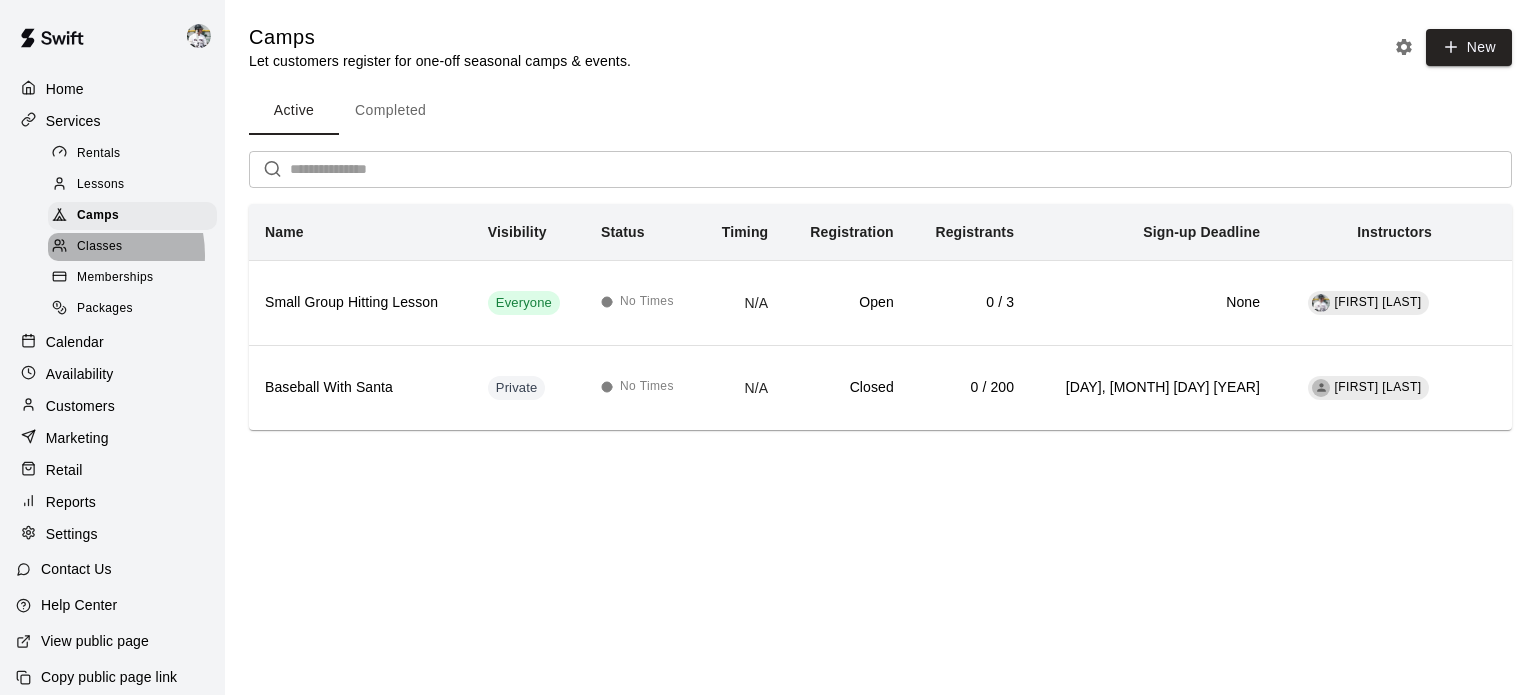 click on "Classes" at bounding box center [99, 247] 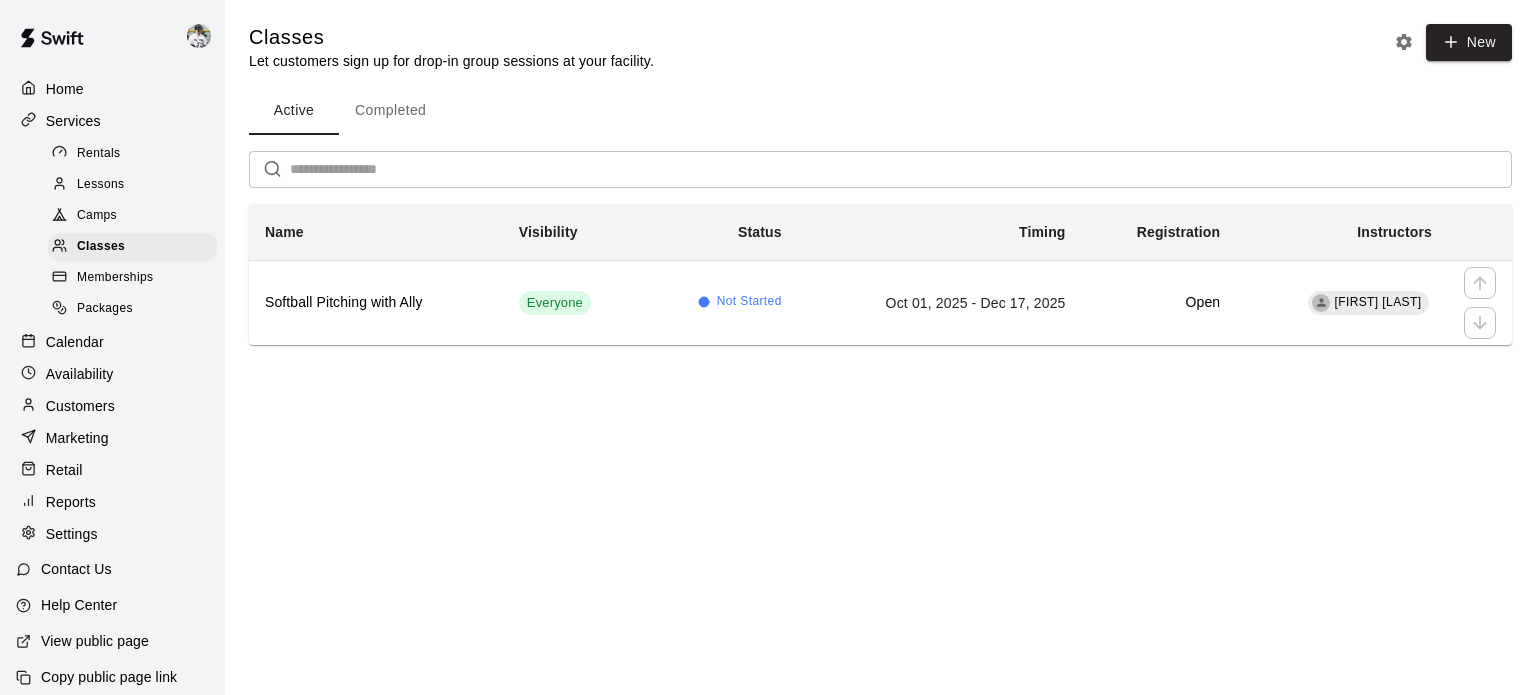 click on "Softball Pitching with Ally" at bounding box center [376, 303] 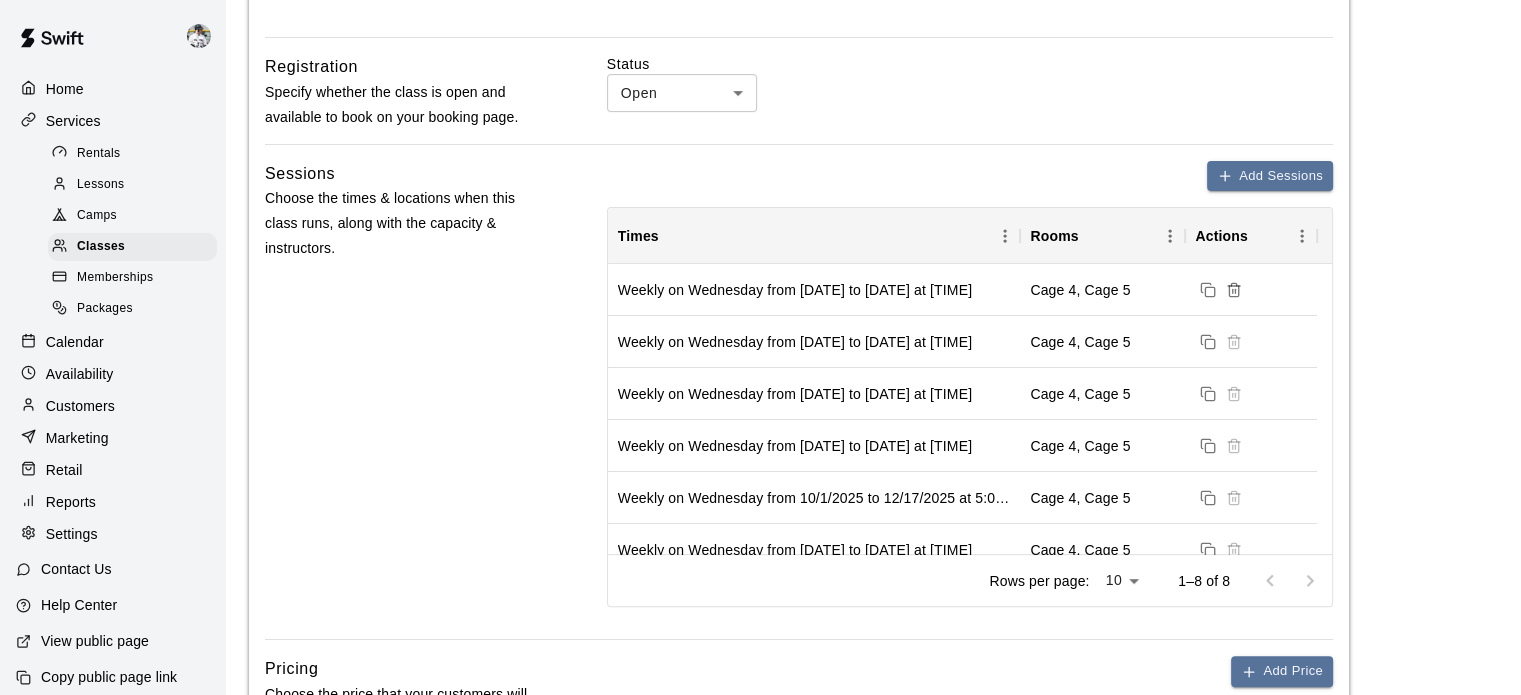 scroll, scrollTop: 0, scrollLeft: 0, axis: both 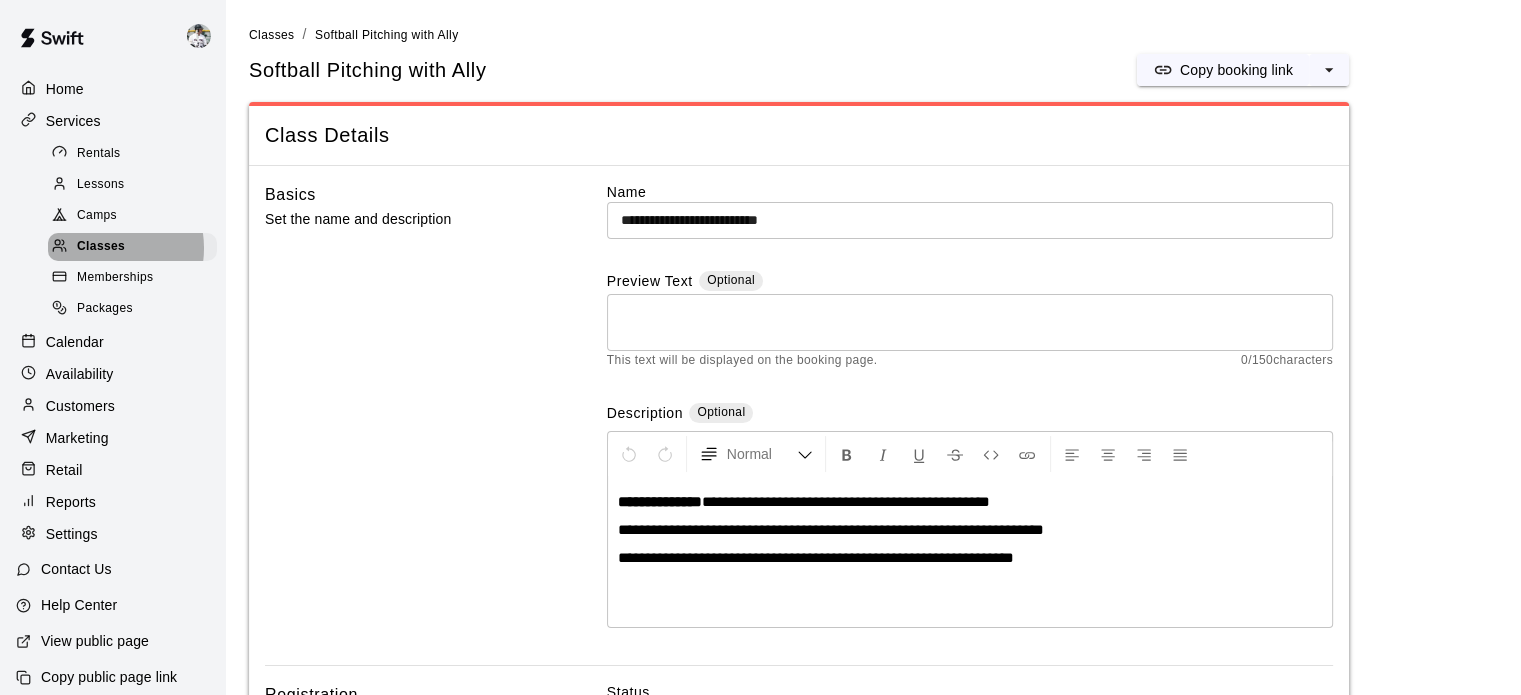 click on "Classes" at bounding box center [101, 247] 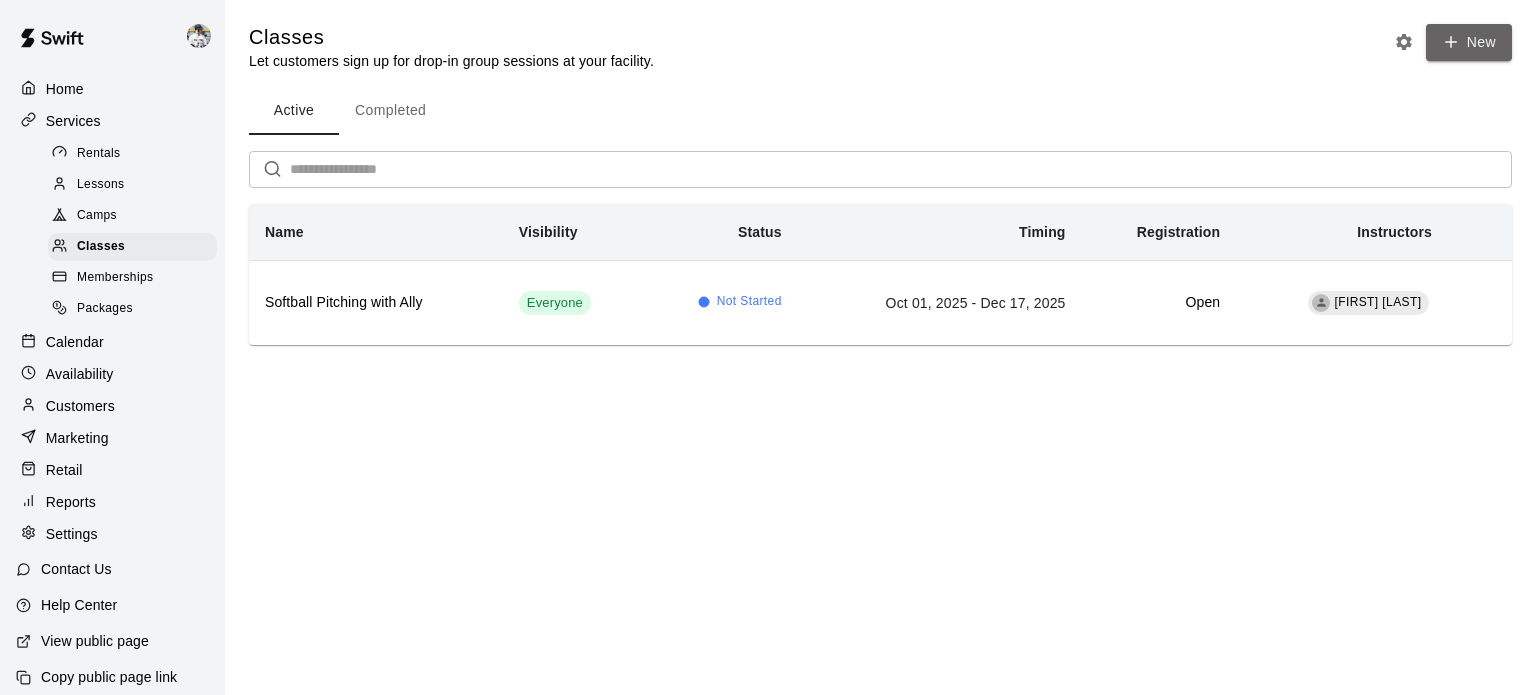 click on "New" at bounding box center (1469, 42) 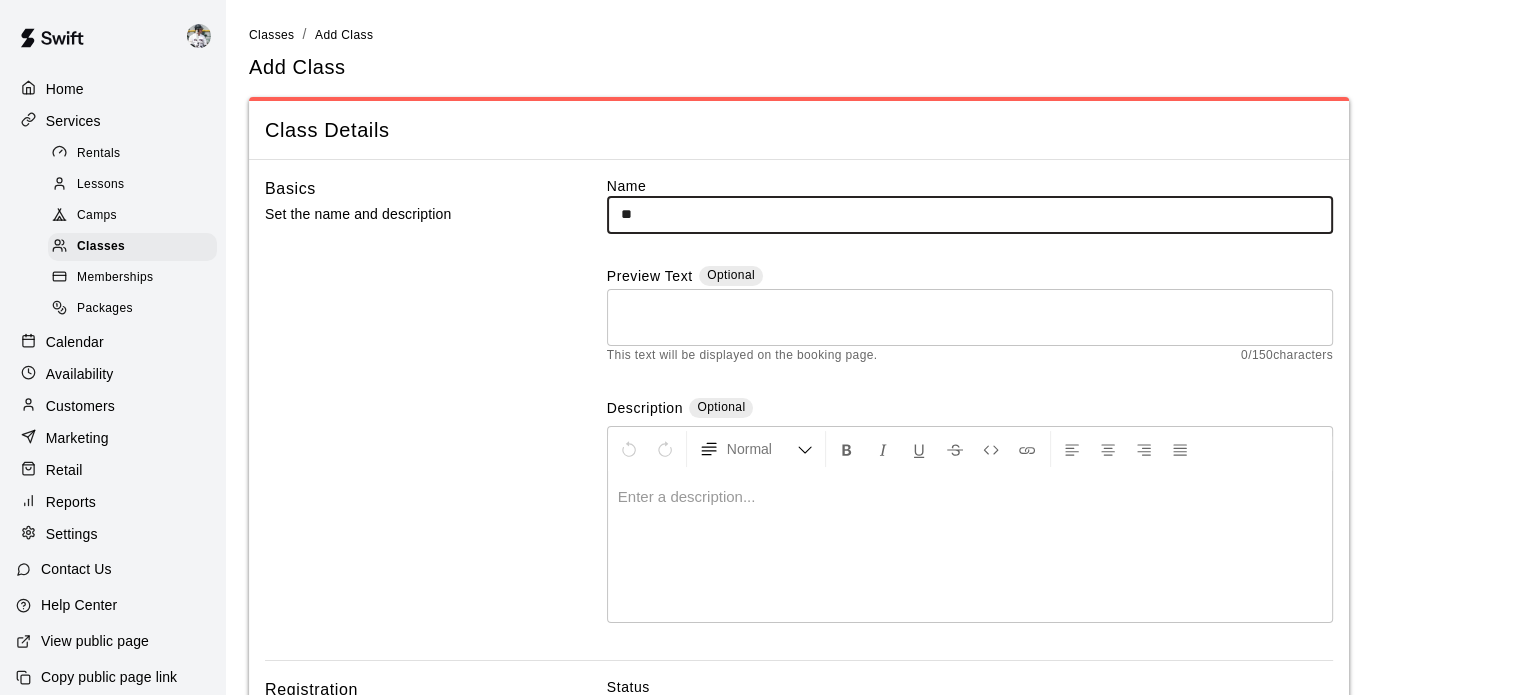 type on "*" 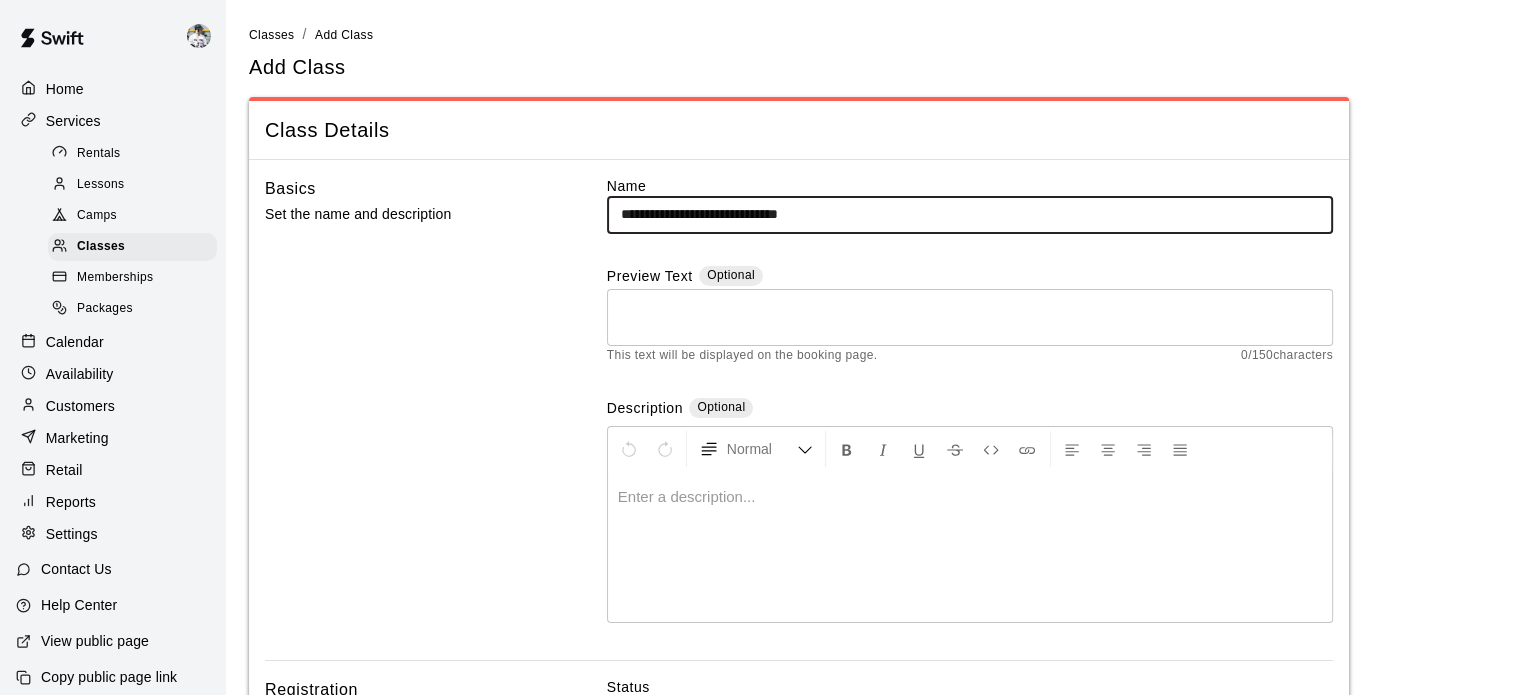 type on "**********" 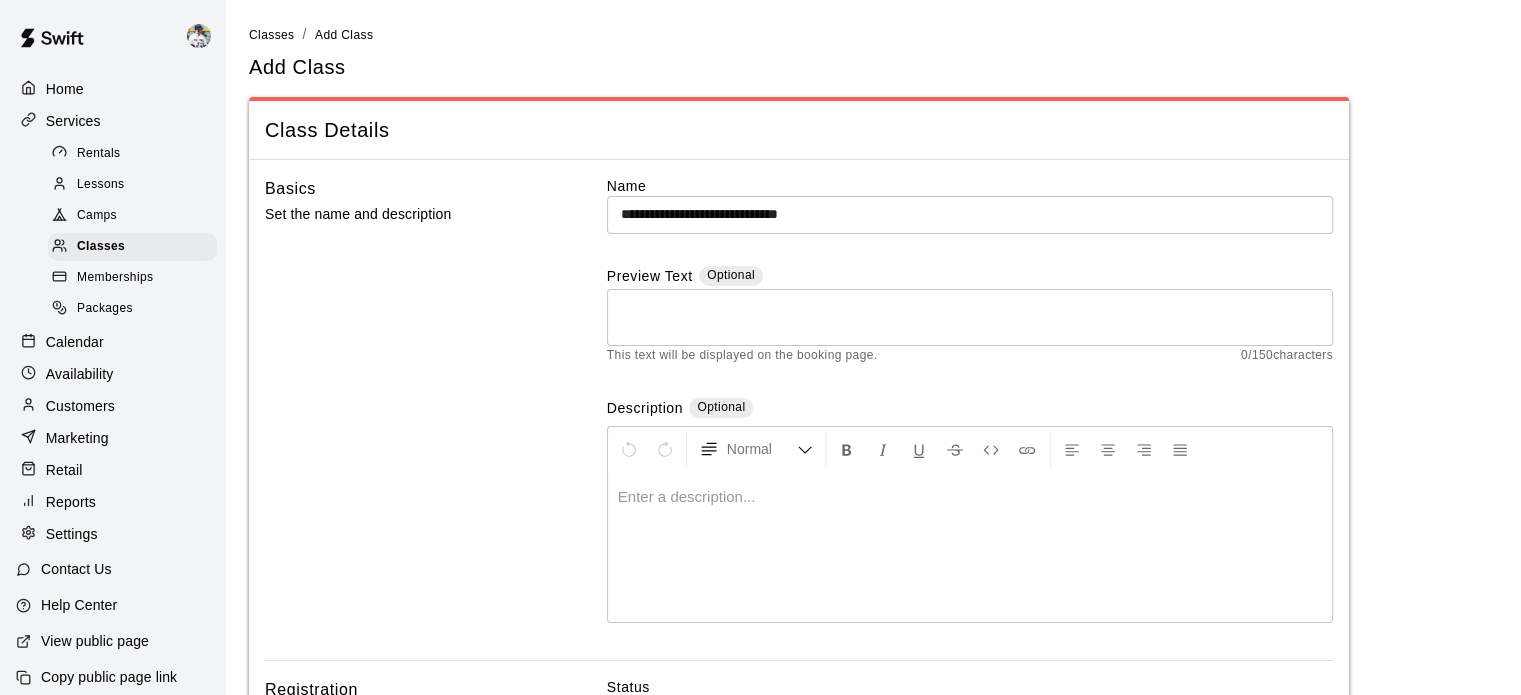 type 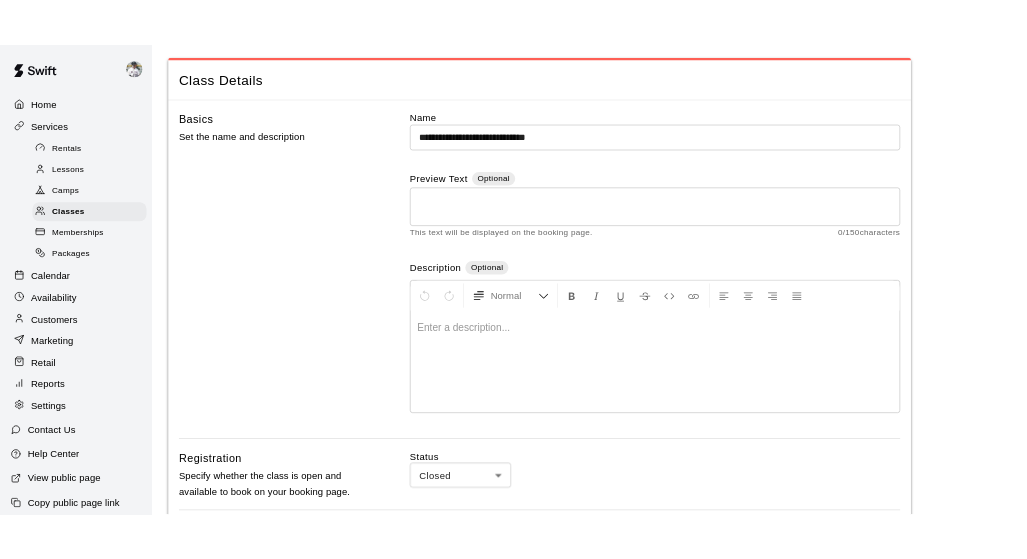 scroll, scrollTop: 90, scrollLeft: 0, axis: vertical 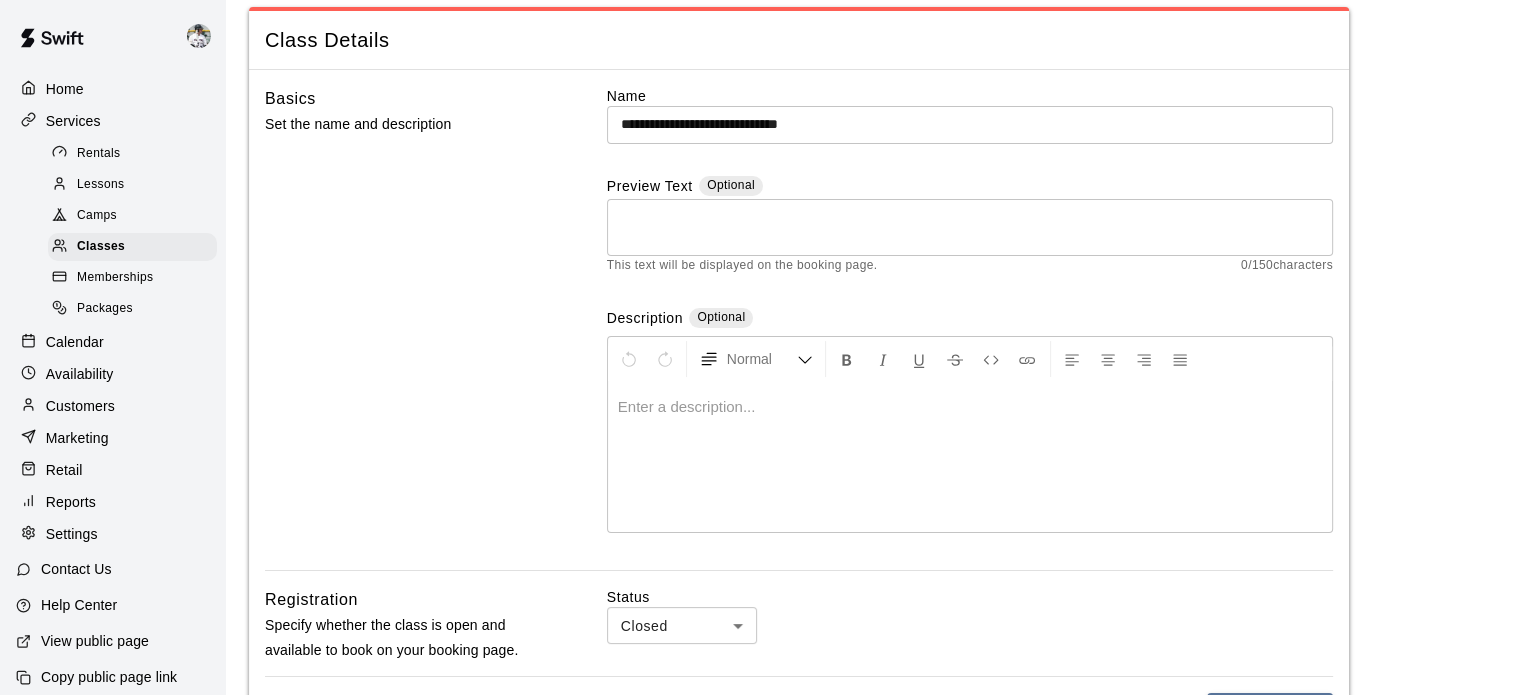 click at bounding box center (970, 457) 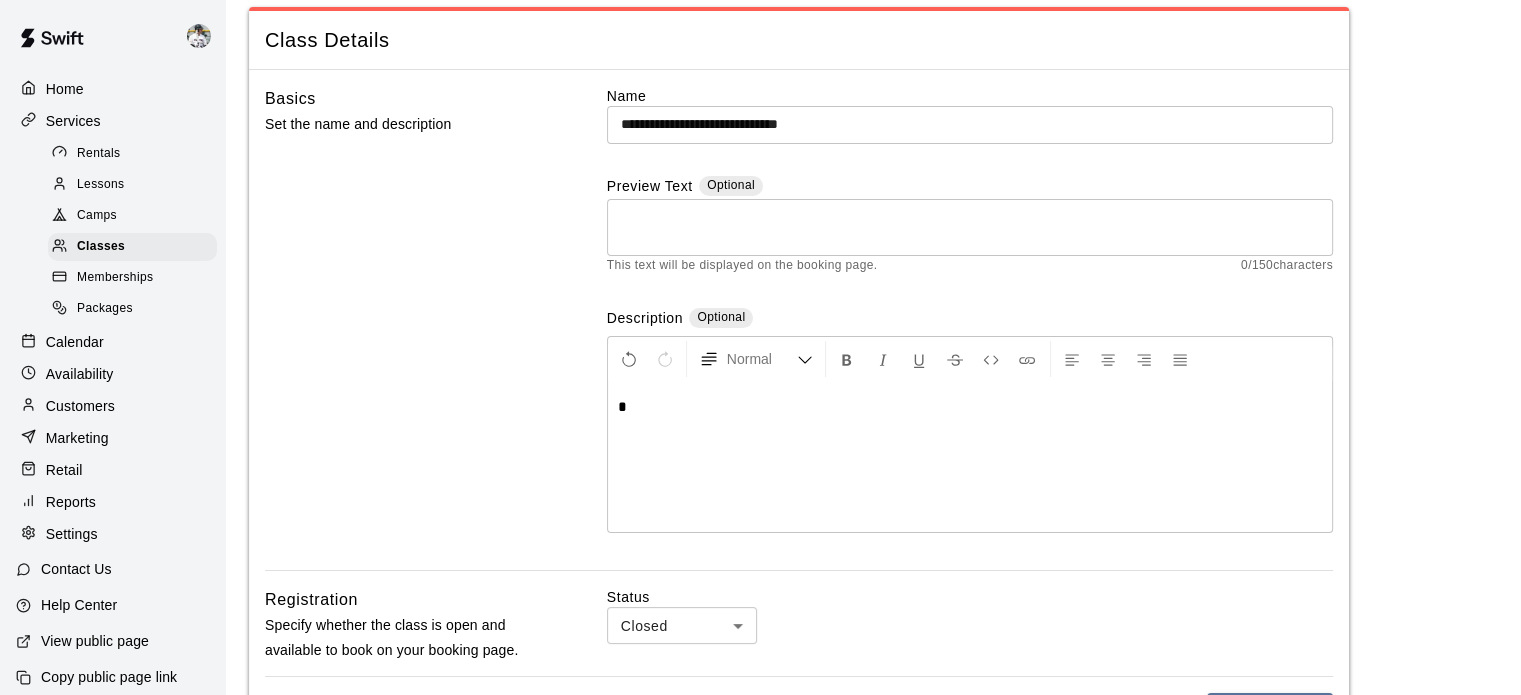 type 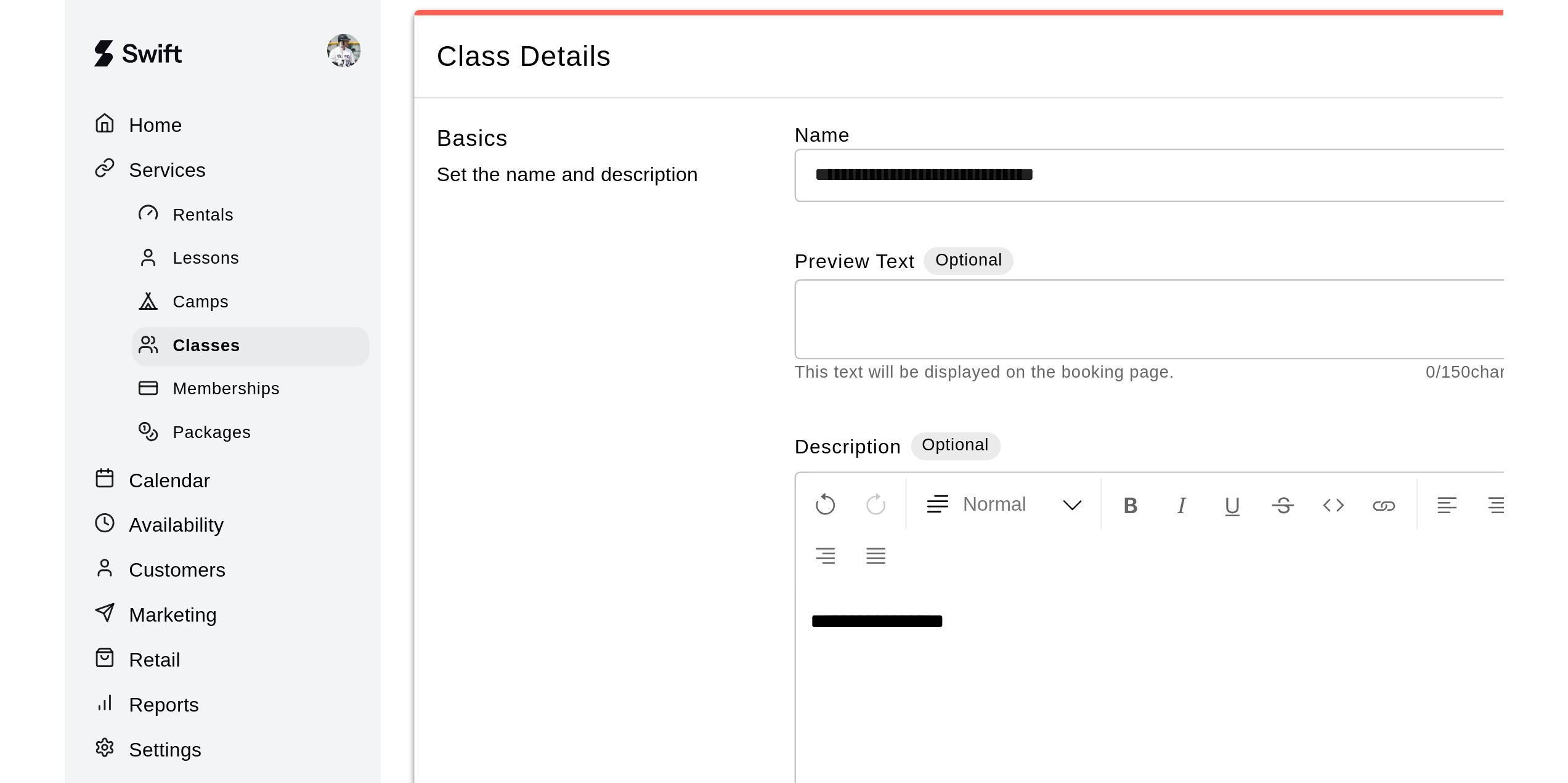 scroll, scrollTop: 55, scrollLeft: 0, axis: vertical 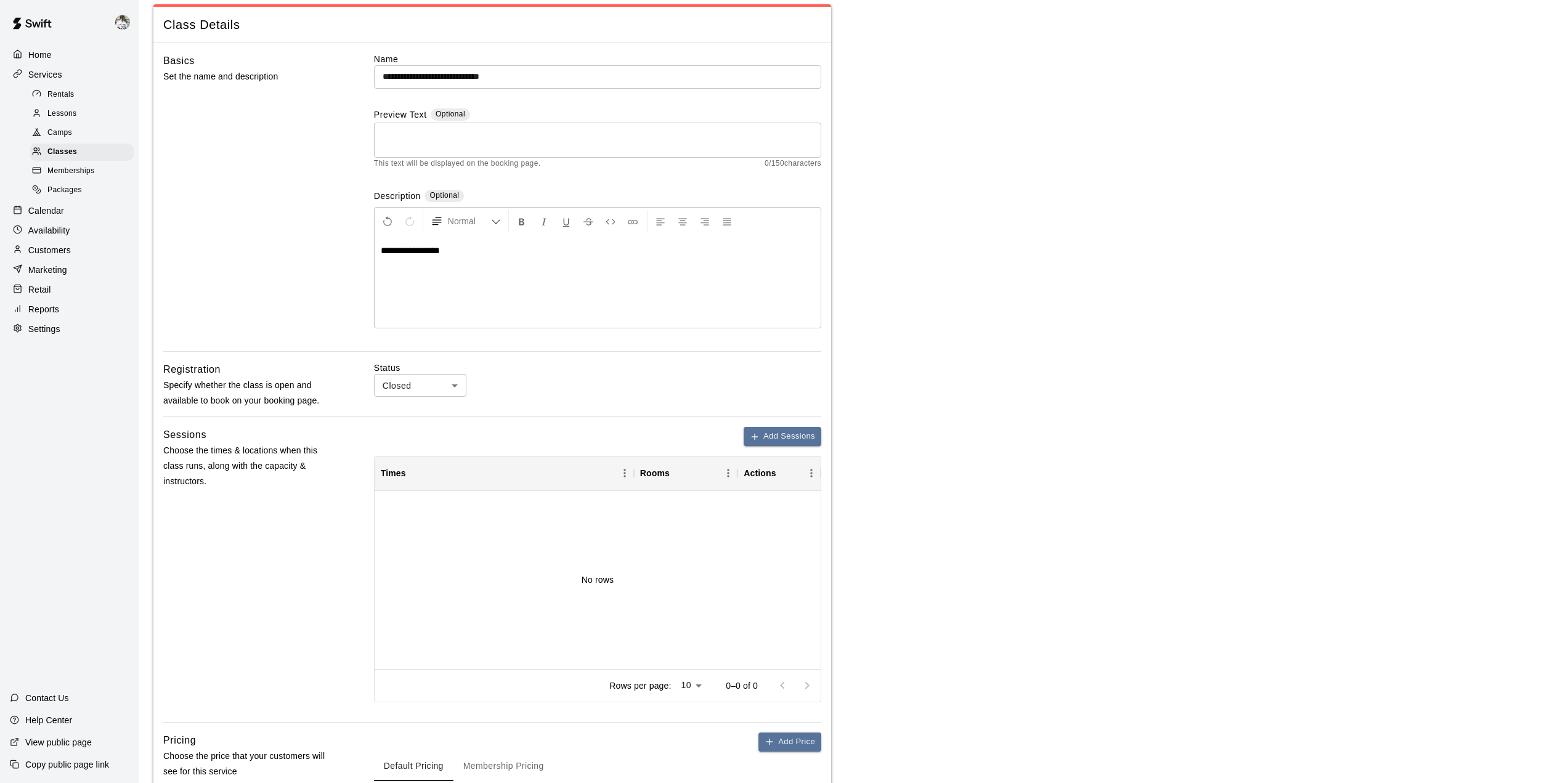 click on "**********" at bounding box center (598, 282) 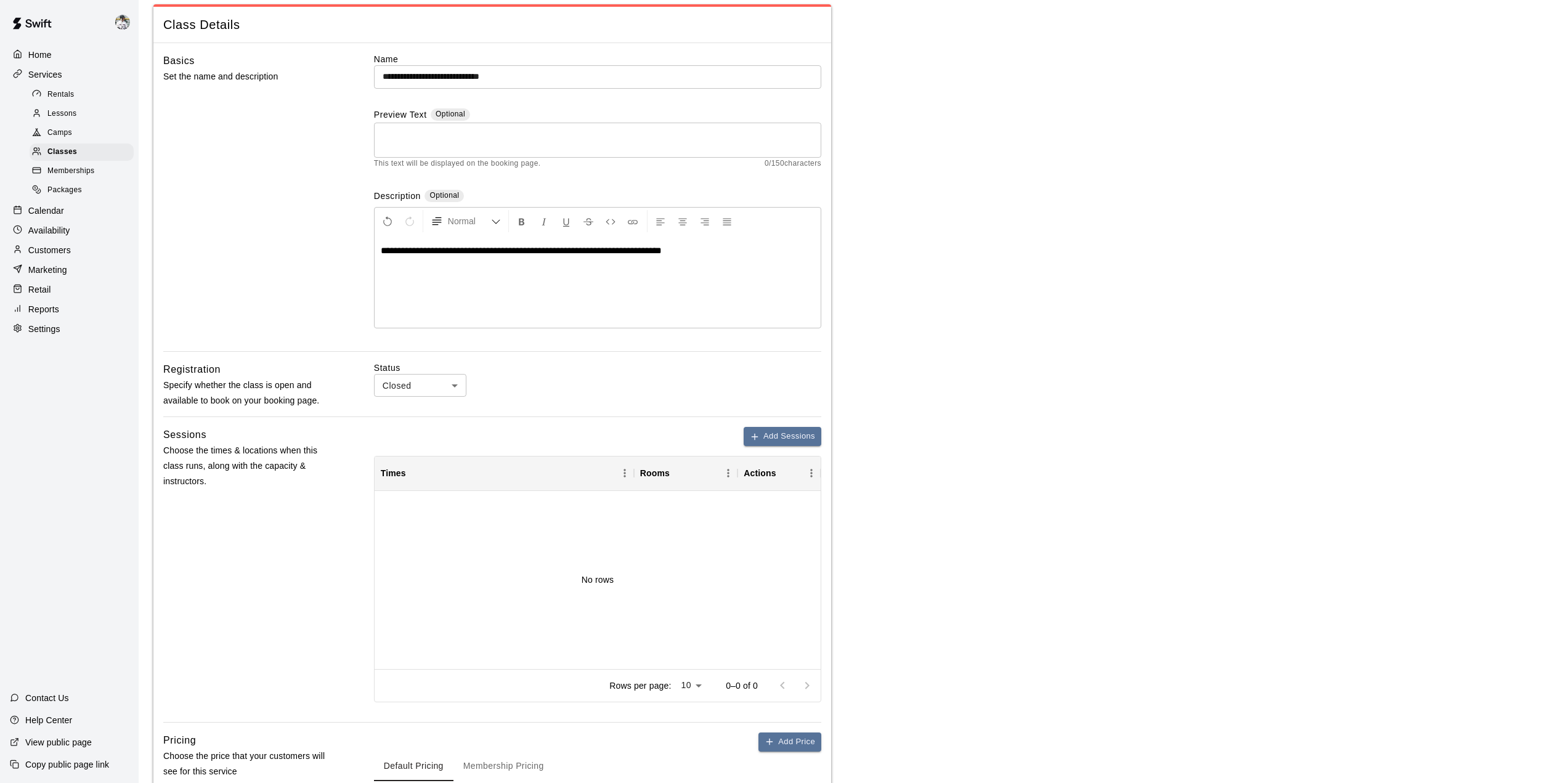 click on "**********" at bounding box center [598, 282] 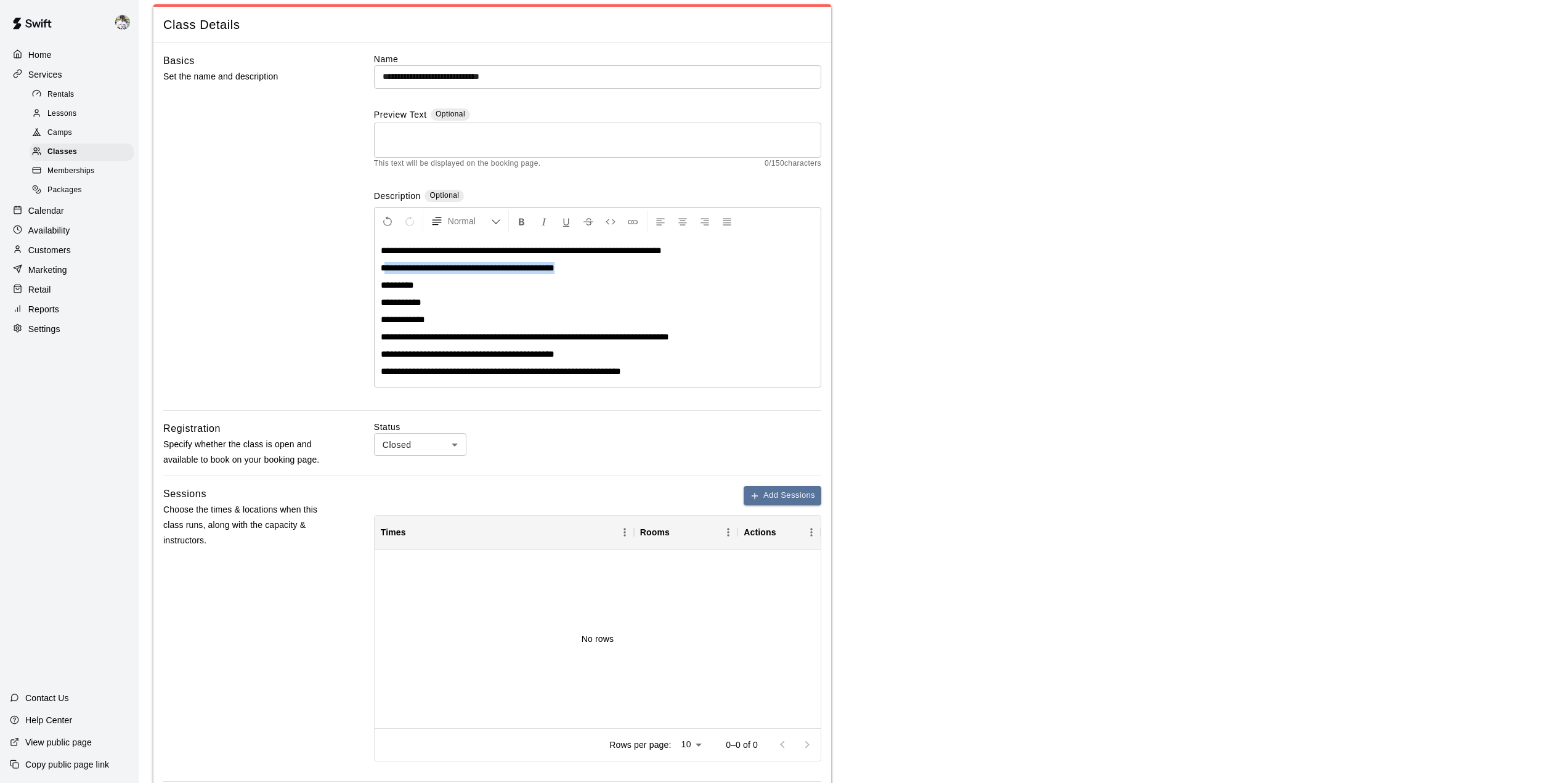 drag, startPoint x: 575, startPoint y: 268, endPoint x: 387, endPoint y: 266, distance: 188.01064 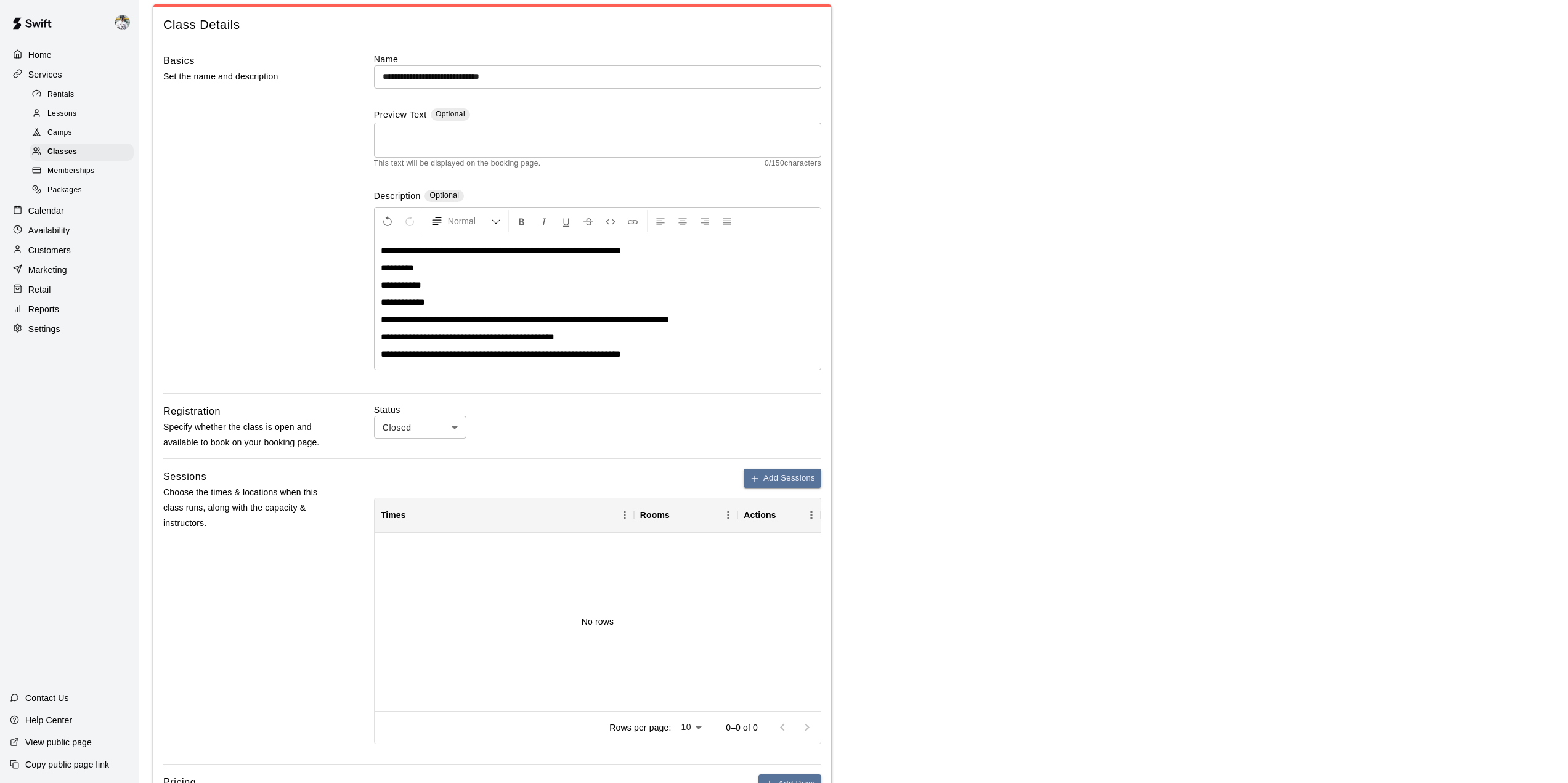 click on "**********" at bounding box center (853, 473) 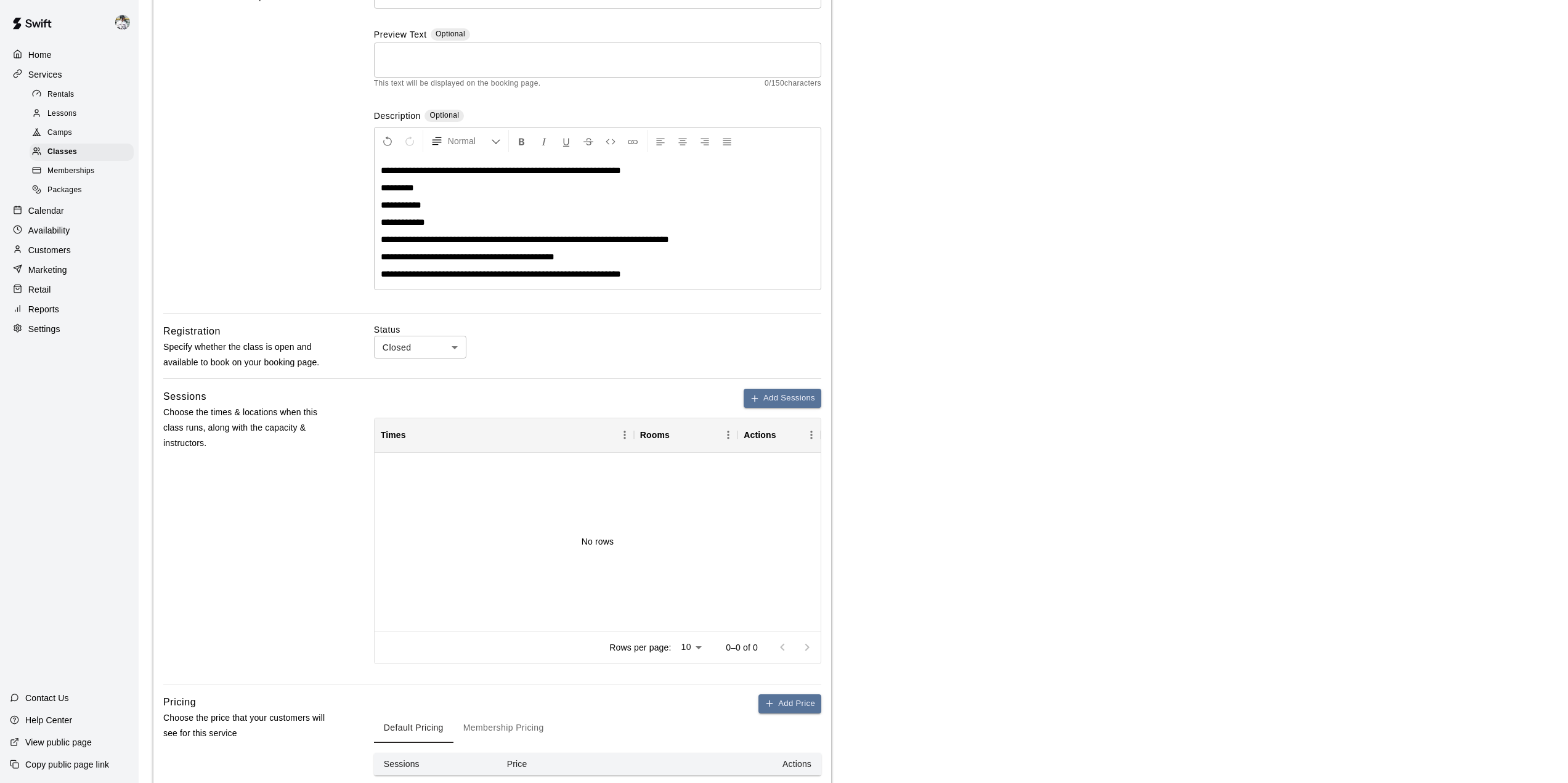 scroll, scrollTop: 274, scrollLeft: 0, axis: vertical 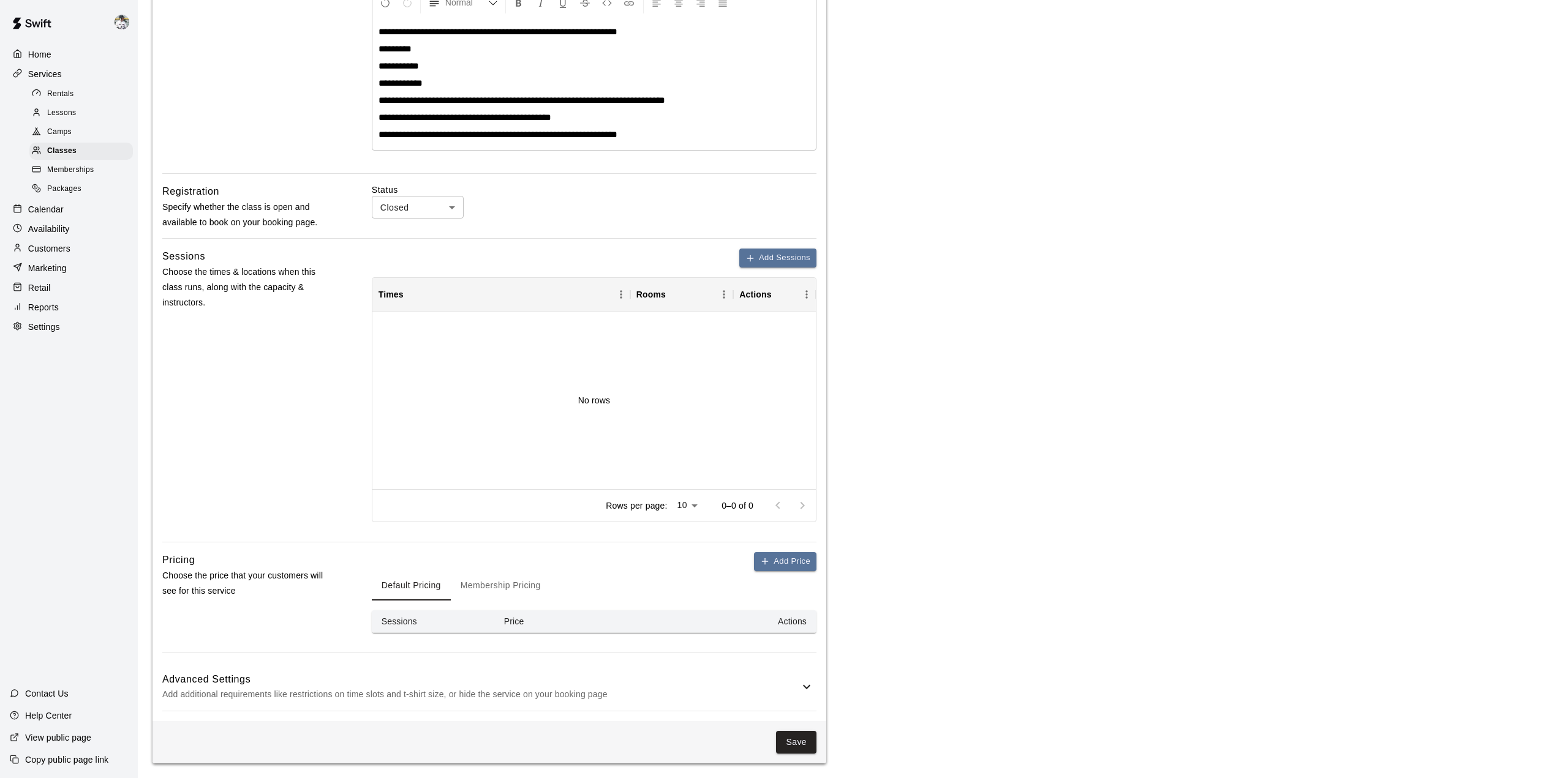 click on "**********" at bounding box center (784, 253) 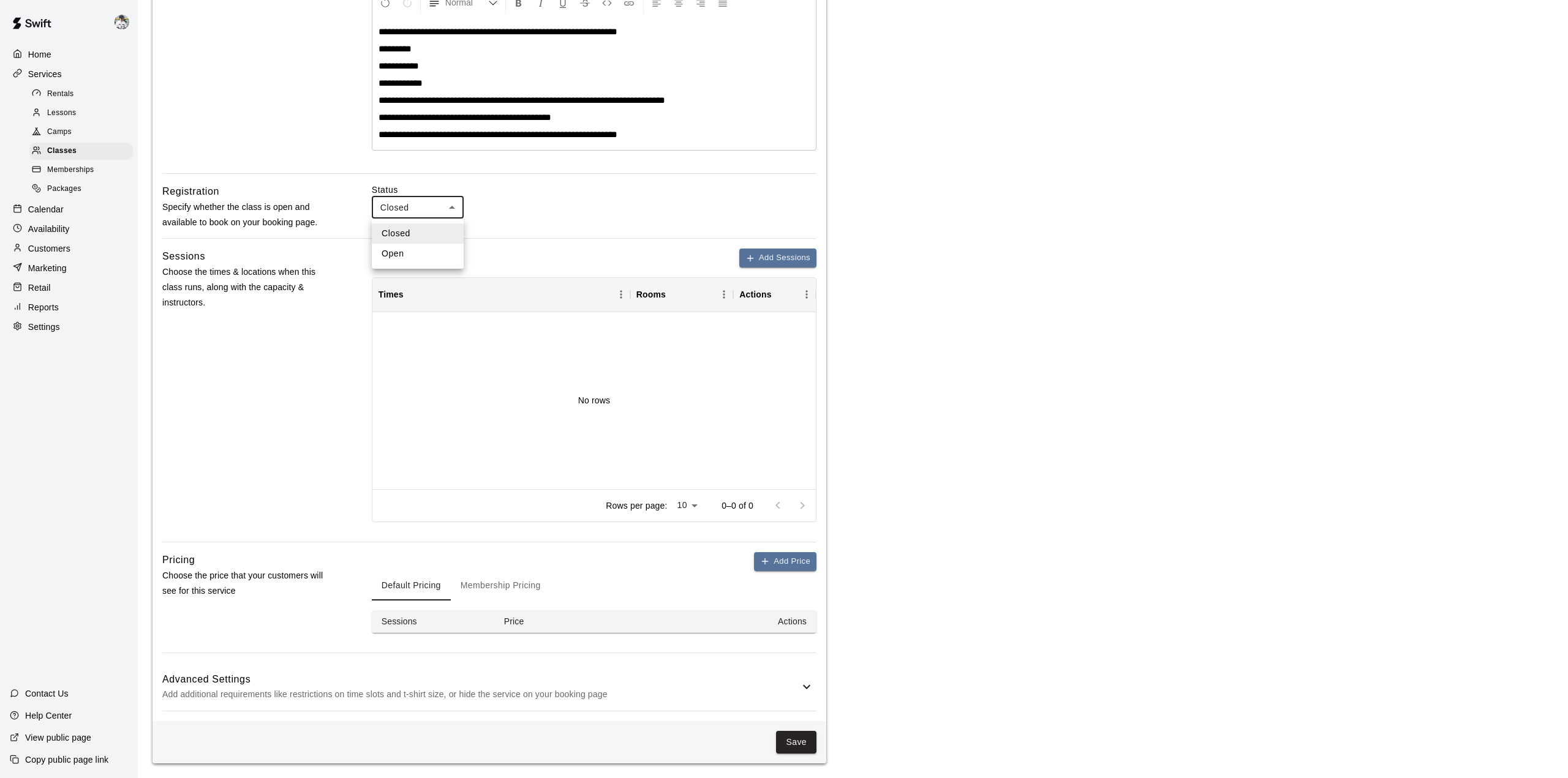click on "Open" at bounding box center (418, 253) 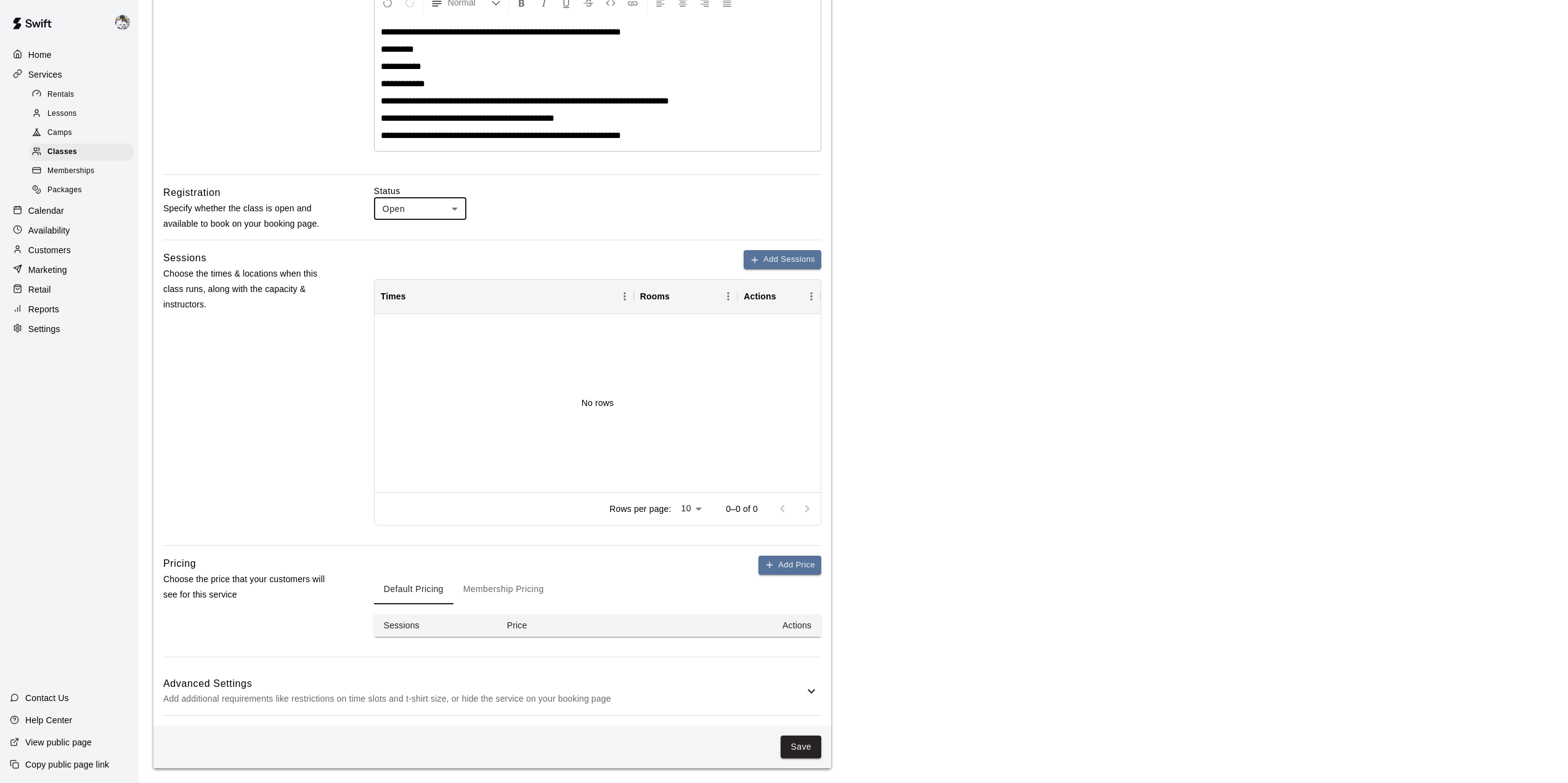 click on "No rows" at bounding box center (598, 403) 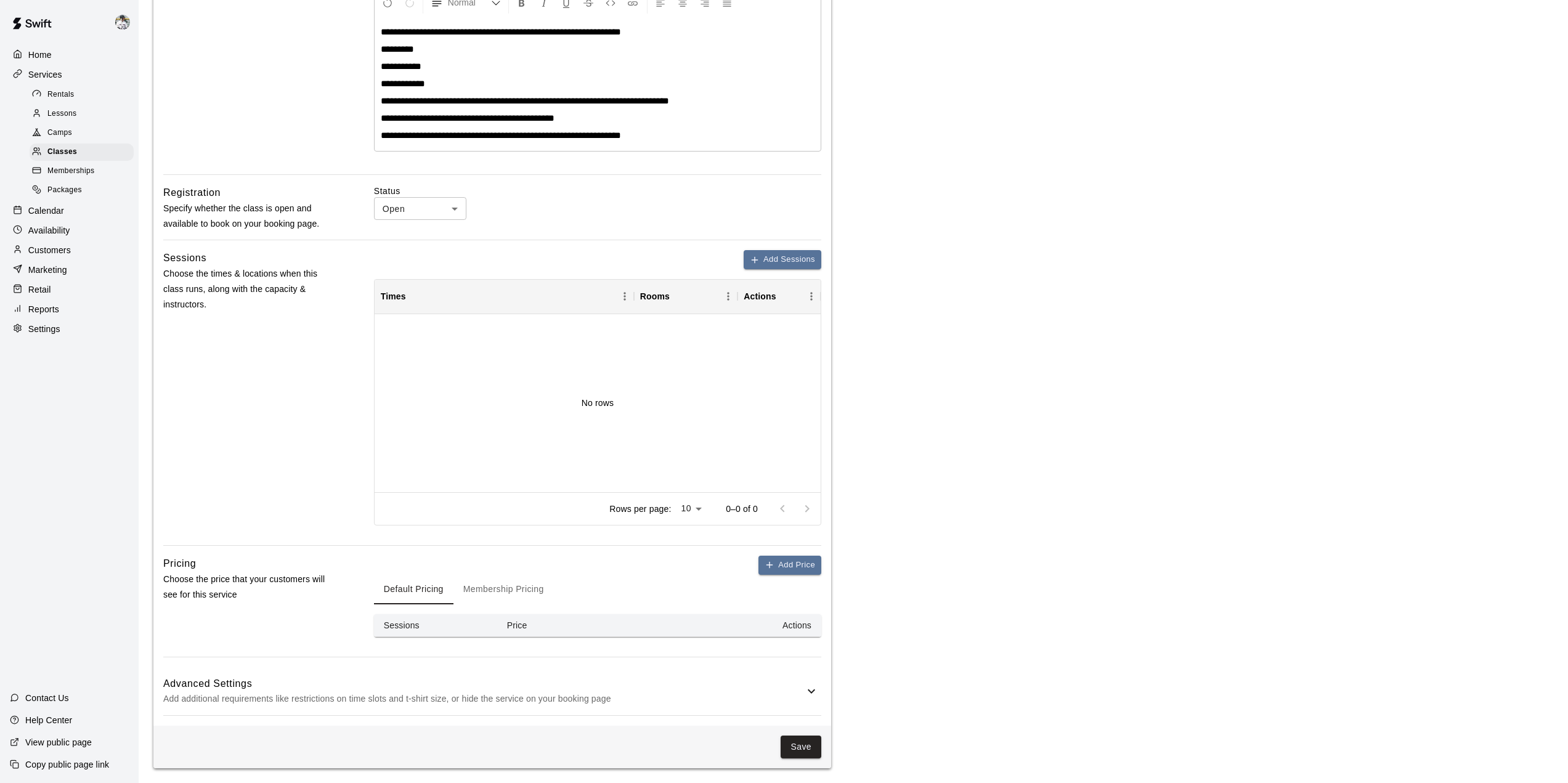 click on "No rows" at bounding box center (598, 403) 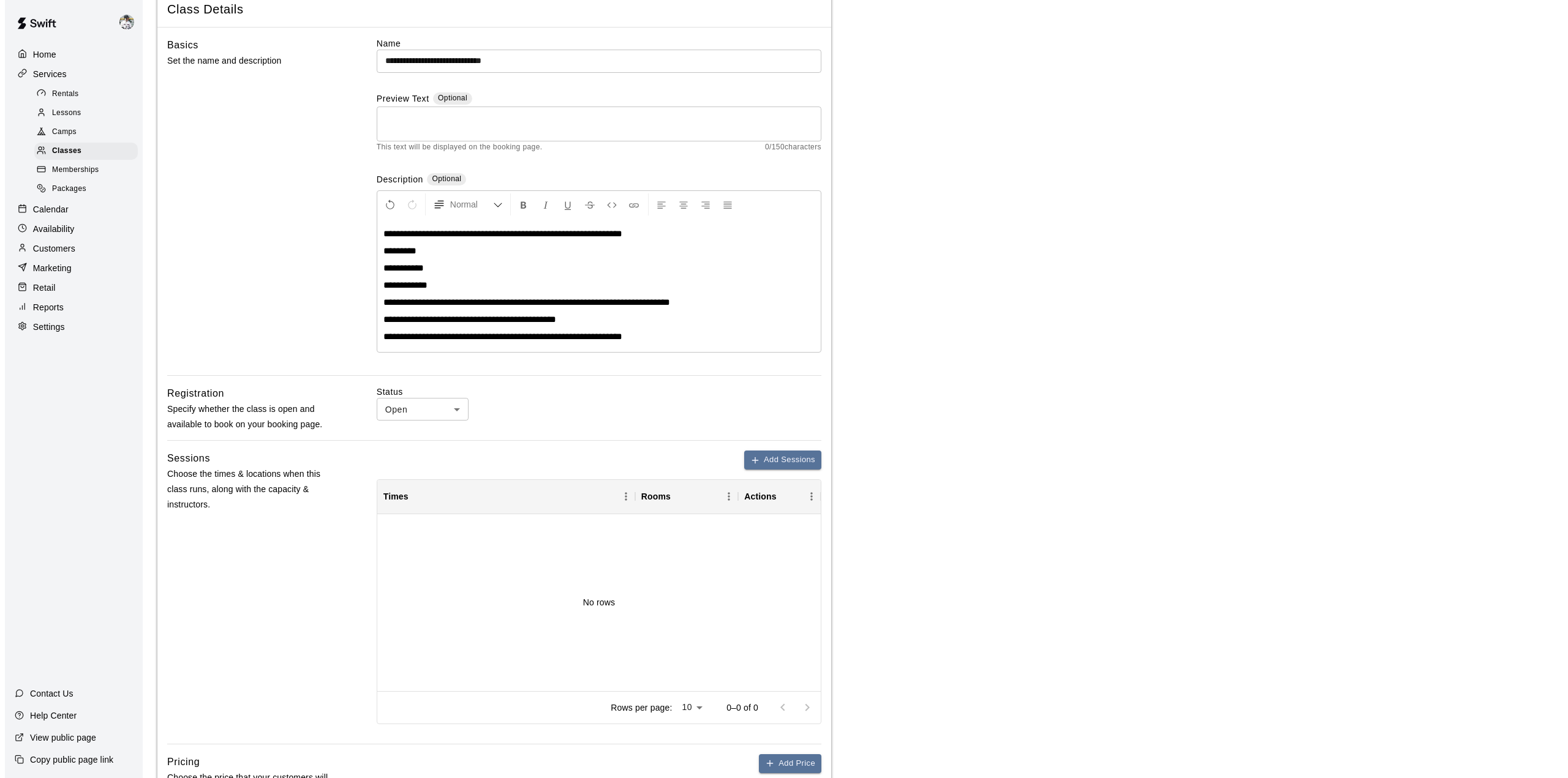 scroll, scrollTop: 0, scrollLeft: 0, axis: both 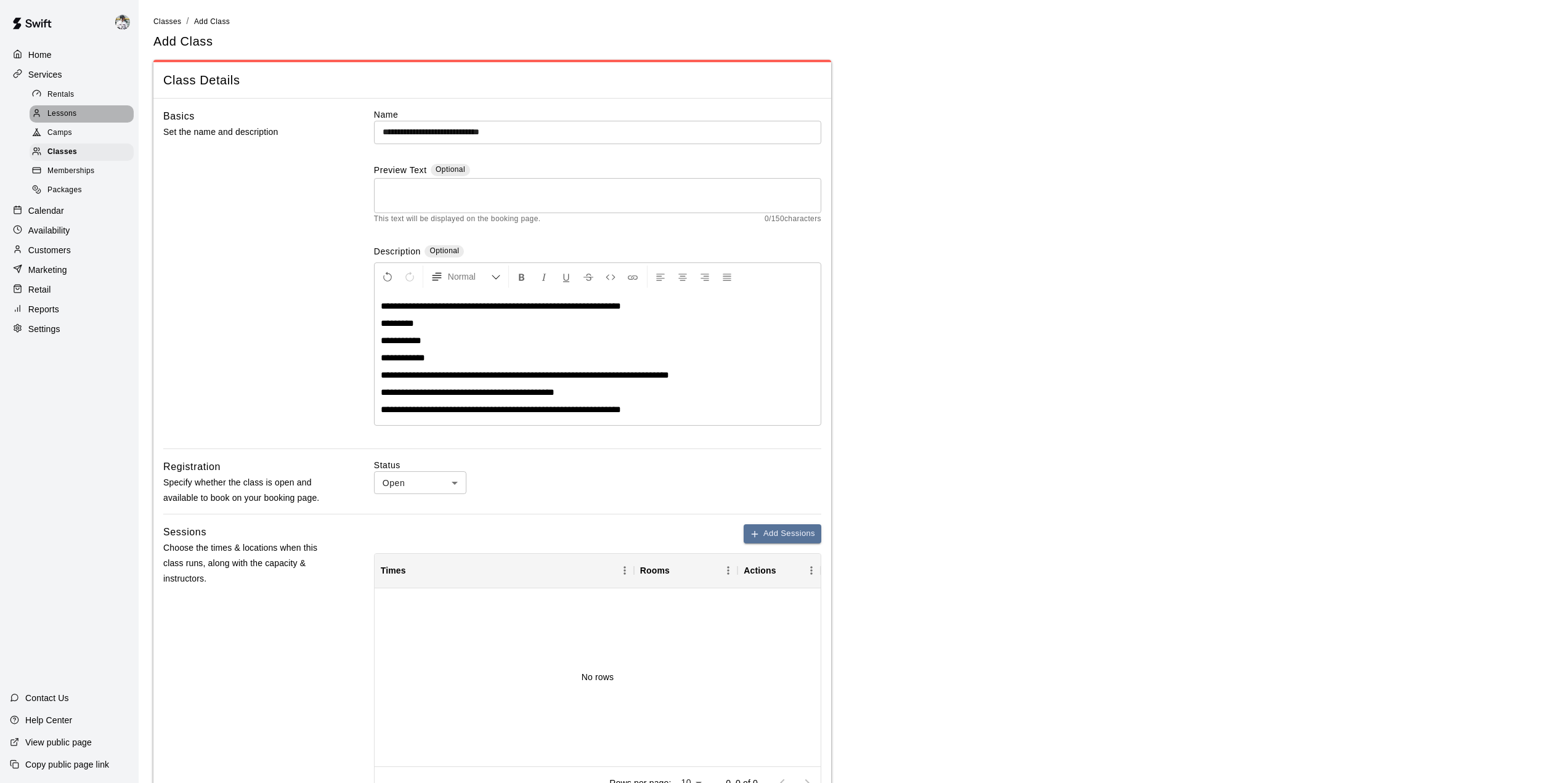 click on "Lessons" at bounding box center [62, 114] 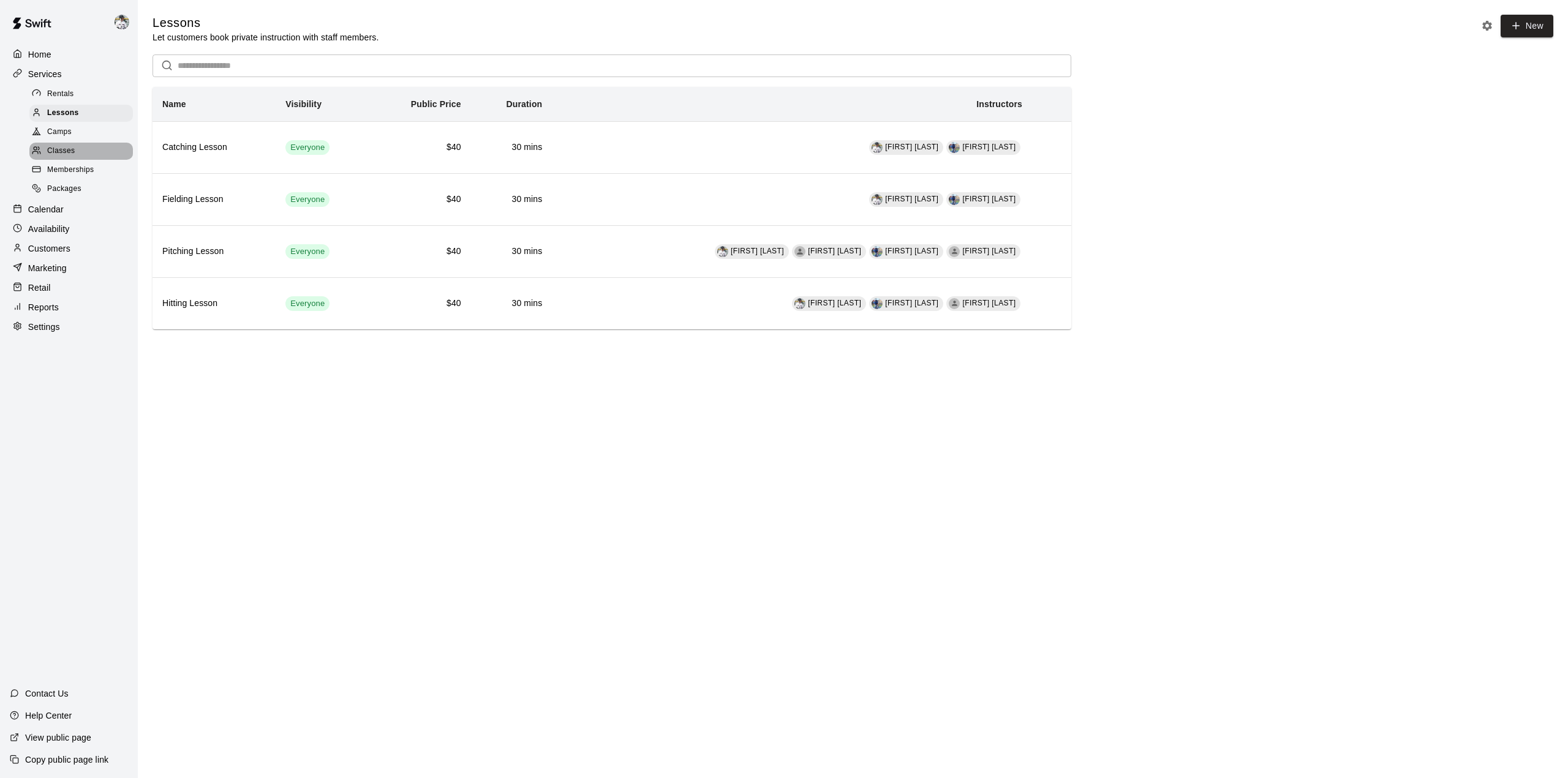 click on "Classes" at bounding box center [61, 151] 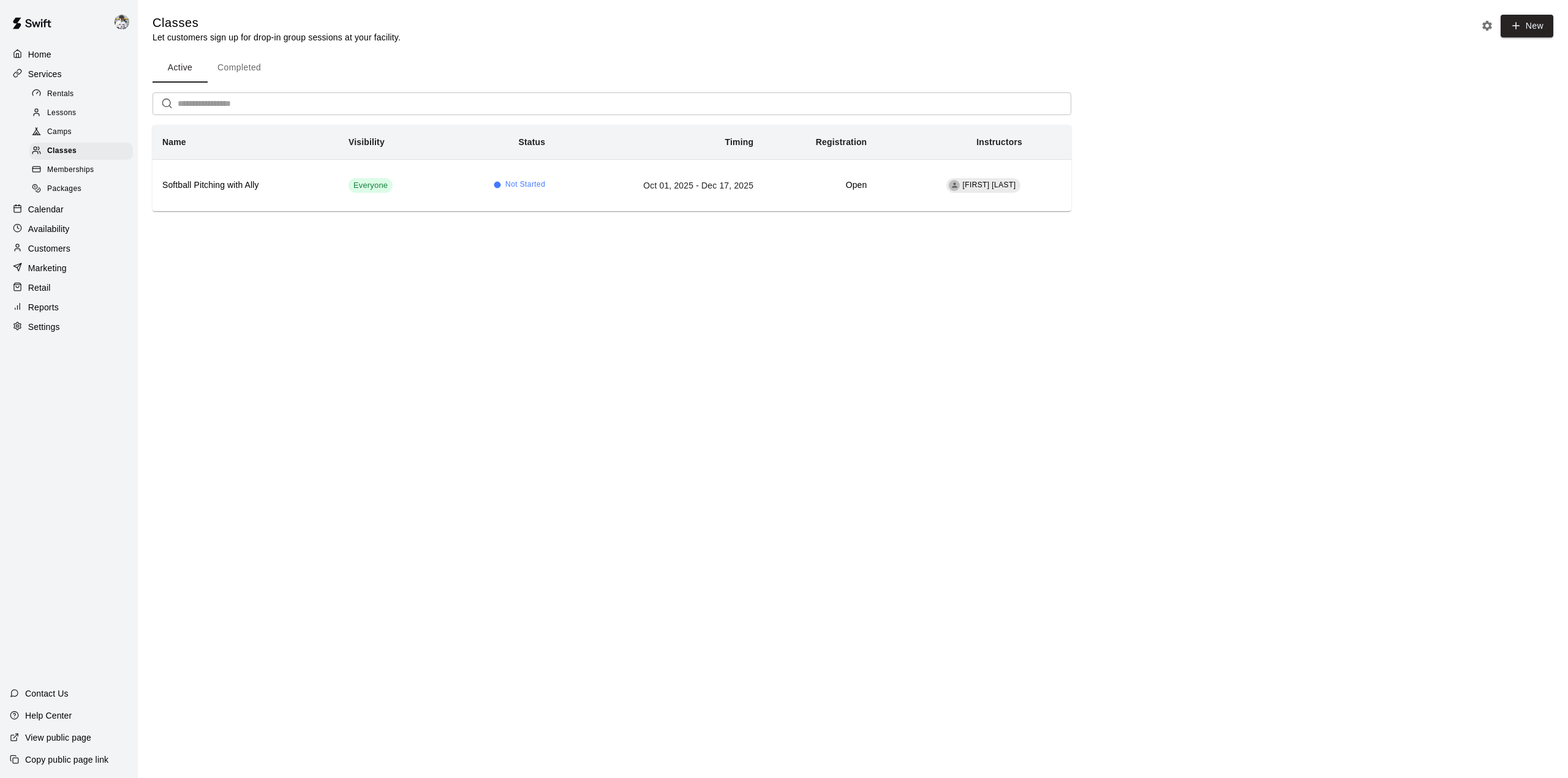 click on "Home Services Rentals Lessons Camps Classes Memberships Packages Calendar Availability Customers Marketing Retail Reports Settings Contact Us Help Center View public page Copy public page link Classes Let customers sign up for drop-in group sessions at your facility.   New Active Completed ​ Name Visibility Status Timing Registration Instructors Softball Pitching with Ally Everyone Not Started Oct 01, 2025 - Dec 17, 2025 Open Ally DeFosset Swift - Classes Close cross-small" at bounding box center (784, 122) 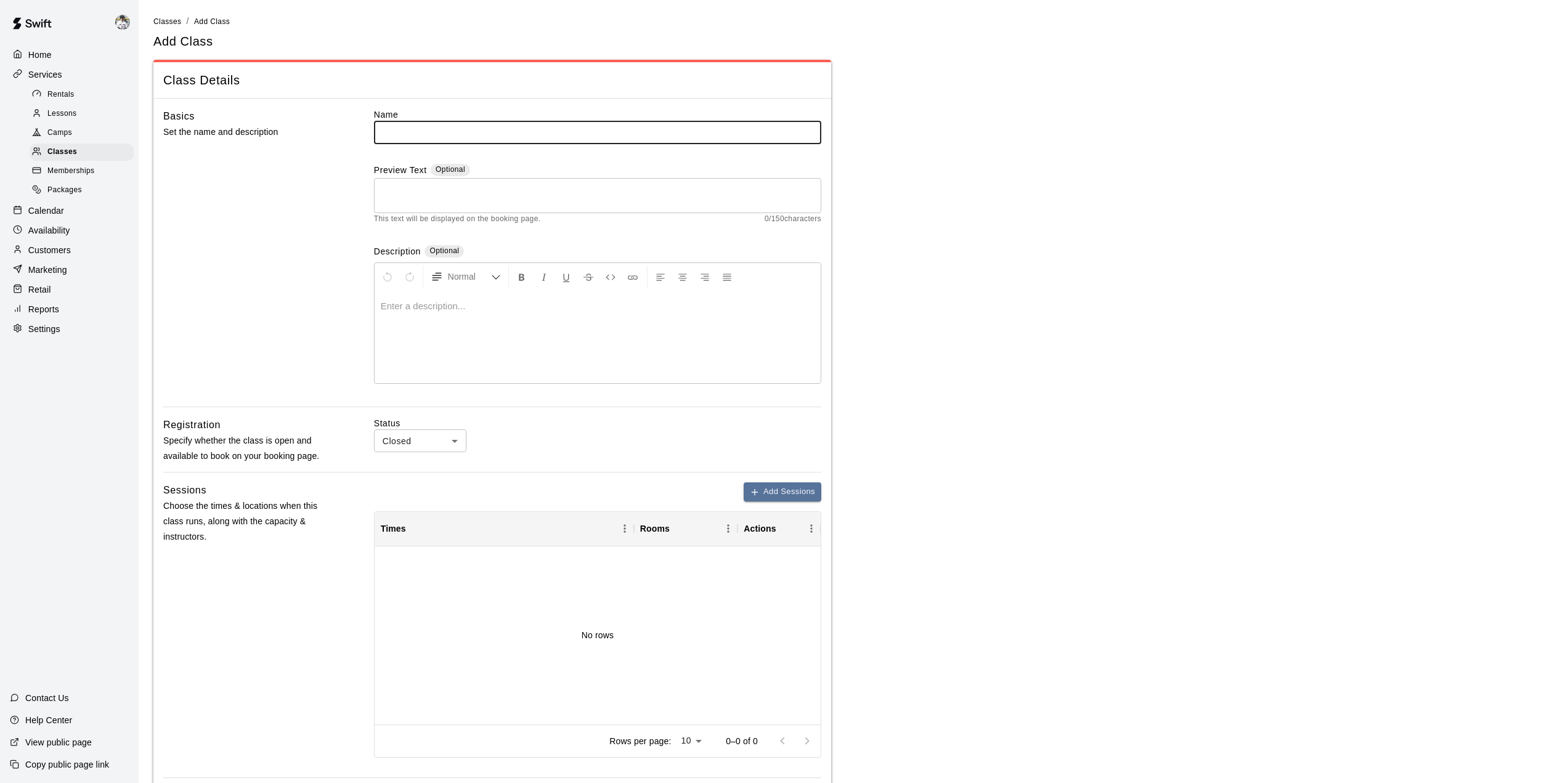 click at bounding box center [598, 132] 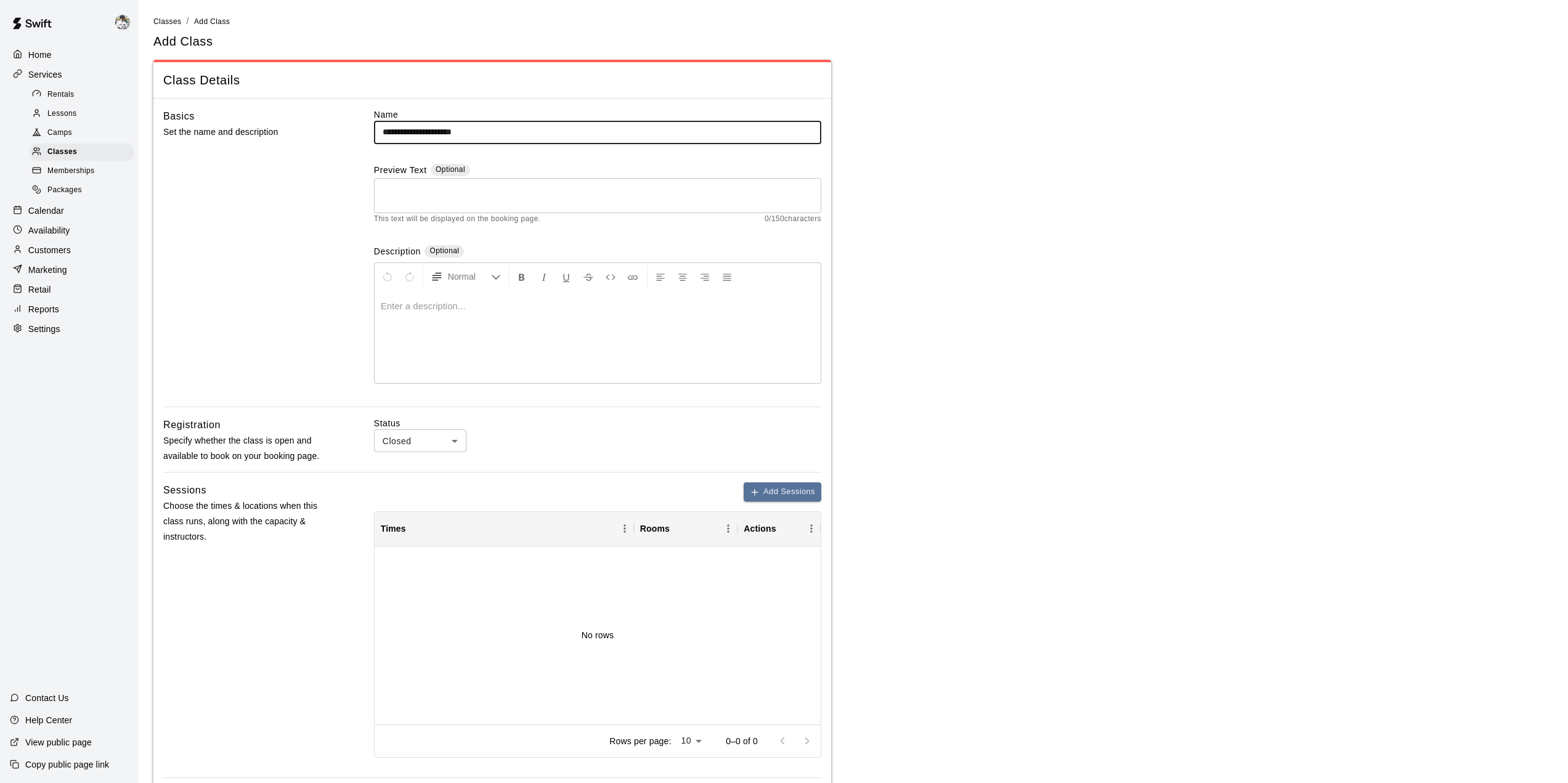 type on "**********" 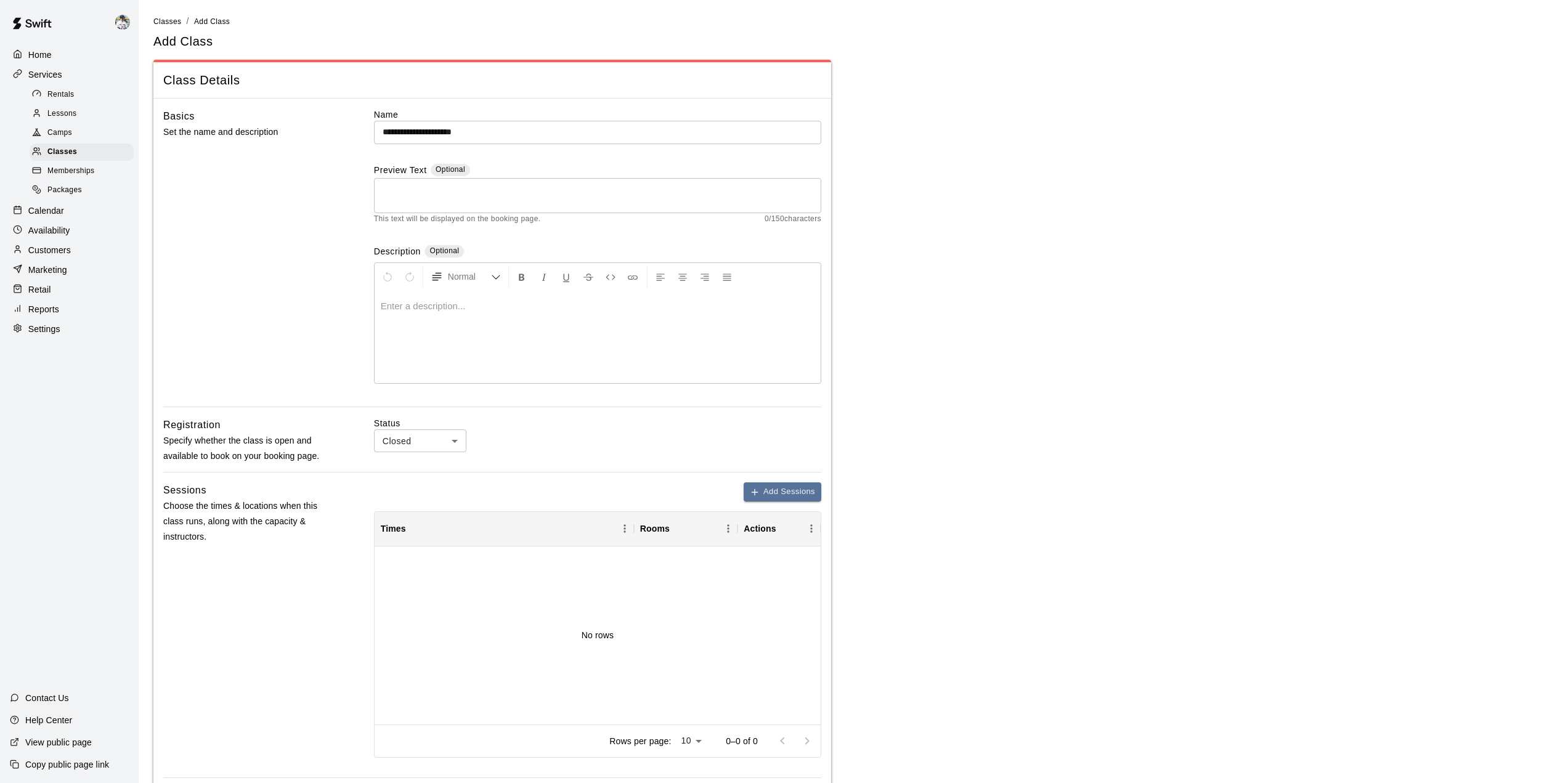 type 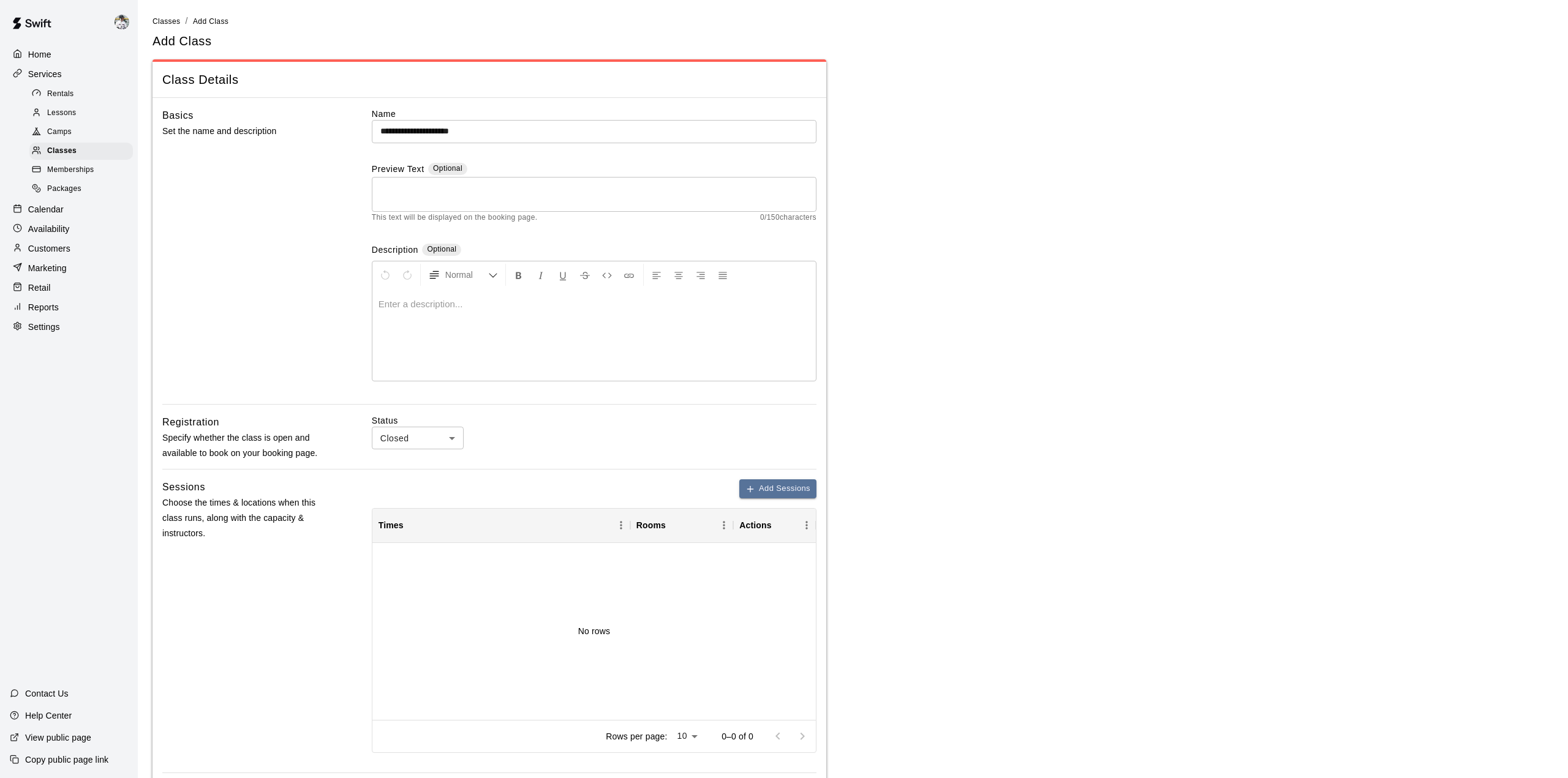 click on "**********" at bounding box center [784, 504] 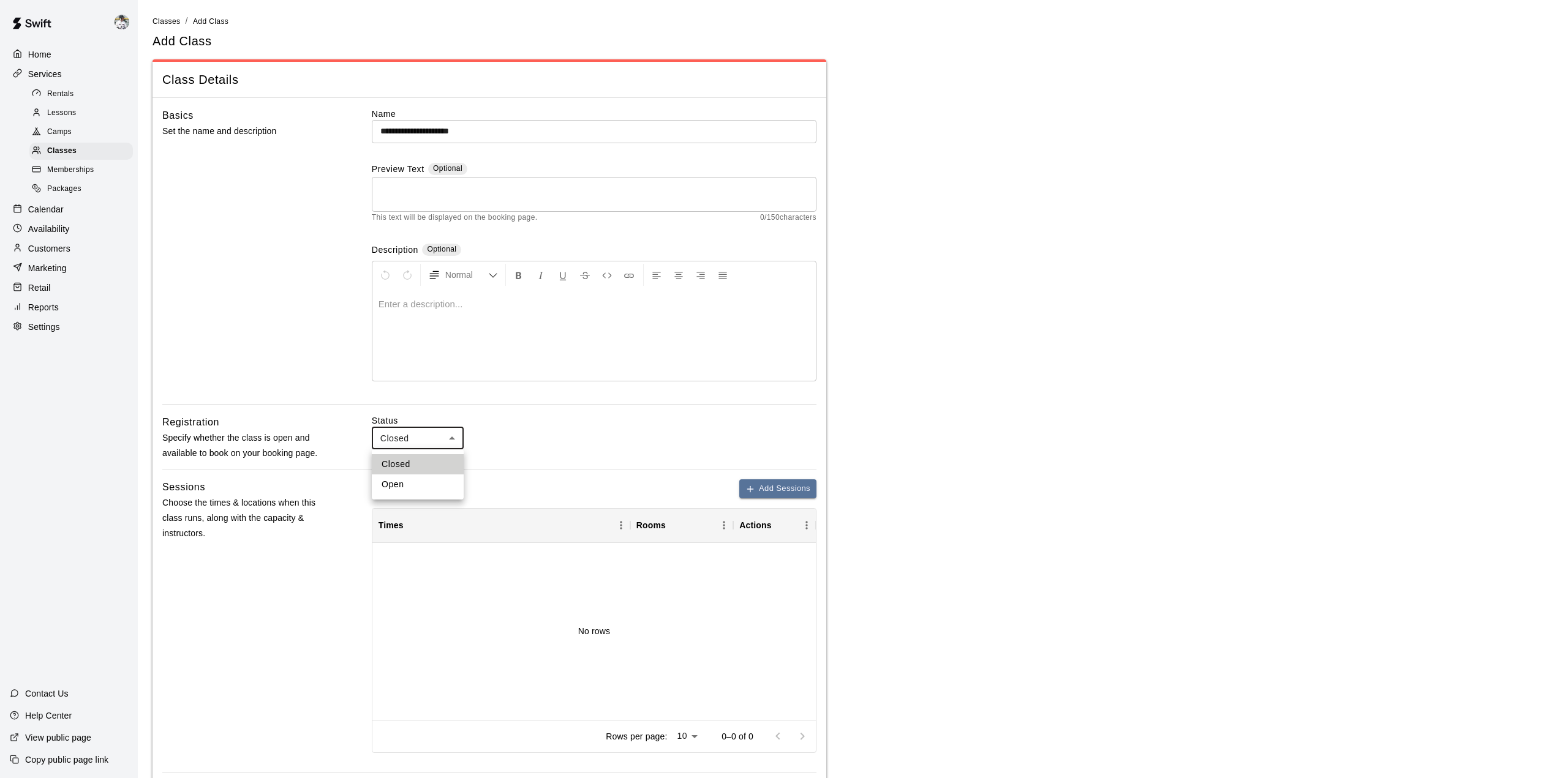 click on "Open" at bounding box center (418, 484) 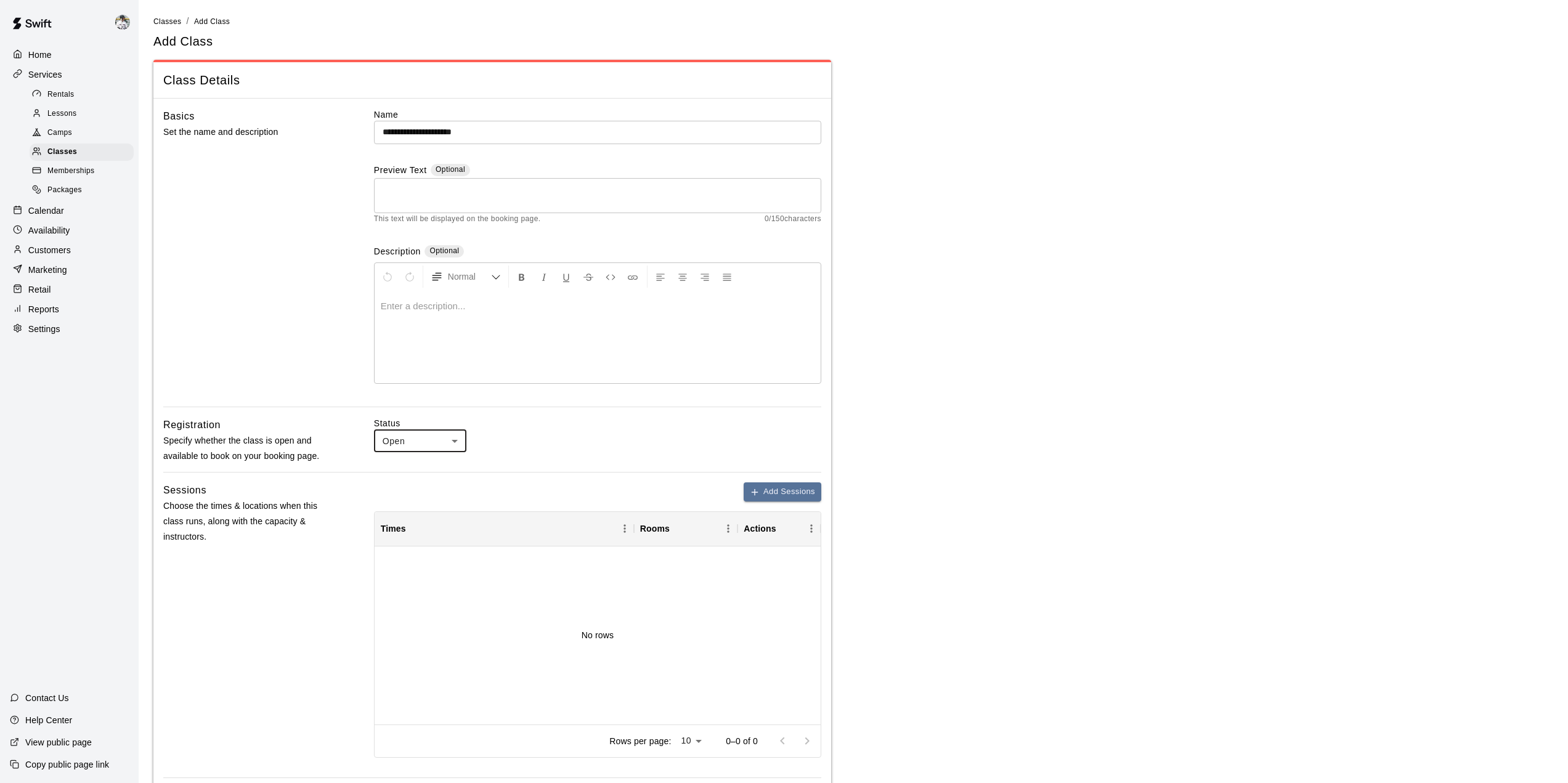 click at bounding box center (598, 337) 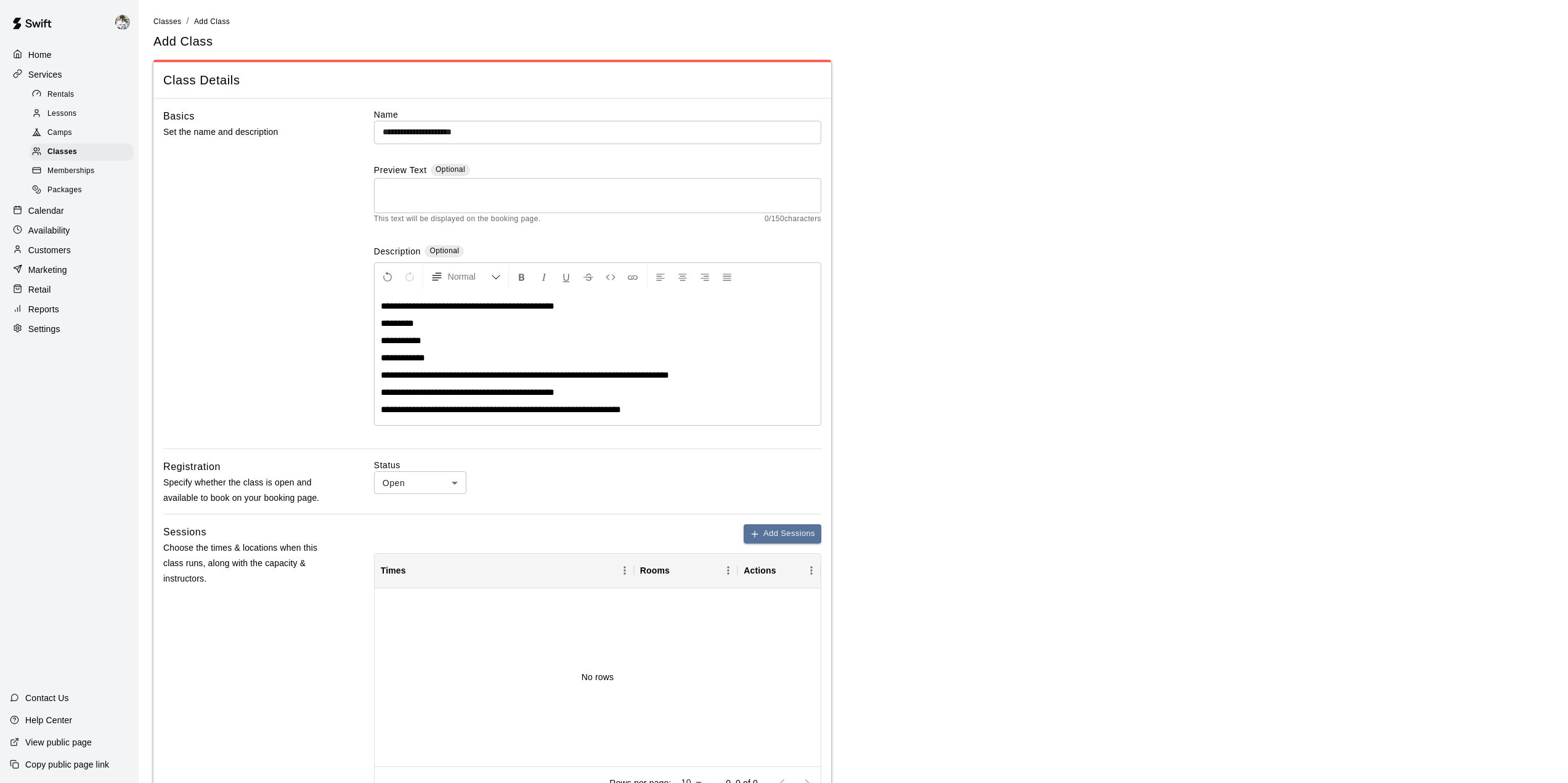 click on "**********" at bounding box center (598, 358) 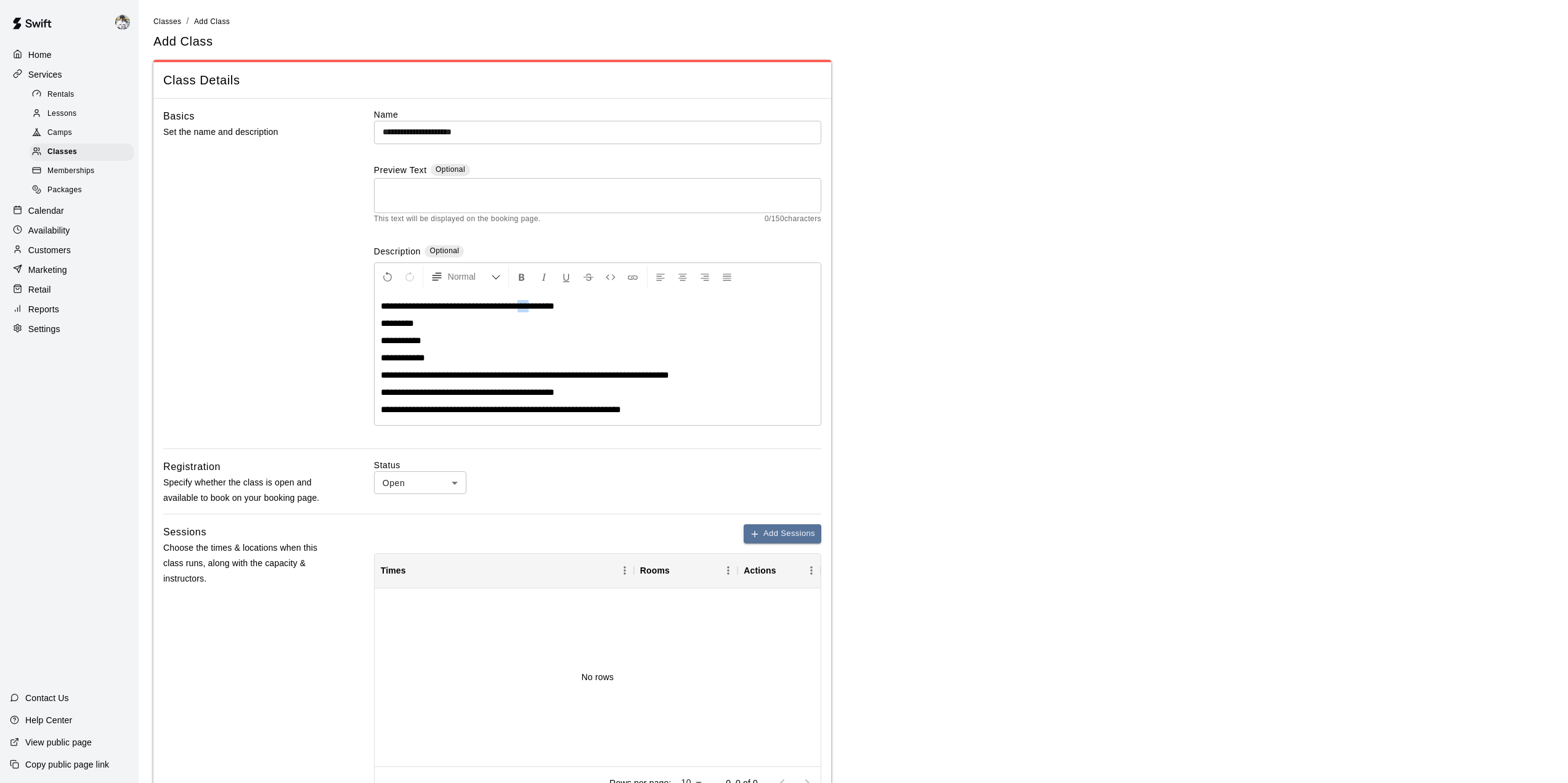 click on "**********" at bounding box center [468, 306] 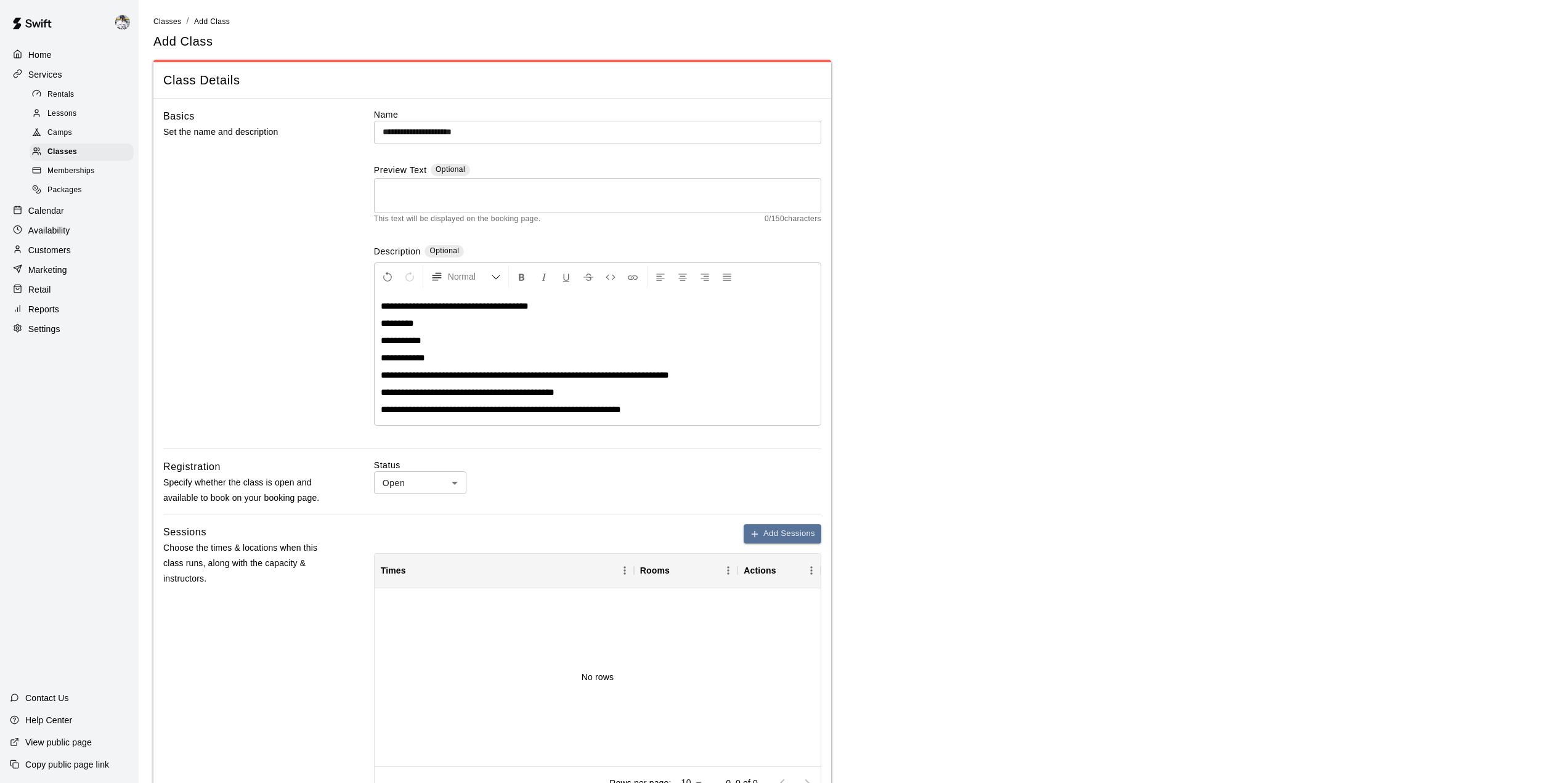type 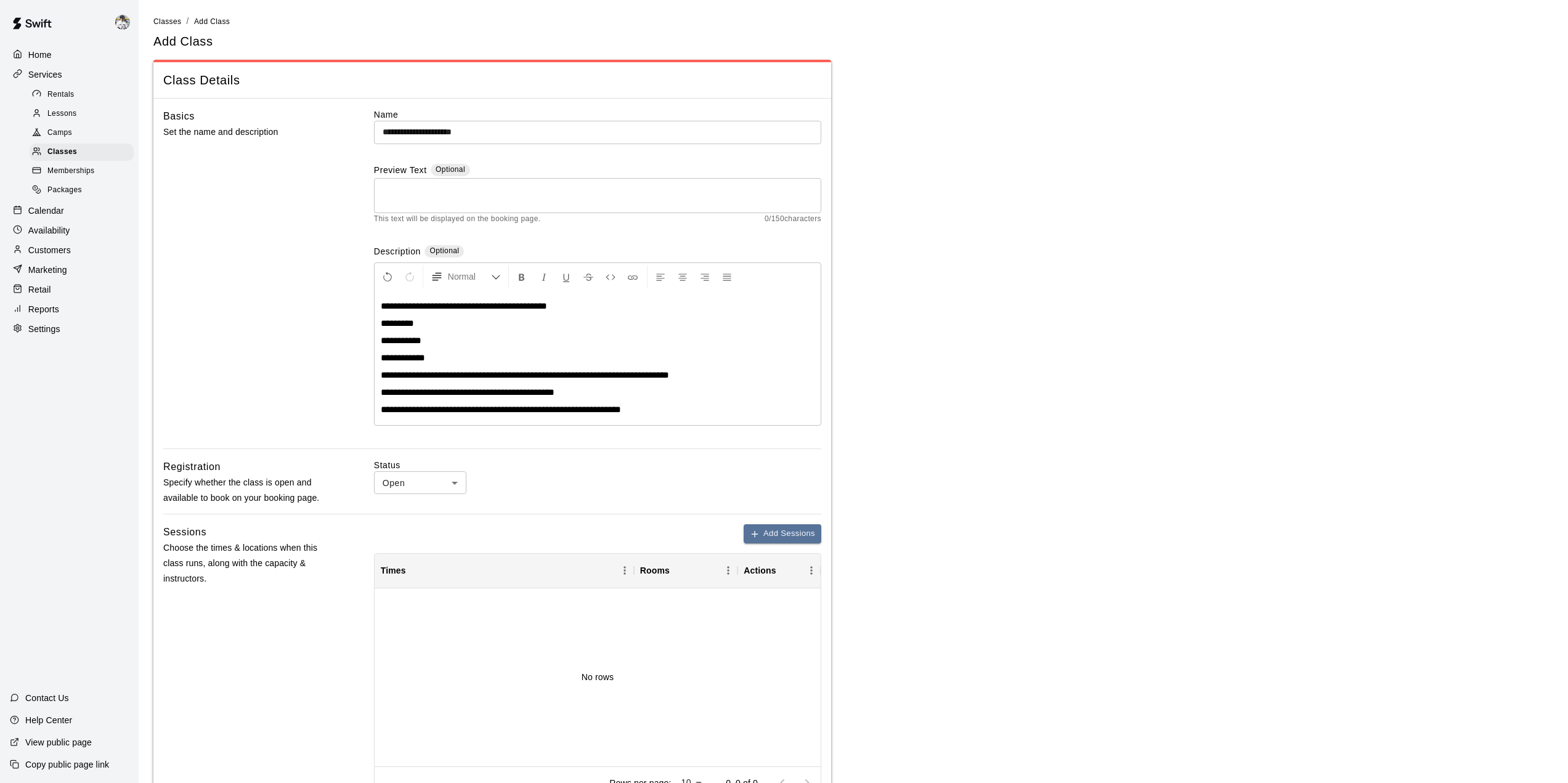 click on "**********" at bounding box center (853, 529) 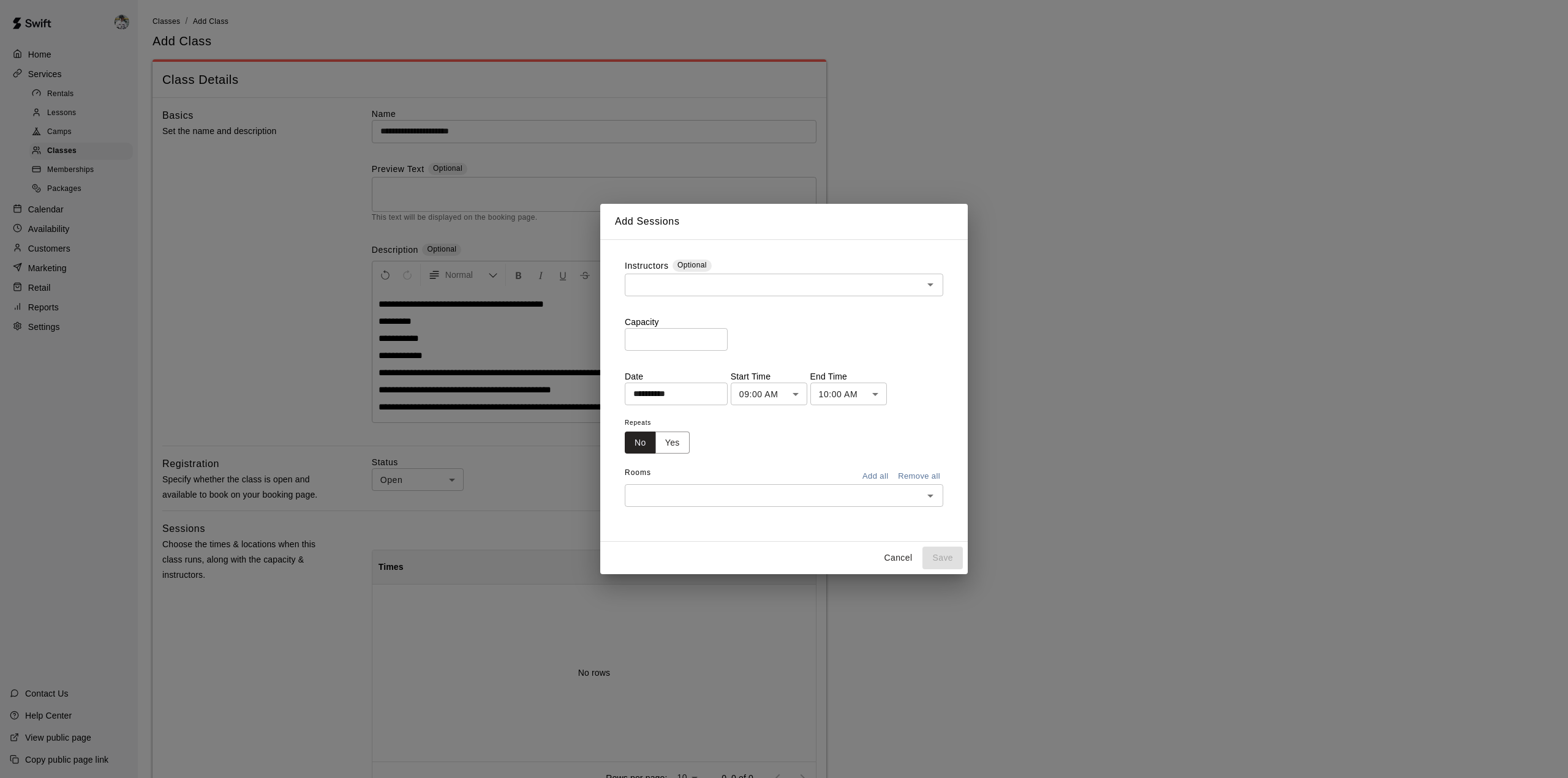 click on "​" at bounding box center (784, 285) 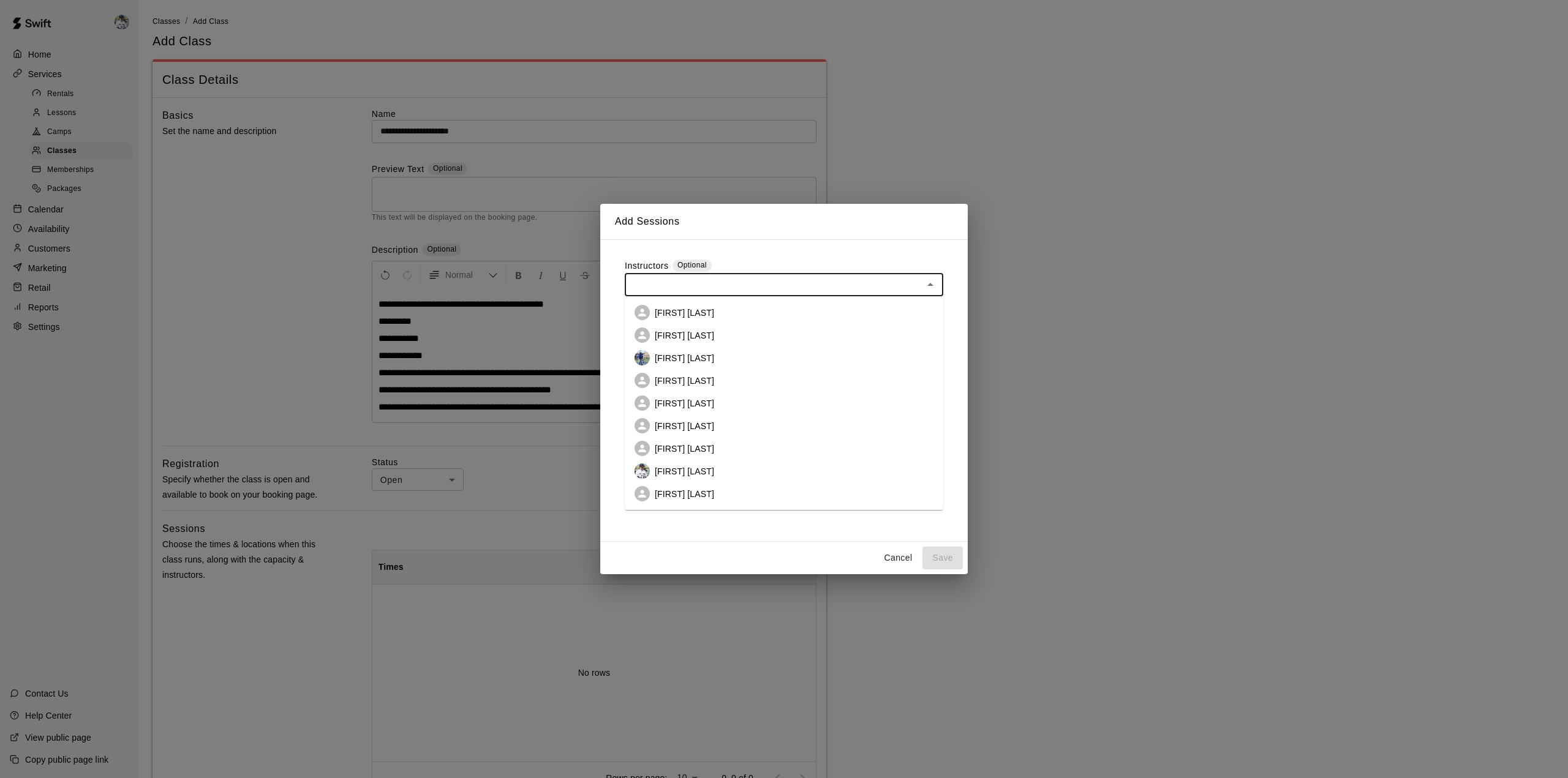 click on "[FIRST] [LAST]" at bounding box center (784, 312) 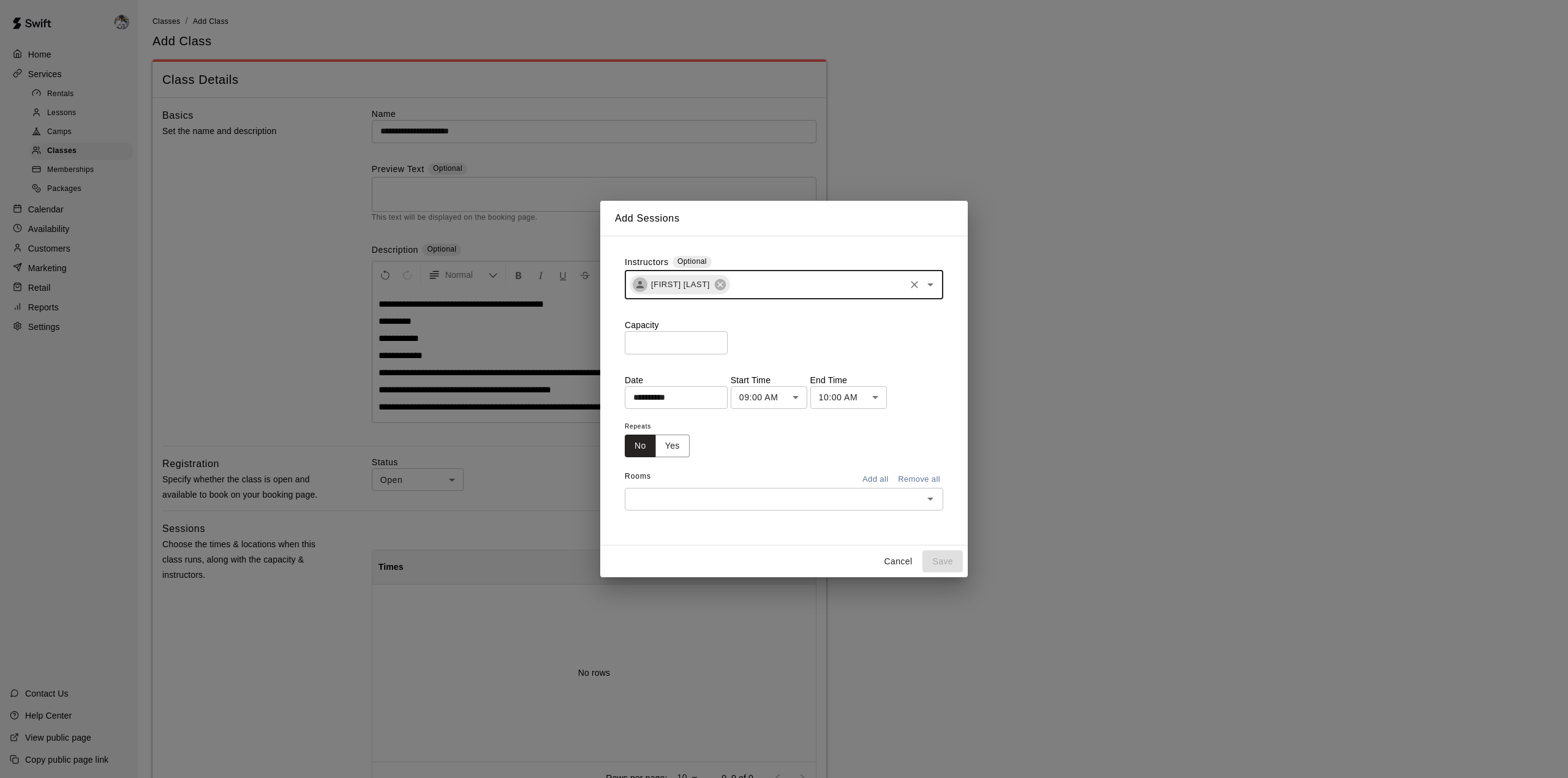 click on "*" at bounding box center [676, 342] 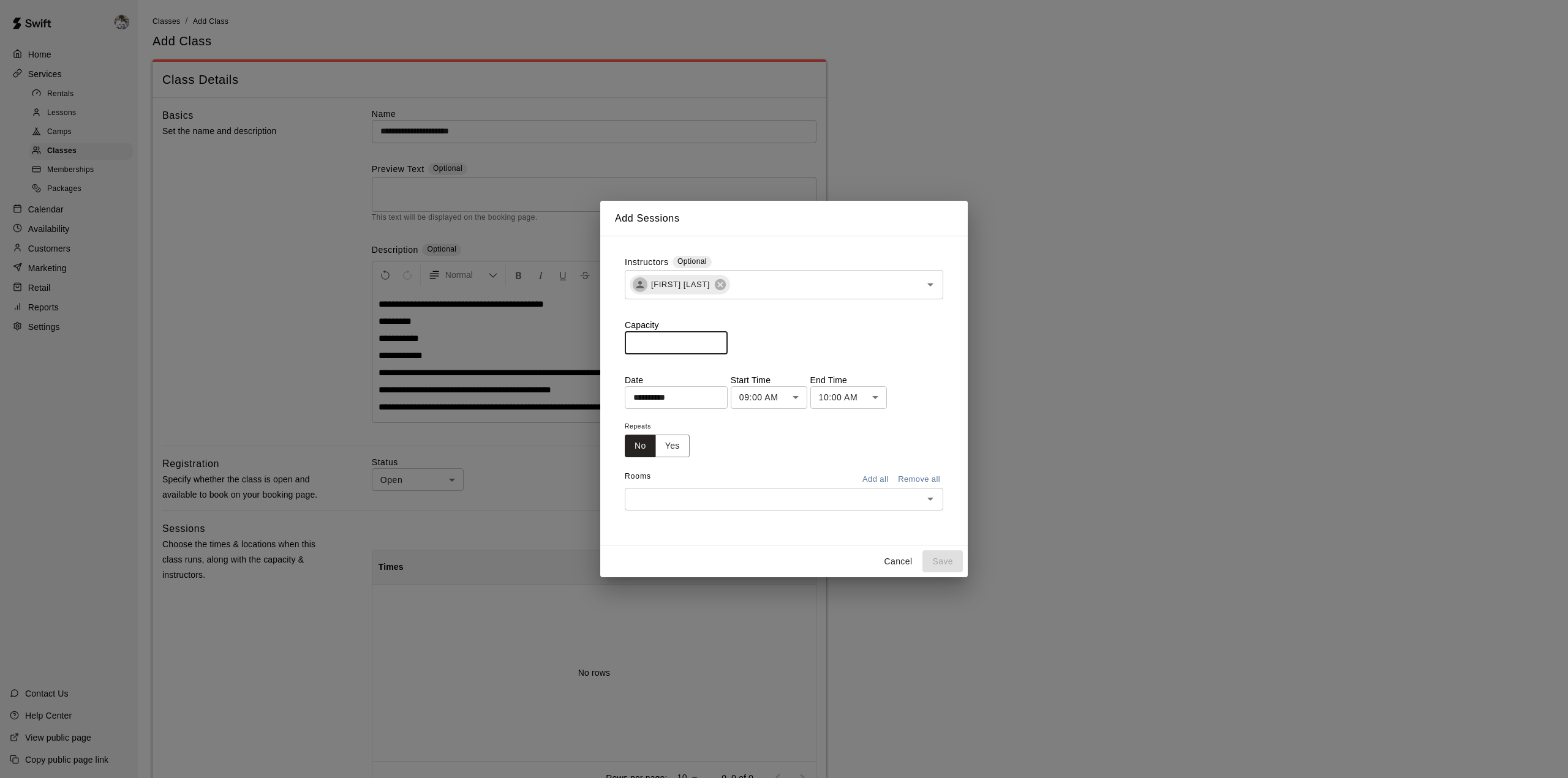 click on "*" at bounding box center (676, 342) 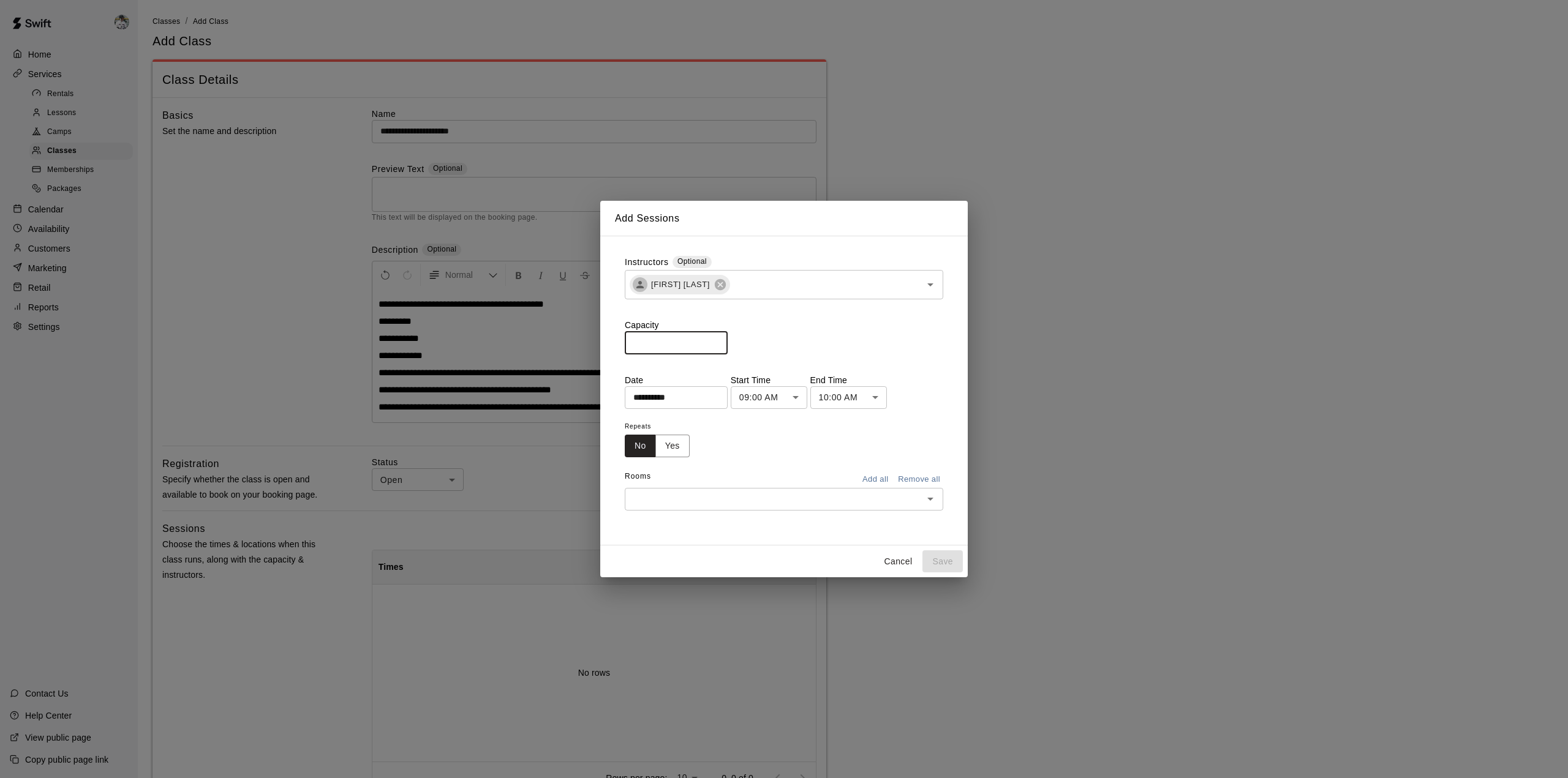 click on "**********" at bounding box center (784, 383) 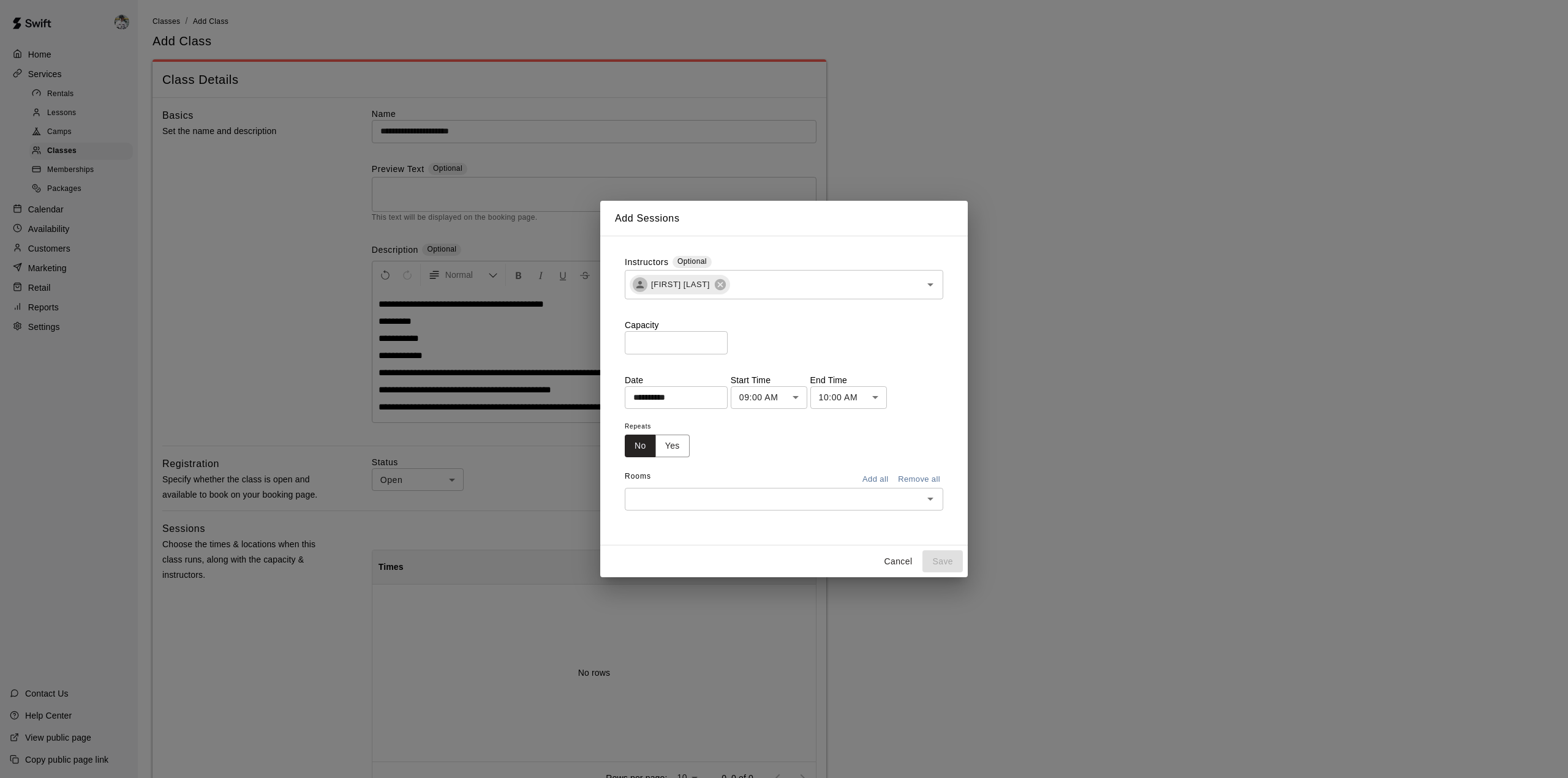 click on "**********" at bounding box center (672, 397) 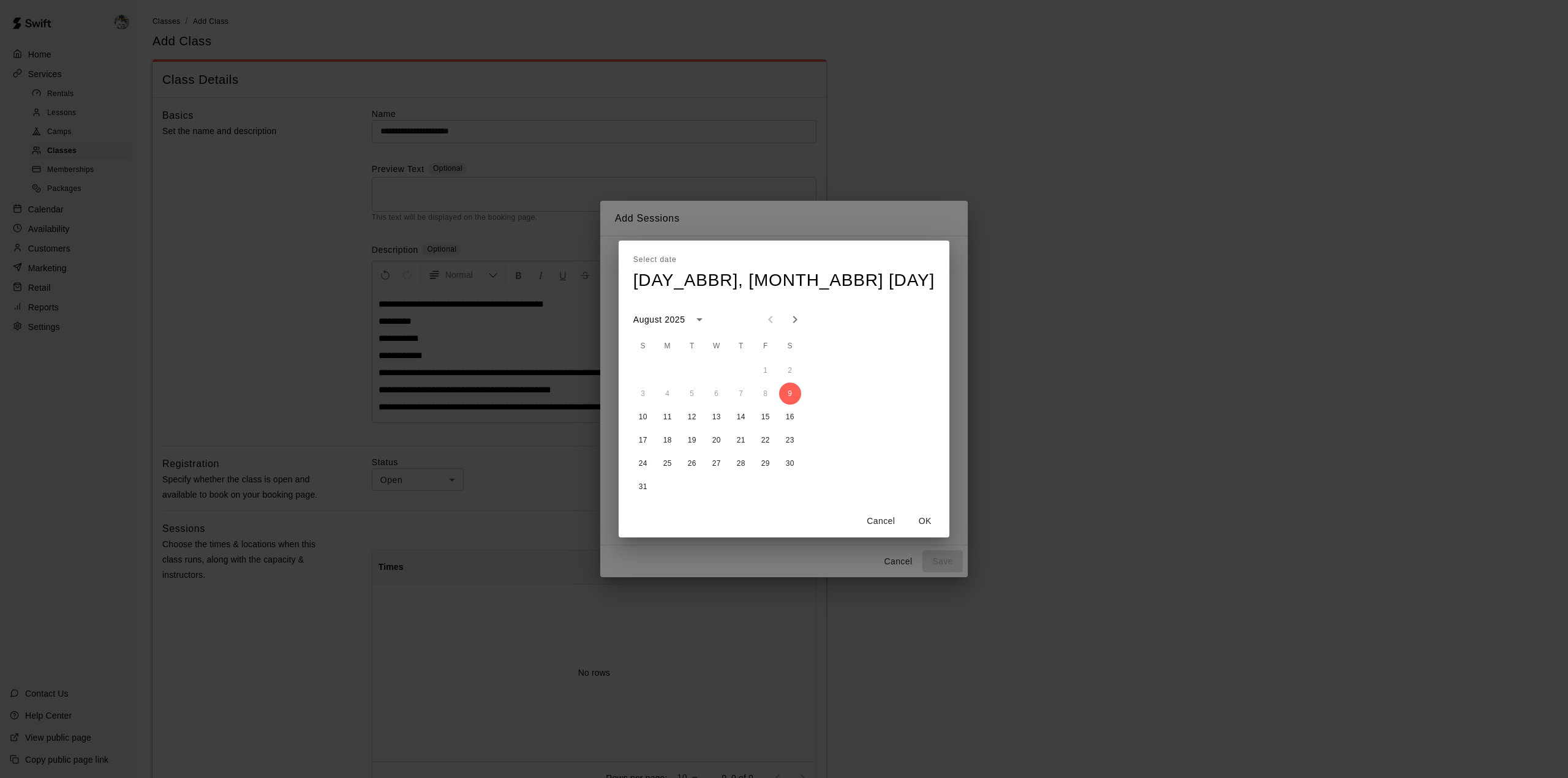click 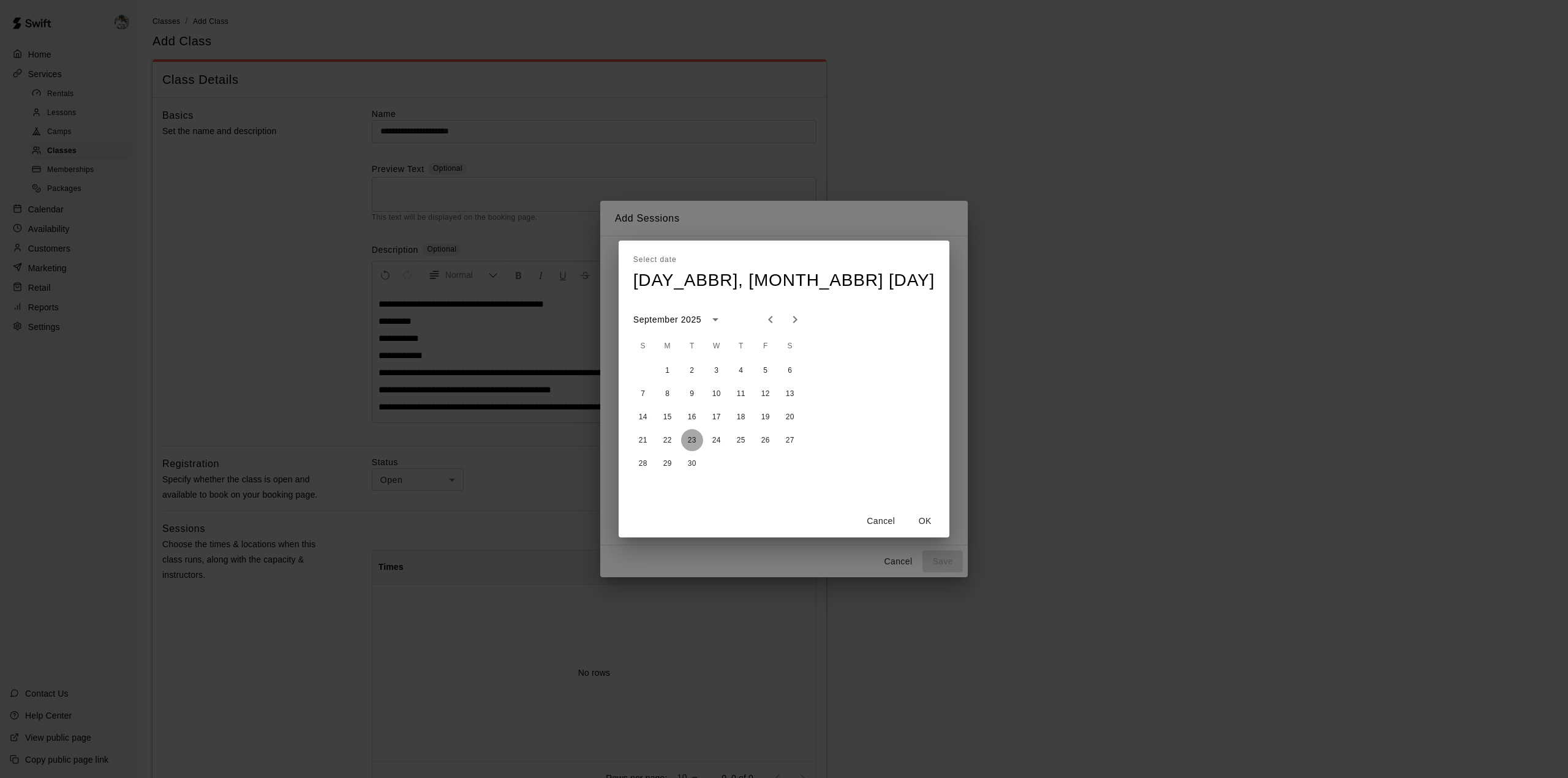 click on "23" at bounding box center (692, 440) 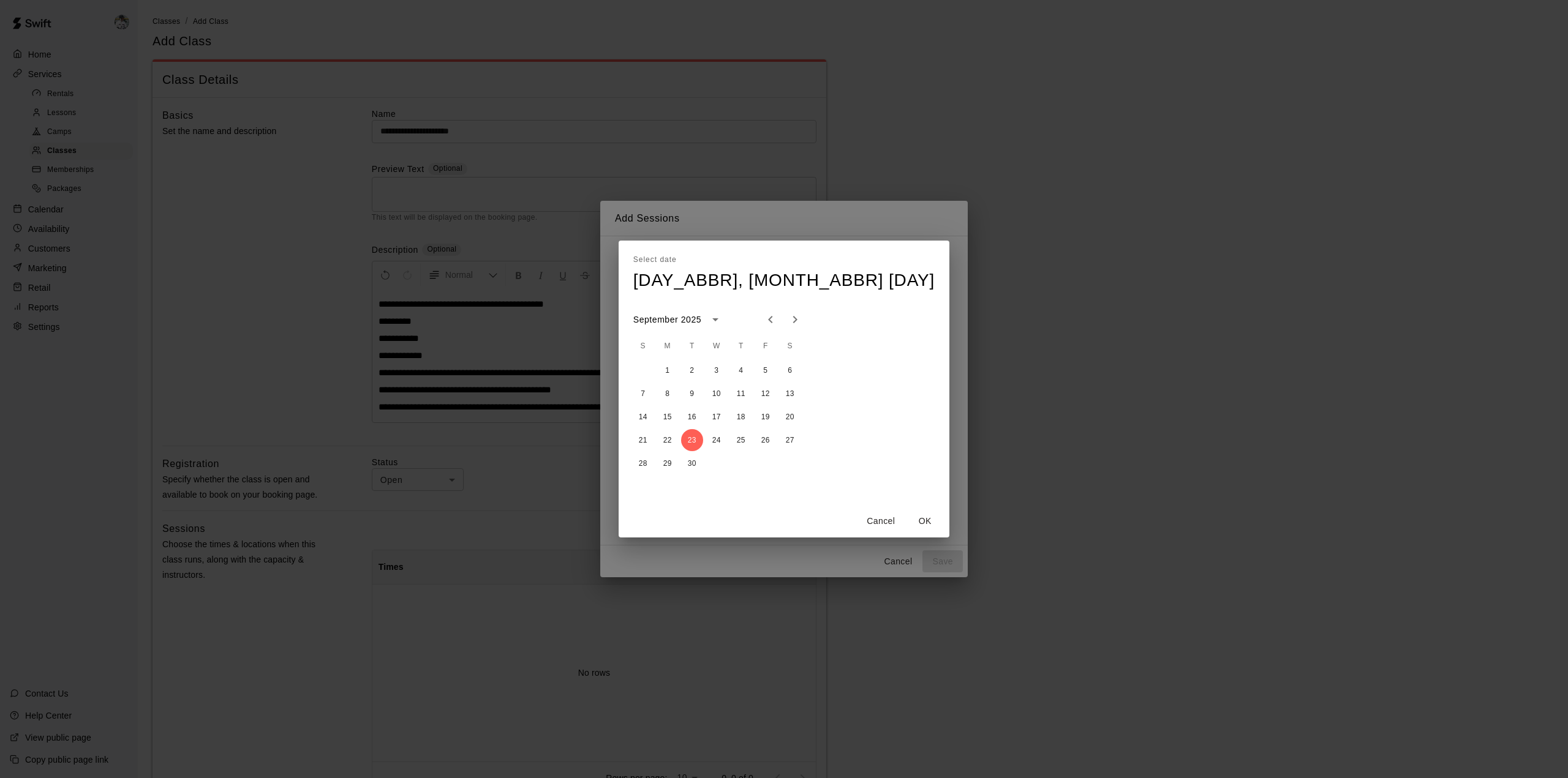 click on "OK" at bounding box center (925, 521) 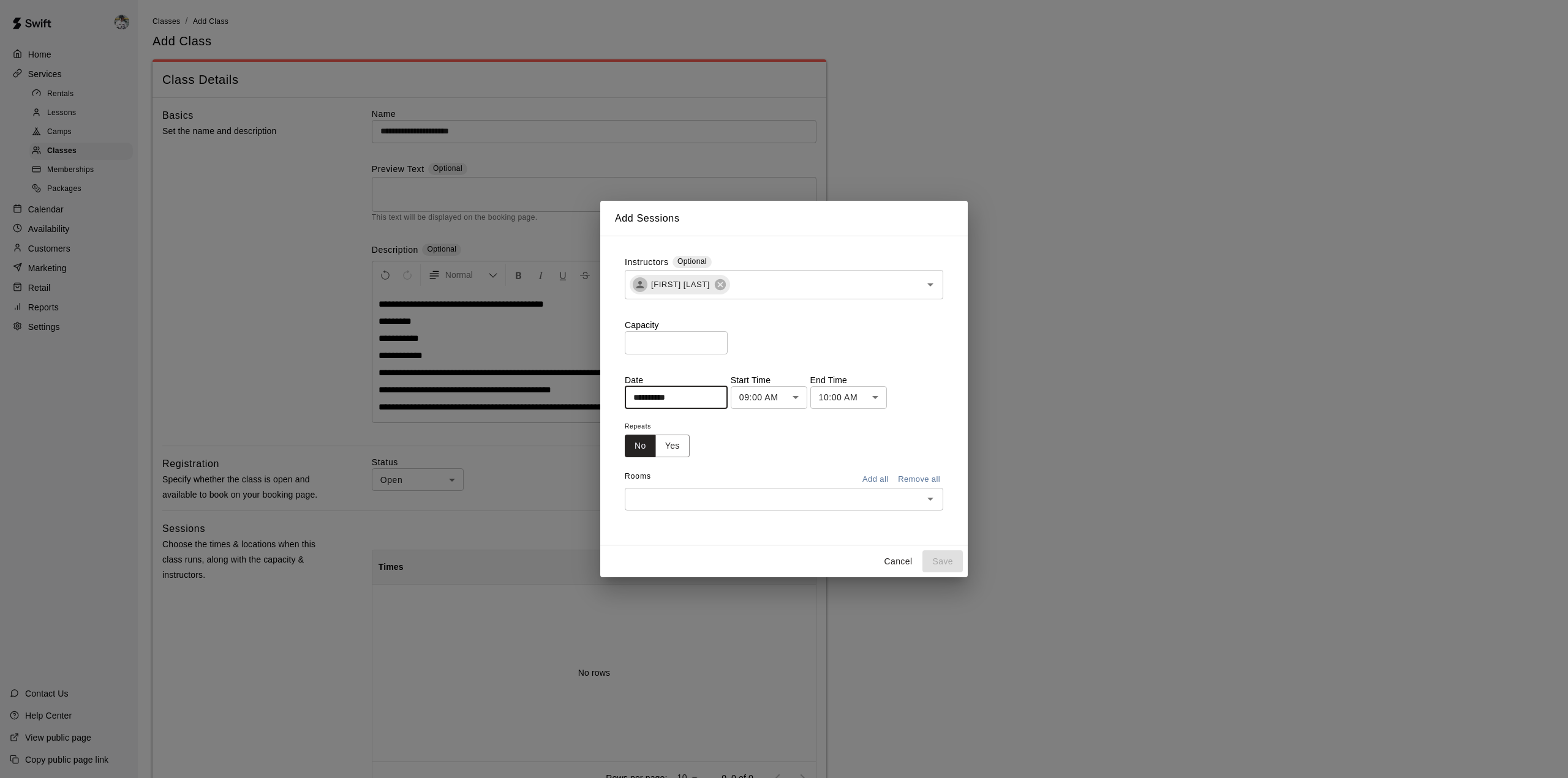 click on "**********" at bounding box center (784, 525) 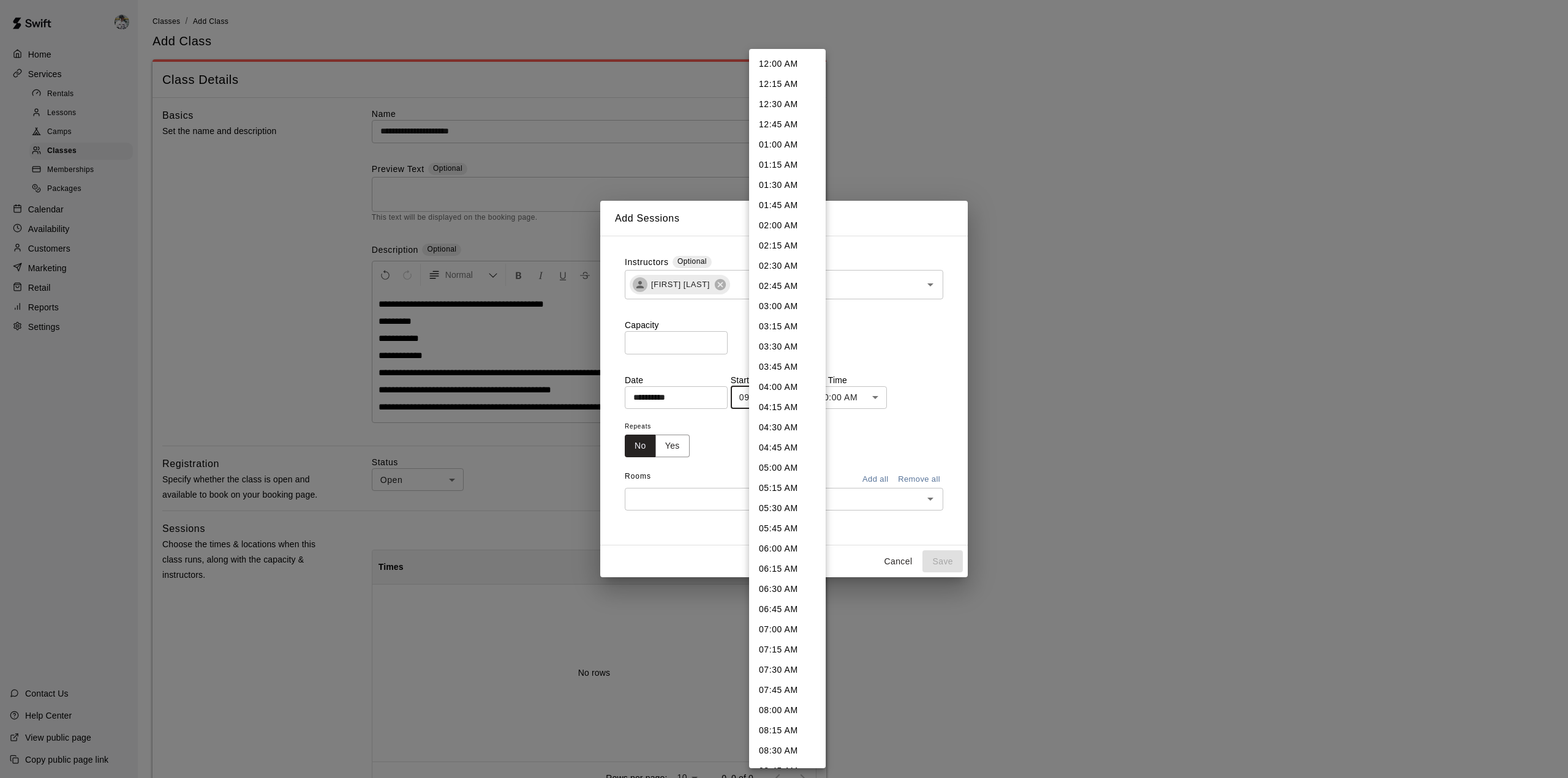 scroll, scrollTop: 383, scrollLeft: 0, axis: vertical 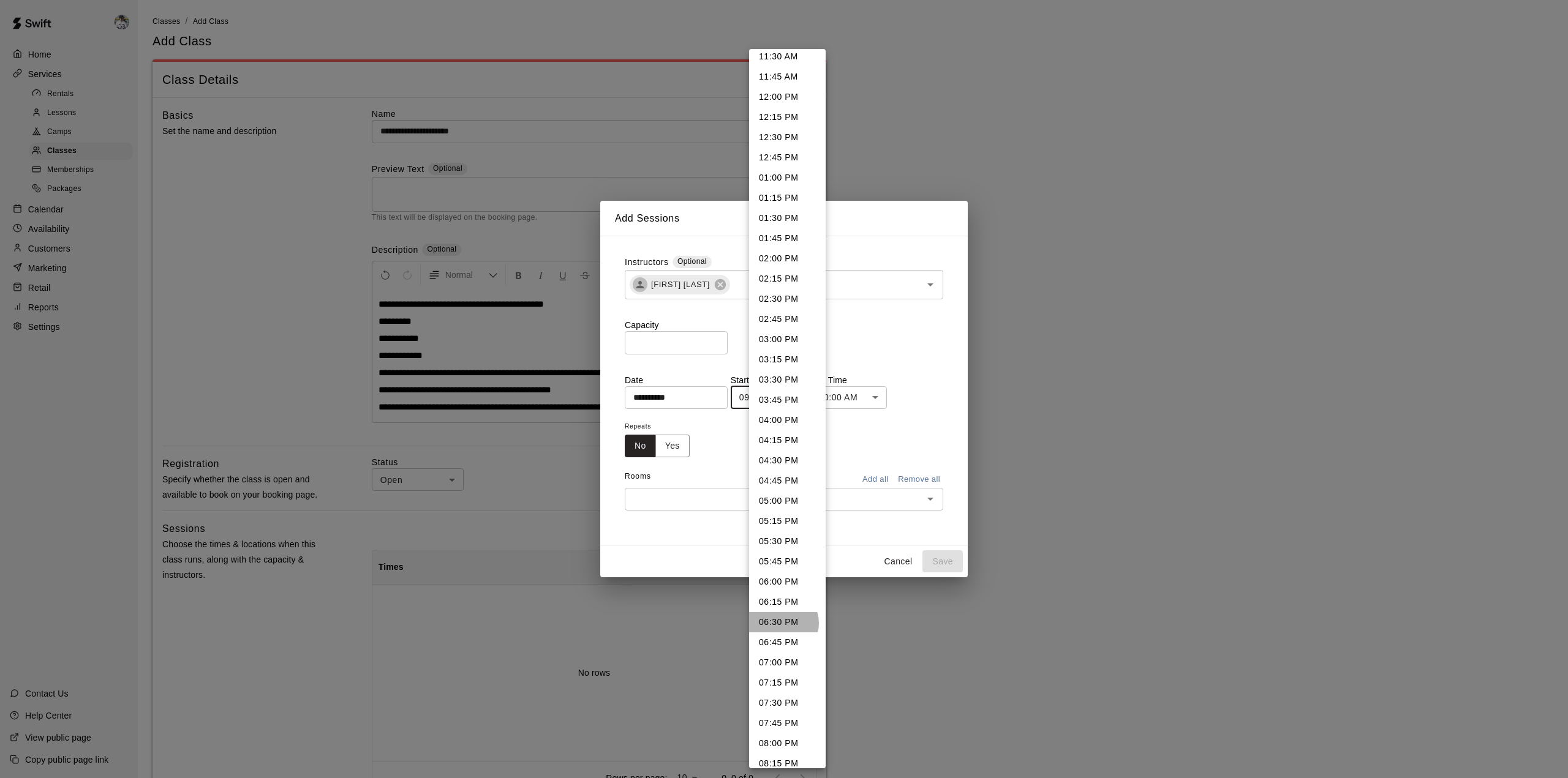 click on "06:30 PM" at bounding box center (787, 622) 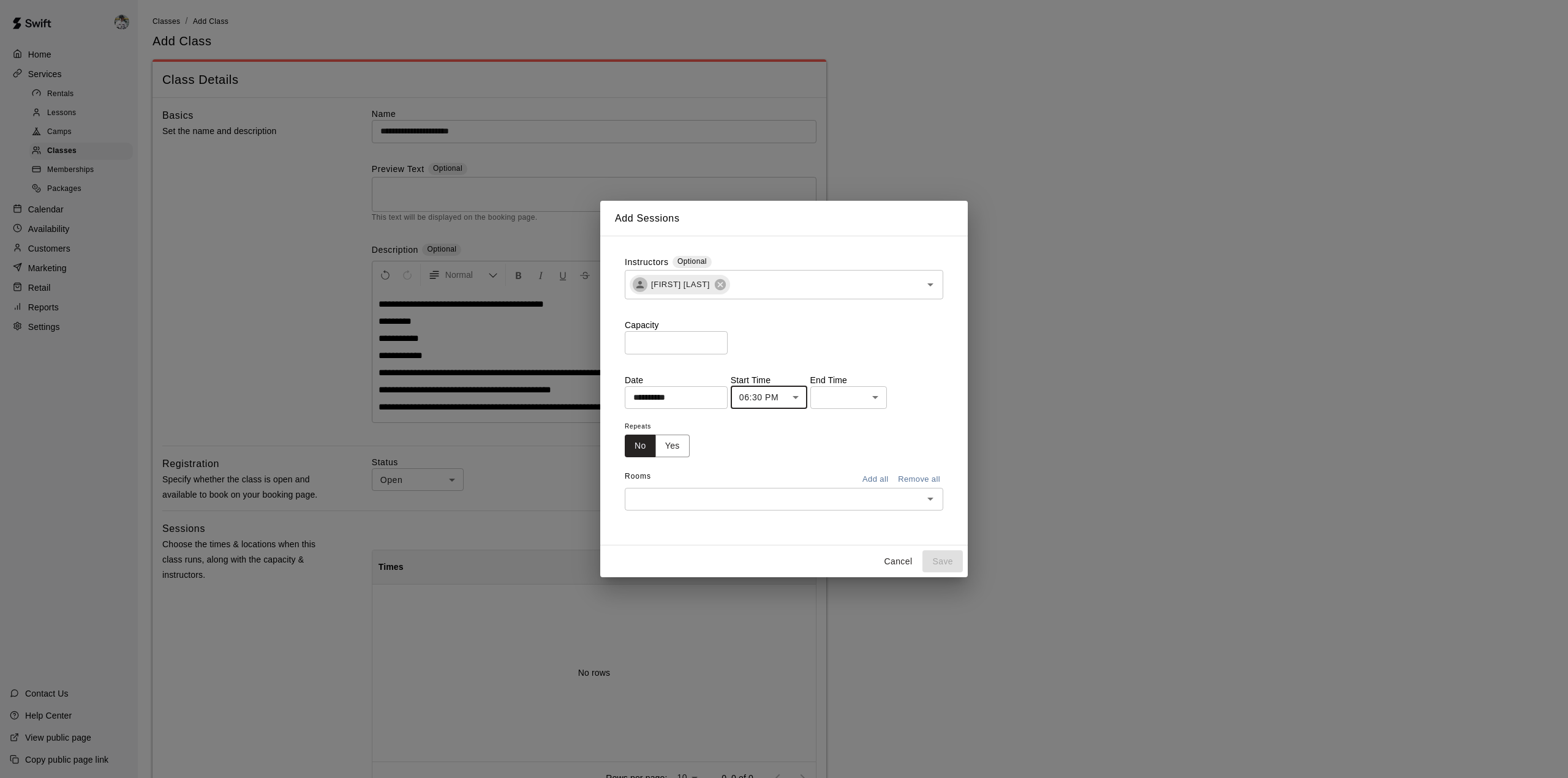 click on "**********" at bounding box center [784, 525] 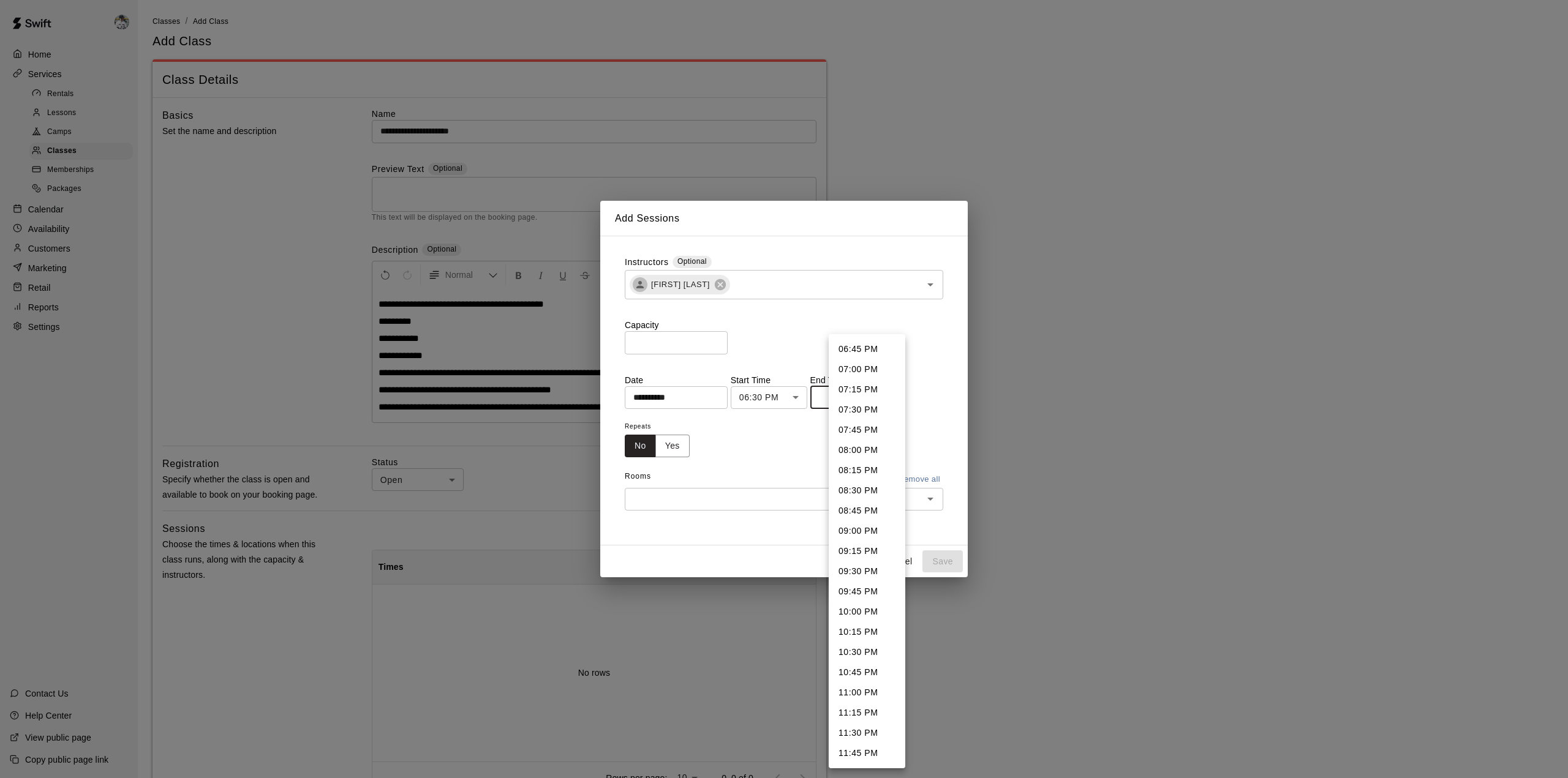 click on "07:00 PM" at bounding box center [867, 369] 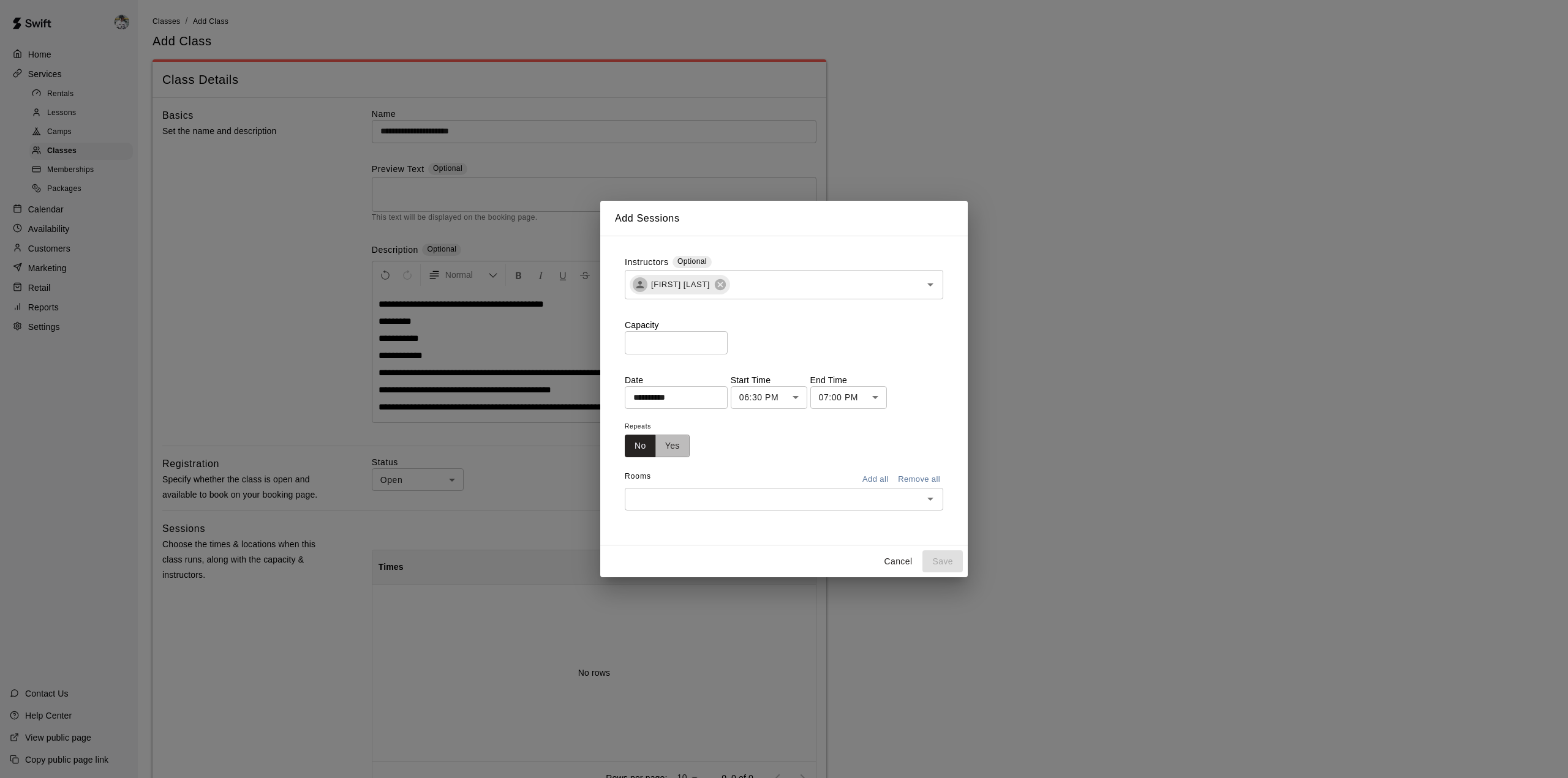click on "Yes" at bounding box center [673, 446] 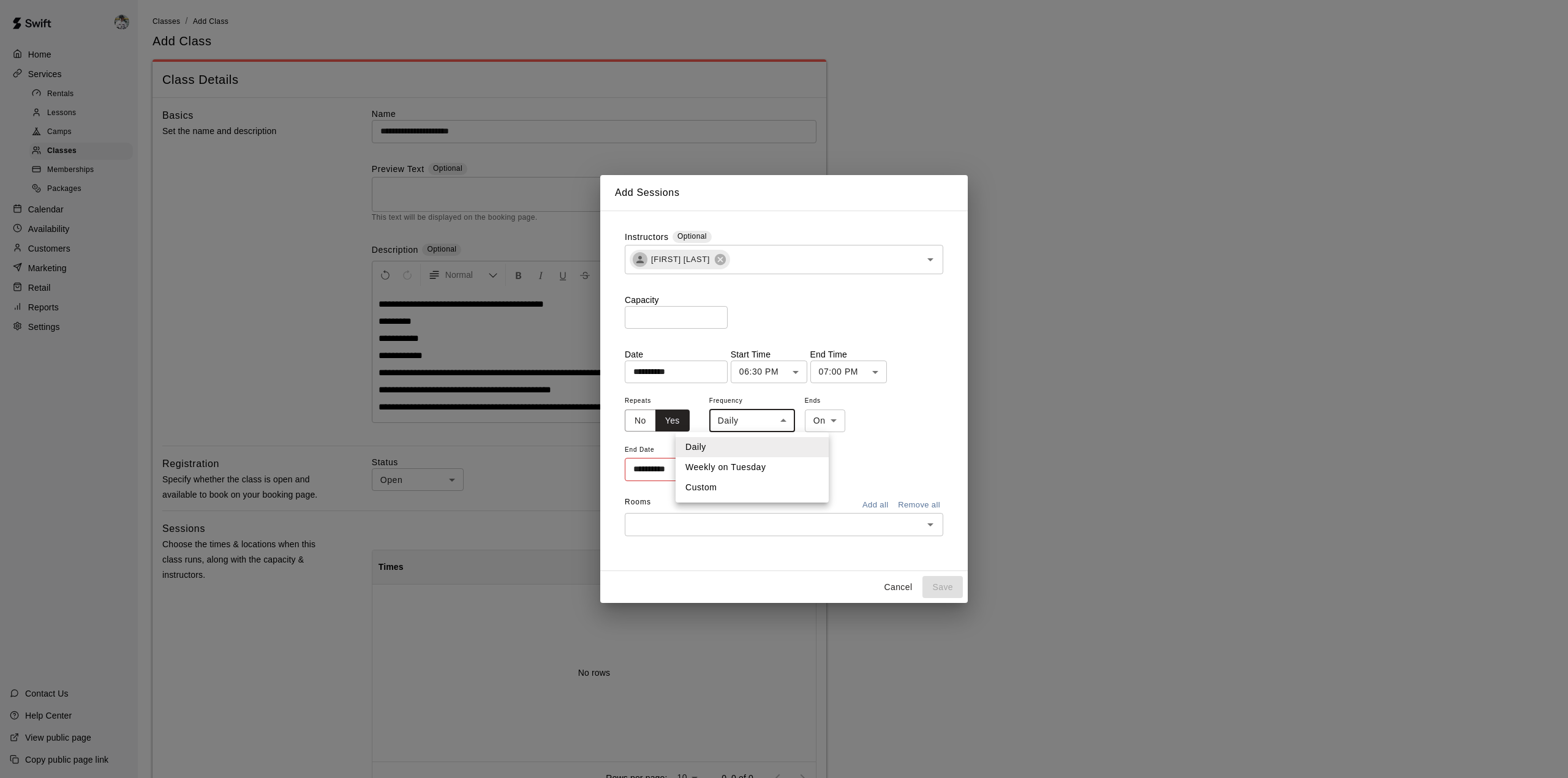 click on "**********" at bounding box center [784, 525] 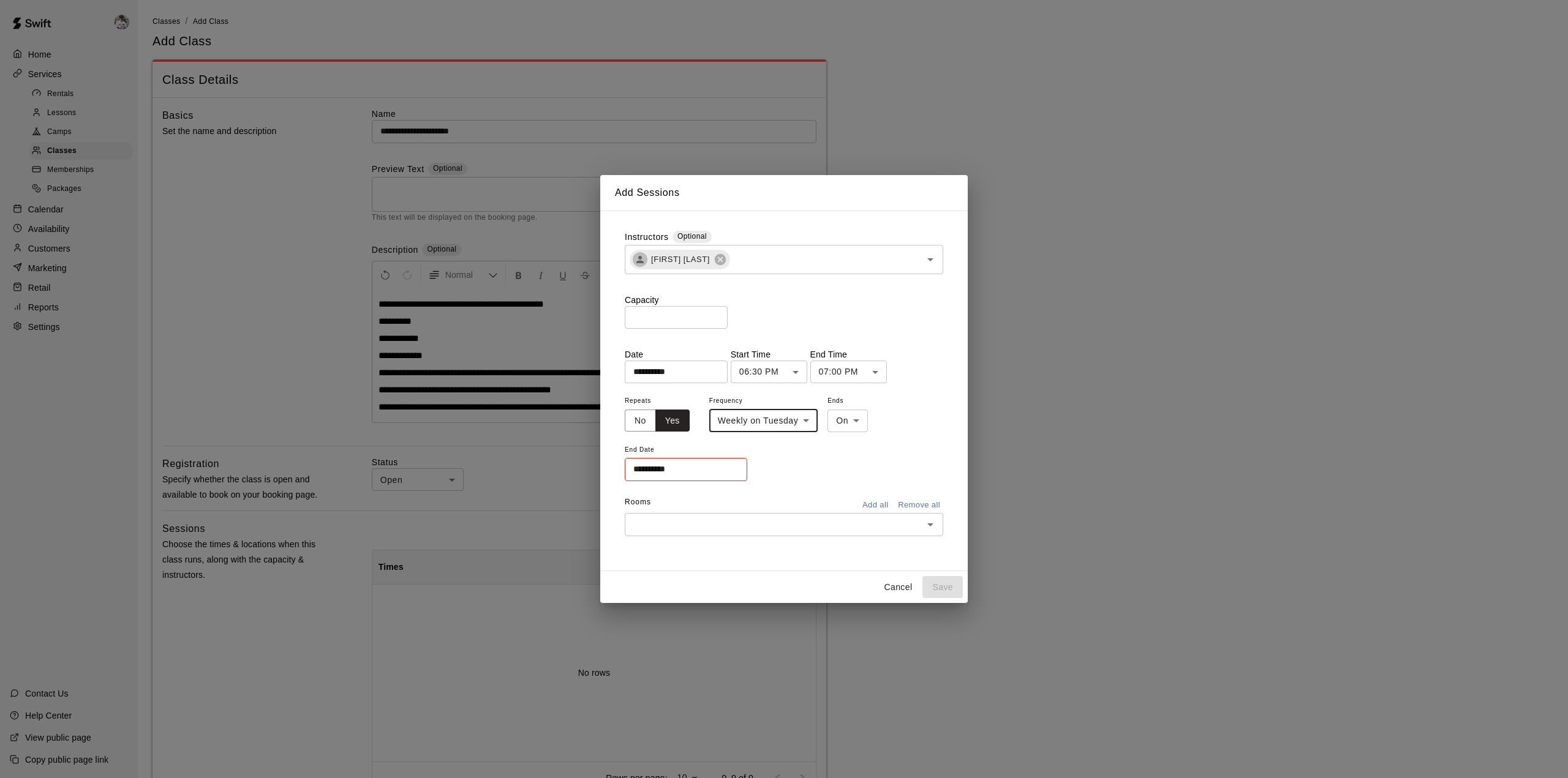 click on "**********" at bounding box center [682, 469] 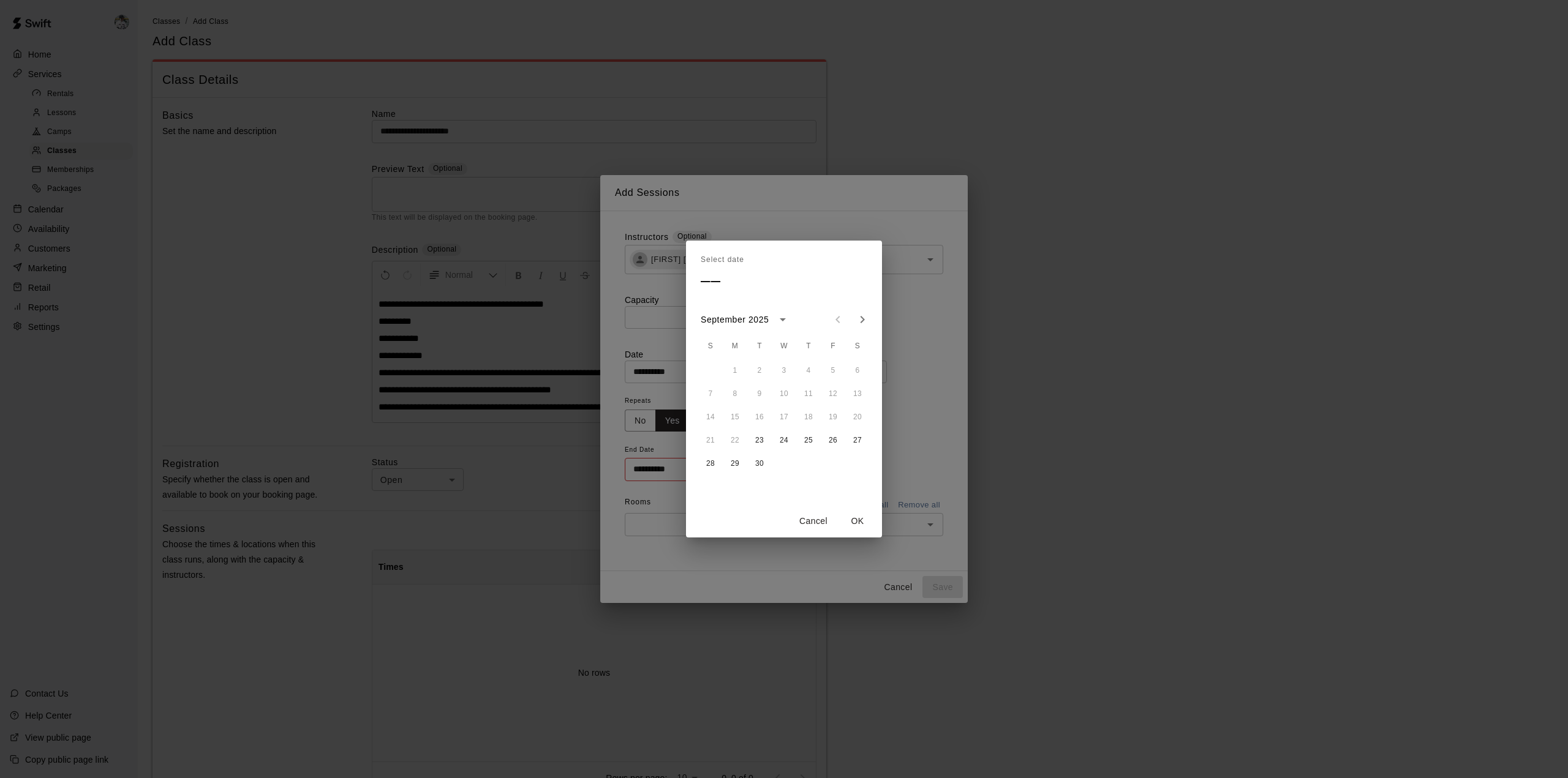 click on "Select date –– September 2025 S M T W T F S 1 2 3 4 5 6 7 8 9 10 11 12 13 14 15 16 17 18 19 20 21 22 23 24 25 26 27 28 29 30 Cancel OK" at bounding box center [784, 389] 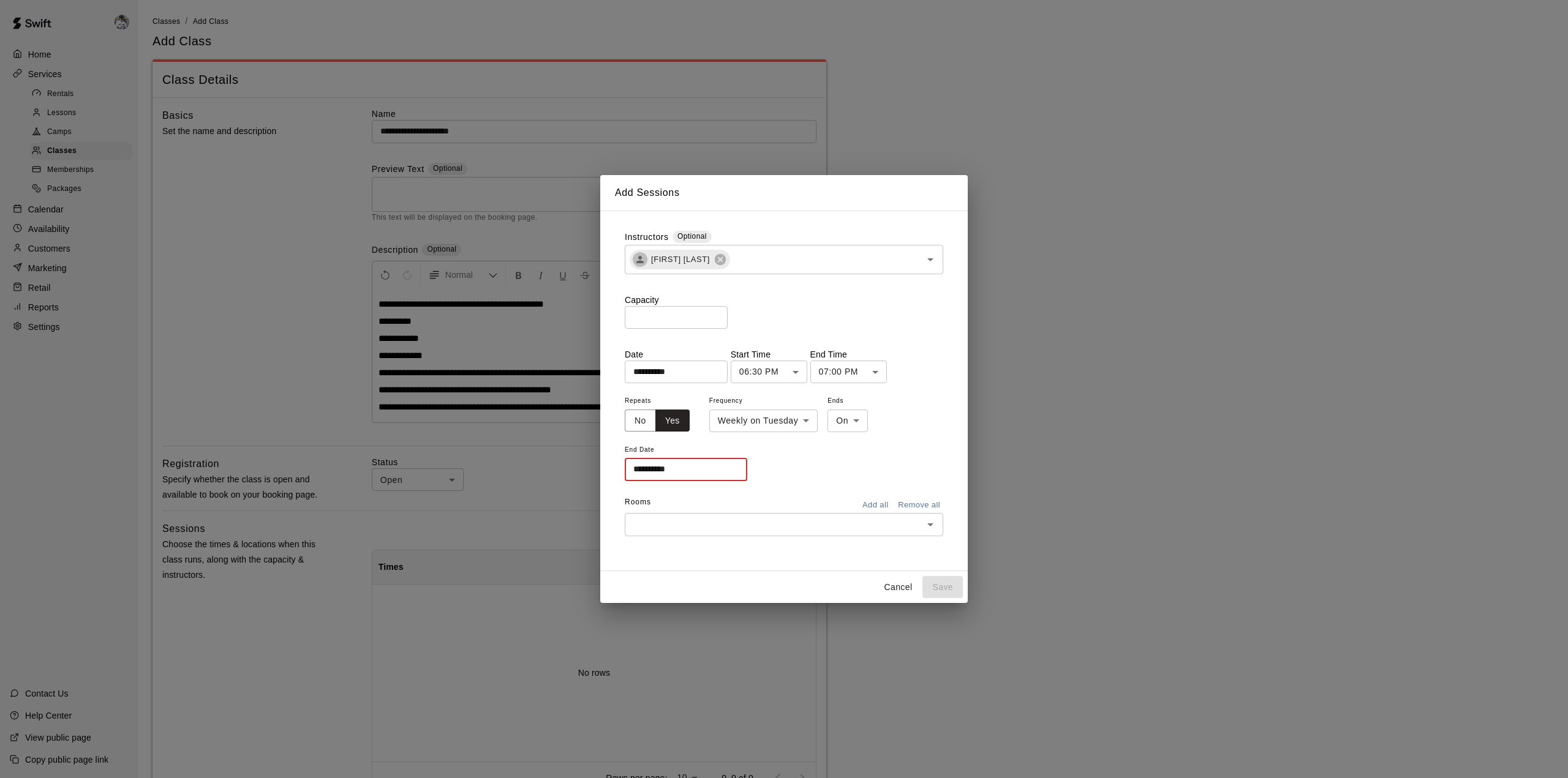 click on "**********" at bounding box center [682, 469] 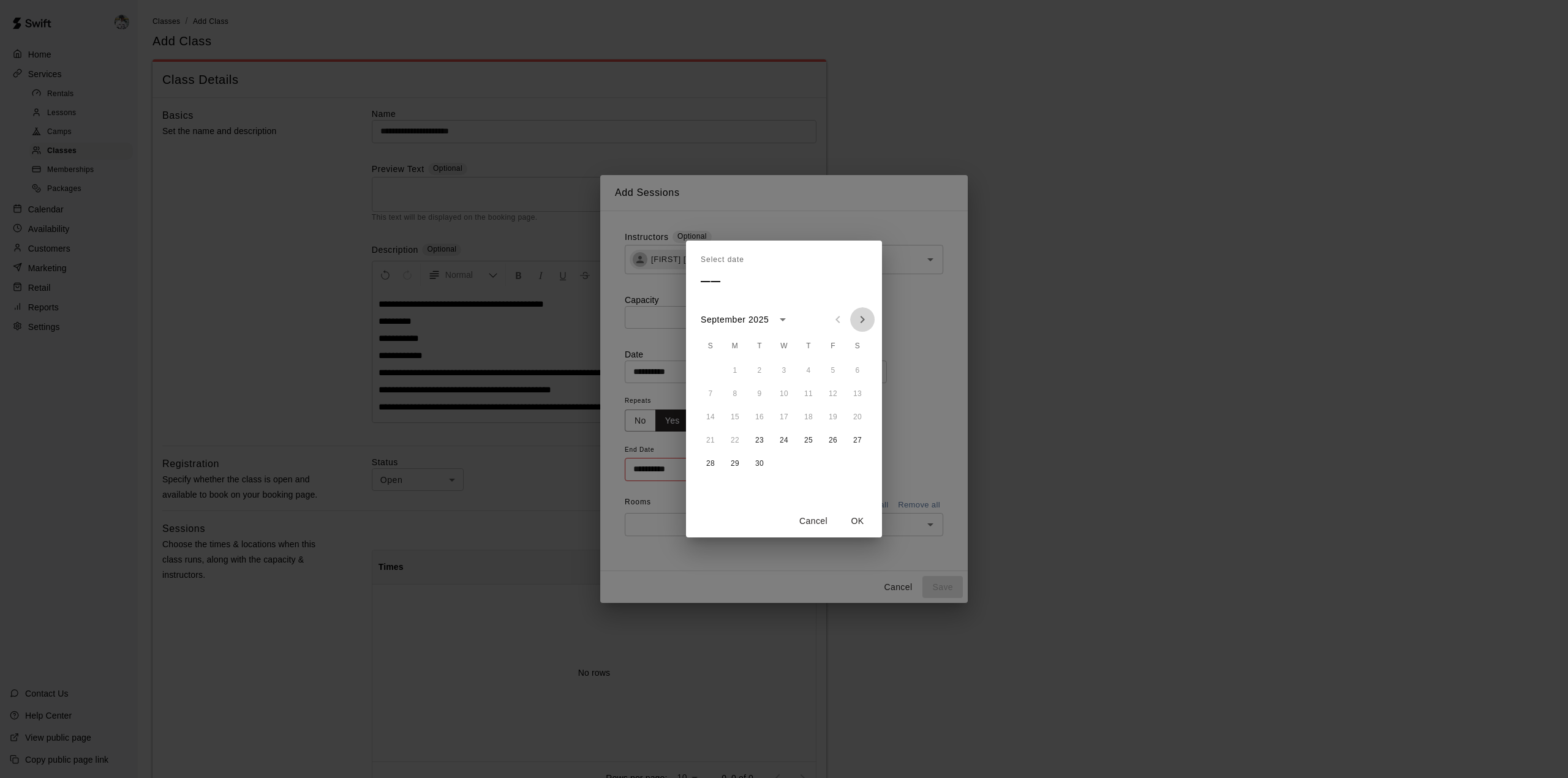 click 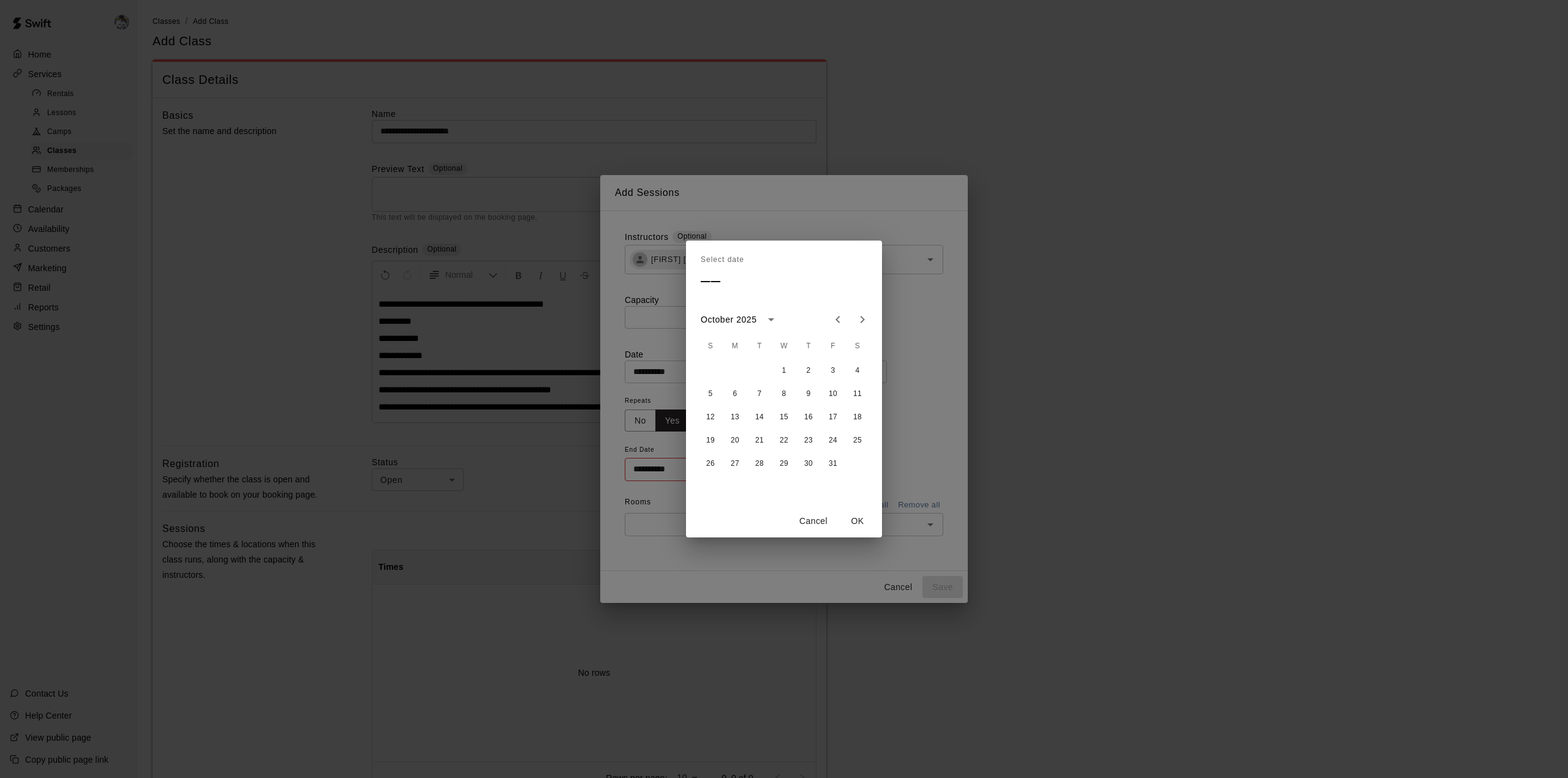 click 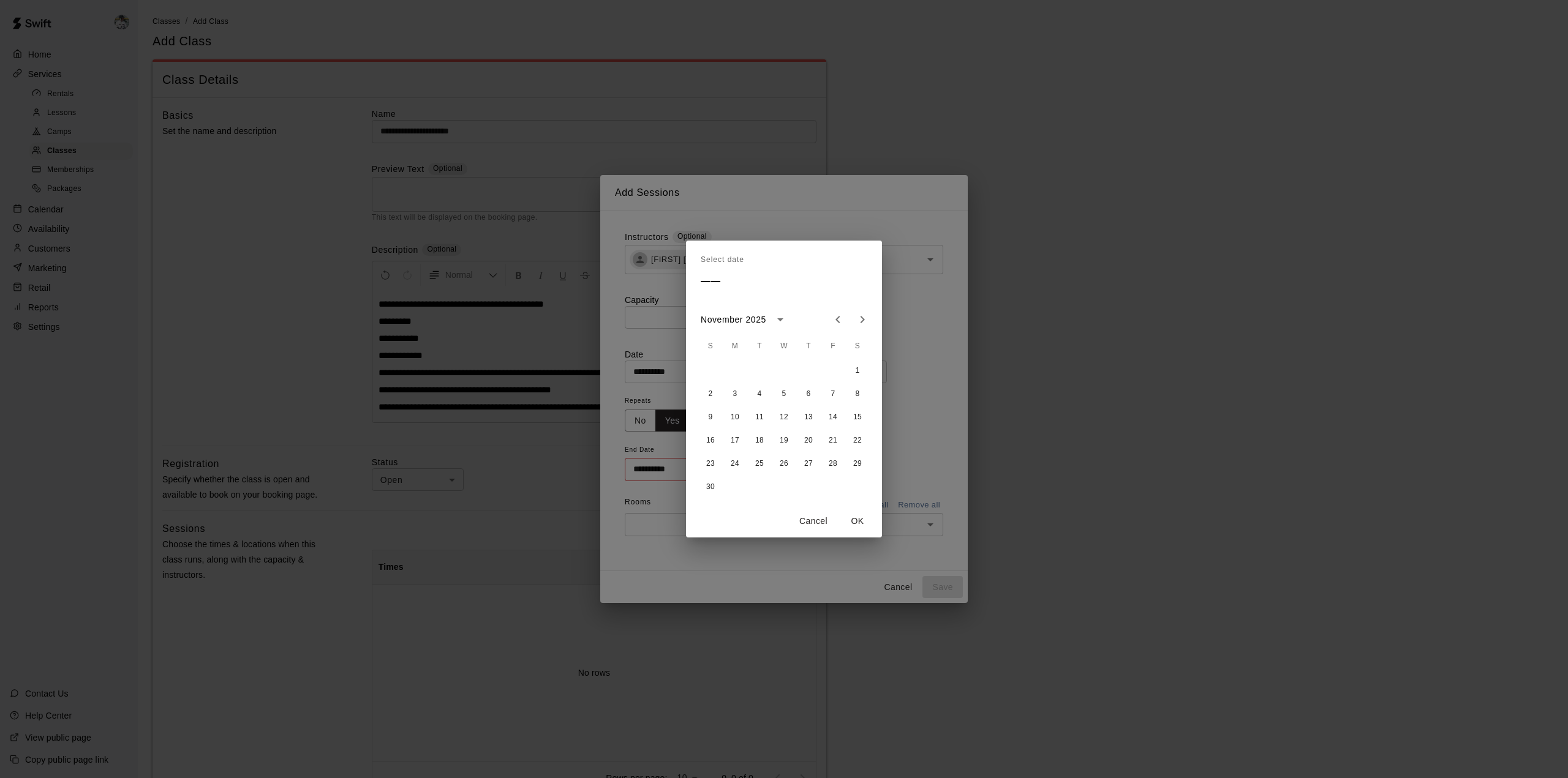 click 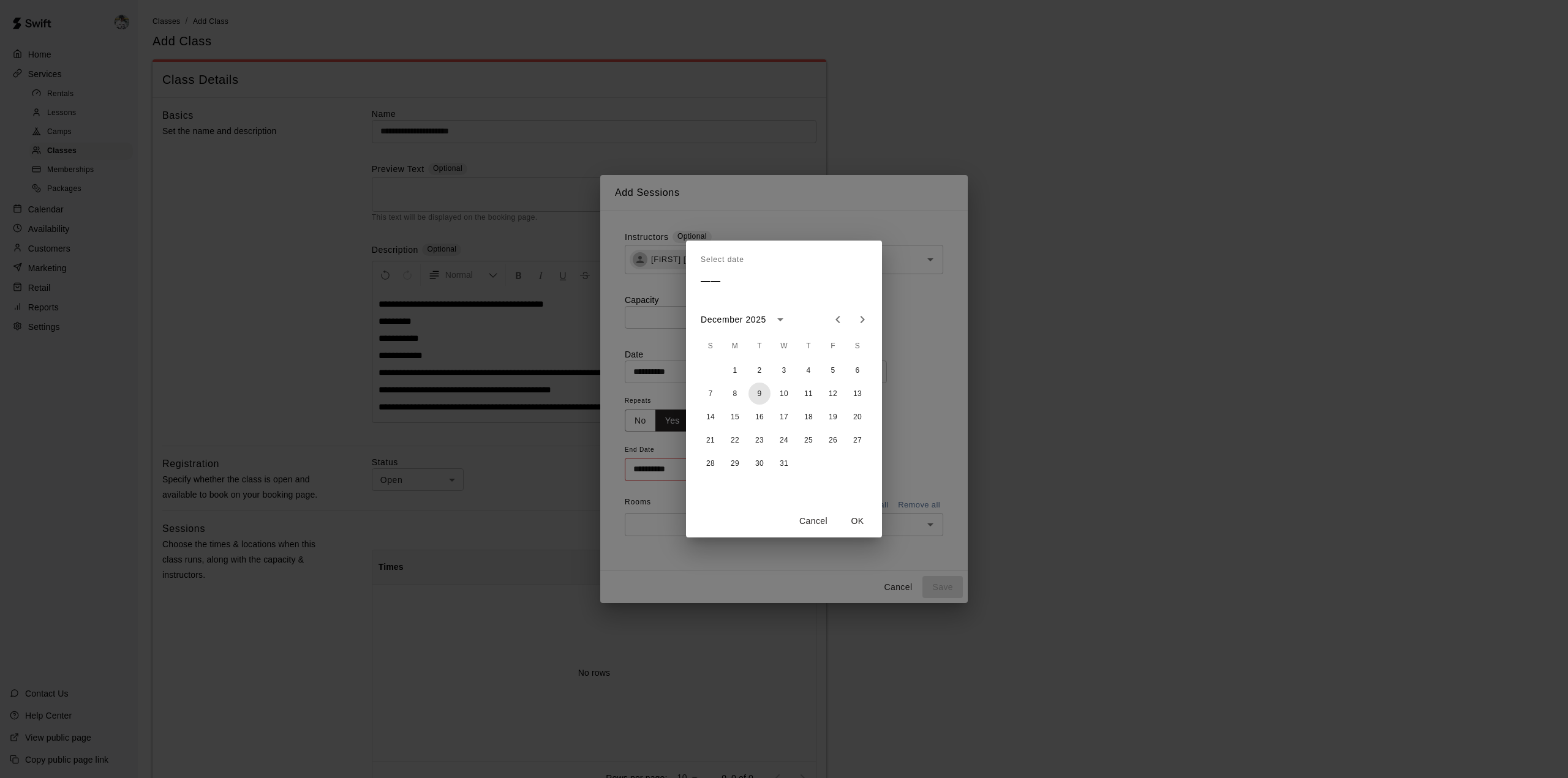 click on "9" at bounding box center (760, 394) 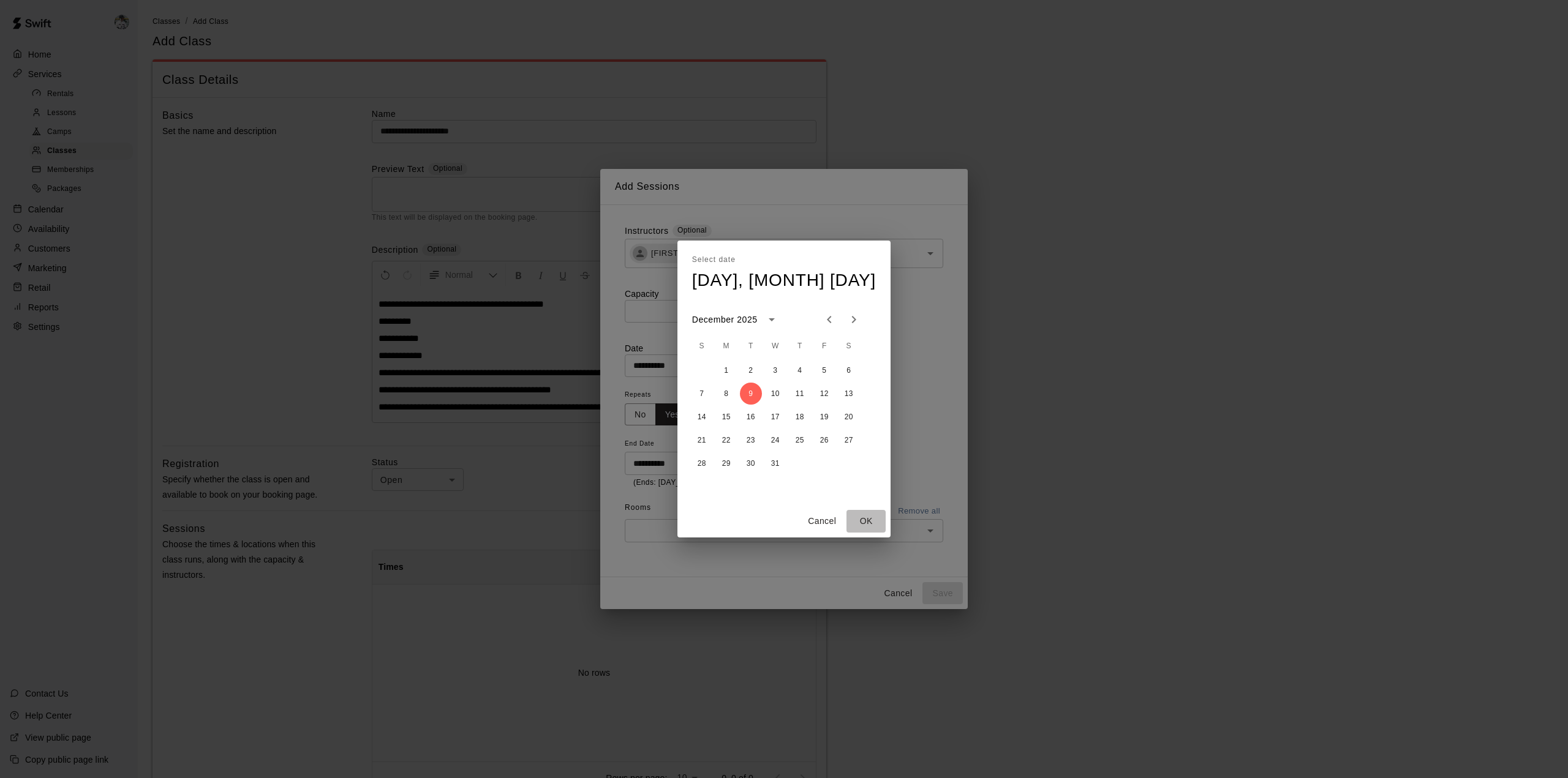 click on "OK" at bounding box center [866, 521] 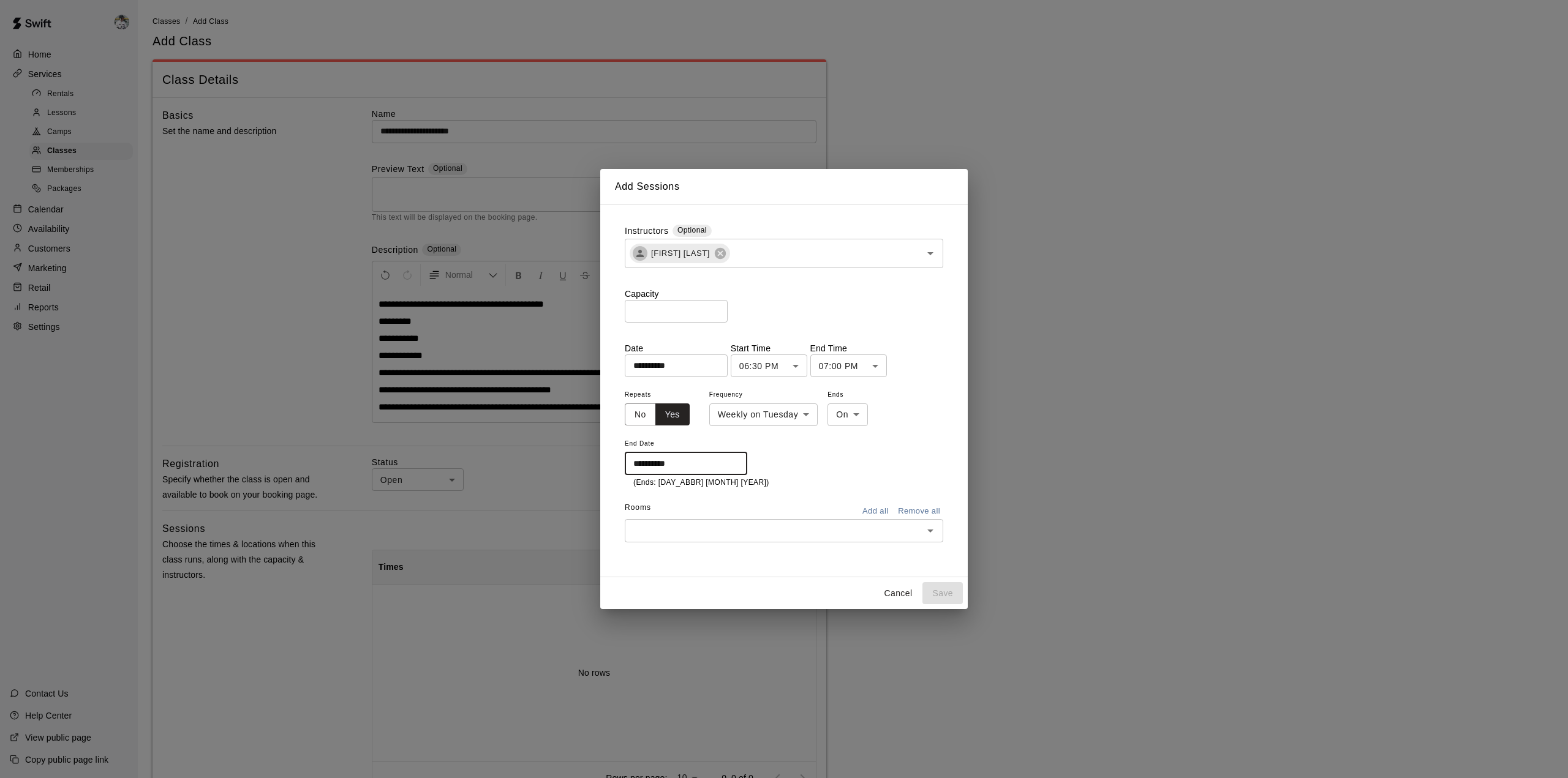 click on "​" at bounding box center (784, 530) 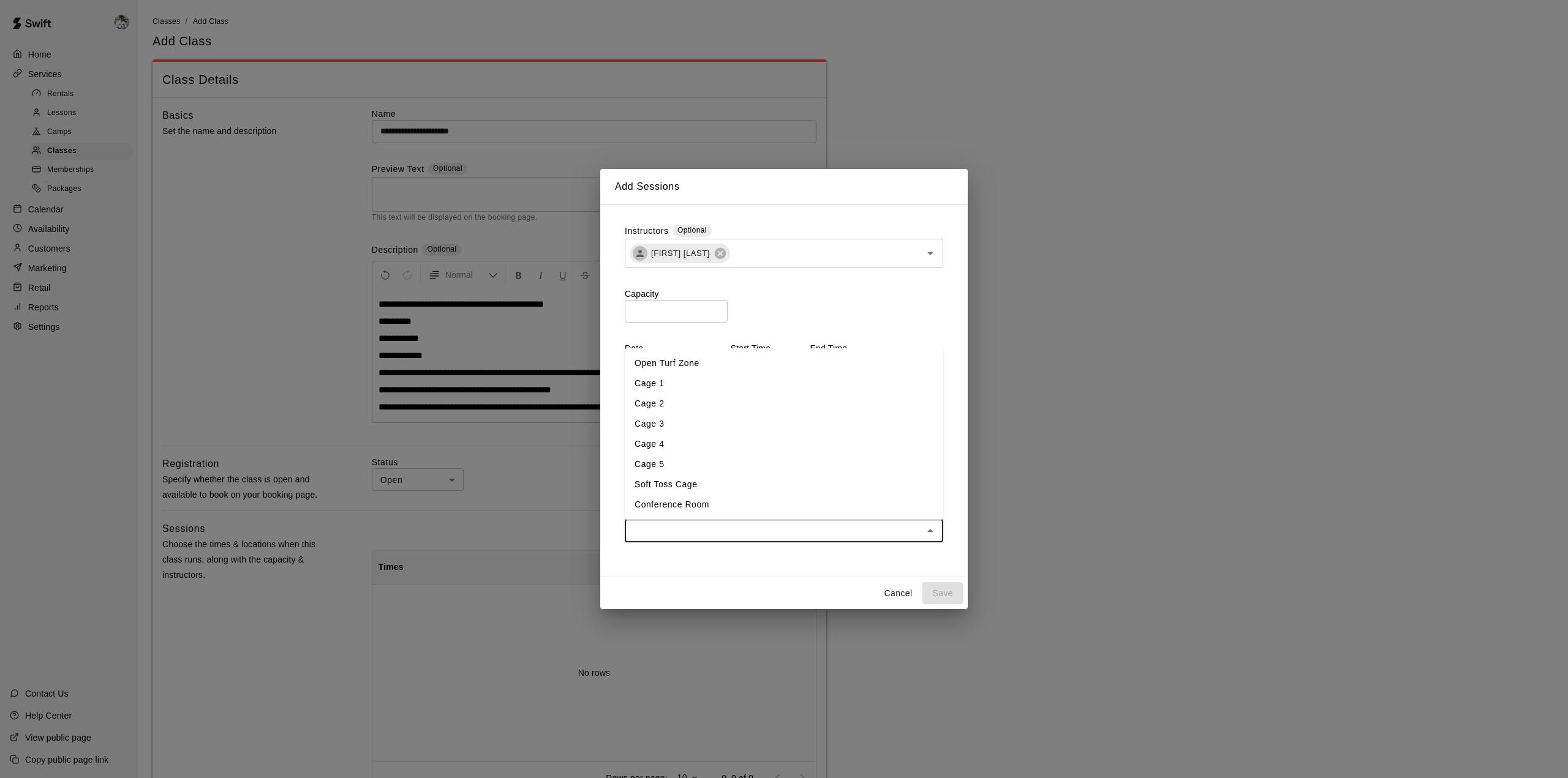 click on "Cage 4" at bounding box center (784, 444) 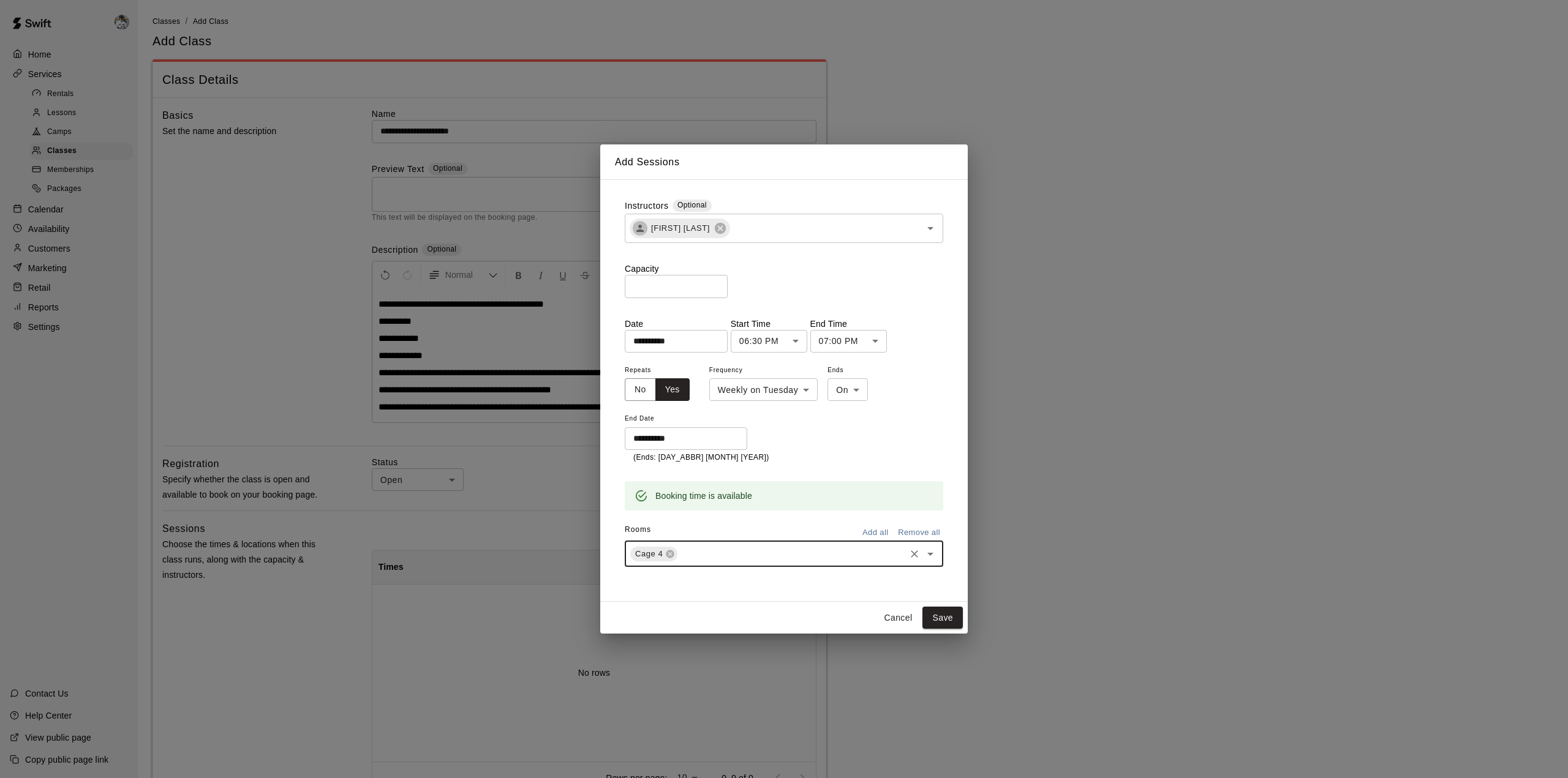 click at bounding box center (791, 553) 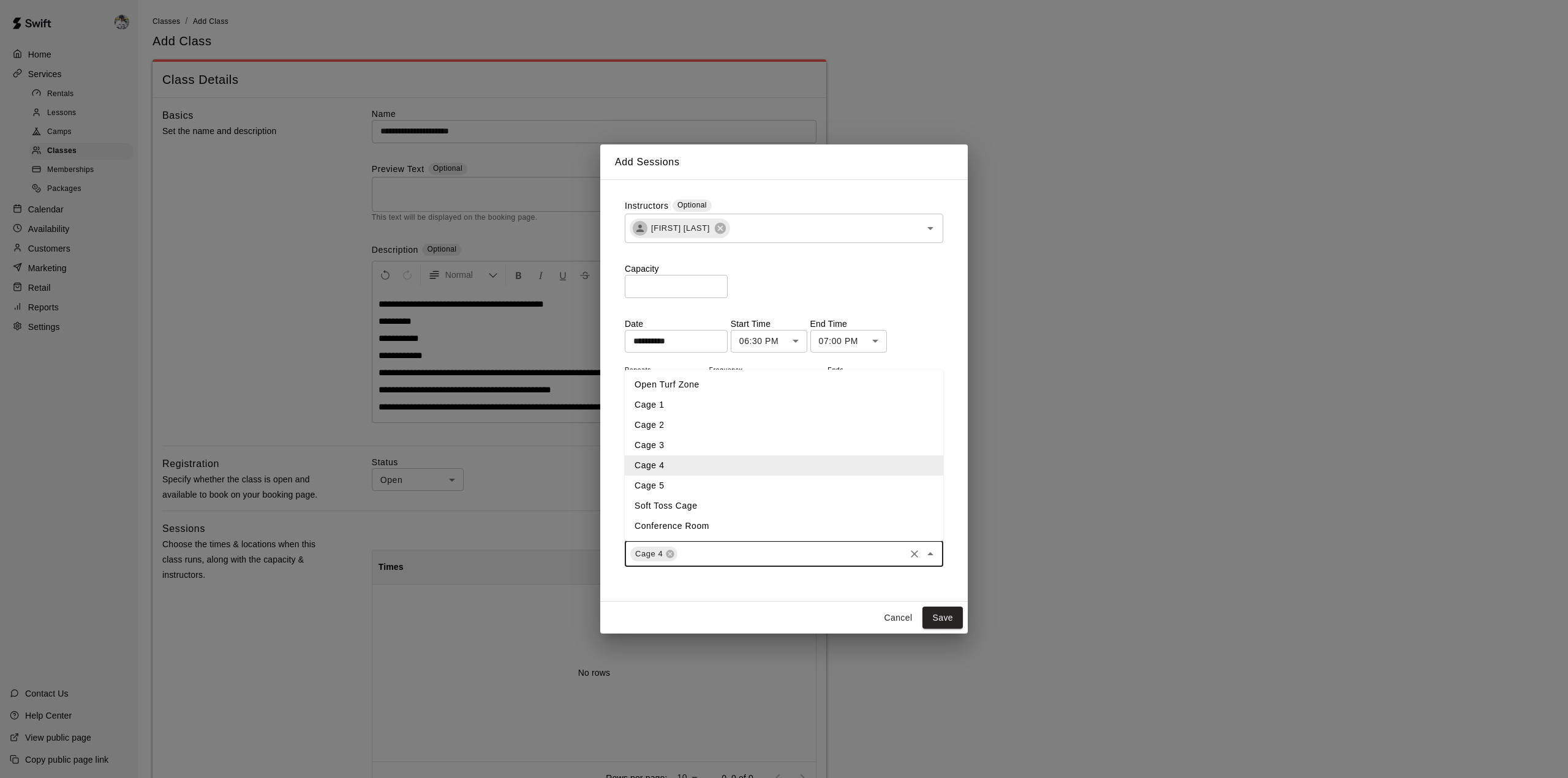 click on "Cage 5" at bounding box center (784, 485) 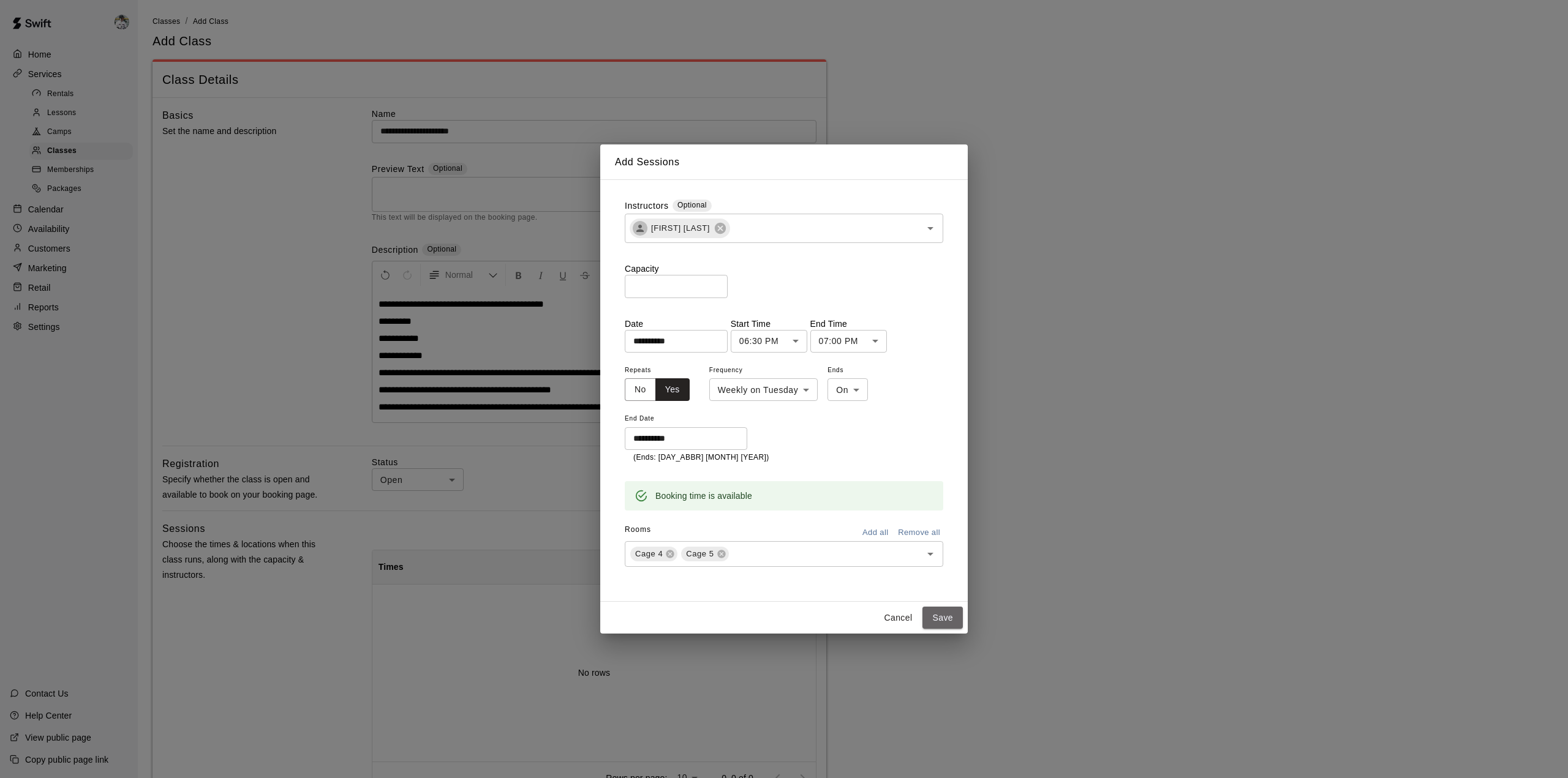 click on "Save" at bounding box center [943, 618] 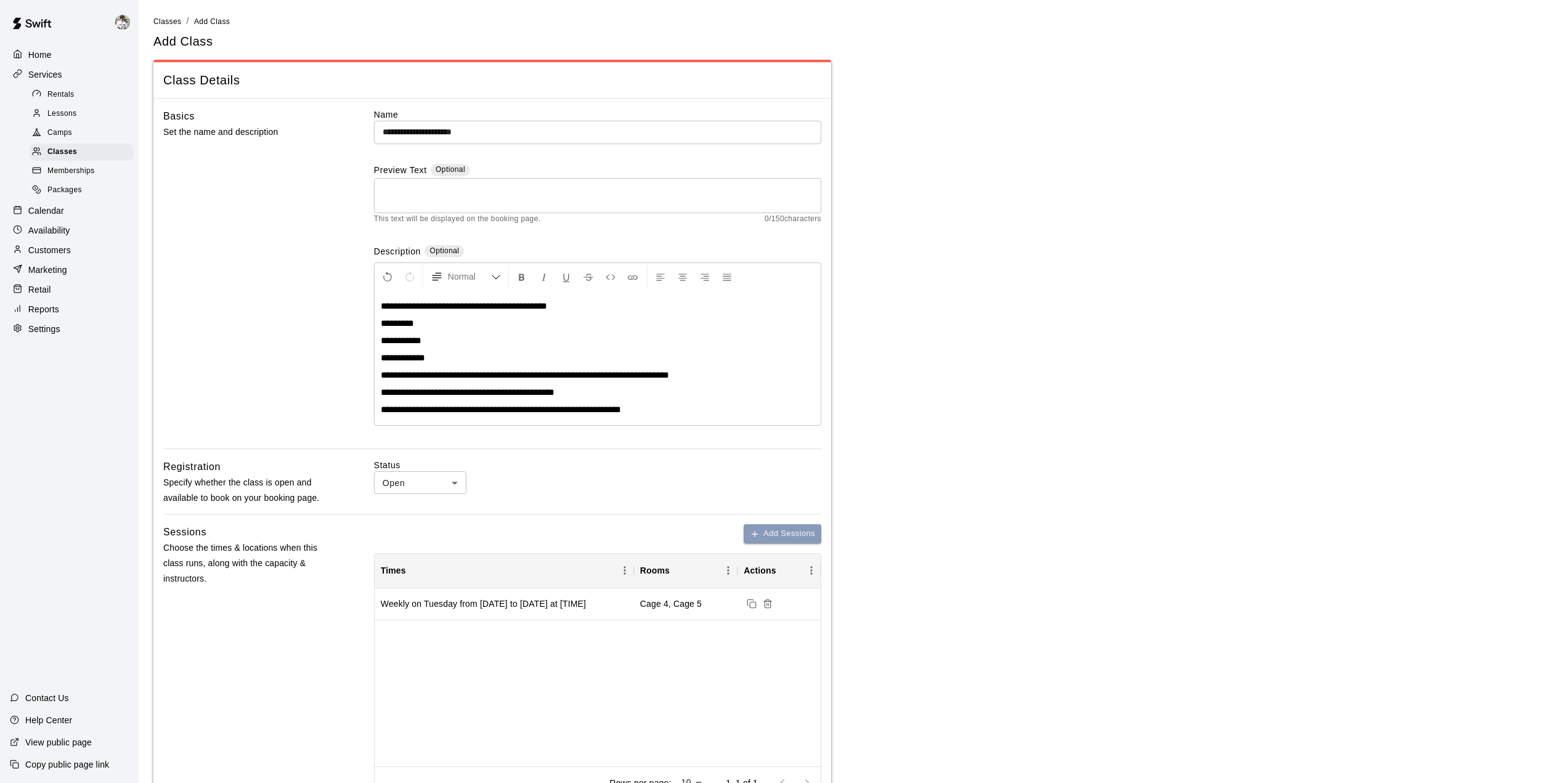 click on "Add Sessions" at bounding box center (782, 533) 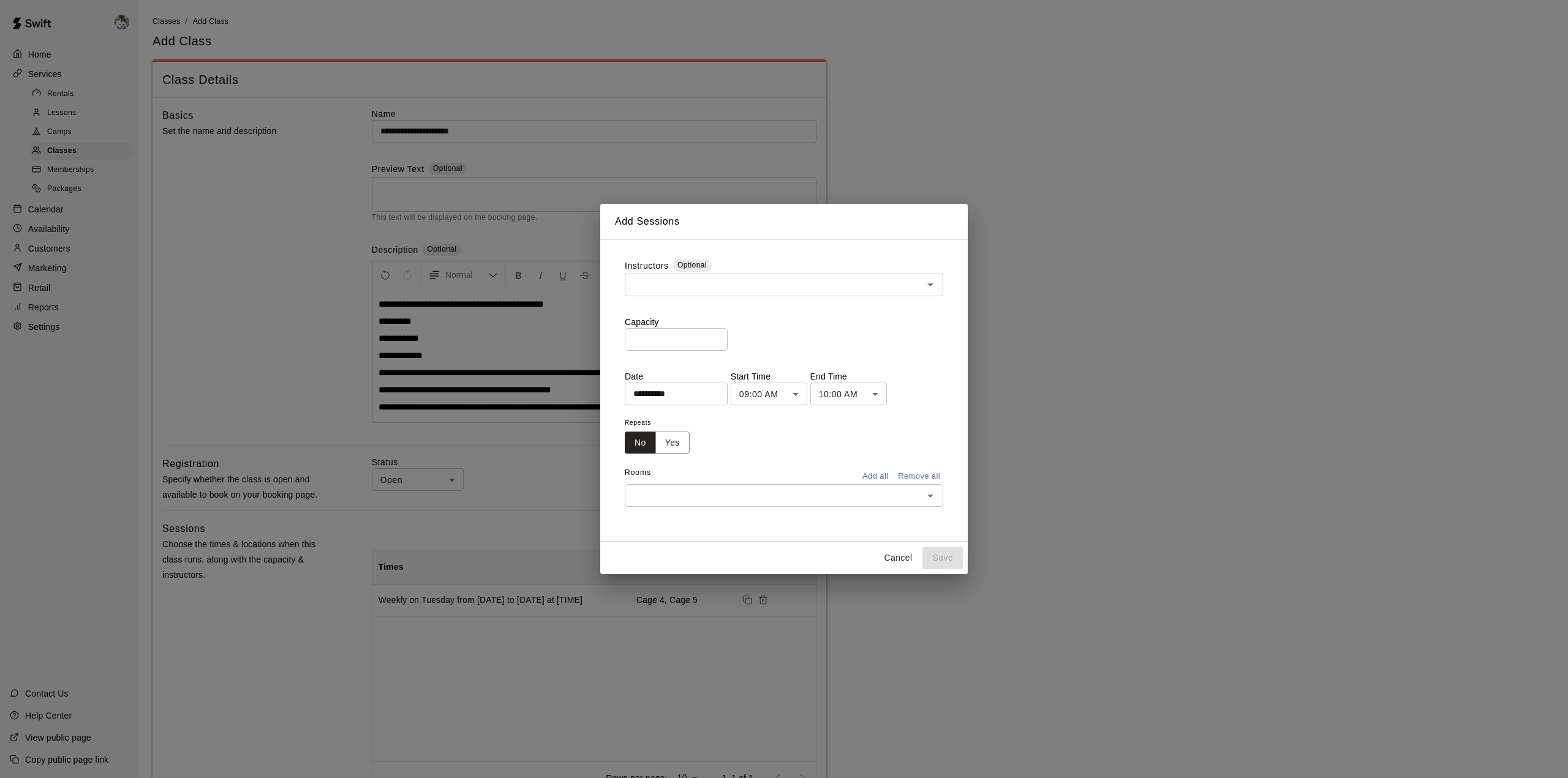 click at bounding box center [774, 285] 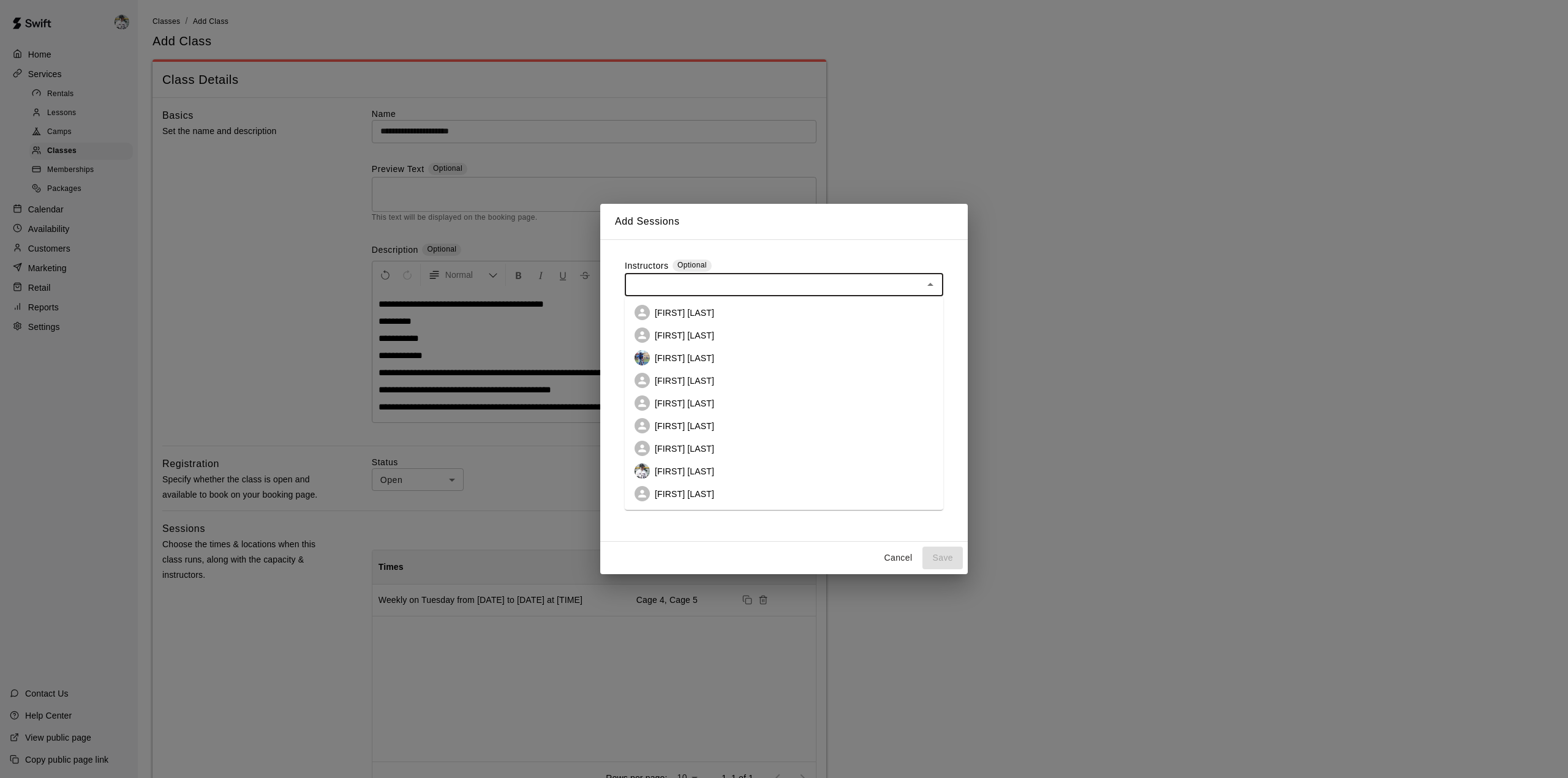 click on "[FIRST] [LAST]" at bounding box center (684, 313) 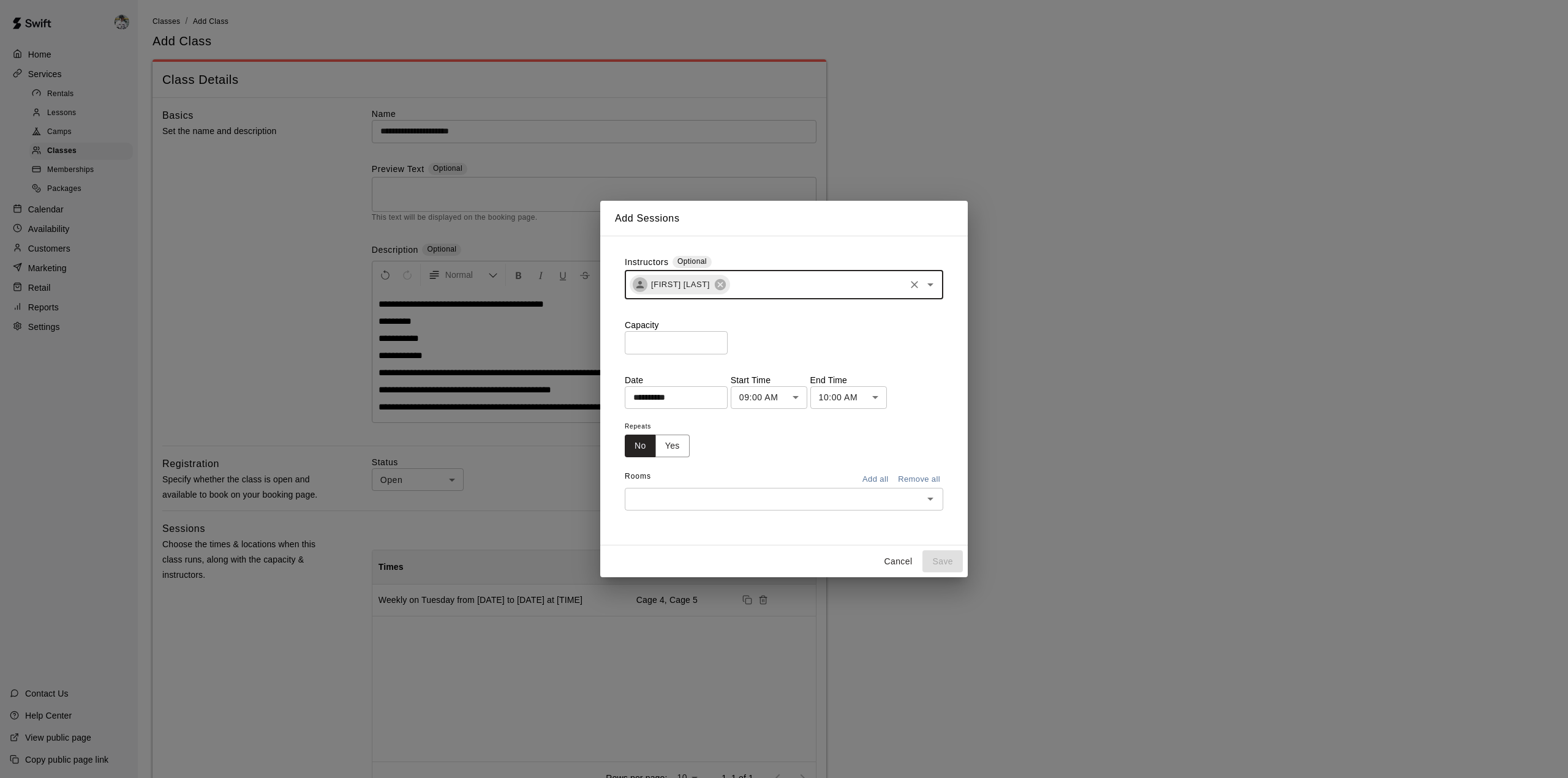 click on "*" at bounding box center [676, 342] 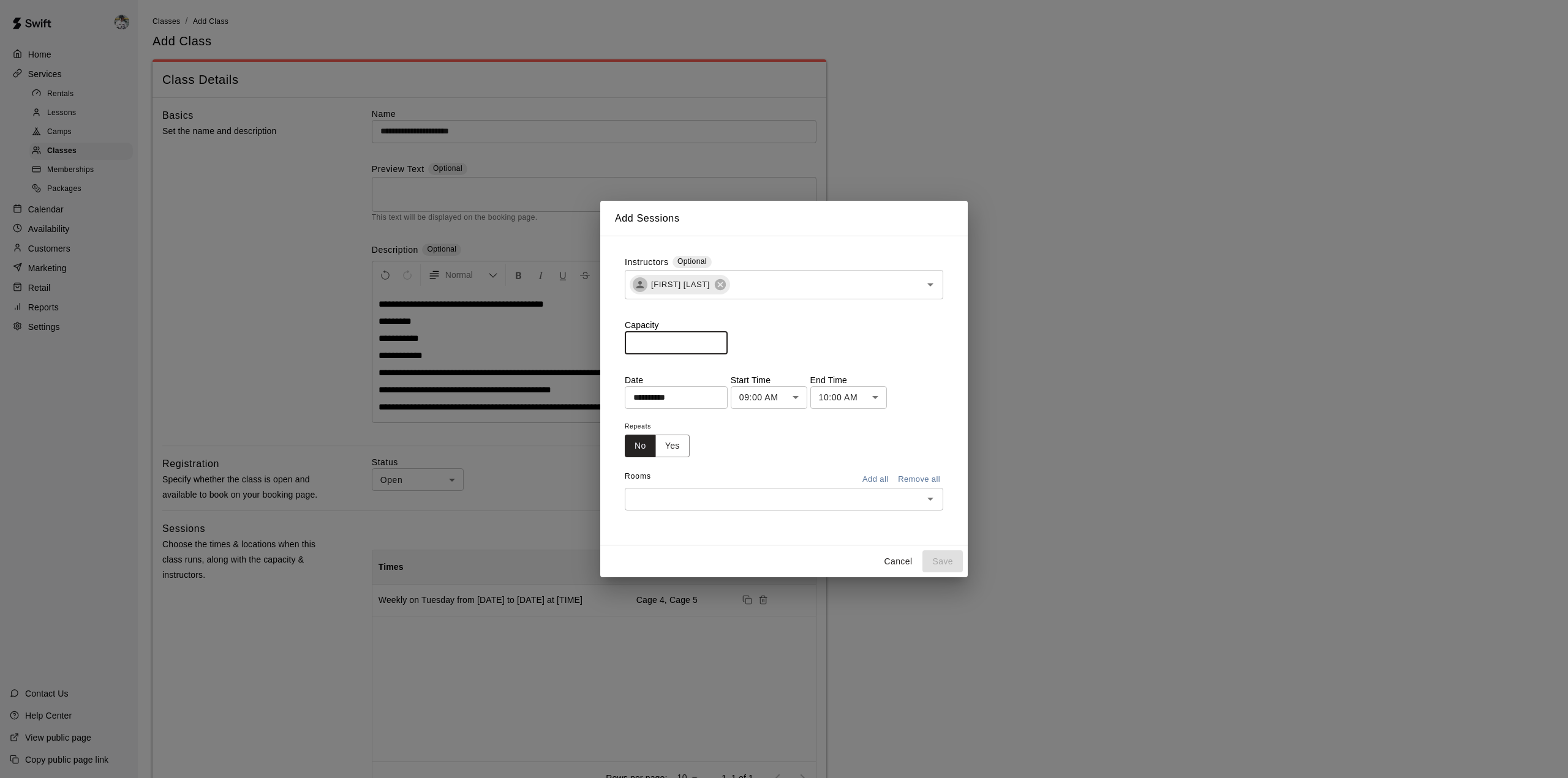 type on "*" 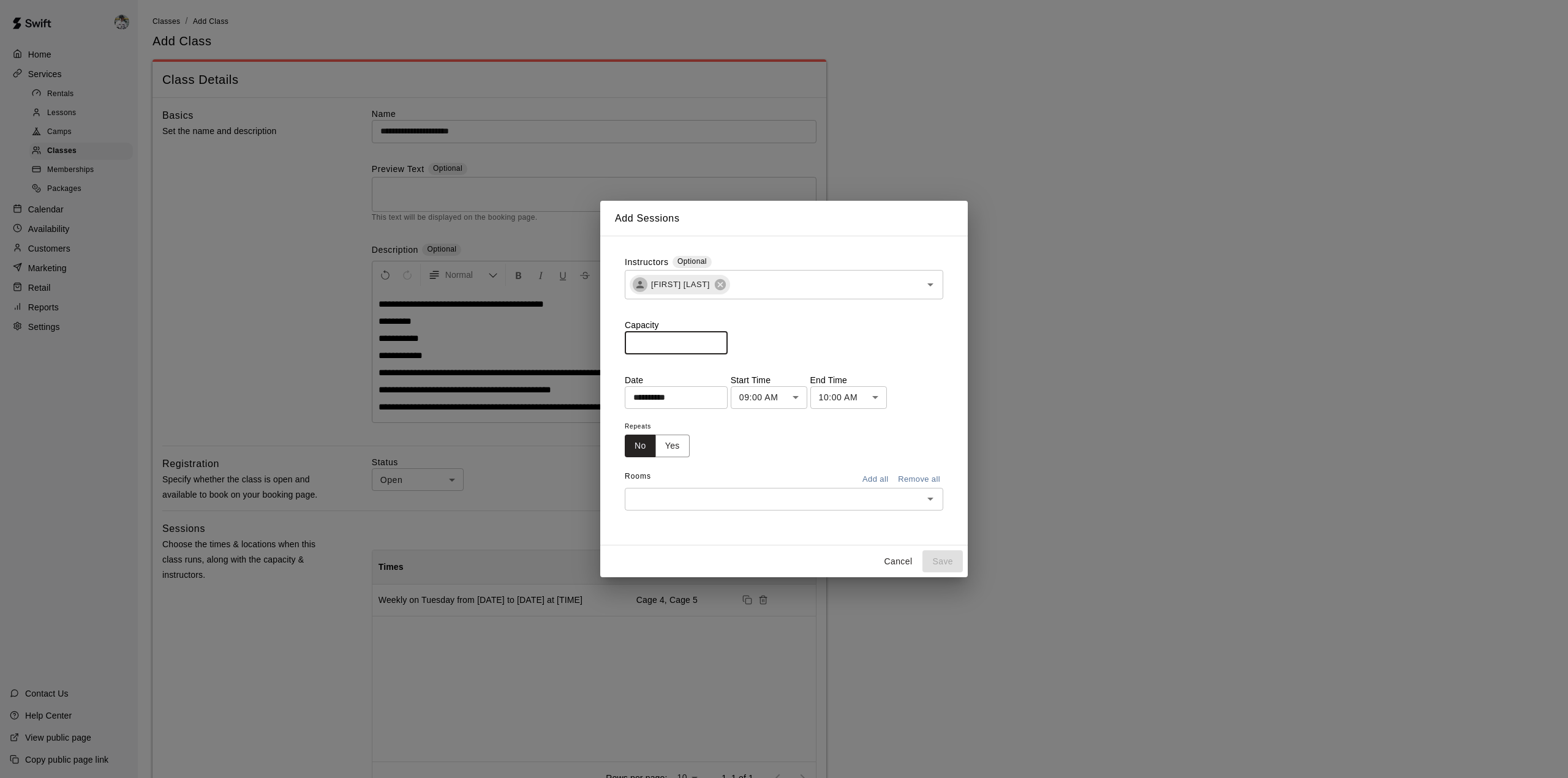 click on "**********" at bounding box center (672, 397) 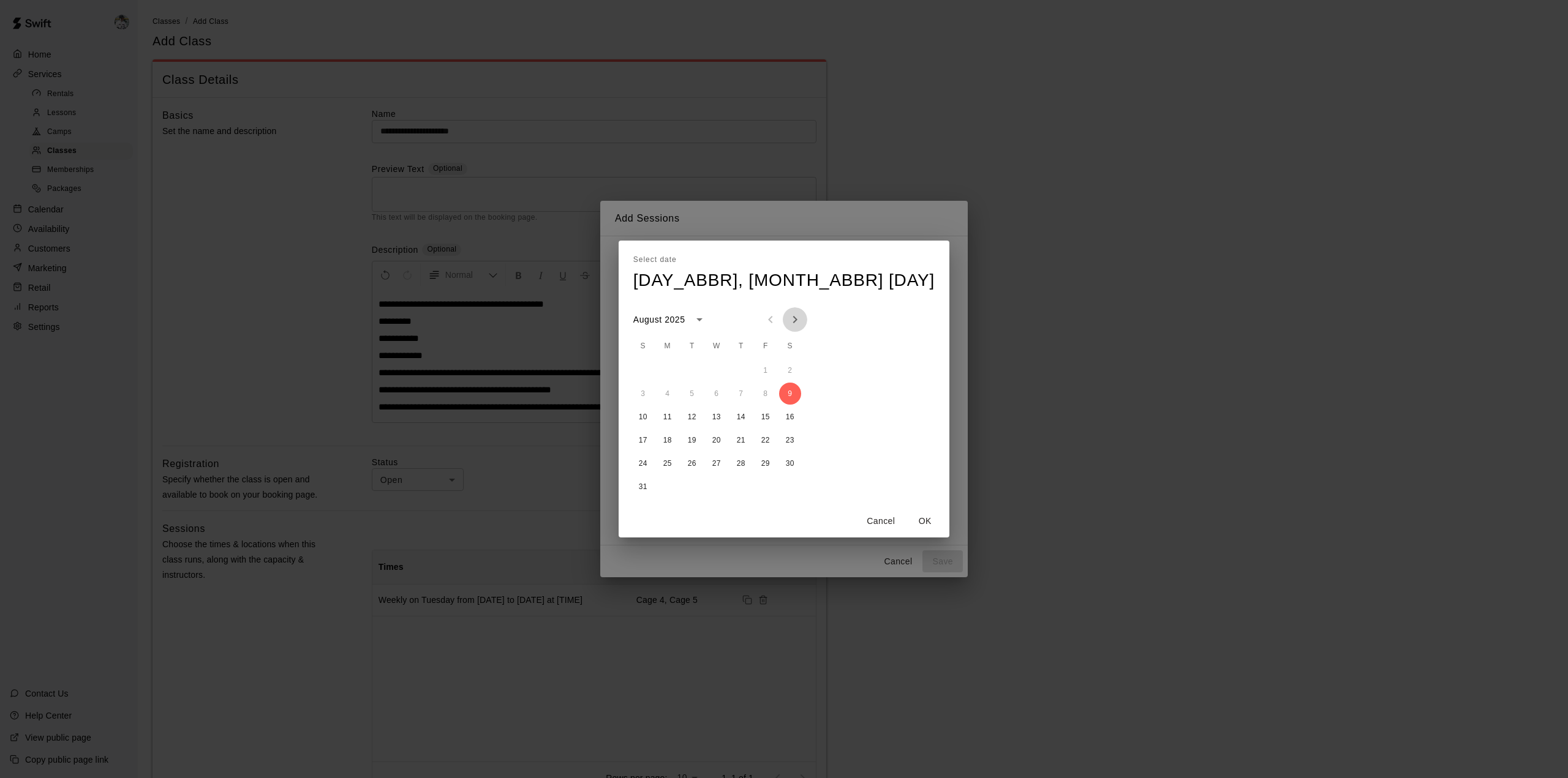 click 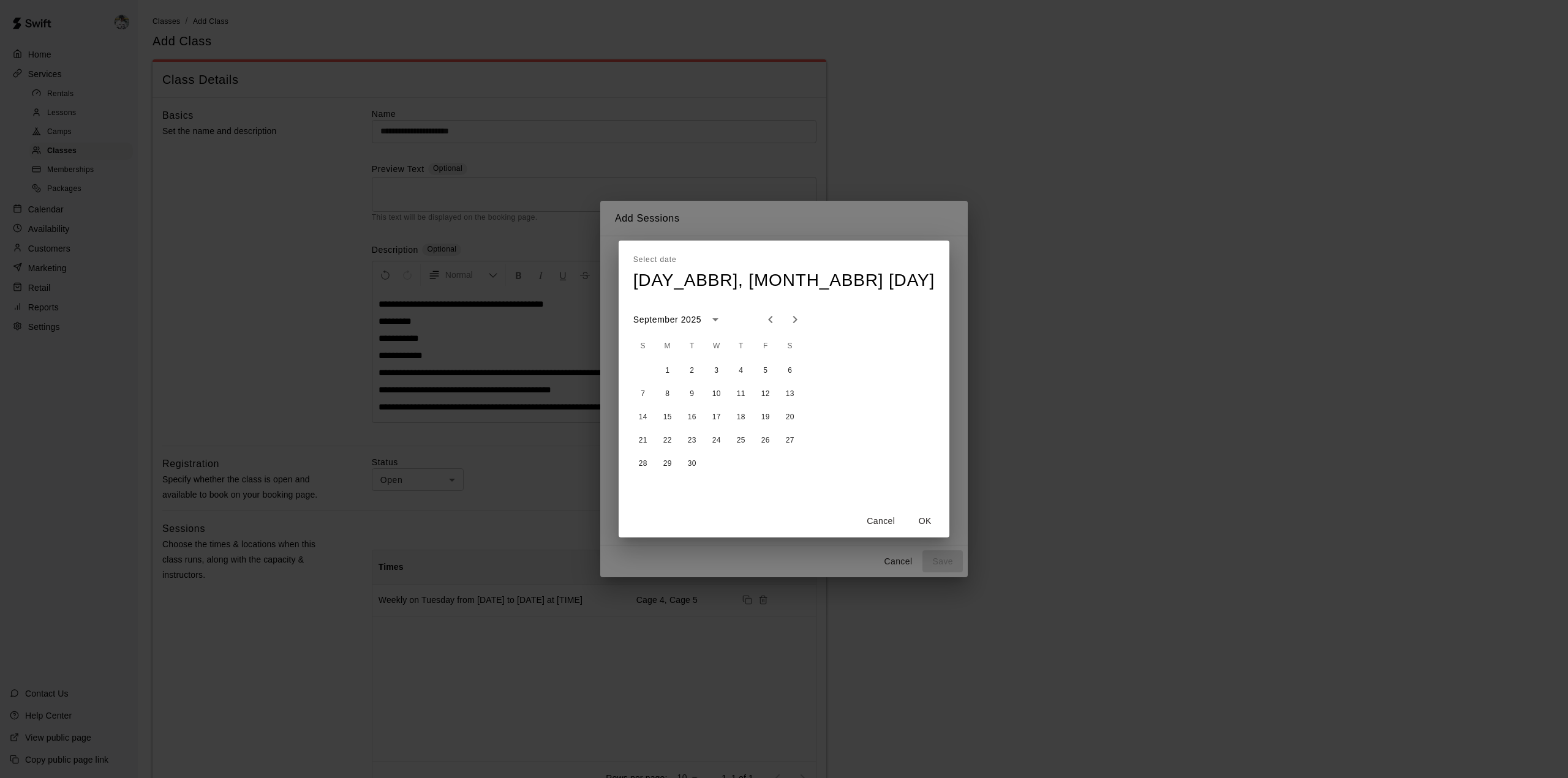 click 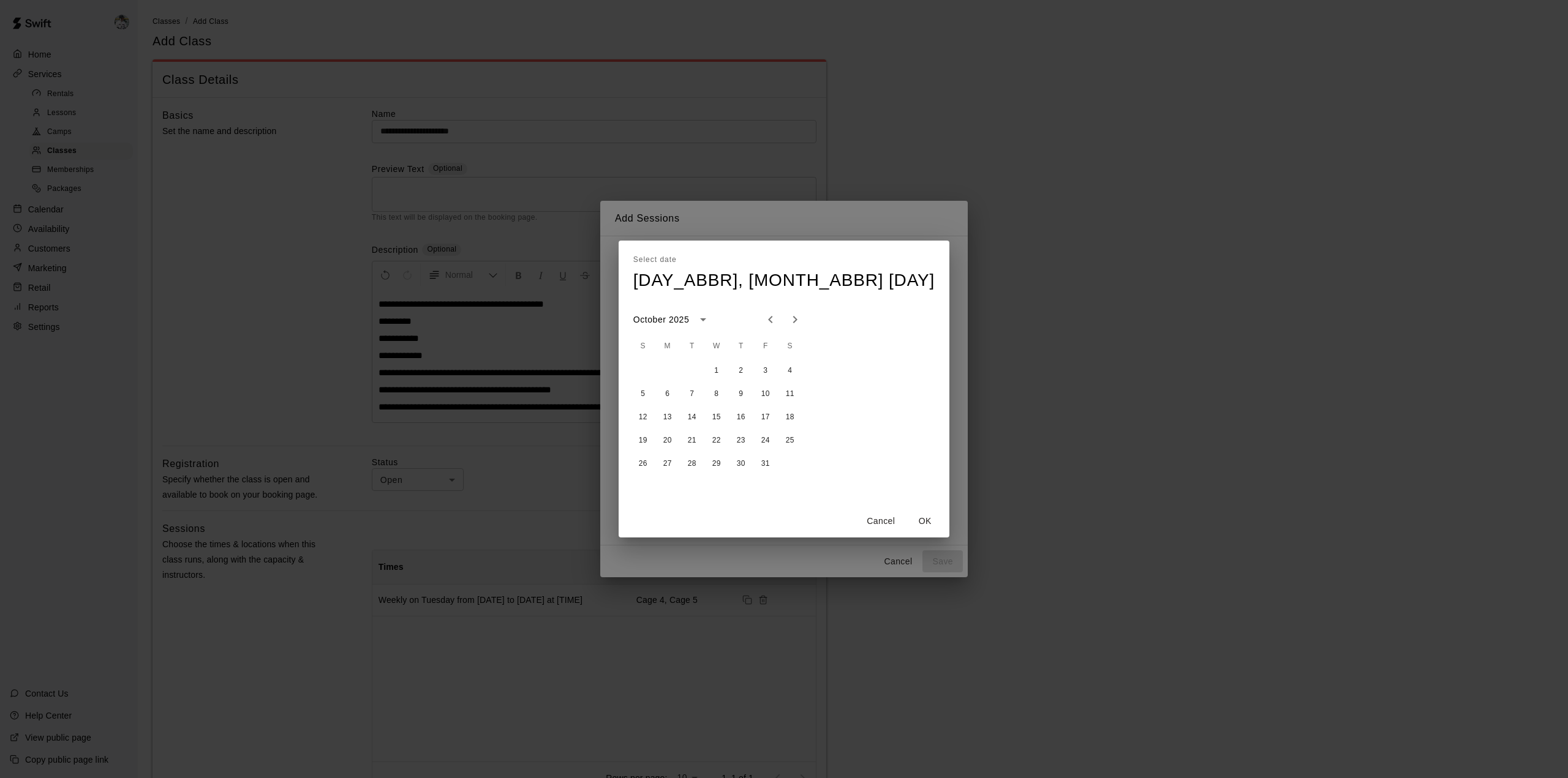 click 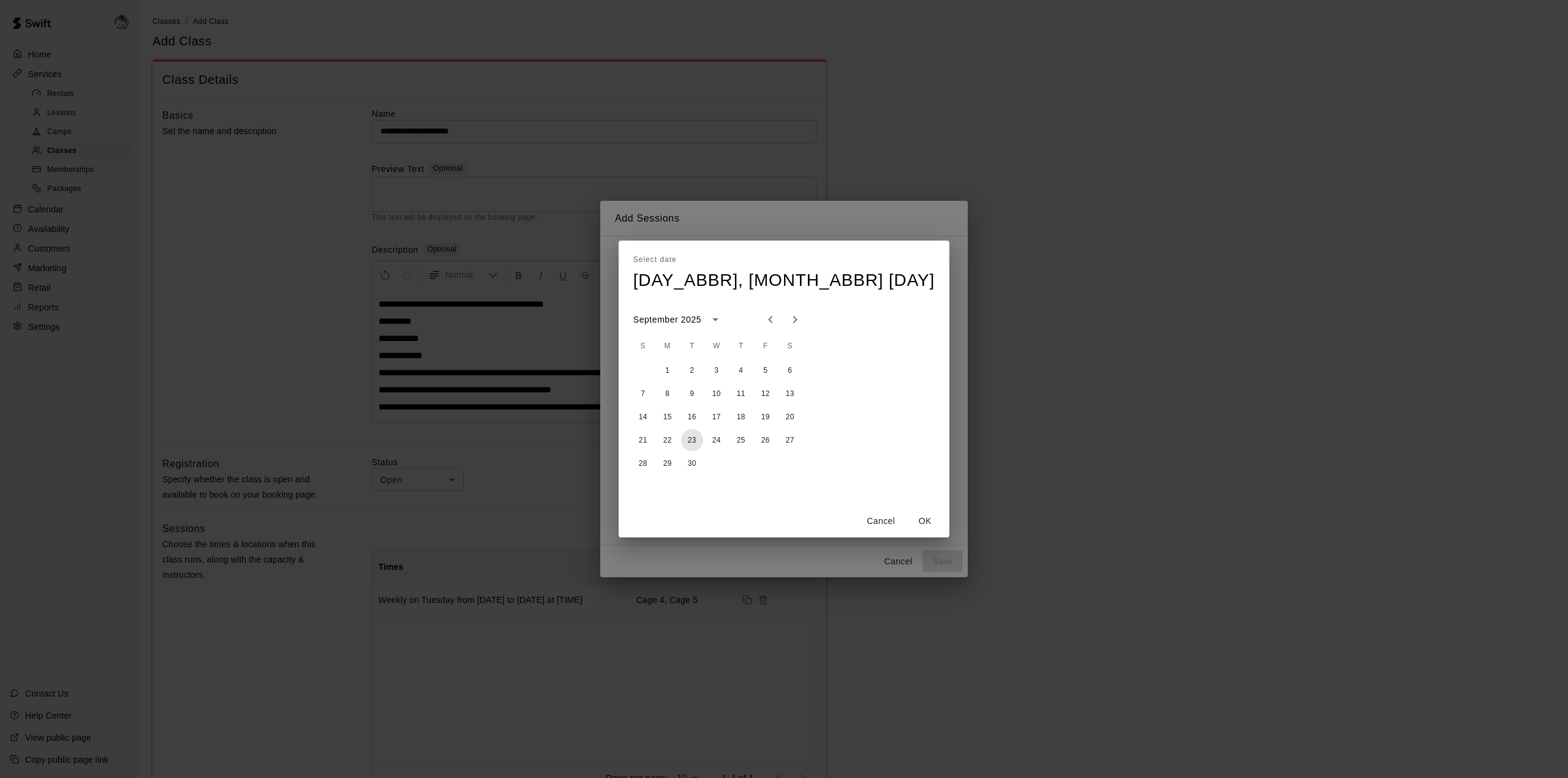 click on "23" at bounding box center (692, 440) 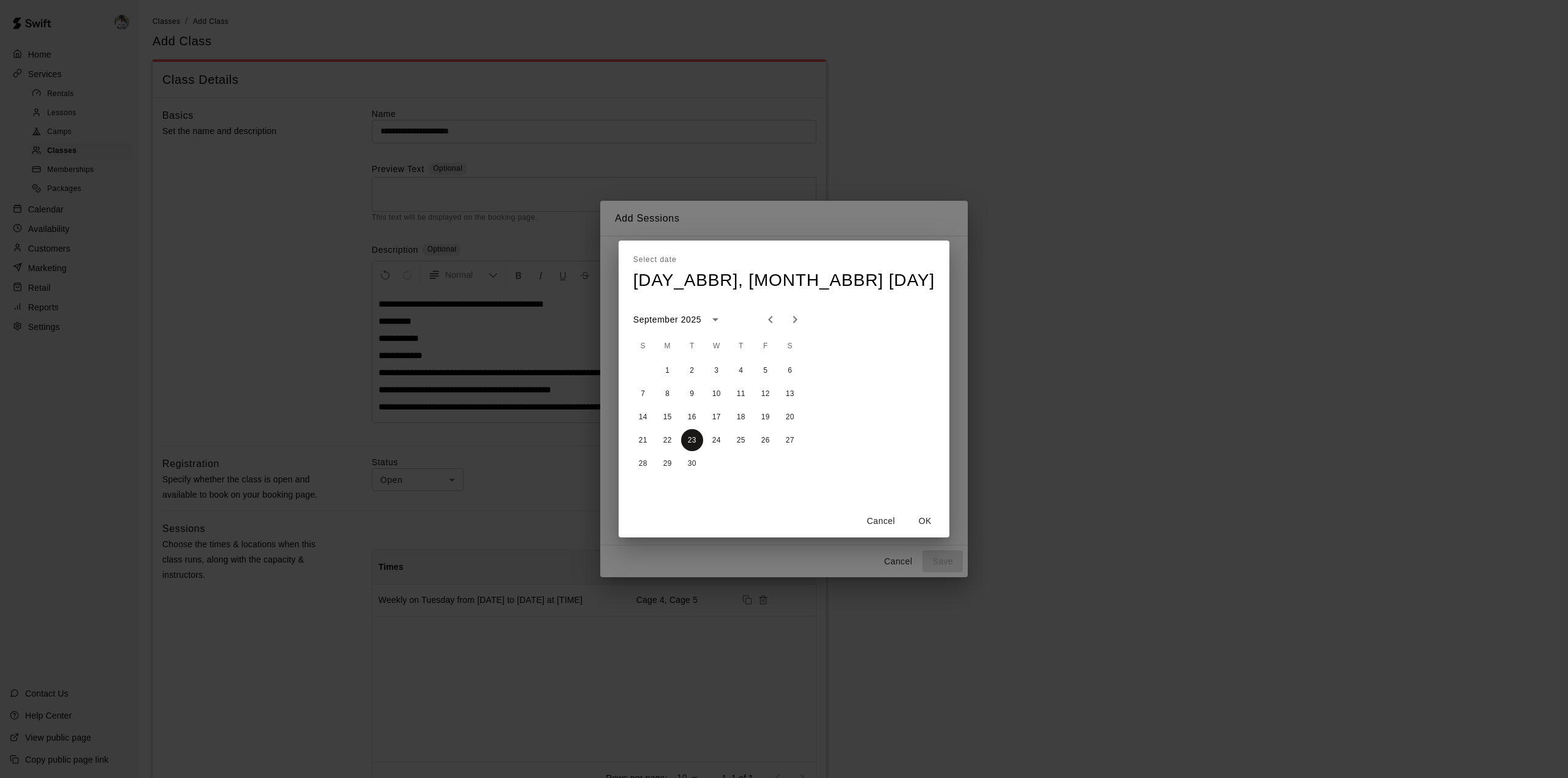 type on "**********" 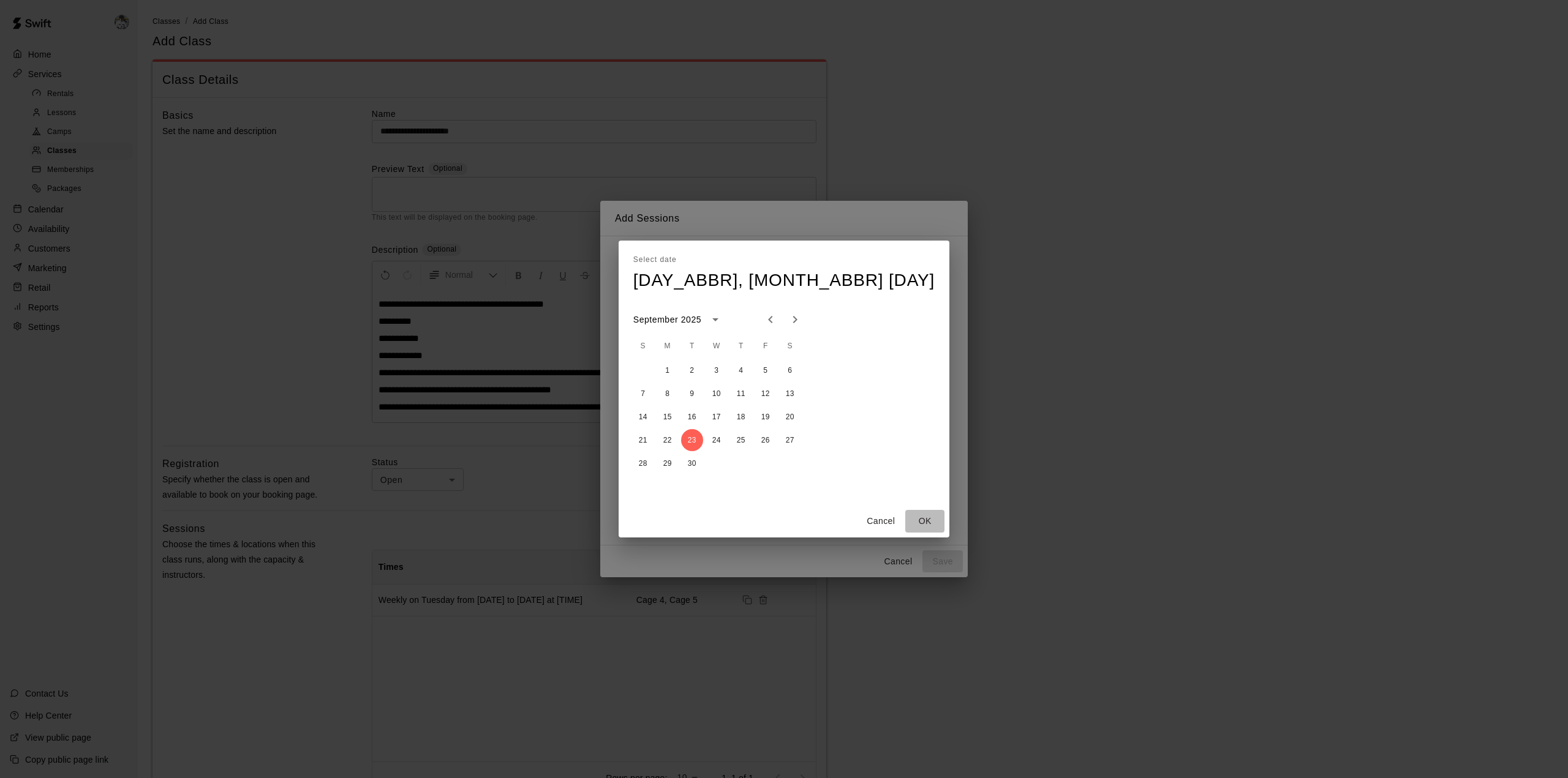 click on "OK" at bounding box center (925, 521) 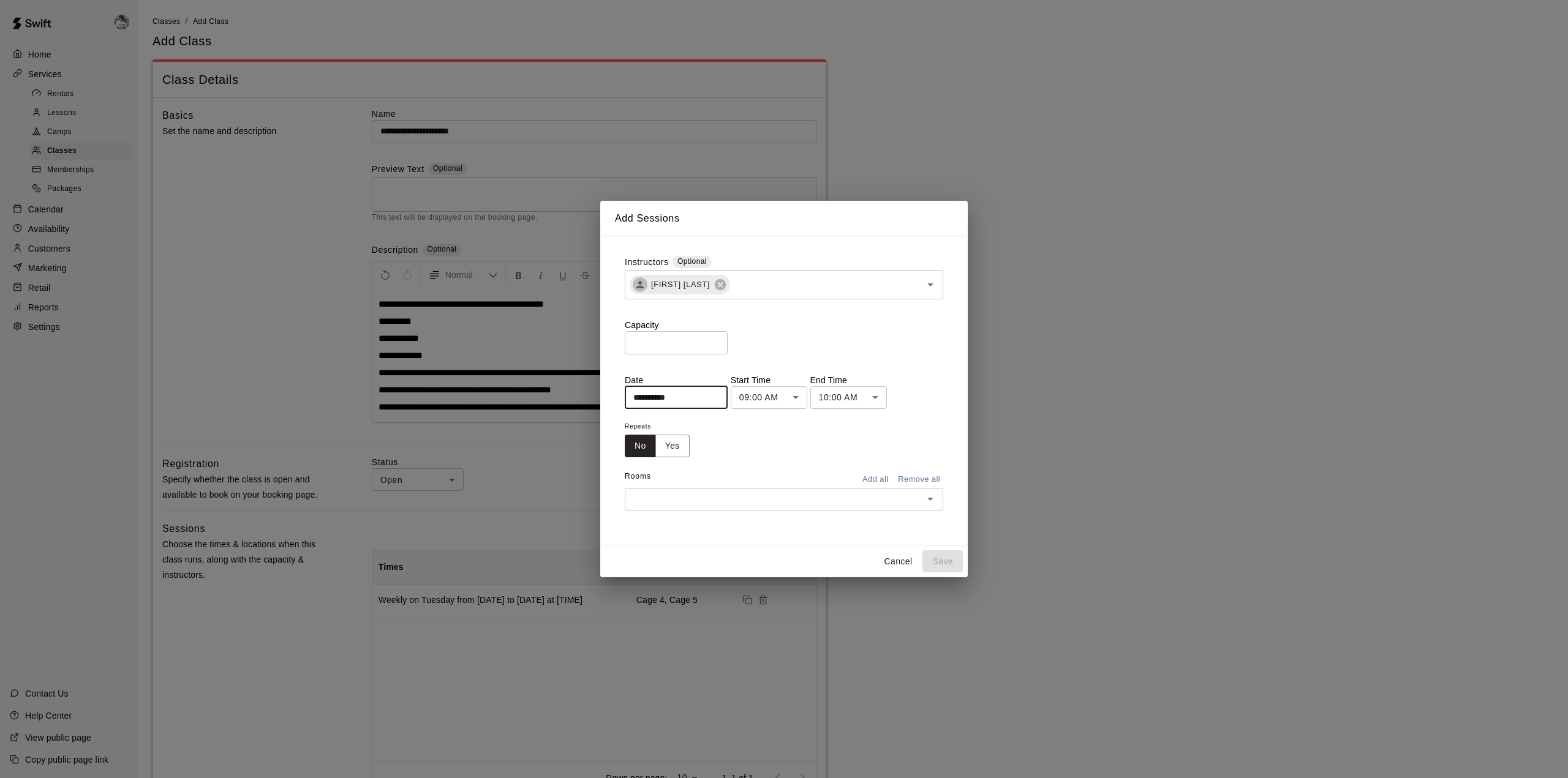 click on "**********" at bounding box center (784, 525) 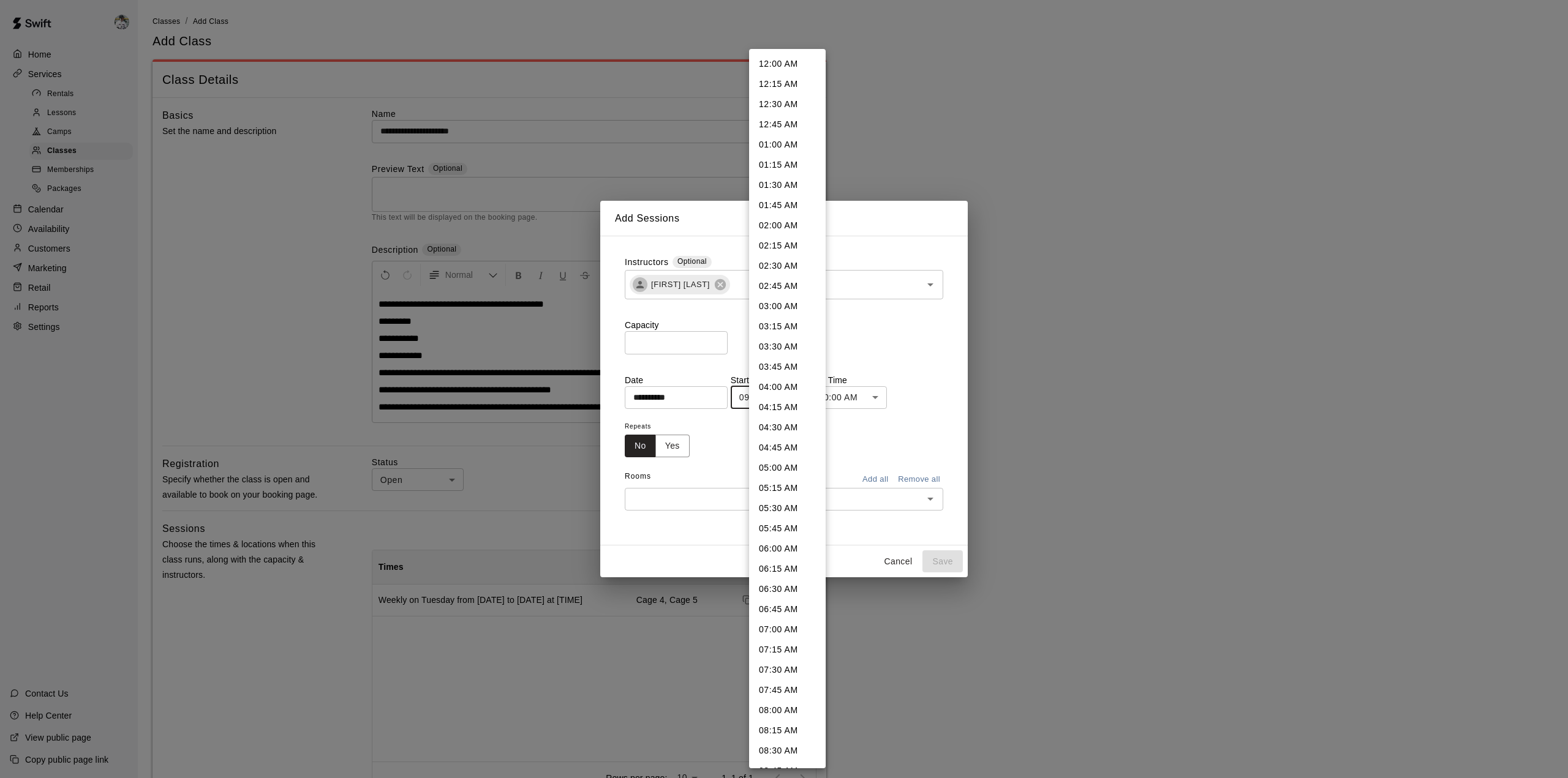 scroll, scrollTop: 383, scrollLeft: 0, axis: vertical 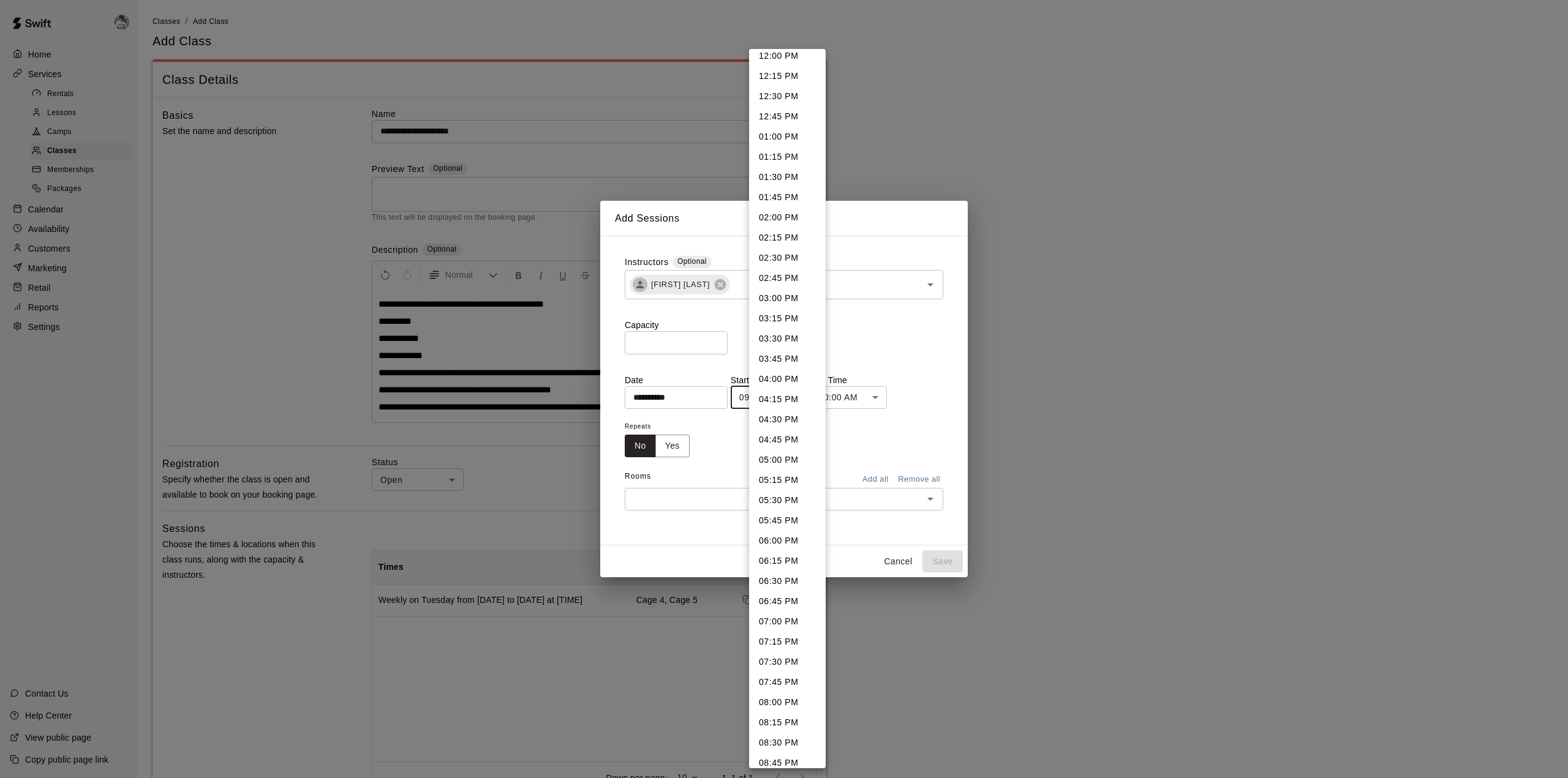 click on "07:00 PM" at bounding box center (787, 621) 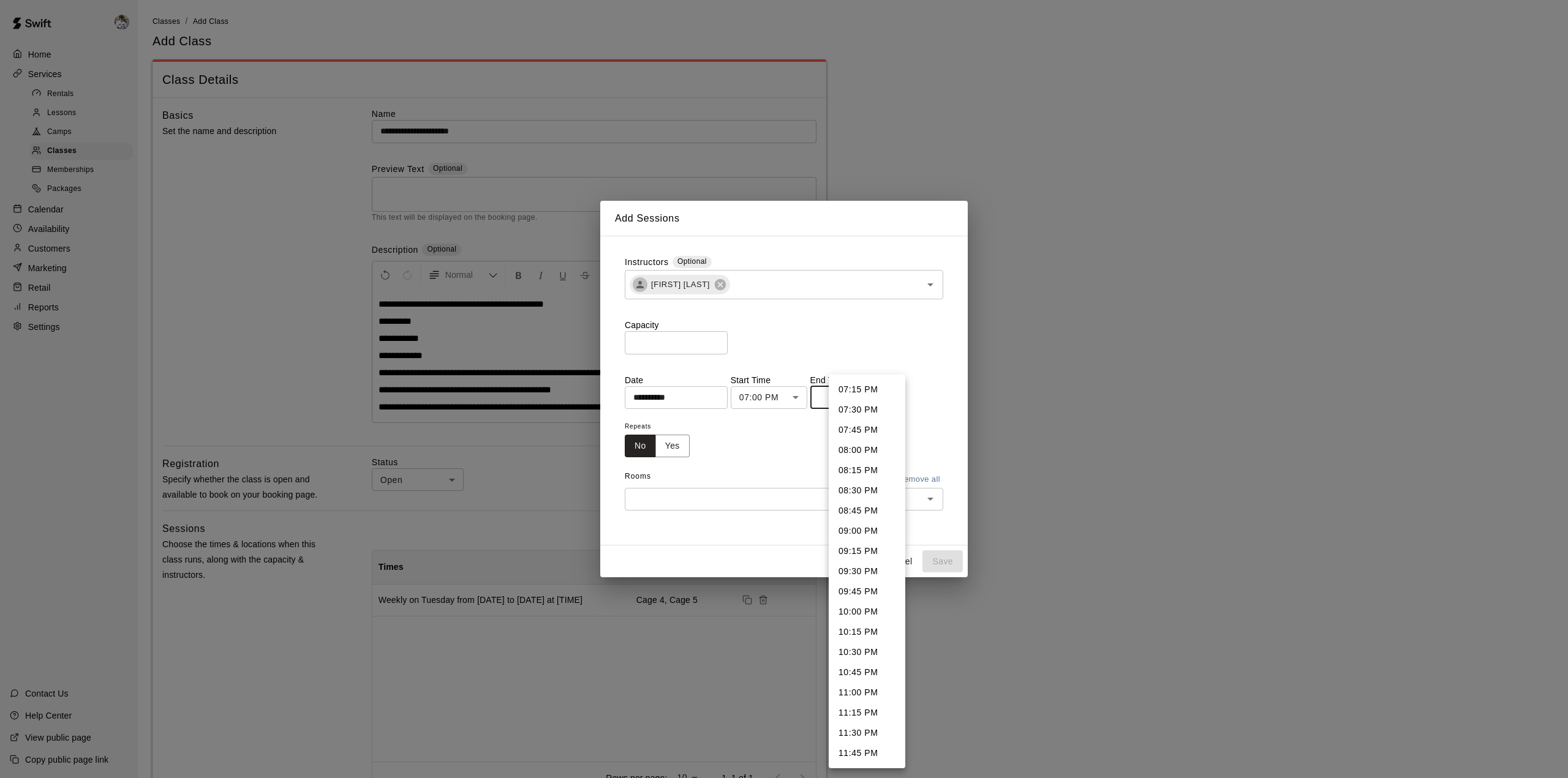 click on "**********" at bounding box center (784, 525) 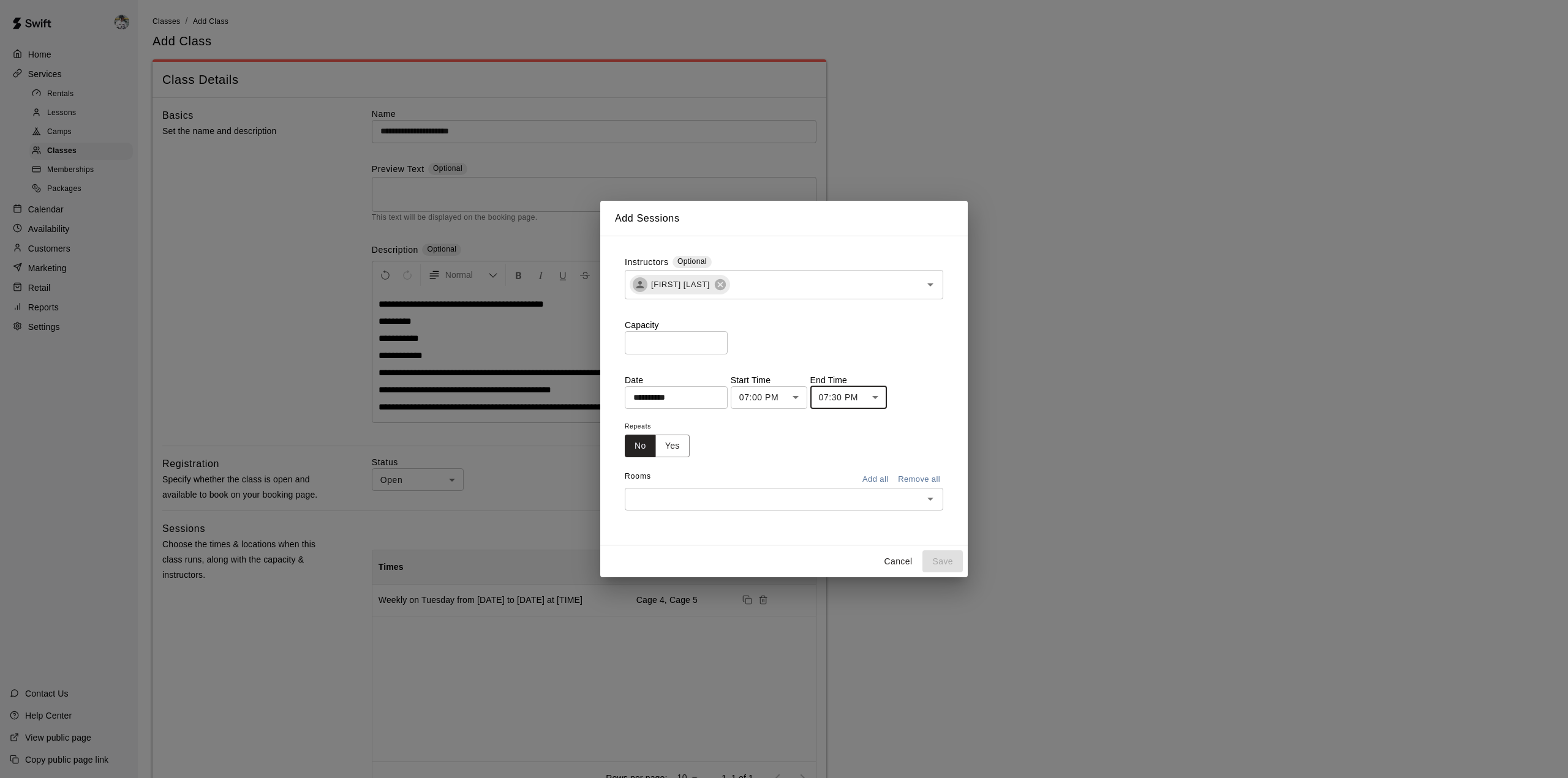 click on "Yes" at bounding box center [673, 446] 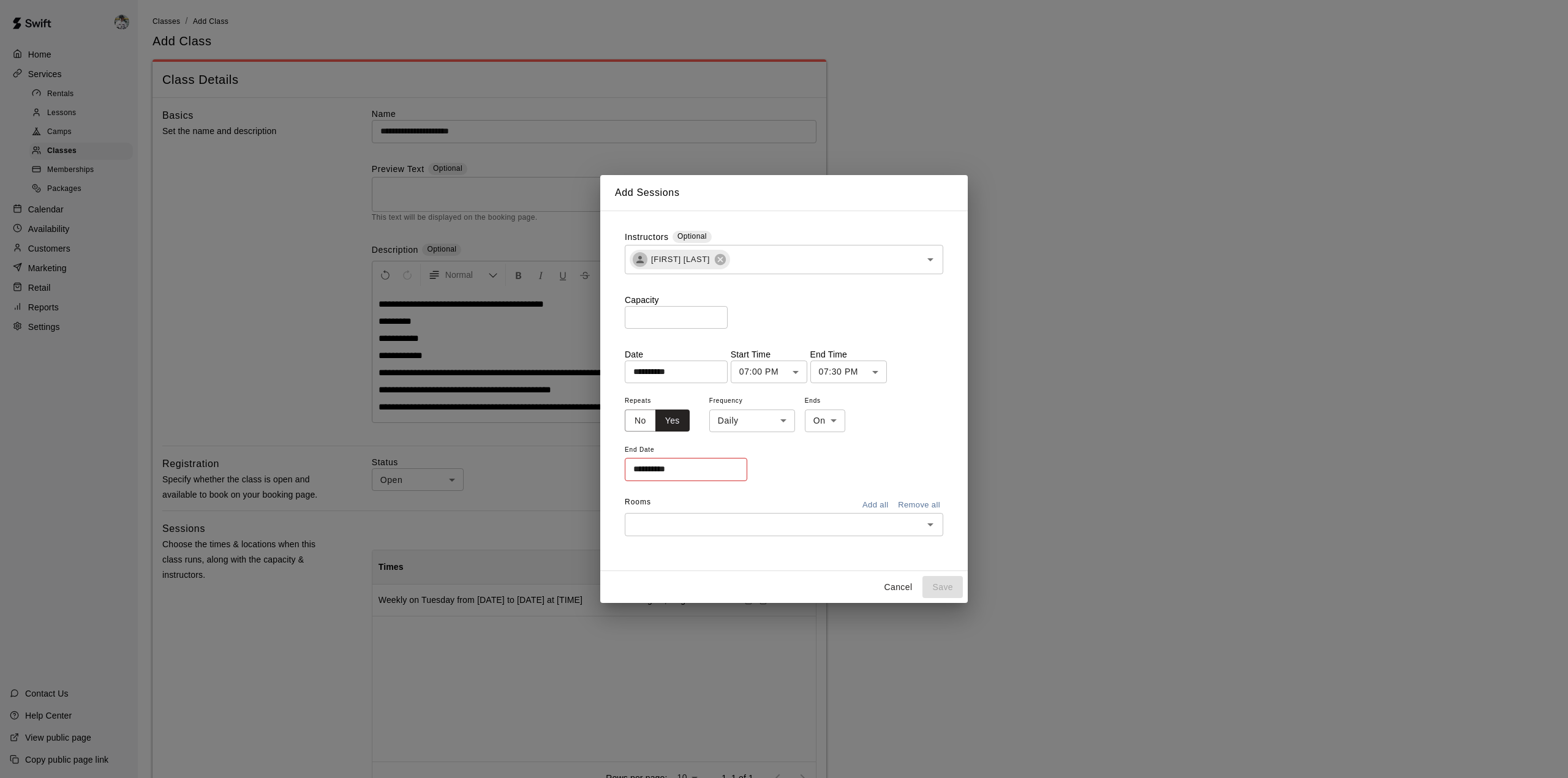 click on "**********" at bounding box center (784, 525) 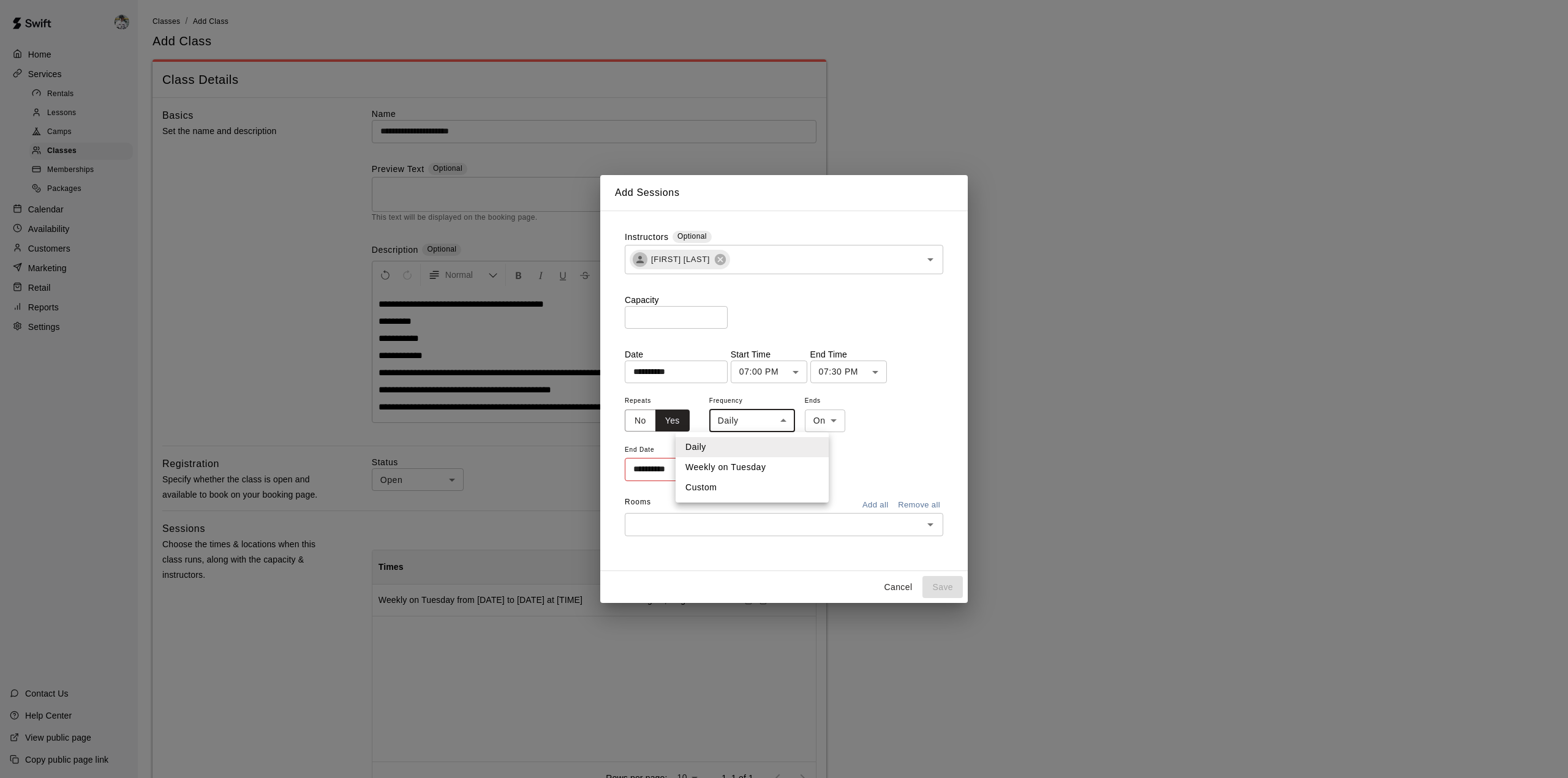 click on "Weekly on Tuesday" at bounding box center [752, 467] 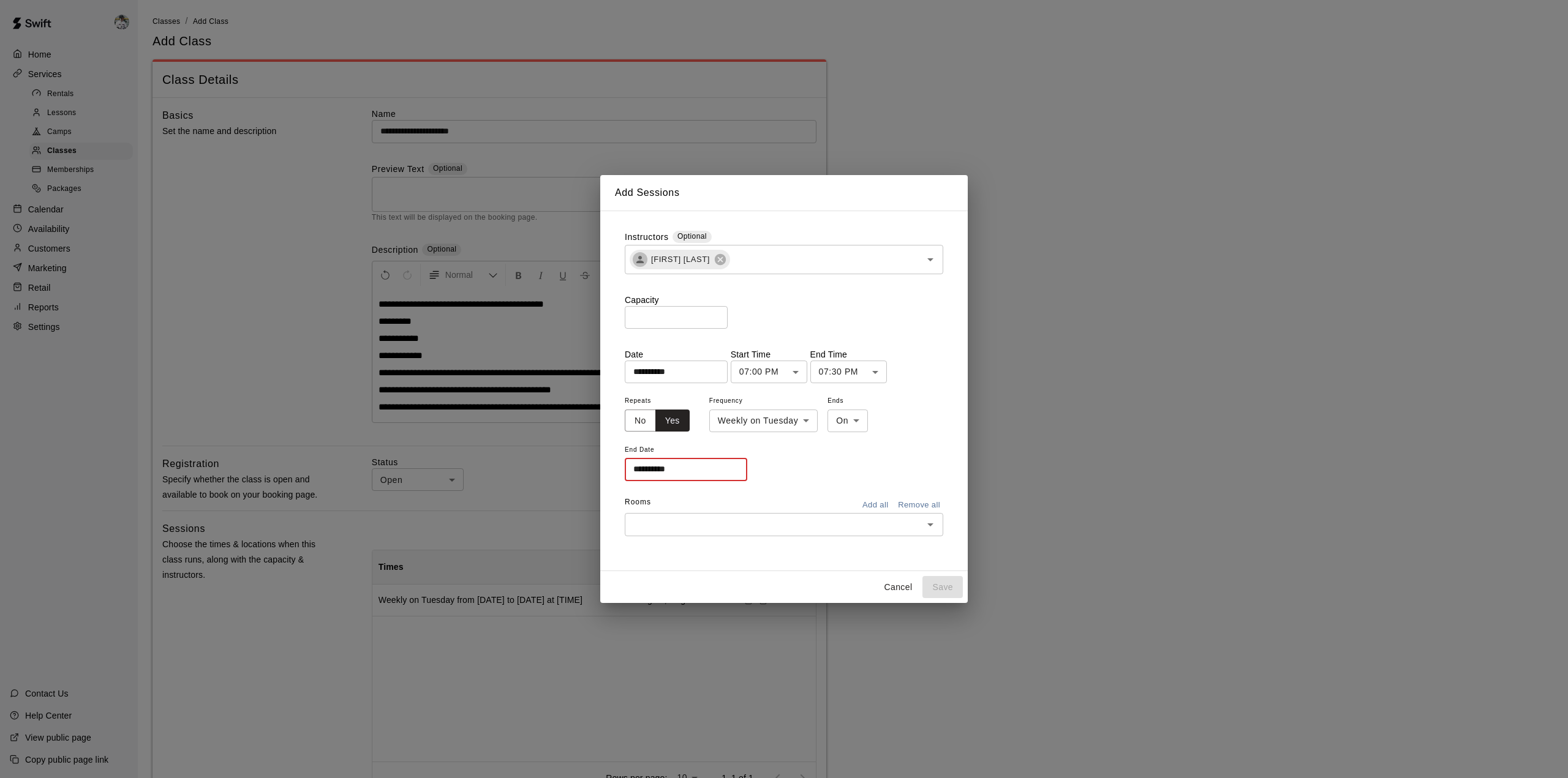click on "**********" at bounding box center (682, 469) 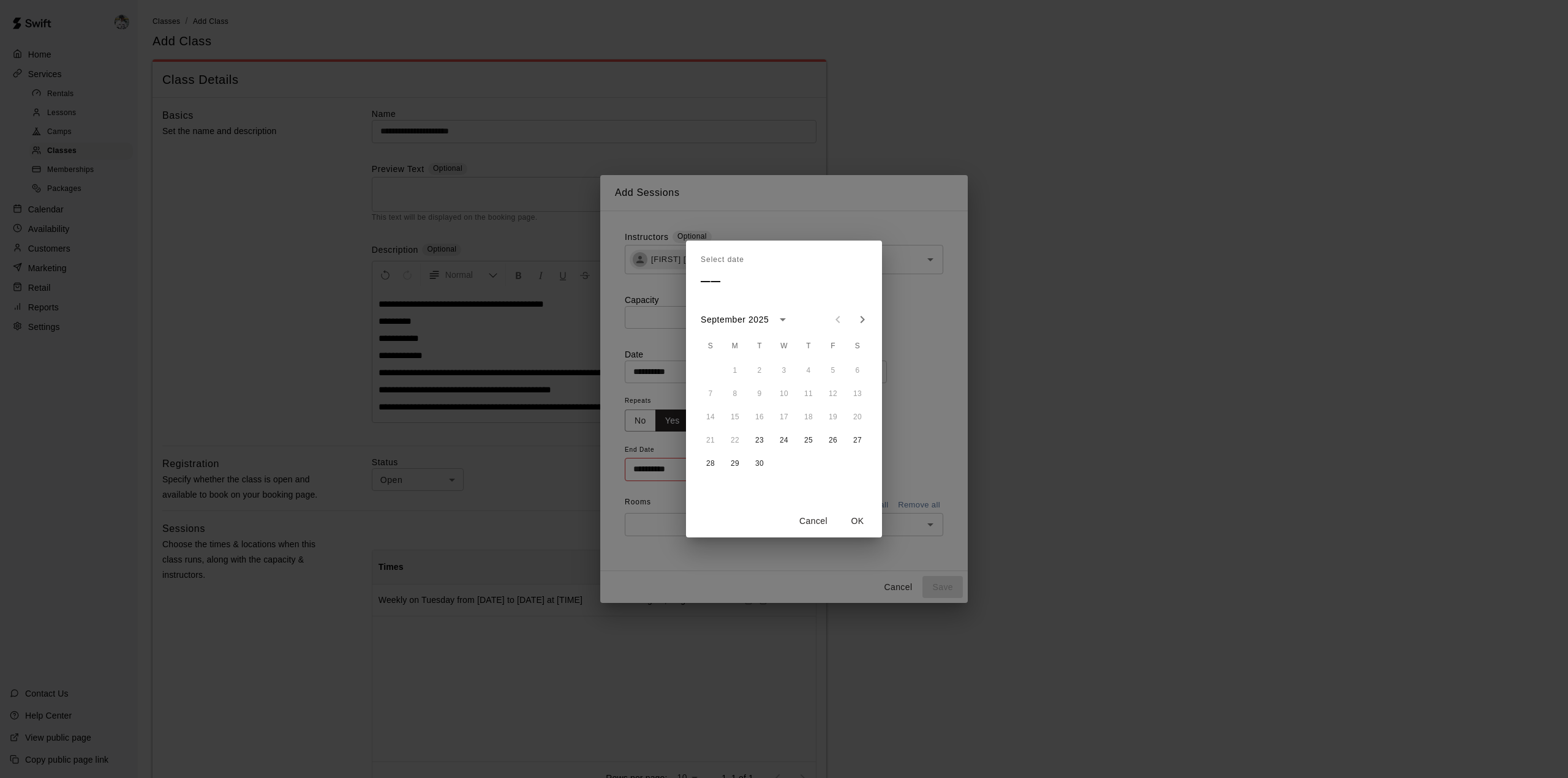 click 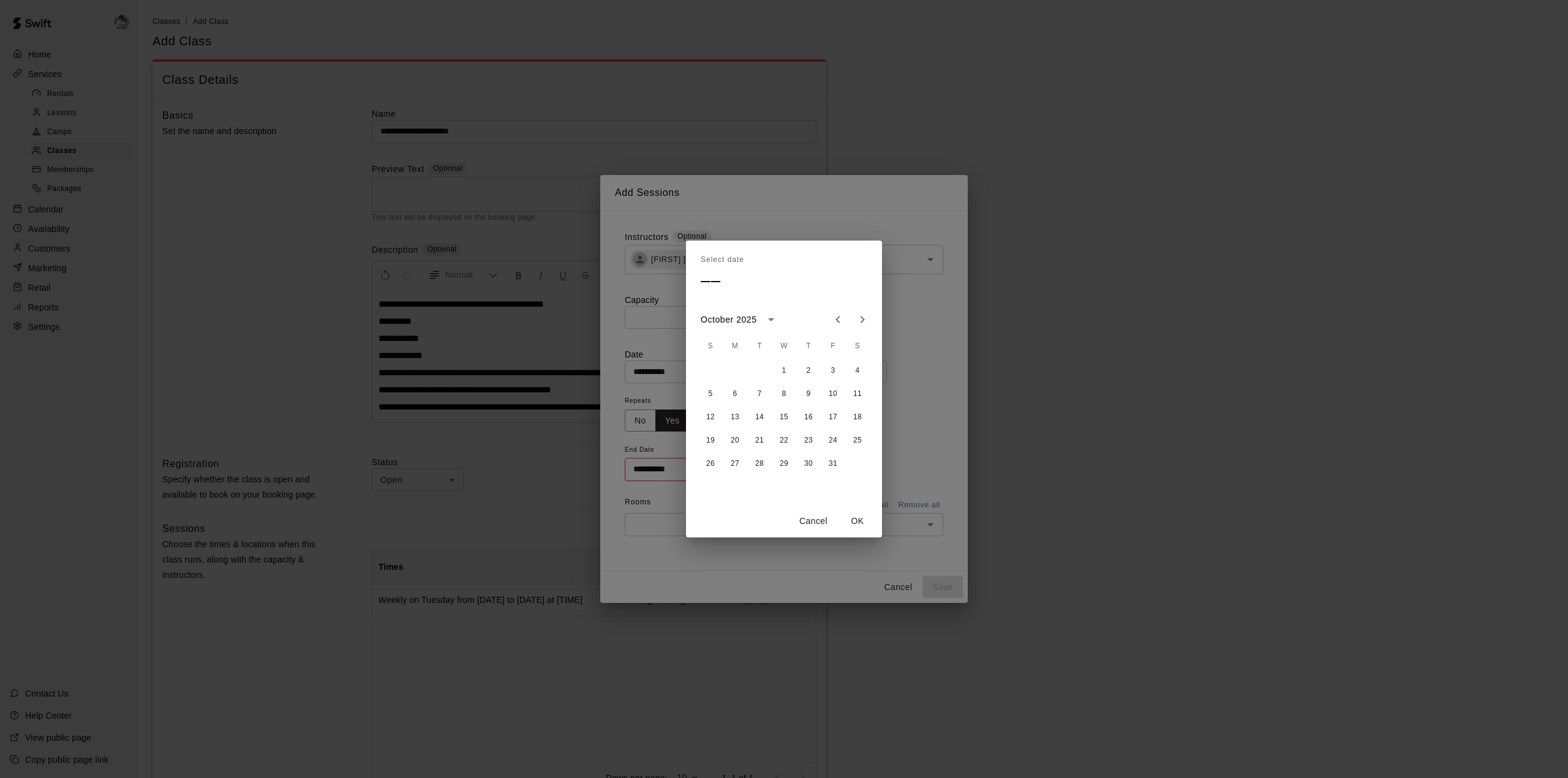 click 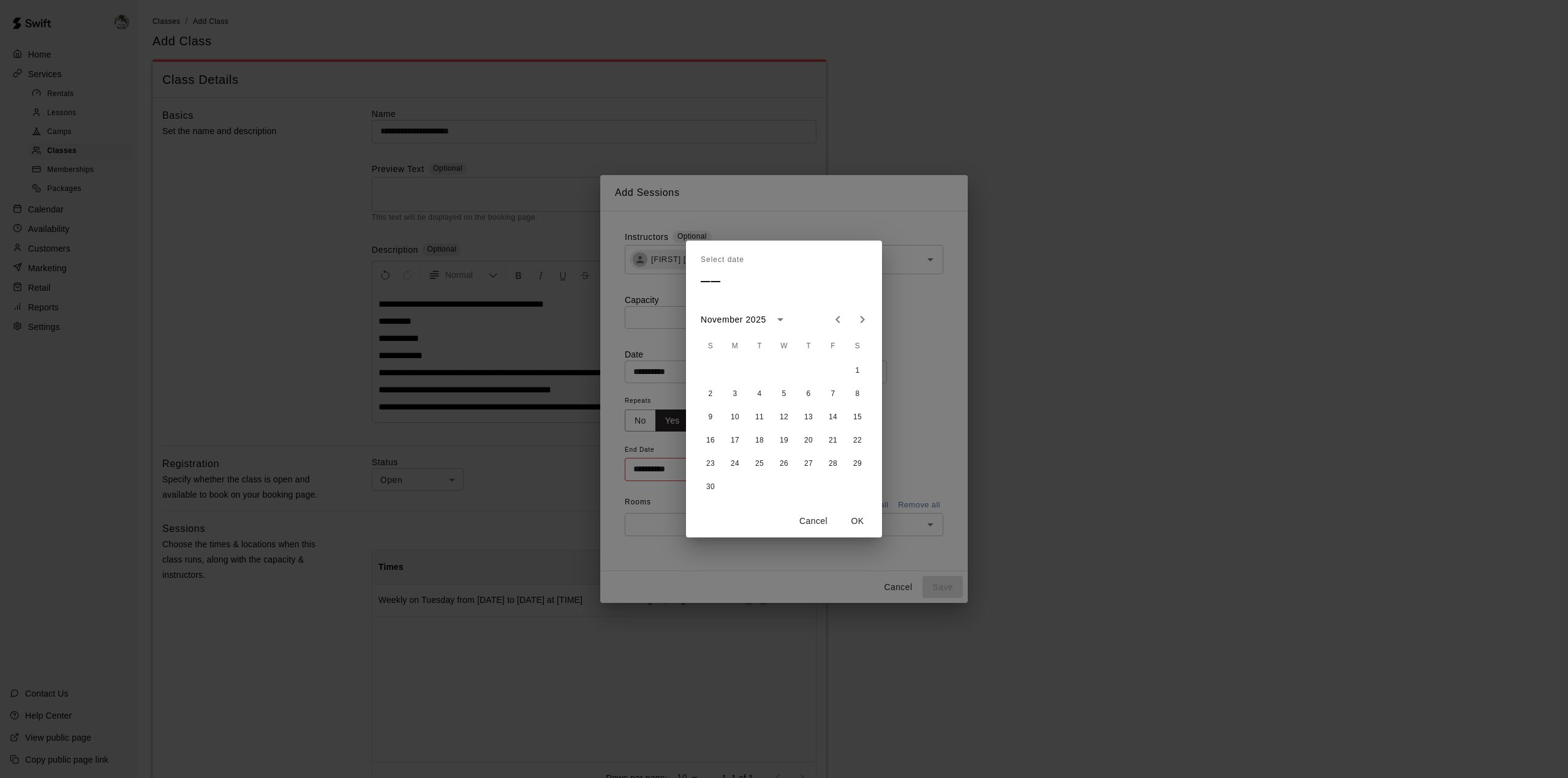 click 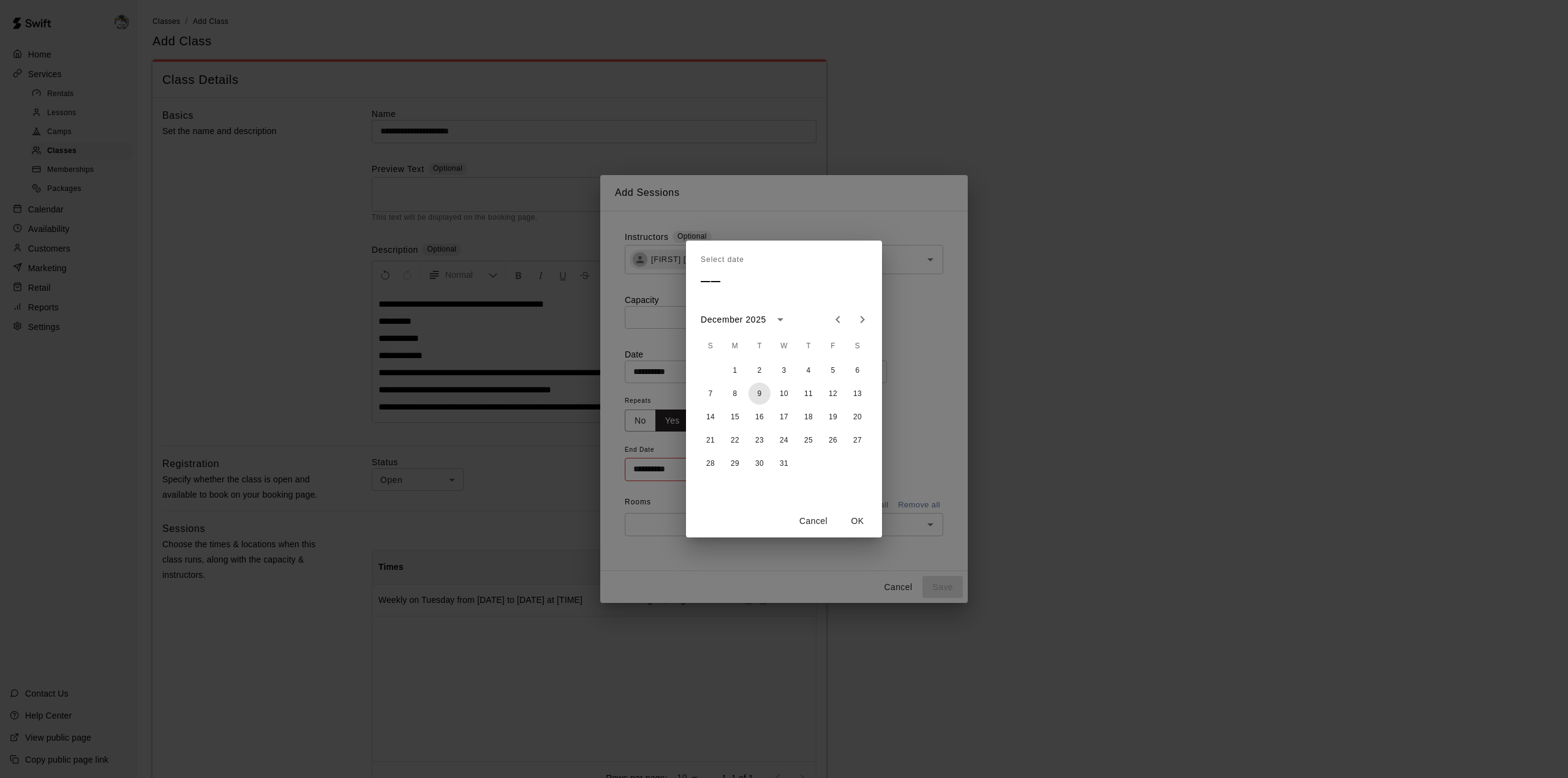 click on "9" at bounding box center (760, 394) 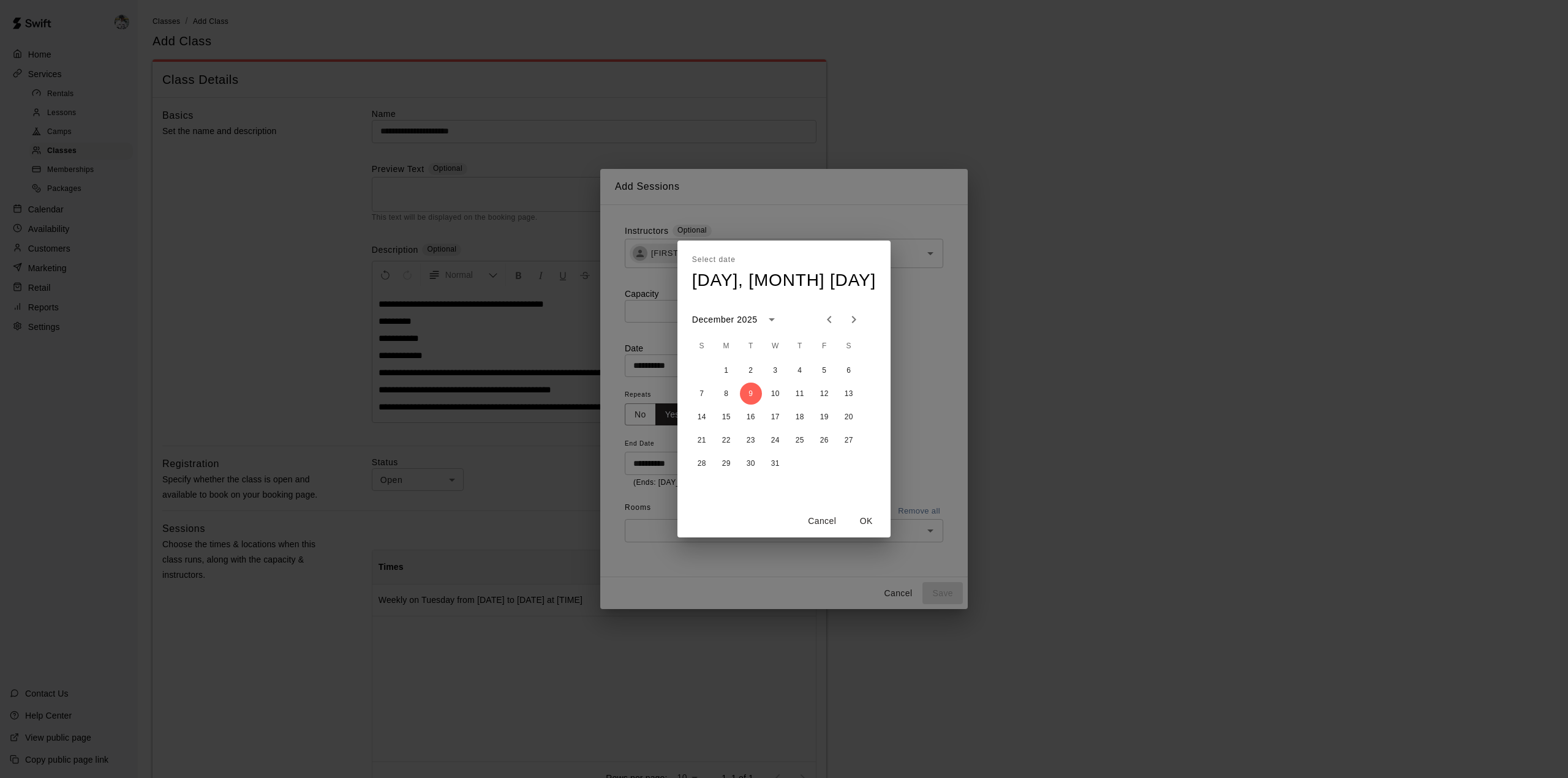 click on "OK" at bounding box center [866, 521] 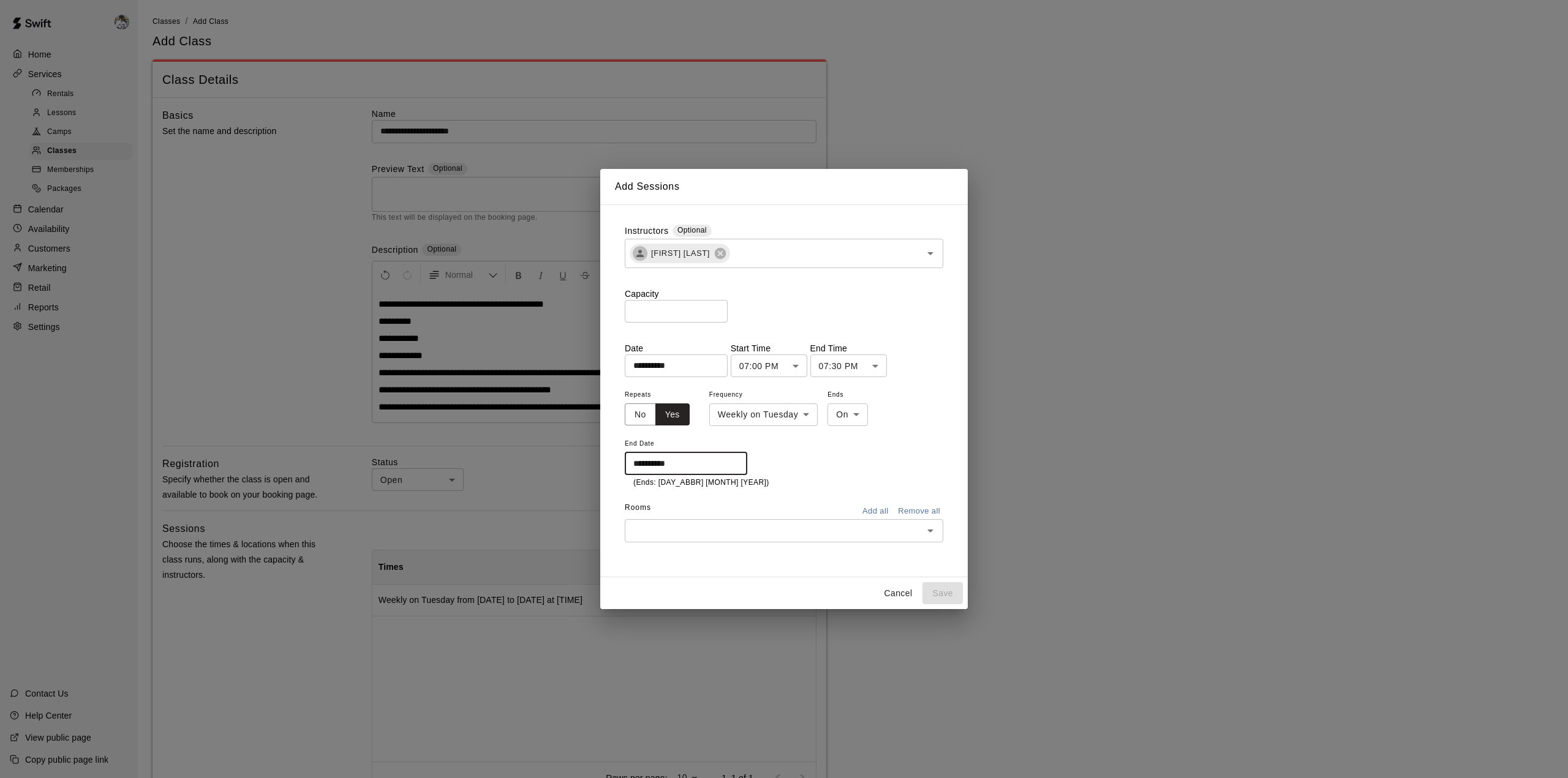 click at bounding box center (774, 530) 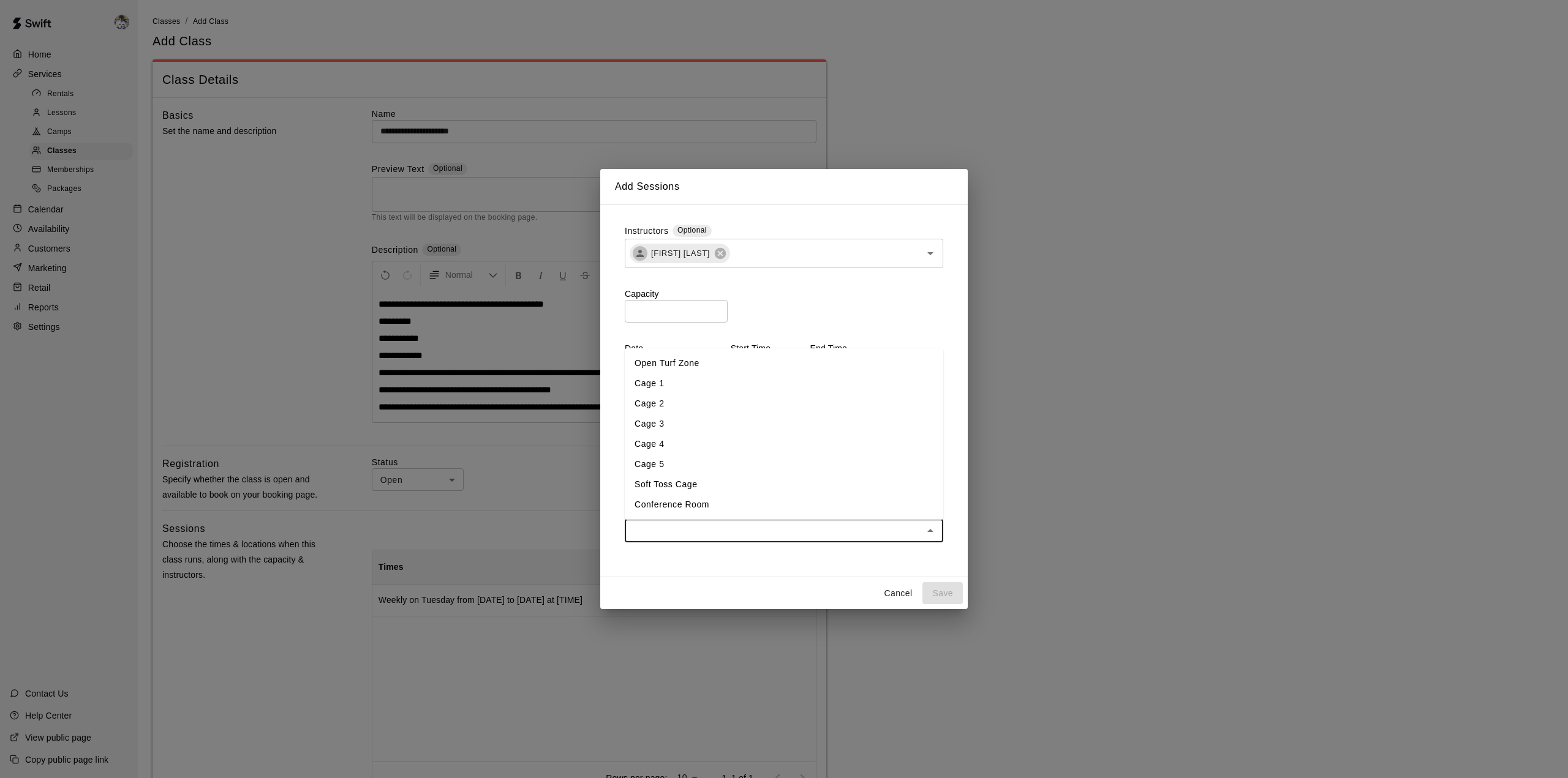 click on "Cage 4" at bounding box center (784, 444) 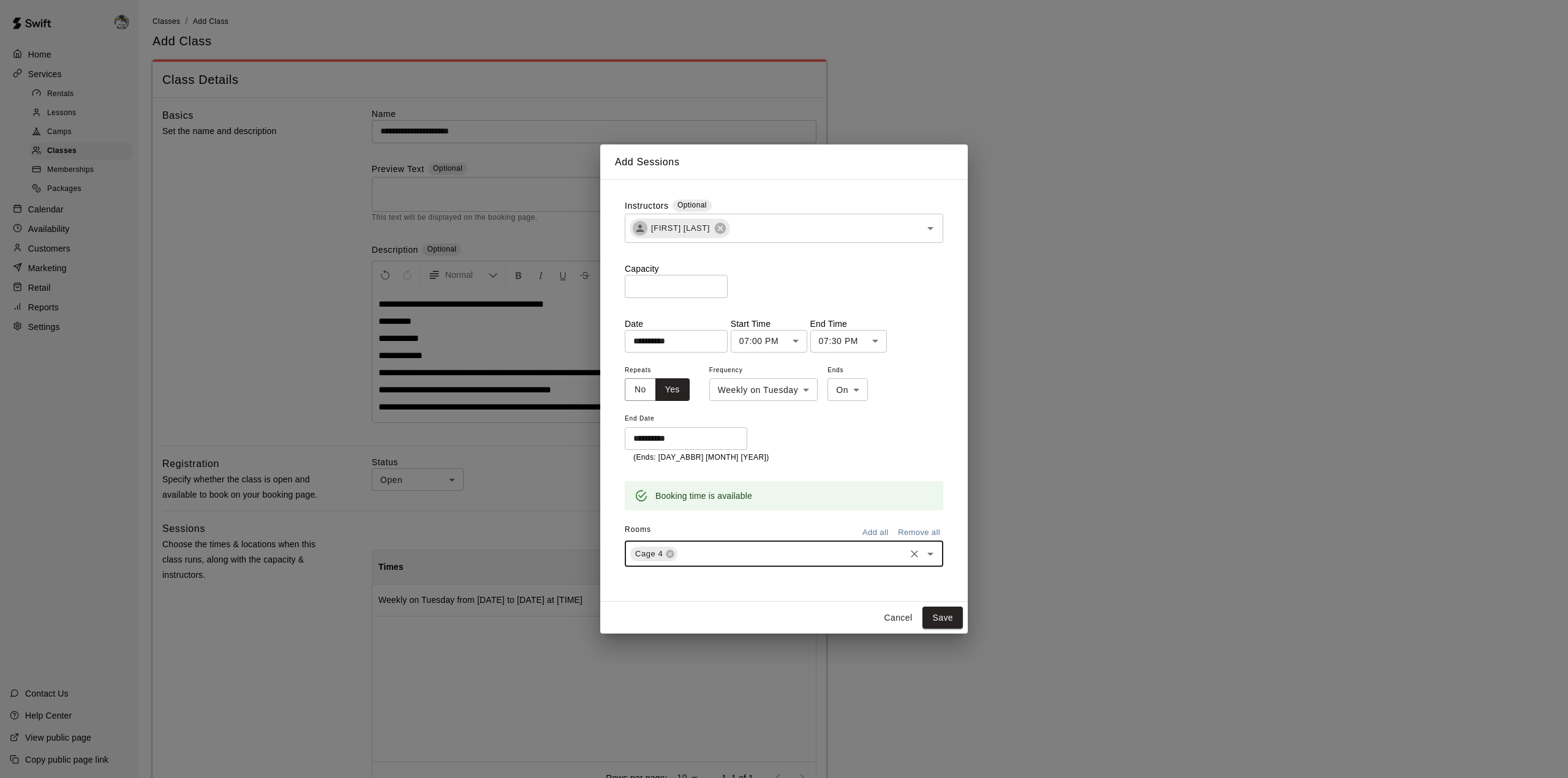click at bounding box center [791, 553] 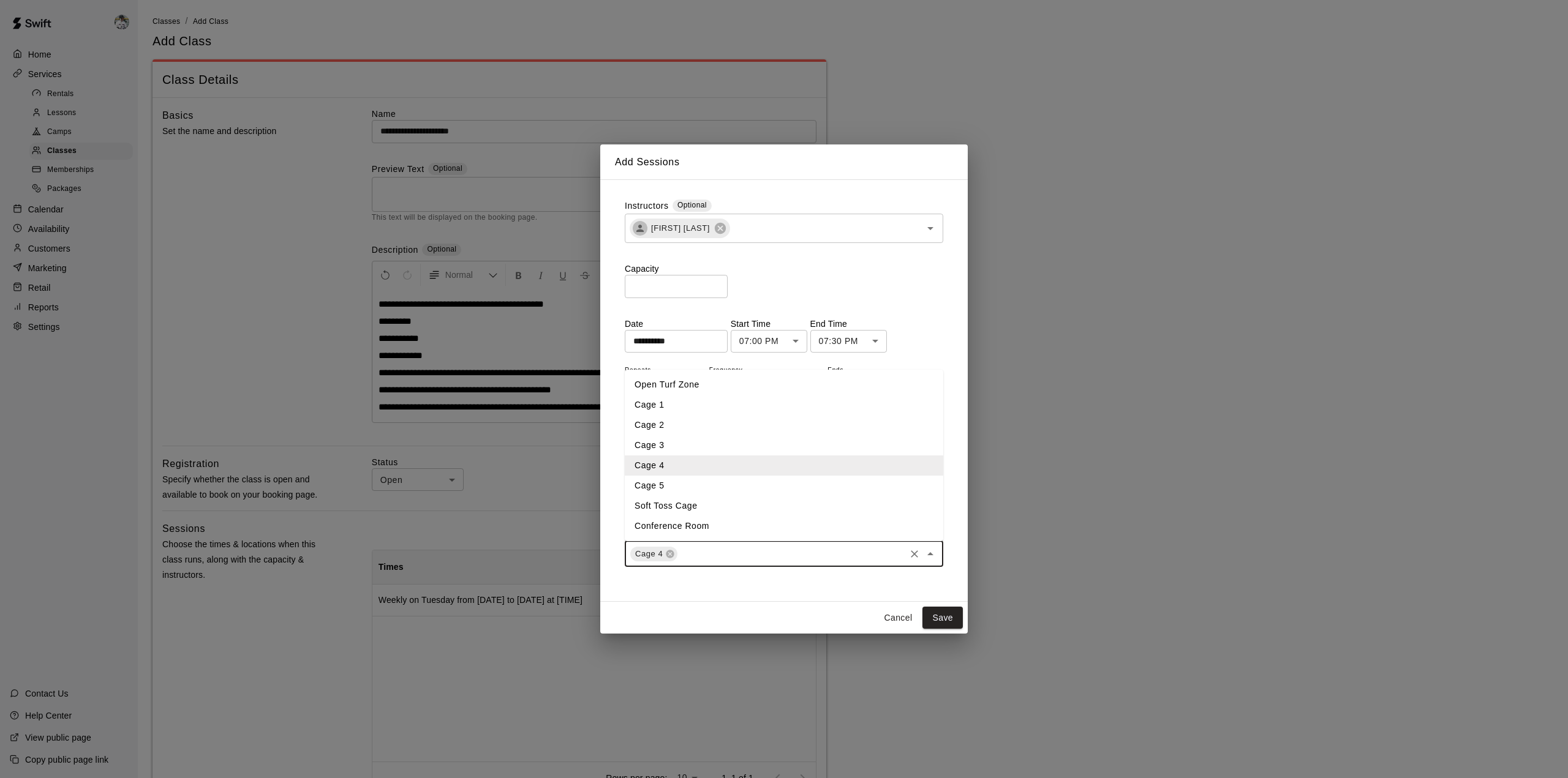 click on "Cage 5" at bounding box center [784, 485] 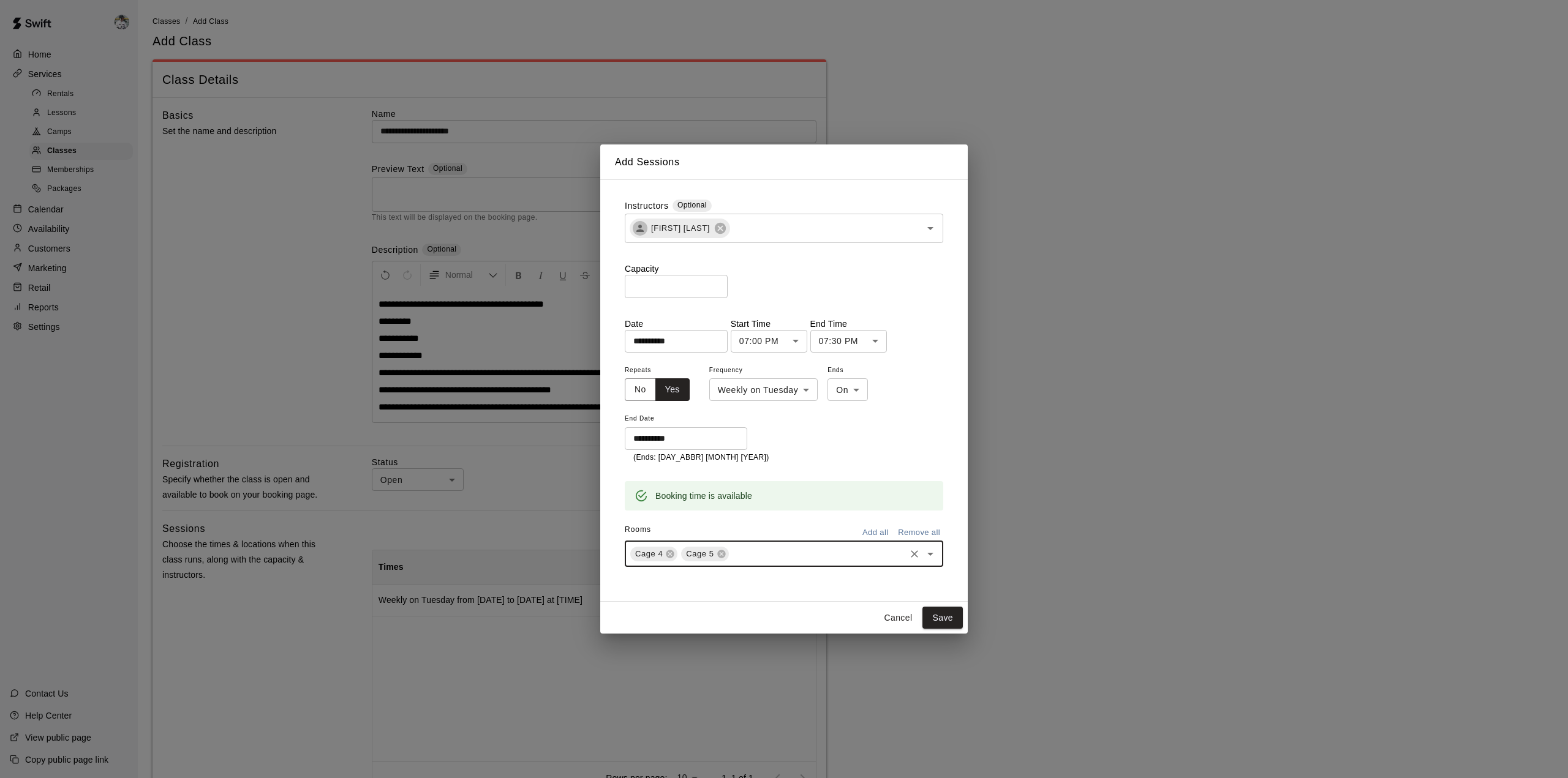 click on "Save" at bounding box center [943, 618] 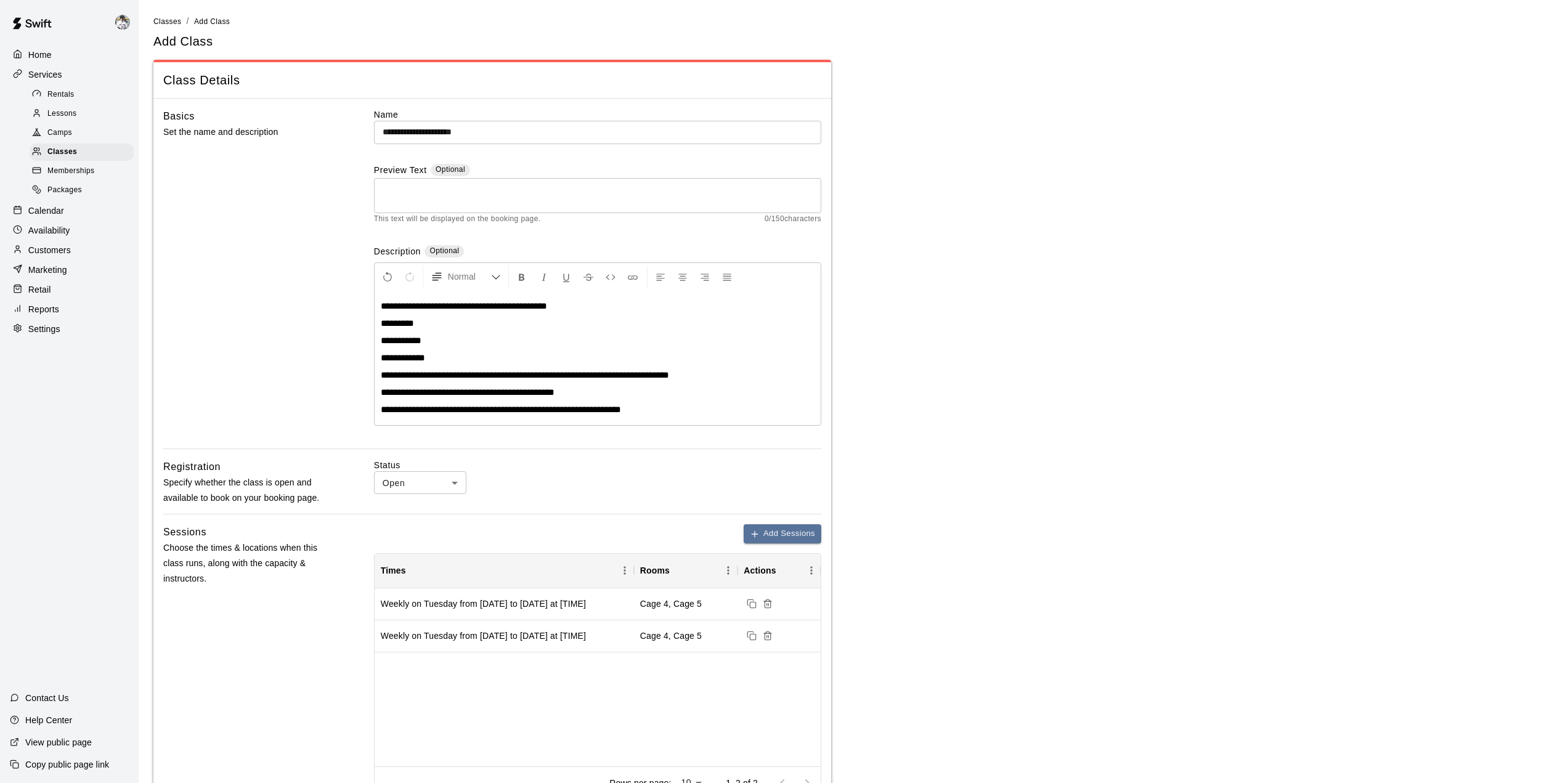 click on "Add Sessions" at bounding box center (782, 533) 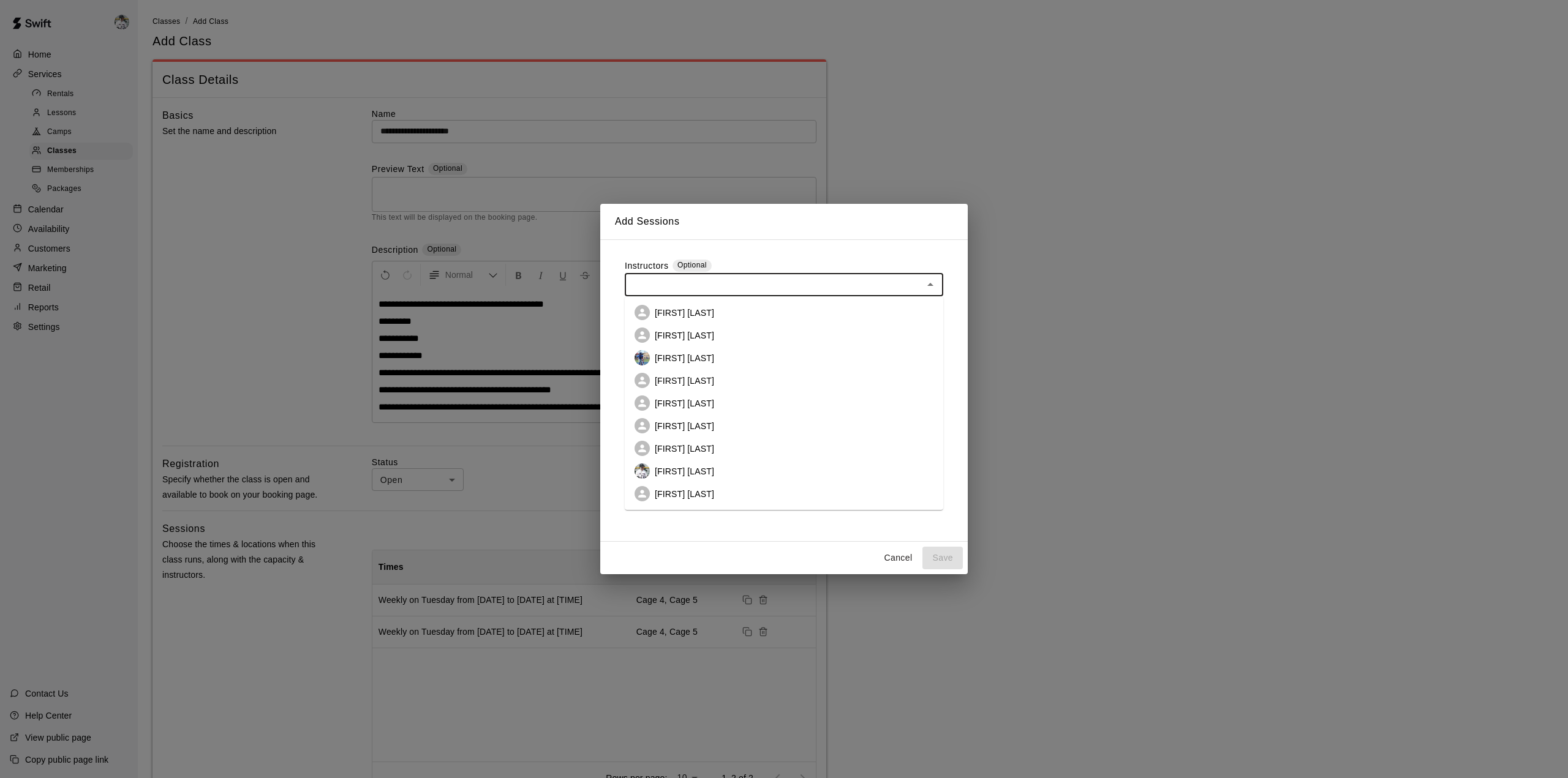 click at bounding box center [774, 285] 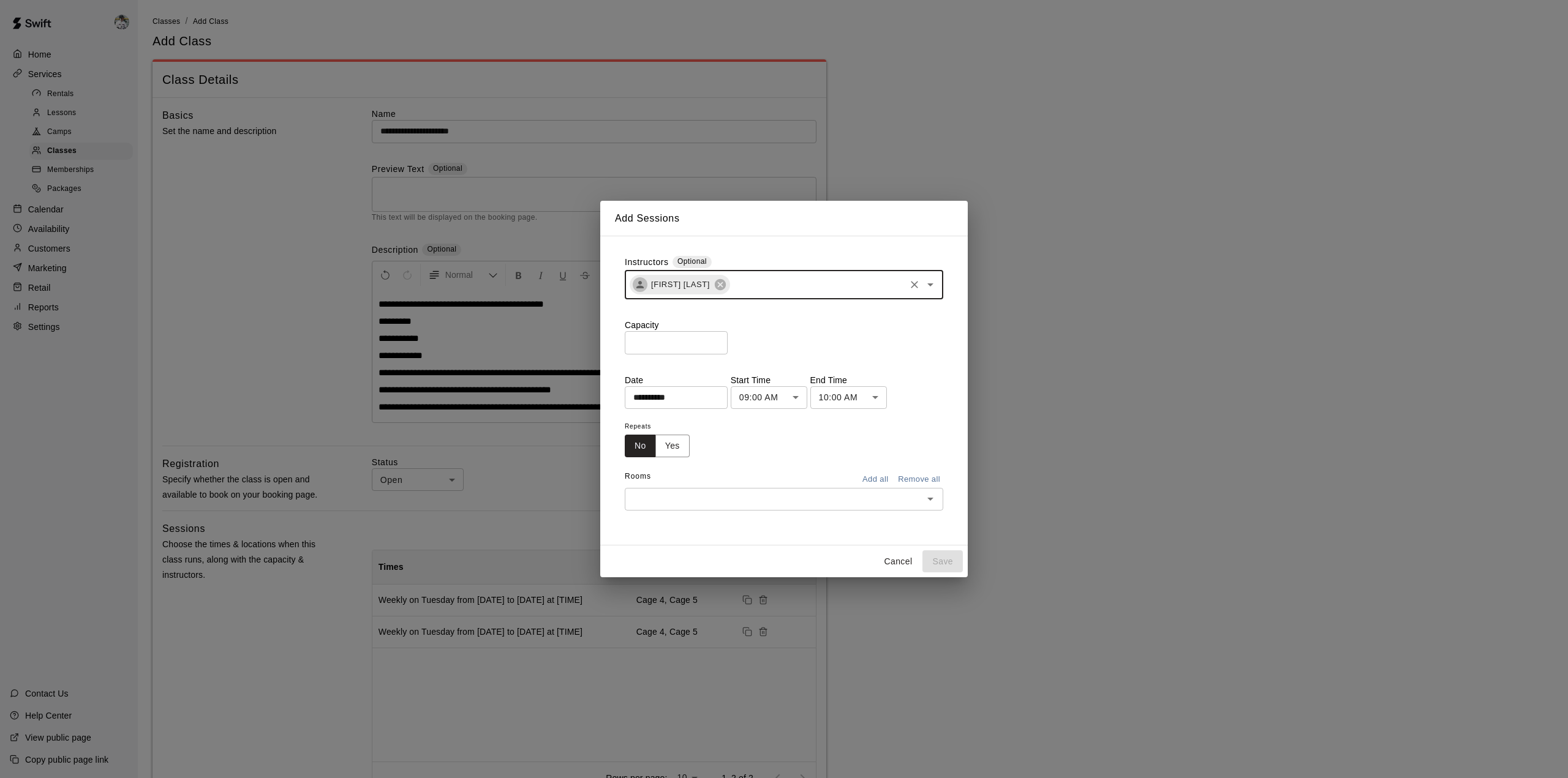 click on "*" at bounding box center [676, 342] 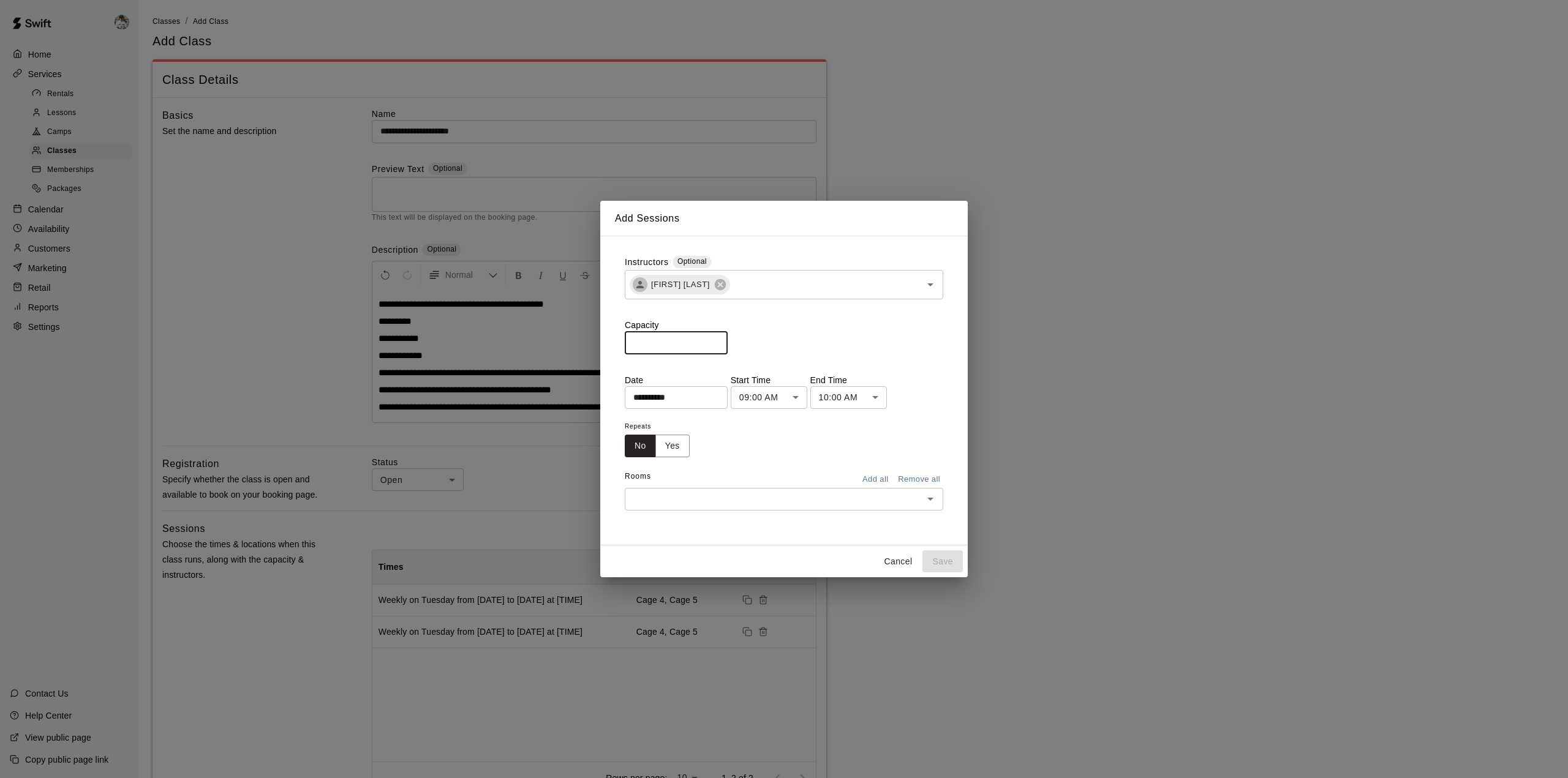 type on "*" 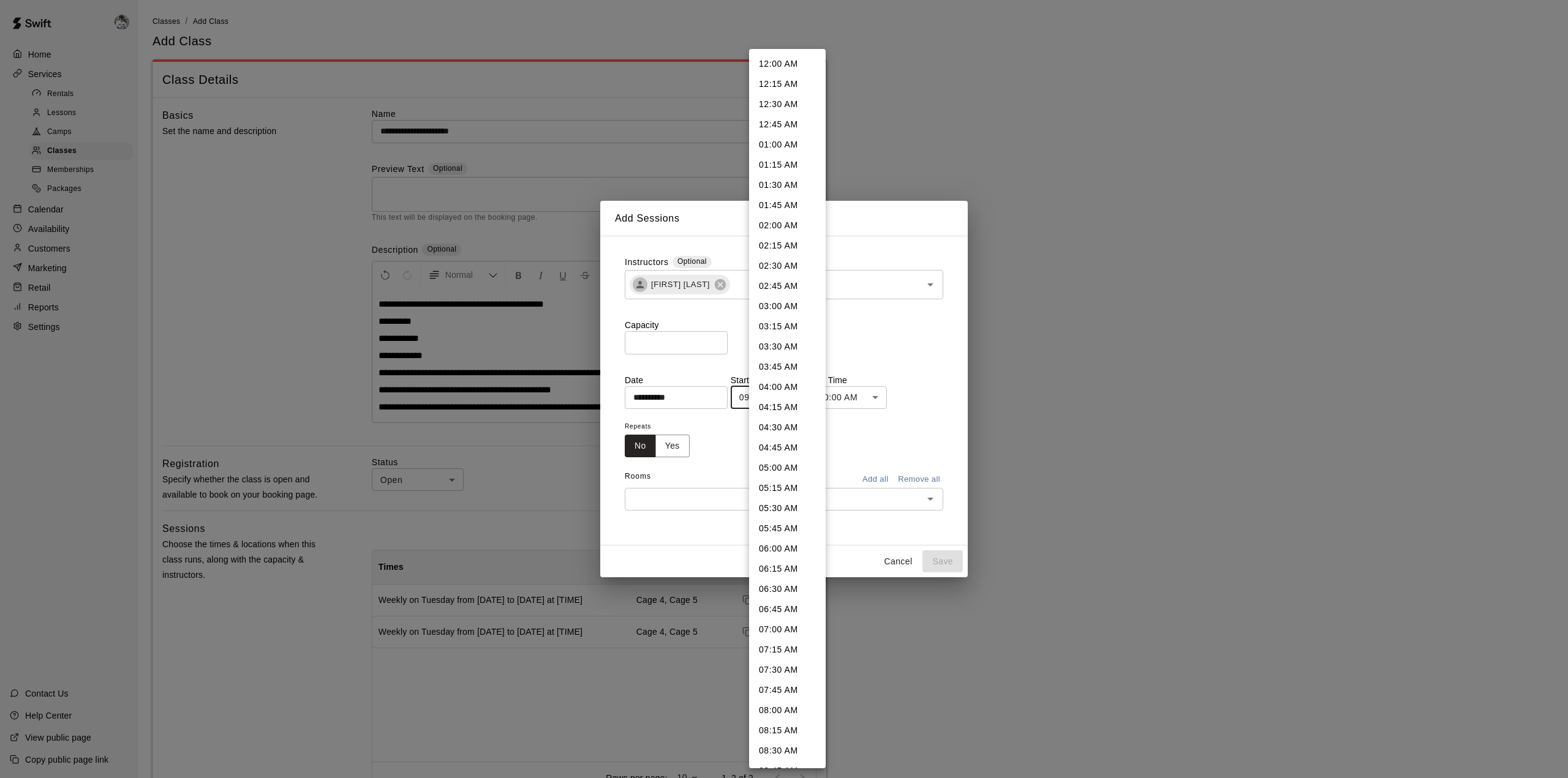scroll, scrollTop: 383, scrollLeft: 0, axis: vertical 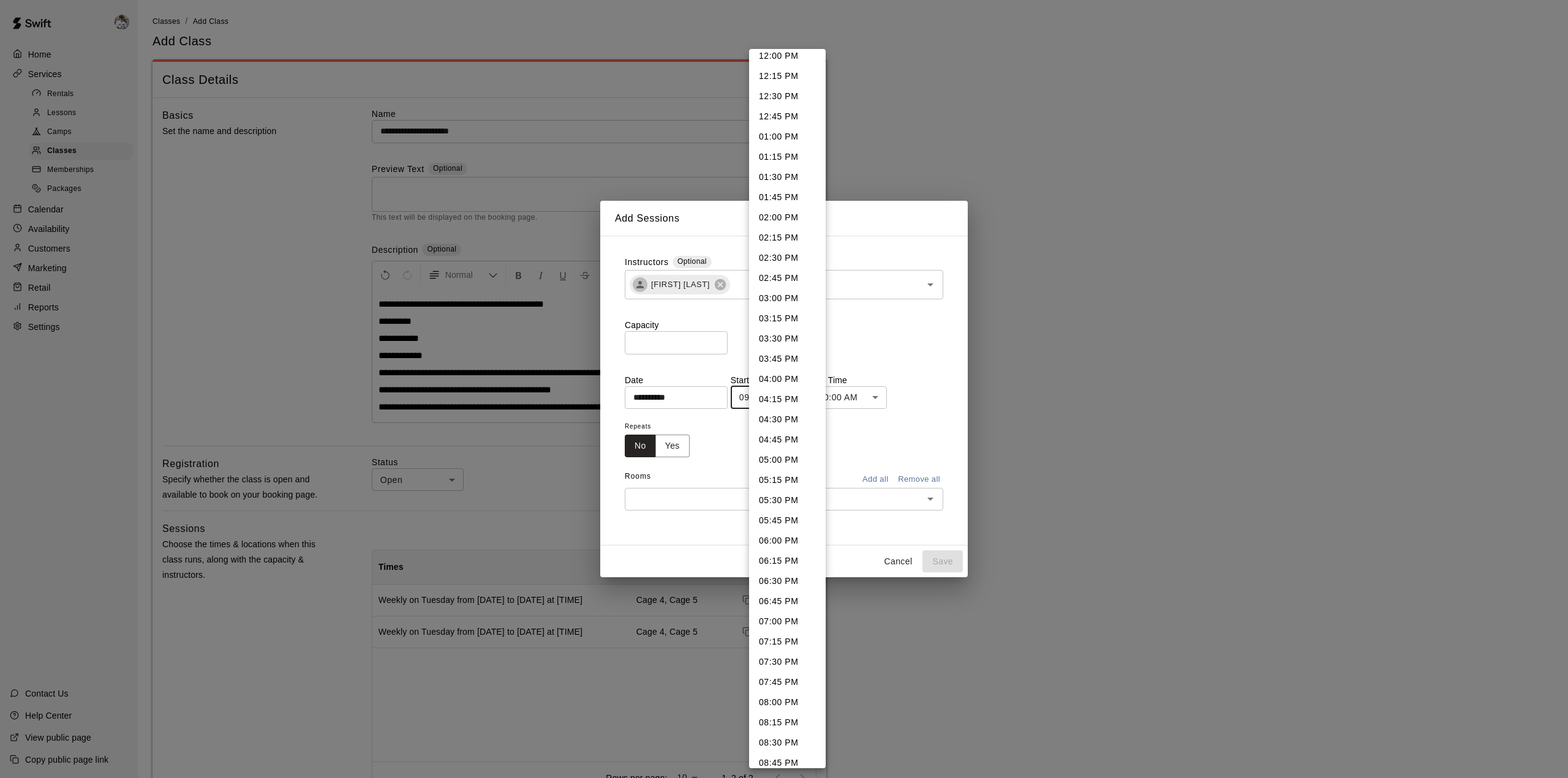 click on "07:30 PM" at bounding box center [787, 662] 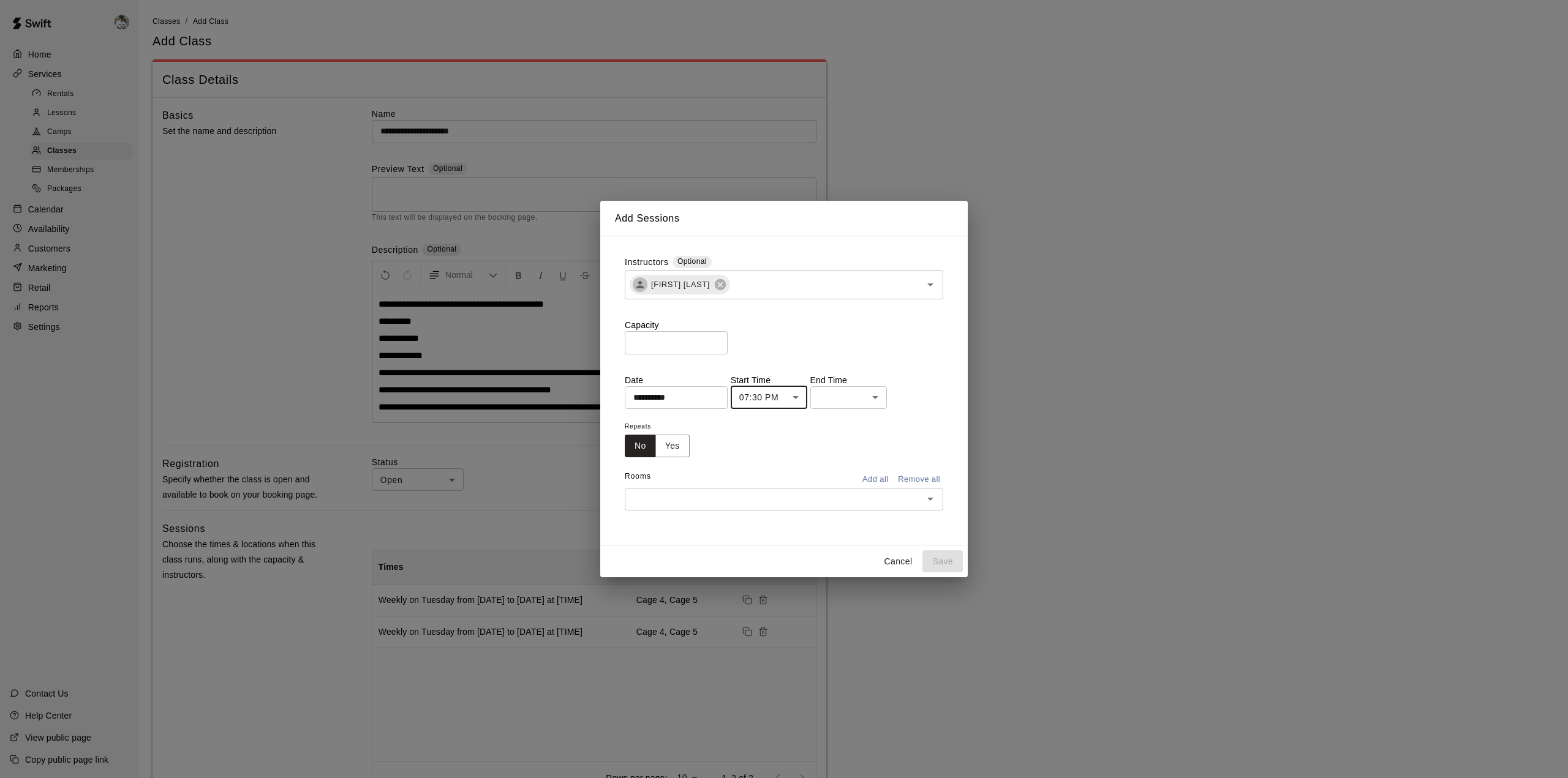 click on "**********" at bounding box center (784, 525) 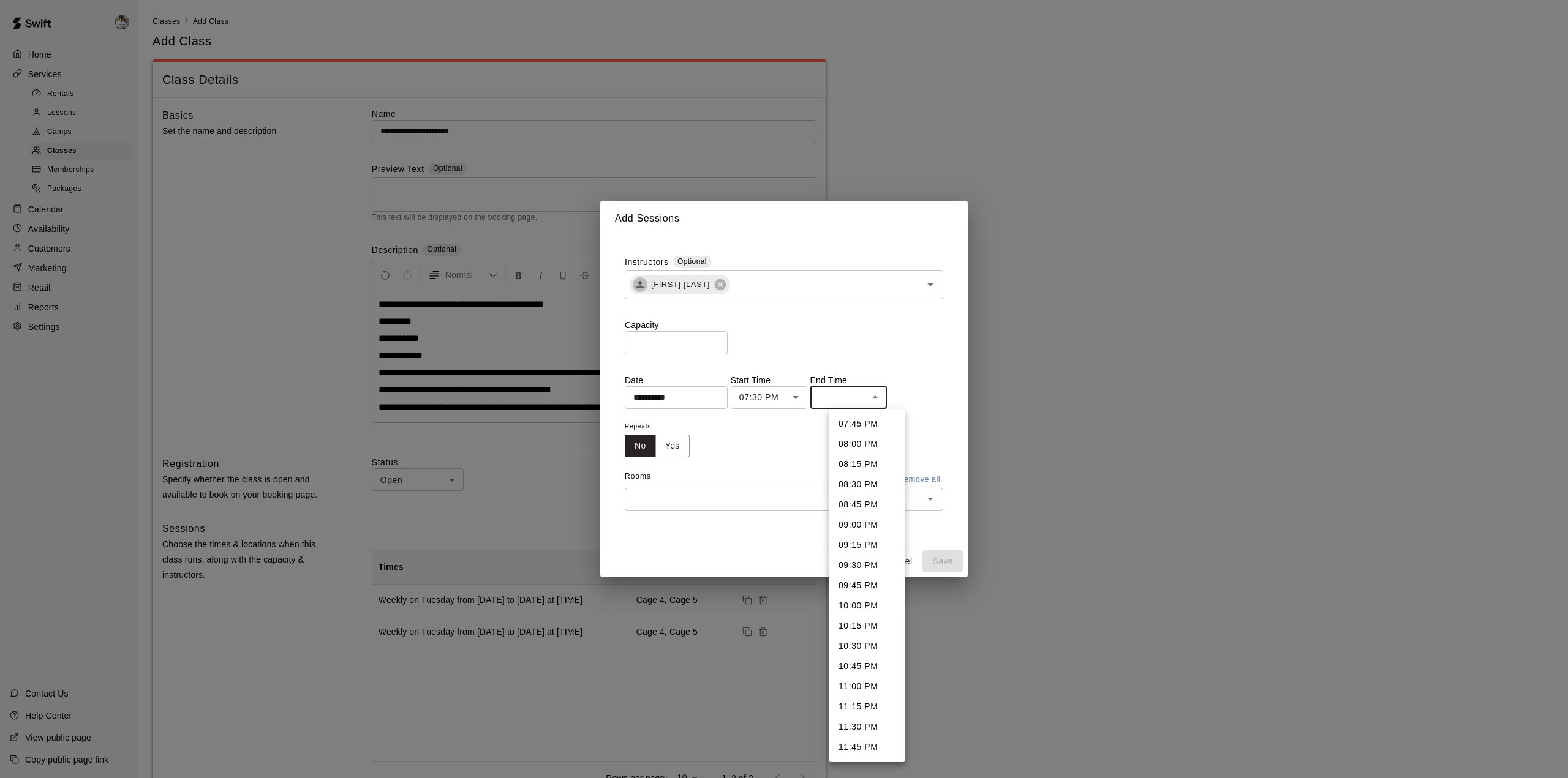 click on "08:00 PM" at bounding box center [867, 444] 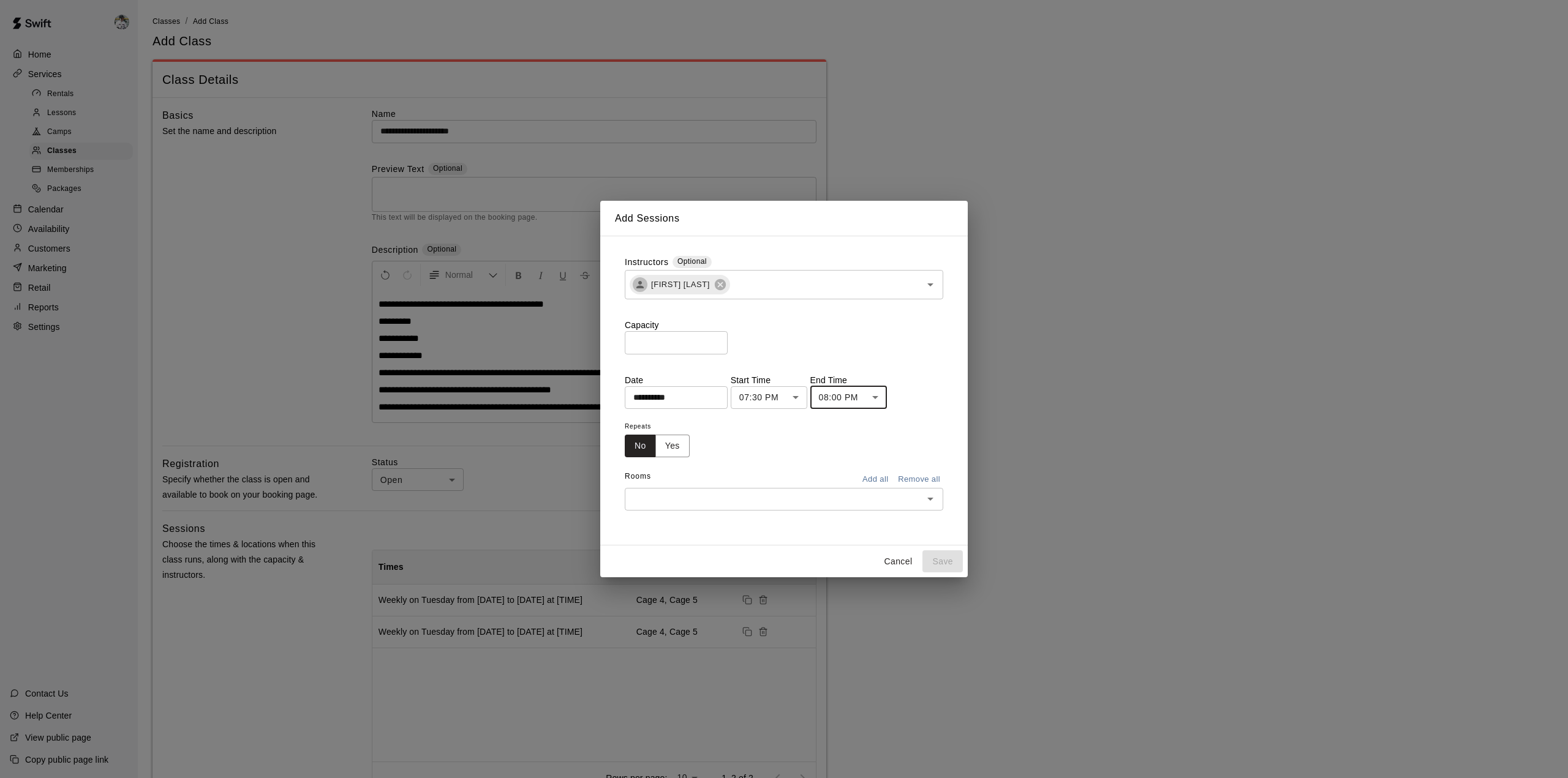 click at bounding box center [774, 499] 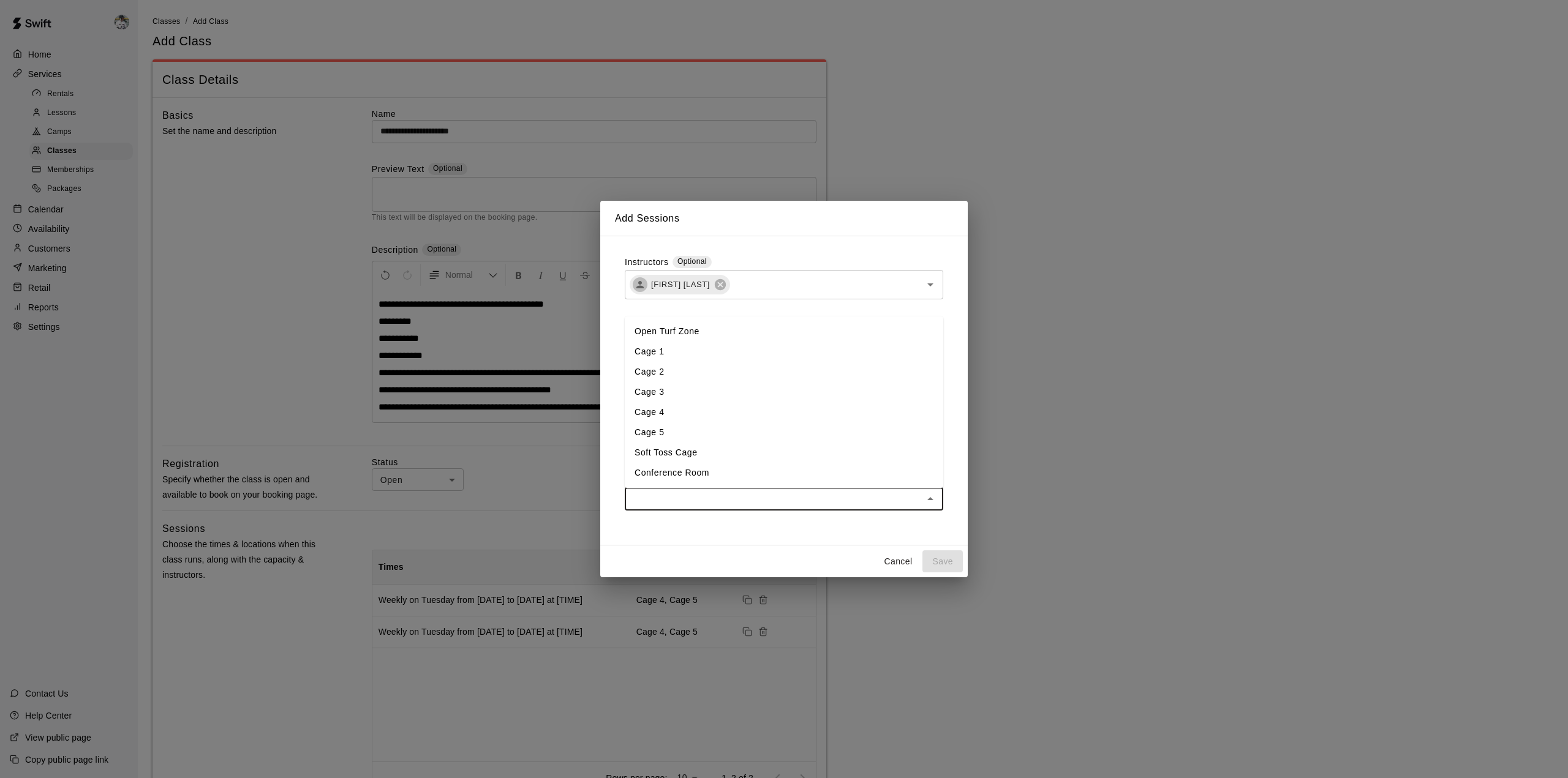 click on "Cage 4" at bounding box center (784, 412) 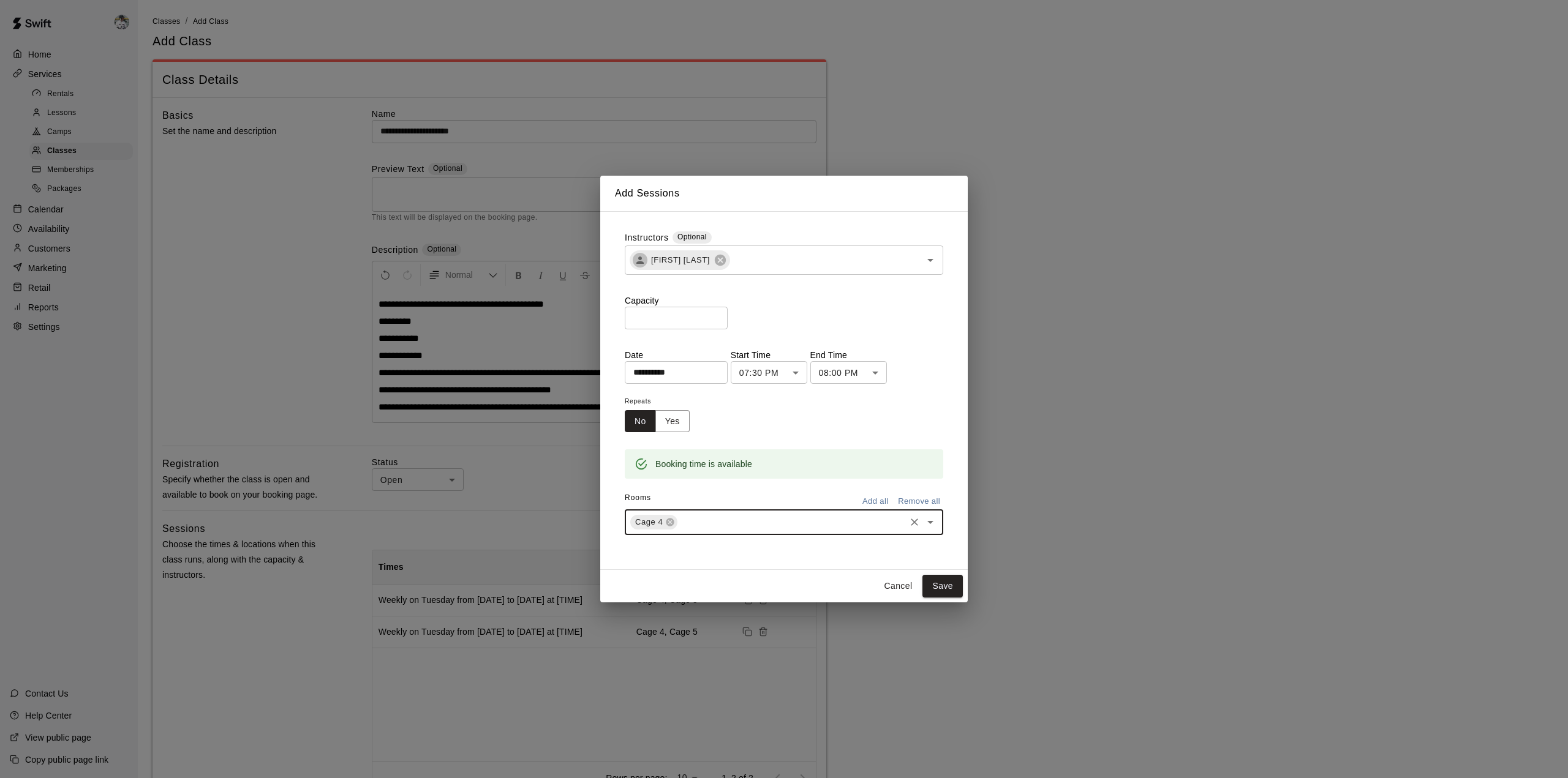 click at bounding box center [791, 522] 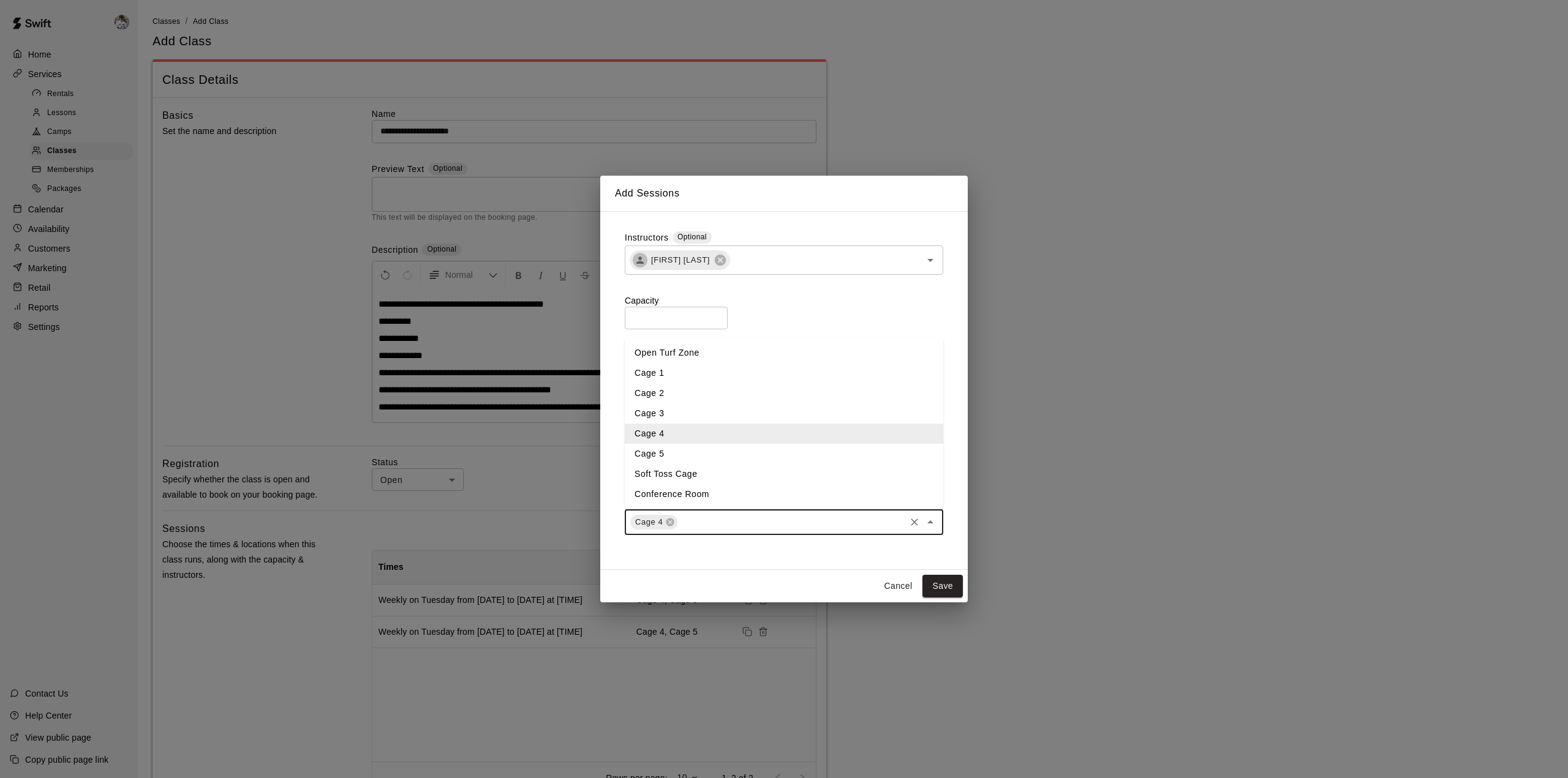 click on "Cage 5" at bounding box center [784, 454] 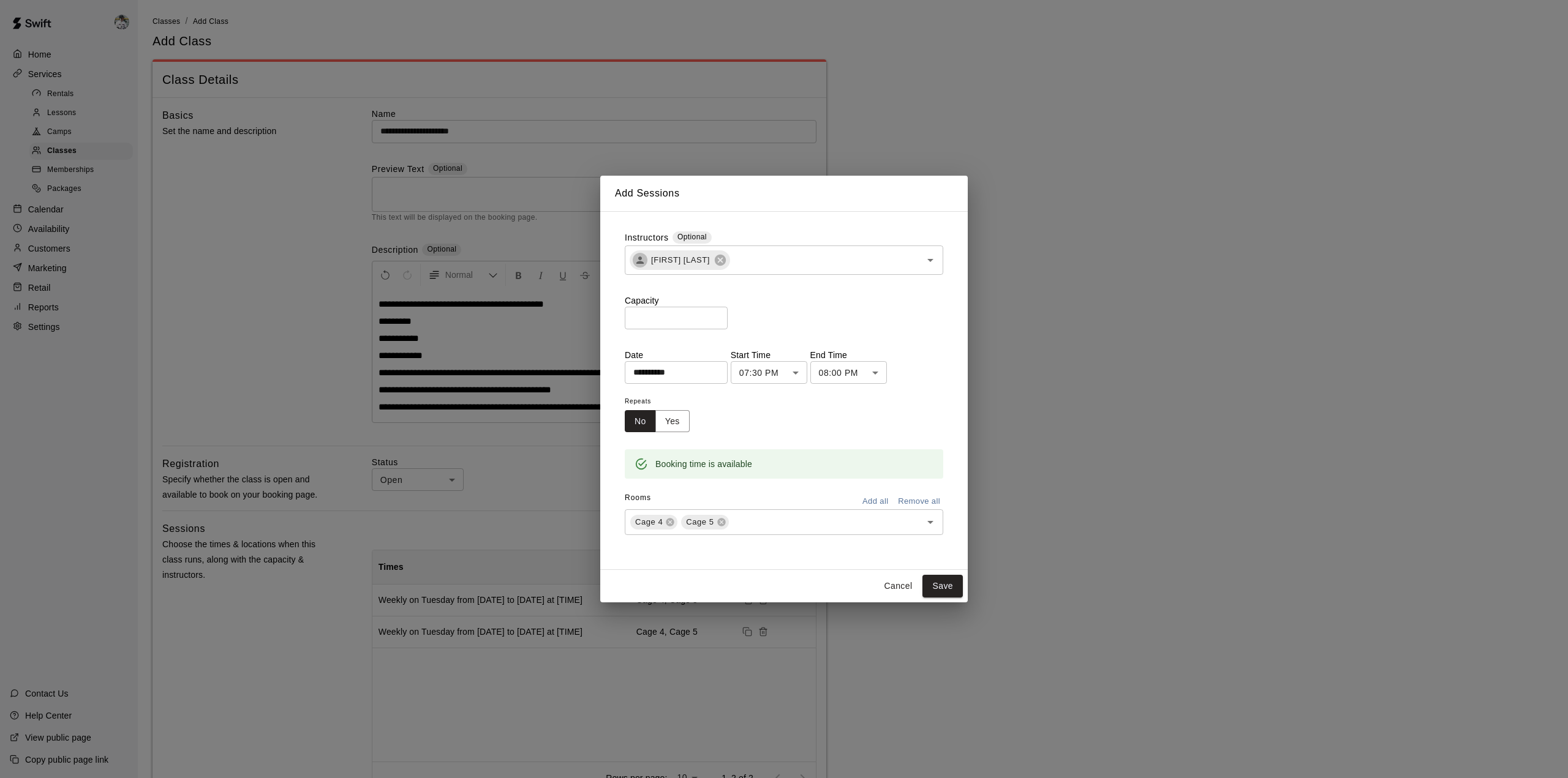 drag, startPoint x: 943, startPoint y: 585, endPoint x: 665, endPoint y: 381, distance: 344.81879 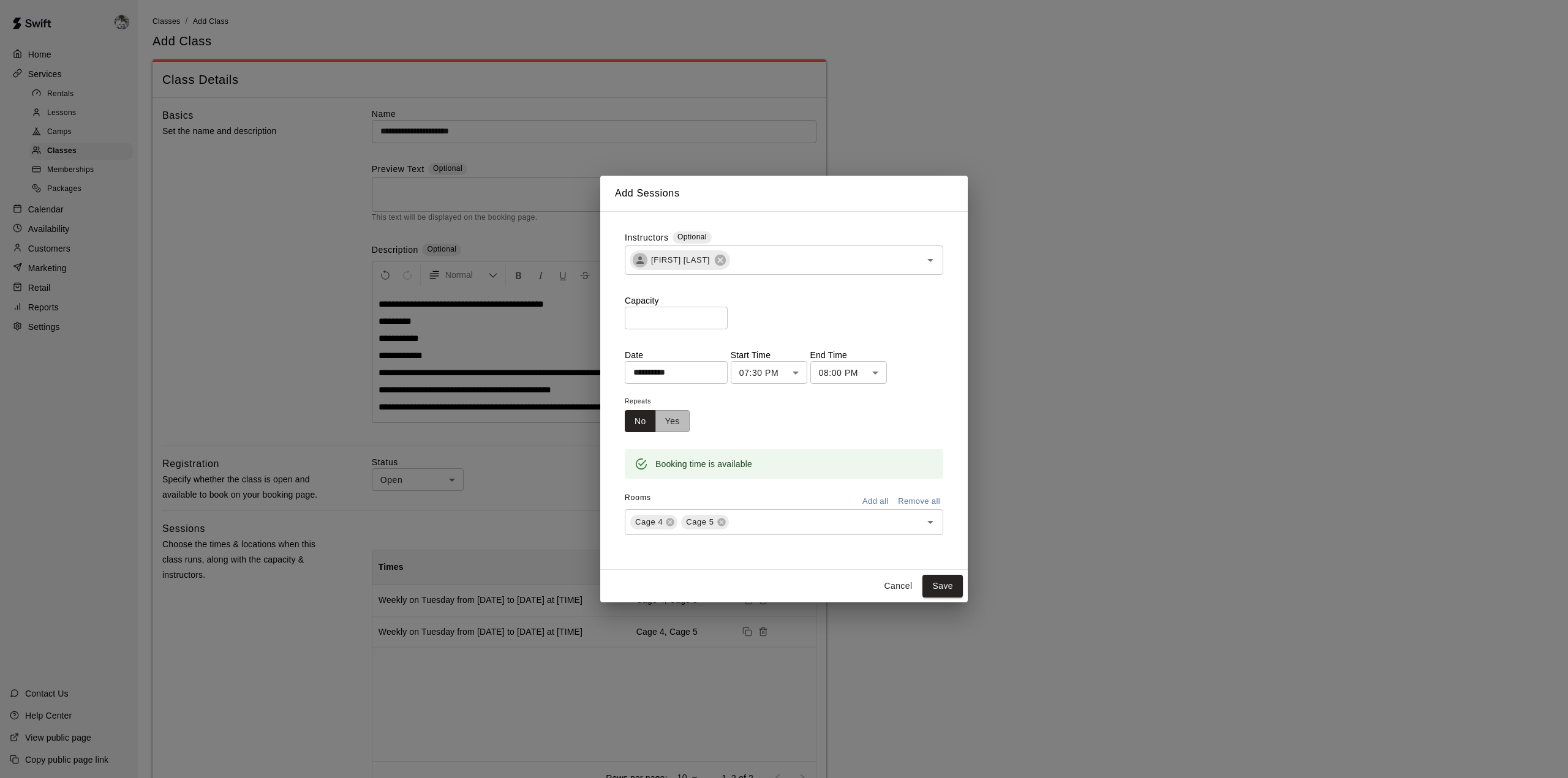 click on "Yes" at bounding box center [673, 421] 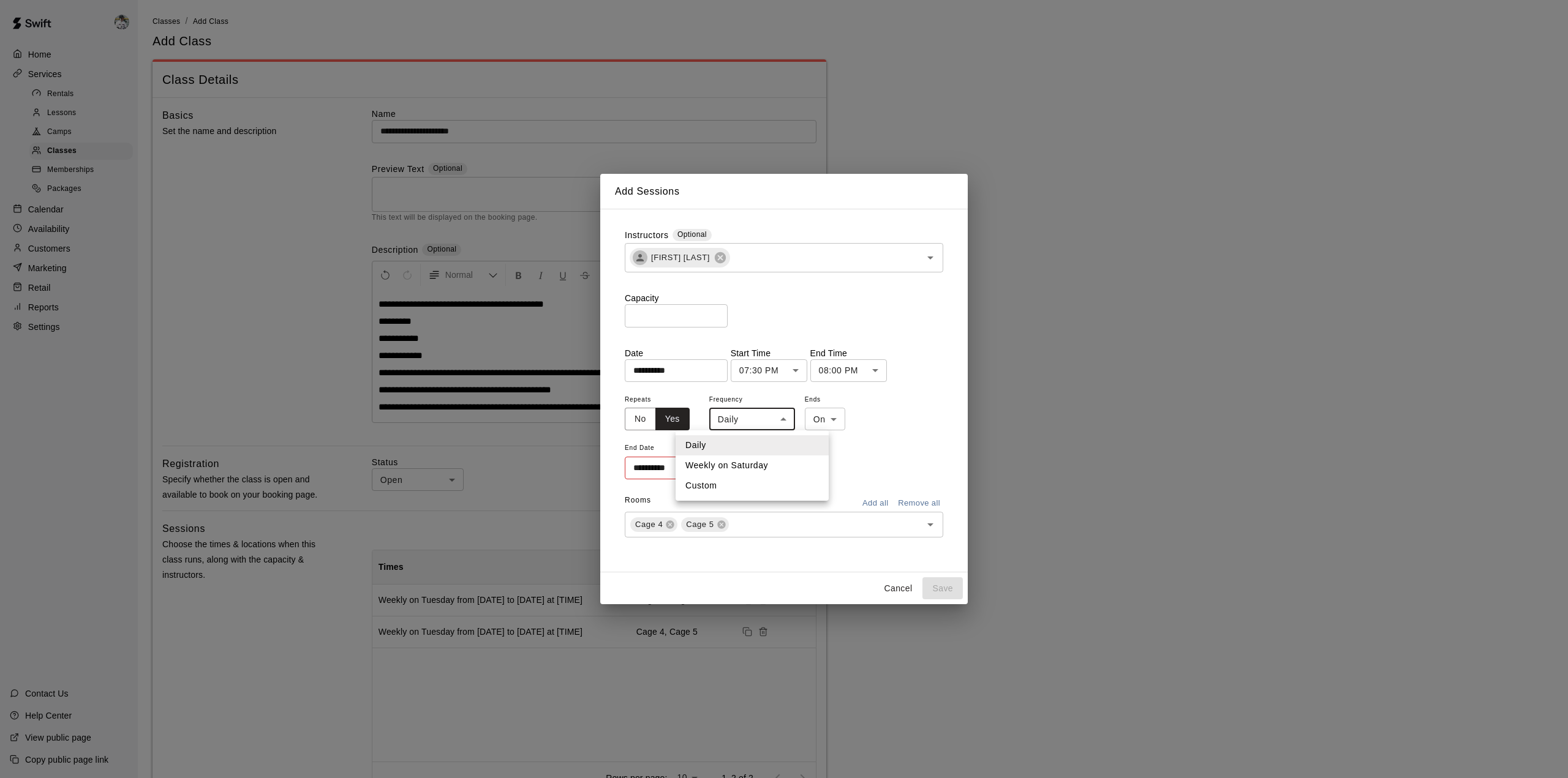click on "**********" at bounding box center [784, 525] 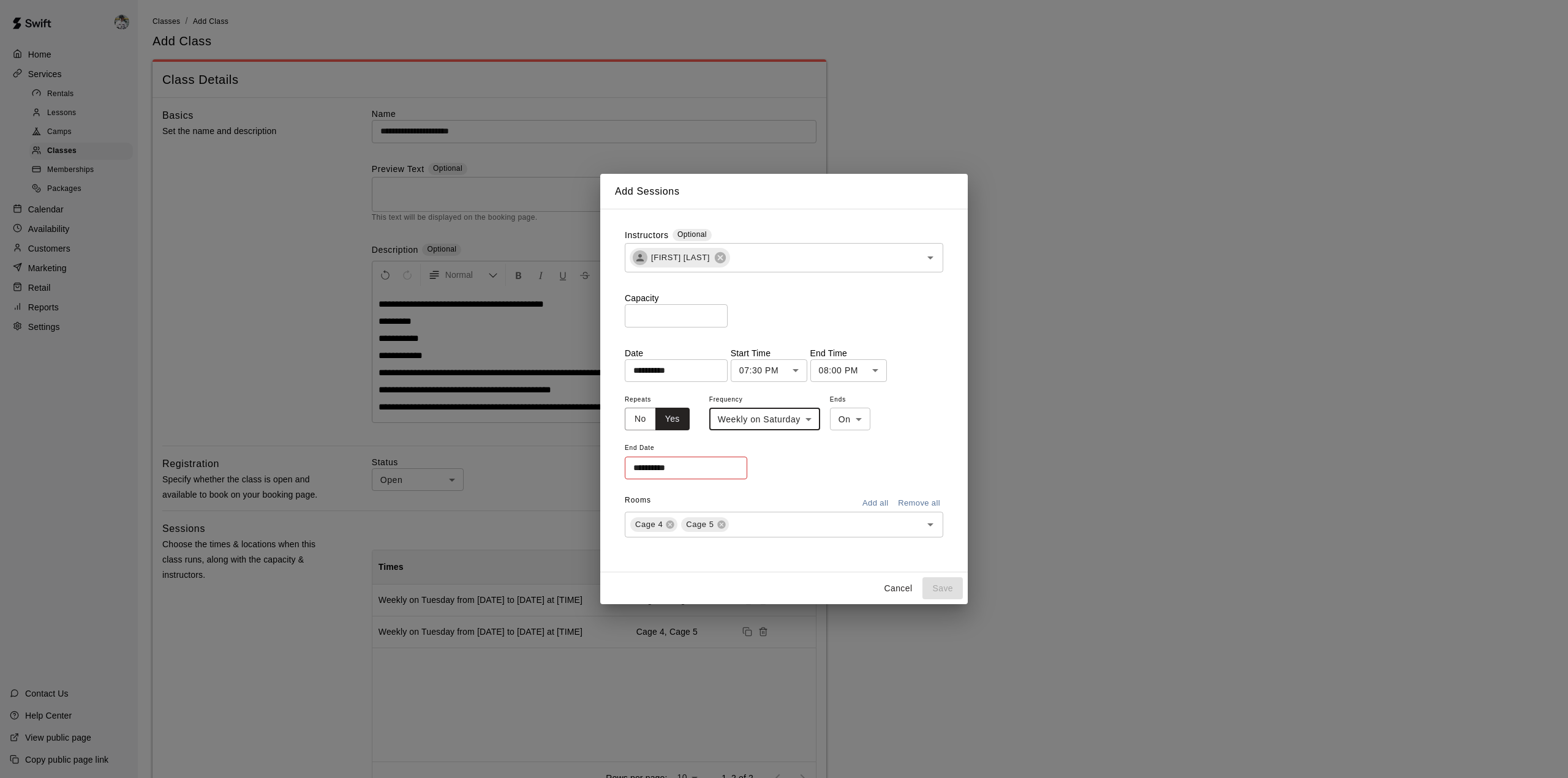 click on "**********" at bounding box center [672, 370] 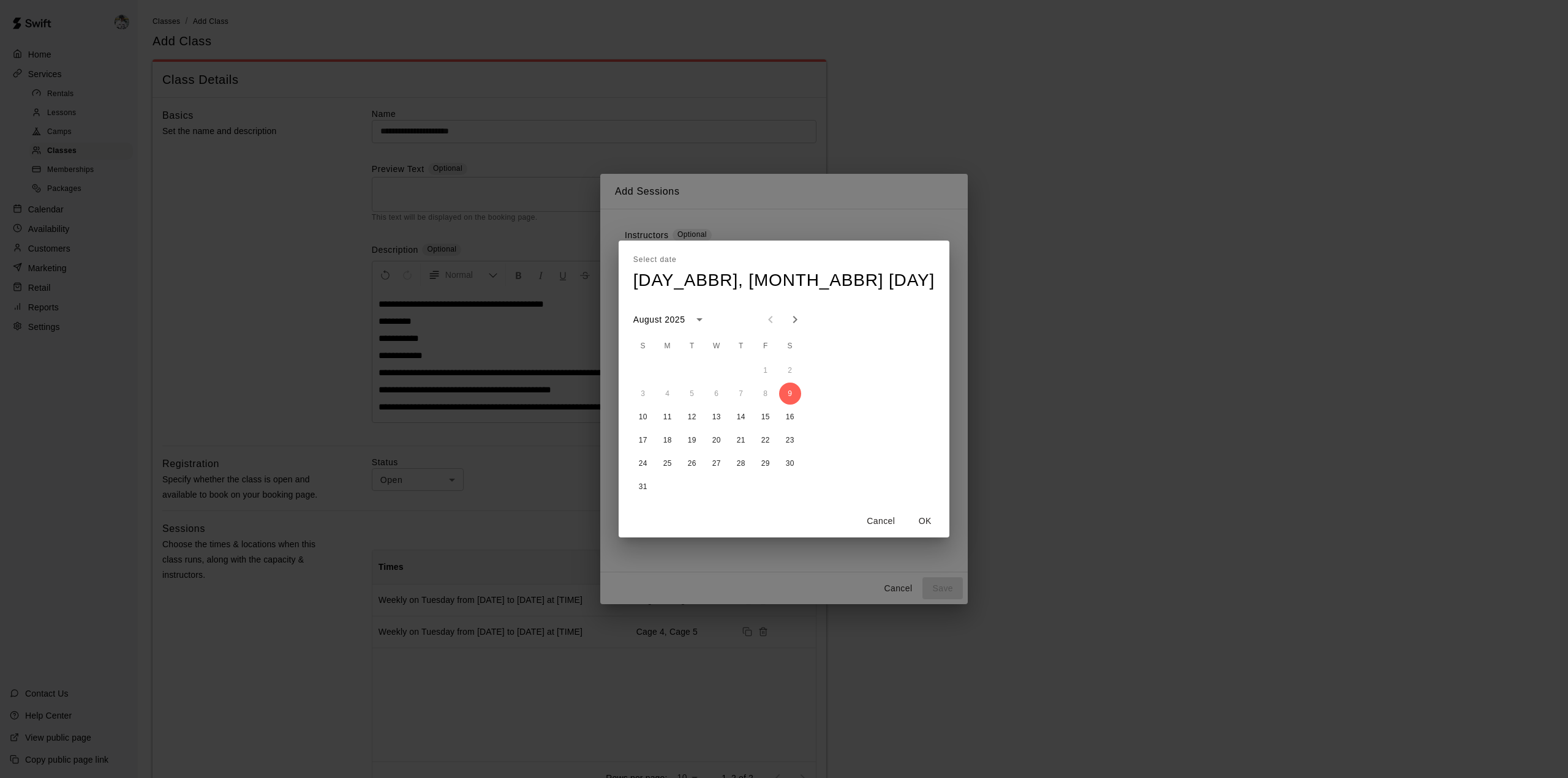 click 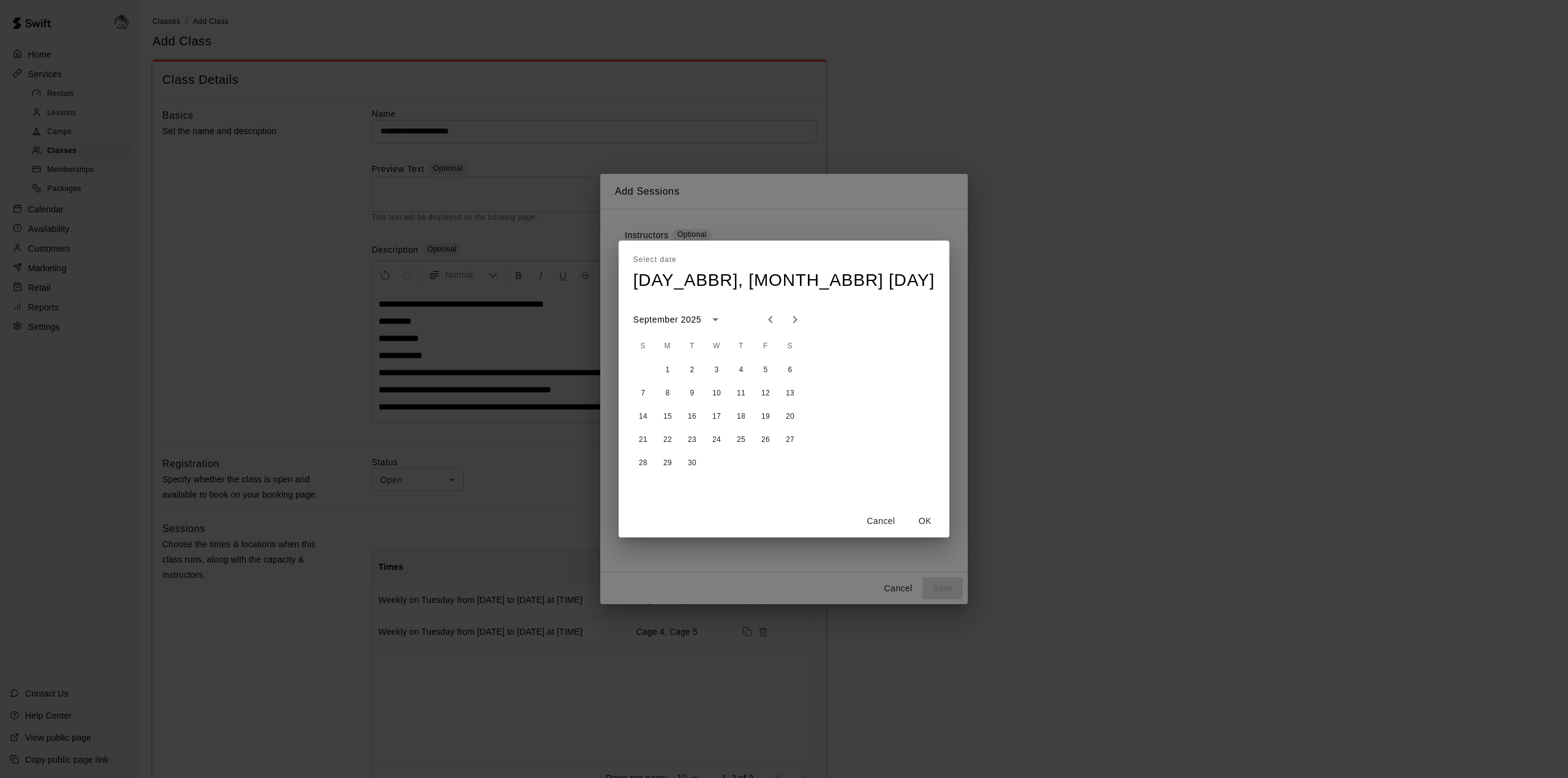 click 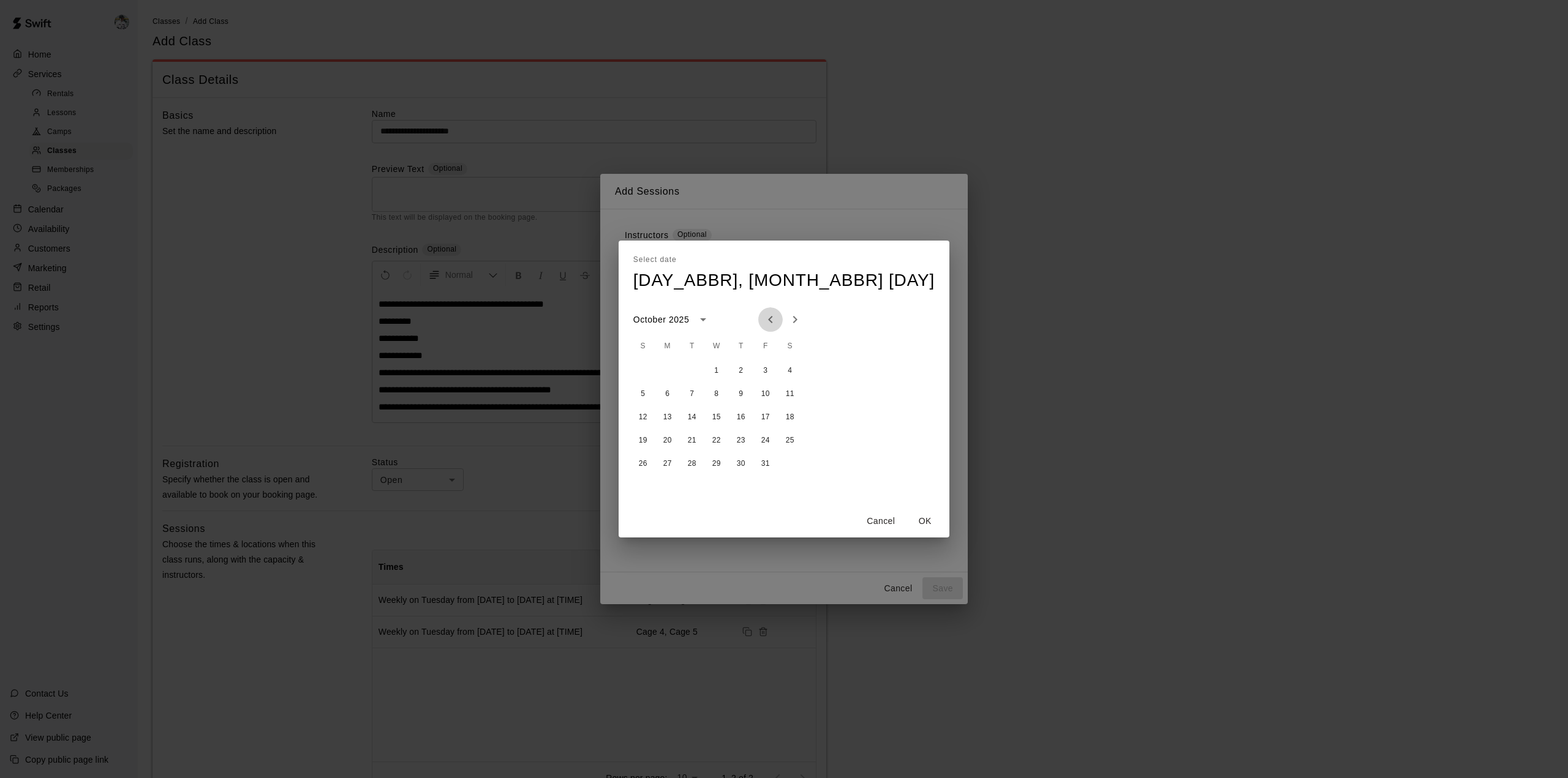 click 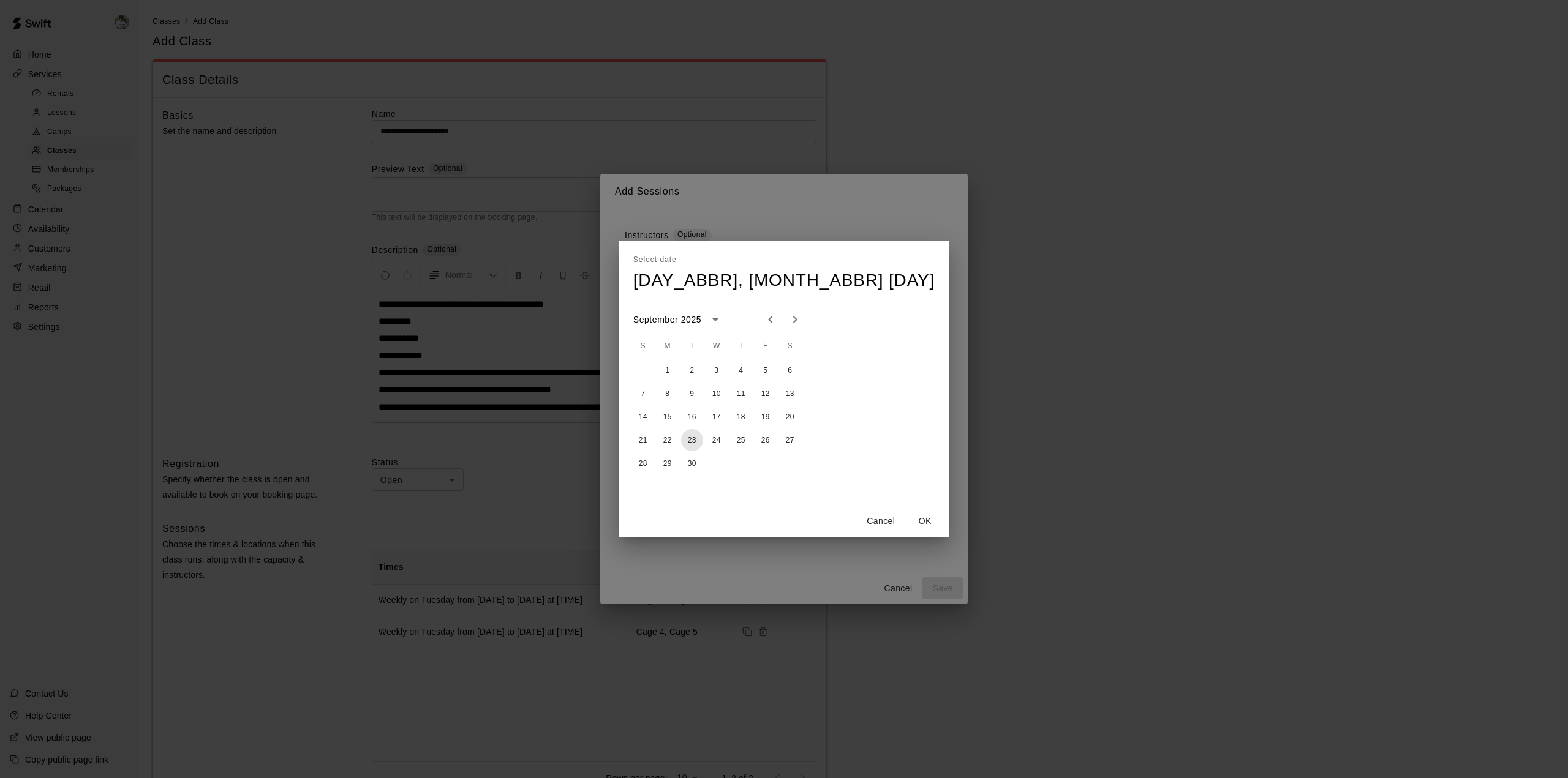 click on "23" at bounding box center [692, 440] 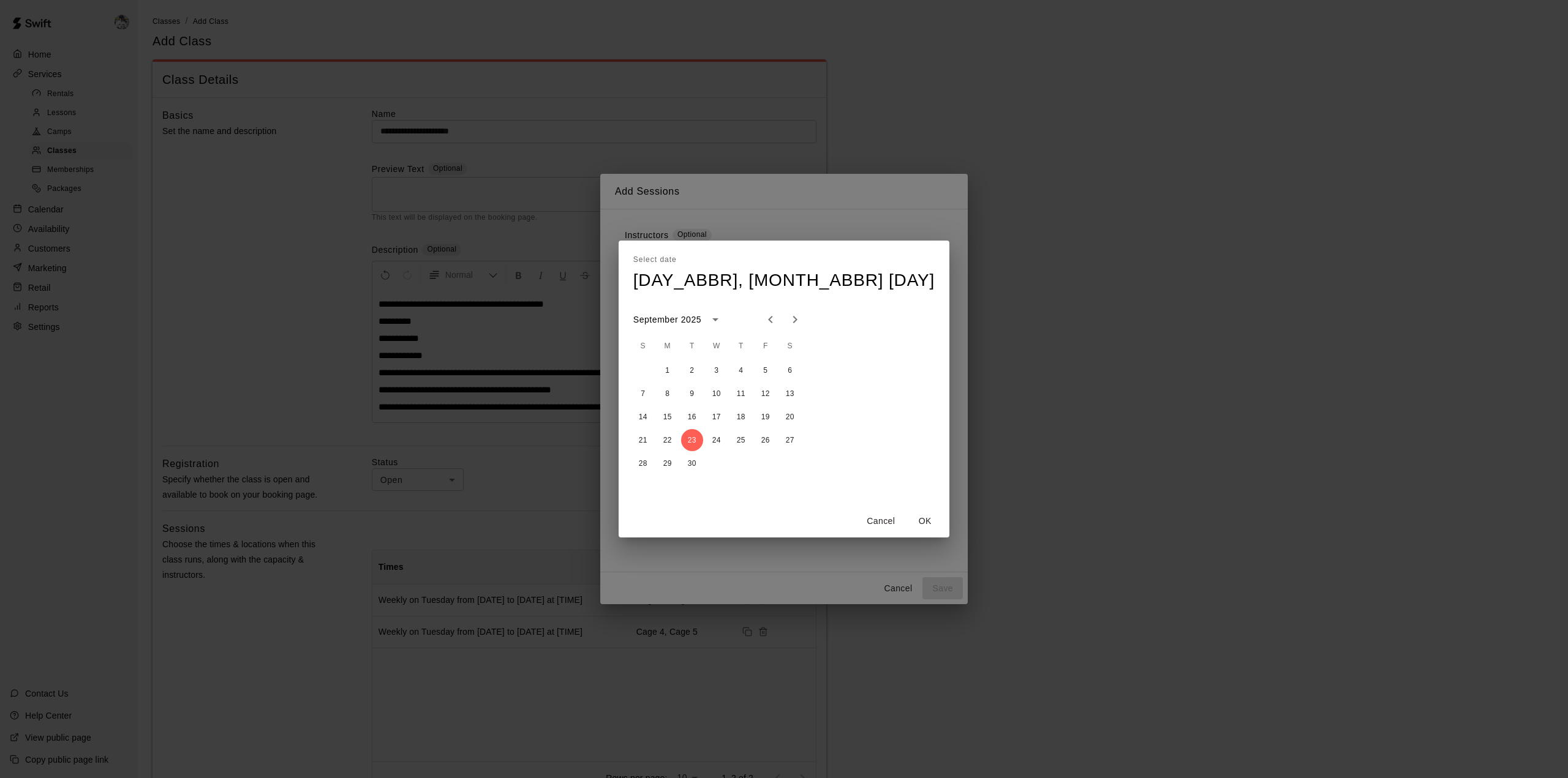 click on "OK" at bounding box center [925, 521] 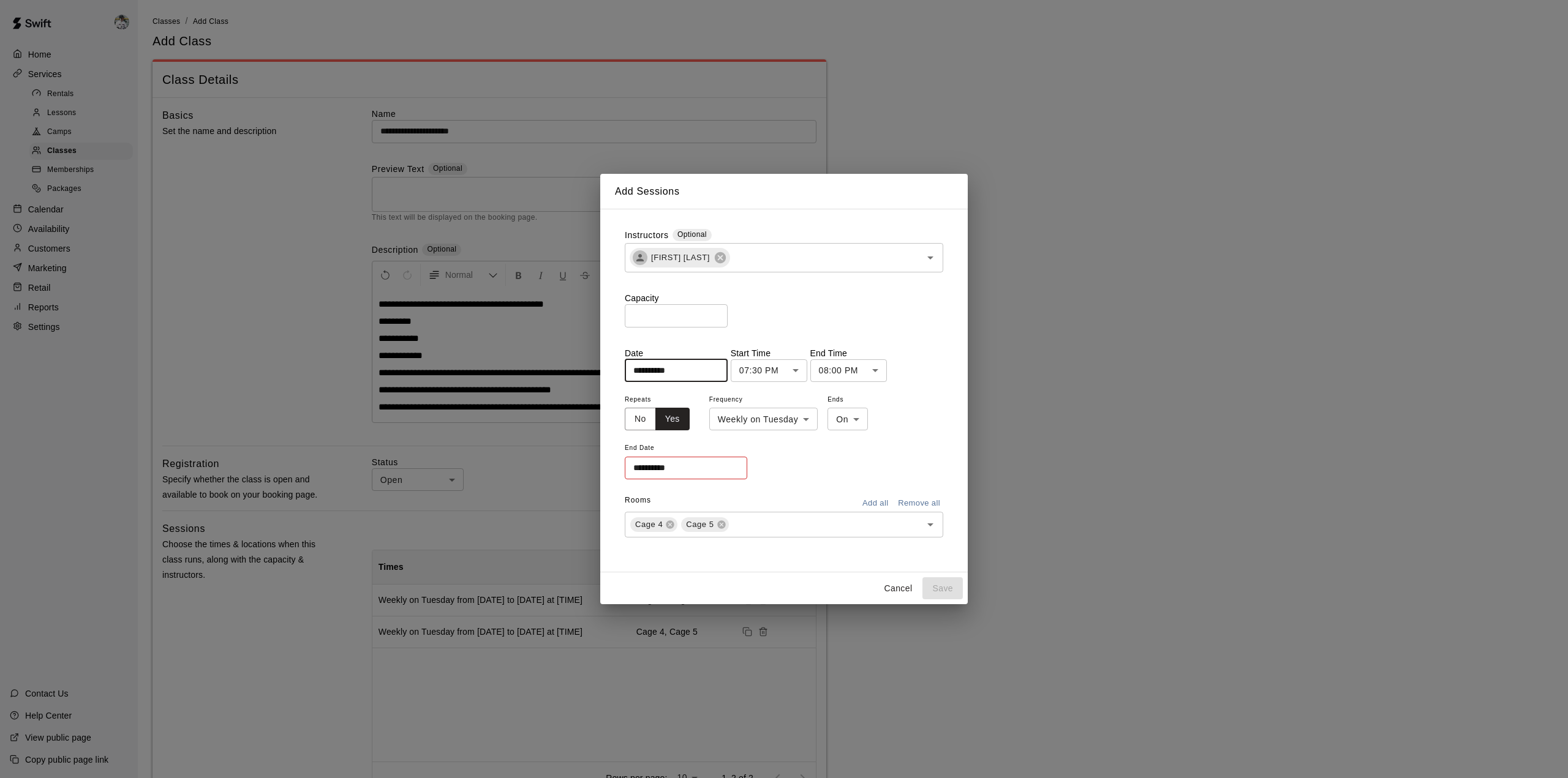 click on "**********" at bounding box center [682, 468] 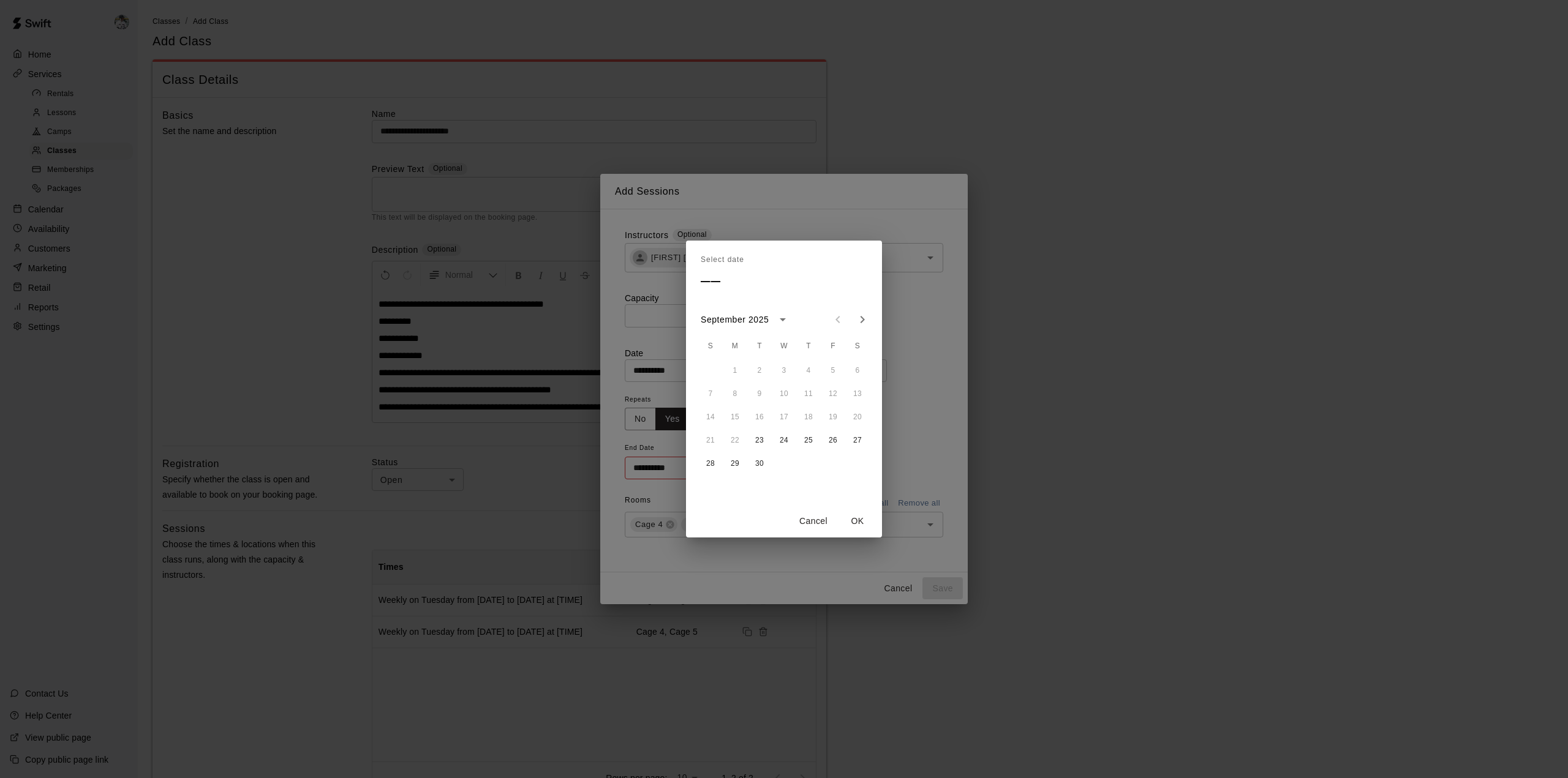 click 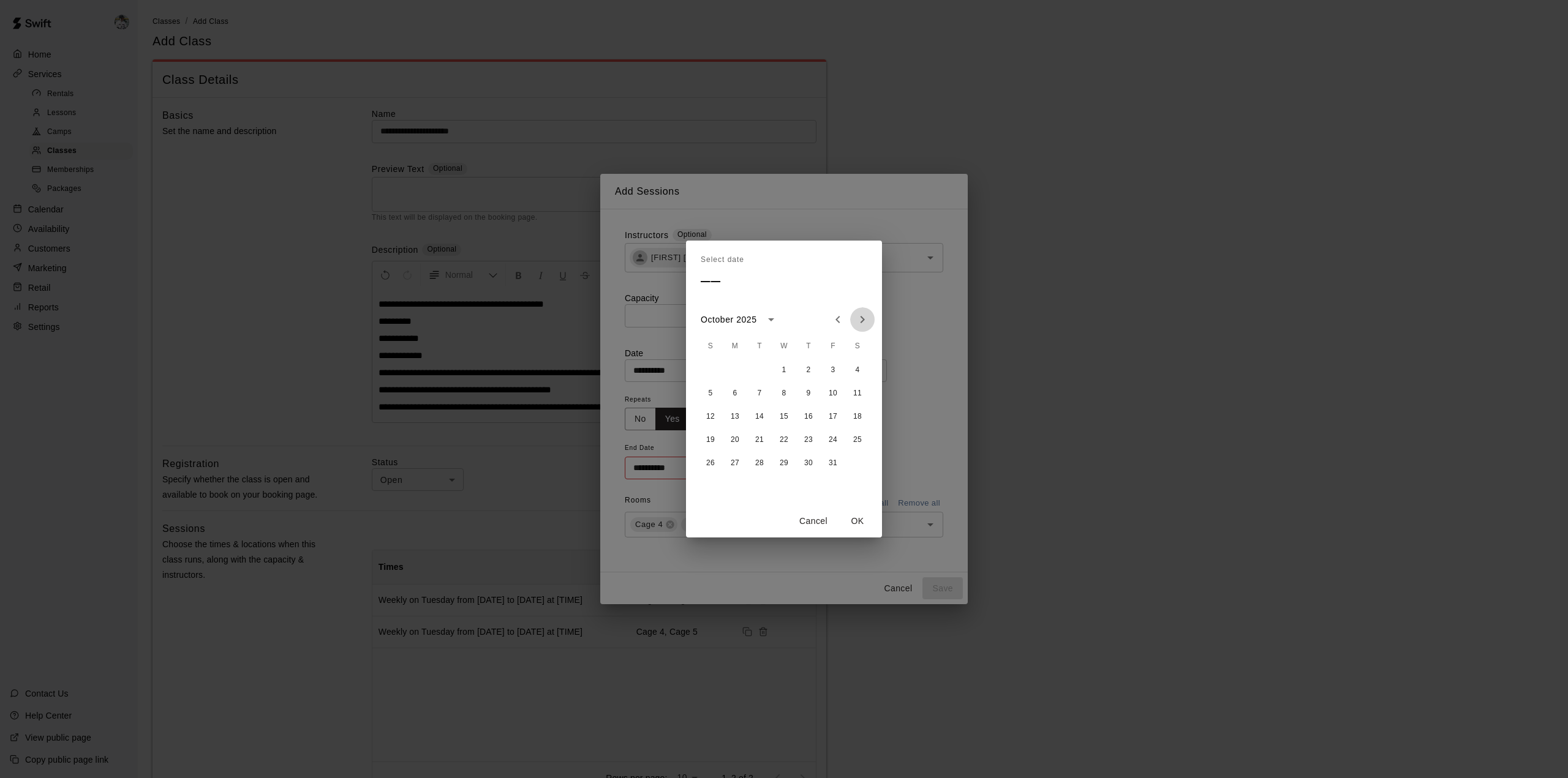 click 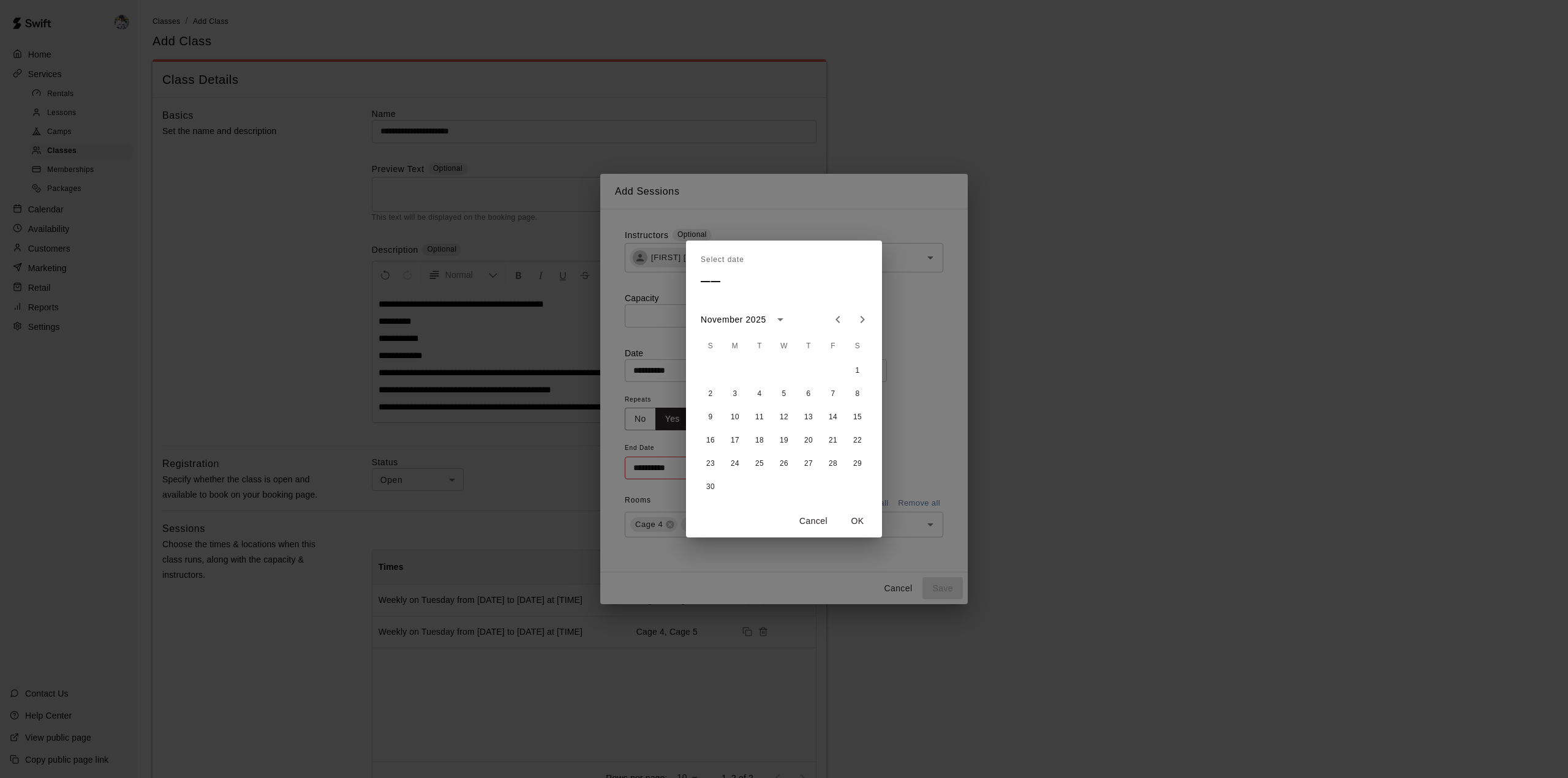 click 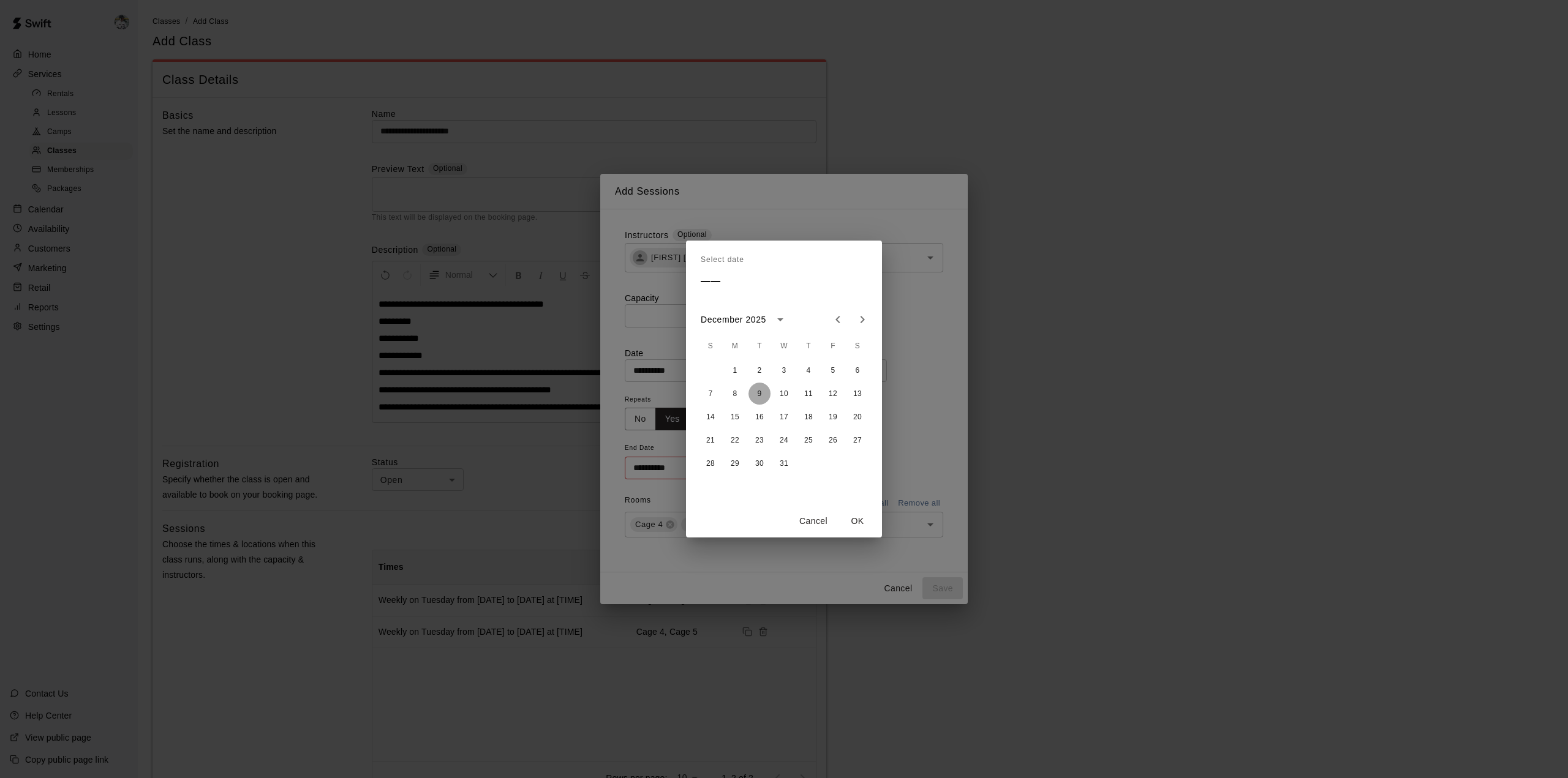 click on "9" at bounding box center [760, 394] 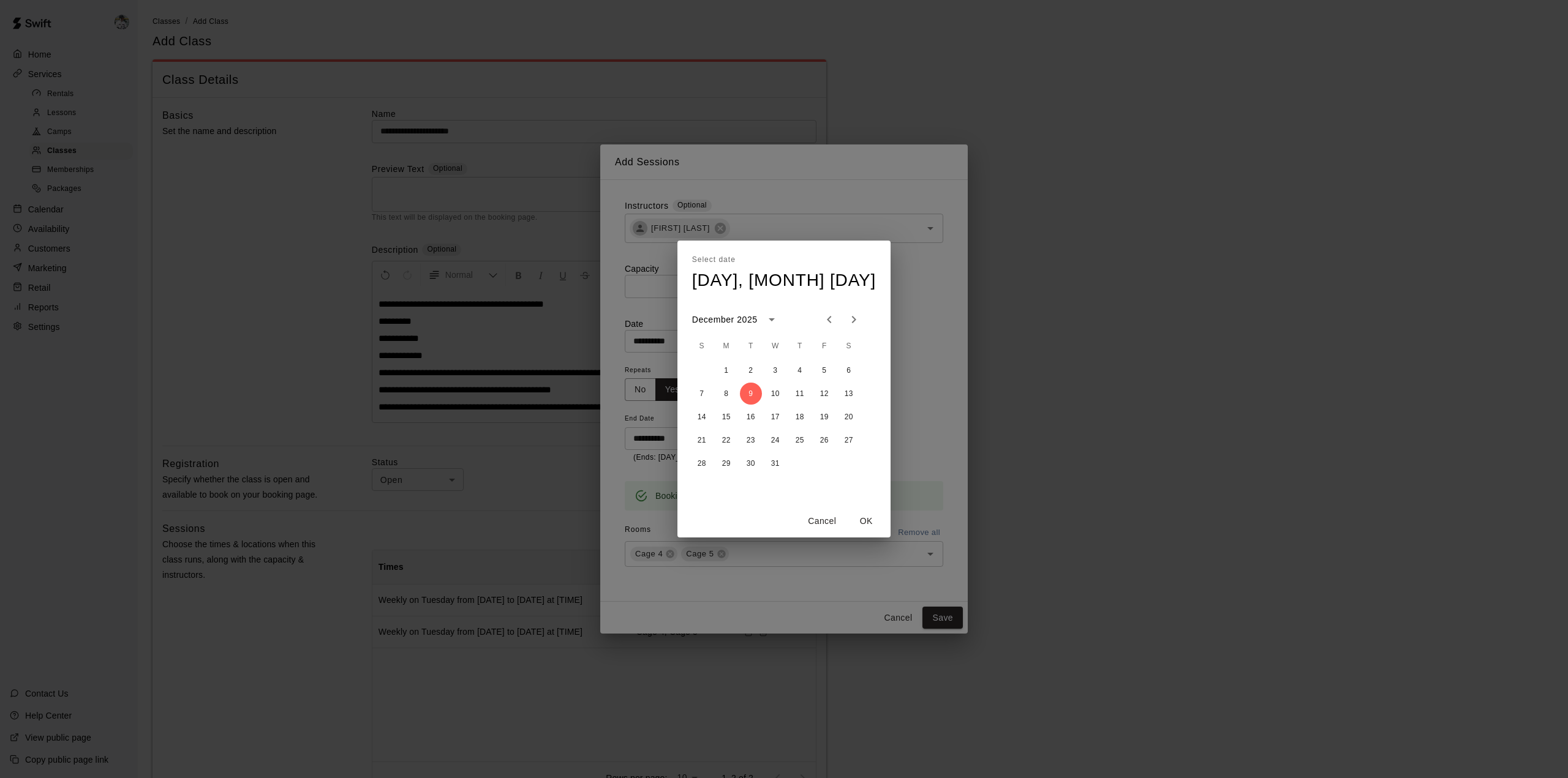 click on "OK" at bounding box center [866, 521] 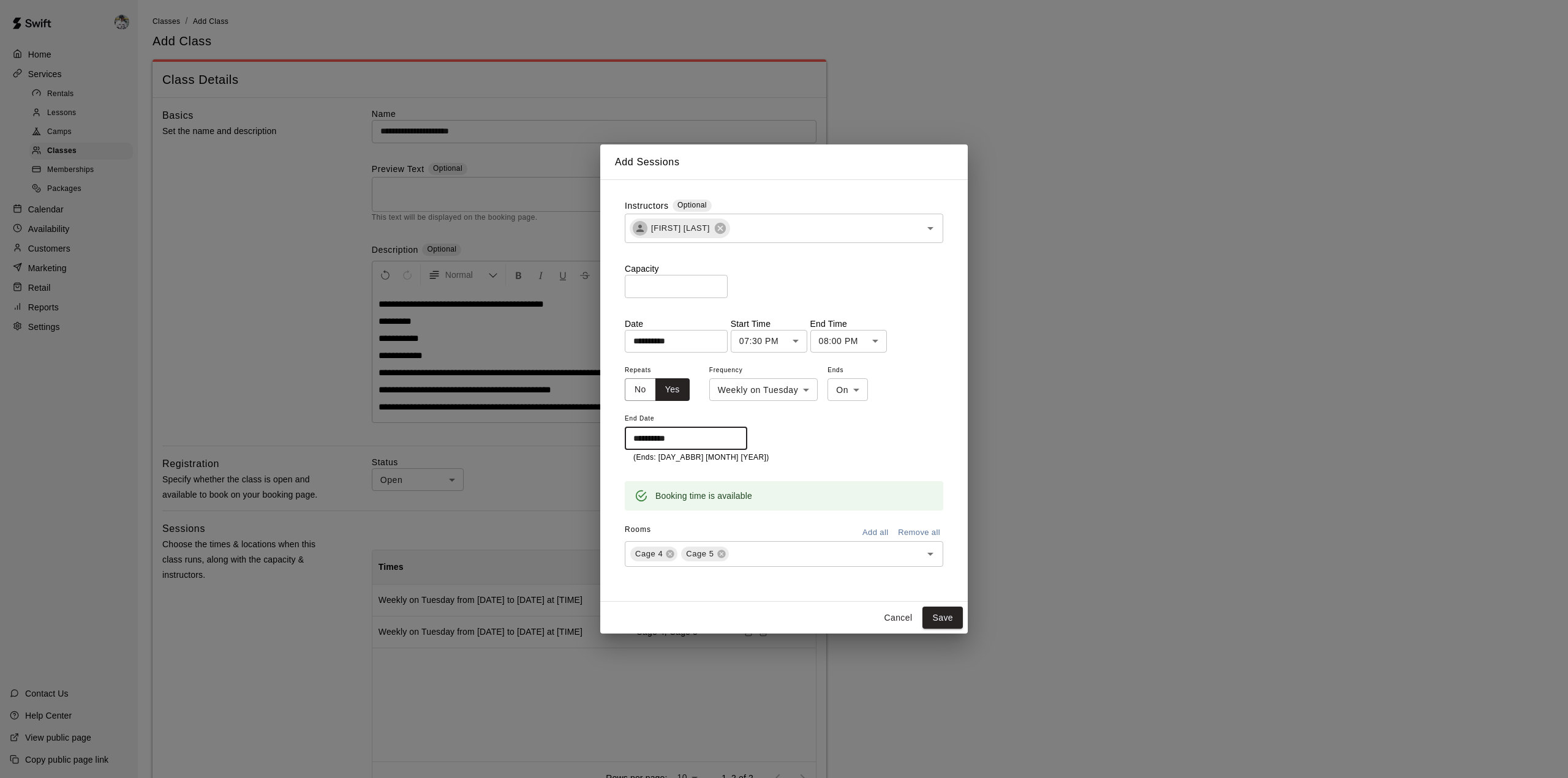 click on "Save" at bounding box center (943, 618) 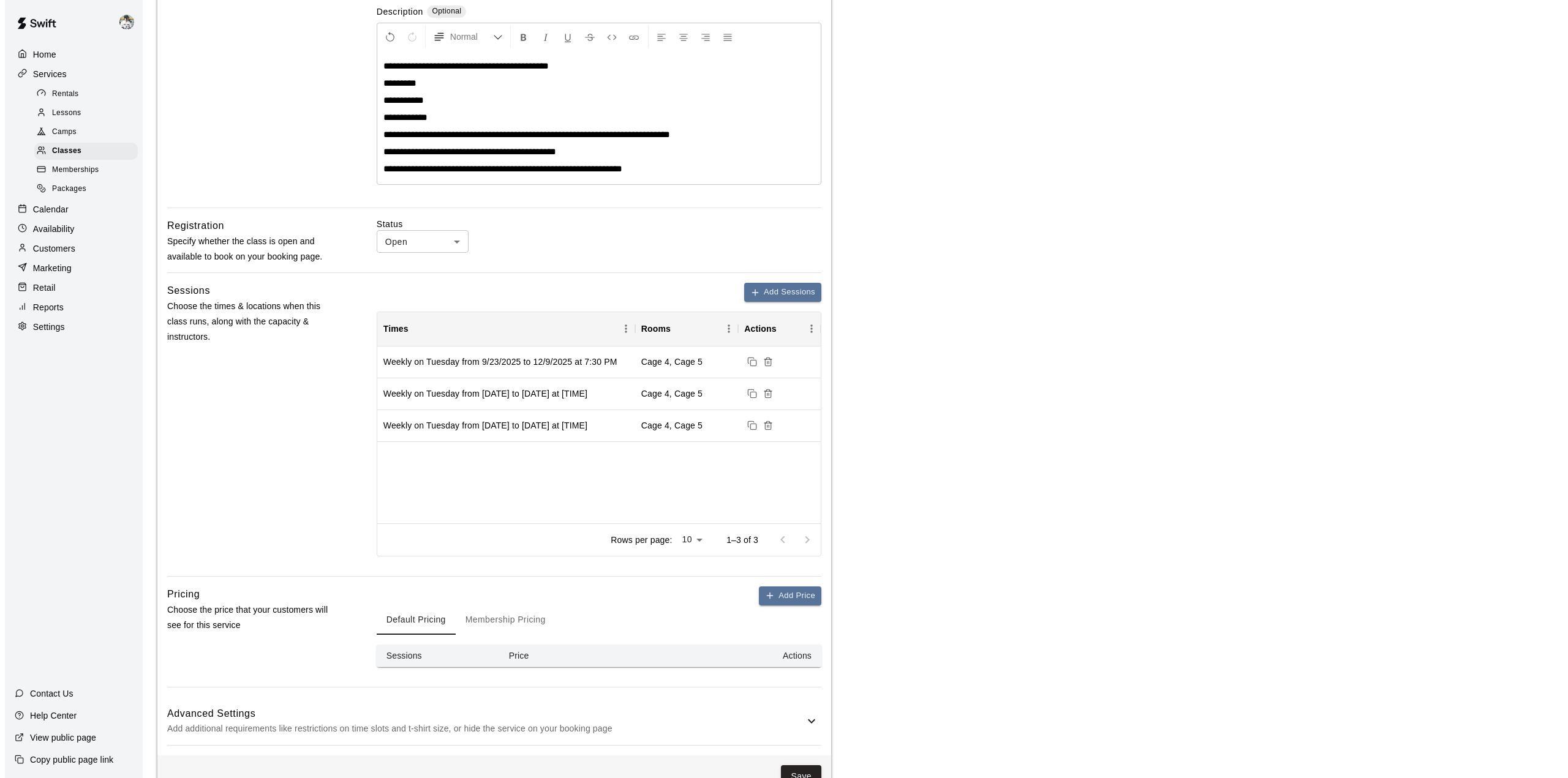 scroll, scrollTop: 238, scrollLeft: 0, axis: vertical 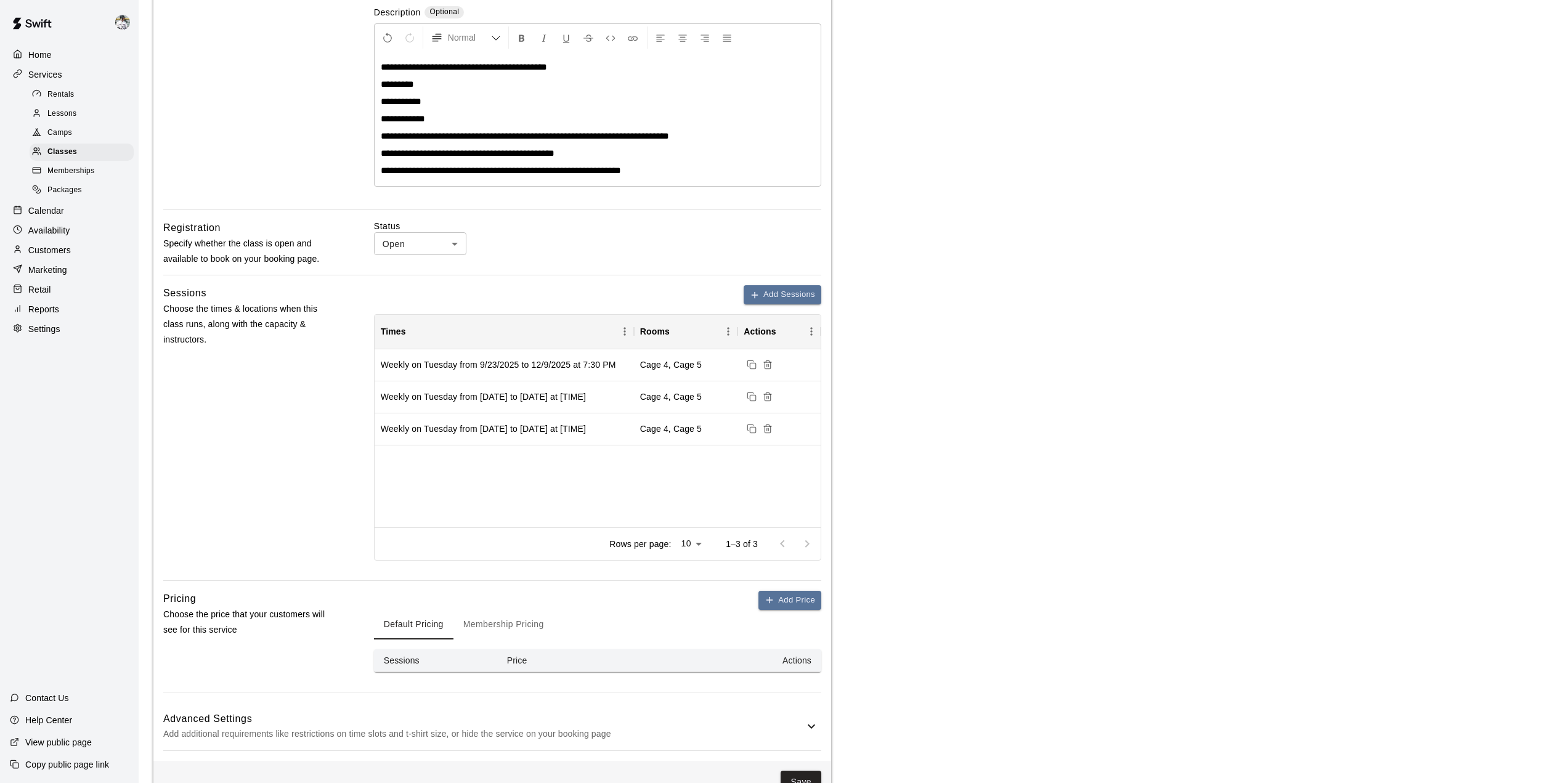 click on "Add Sessions" at bounding box center (782, 294) 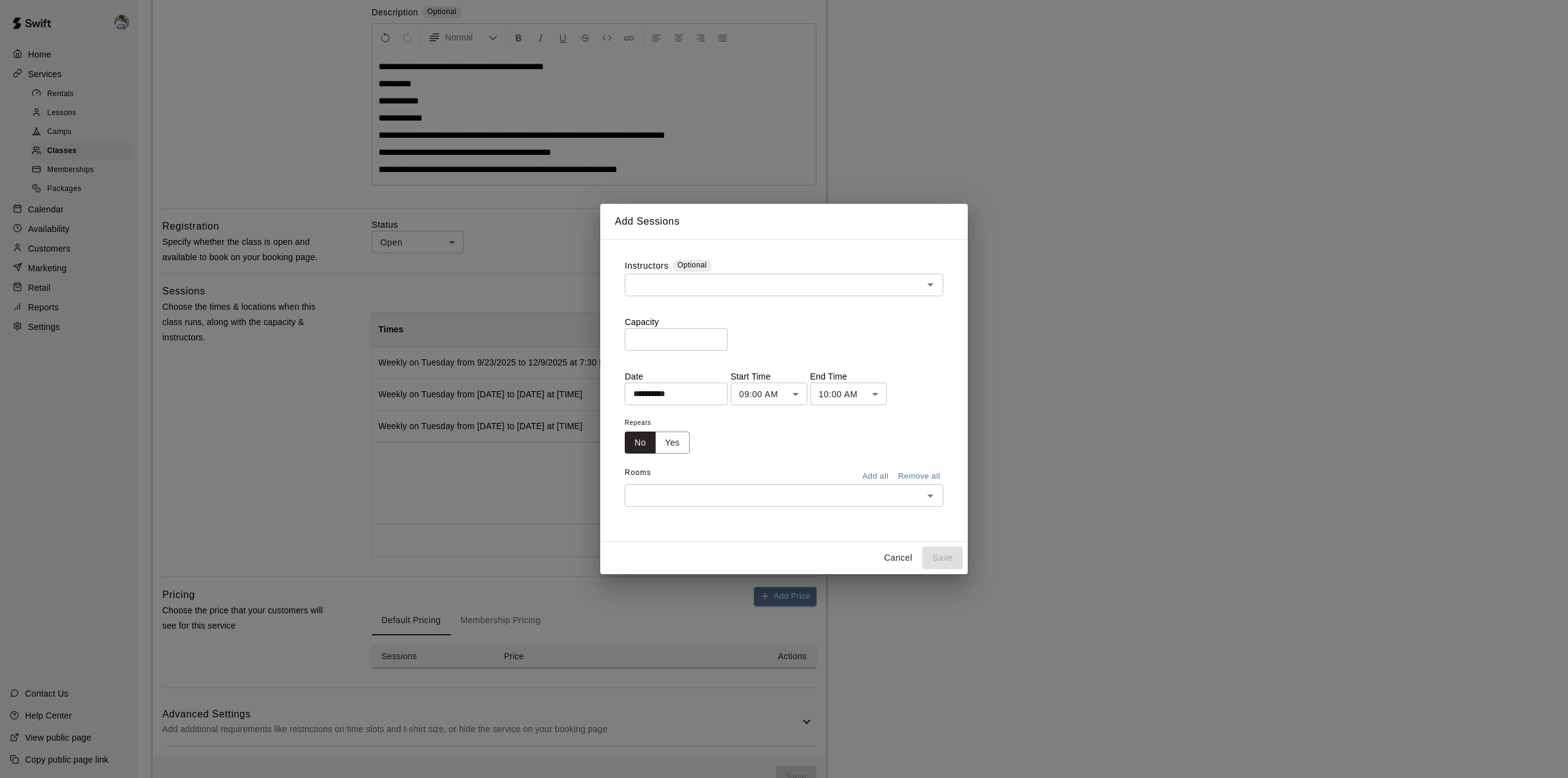 click on "​" at bounding box center [784, 285] 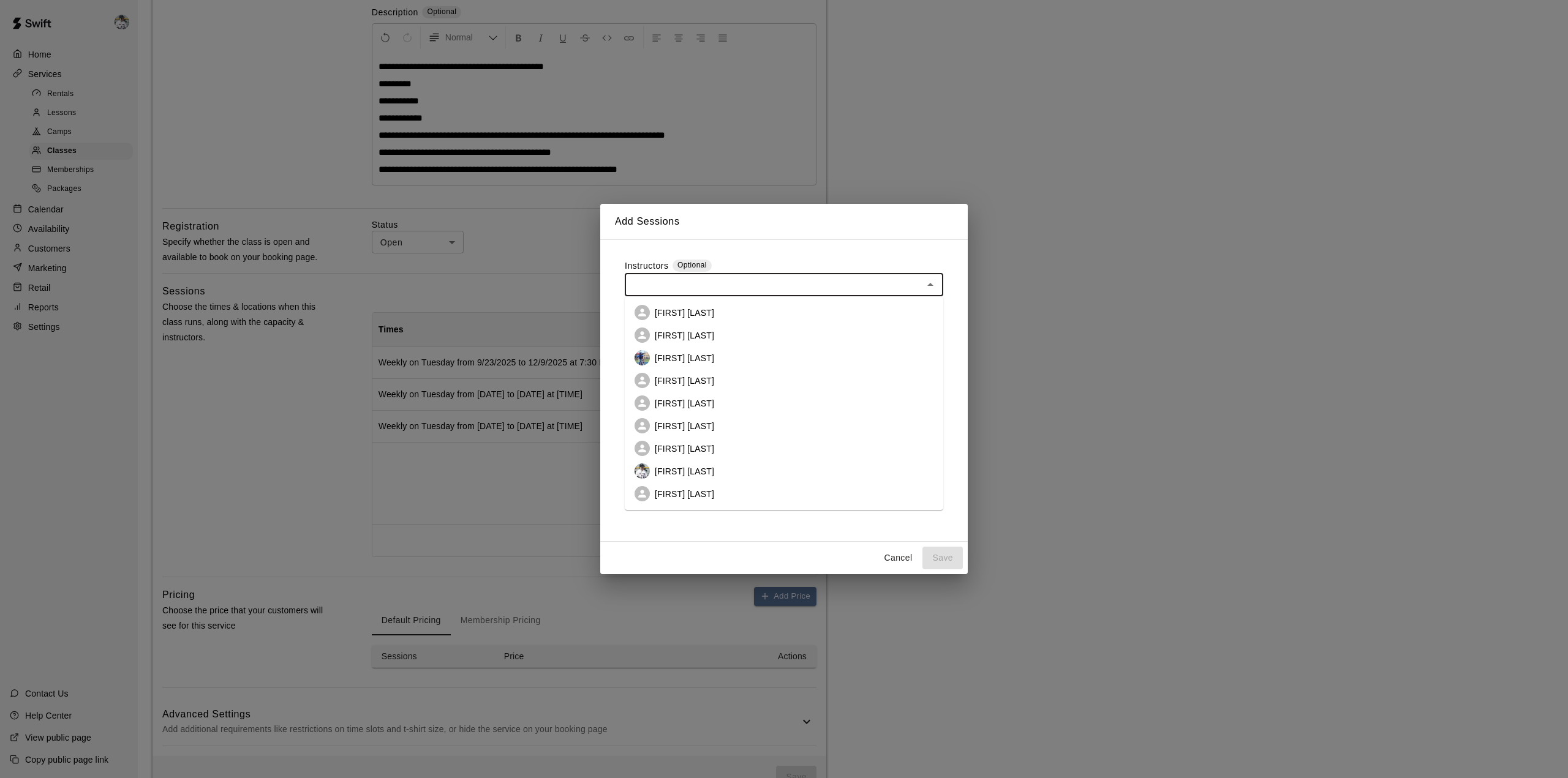click on "[FIRST] [LAST]" at bounding box center (684, 313) 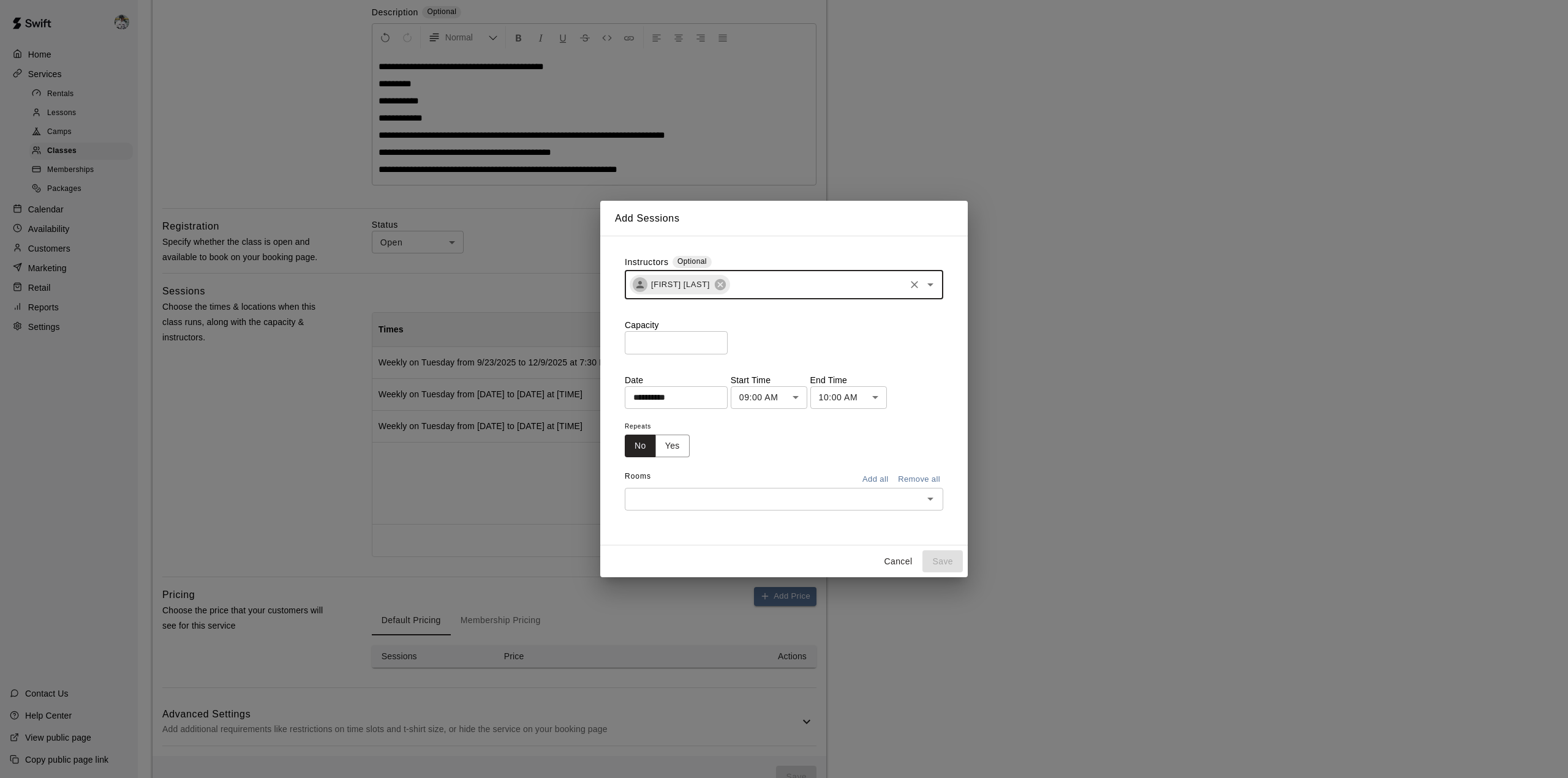 click on "*" at bounding box center [676, 342] 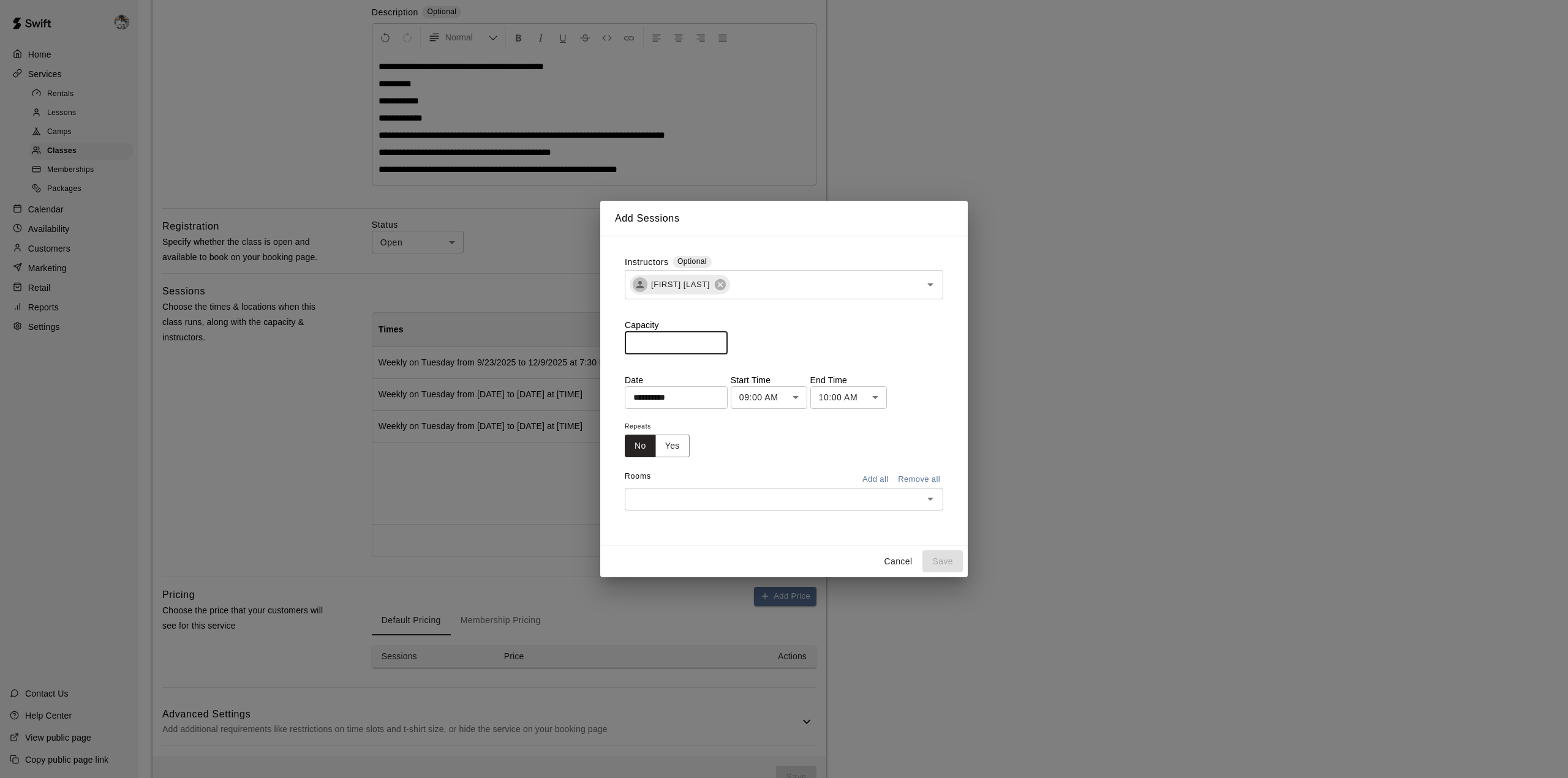 click on "*" at bounding box center [676, 342] 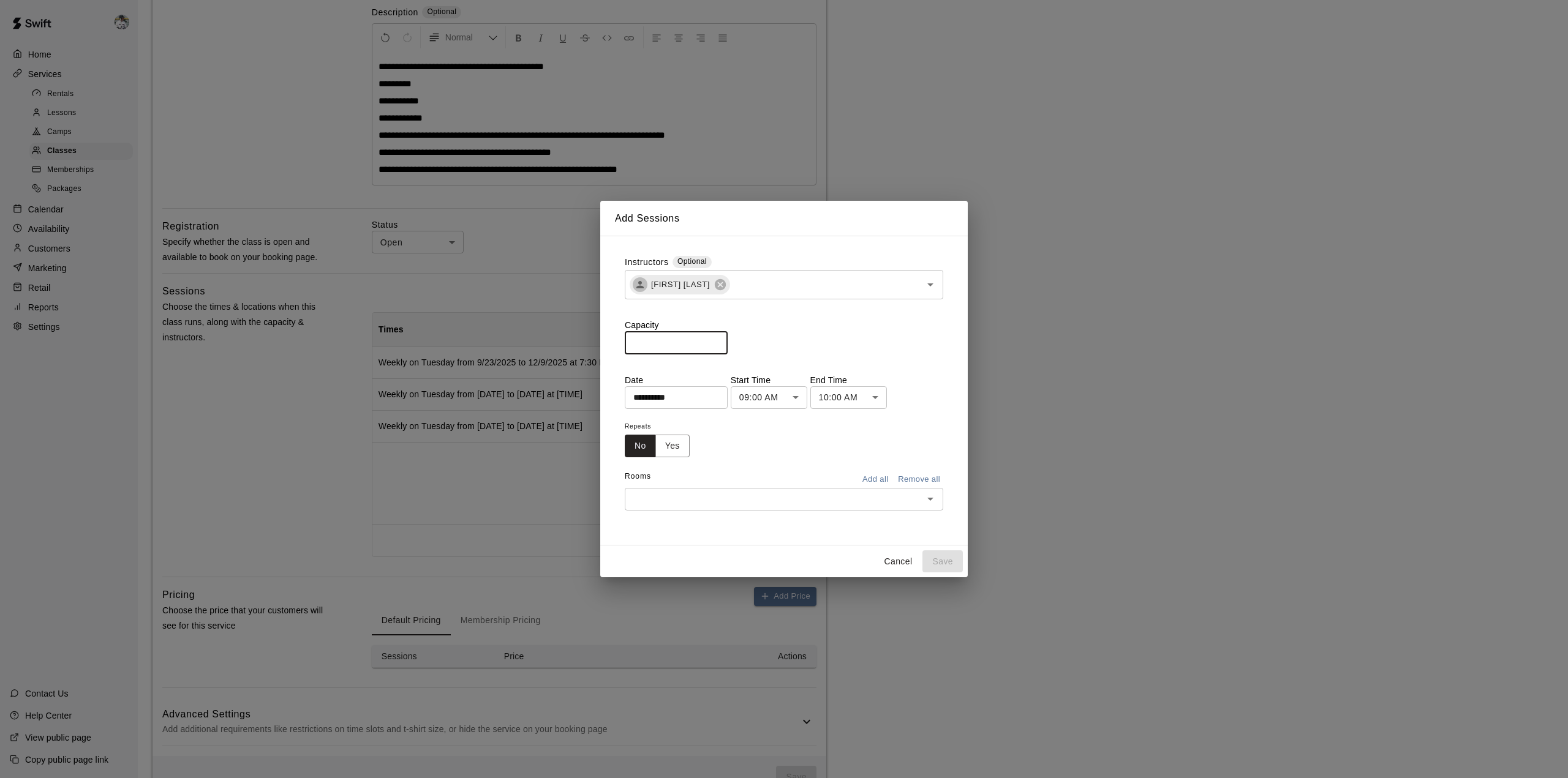 click on "**********" at bounding box center [672, 397] 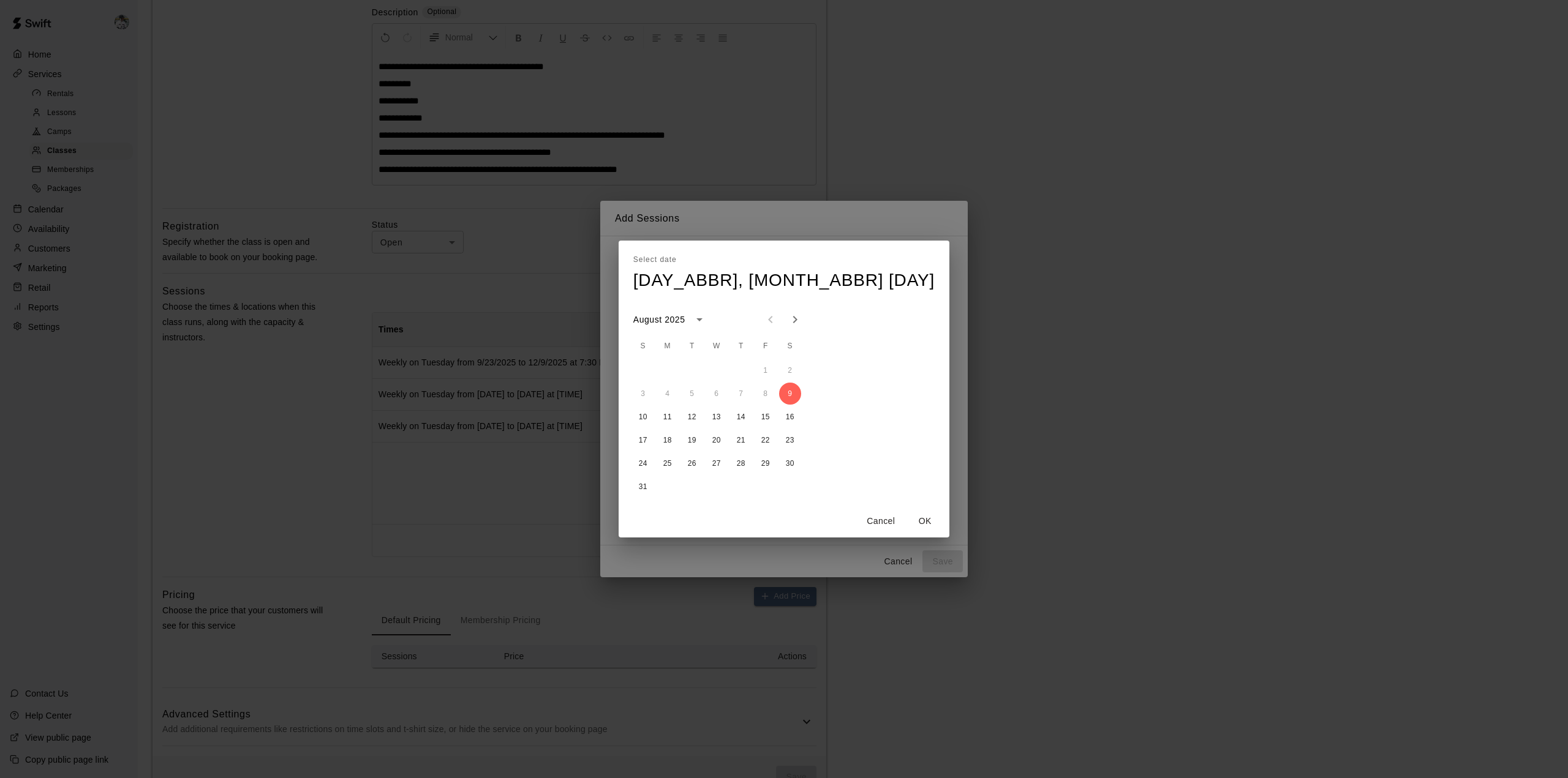 click 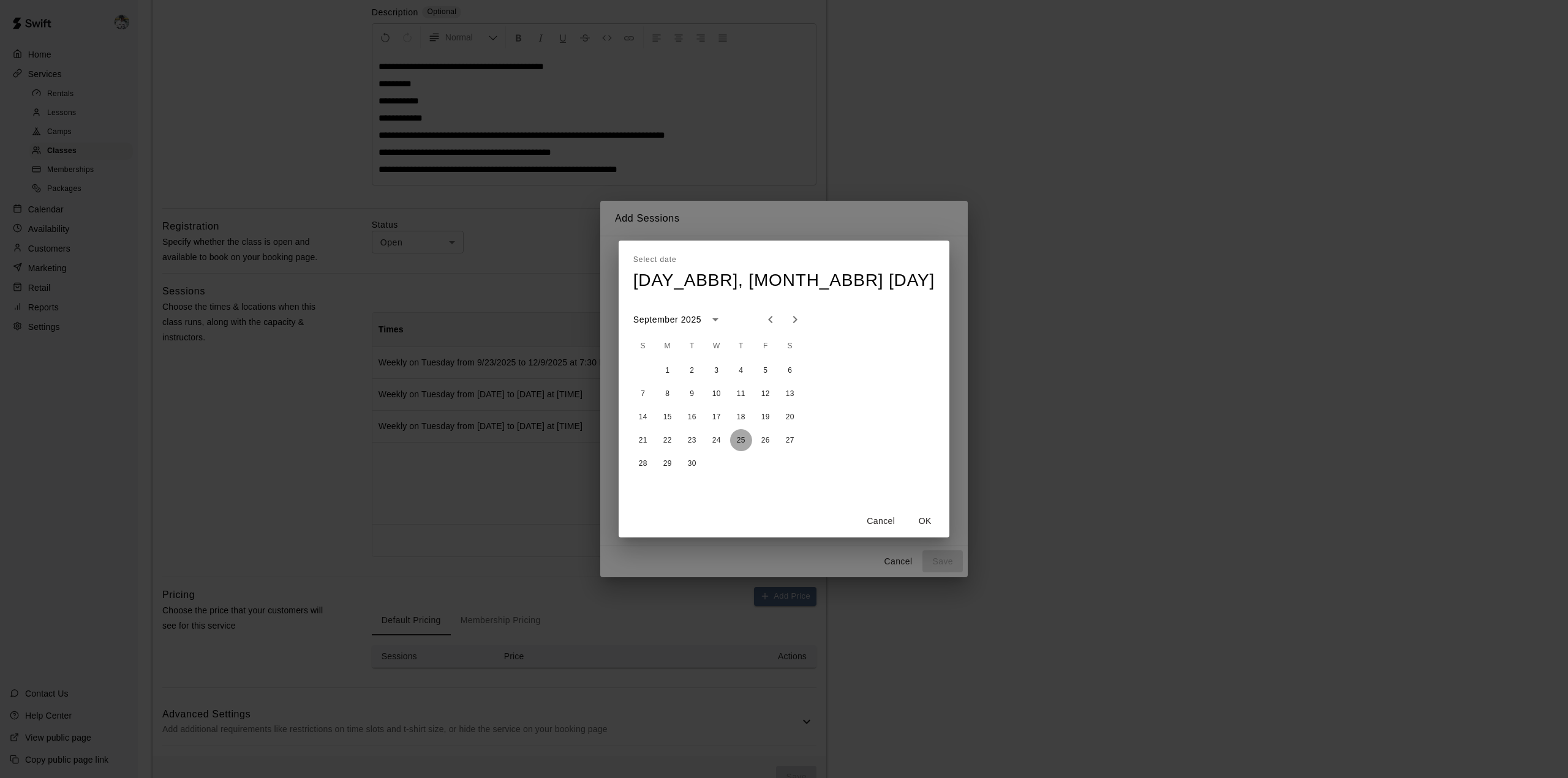 click on "25" at bounding box center (741, 440) 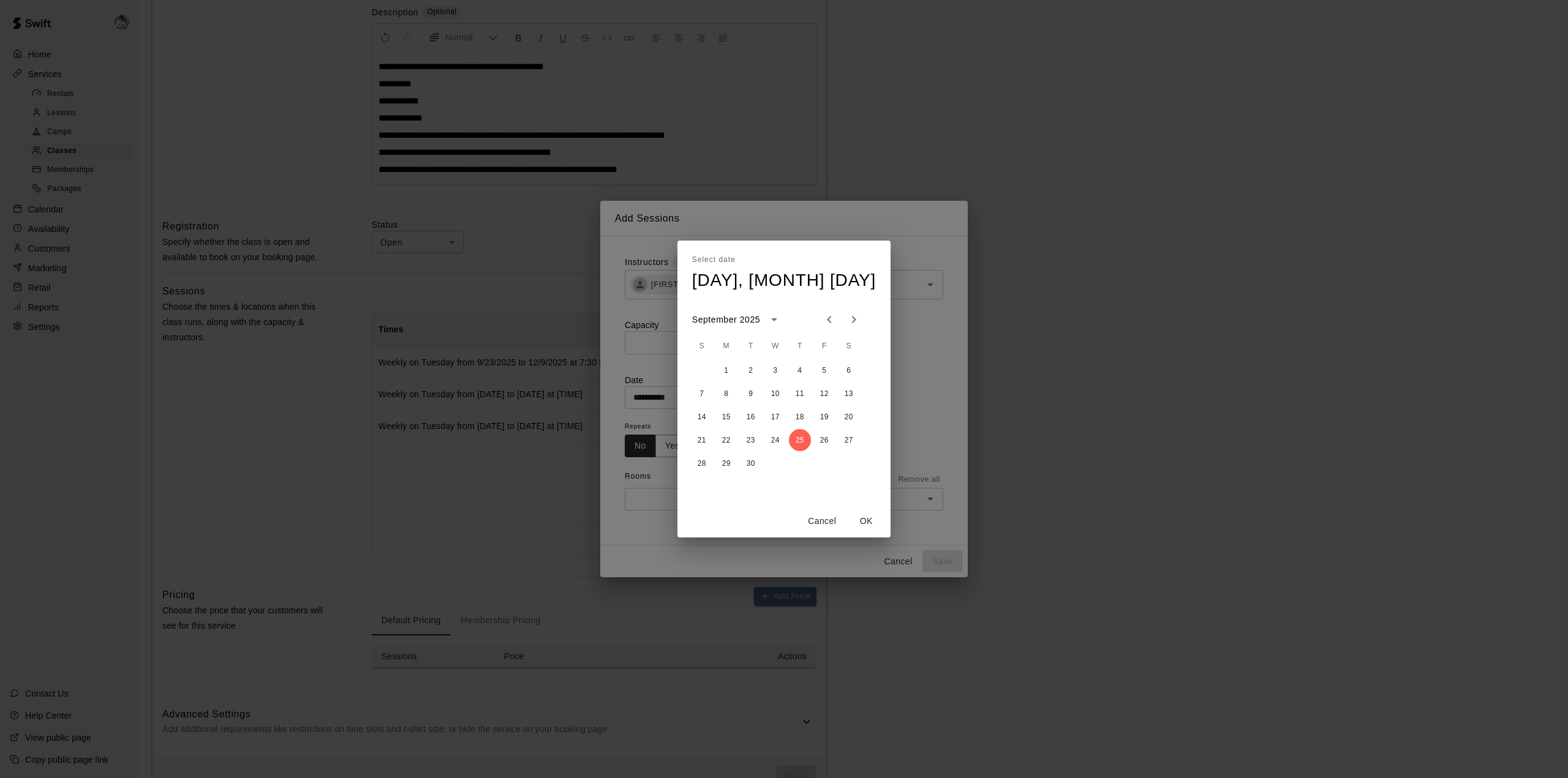 click on "OK" at bounding box center [866, 521] 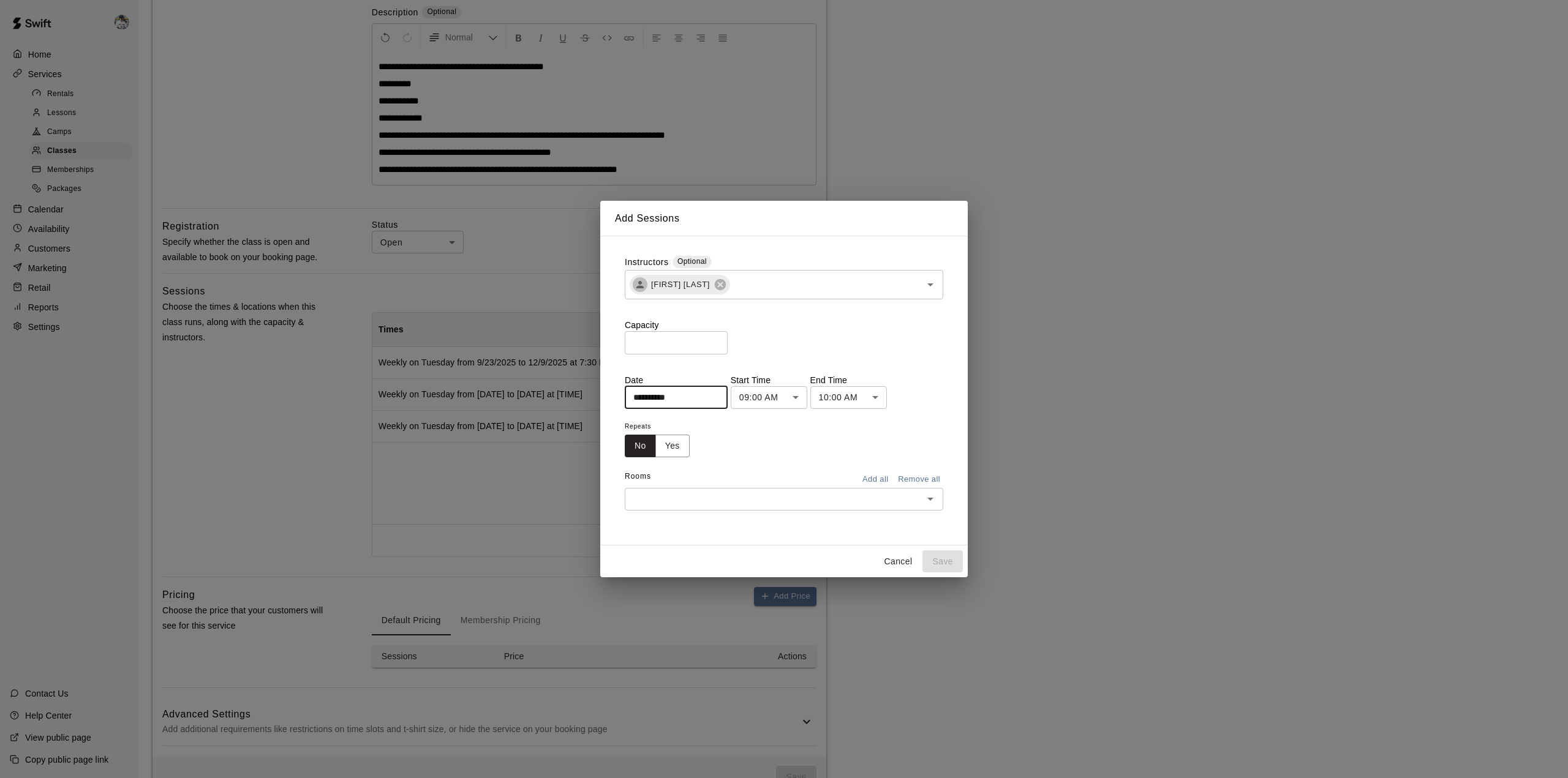 click on "**********" at bounding box center (784, 288) 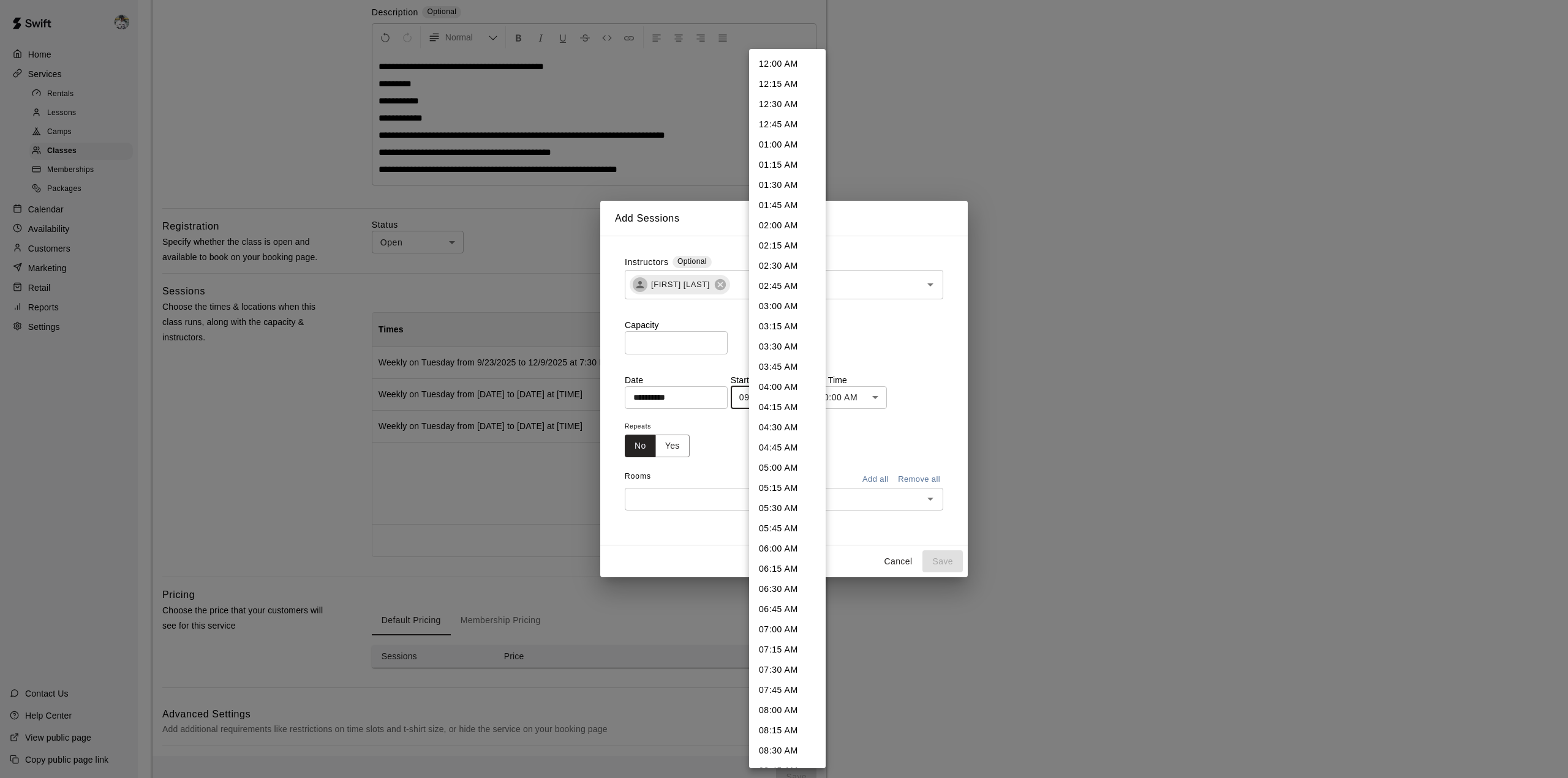 scroll, scrollTop: 383, scrollLeft: 0, axis: vertical 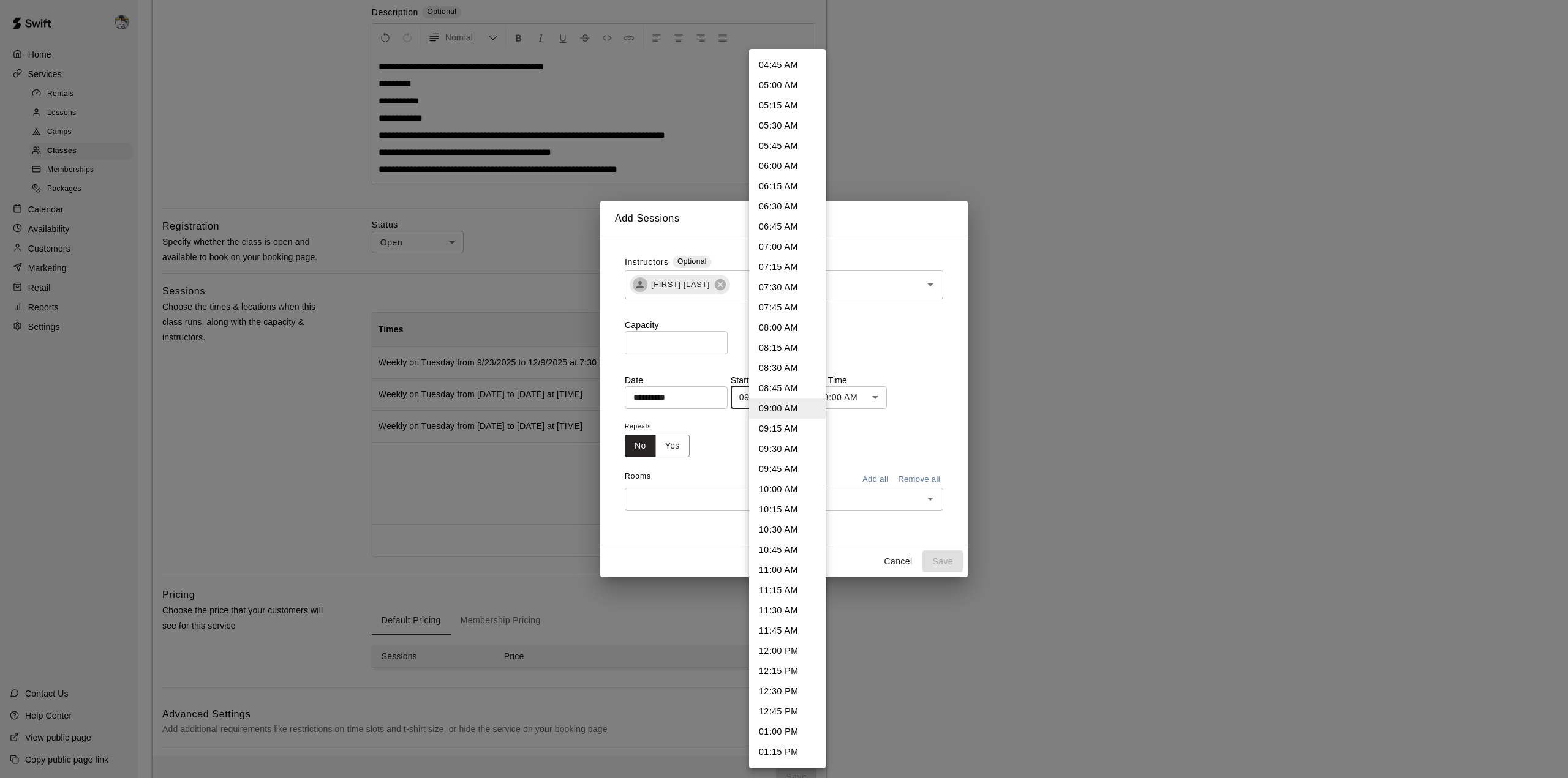 click on "09:00 AM" at bounding box center [787, 408] 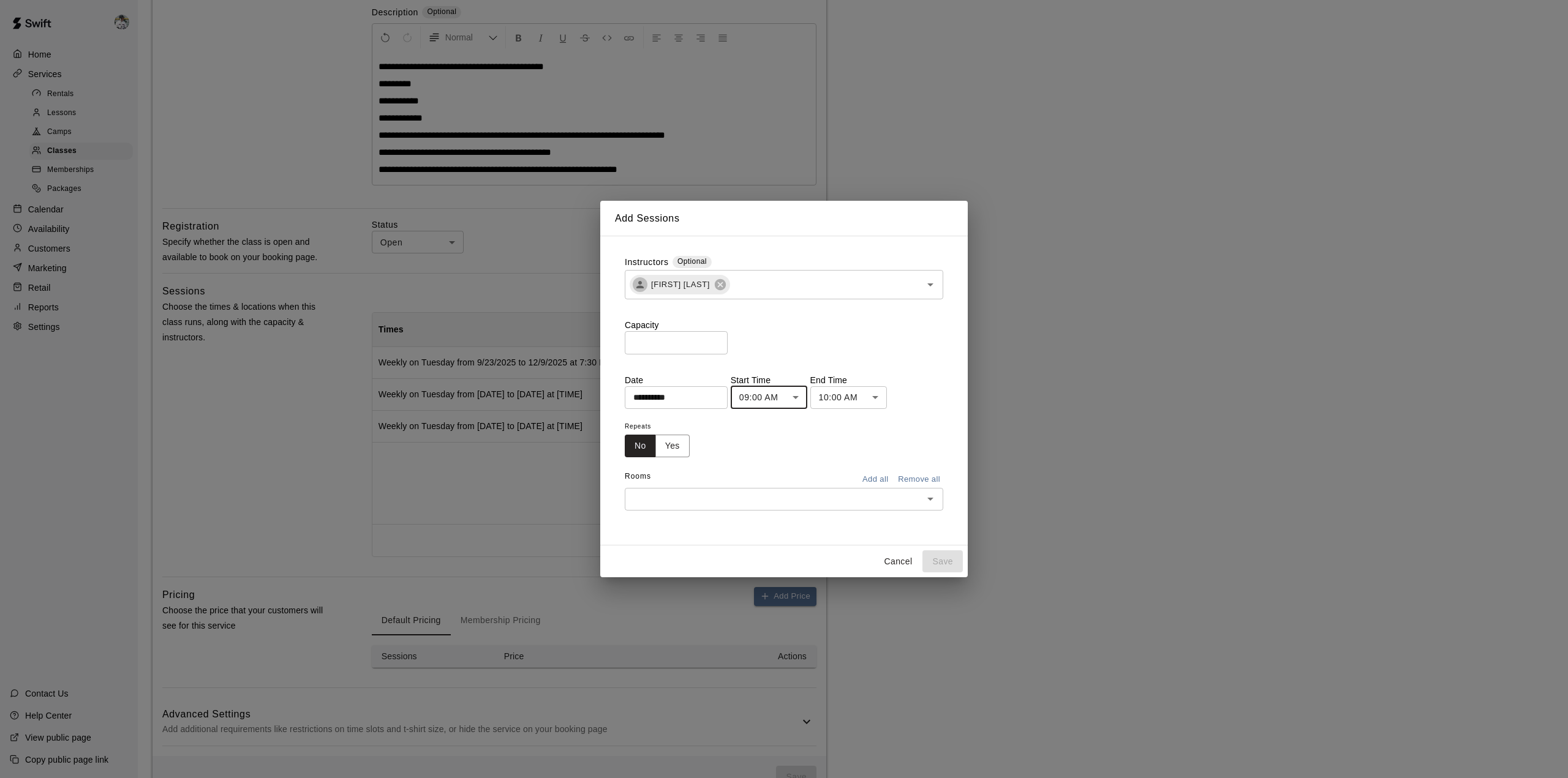 click on "09:00 AM" at bounding box center (788, 408) 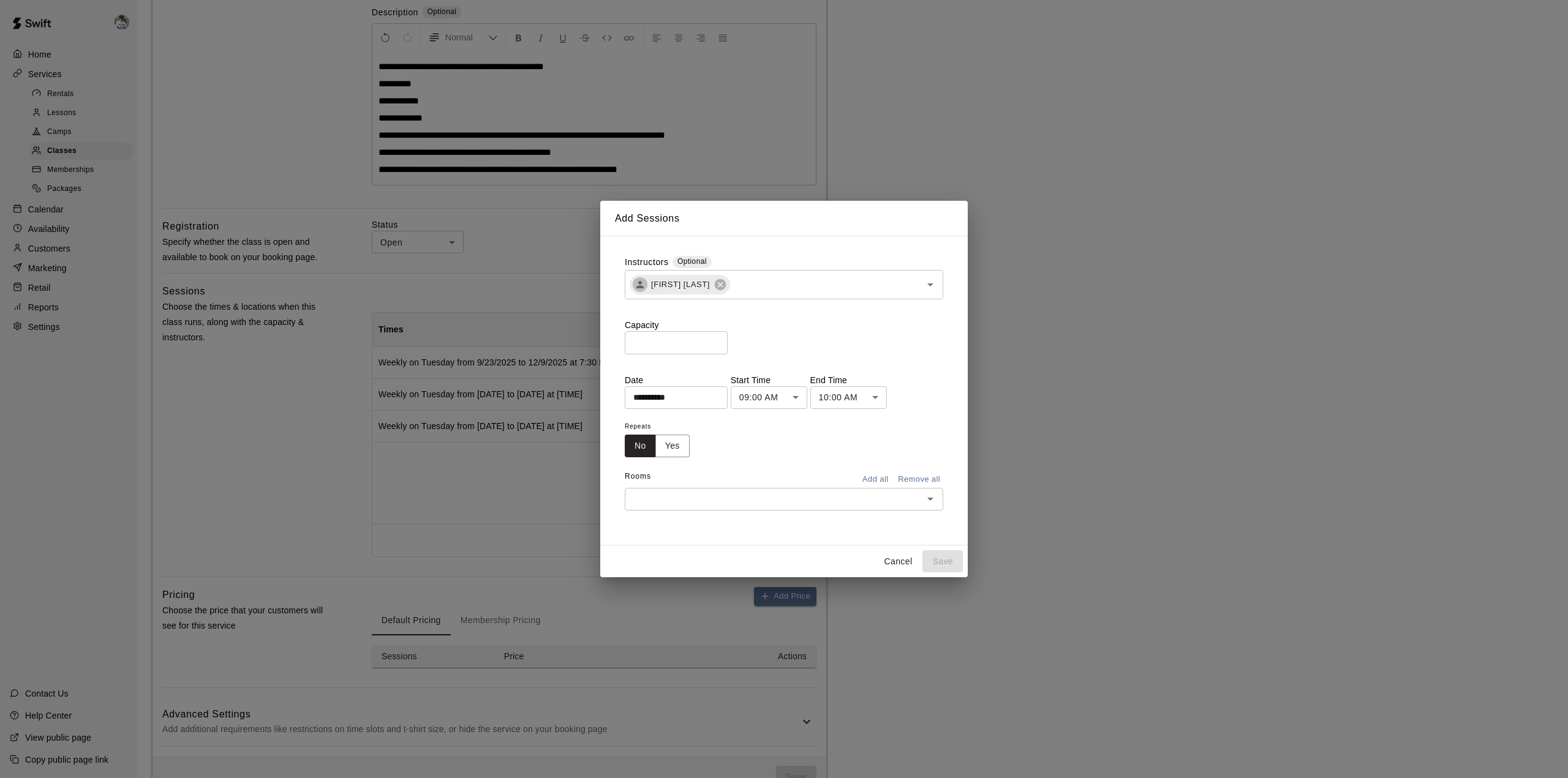 click on "**********" at bounding box center [784, 288] 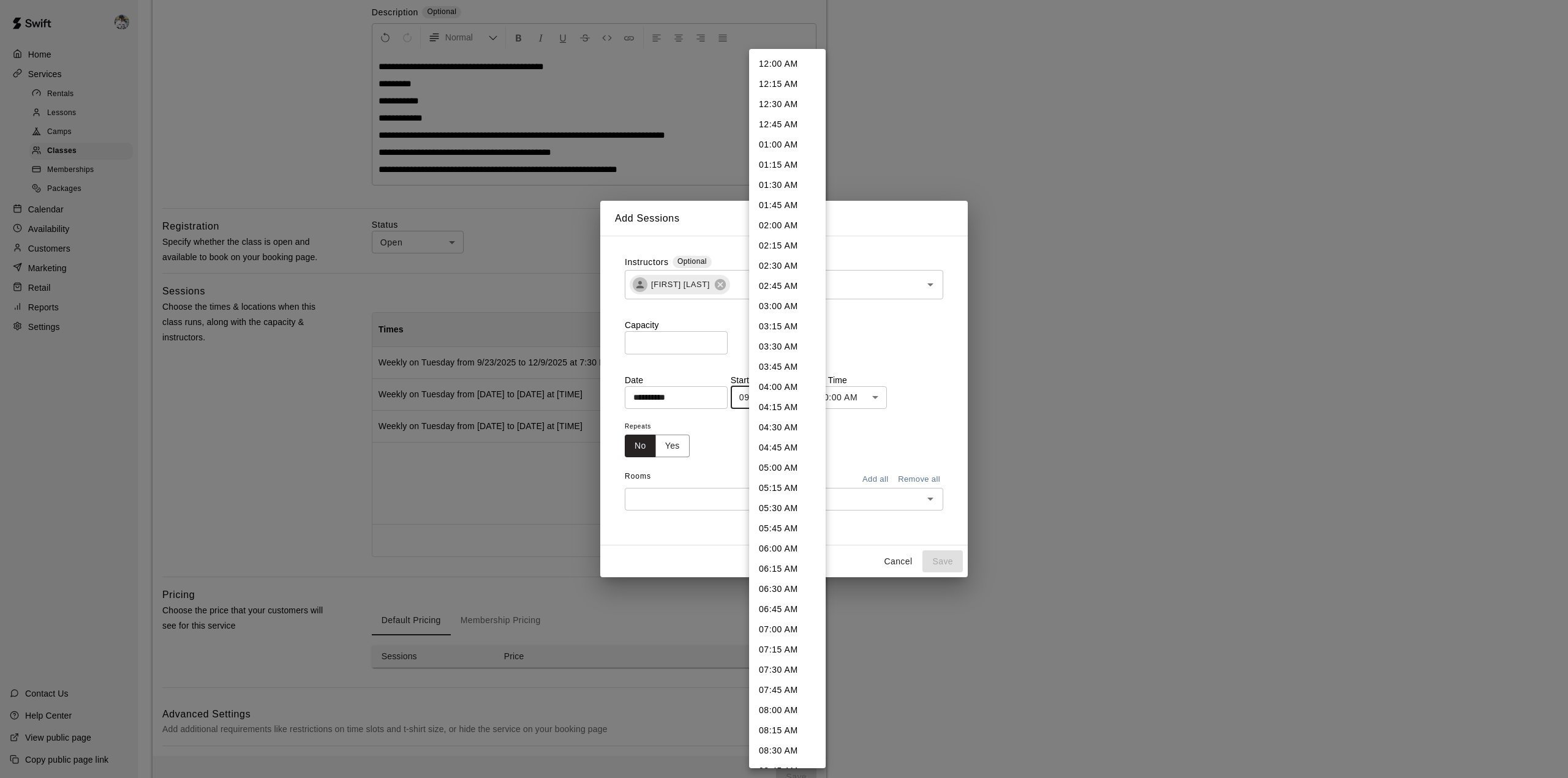 scroll, scrollTop: 383, scrollLeft: 0, axis: vertical 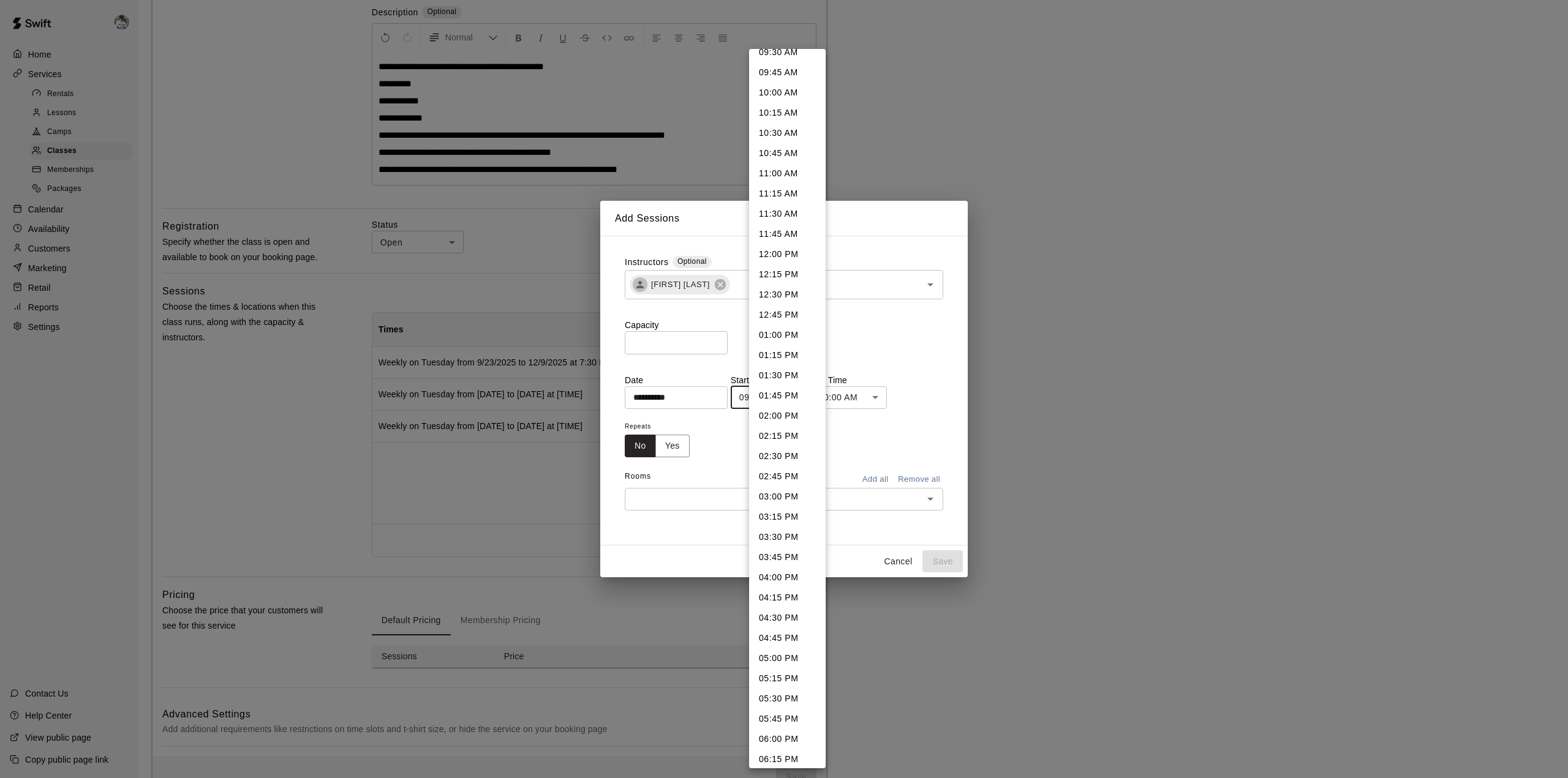 click on "03:30 PM" at bounding box center (787, 537) 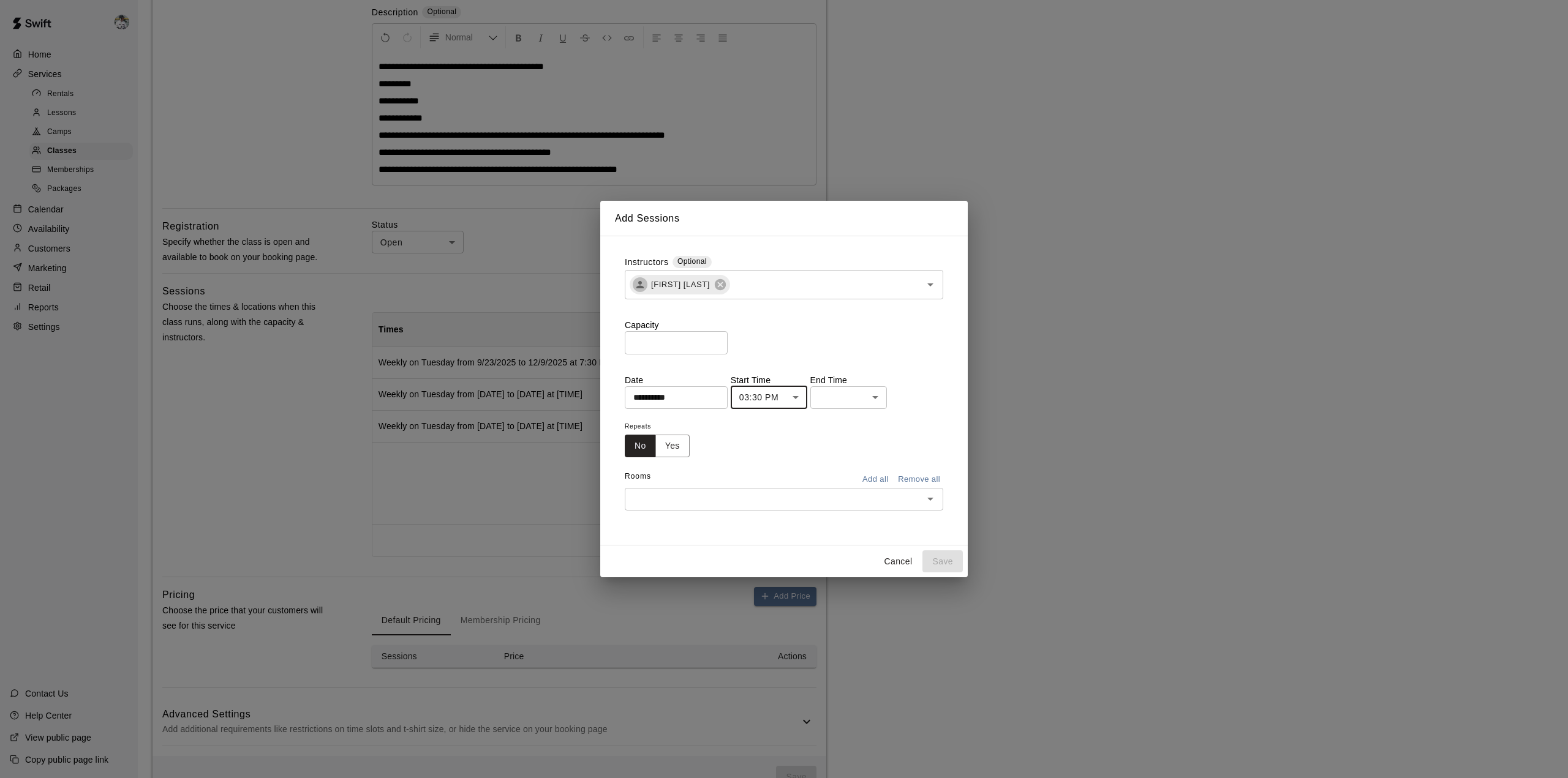 click on "**********" at bounding box center [784, 288] 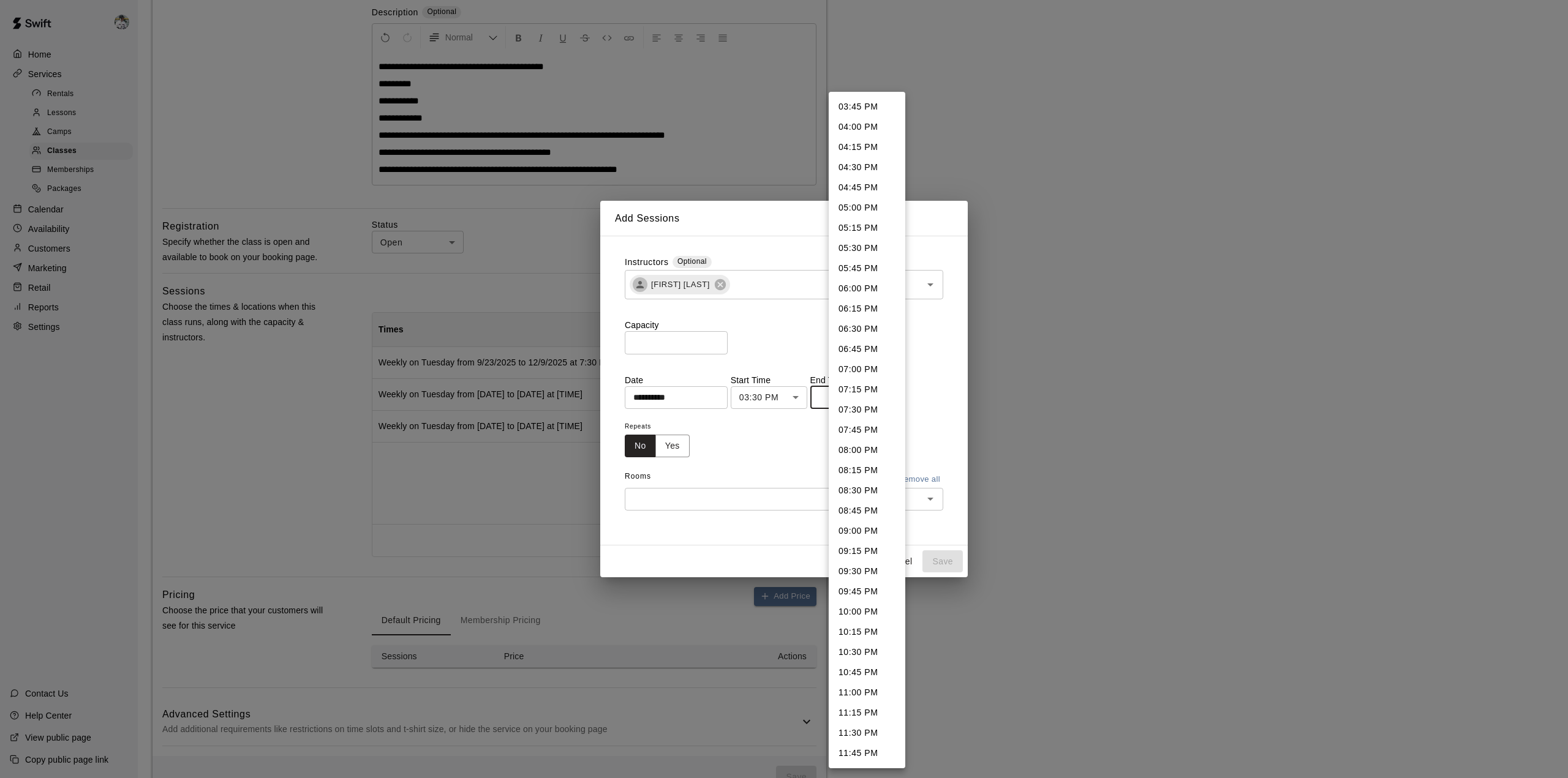 click on "04:00 PM" at bounding box center [867, 127] 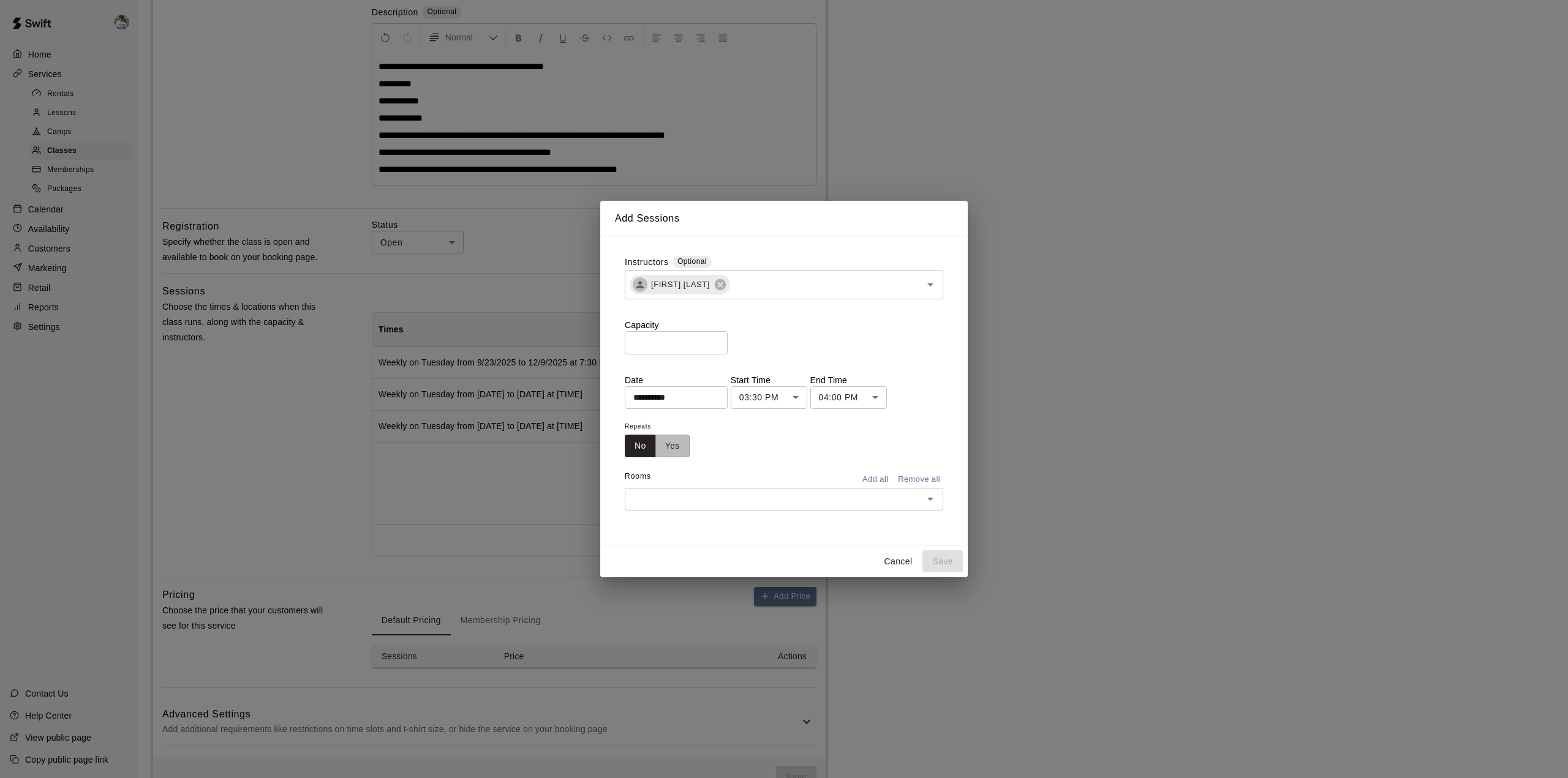 click on "Yes" at bounding box center [673, 446] 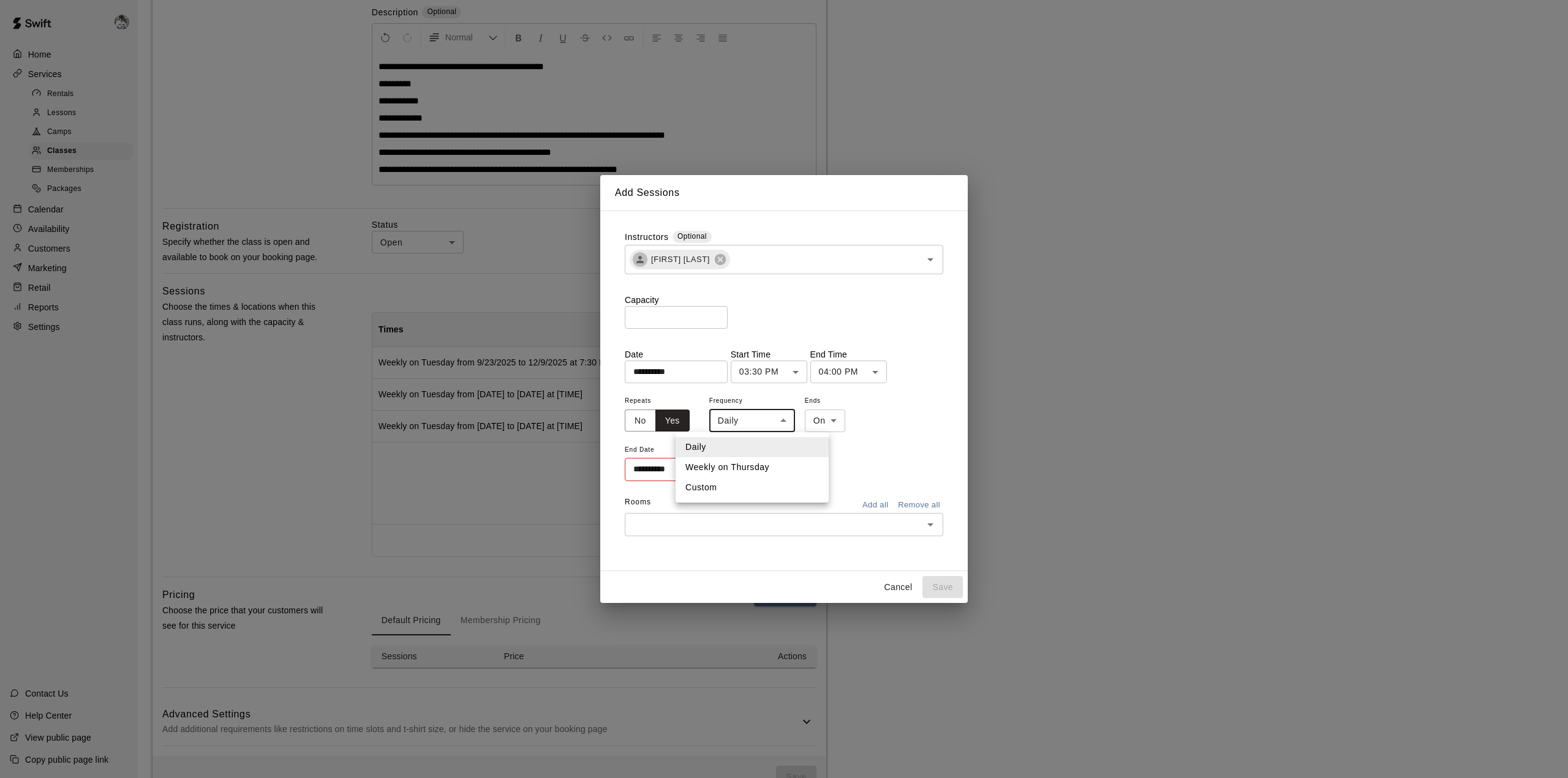 click on "**********" at bounding box center [784, 288] 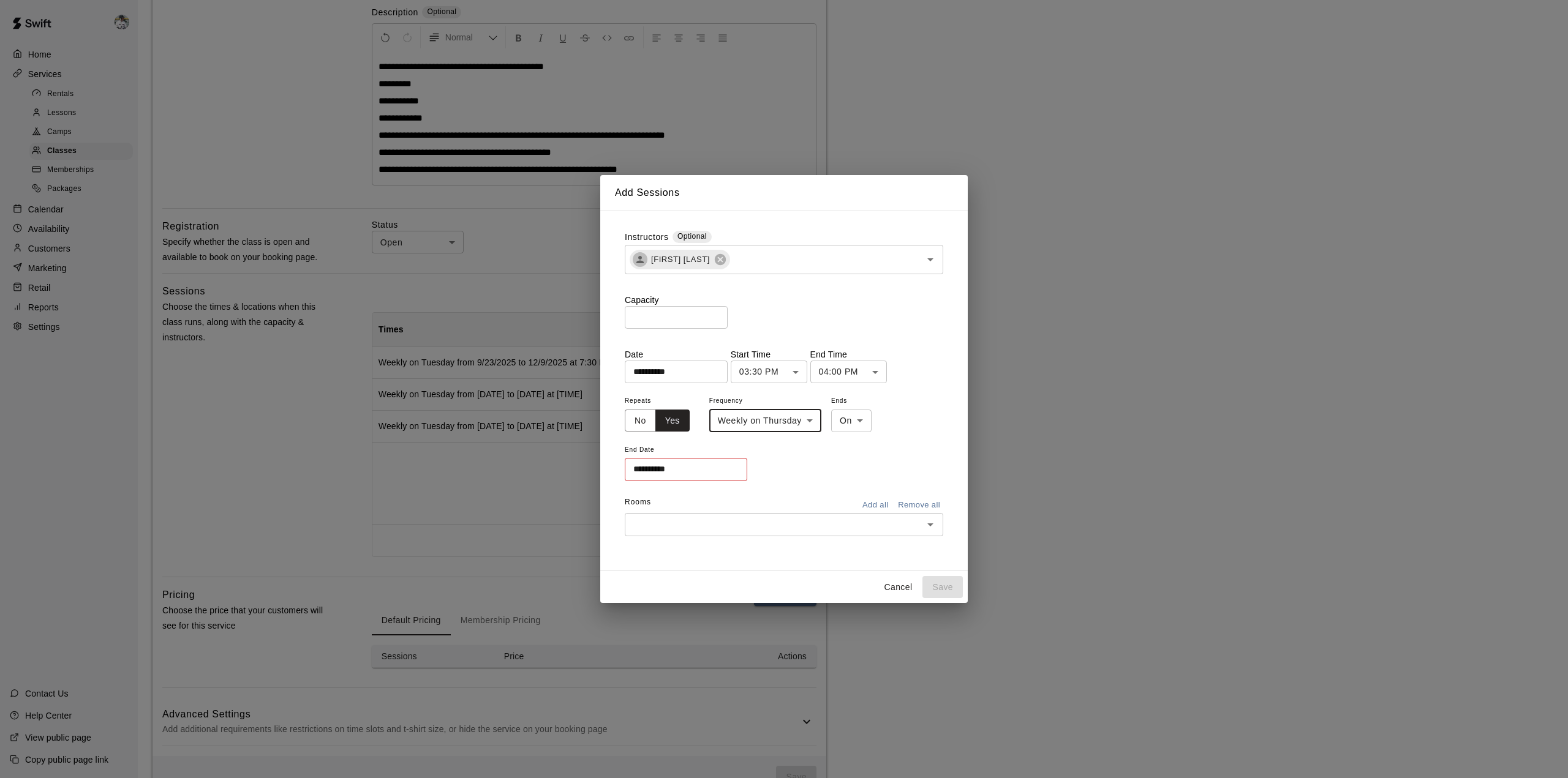 click on "**********" at bounding box center (784, 288) 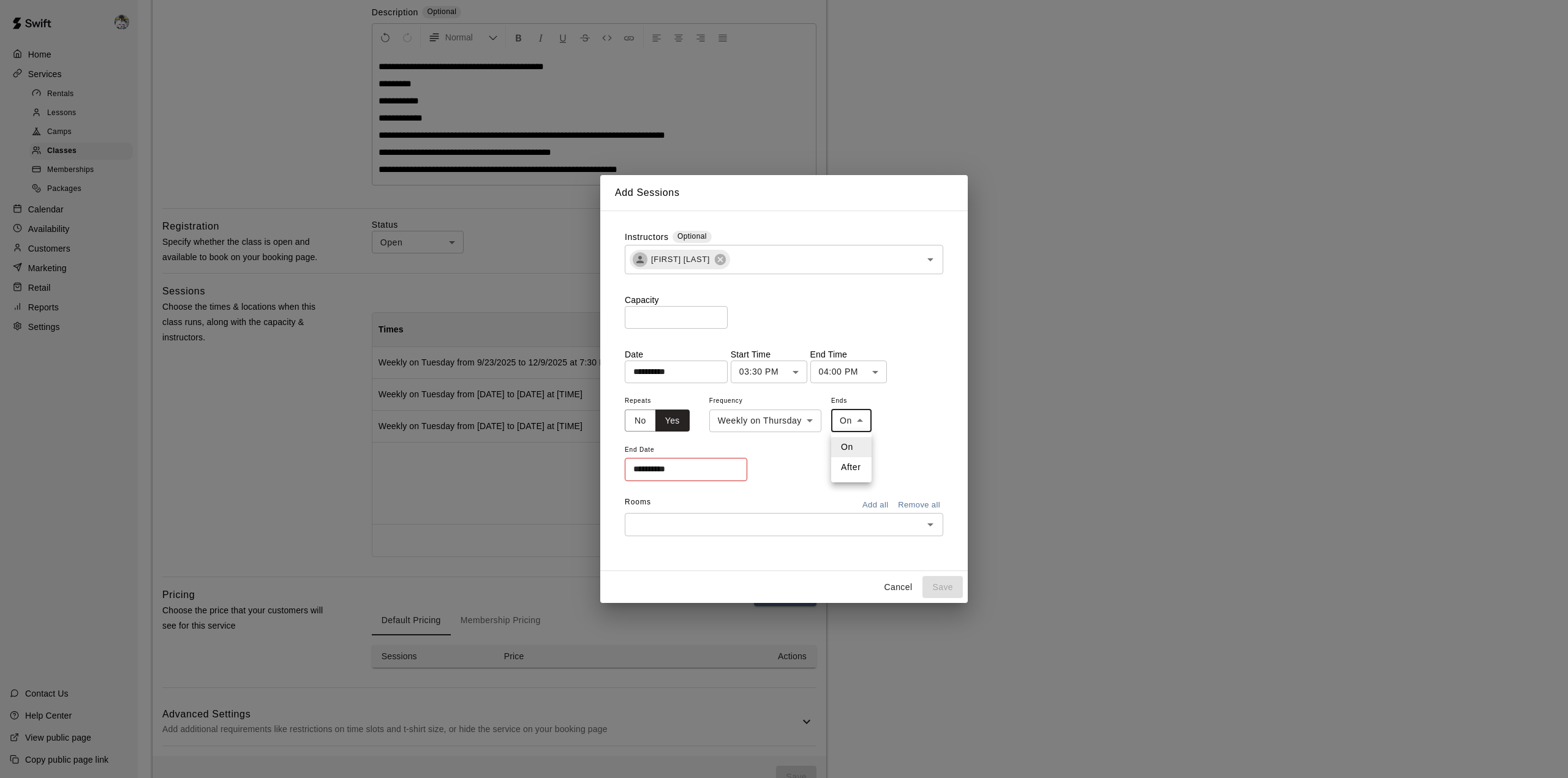 click on "On" at bounding box center [851, 447] 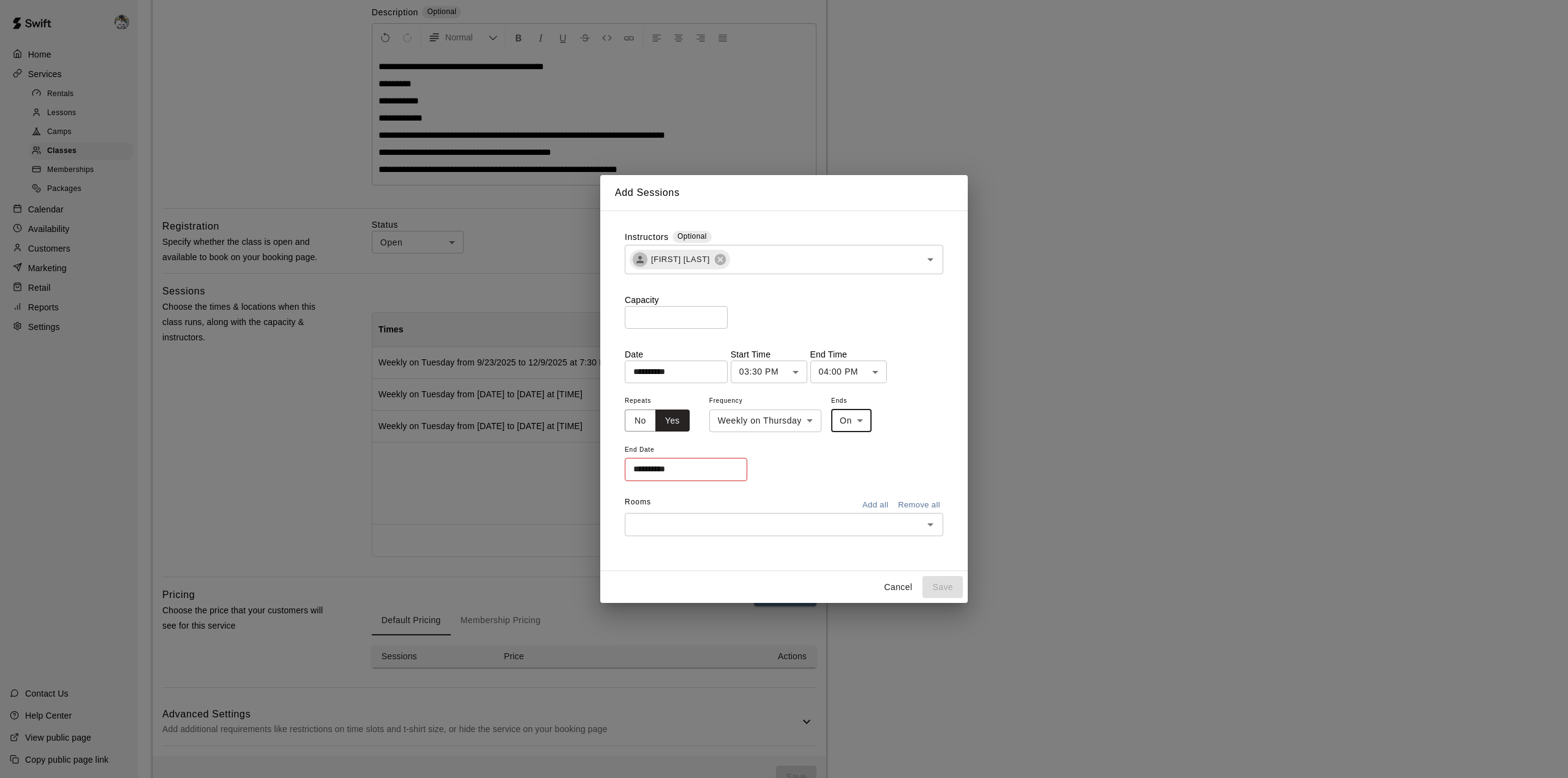 click on "**********" at bounding box center [682, 469] 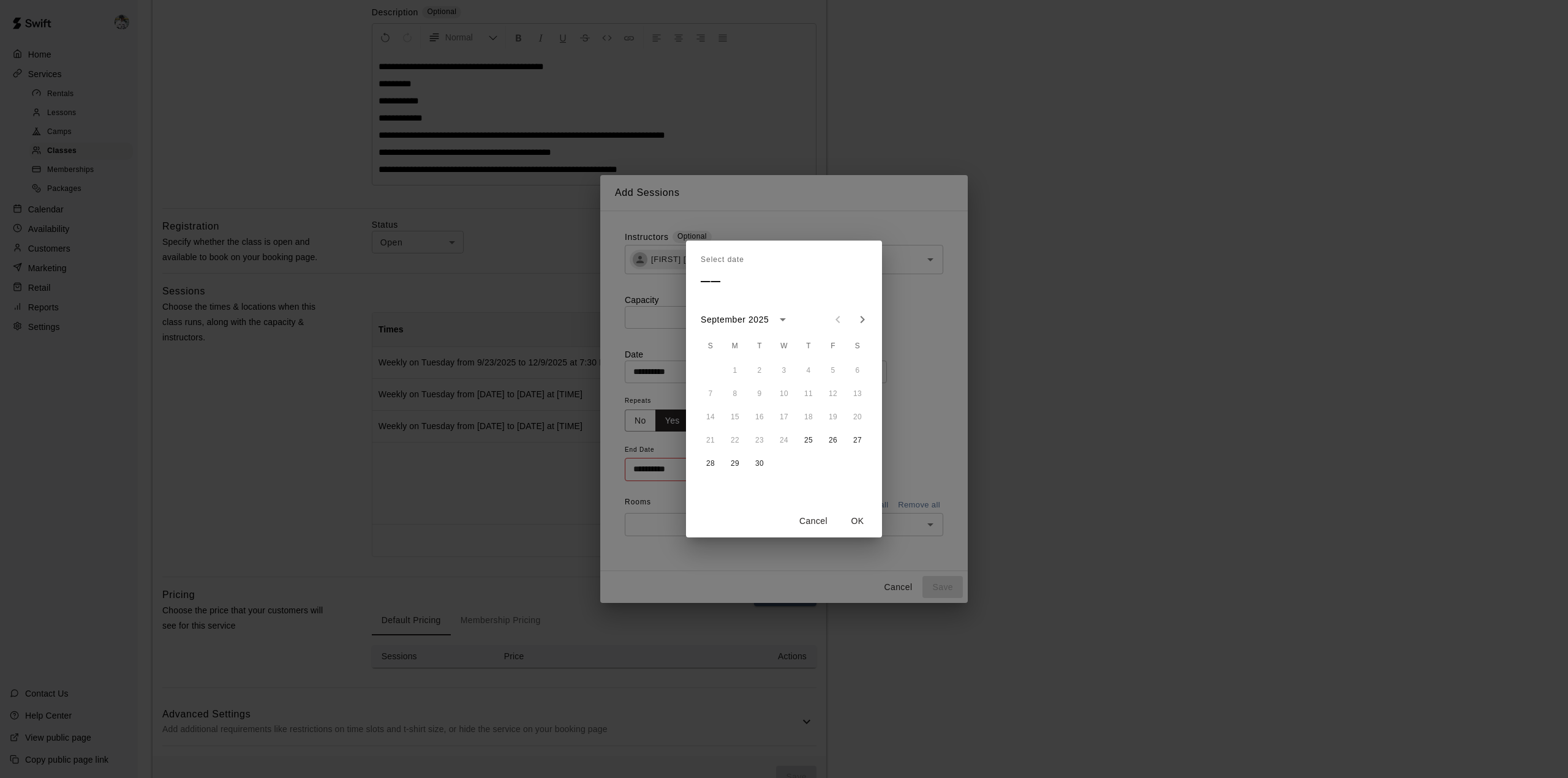 click 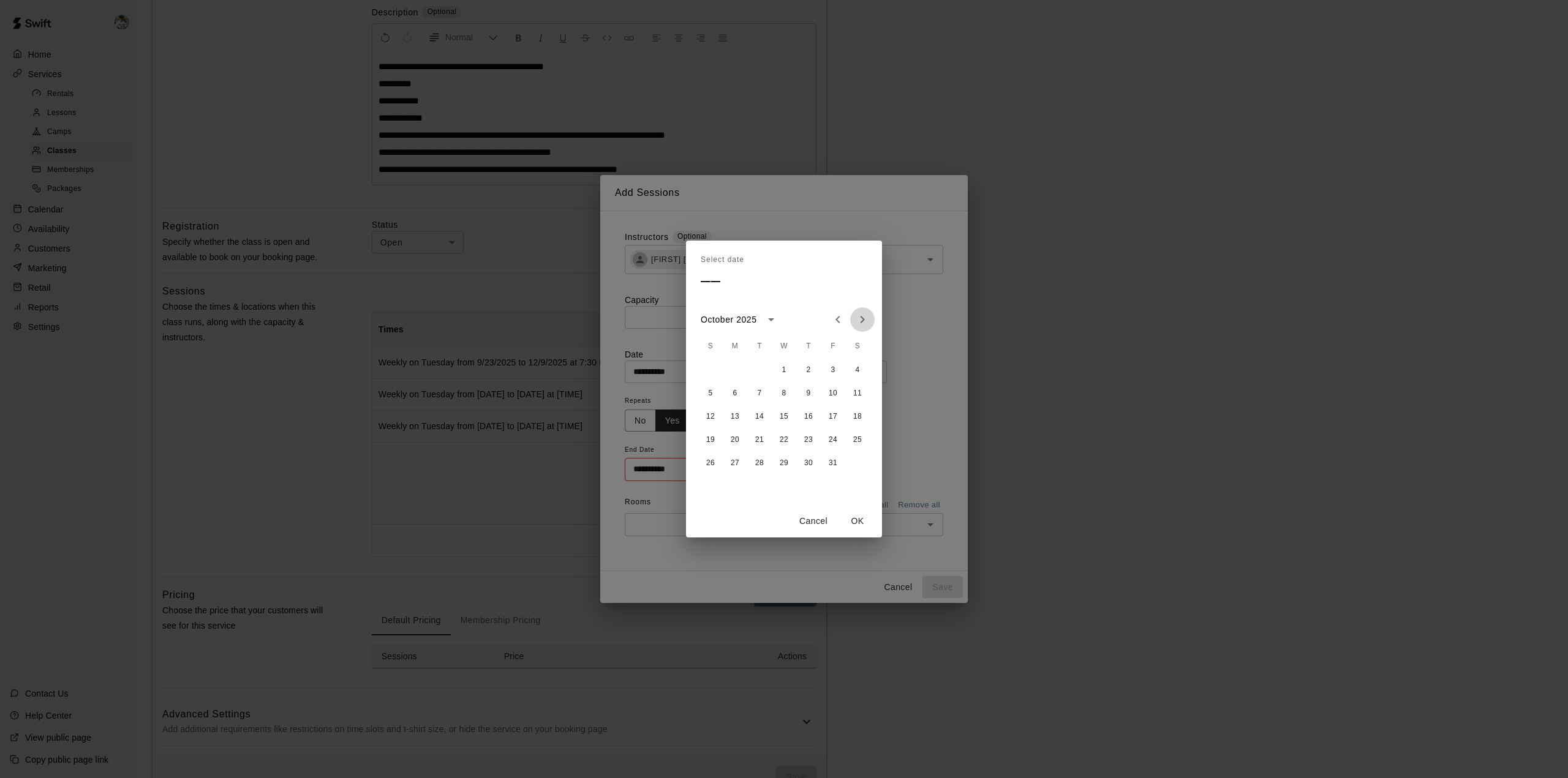 click 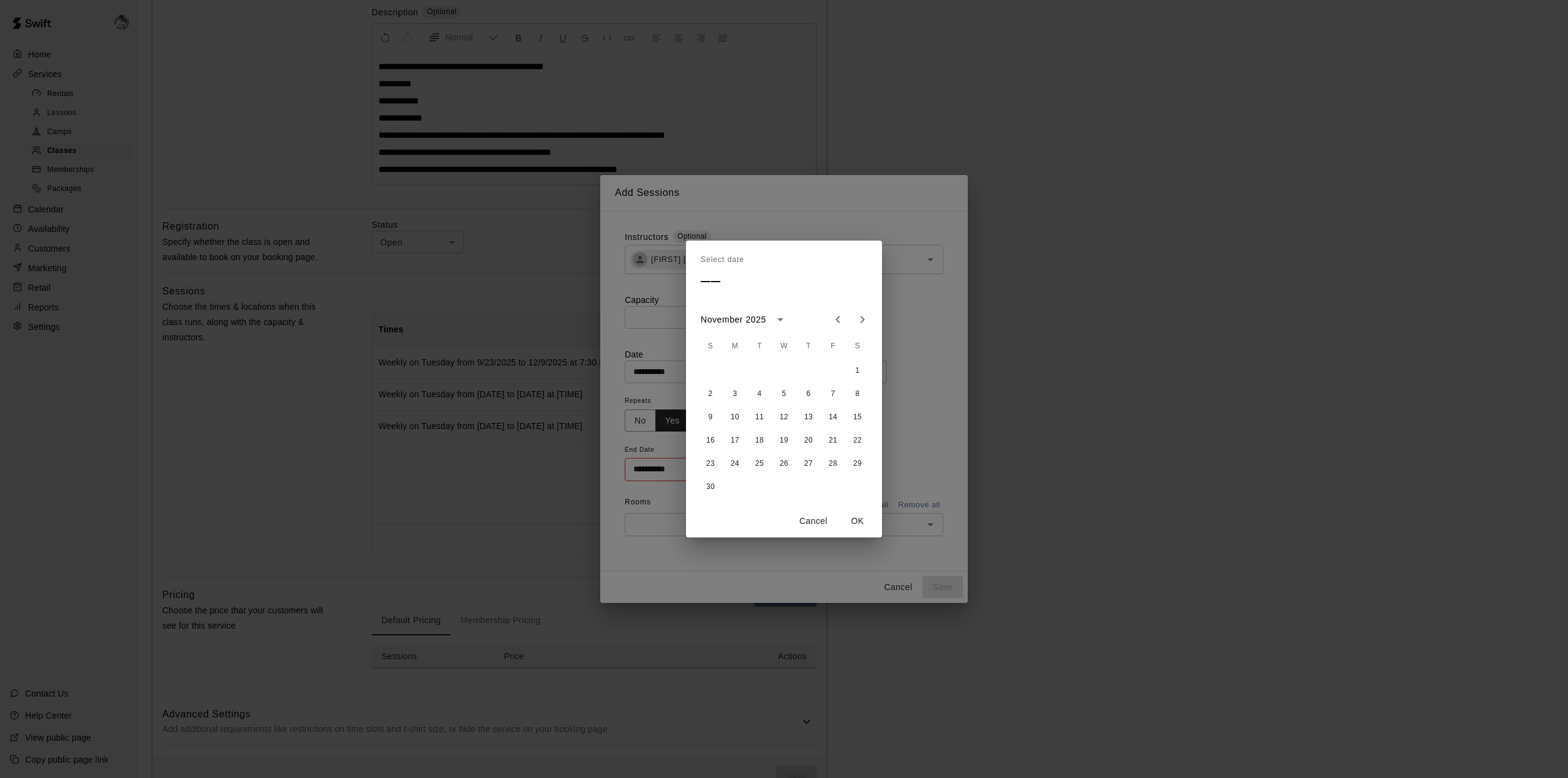 click 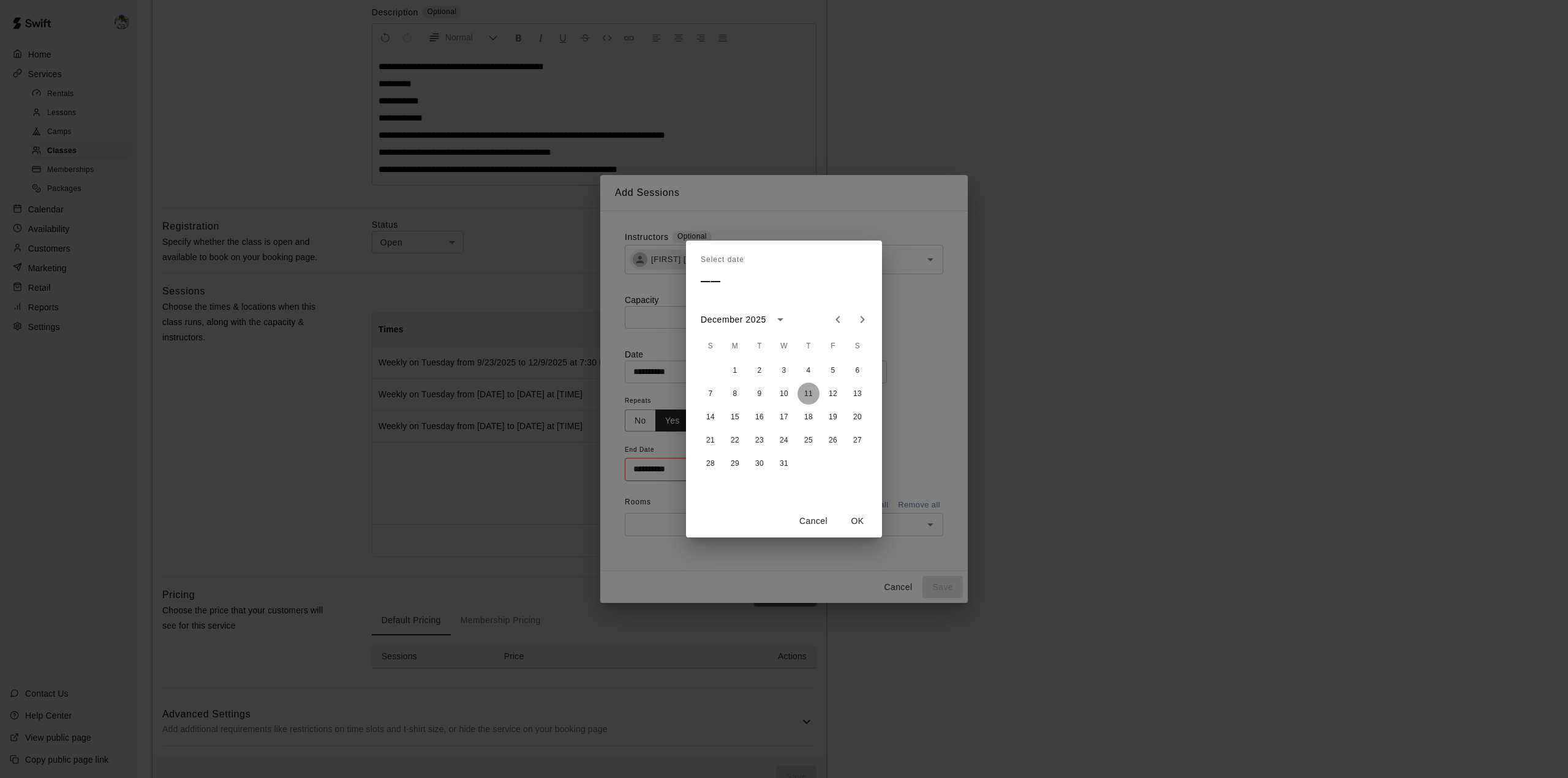click on "11" at bounding box center [809, 394] 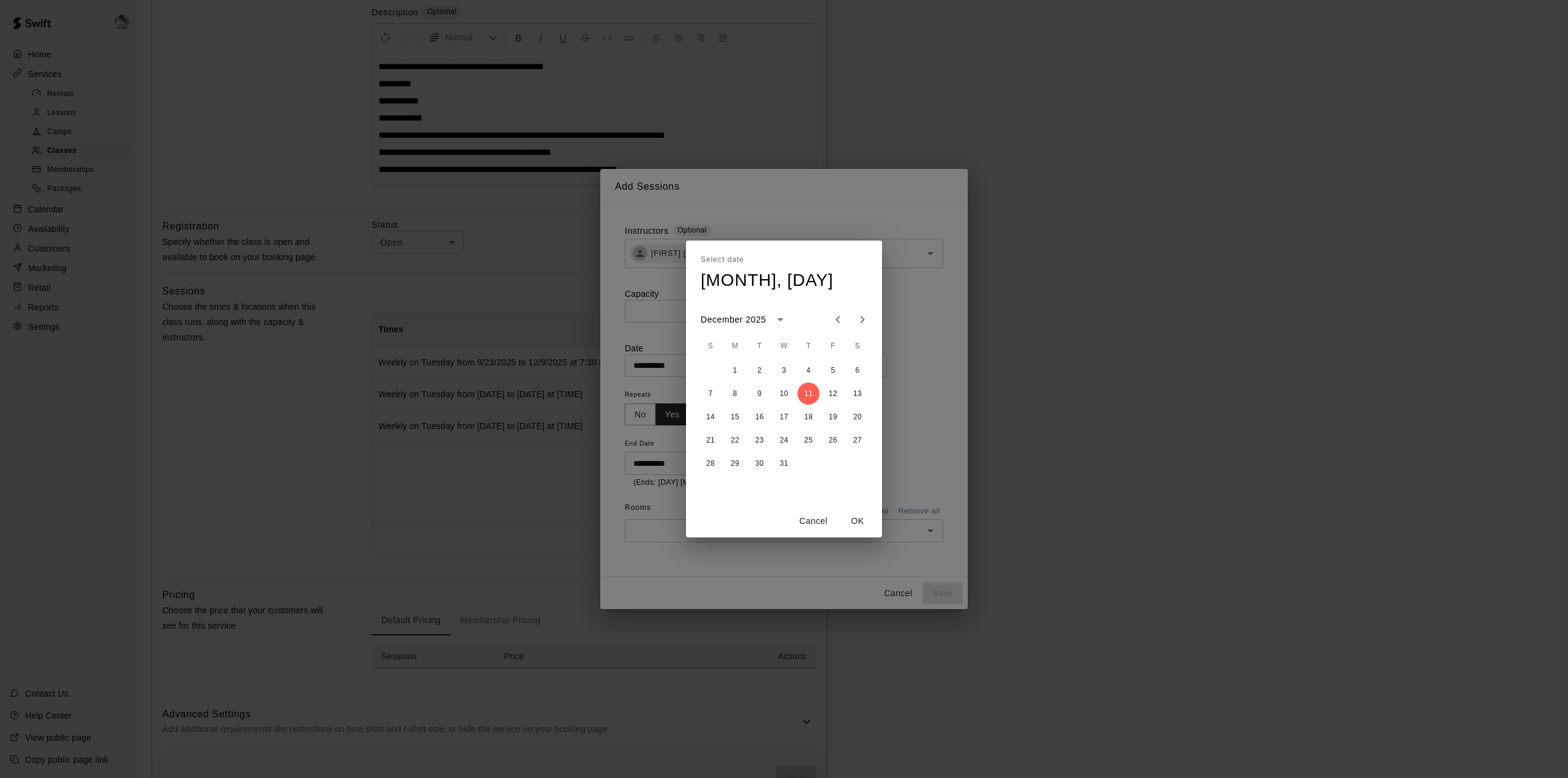 click on "OK" at bounding box center (858, 521) 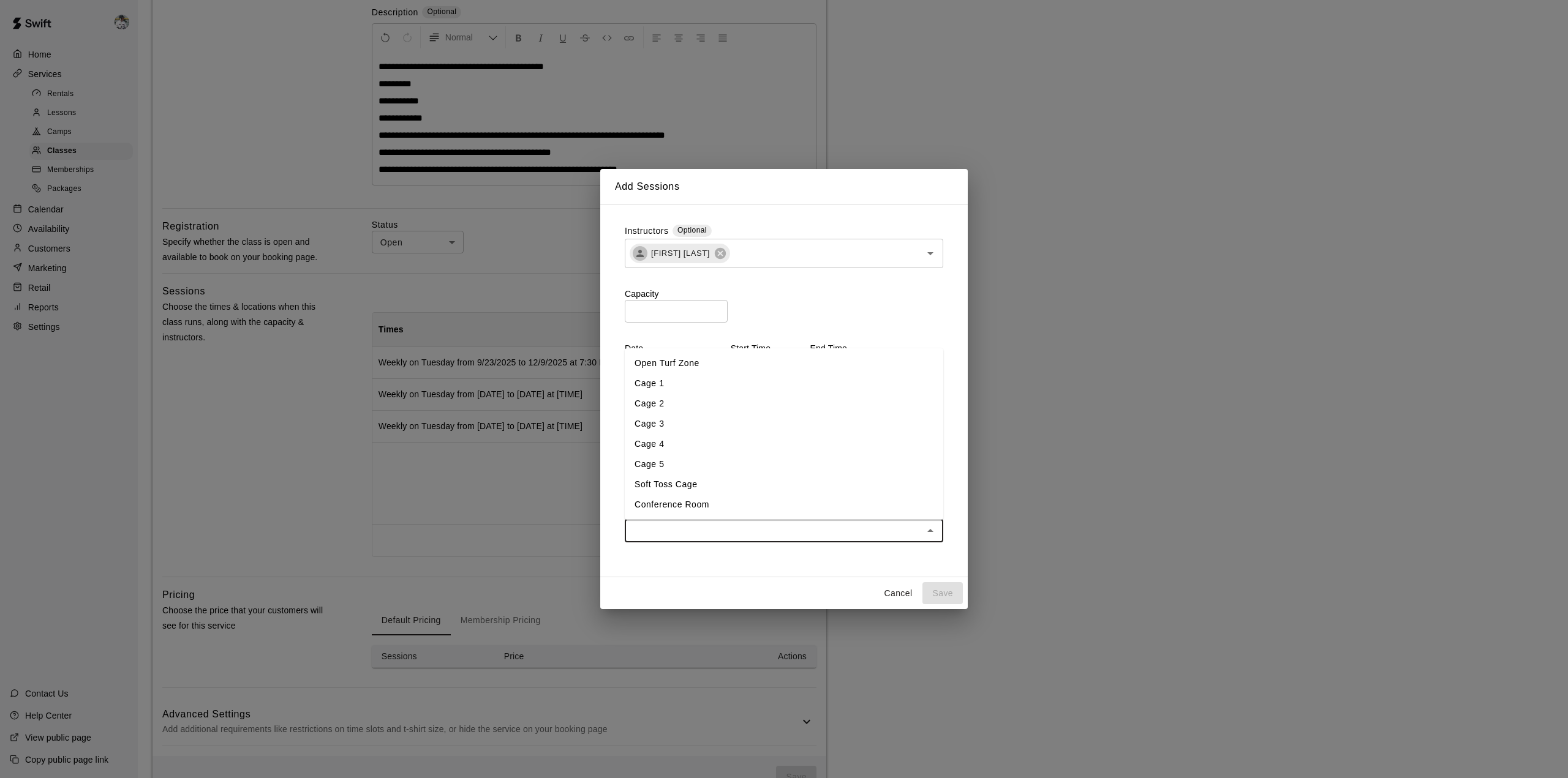click at bounding box center [774, 530] 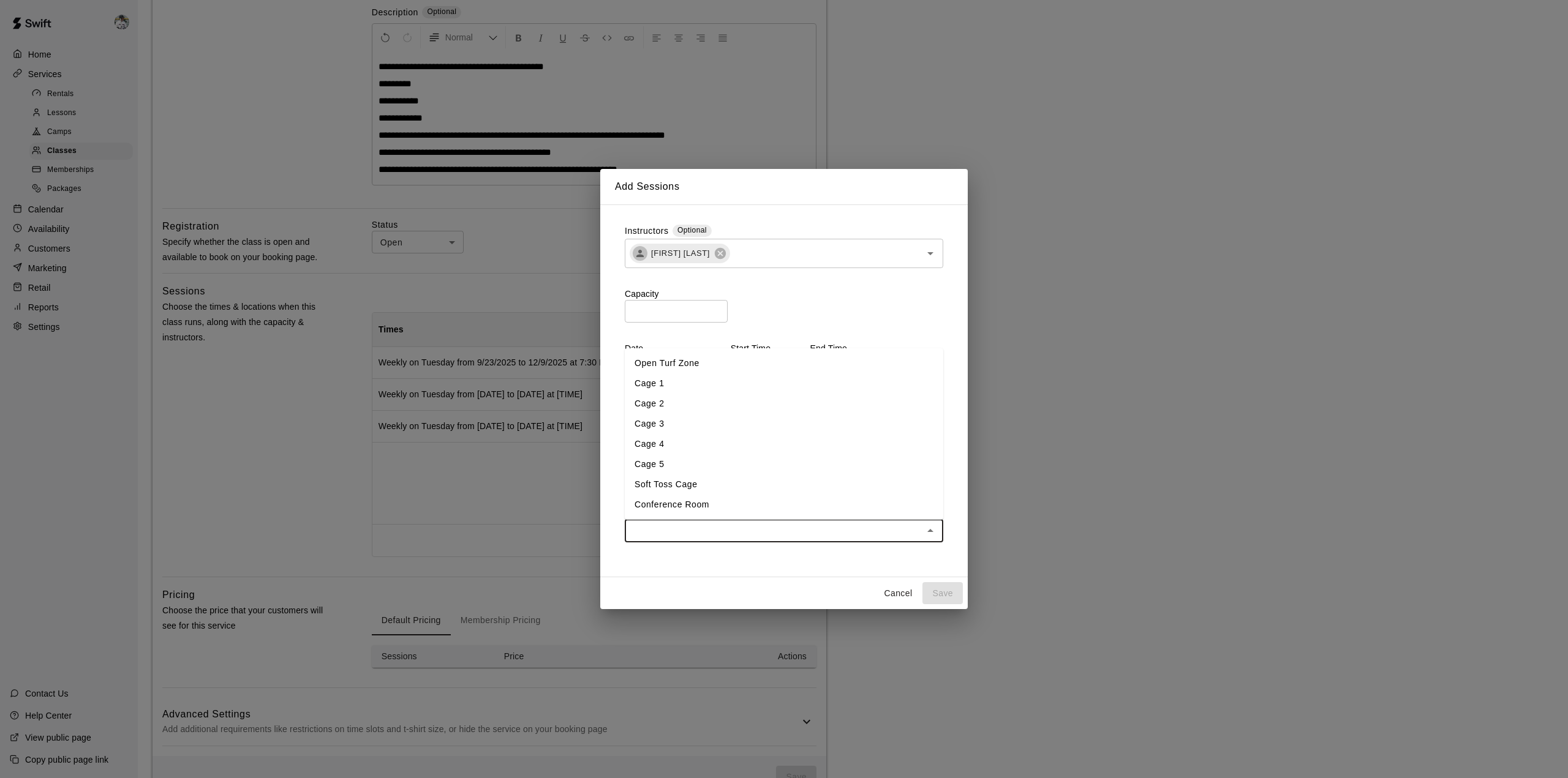 click on "Cage 4" at bounding box center (784, 444) 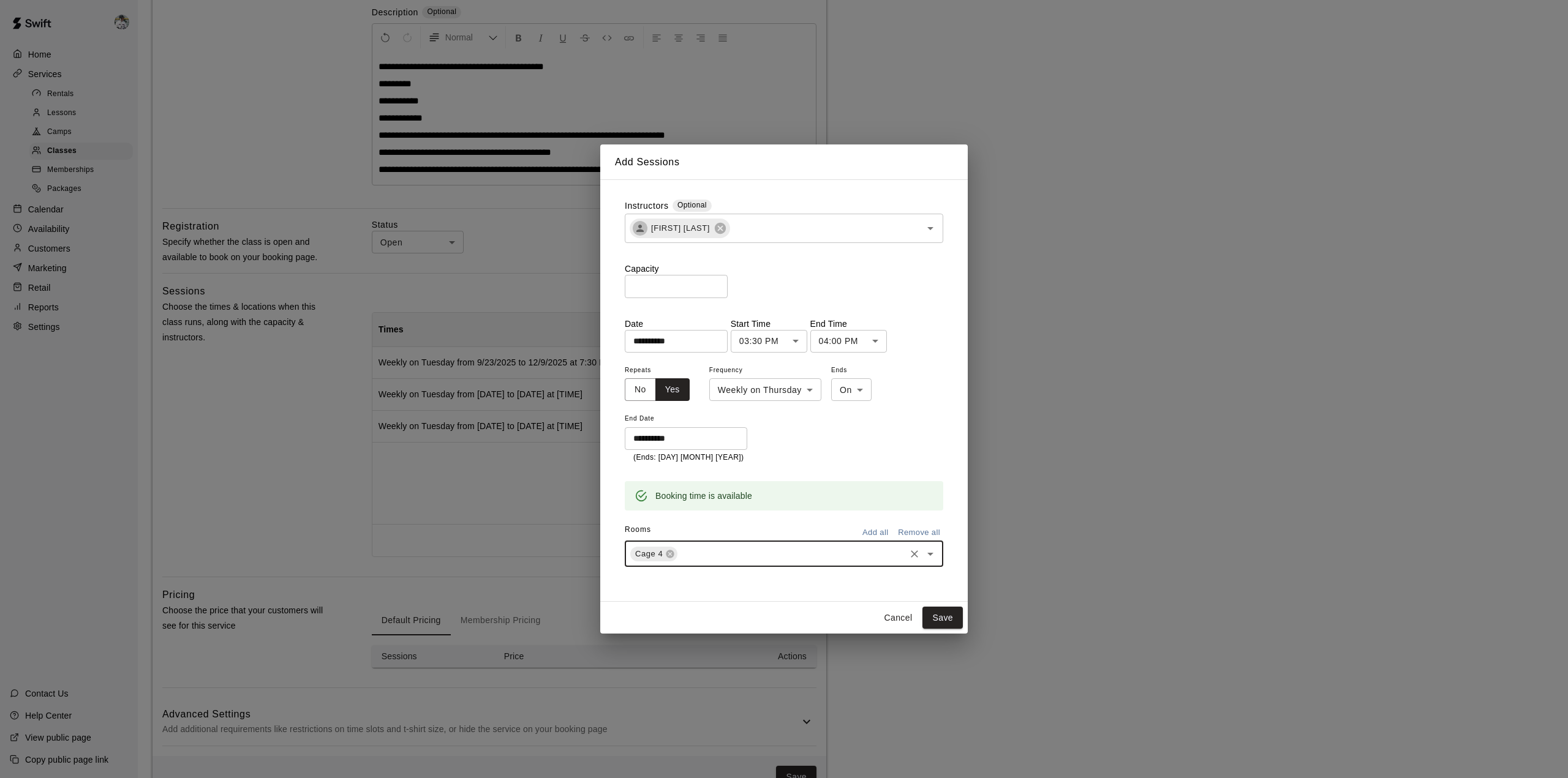 click on "Cage 4 ​" at bounding box center [784, 554] 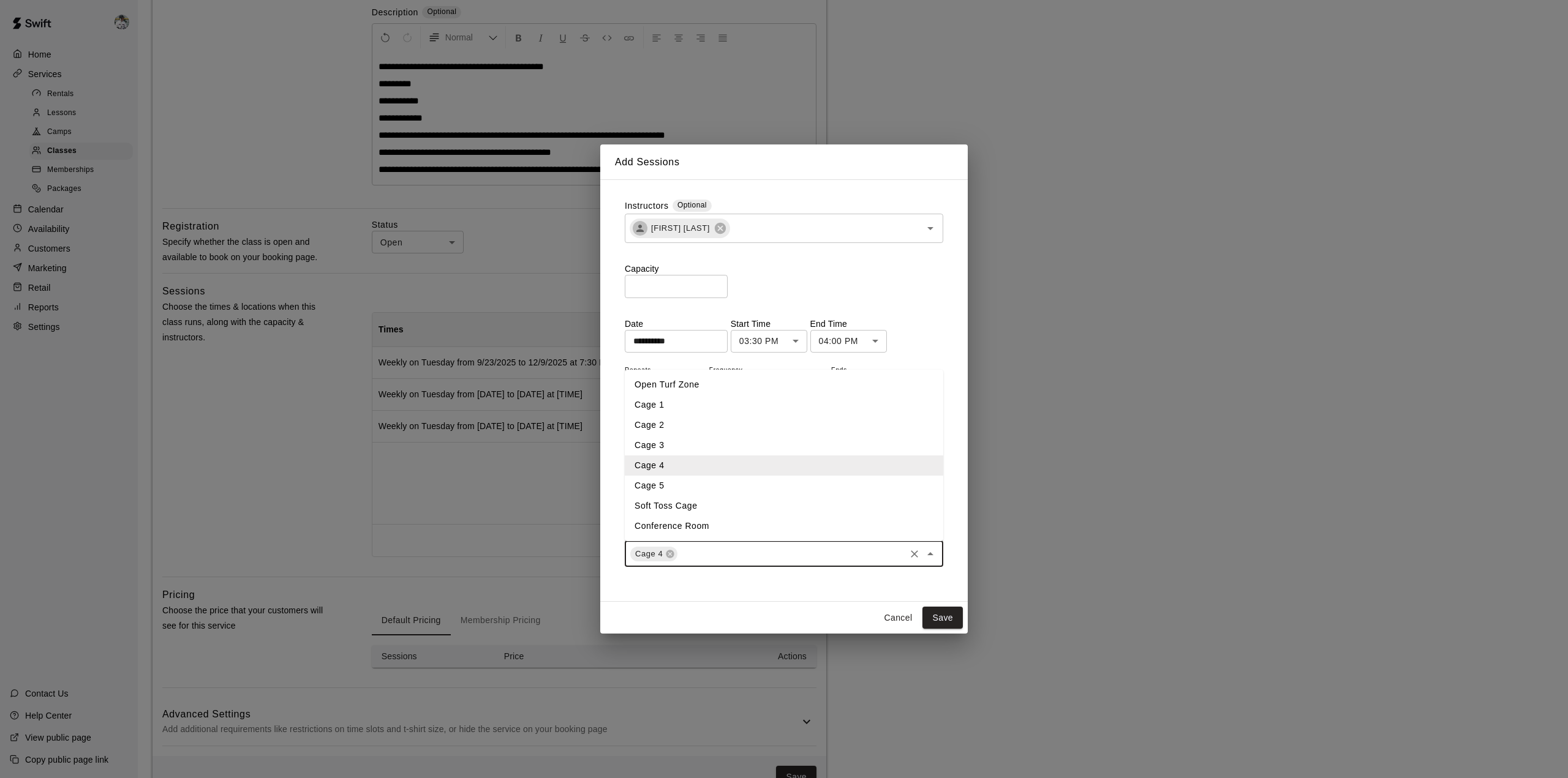 click on "Cage 5" at bounding box center [784, 485] 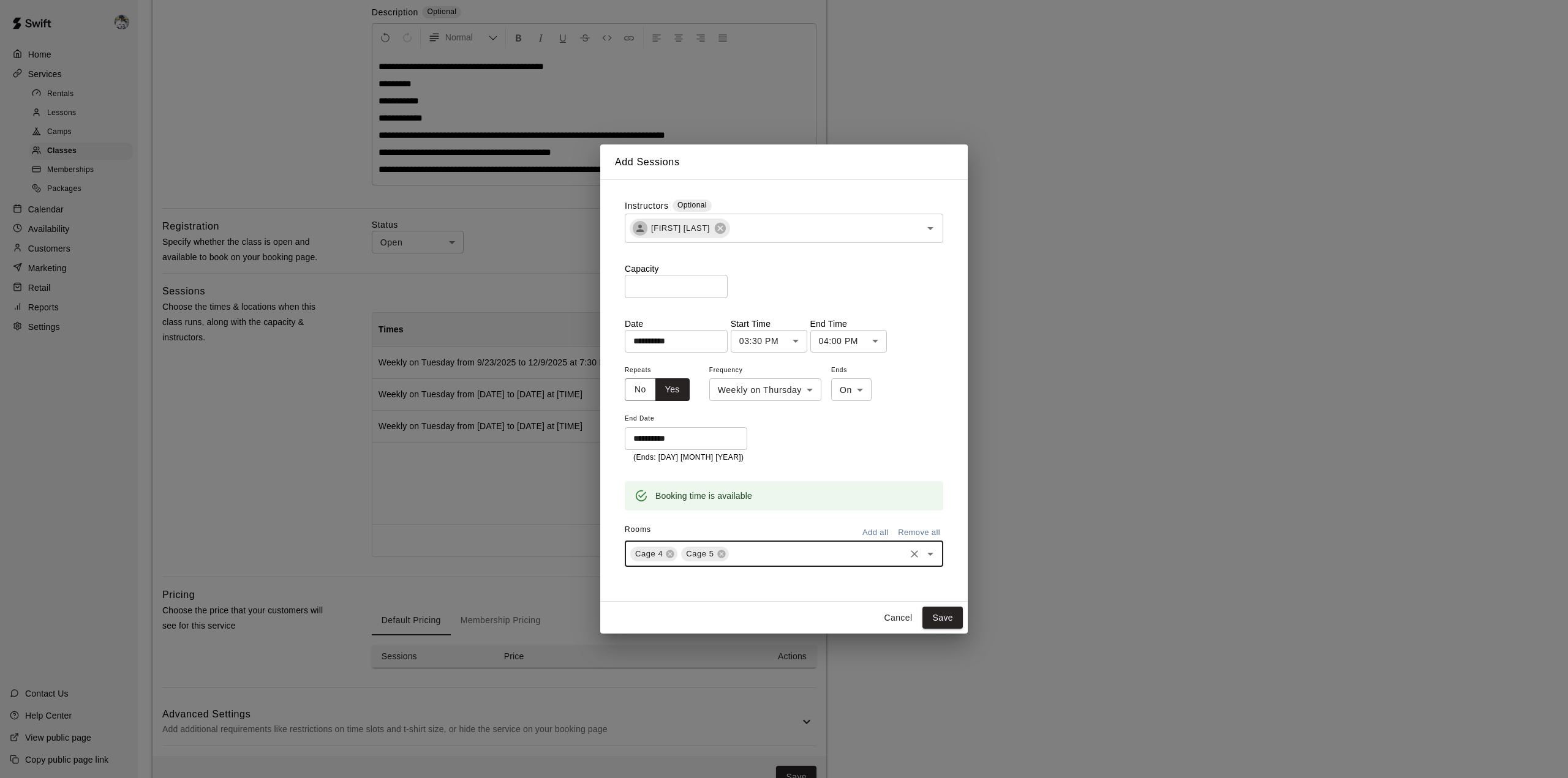 click on "Save" at bounding box center (943, 618) 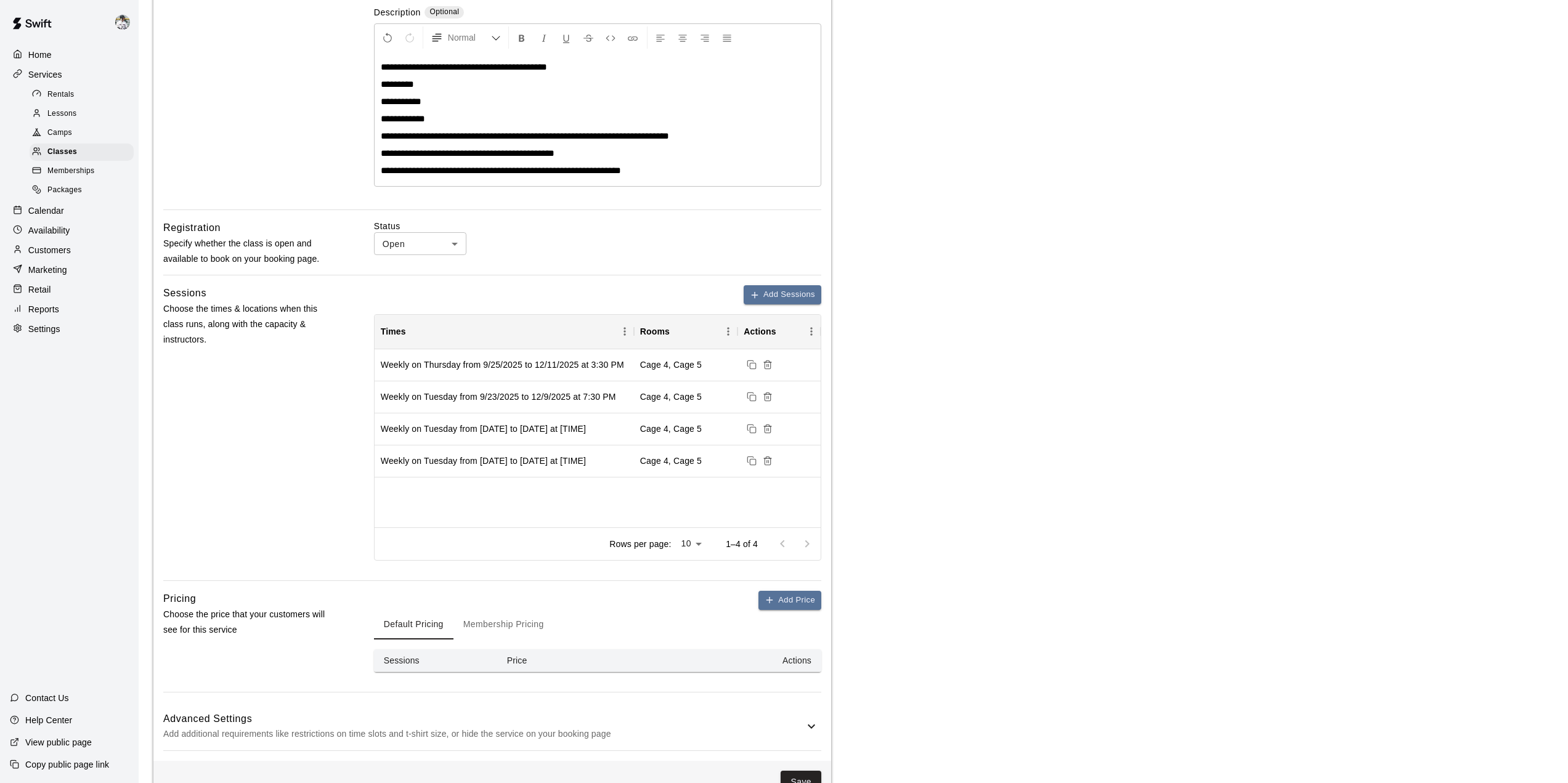 click on "Add Sessions" at bounding box center [782, 294] 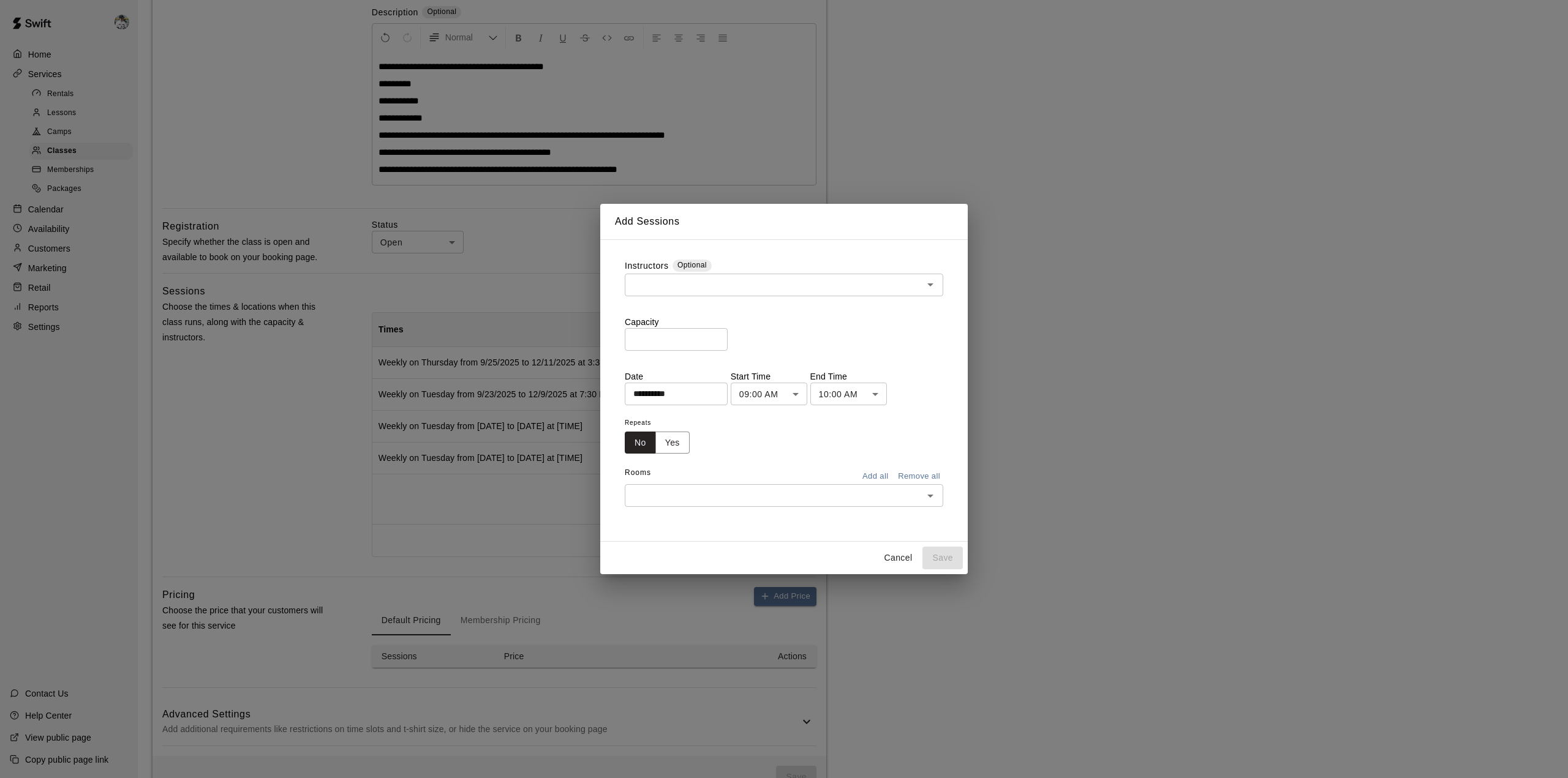 click at bounding box center [774, 285] 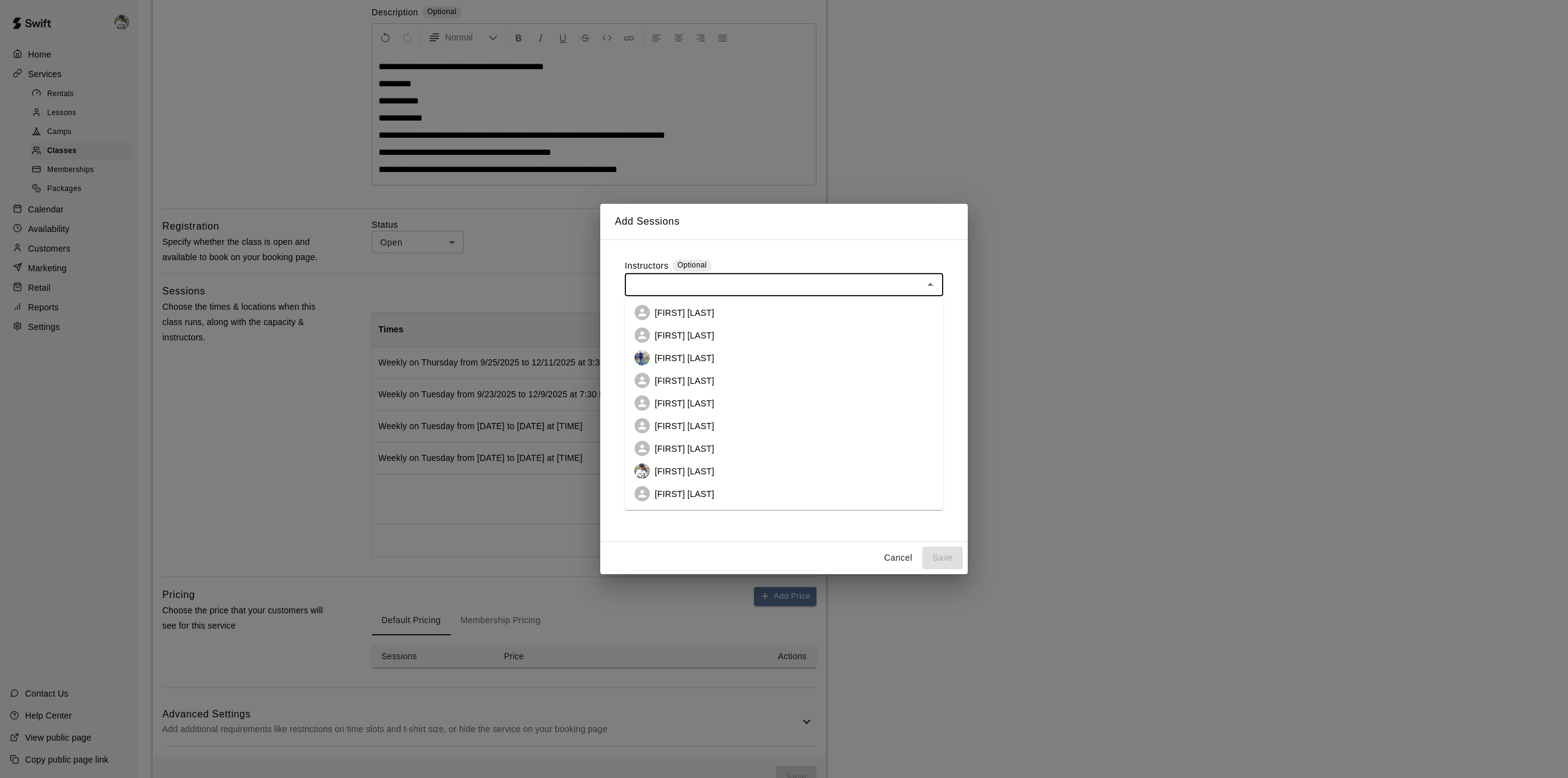 click on "[FIRST] [LAST]" at bounding box center (684, 313) 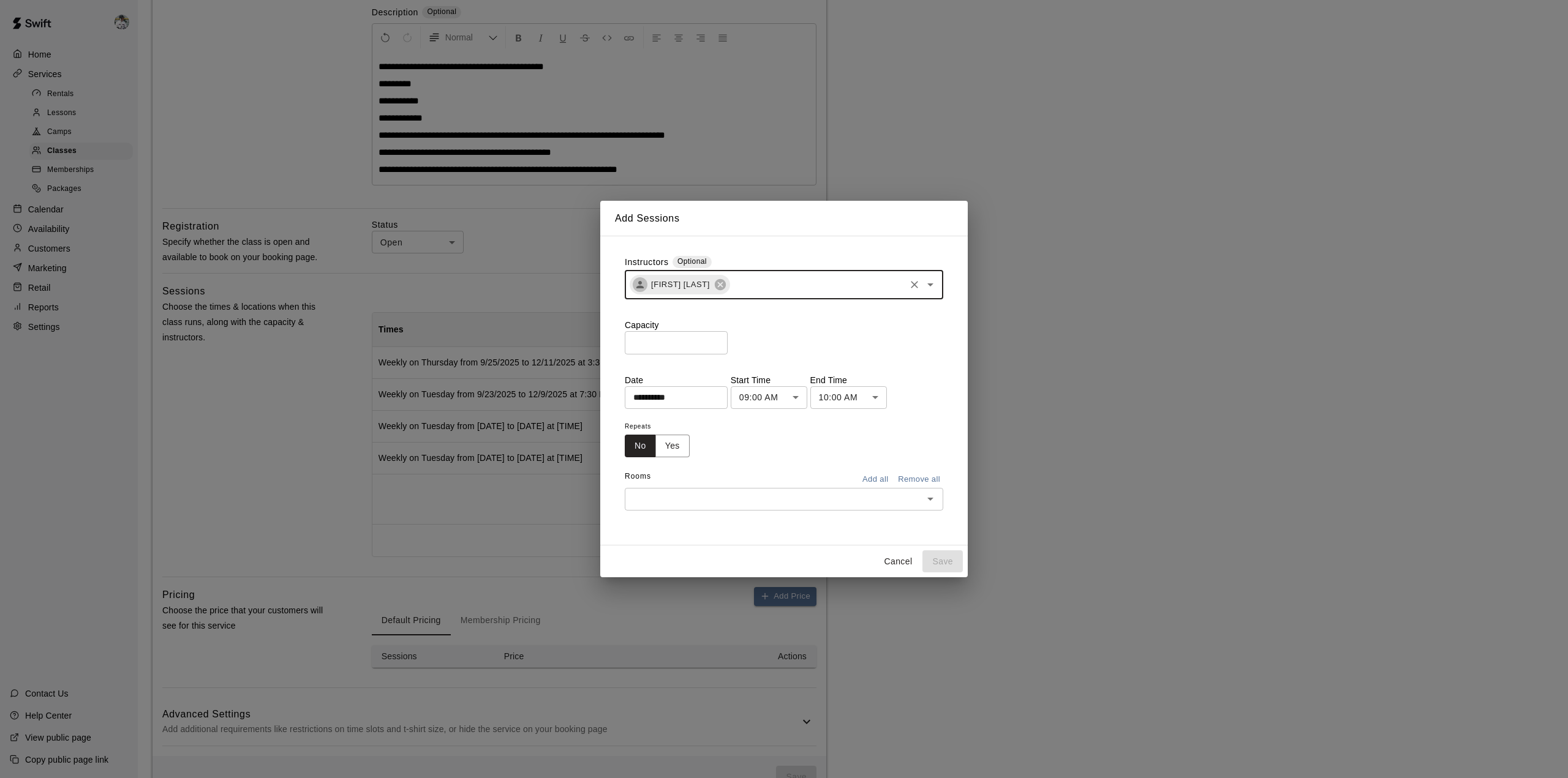 click on "*" at bounding box center [676, 342] 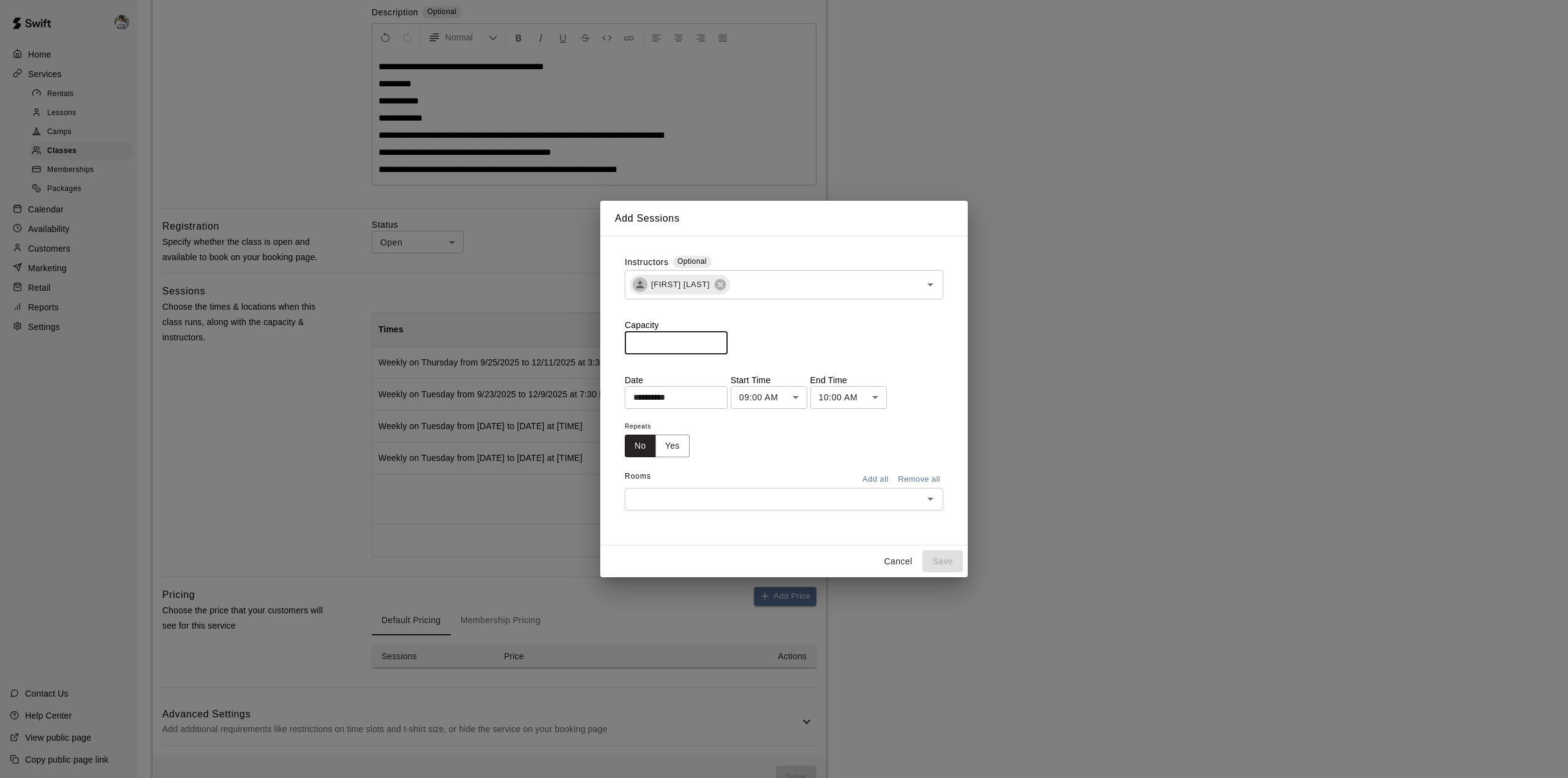 type on "*" 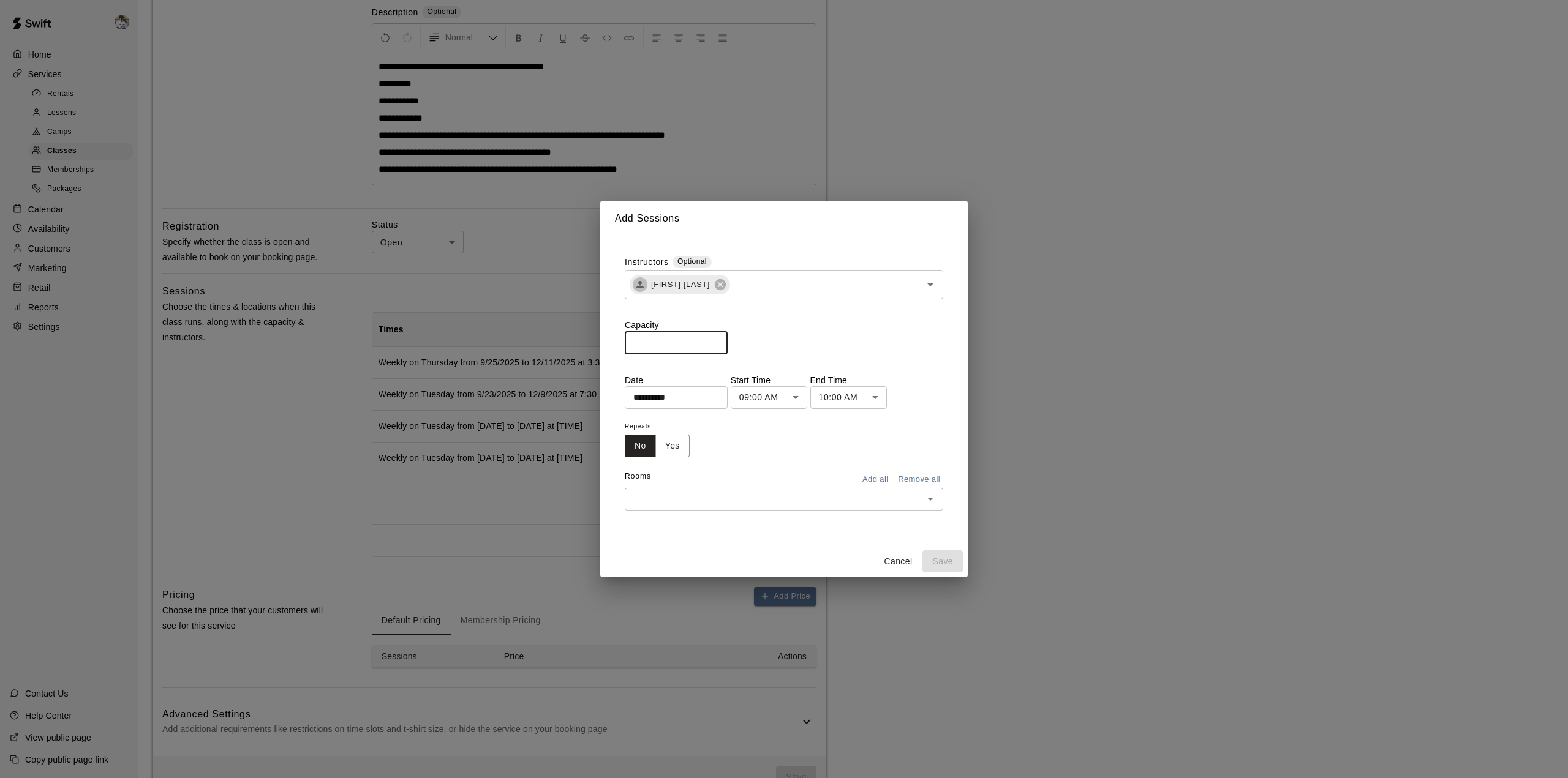click on "**********" at bounding box center (672, 397) 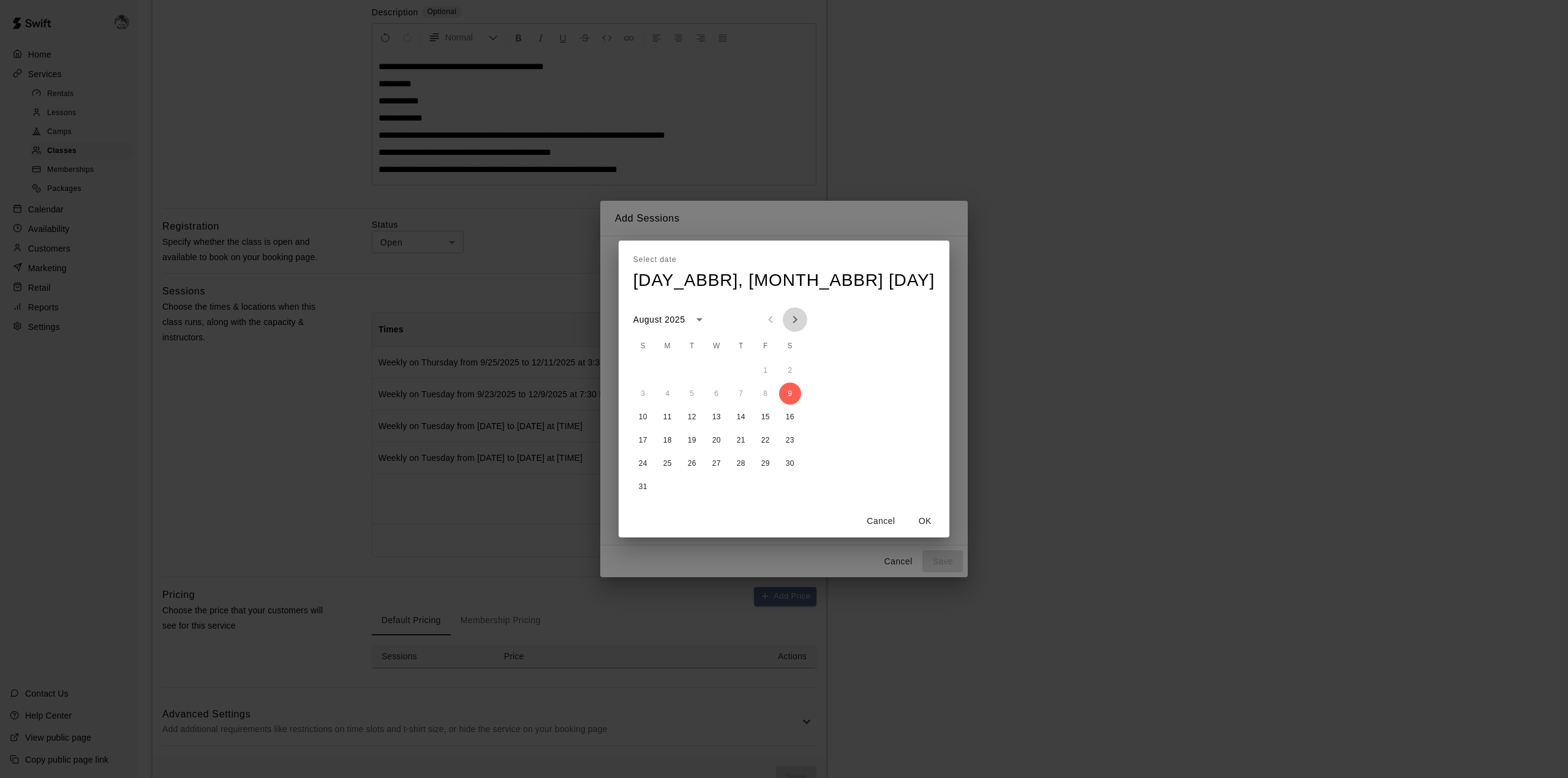 click 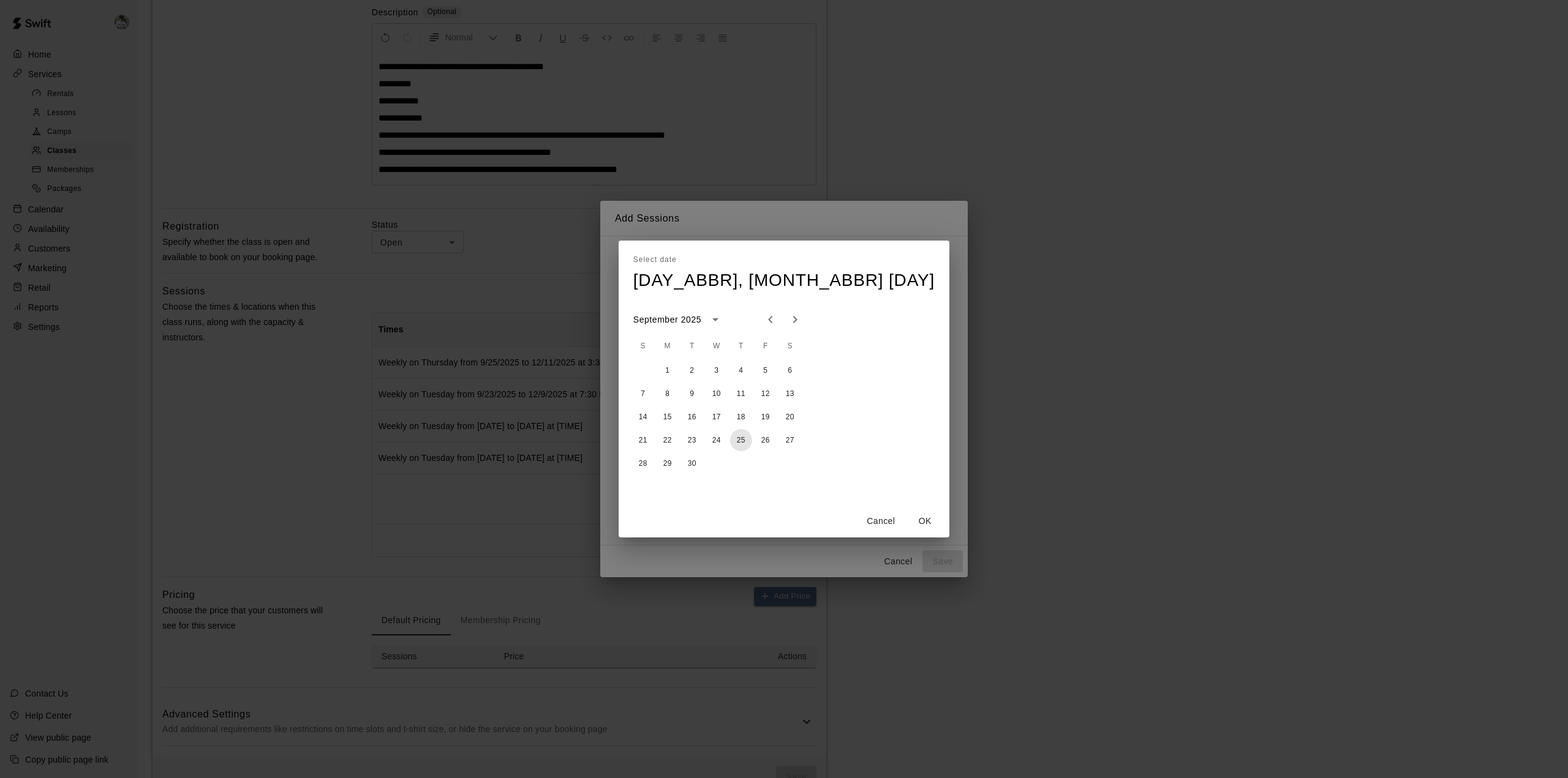 click on "25" at bounding box center (741, 440) 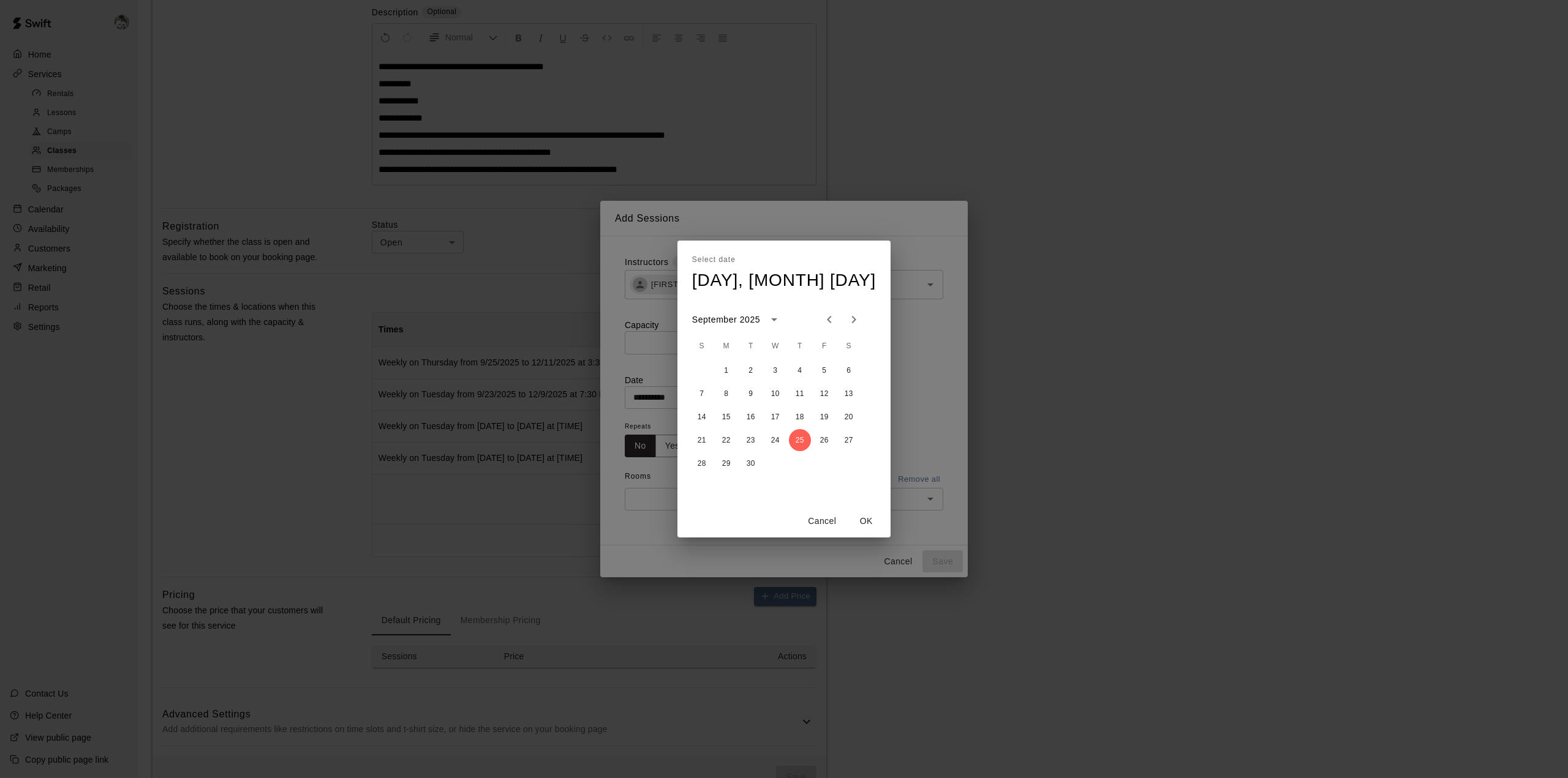 click on "OK" at bounding box center (866, 521) 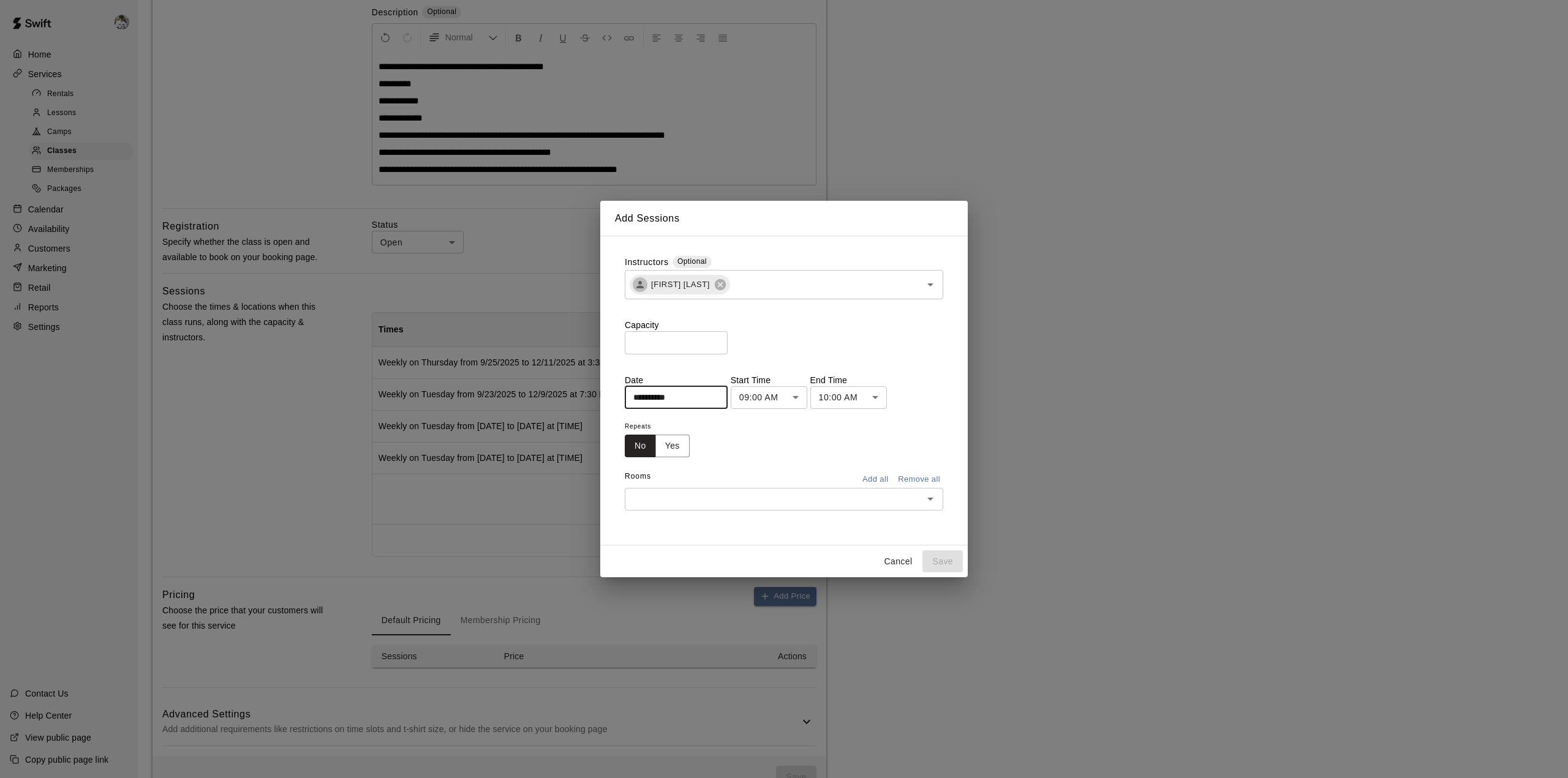 click on "**********" at bounding box center (784, 288) 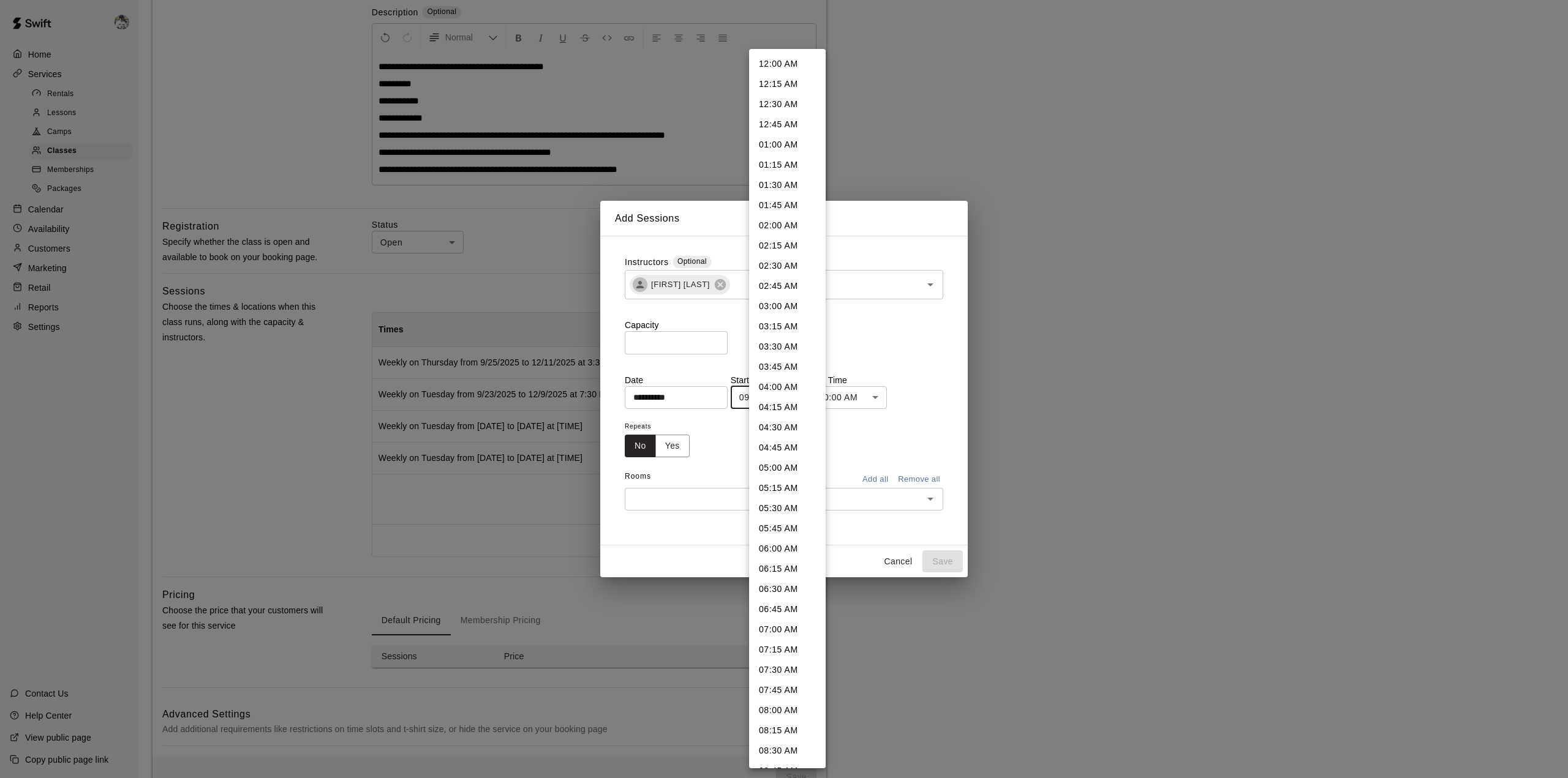 scroll, scrollTop: 383, scrollLeft: 0, axis: vertical 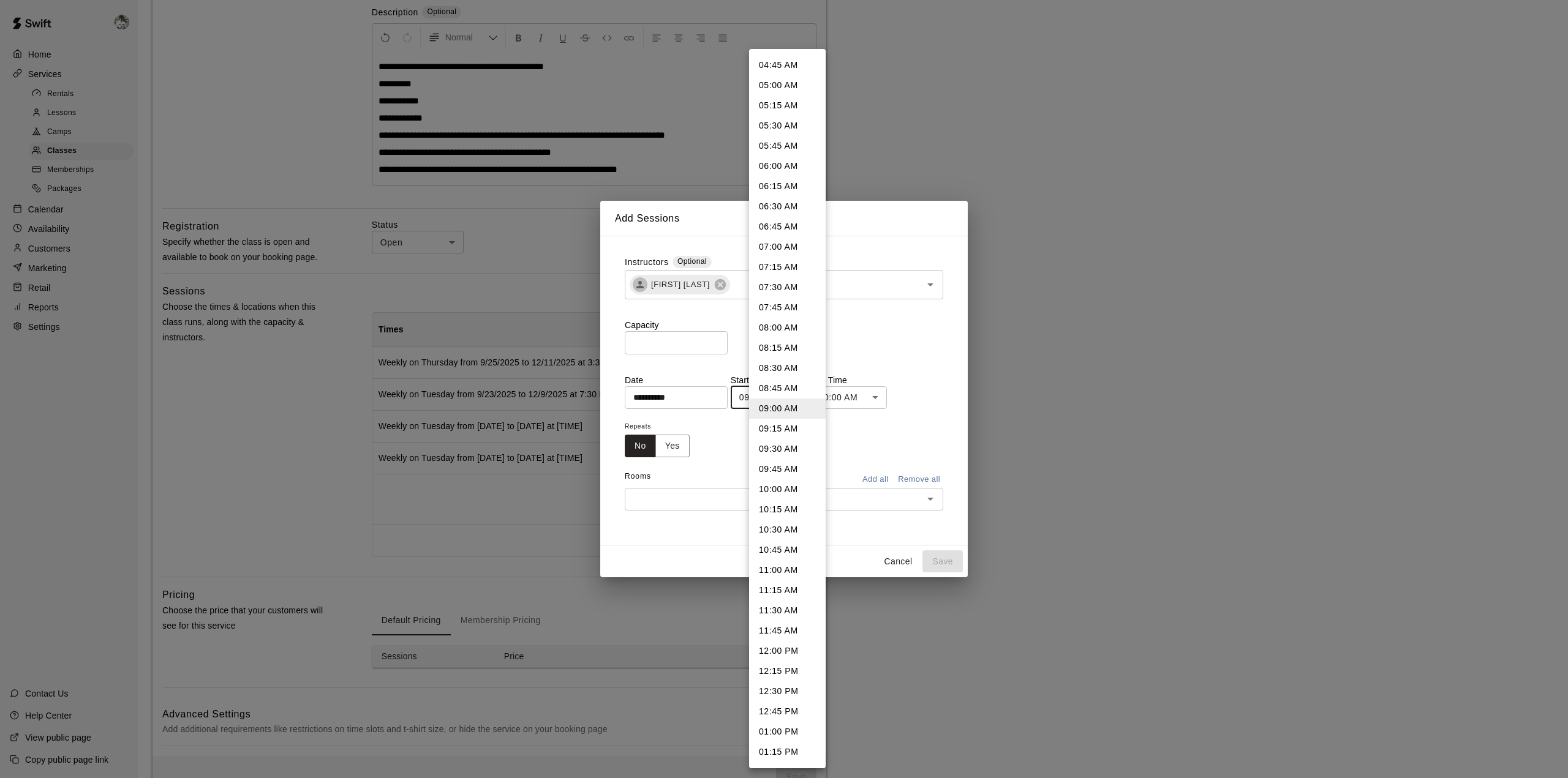 click at bounding box center (784, 389) 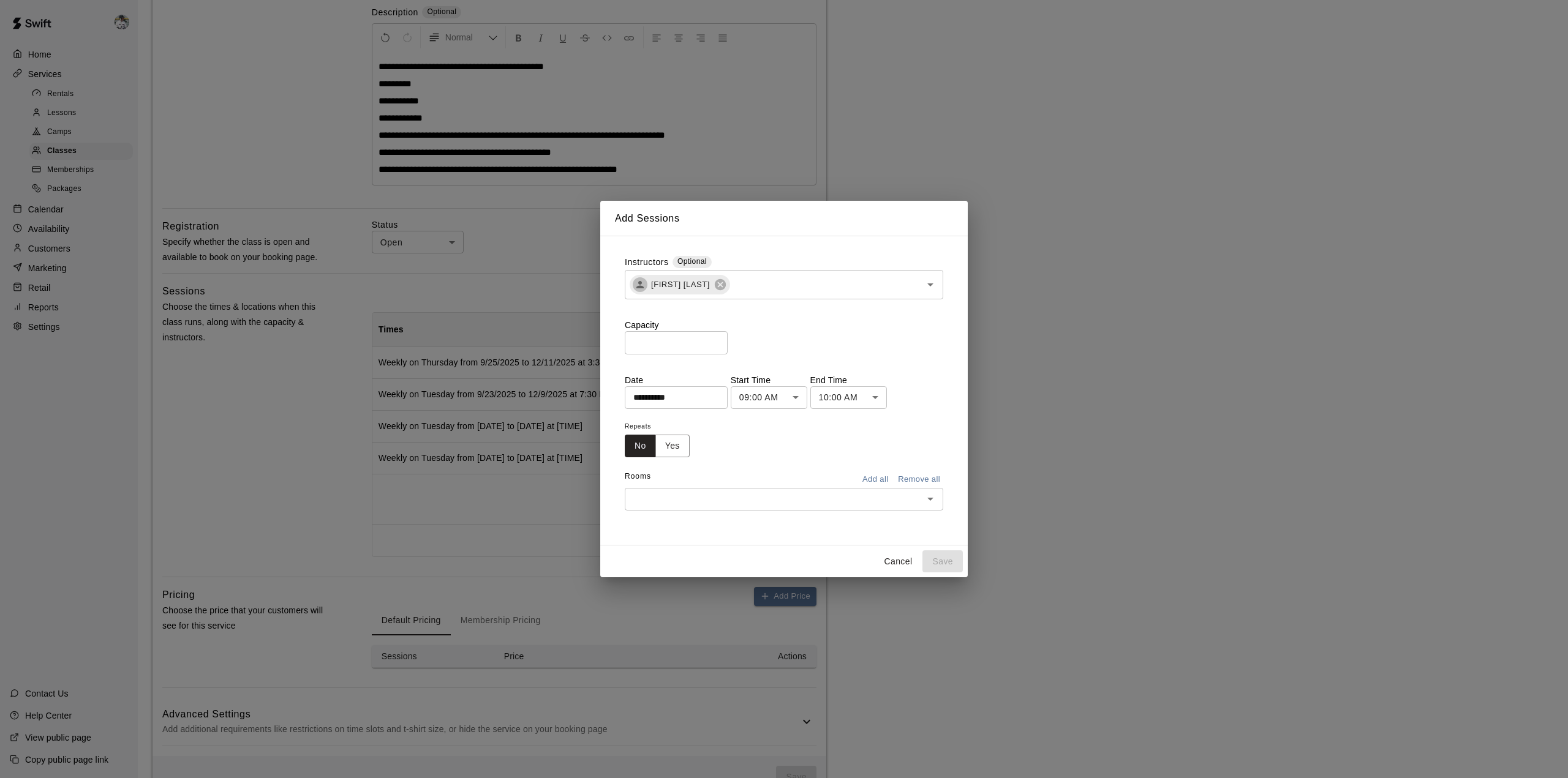 click on "12:00 AM 12:15 AM 12:30 AM 12:45 AM 01:00 AM 01:15 AM 01:30 AM 01:45 AM 02:00 AM 02:15 AM 02:30 AM 02:45 AM 03:00 AM 03:15 AM 03:30 AM 03:45 AM 04:00 AM 04:15 AM 04:30 AM 04:45 AM 05:00 AM 05:15 AM 05:30 AM 05:45 AM 06:00 AM 06:15 AM 06:30 AM 06:45 AM 07:00 AM 07:15 AM 07:30 AM 07:45 AM 08:00 AM 08:15 AM 08:30 AM 08:45 AM 09:00 AM 09:15 AM 09:30 AM 09:45 AM 10:00 AM 10:15 AM 10:30 AM 10:45 AM 11:00 AM 11:15 AM 11:30 AM 11:45 AM 12:00 PM 12:15 PM 12:30 PM 12:45 PM 01:00 PM 01:15 PM 01:30 PM 01:45 PM 02:00 PM 02:15 PM 02:30 PM 02:45 PM 03:00 PM 03:15 PM 03:30 PM 03:45 PM 04:00 PM 04:15 PM 04:30 PM 04:45 PM 05:00 PM 05:15 PM 05:30 PM 05:45 PM 06:00 PM 06:15 PM 06:30 PM 06:45 PM 07:00 PM 07:15 PM 07:30 PM 07:45 PM 08:00 PM 08:15 PM 08:30 PM 08:45 PM 09:00 PM 09:15 PM 09:30 PM 09:45 PM 10:00 PM 10:15 PM 10:30 PM 10:45 PM 11:00 PM 11:15 PM 11:30 PM 11:45 PM" at bounding box center [784, 389] 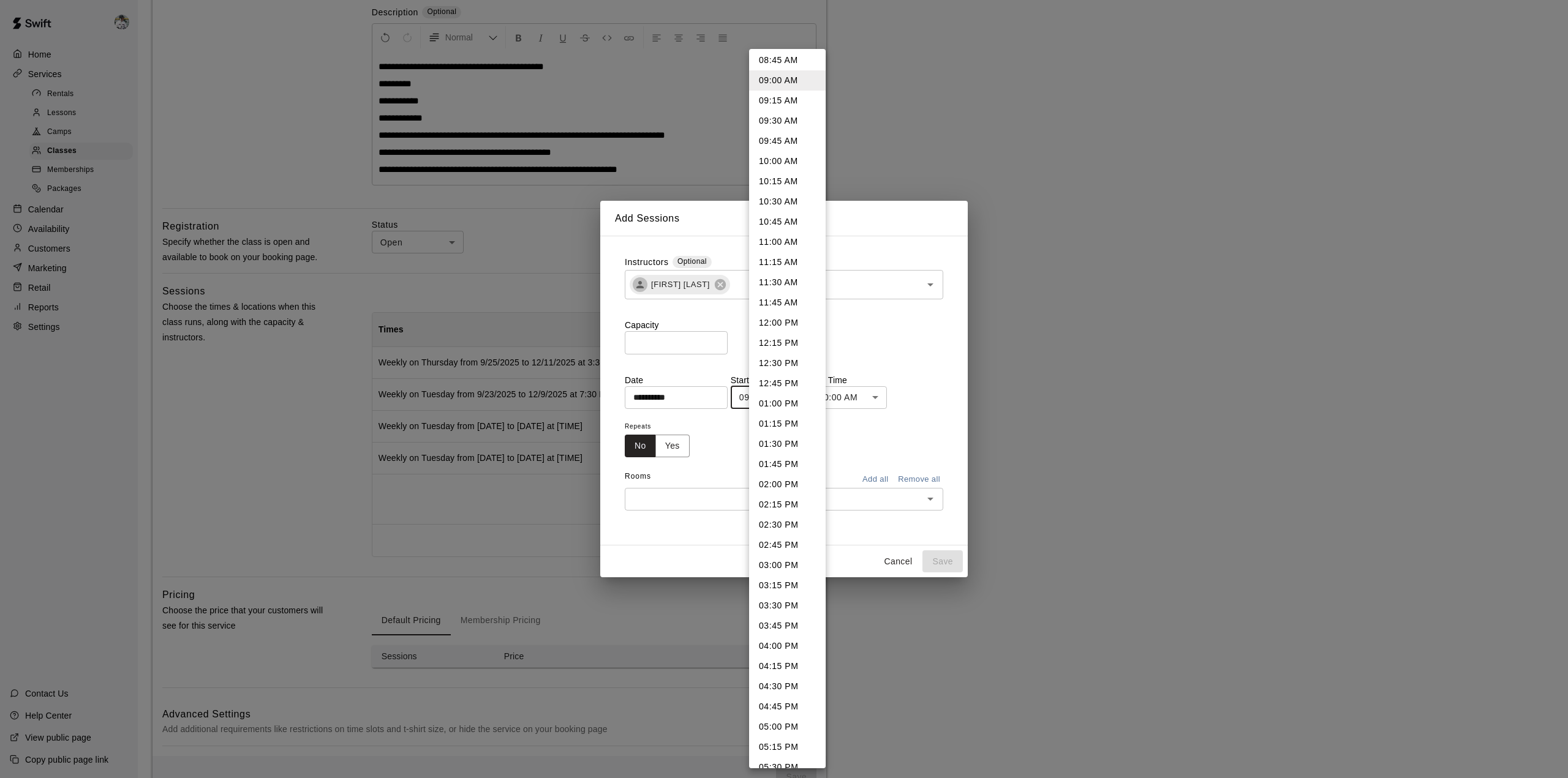 scroll, scrollTop: 721, scrollLeft: 0, axis: vertical 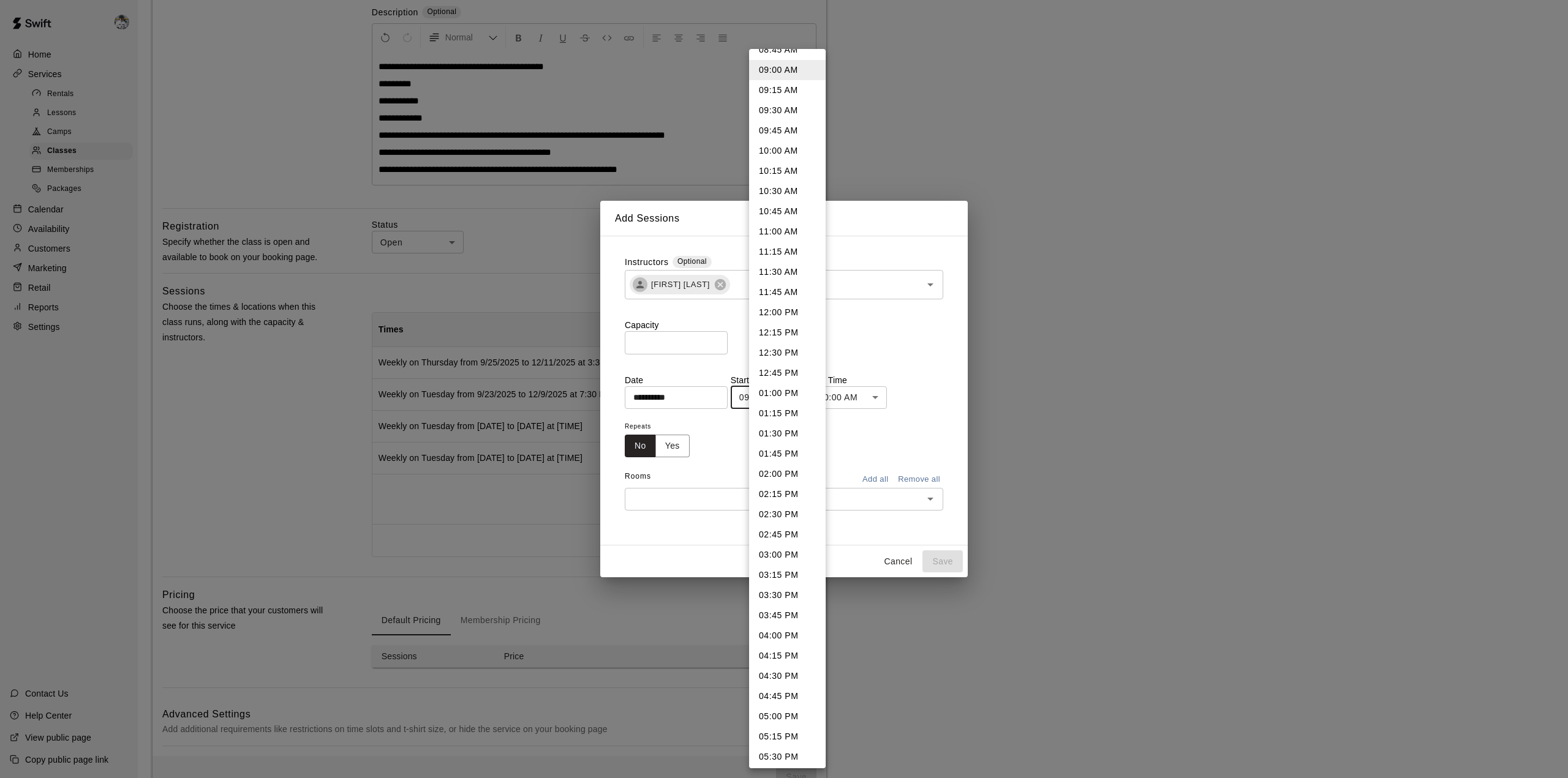 click on "04:00 PM" at bounding box center [787, 635] 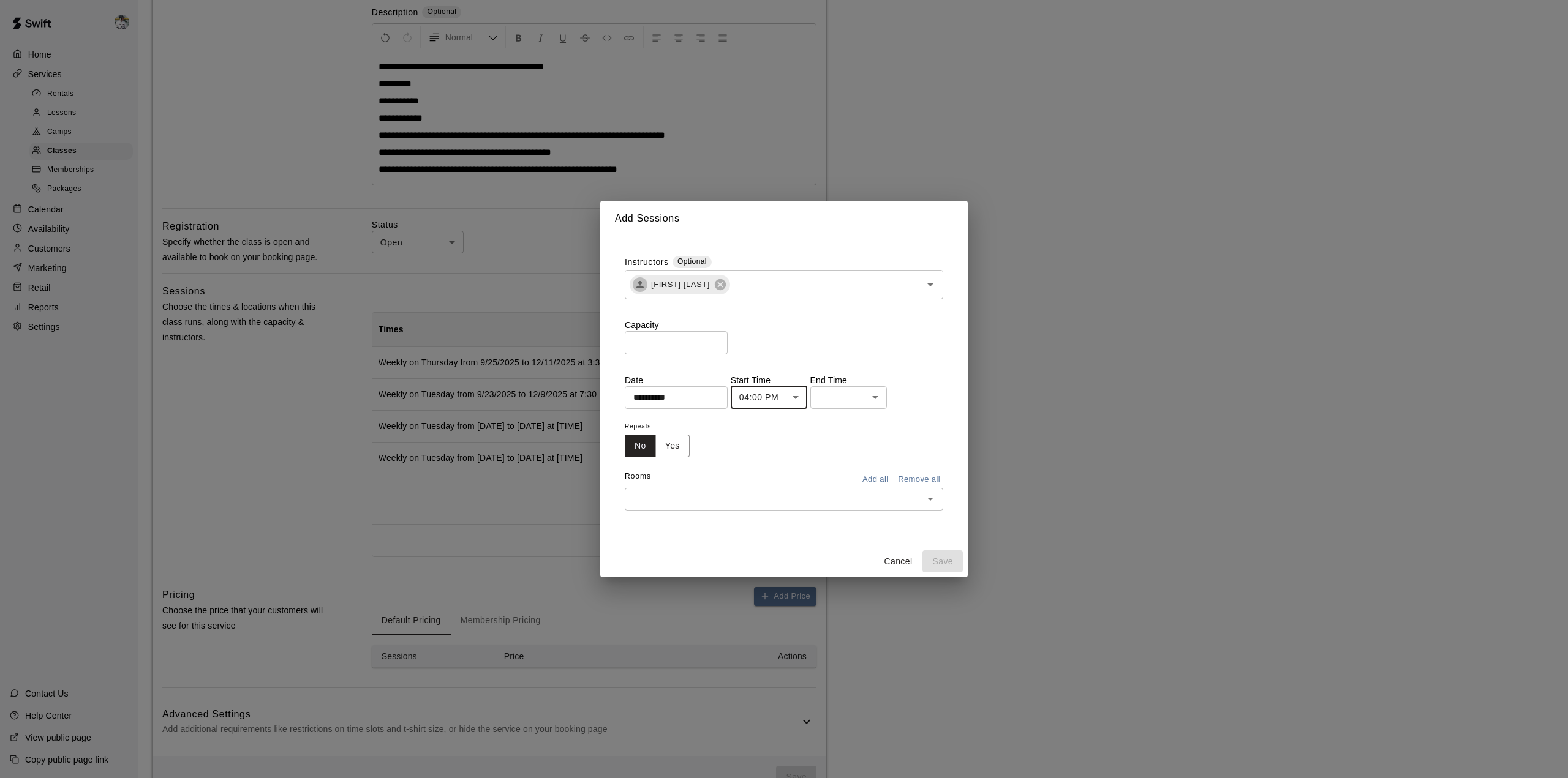 click on "**********" at bounding box center (784, 288) 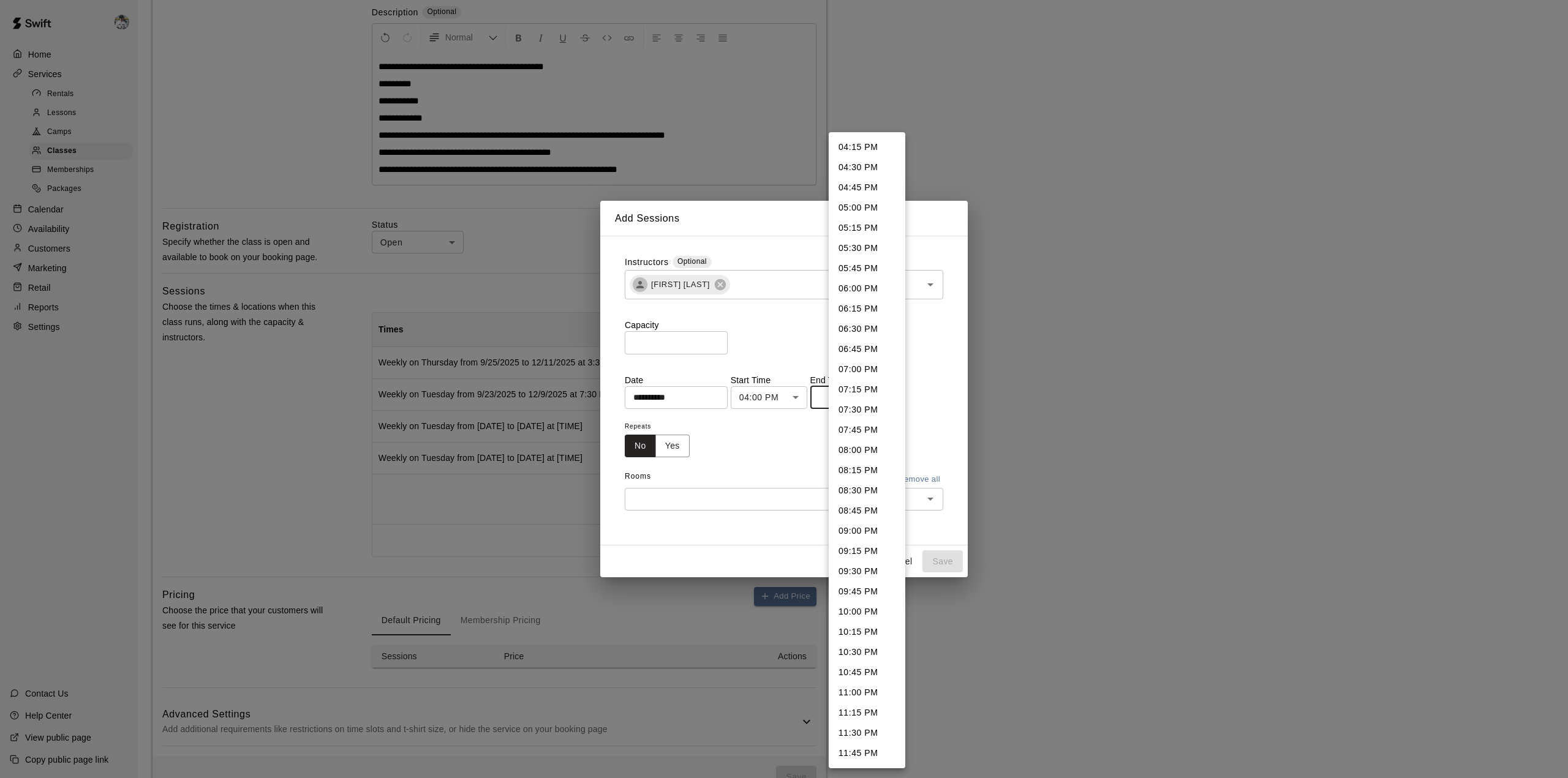 click on "04:30 PM" at bounding box center (867, 167) 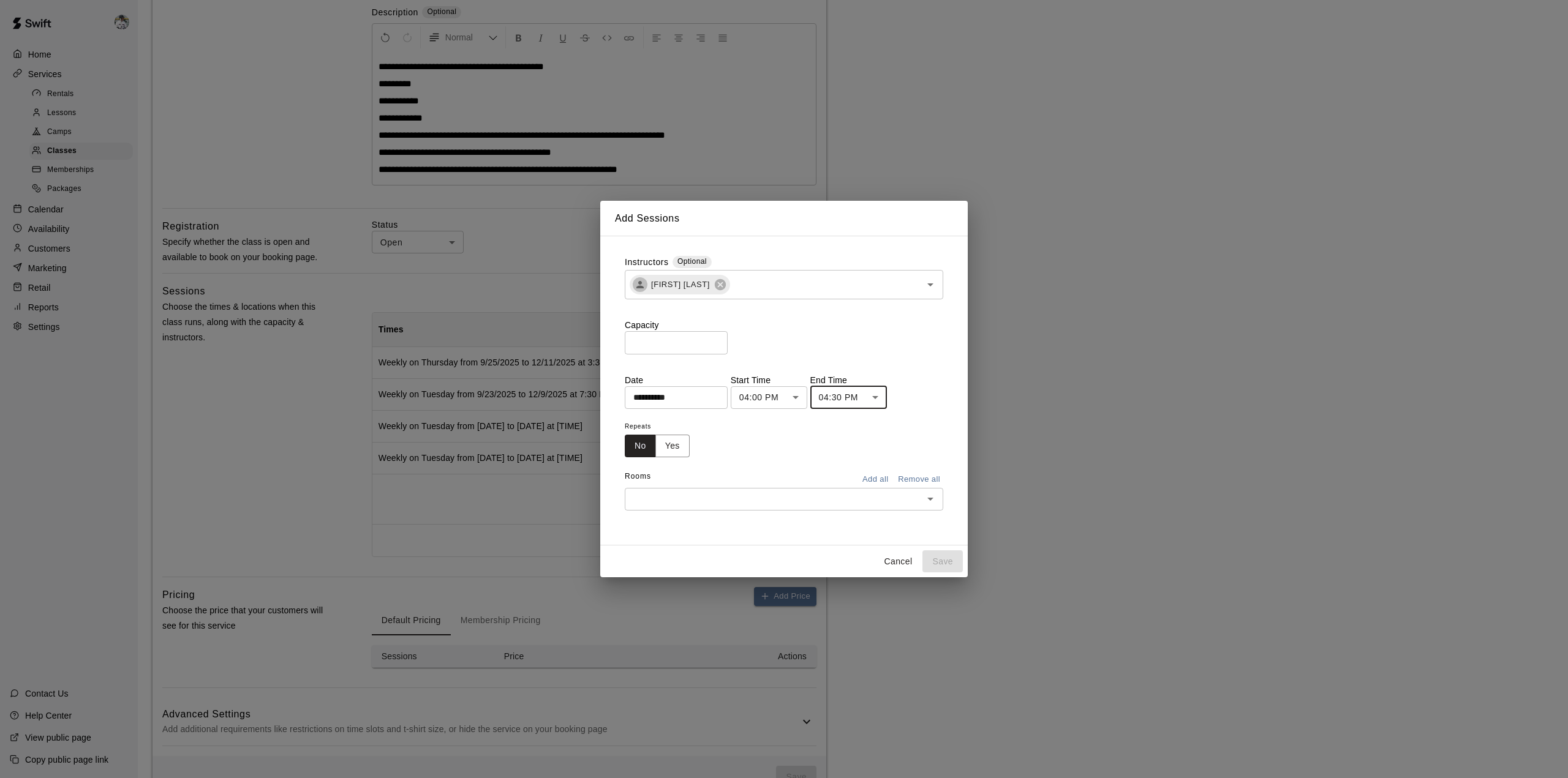 click on "Yes" at bounding box center (673, 446) 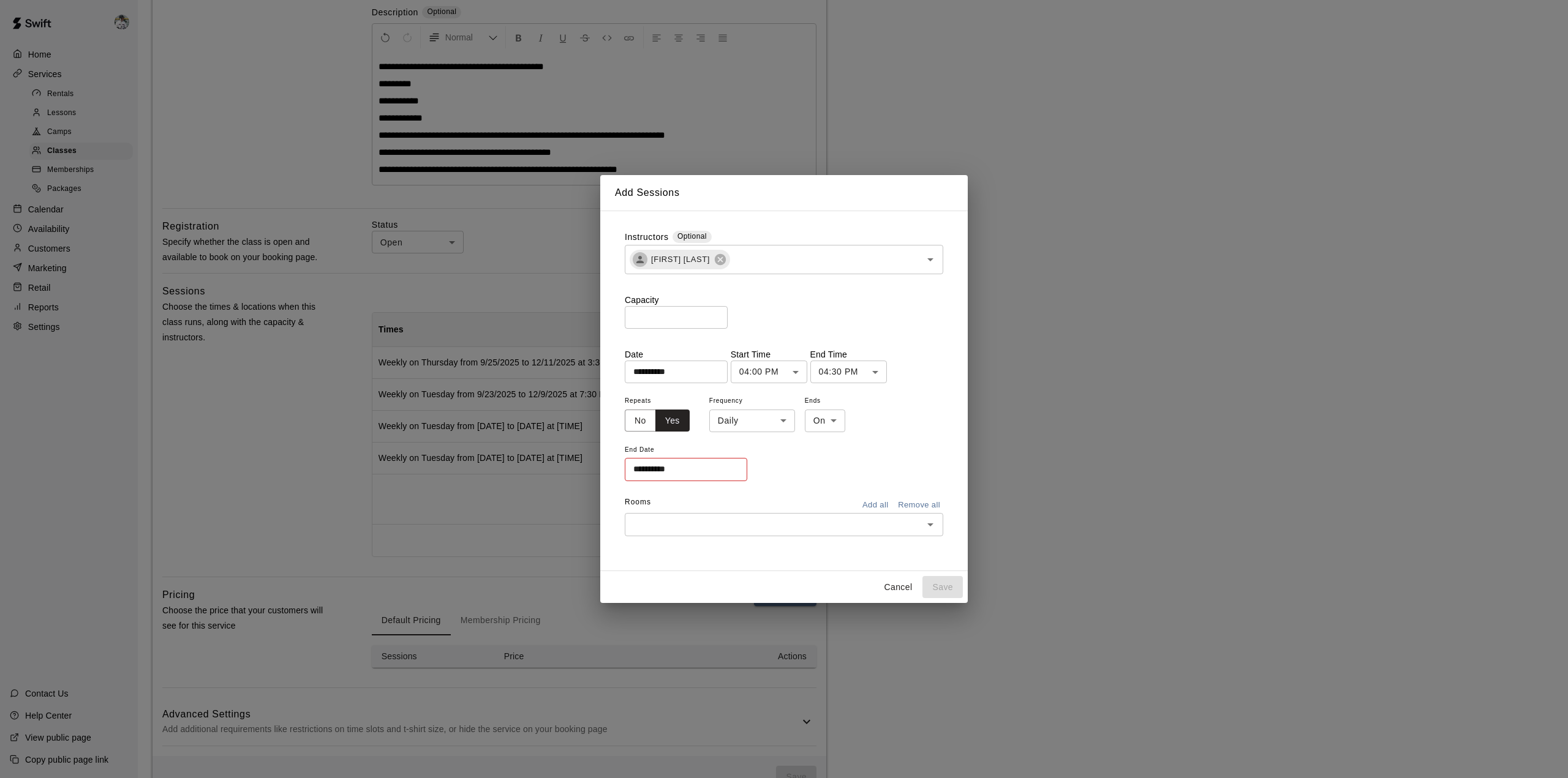 click on "**********" at bounding box center [784, 288] 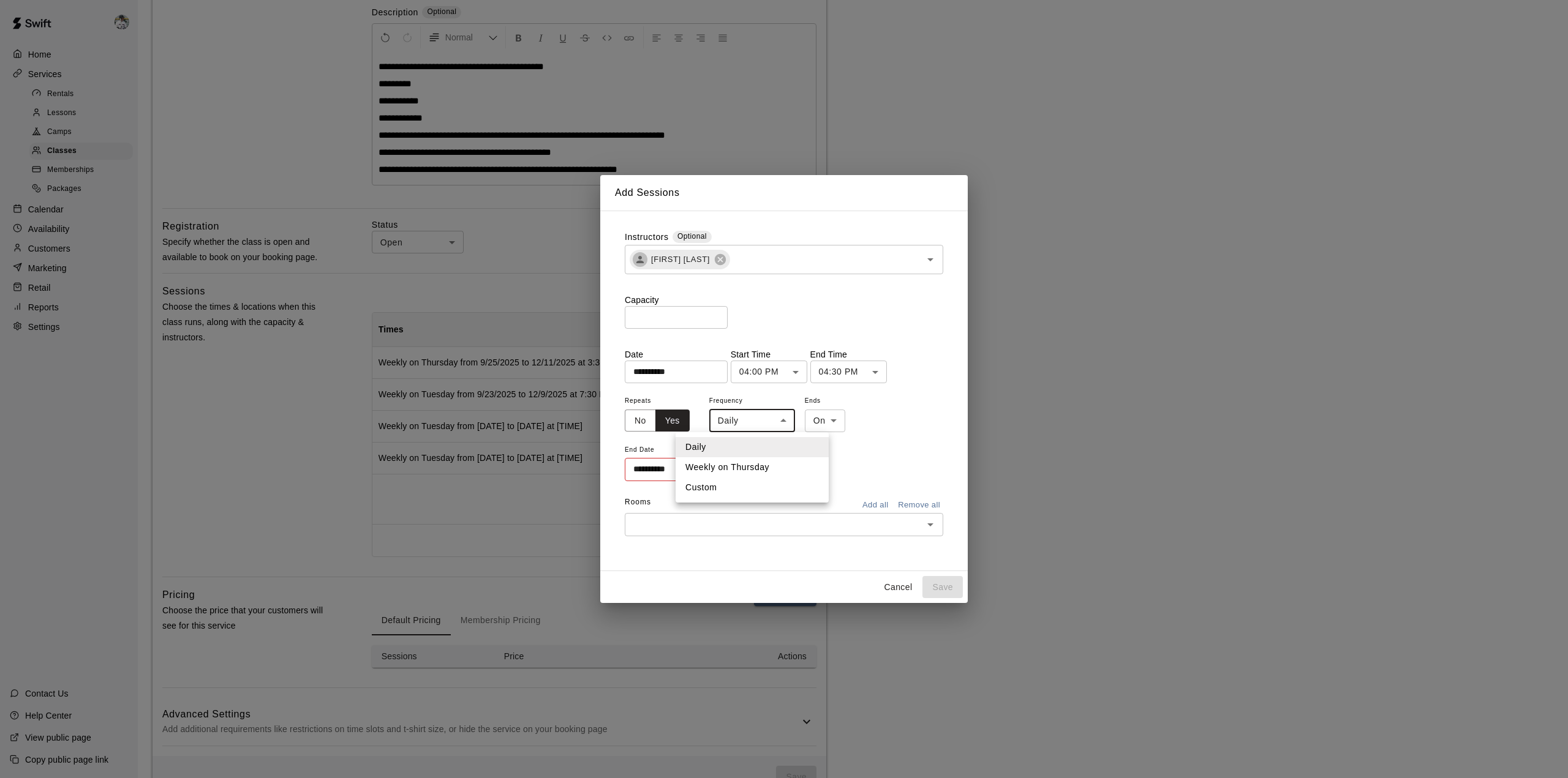 click on "Weekly on Thursday" at bounding box center (752, 467) 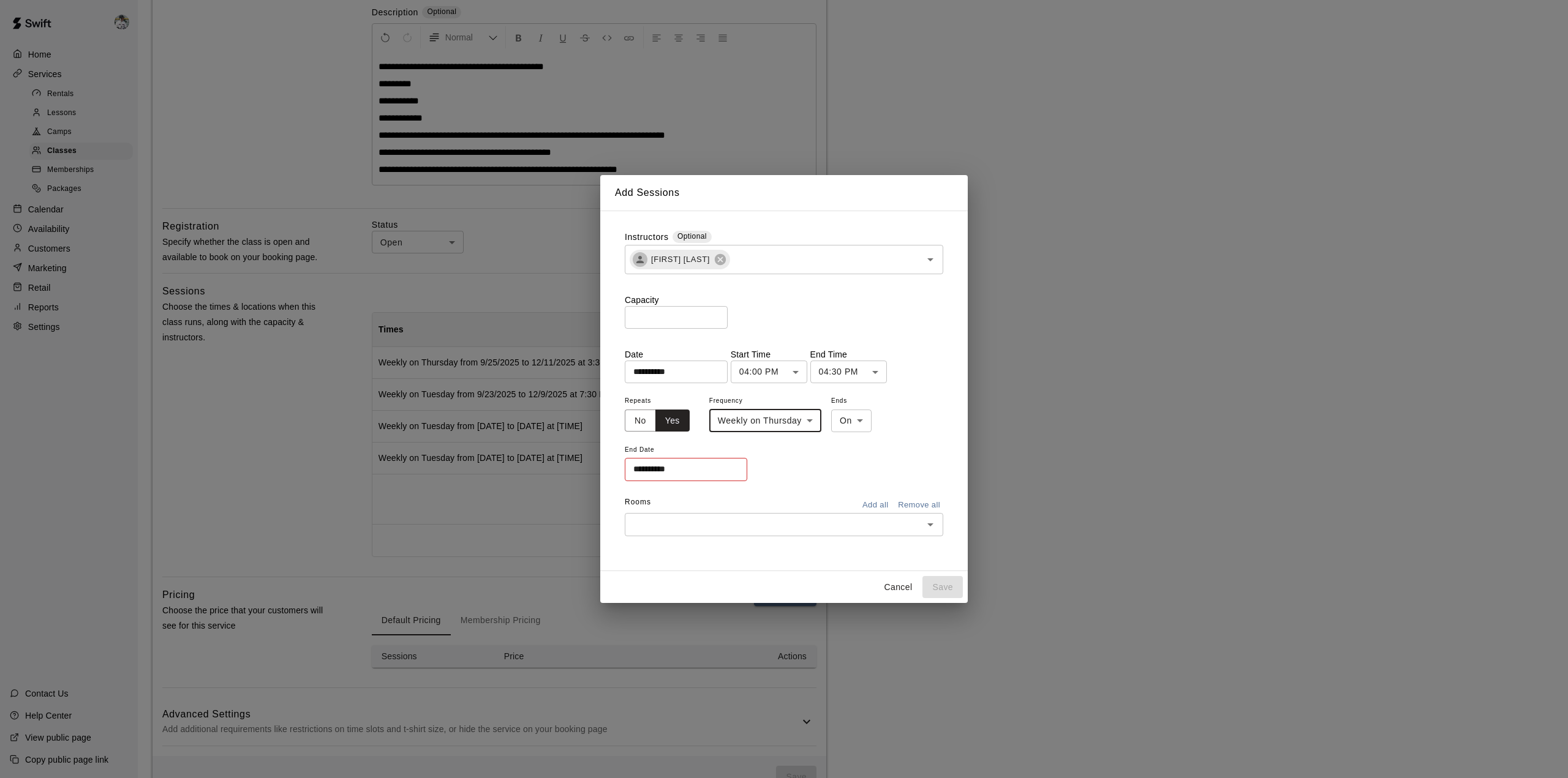 click on "**********" at bounding box center [682, 469] 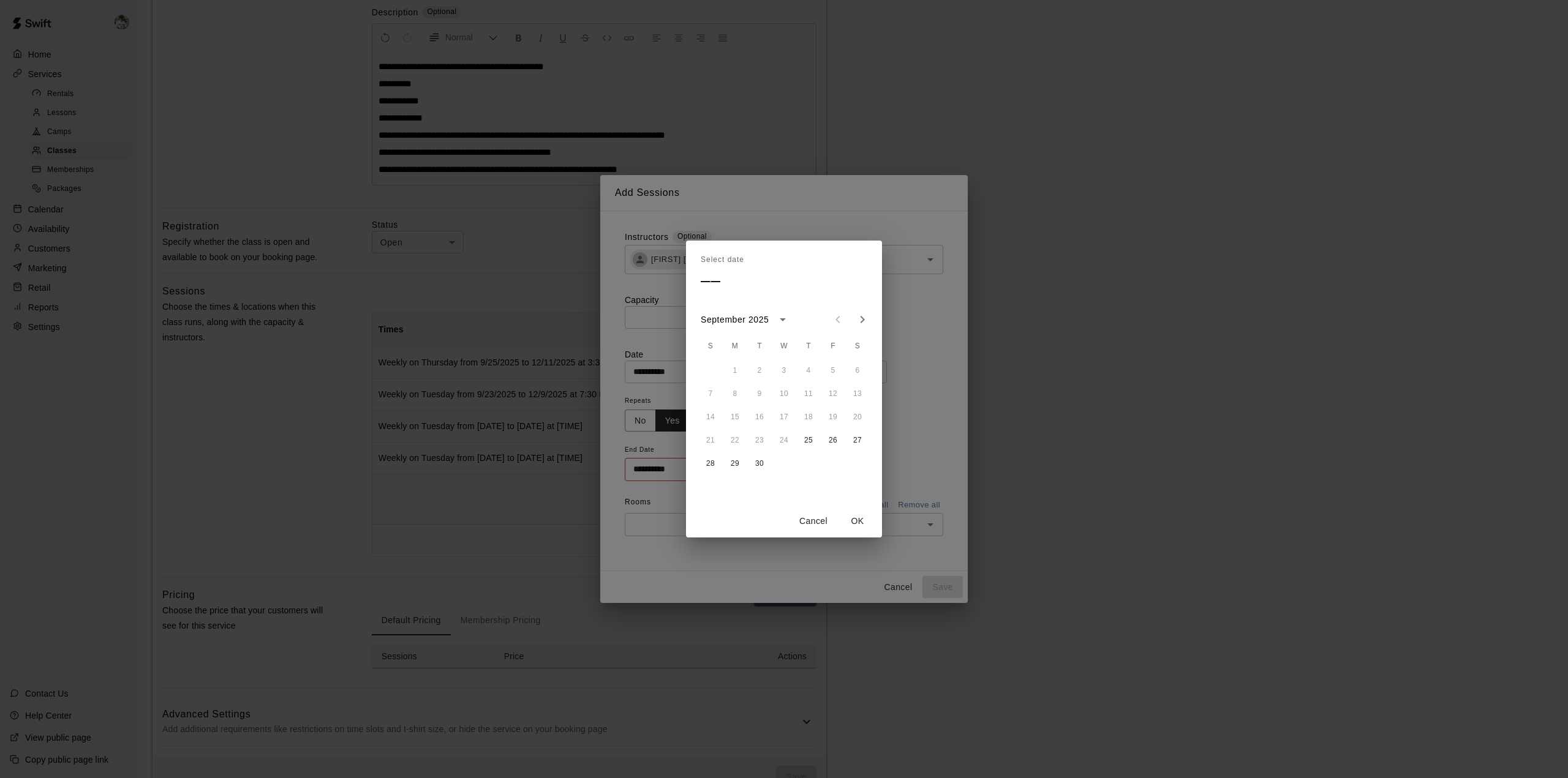 click 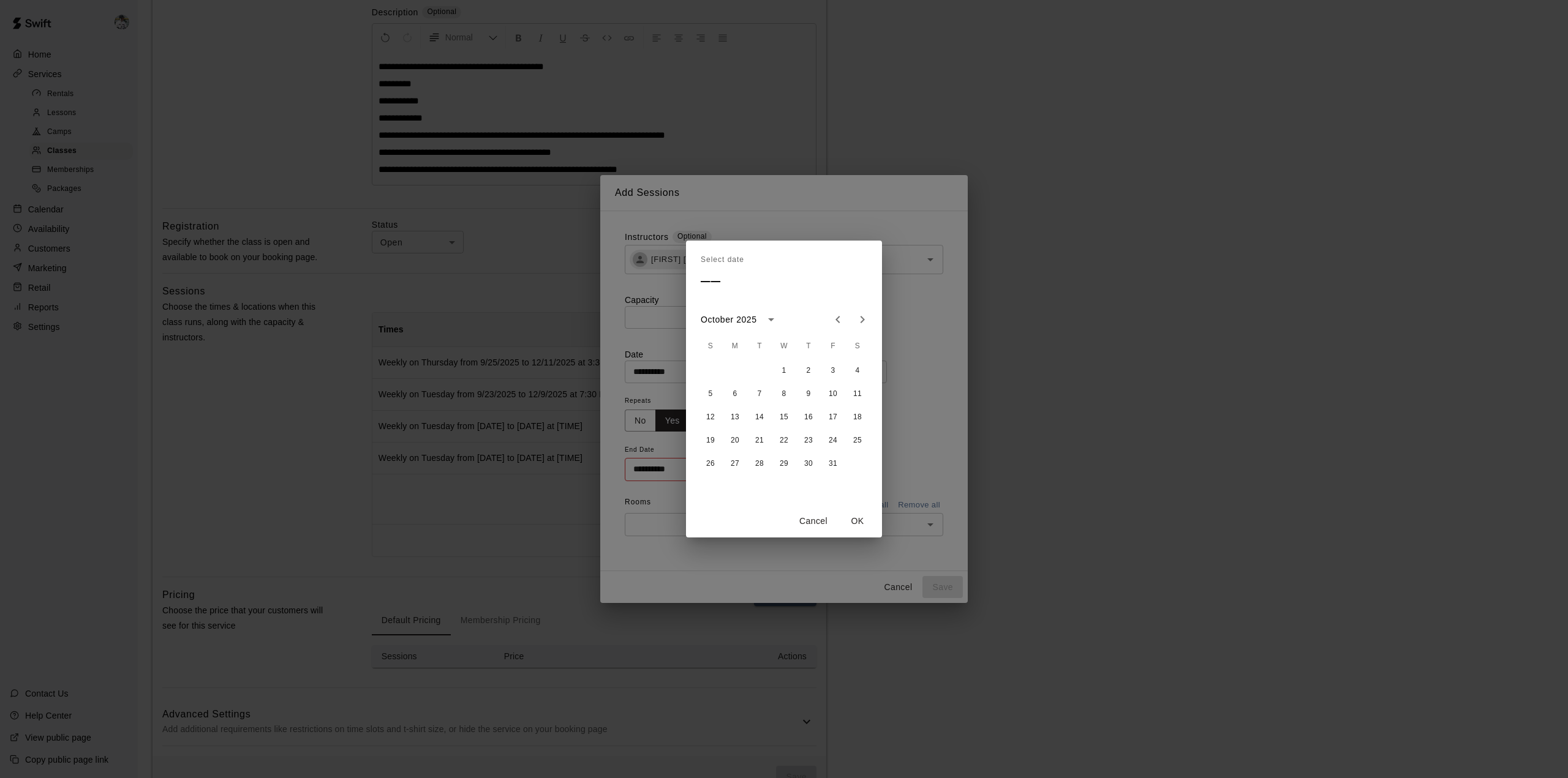 click 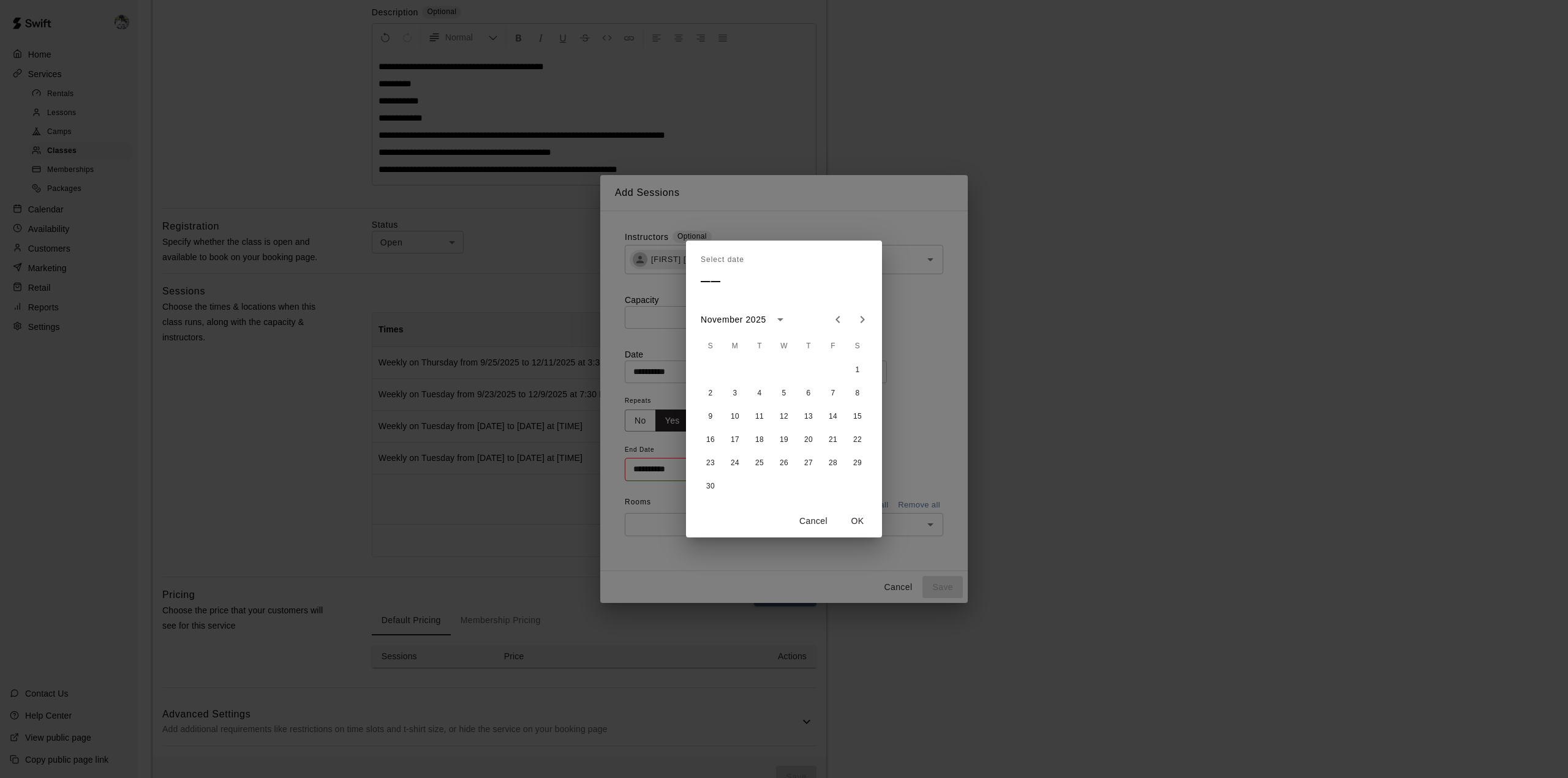 click 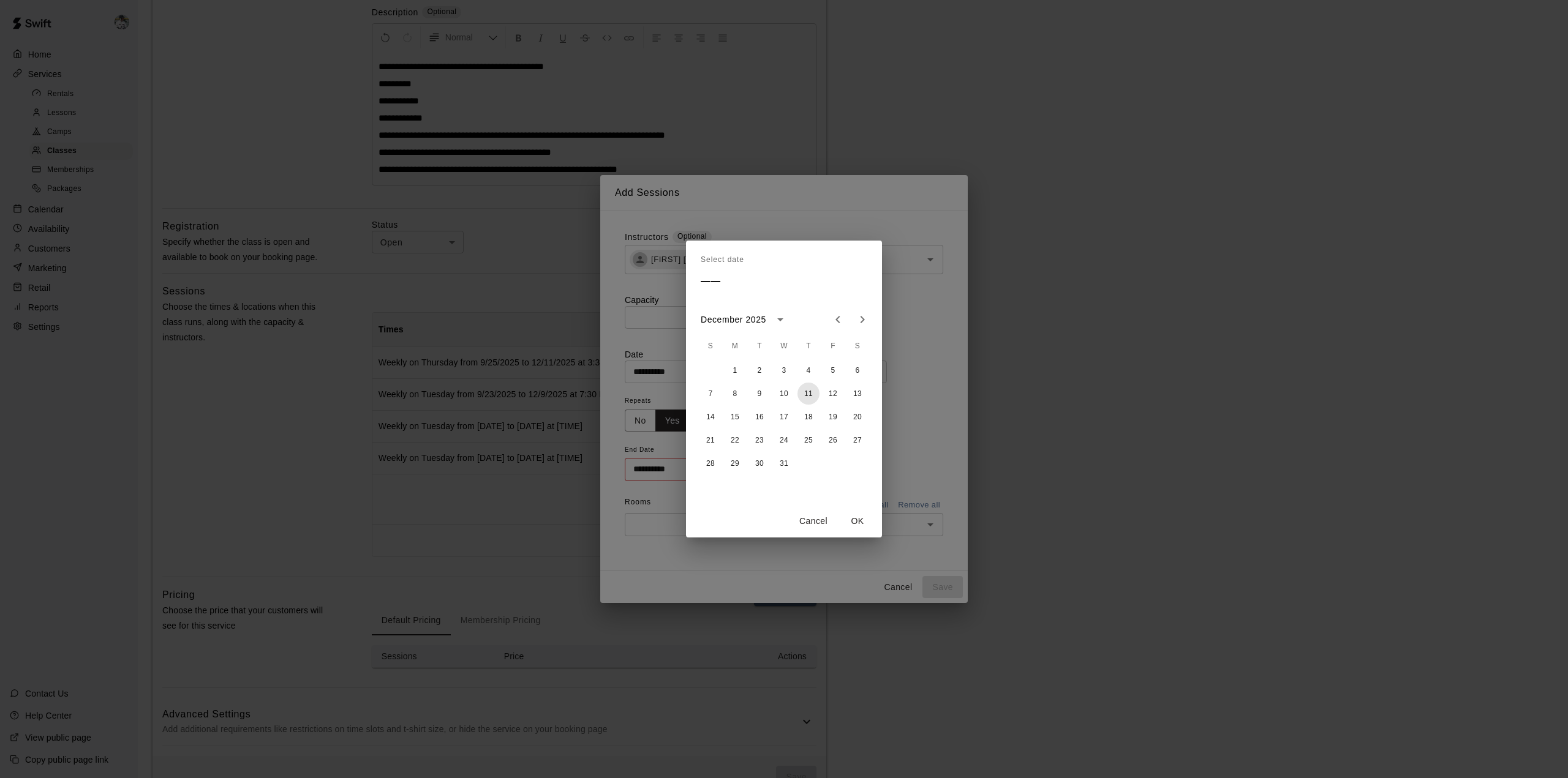 click on "11" at bounding box center [809, 394] 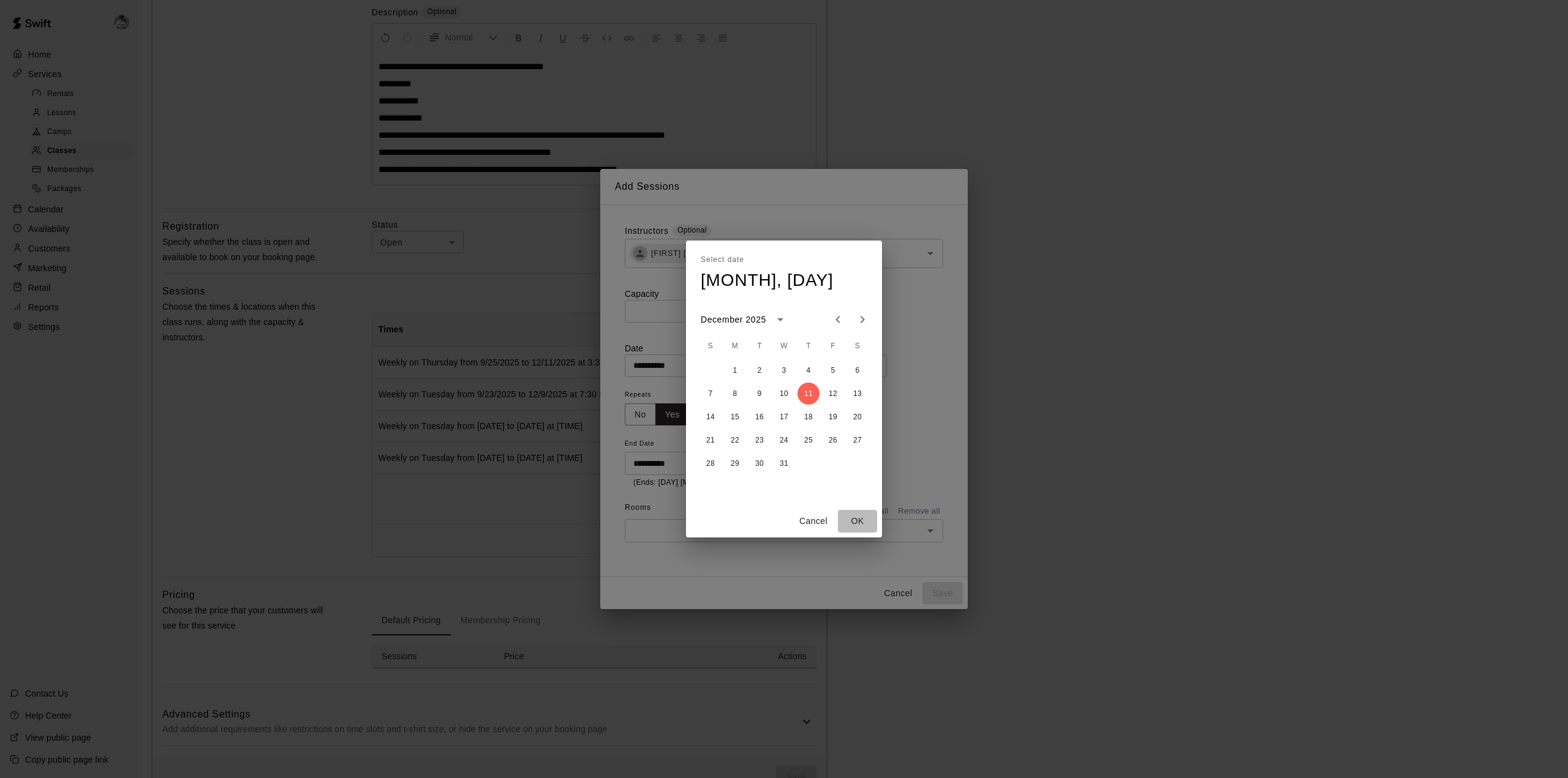 click on "OK" at bounding box center [858, 521] 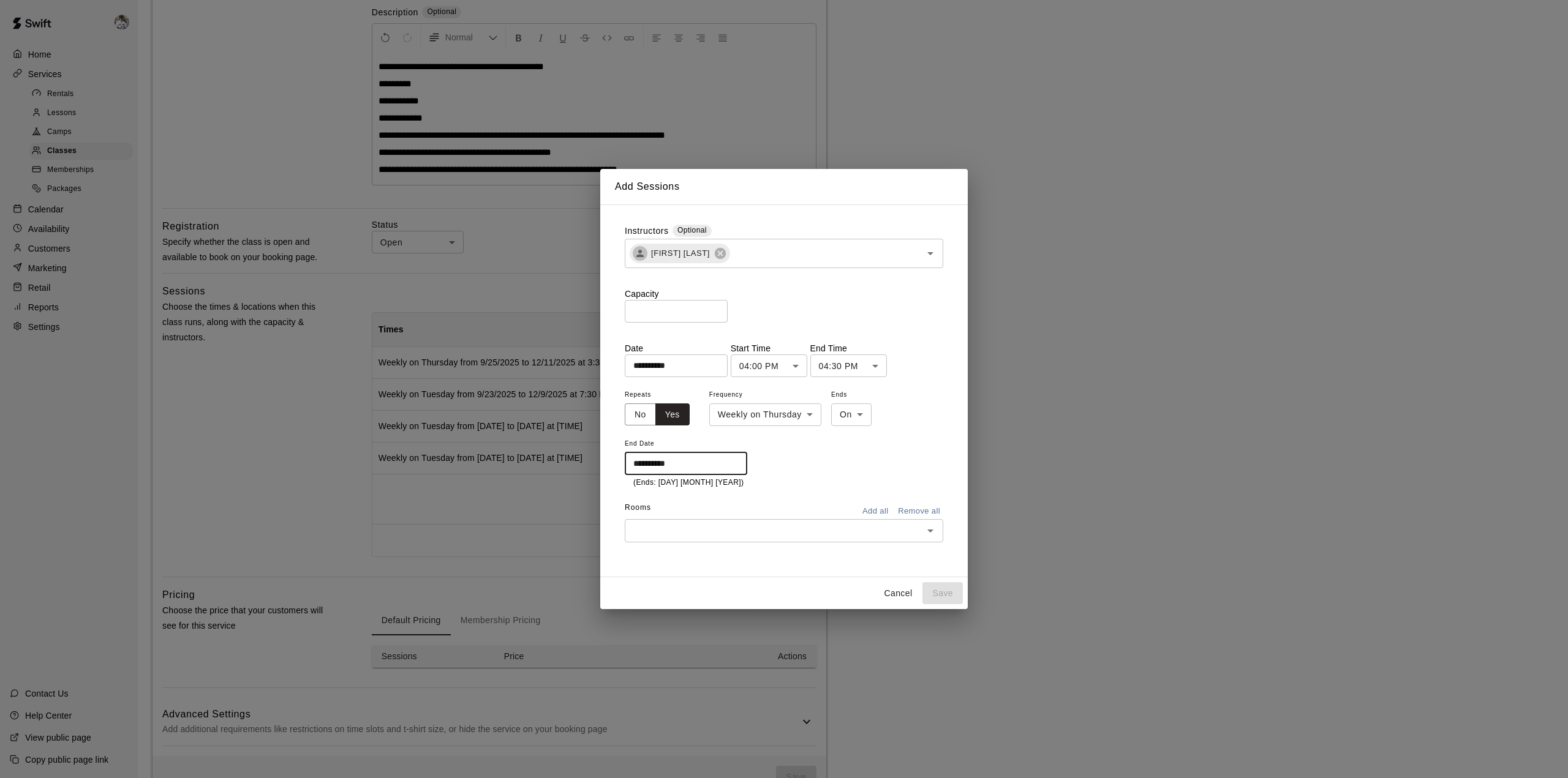 click at bounding box center (774, 530) 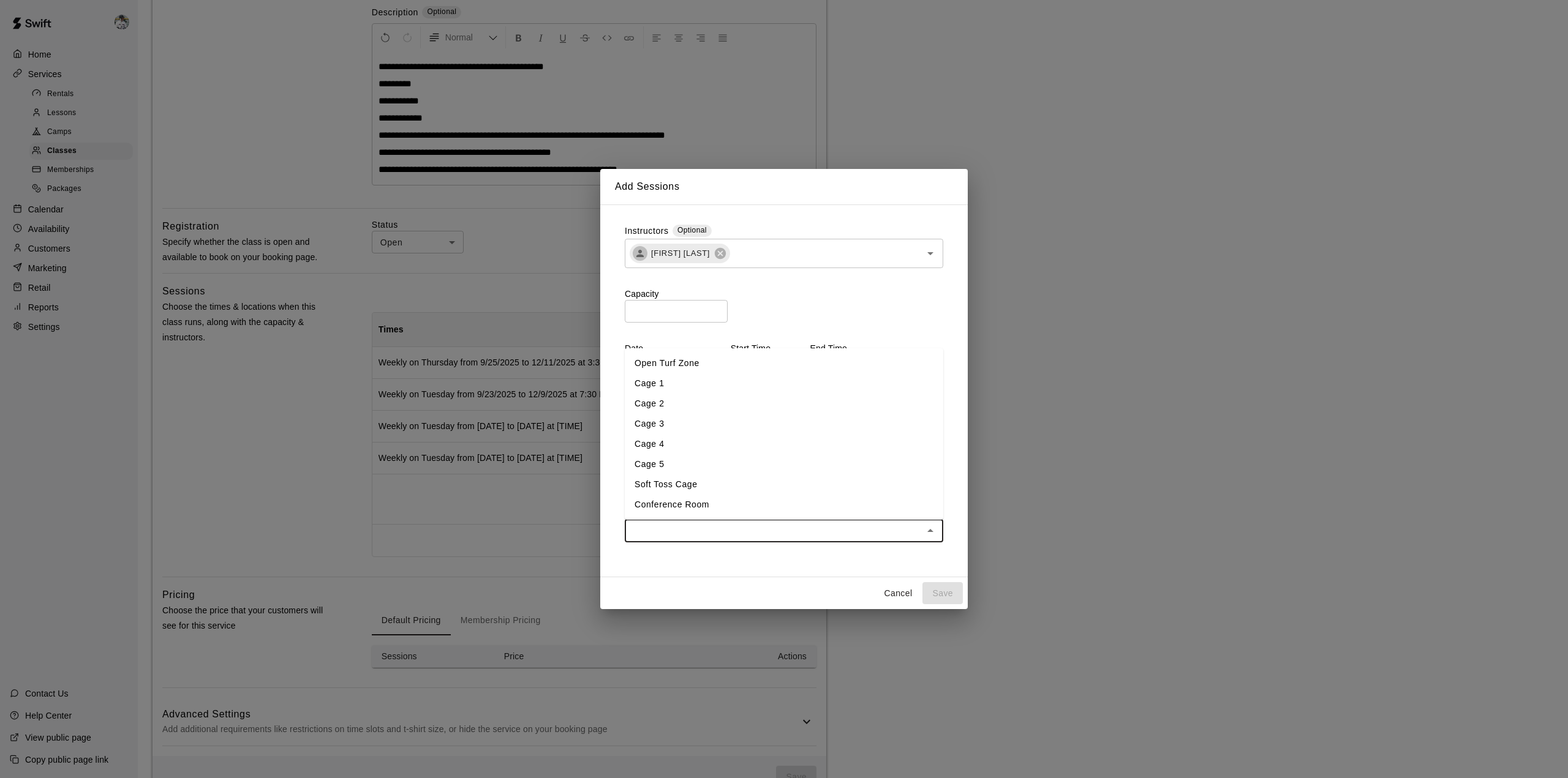 click on "Cage 4" at bounding box center (784, 444) 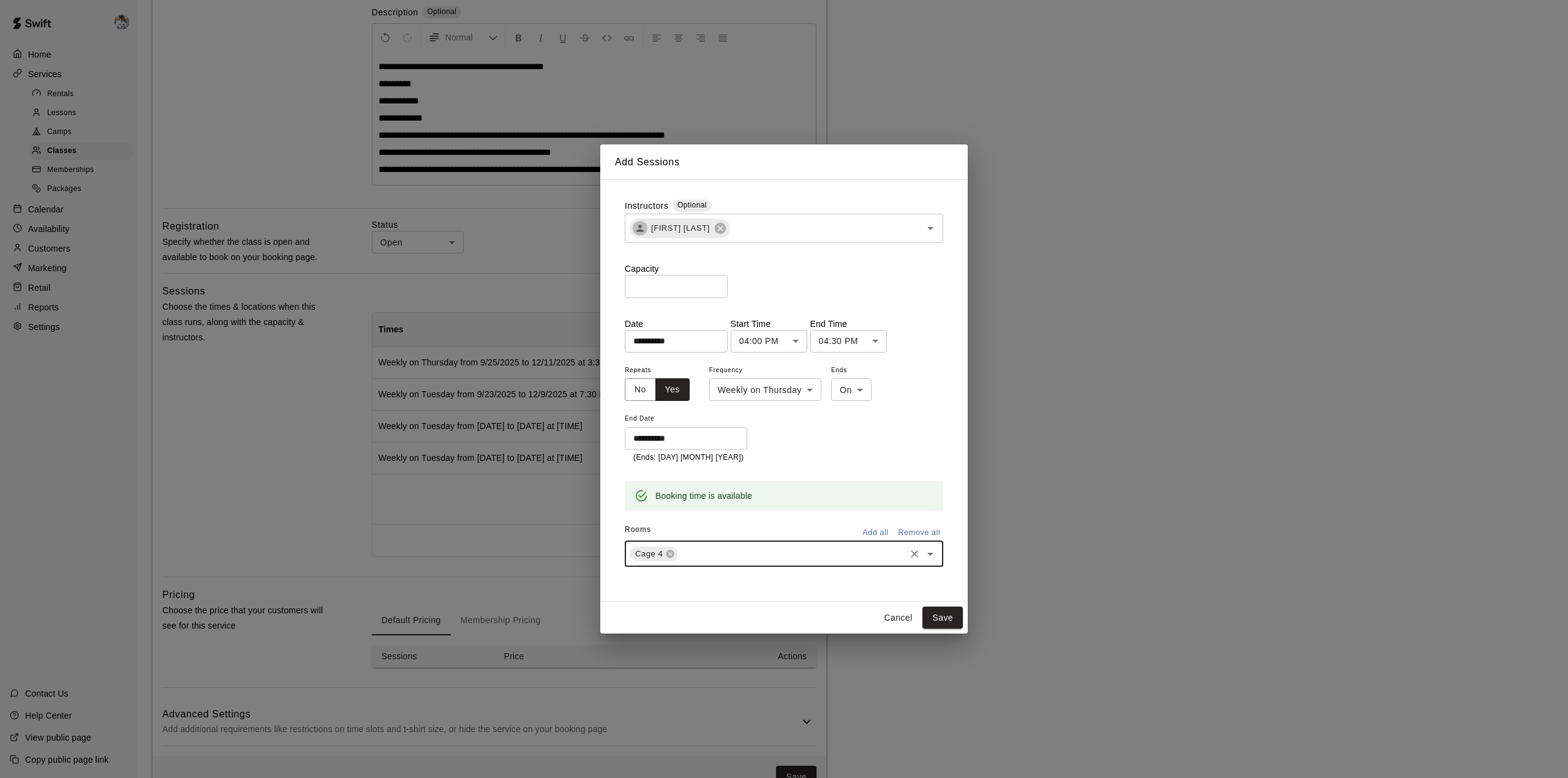 click at bounding box center (791, 553) 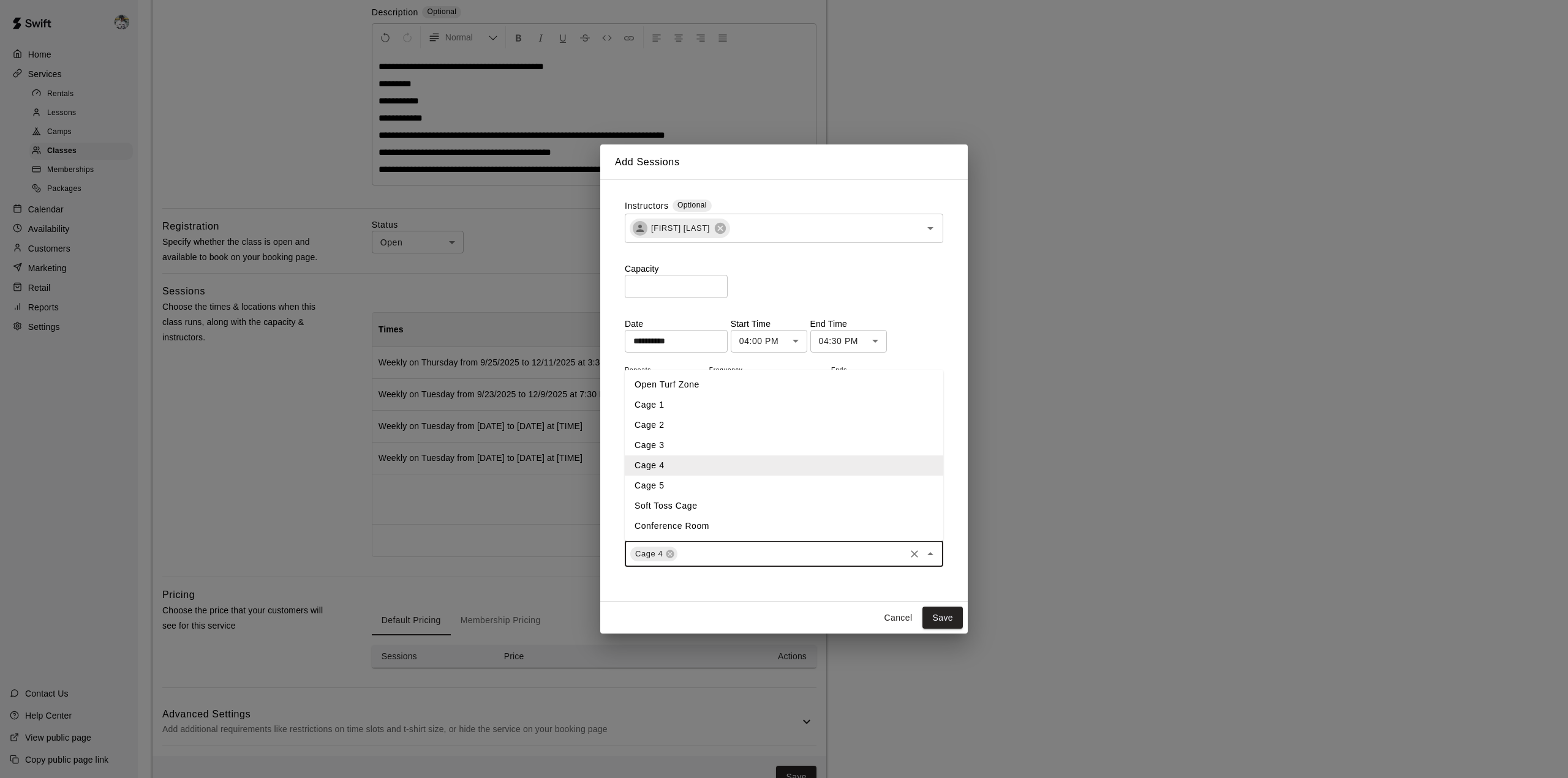 click on "Cage 5" at bounding box center (784, 485) 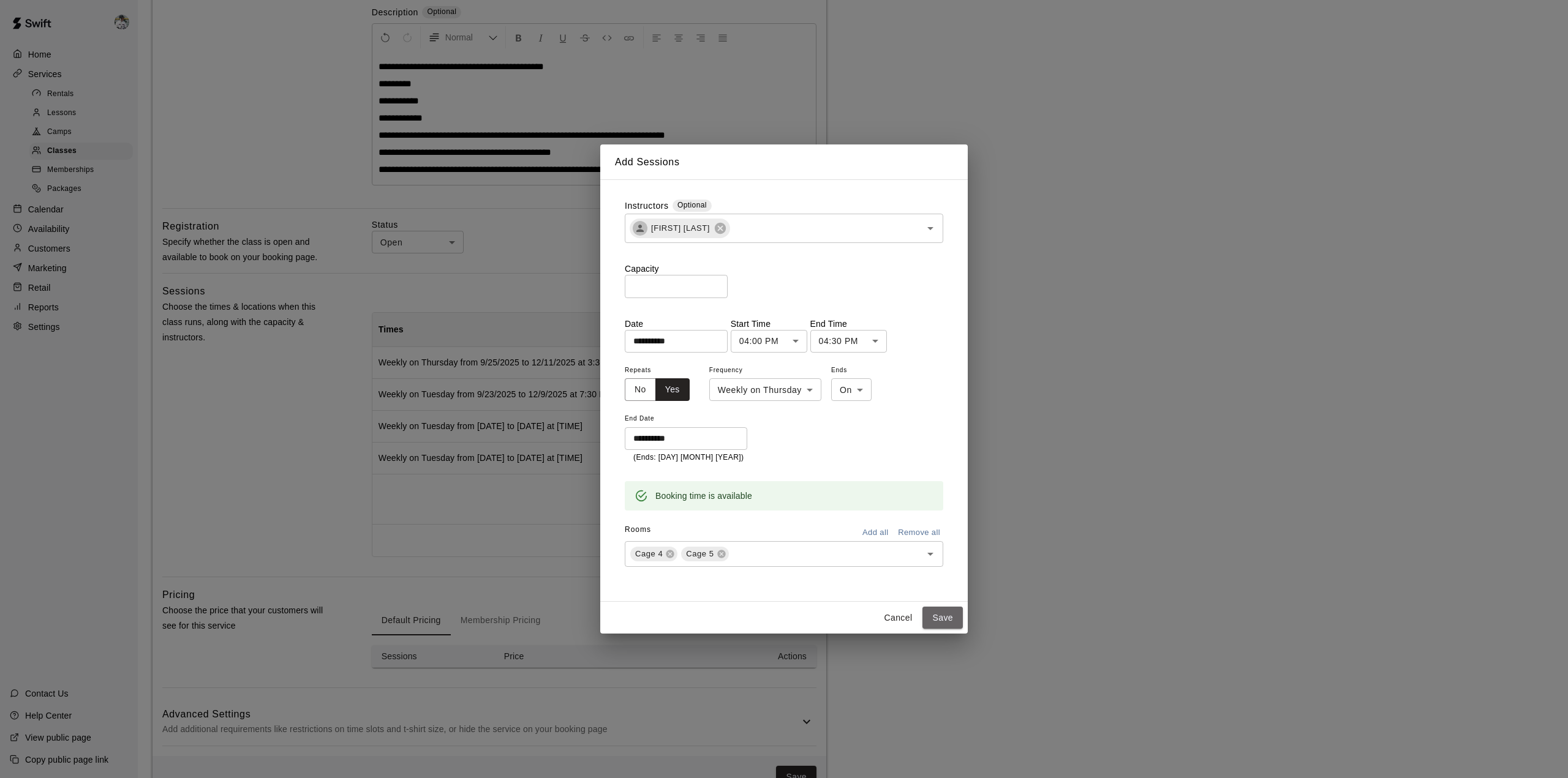 click on "Save" at bounding box center (943, 618) 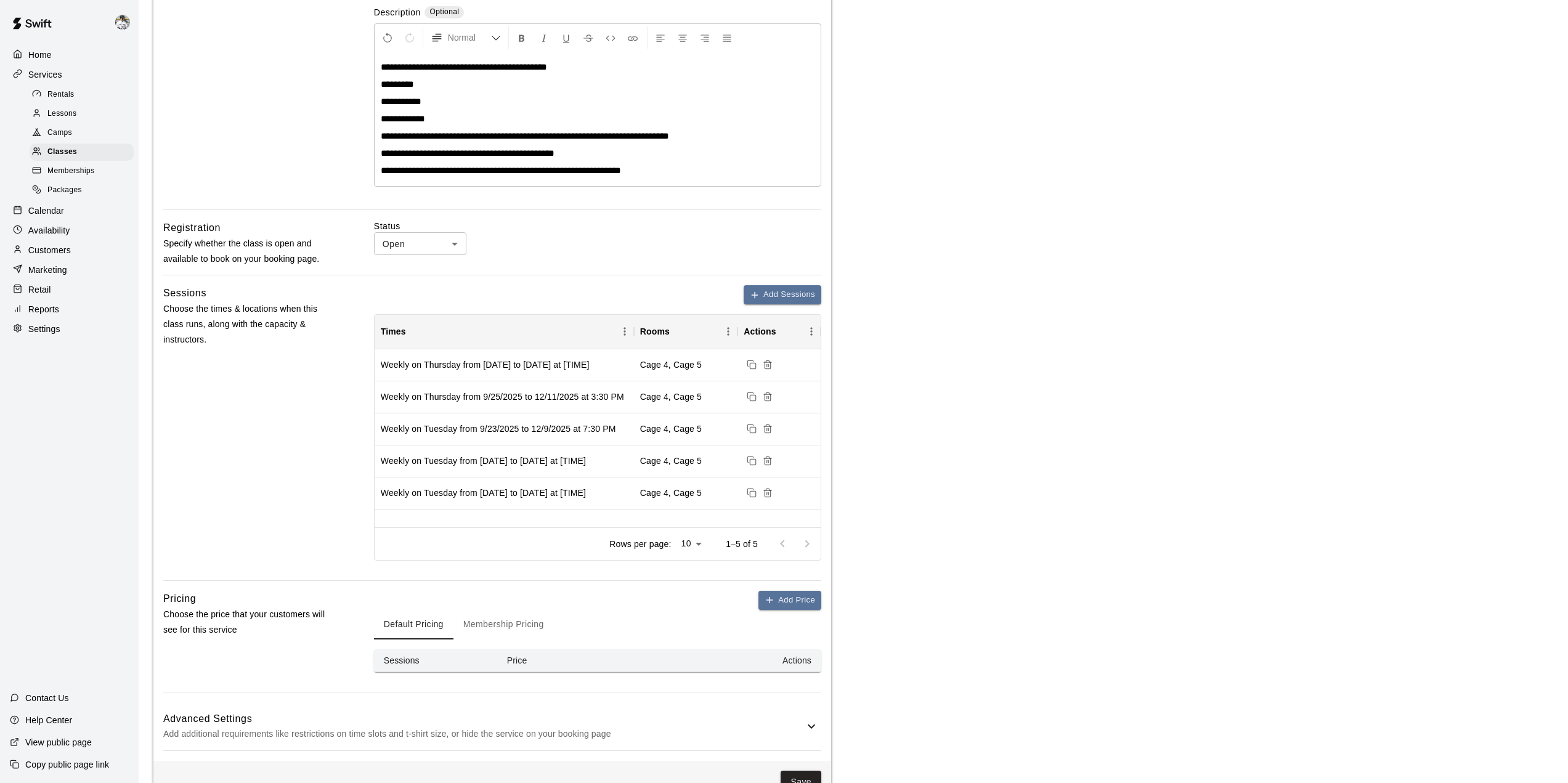 click on "Add Sessions" at bounding box center (782, 294) 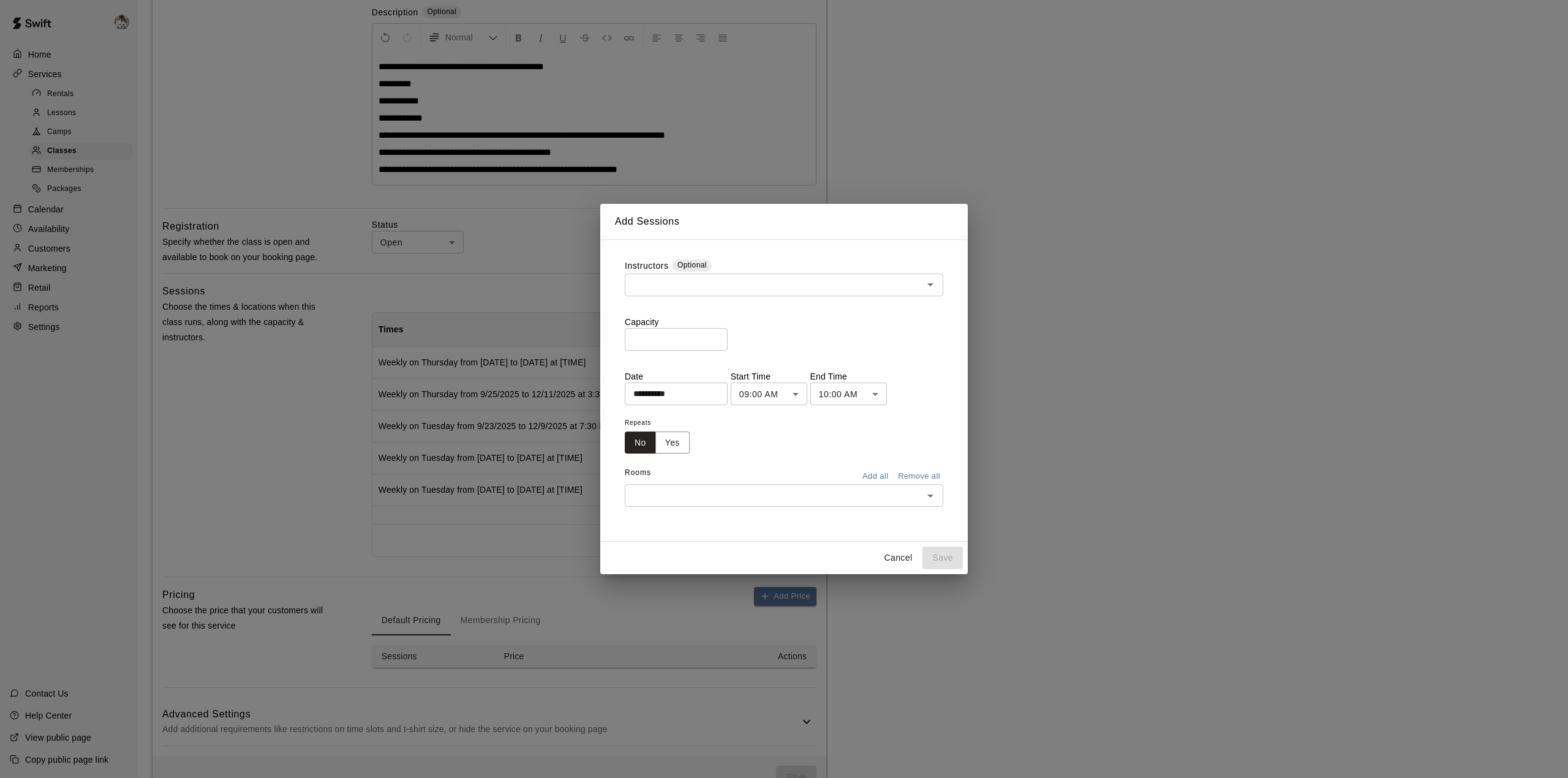 click at bounding box center [774, 285] 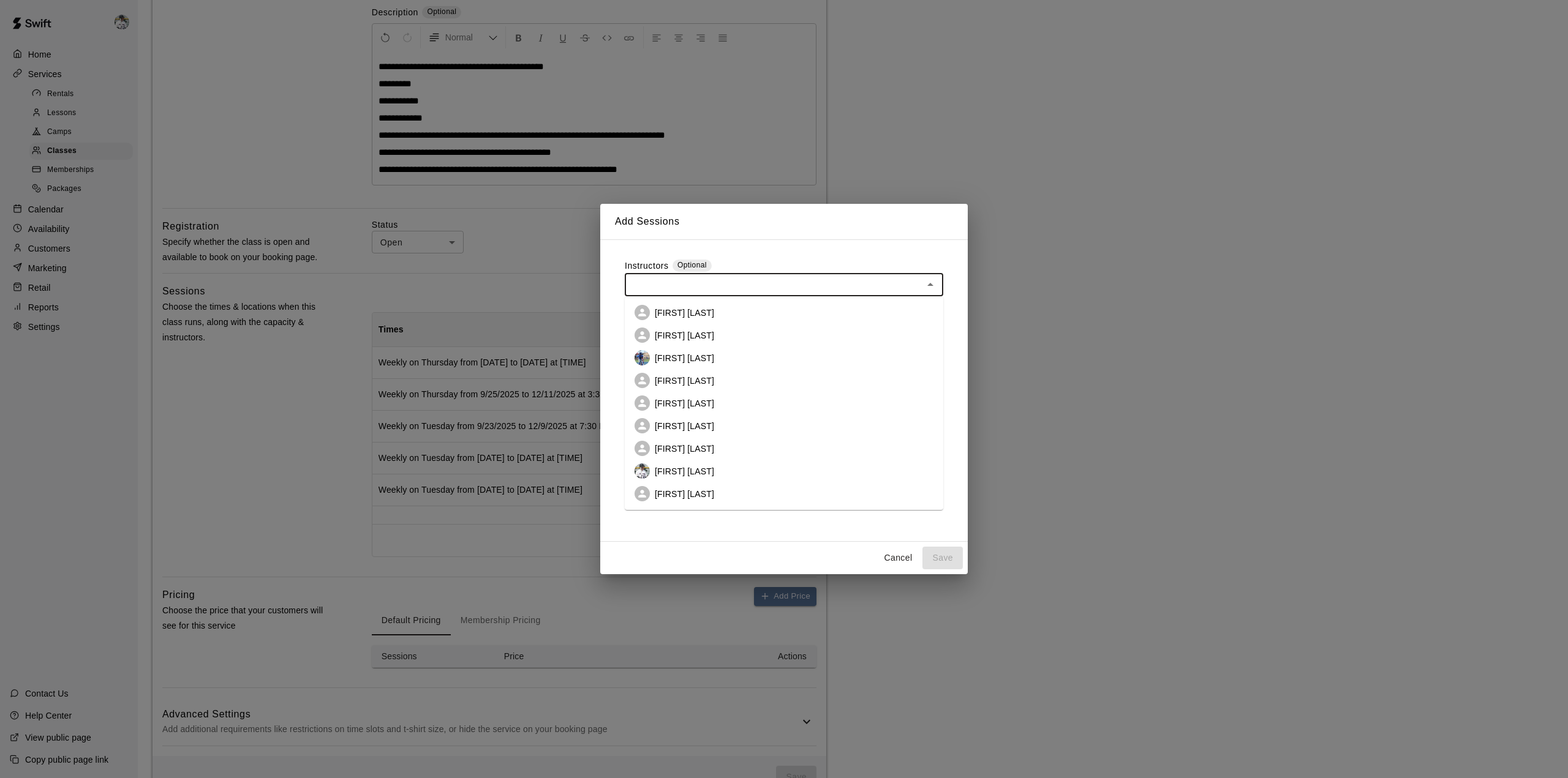 click on "[FIRST] [LAST]" at bounding box center [784, 312] 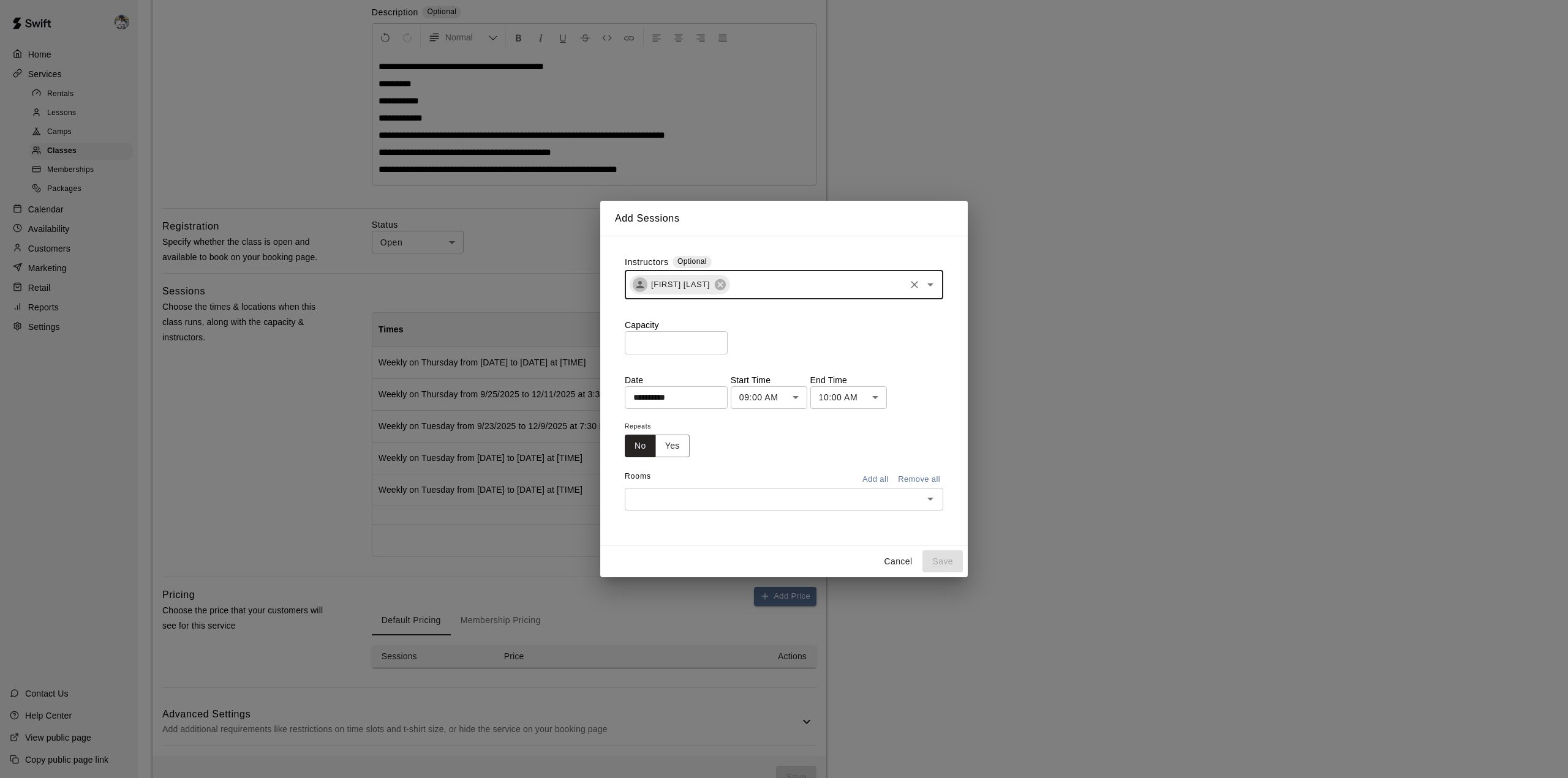click on "*" at bounding box center (676, 342) 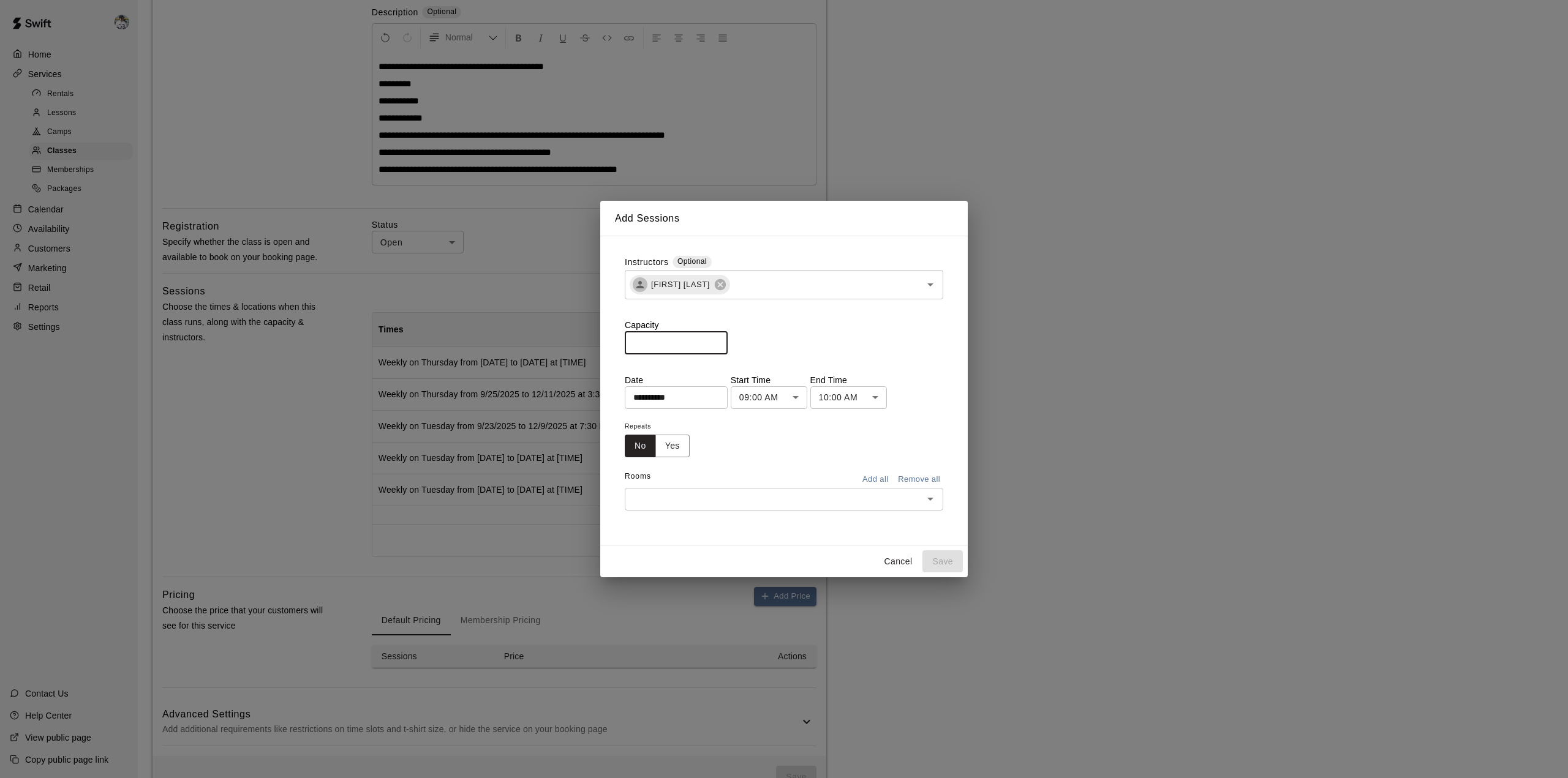 type on "*" 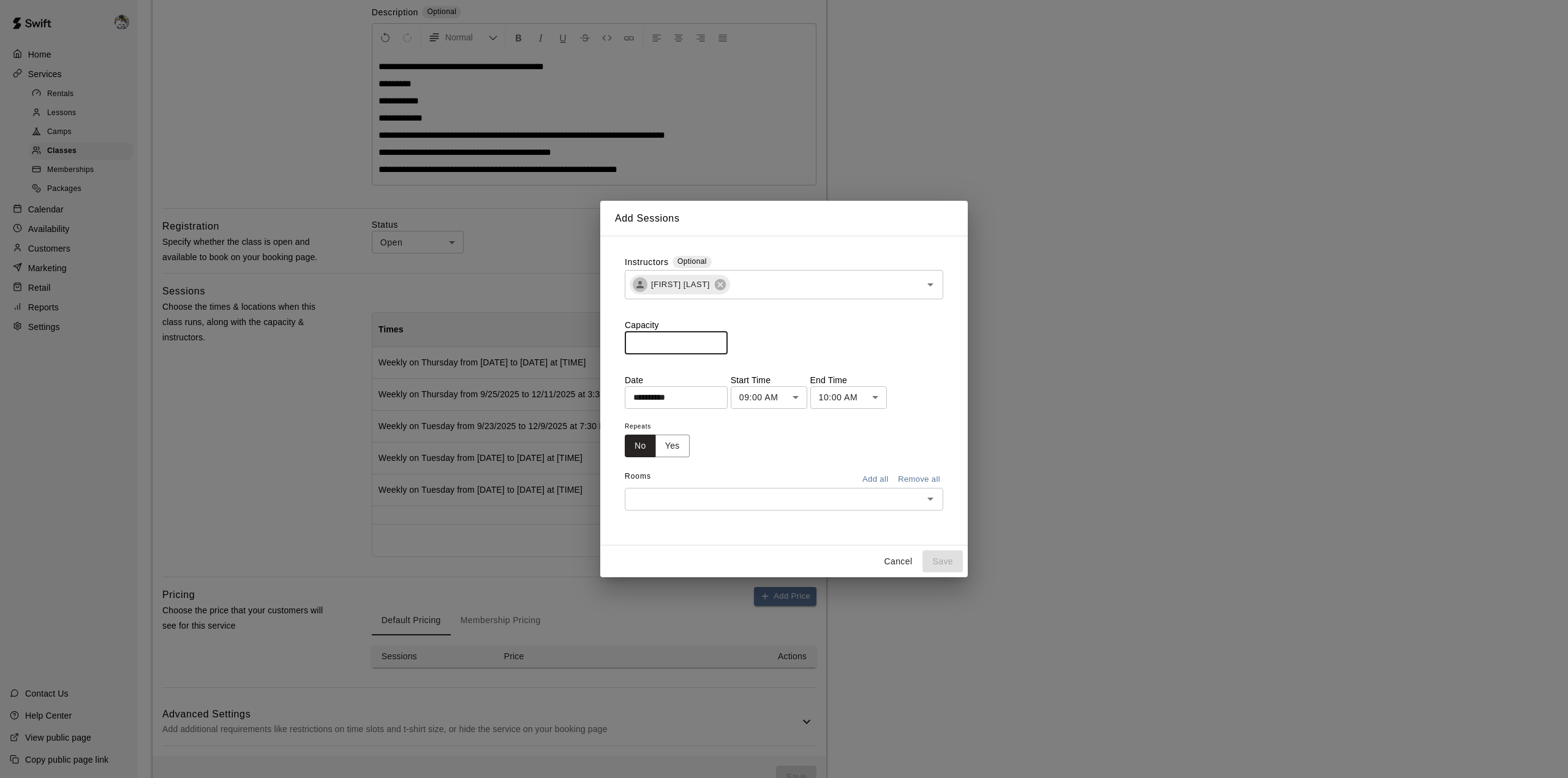 click on "**********" at bounding box center [672, 397] 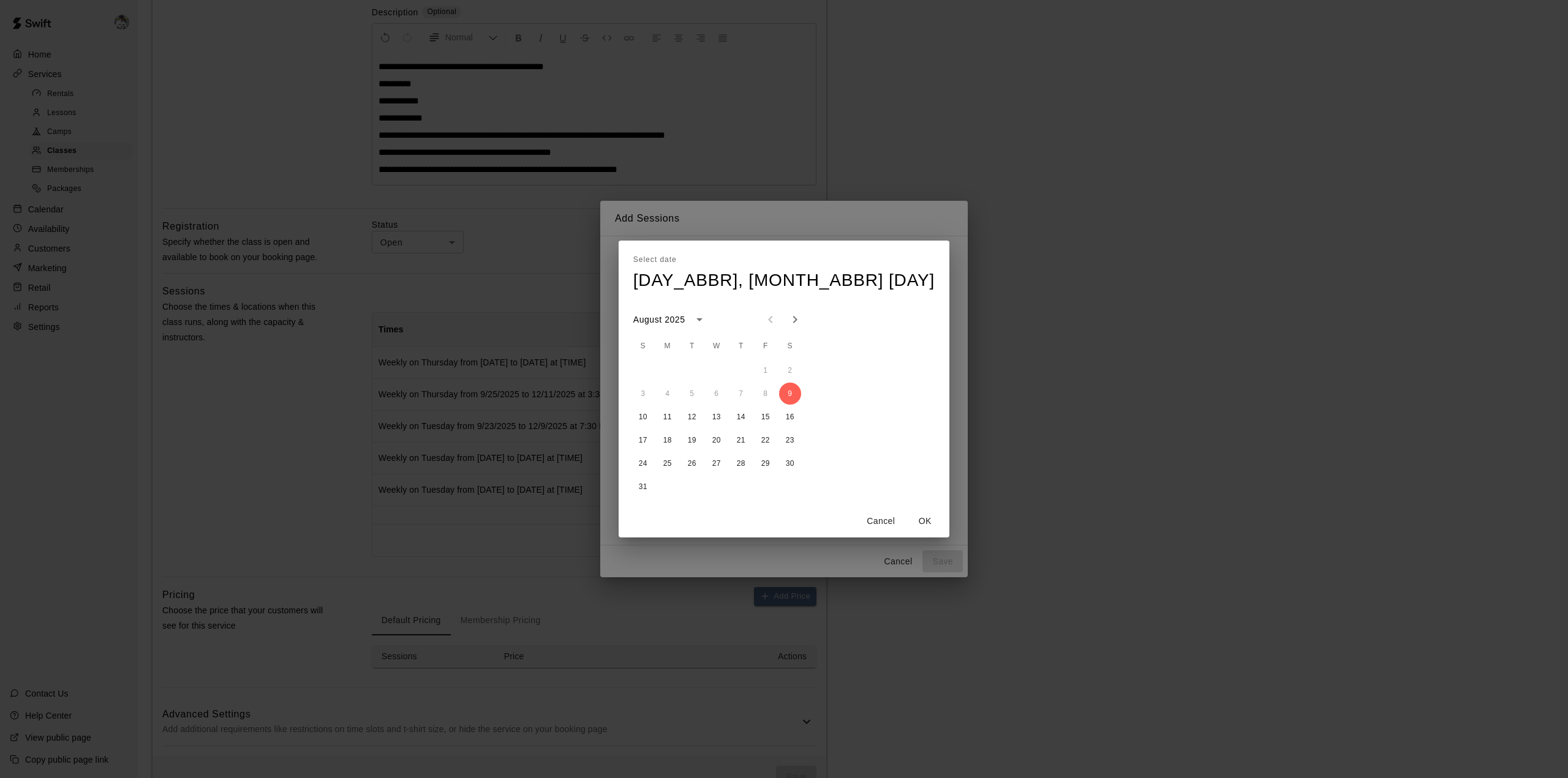 click 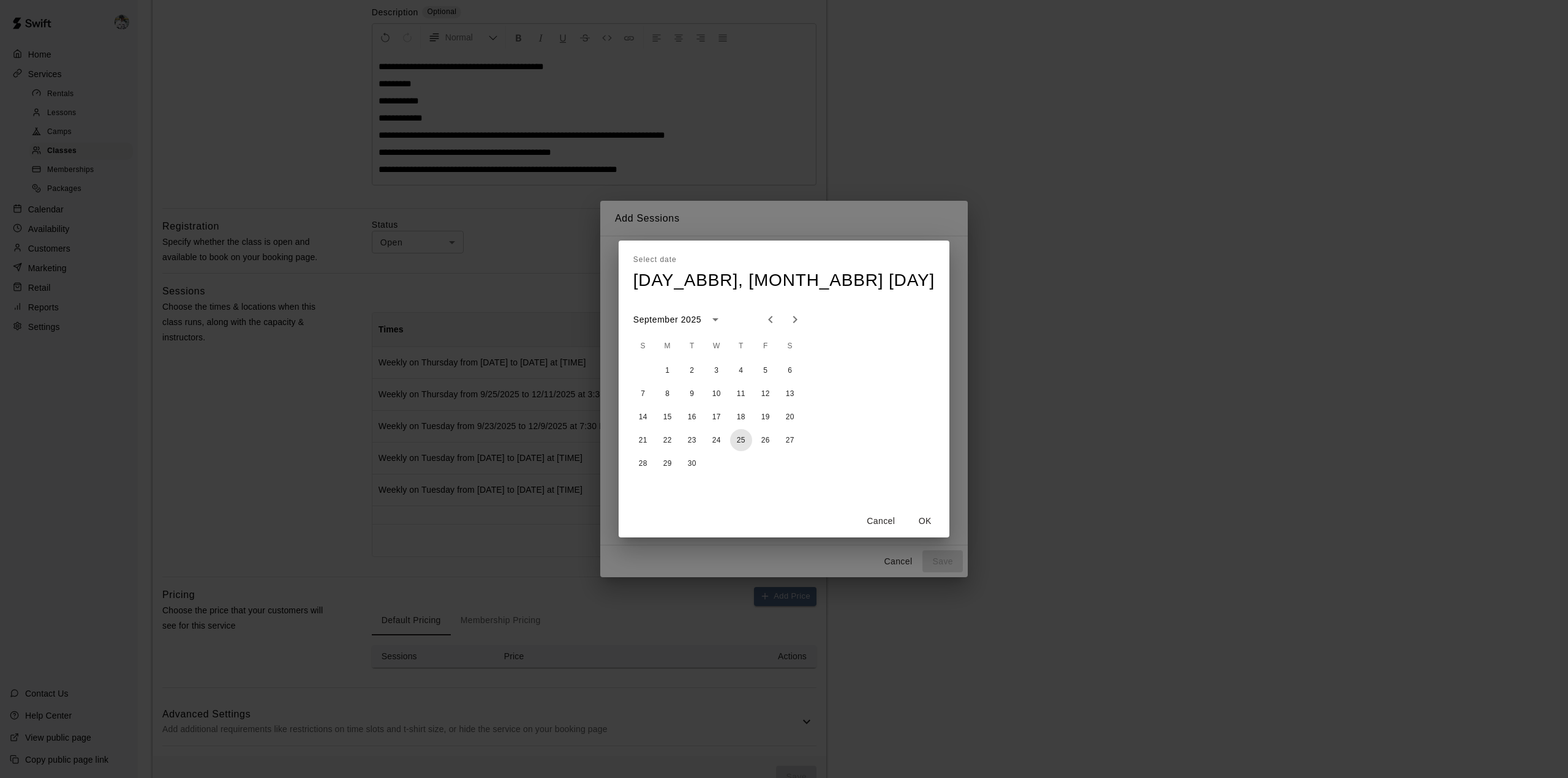 click on "25" at bounding box center [741, 440] 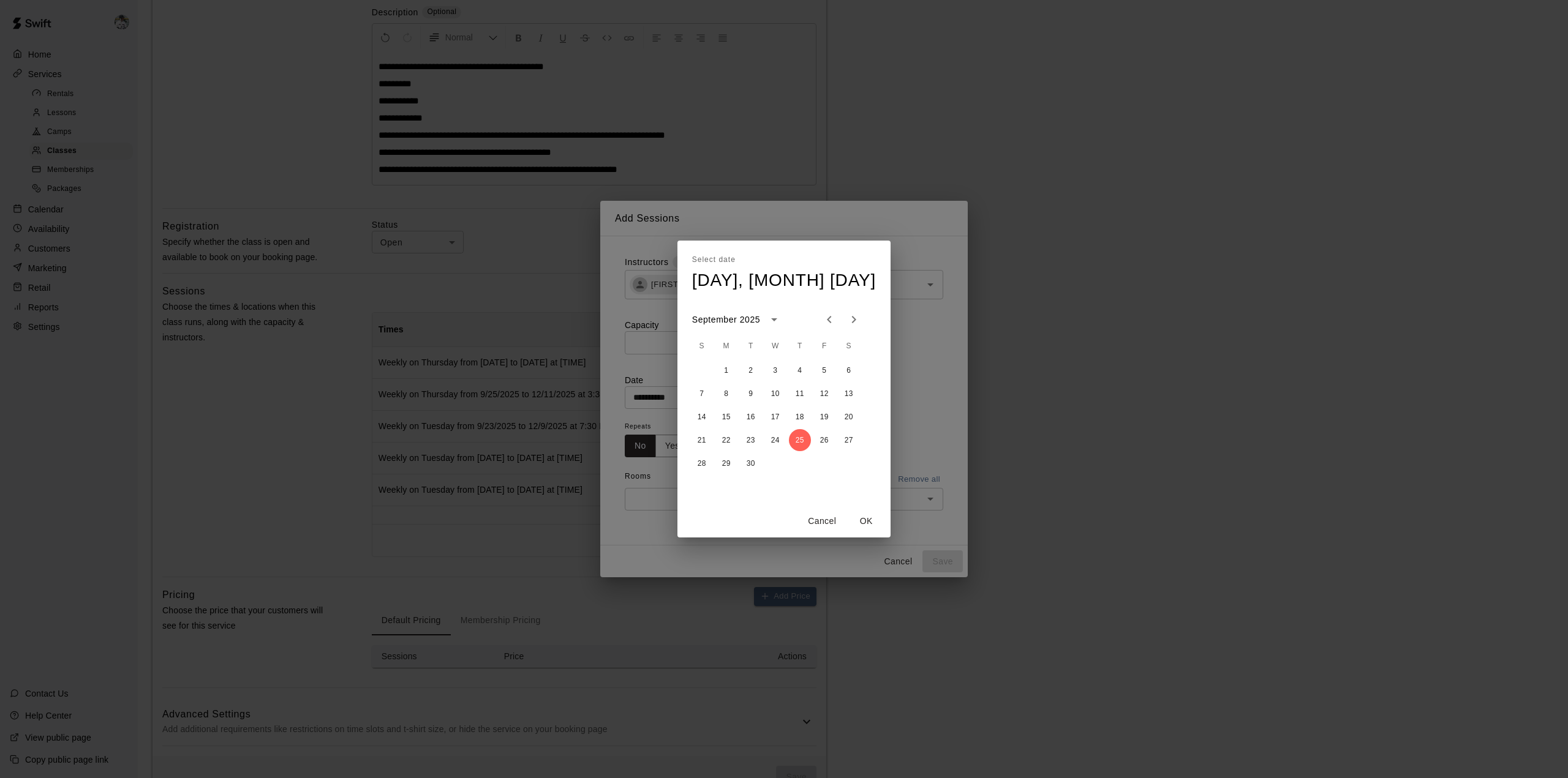 click on "OK" at bounding box center (866, 521) 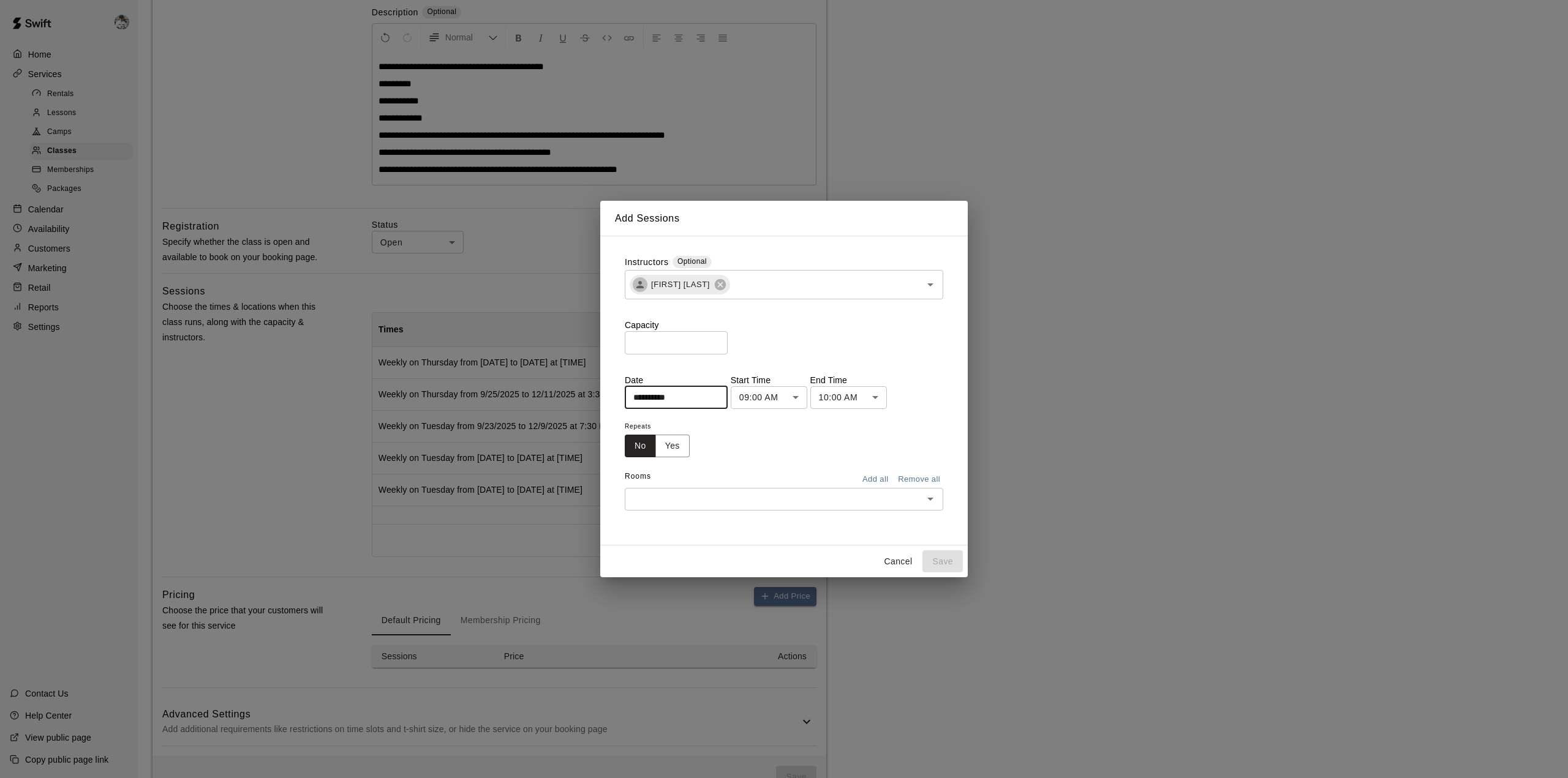 click on "**********" at bounding box center (784, 288) 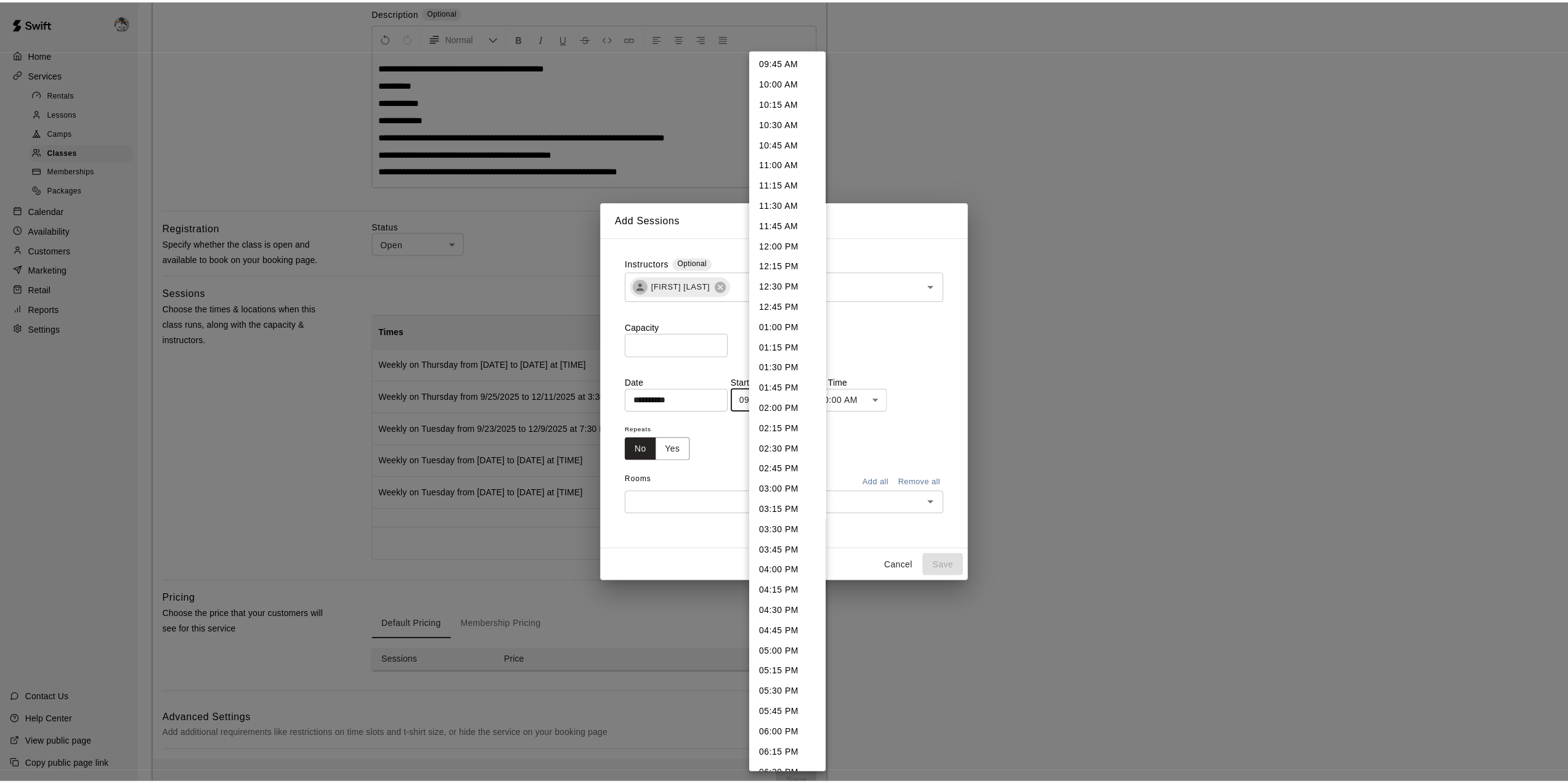 scroll, scrollTop: 798, scrollLeft: 0, axis: vertical 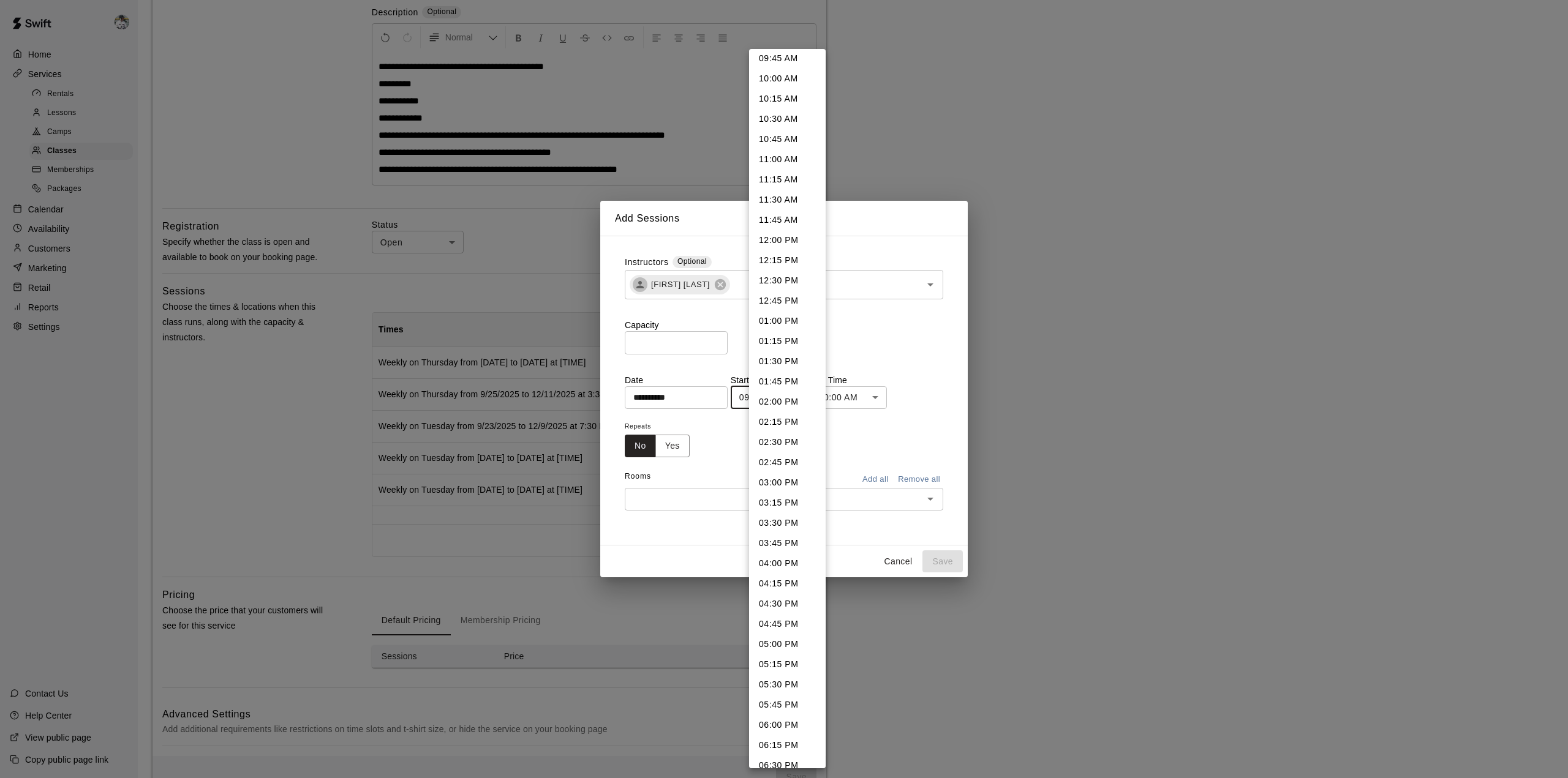 click on "04:30 PM" at bounding box center (787, 604) 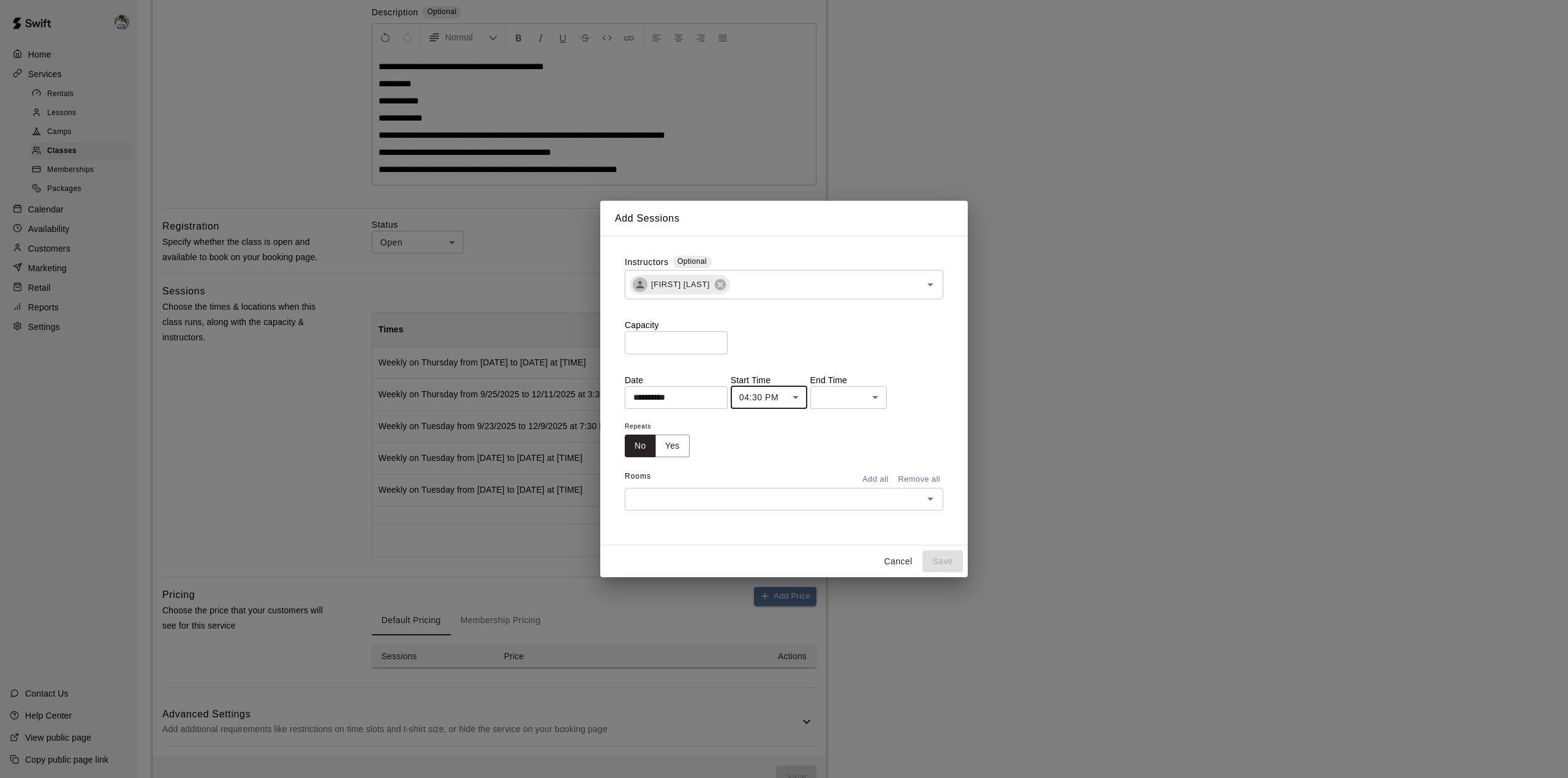 type on "********" 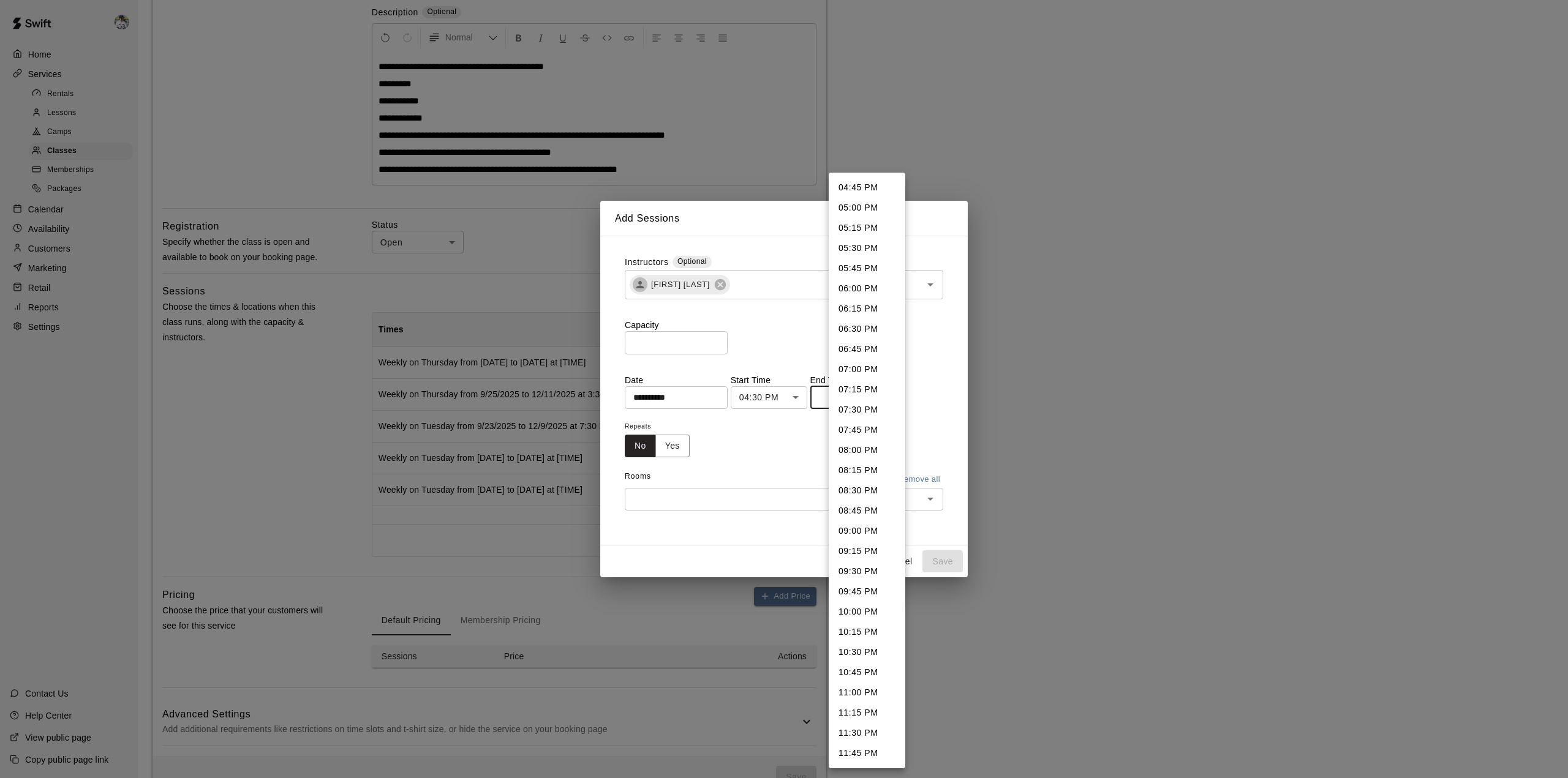 click on "05:00 PM" at bounding box center (867, 208) 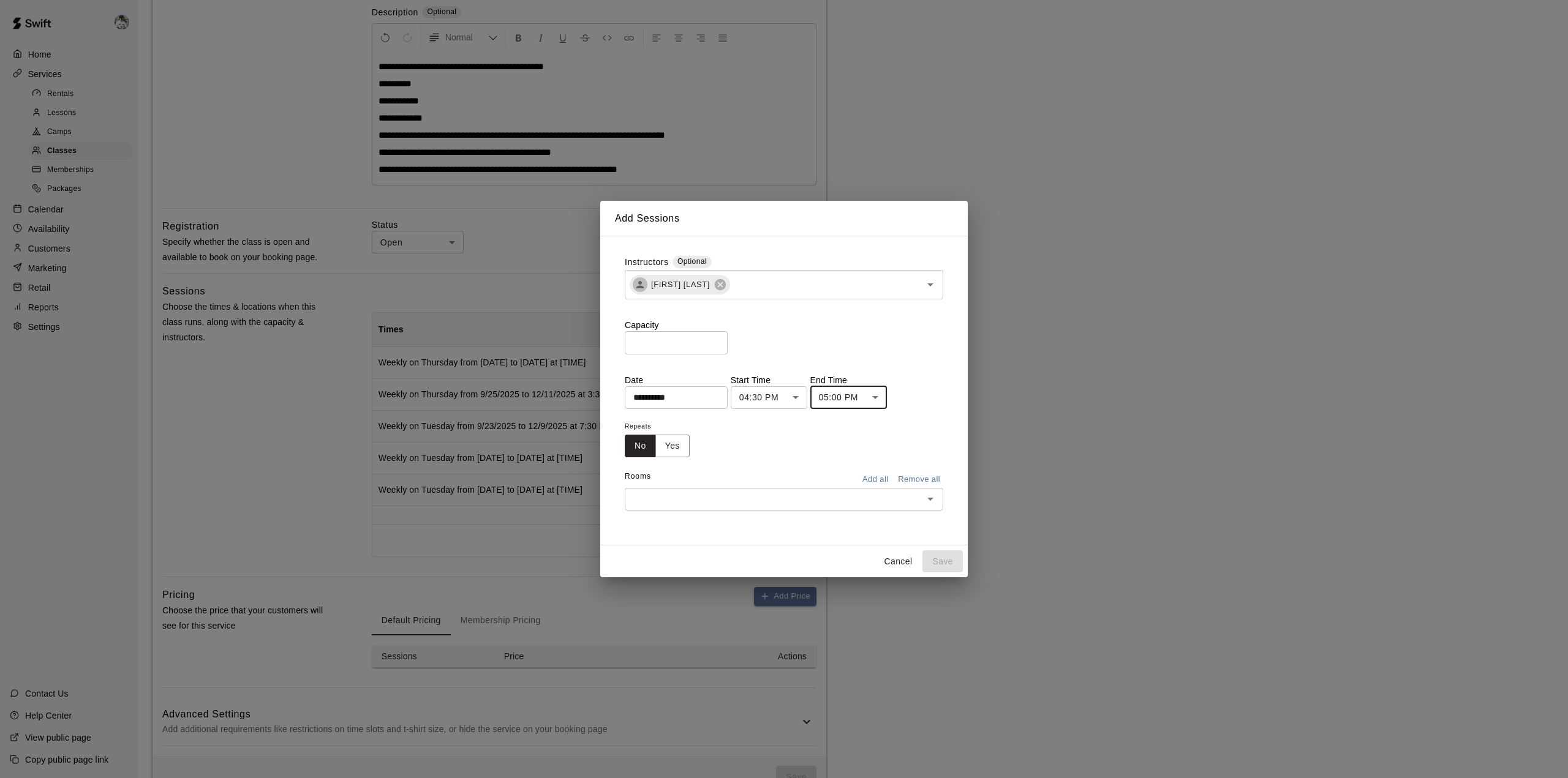 type on "********" 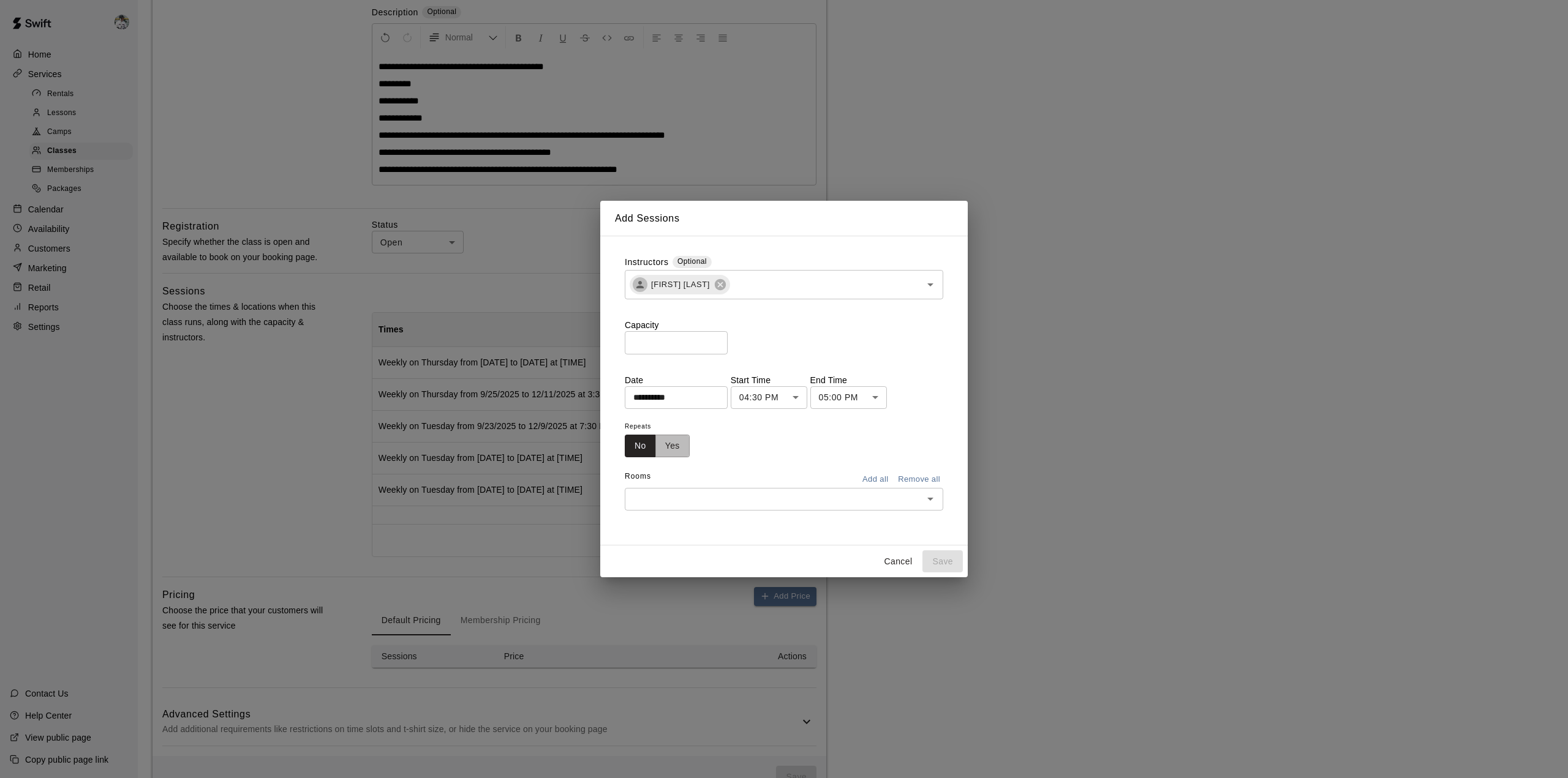 click on "Yes" at bounding box center [673, 446] 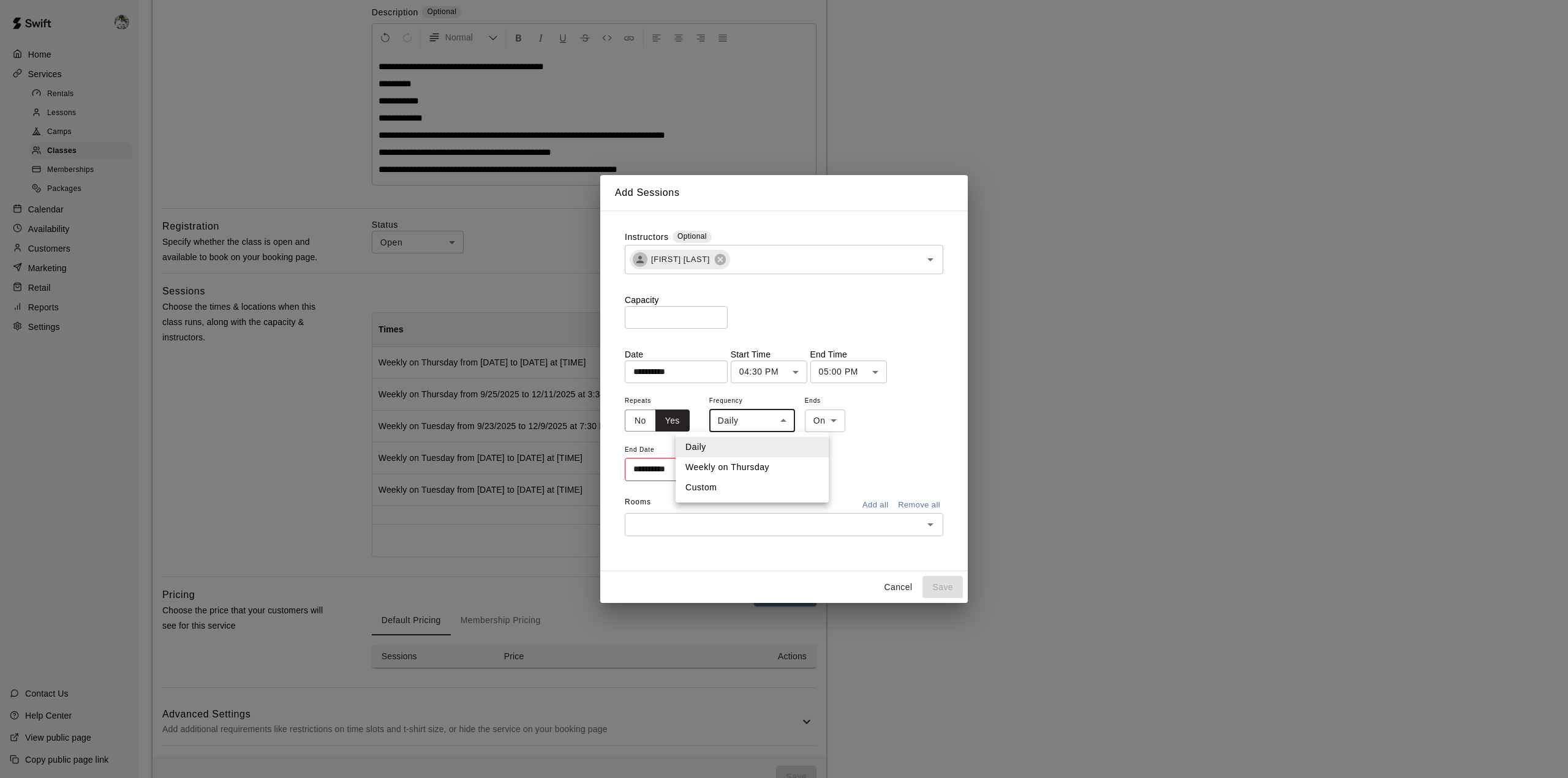 click on "**********" at bounding box center (784, 288) 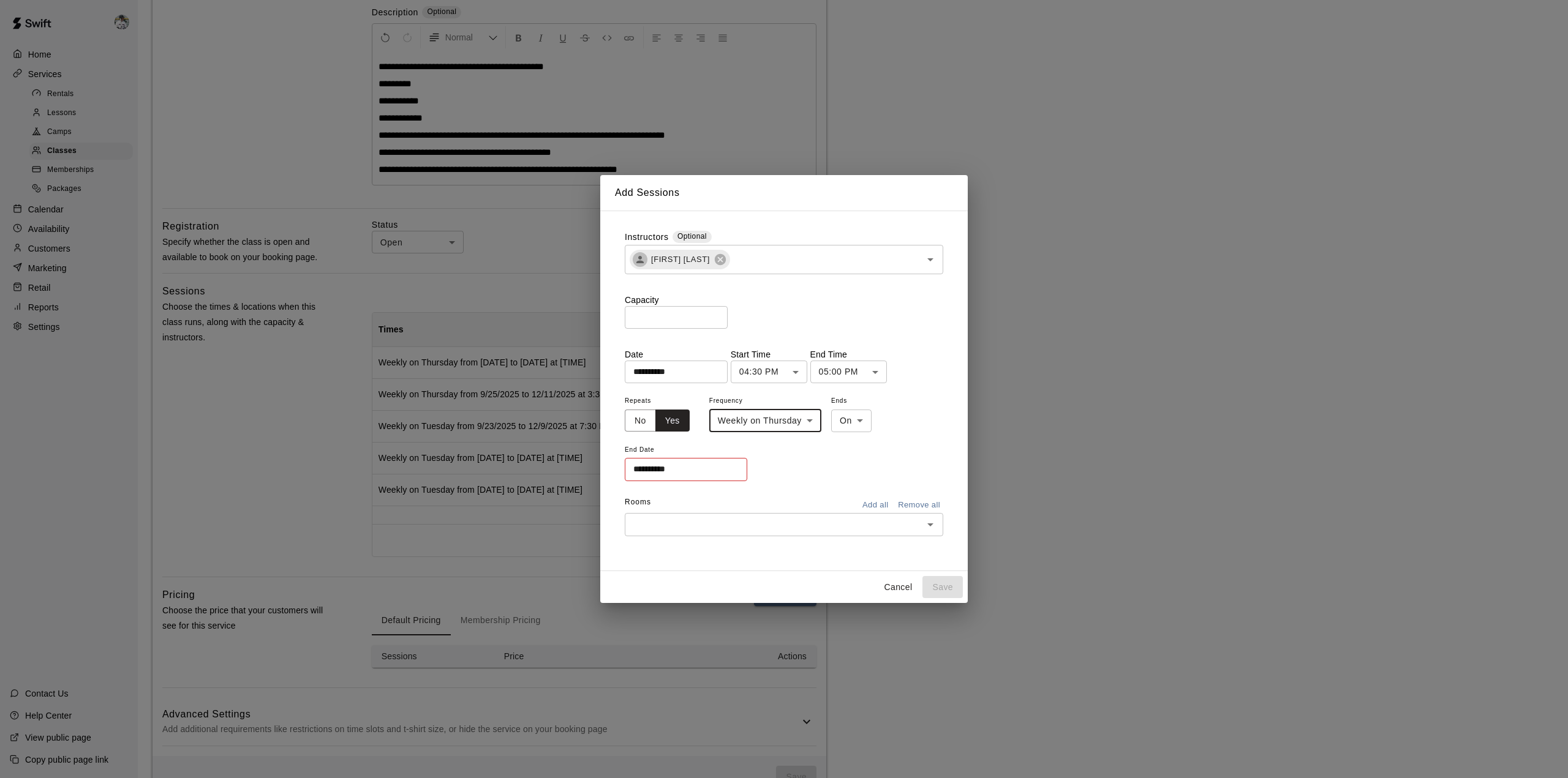 click on "**********" at bounding box center [682, 469] 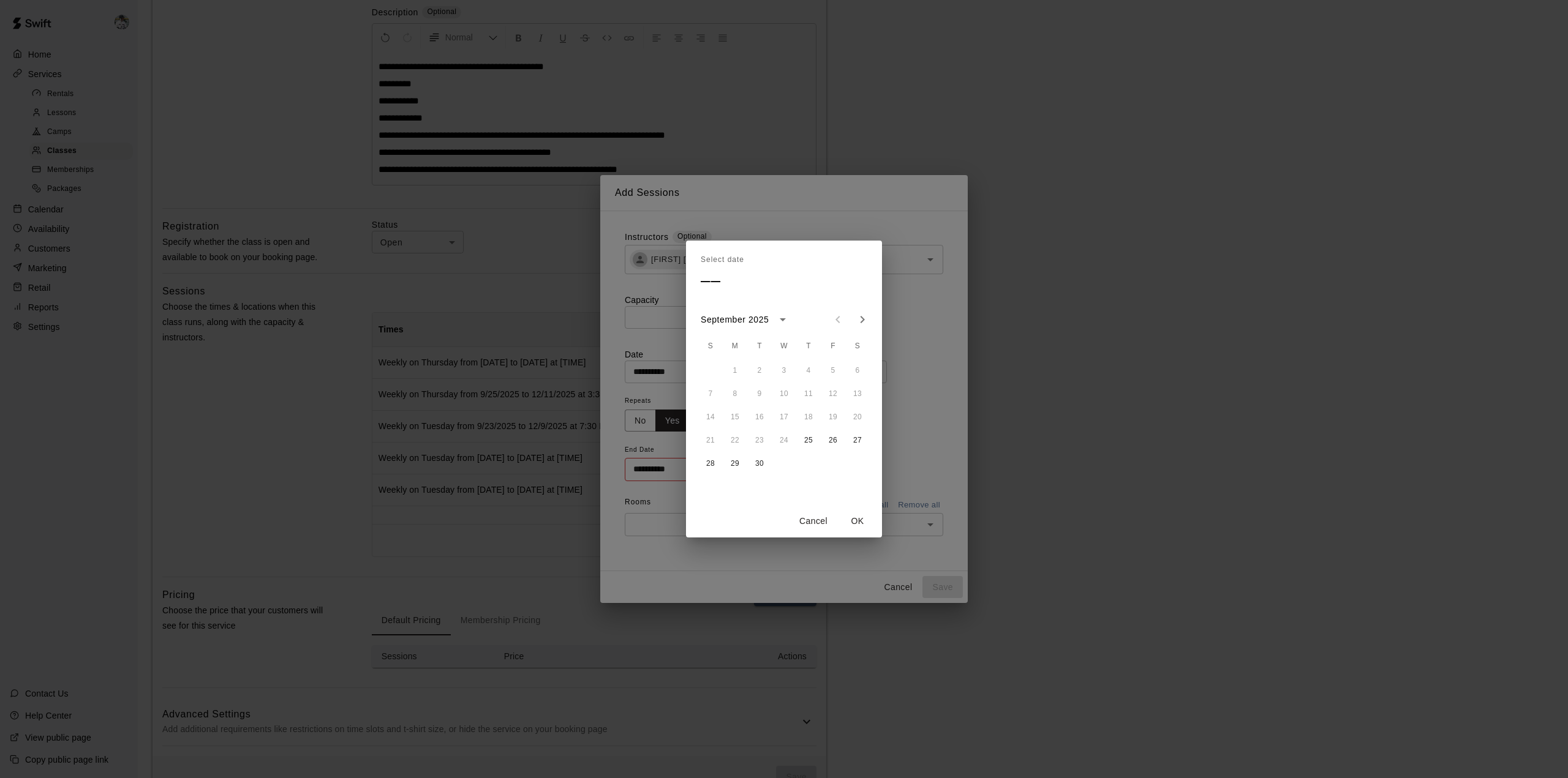 click 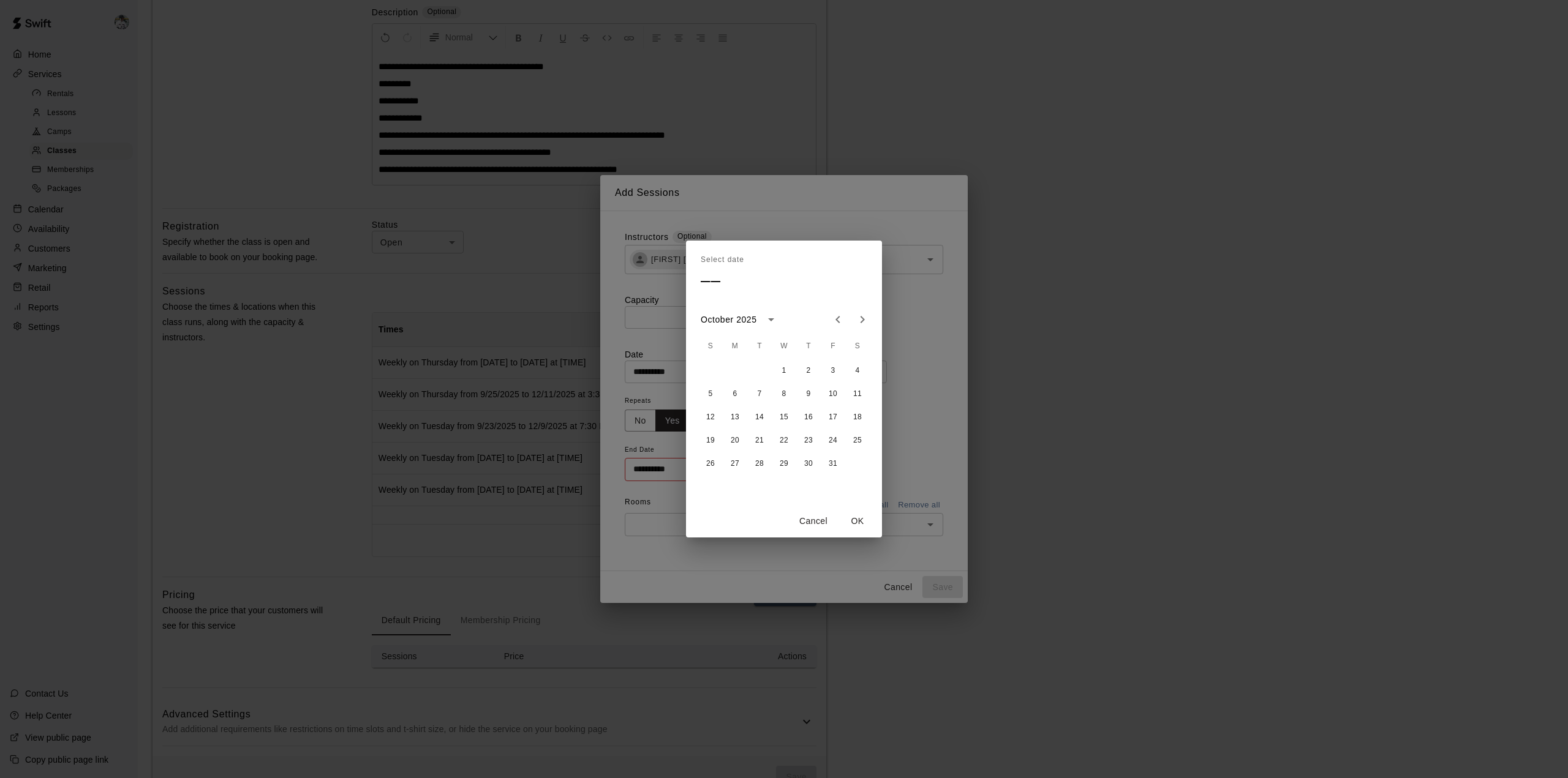 click 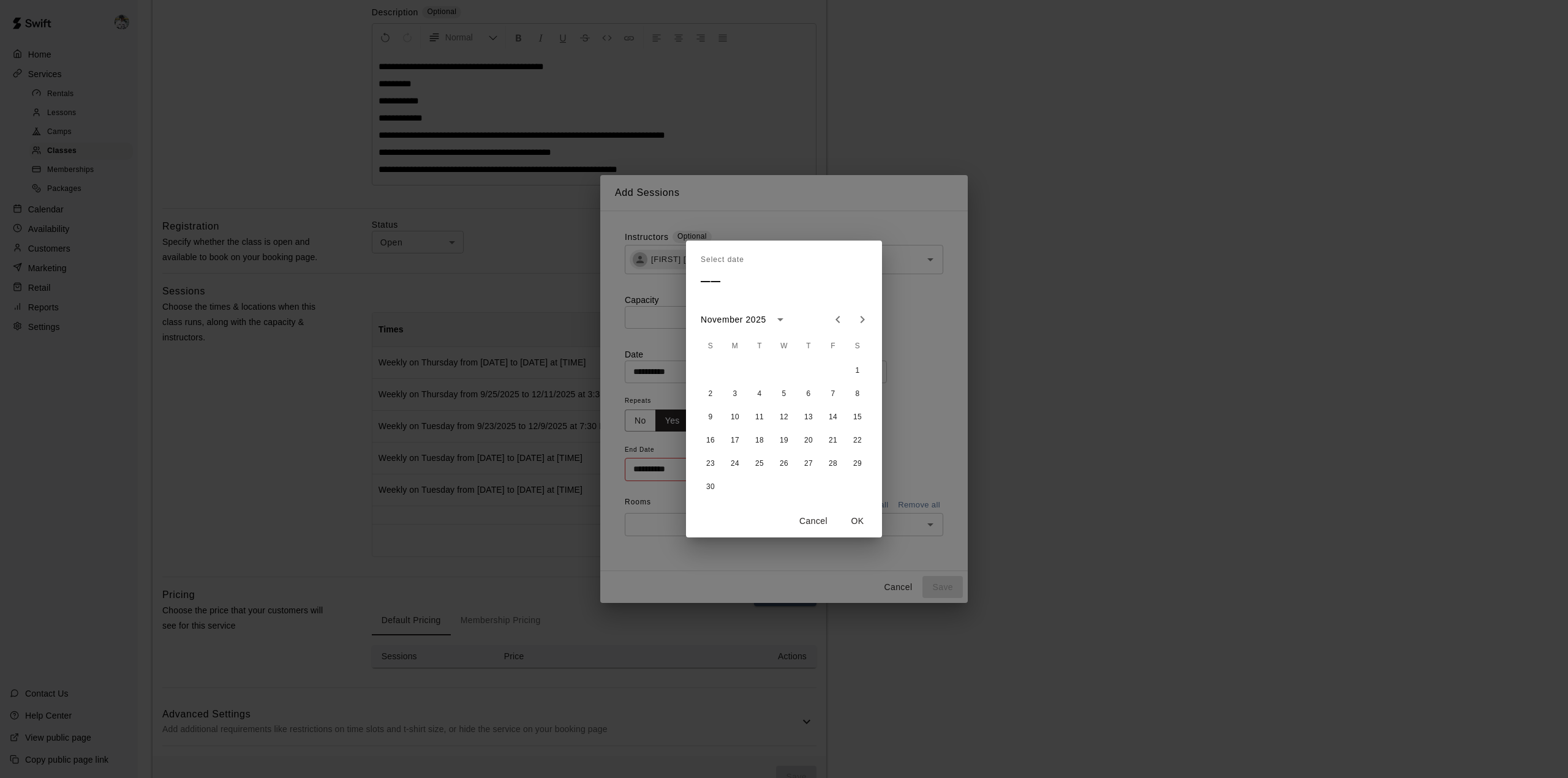 click 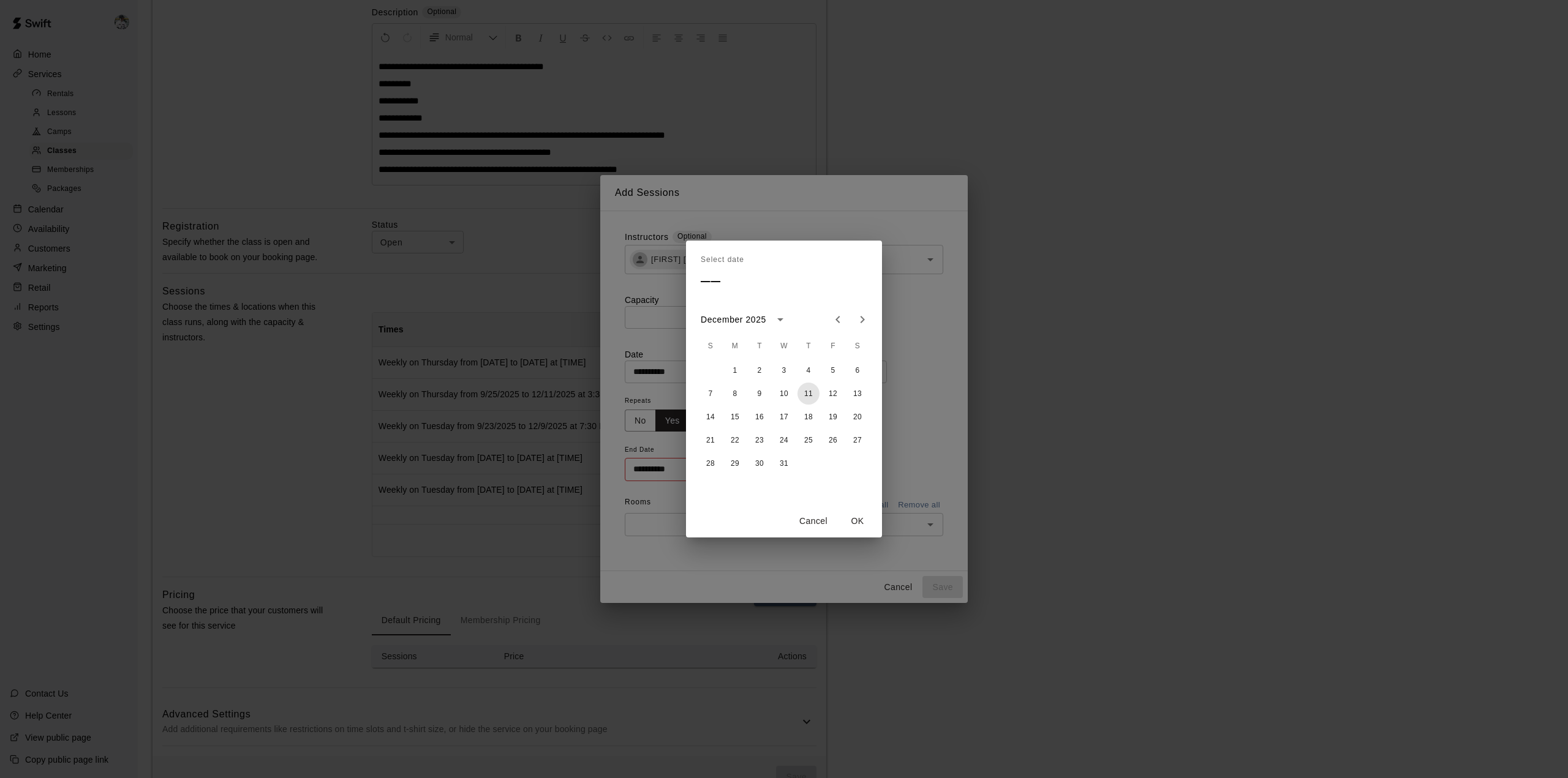 click on "11" at bounding box center [809, 394] 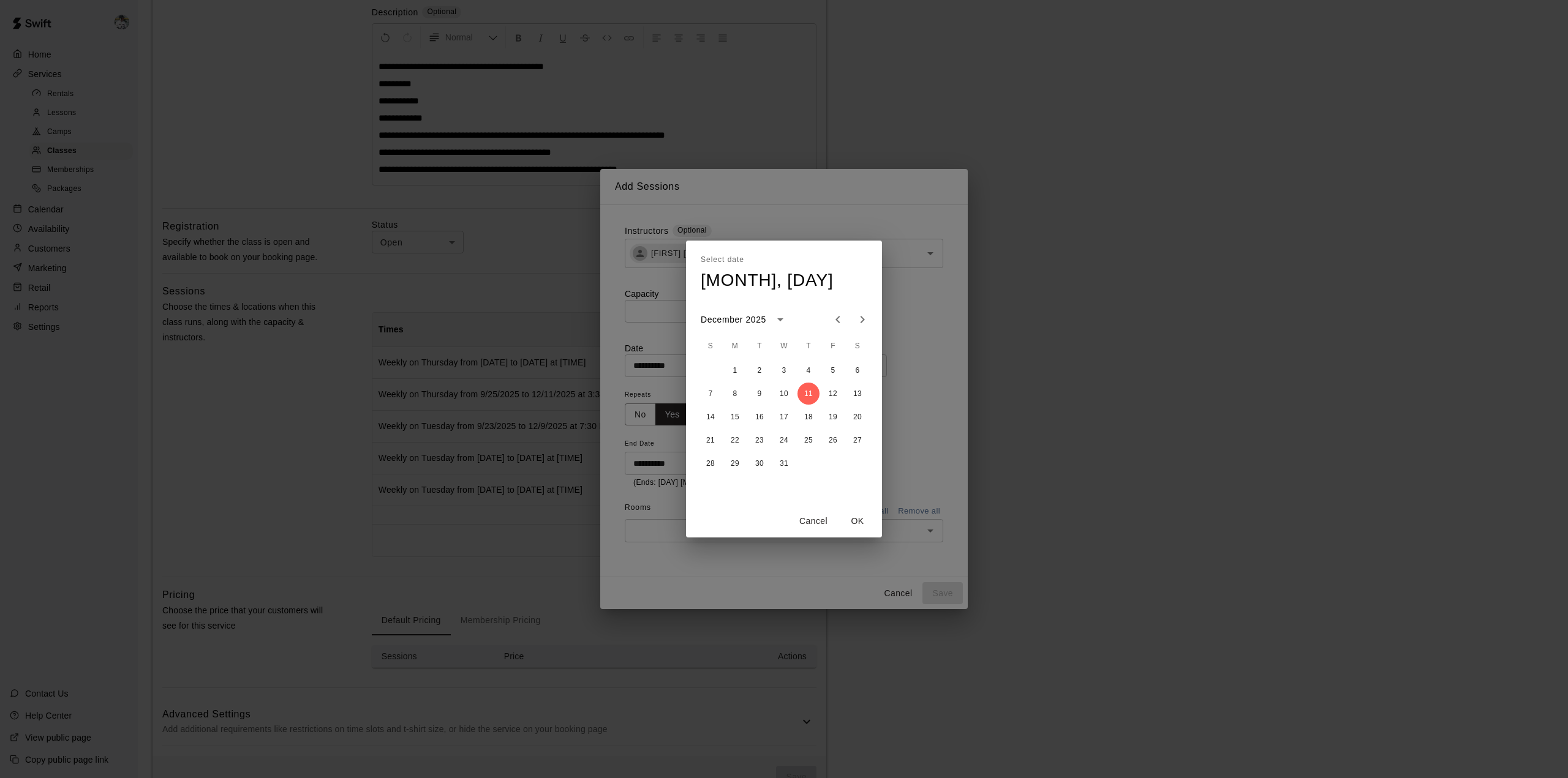 click on "OK" at bounding box center [858, 521] 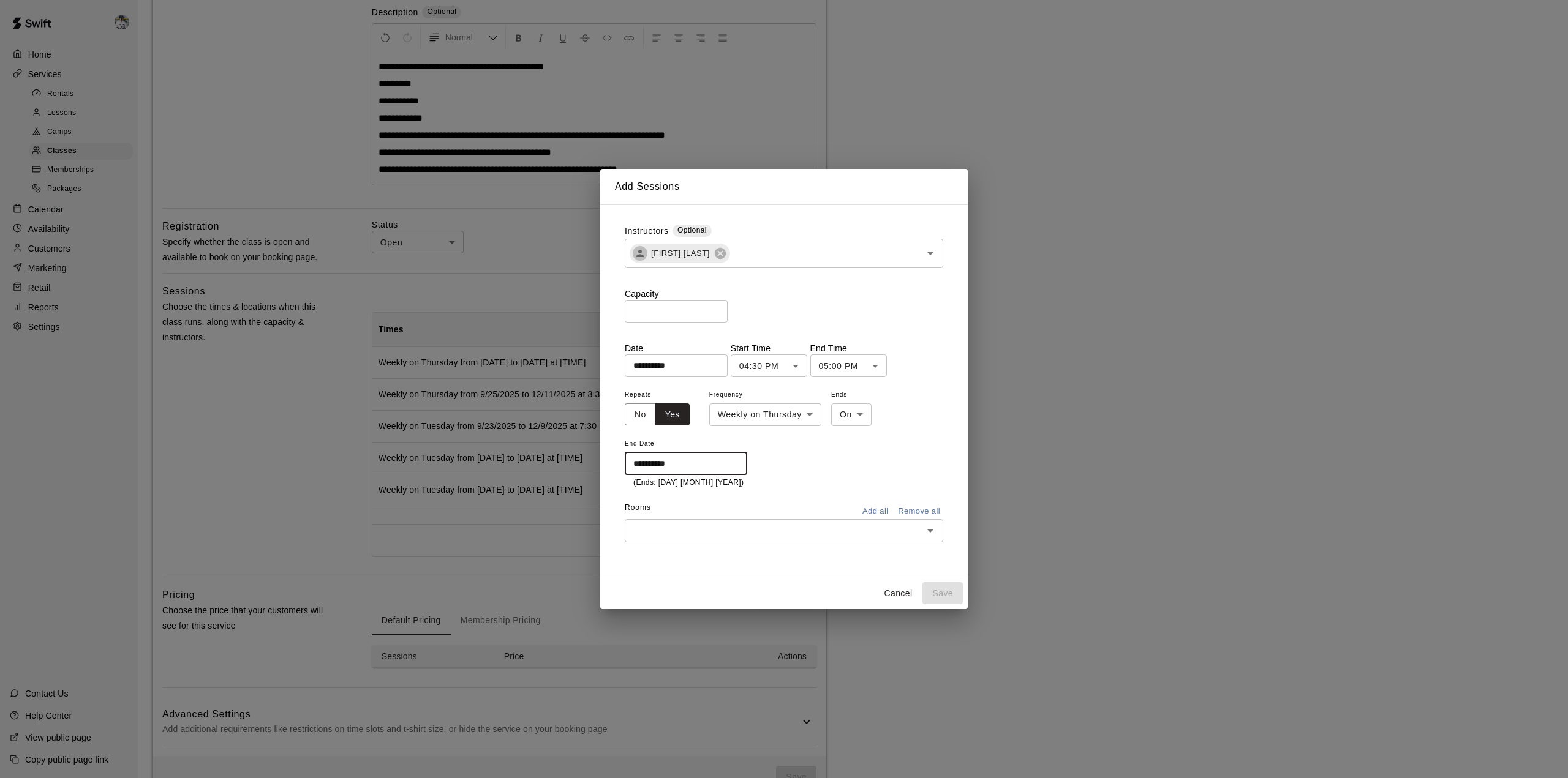 click at bounding box center (774, 530) 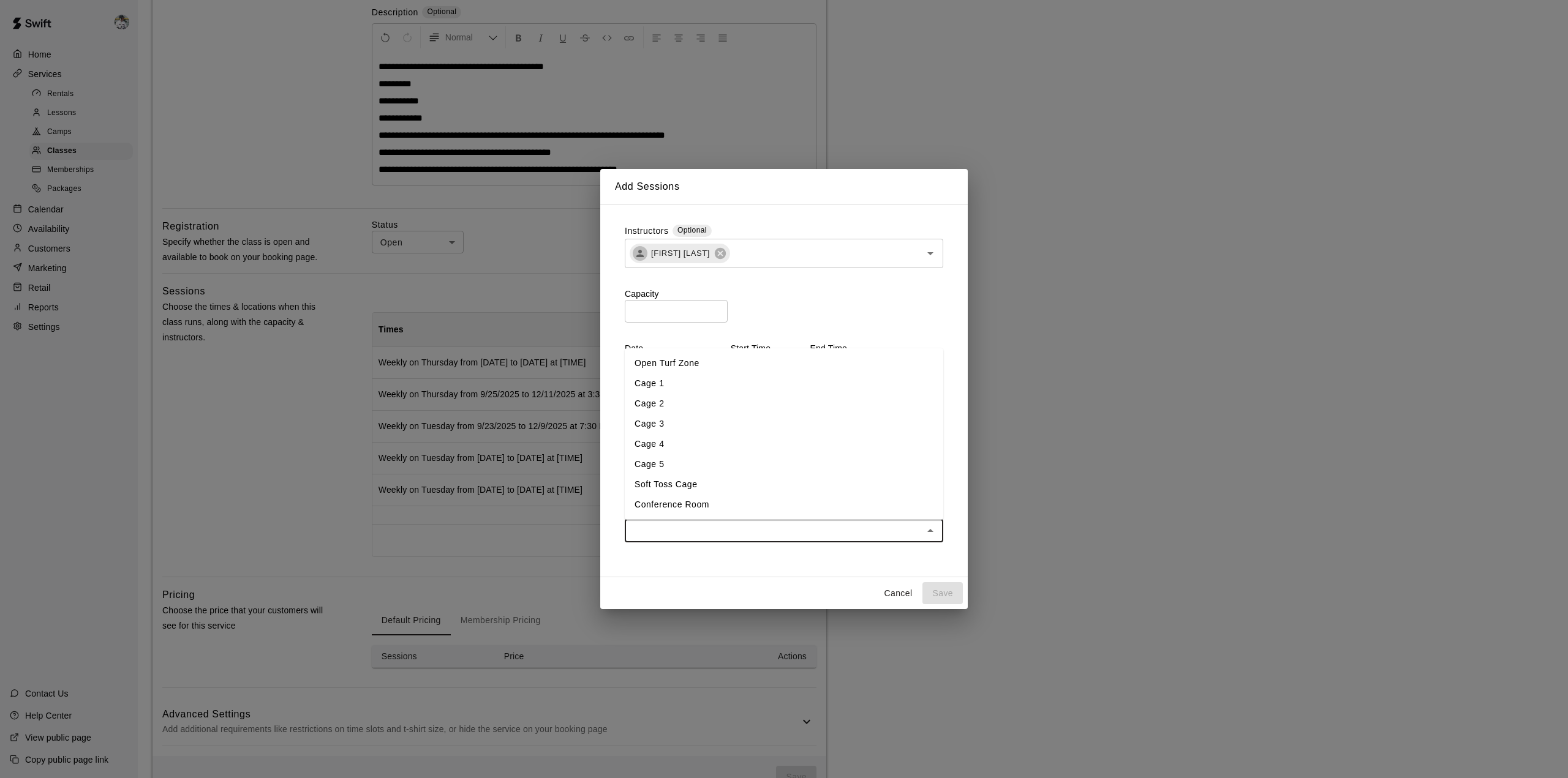 click on "Cage 4" at bounding box center [784, 444] 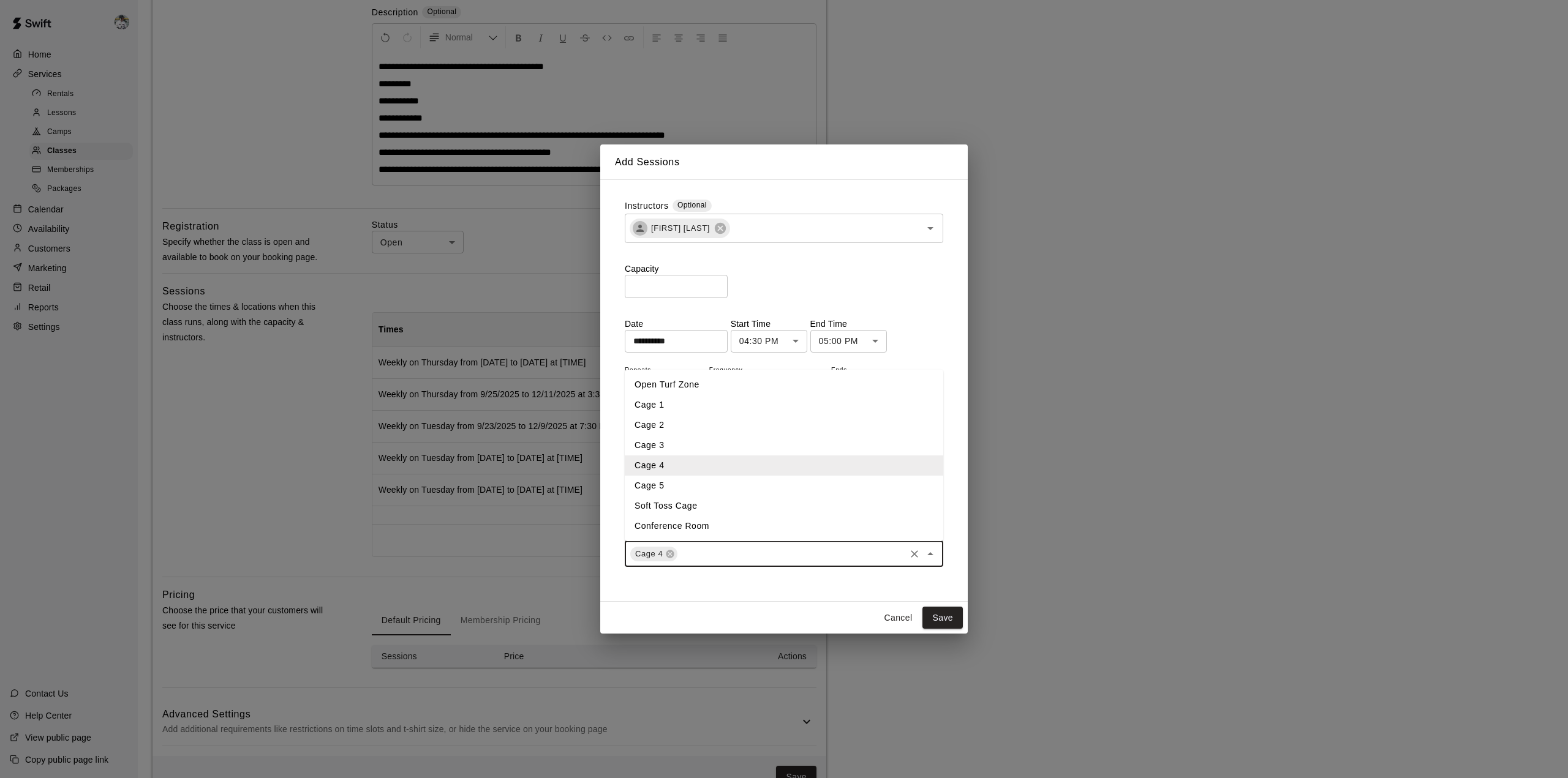 click at bounding box center [791, 553] 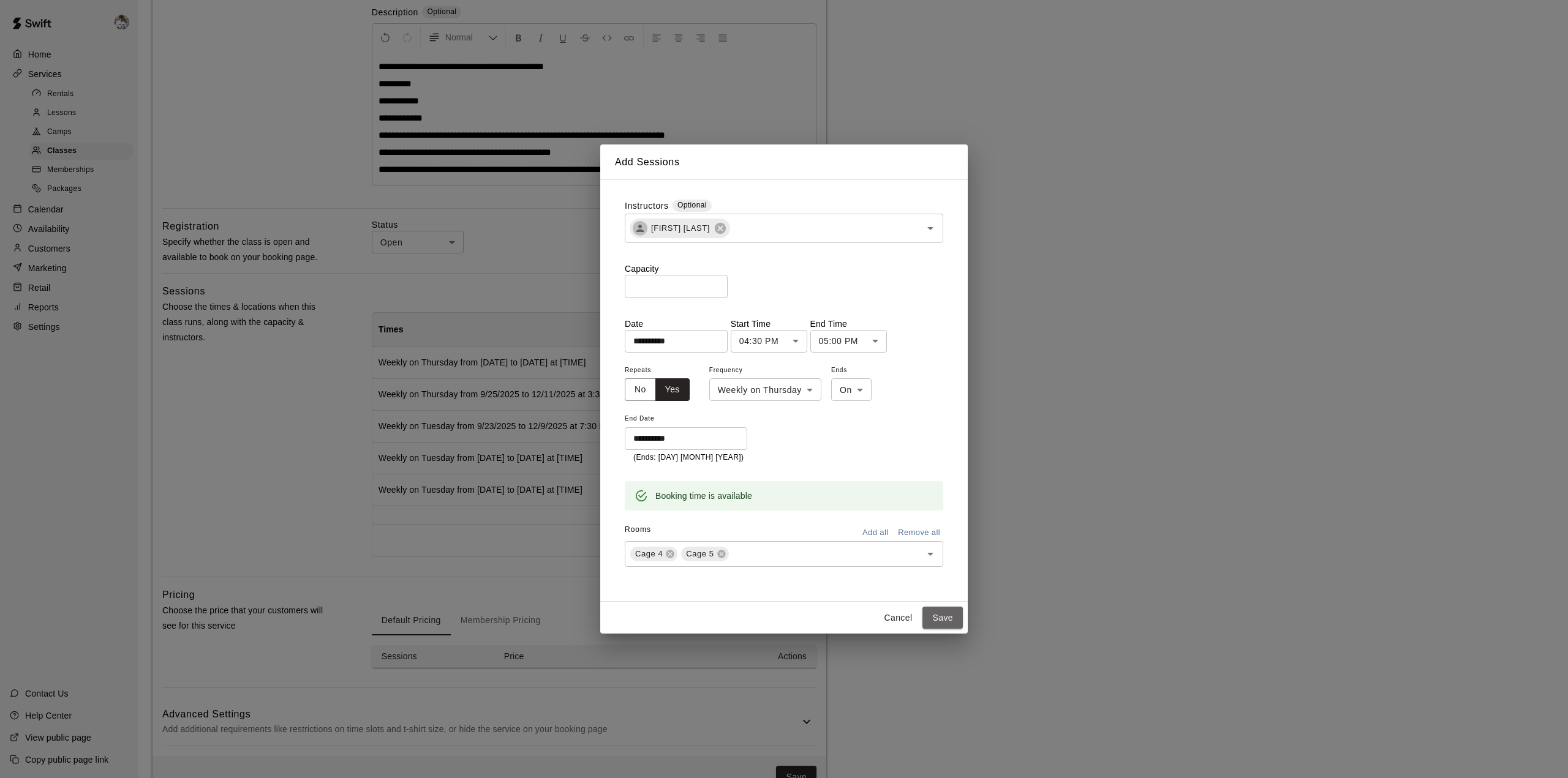 click on "Save" at bounding box center [943, 618] 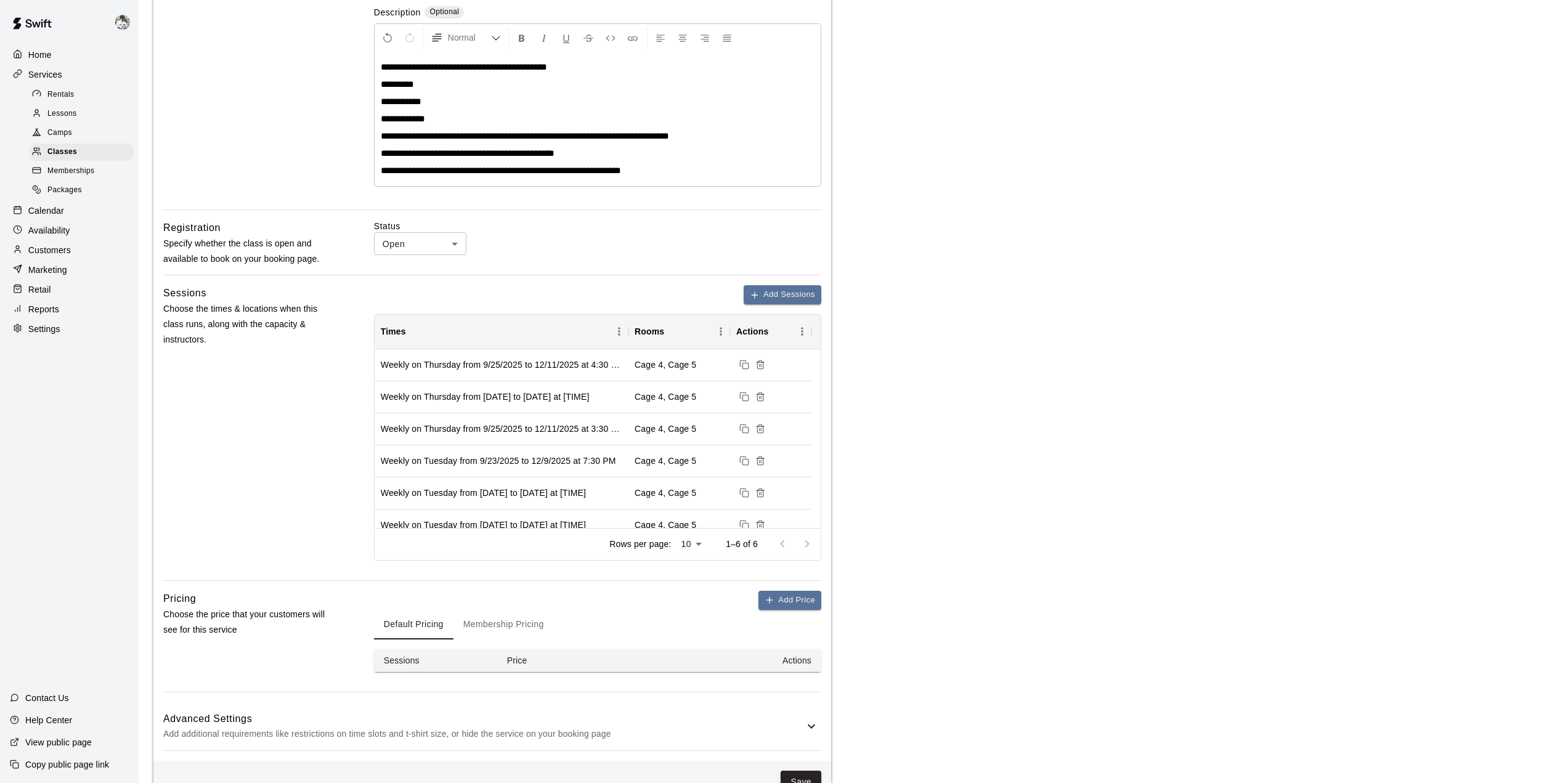 scroll, scrollTop: 274, scrollLeft: 0, axis: vertical 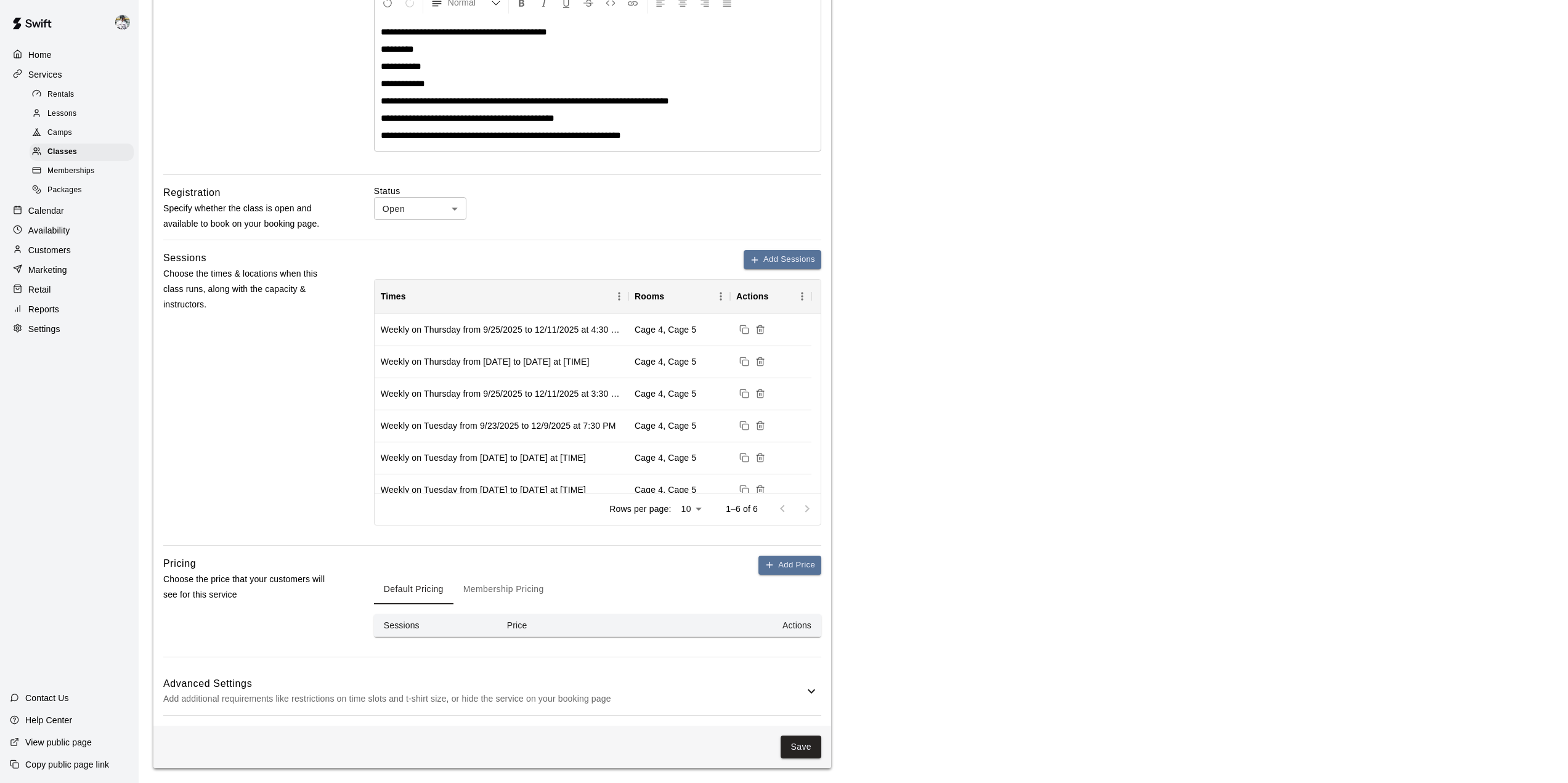 click on "Add Price" at bounding box center (790, 565) 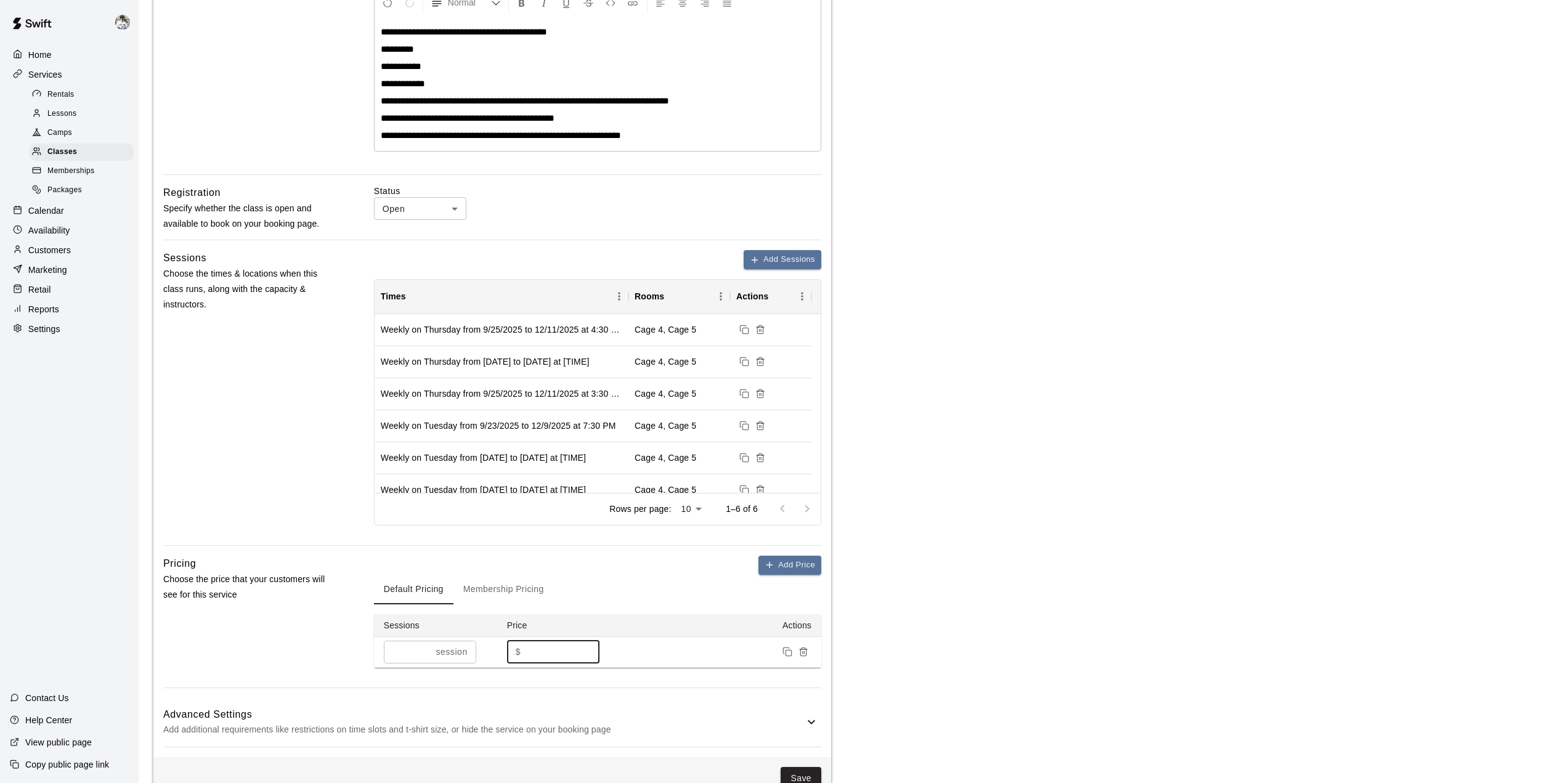 drag, startPoint x: 530, startPoint y: 654, endPoint x: 514, endPoint y: 656, distance: 16.124515 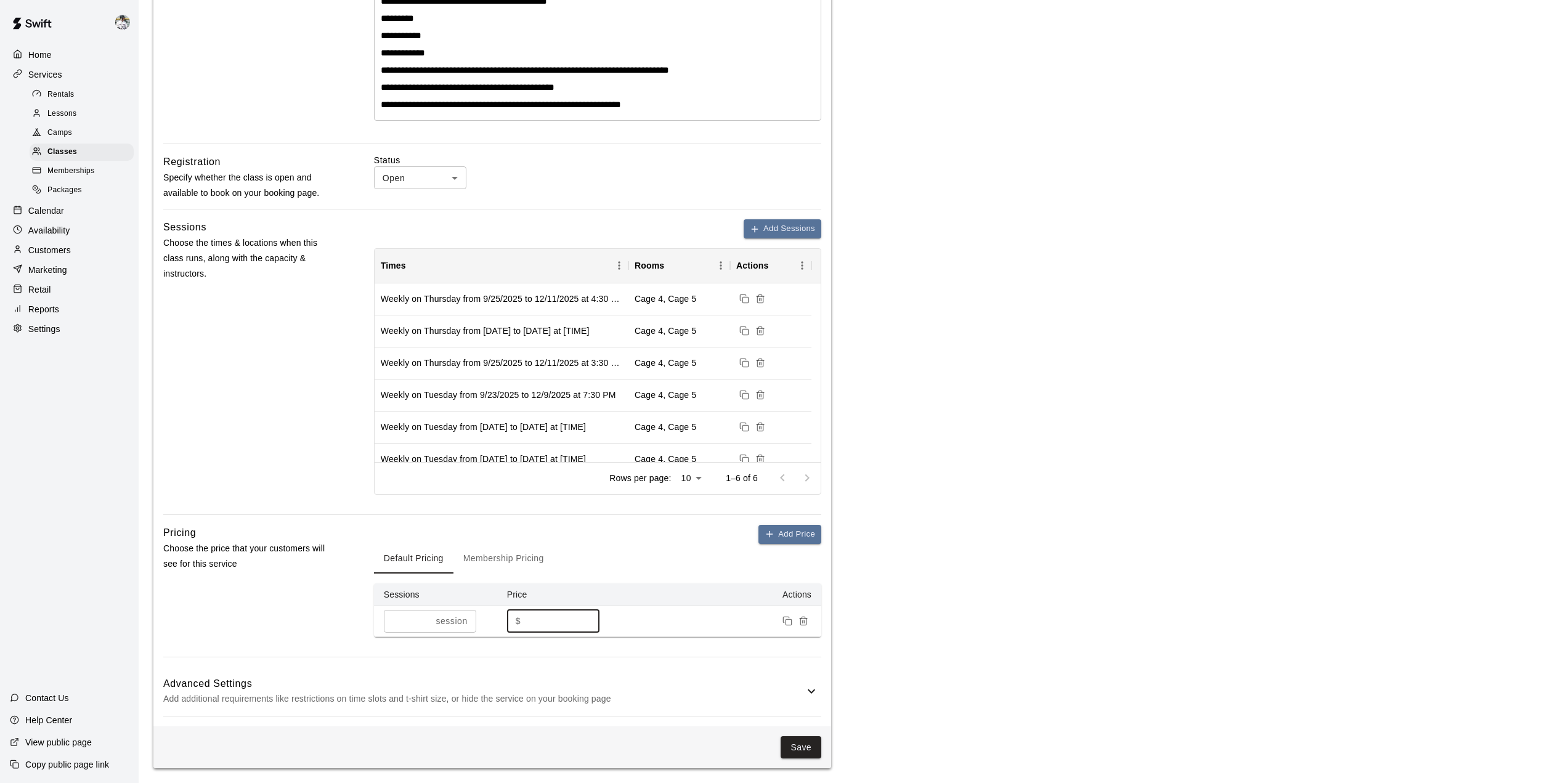 type on "**" 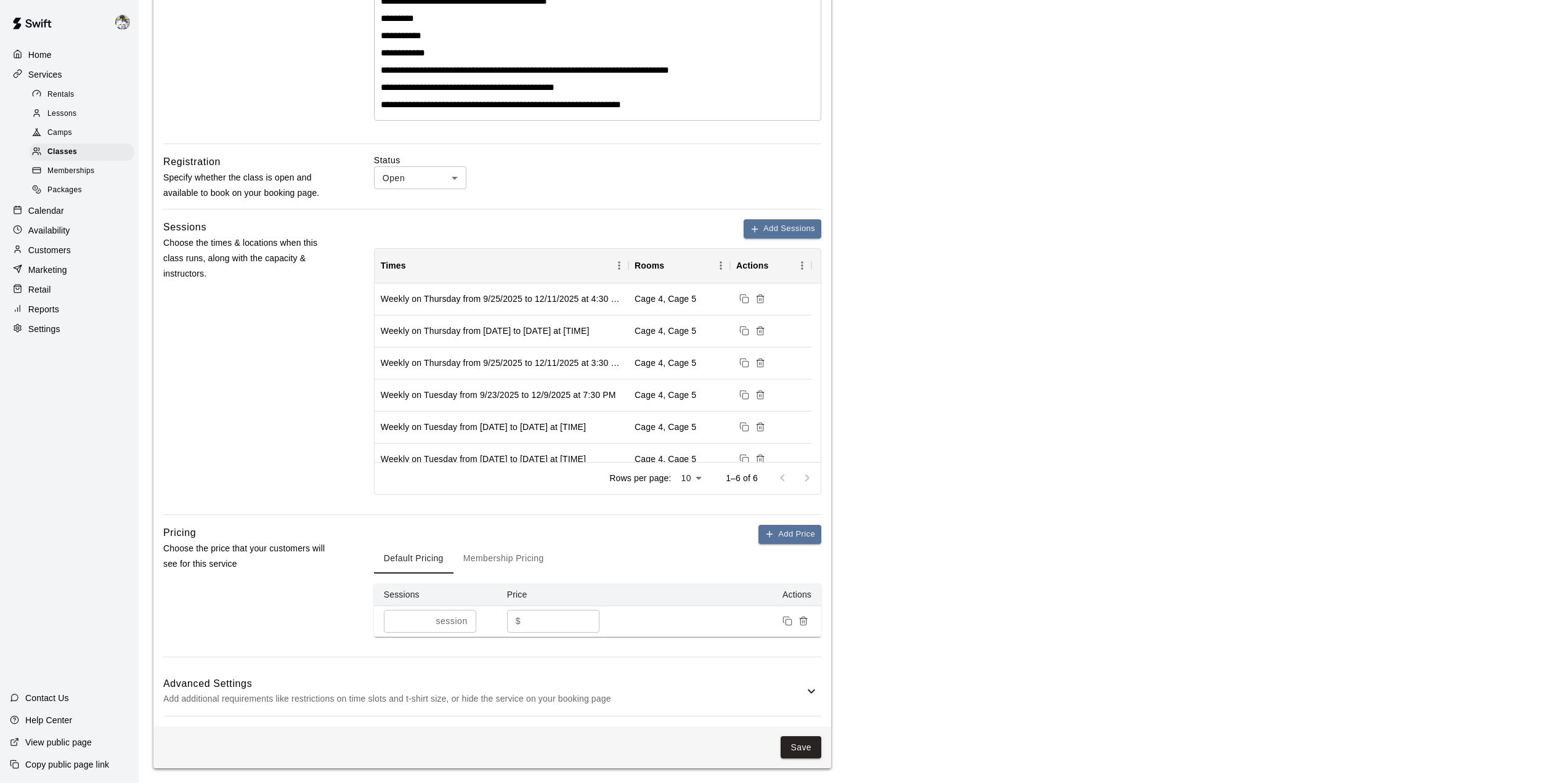 scroll, scrollTop: 0, scrollLeft: 0, axis: both 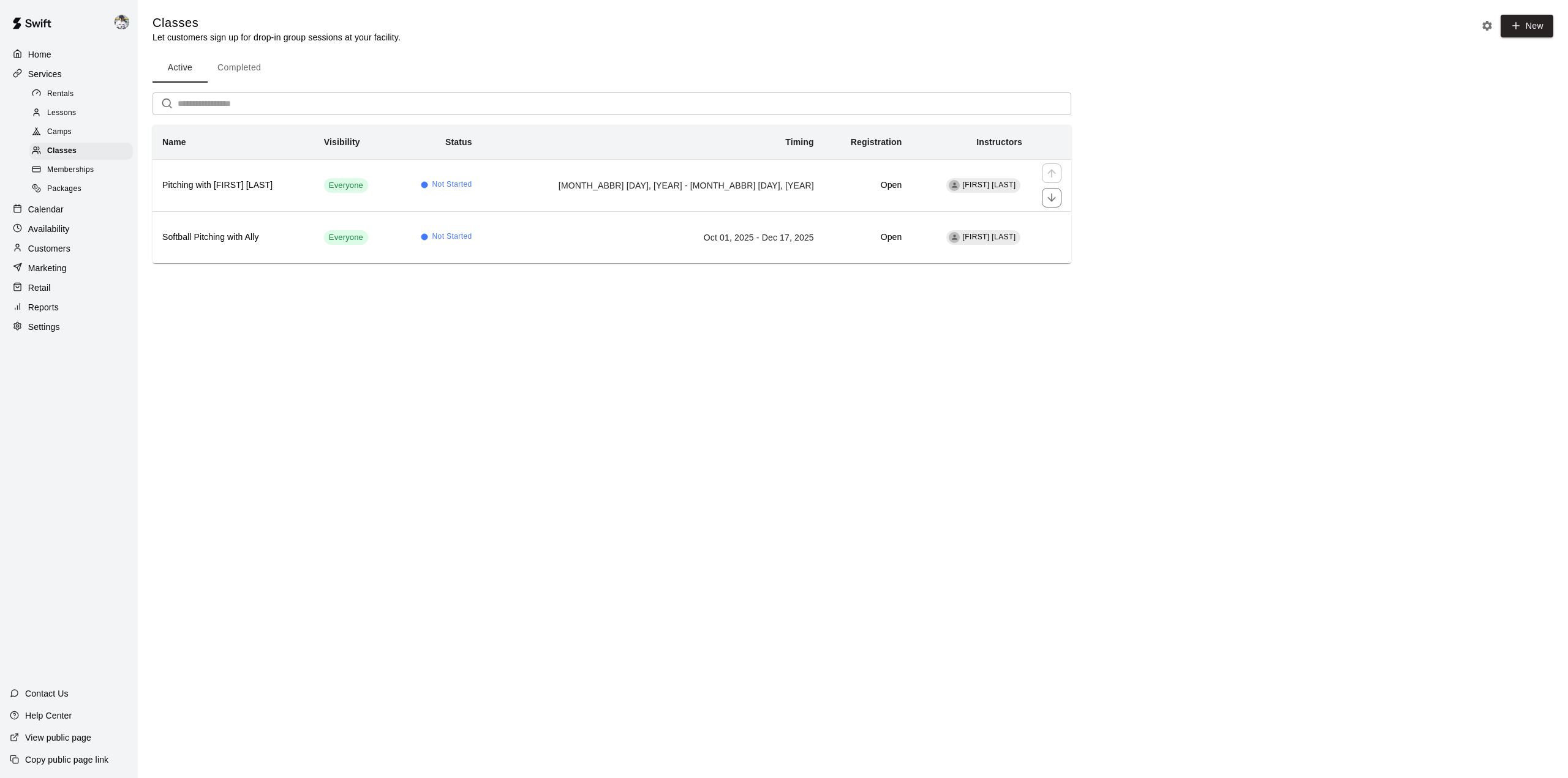 click on "Pitching with [FIRST] [LAST]" at bounding box center (233, 185) 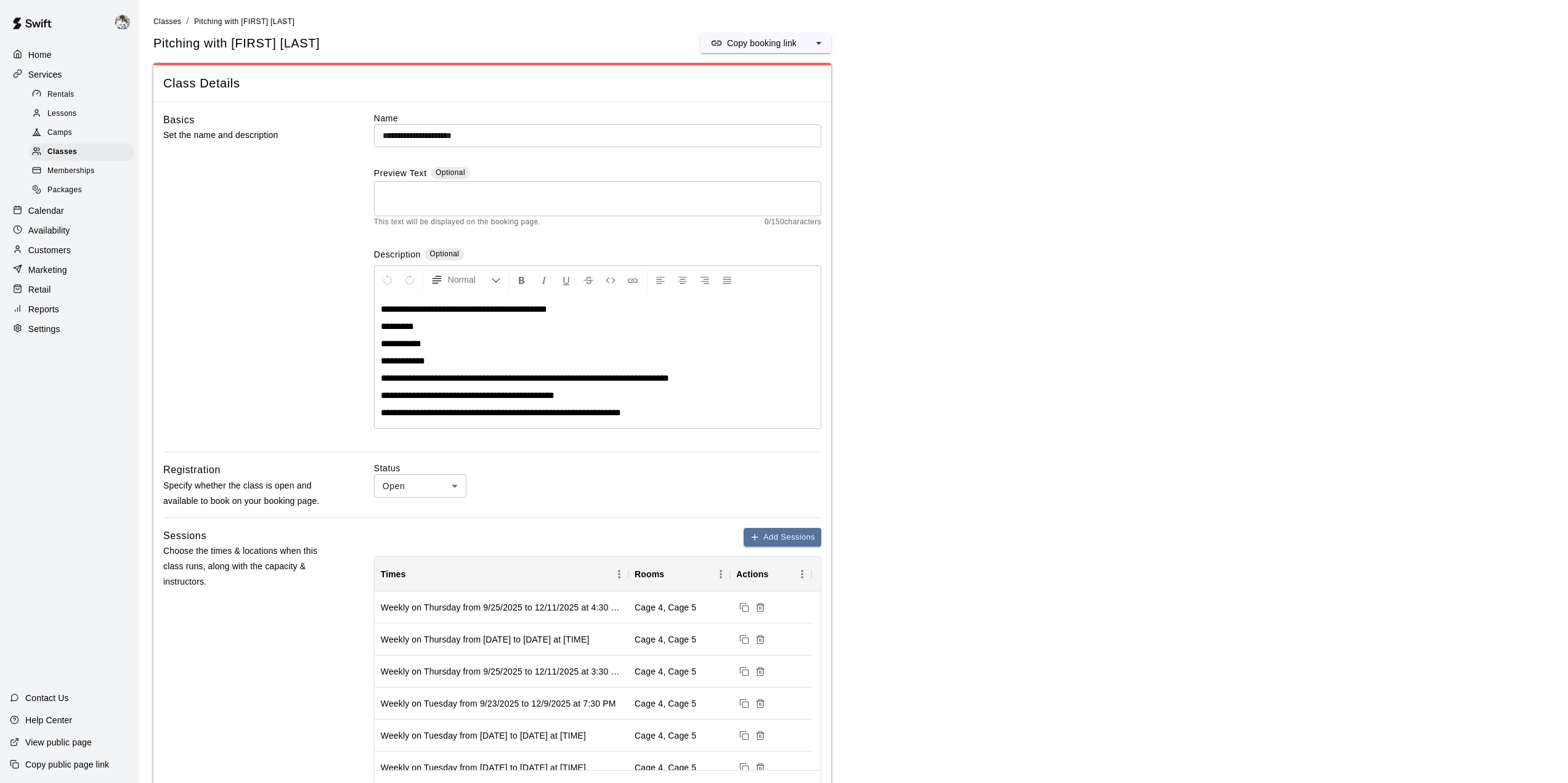 click on "**********" at bounding box center [598, 136] 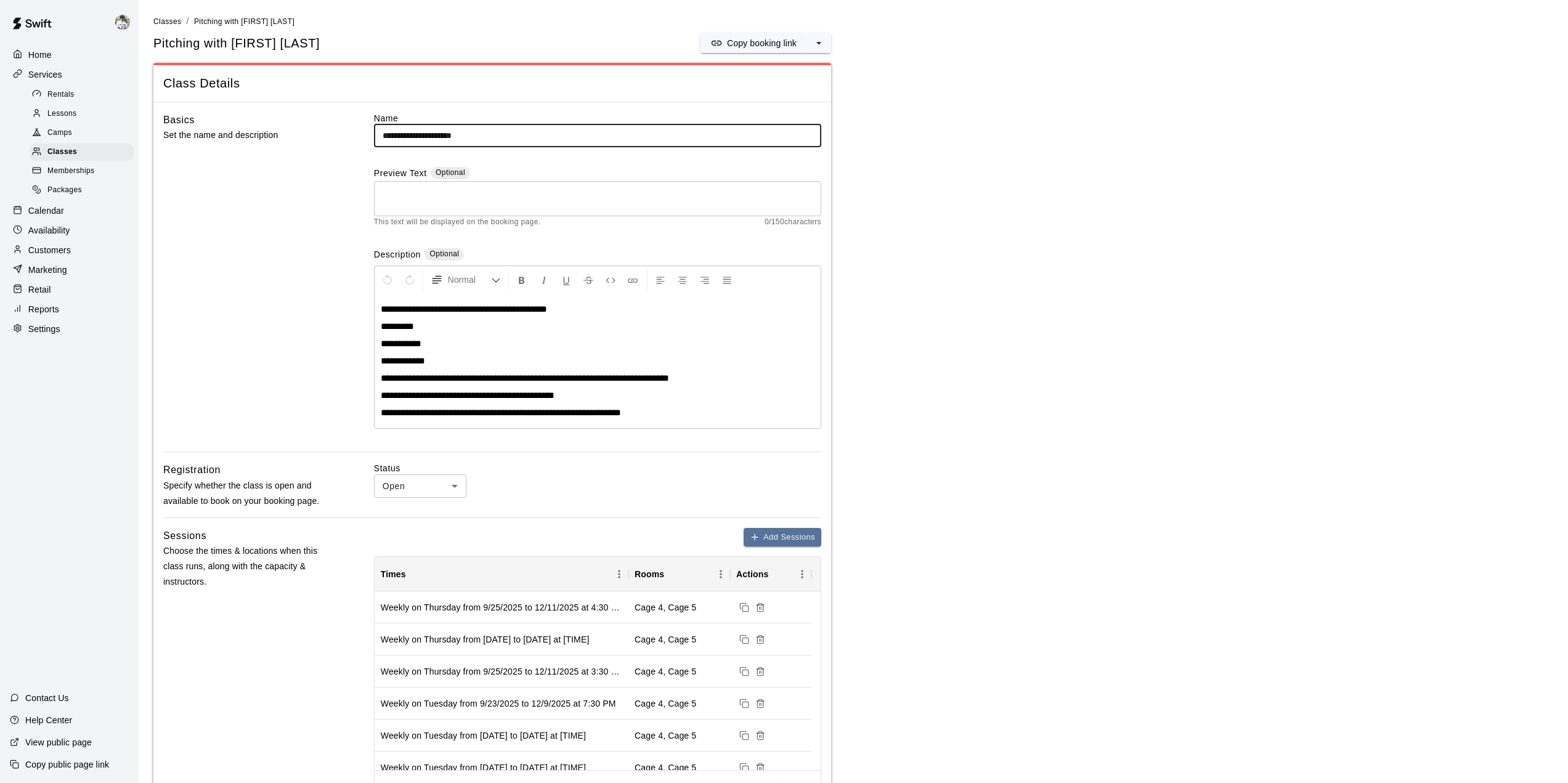 click on "Preview Text Optional" at bounding box center [598, 174] 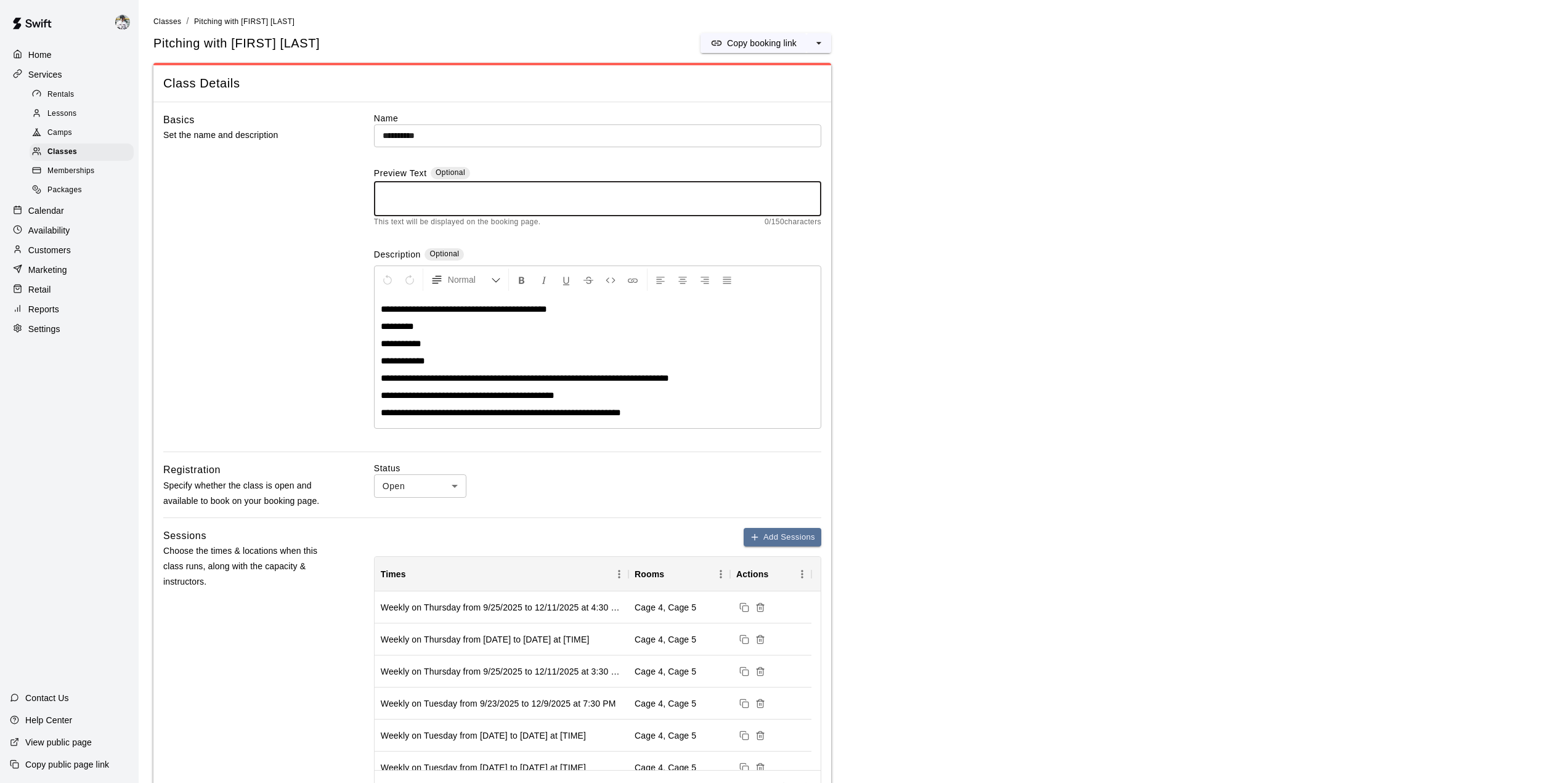 click on "**********" at bounding box center [598, 136] 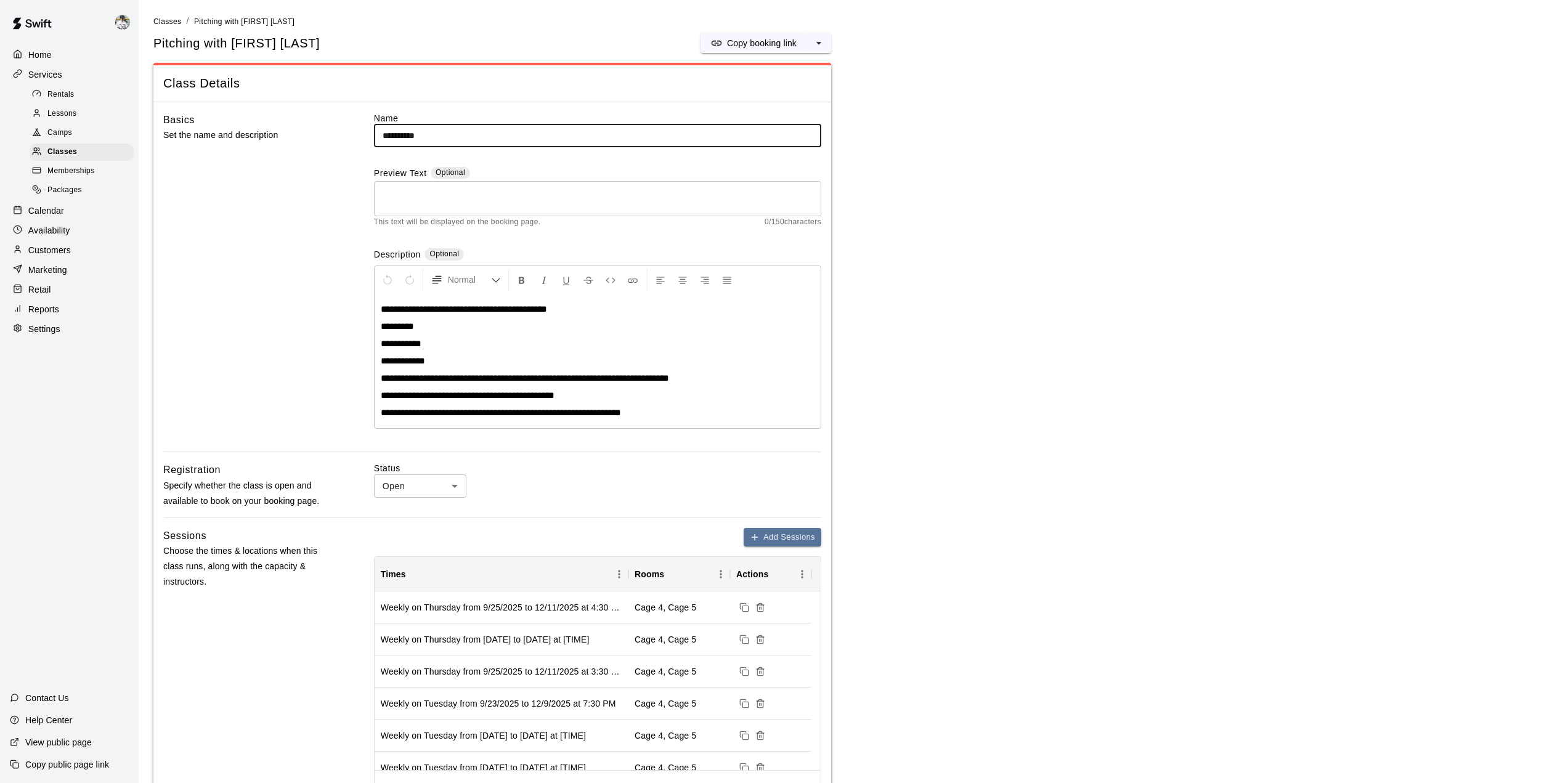 type on "**********" 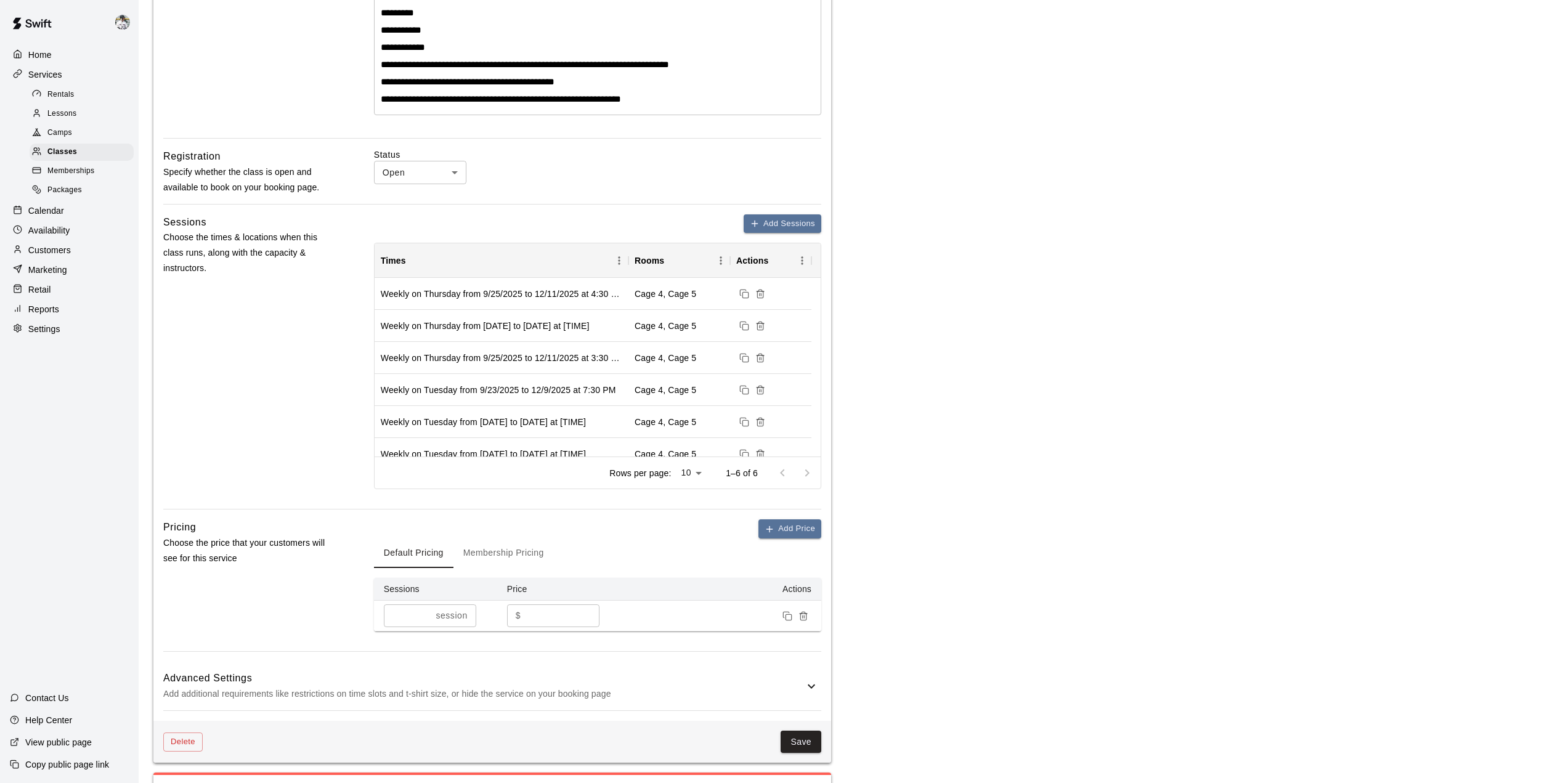 scroll, scrollTop: 551, scrollLeft: 0, axis: vertical 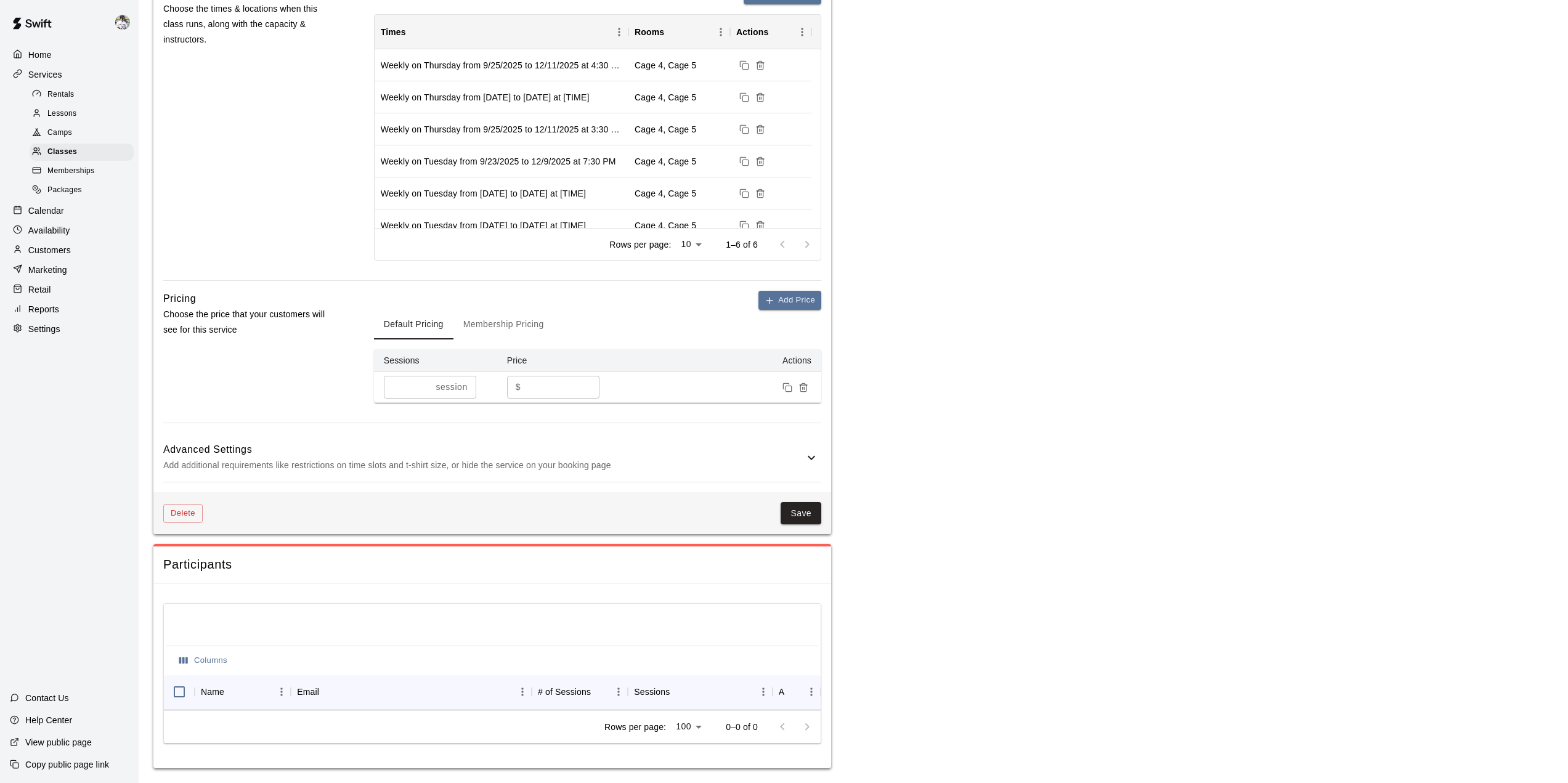 click on "Save" at bounding box center [801, 513] 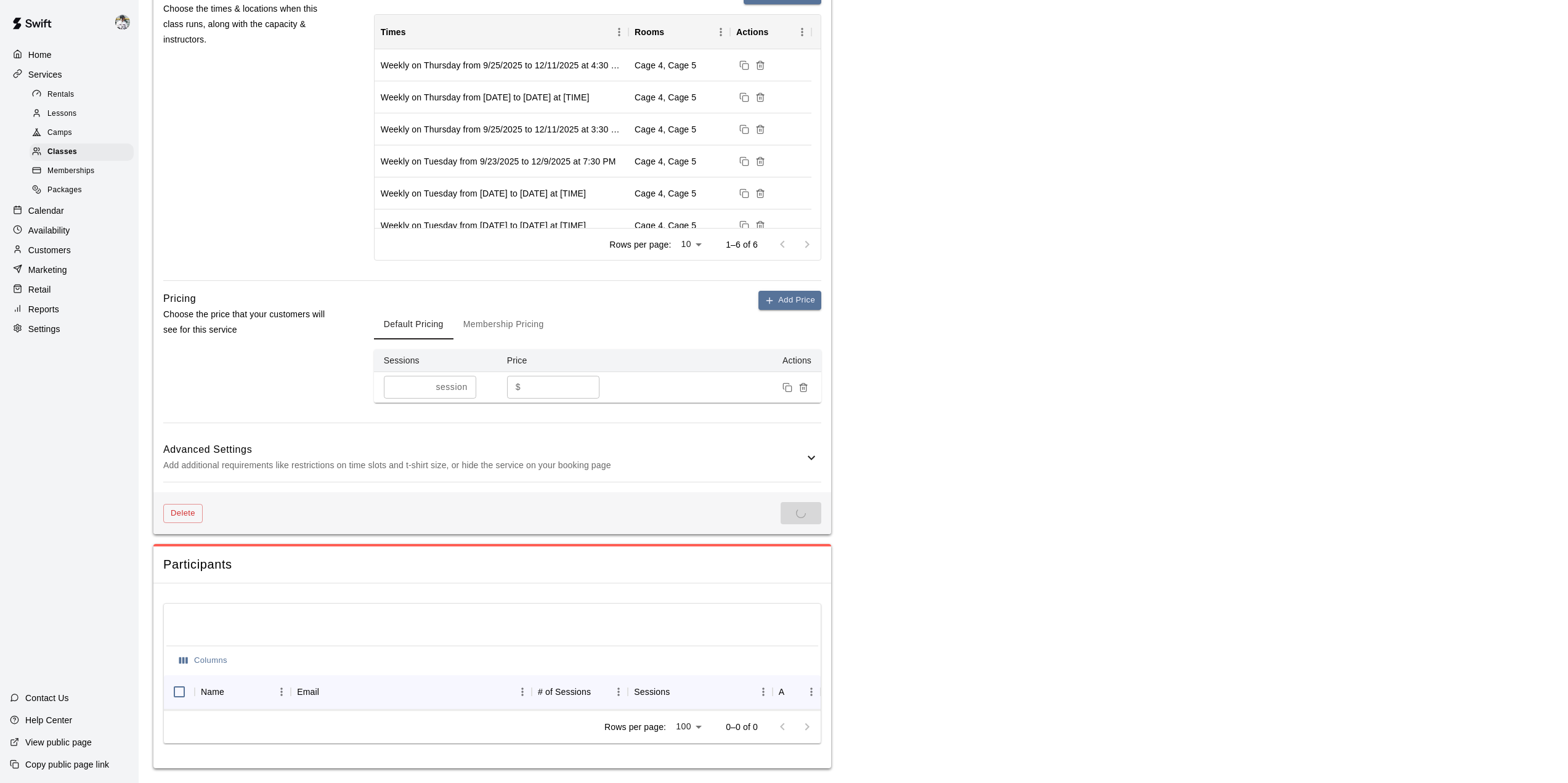 scroll, scrollTop: 0, scrollLeft: 0, axis: both 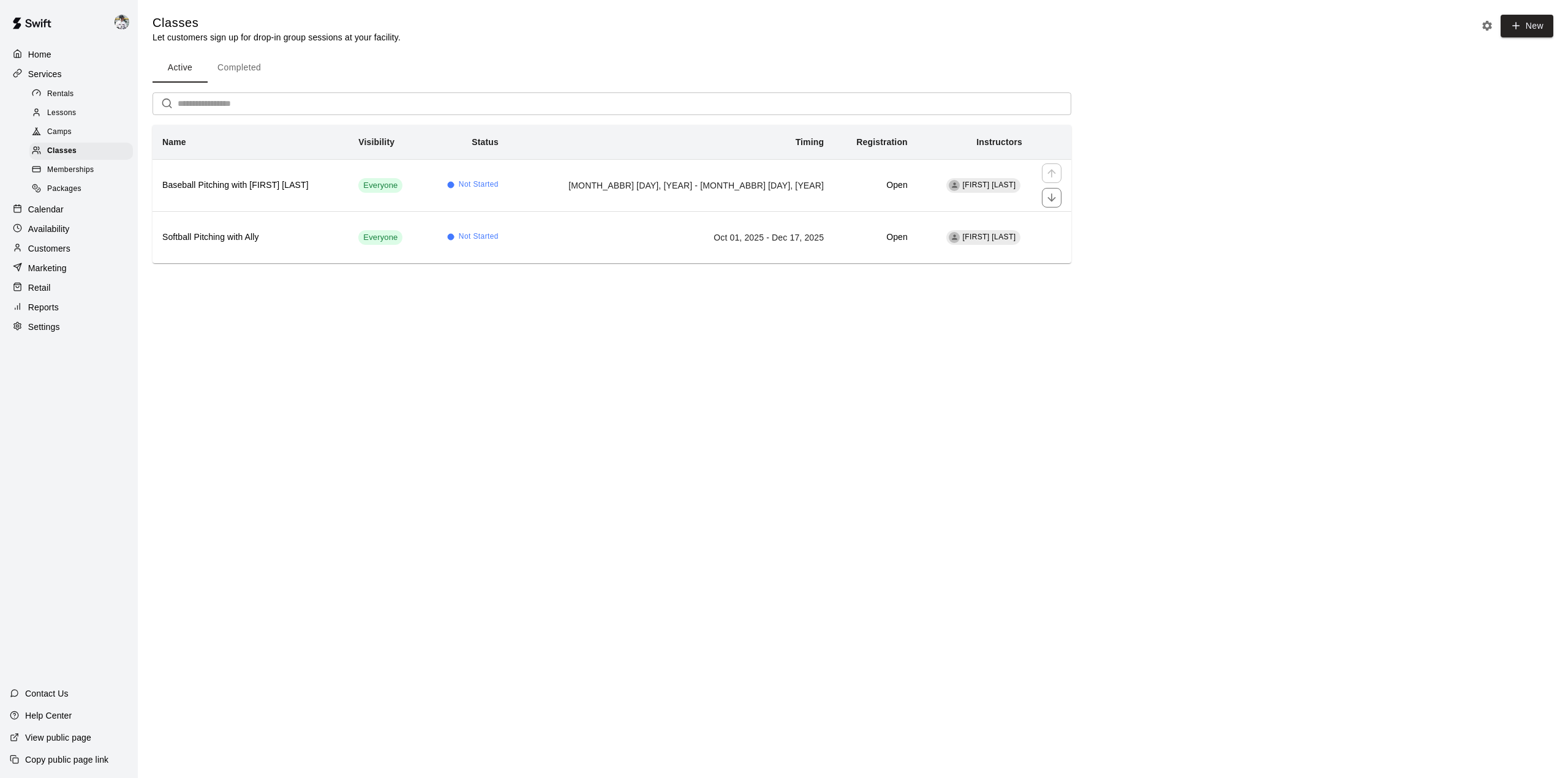 click on "Baseball Pitching with [FIRST] [LAST]" at bounding box center [251, 185] 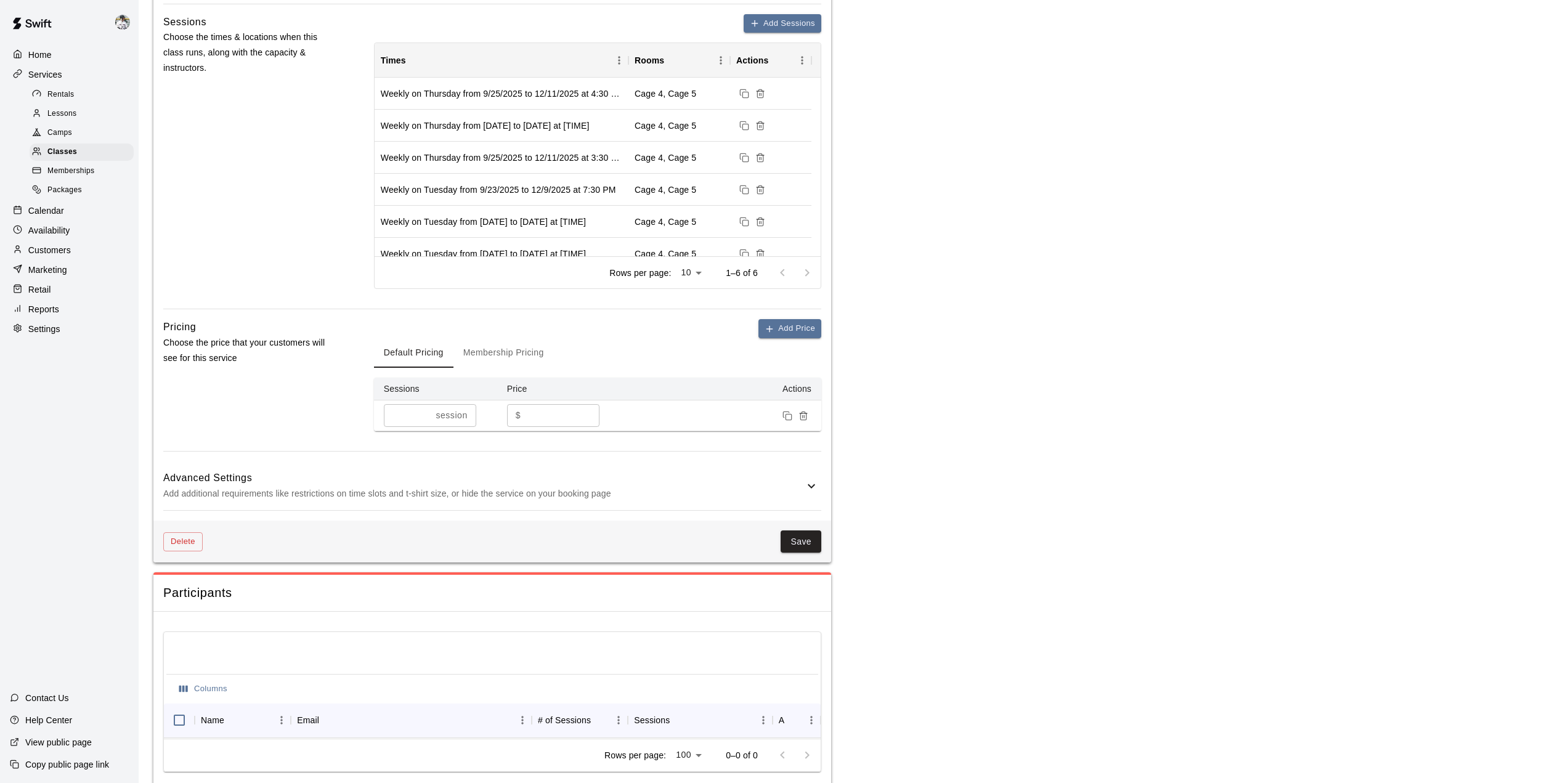 scroll, scrollTop: 551, scrollLeft: 0, axis: vertical 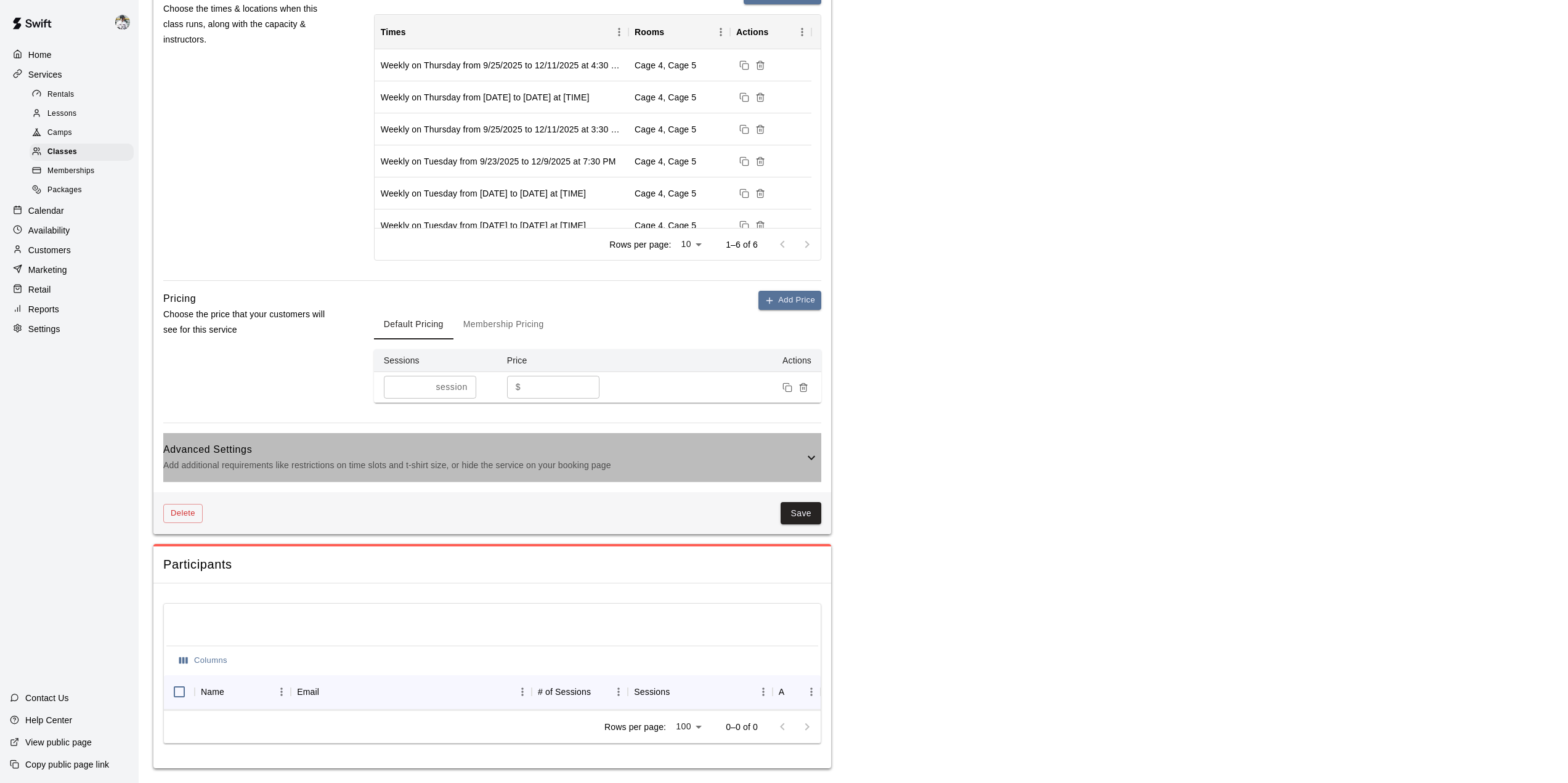 click on "Advanced Settings" at bounding box center (484, 450) 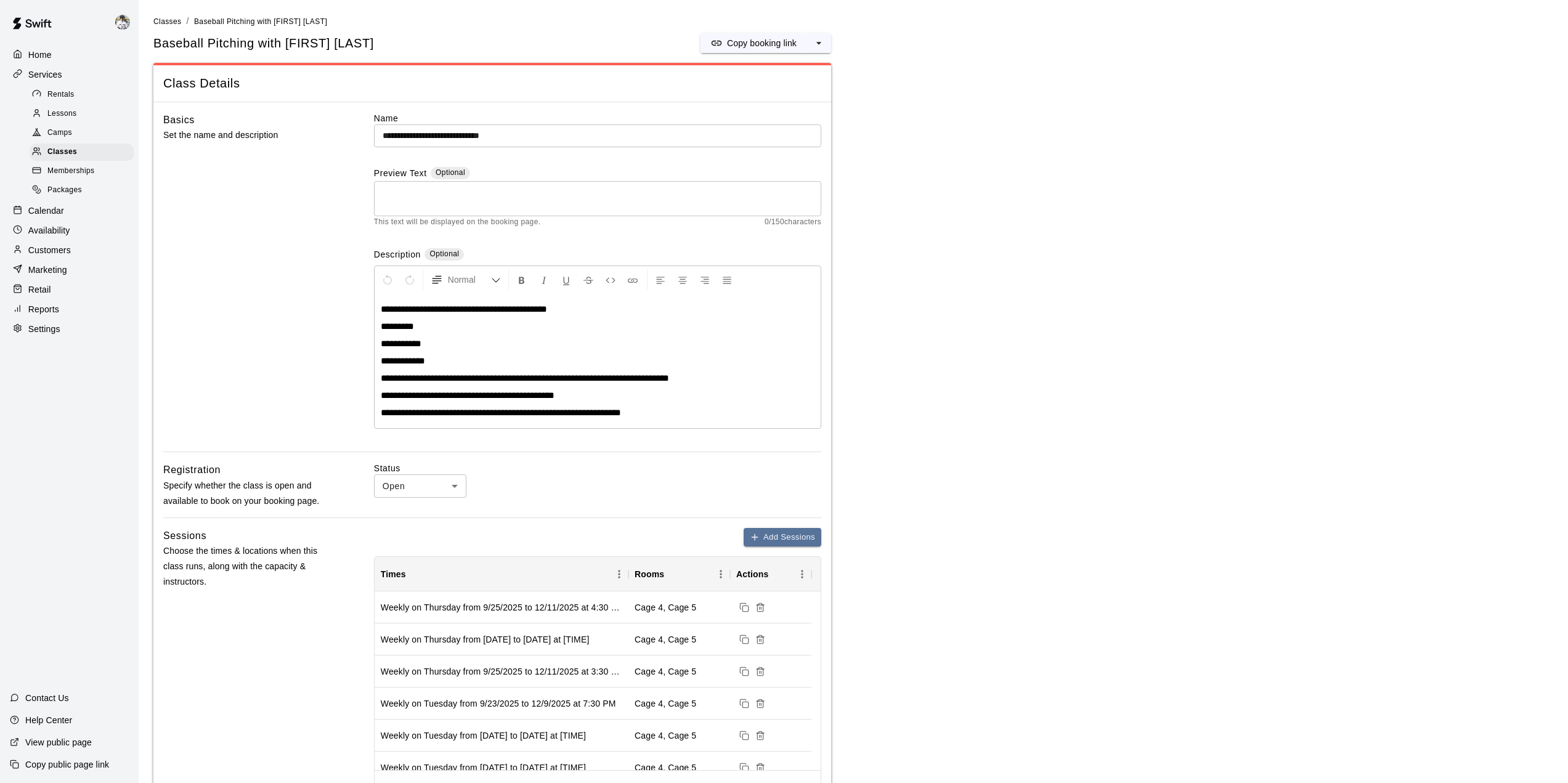 scroll, scrollTop: 551, scrollLeft: 0, axis: vertical 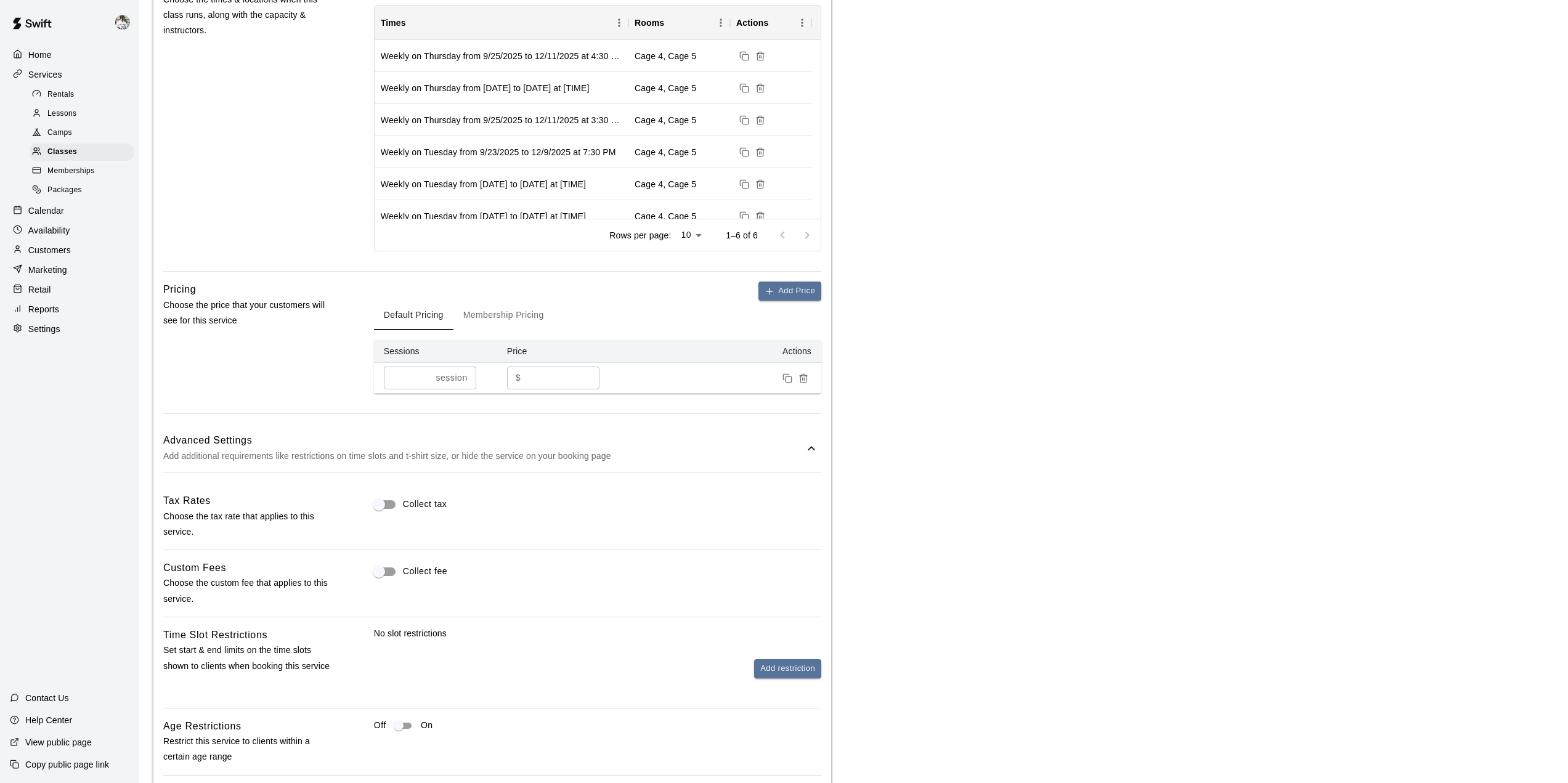 click on "**" at bounding box center [563, 378] 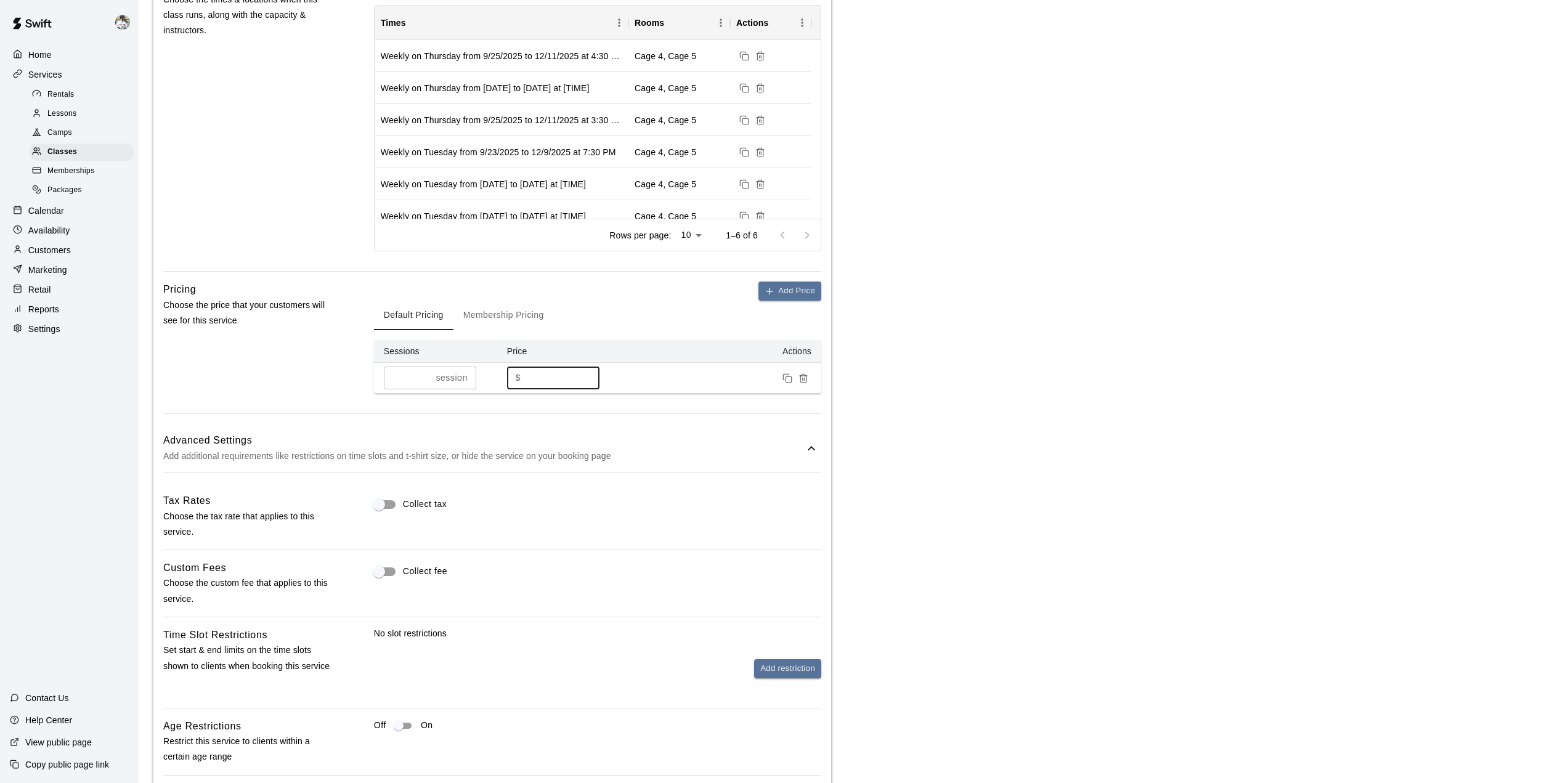 type on "**" 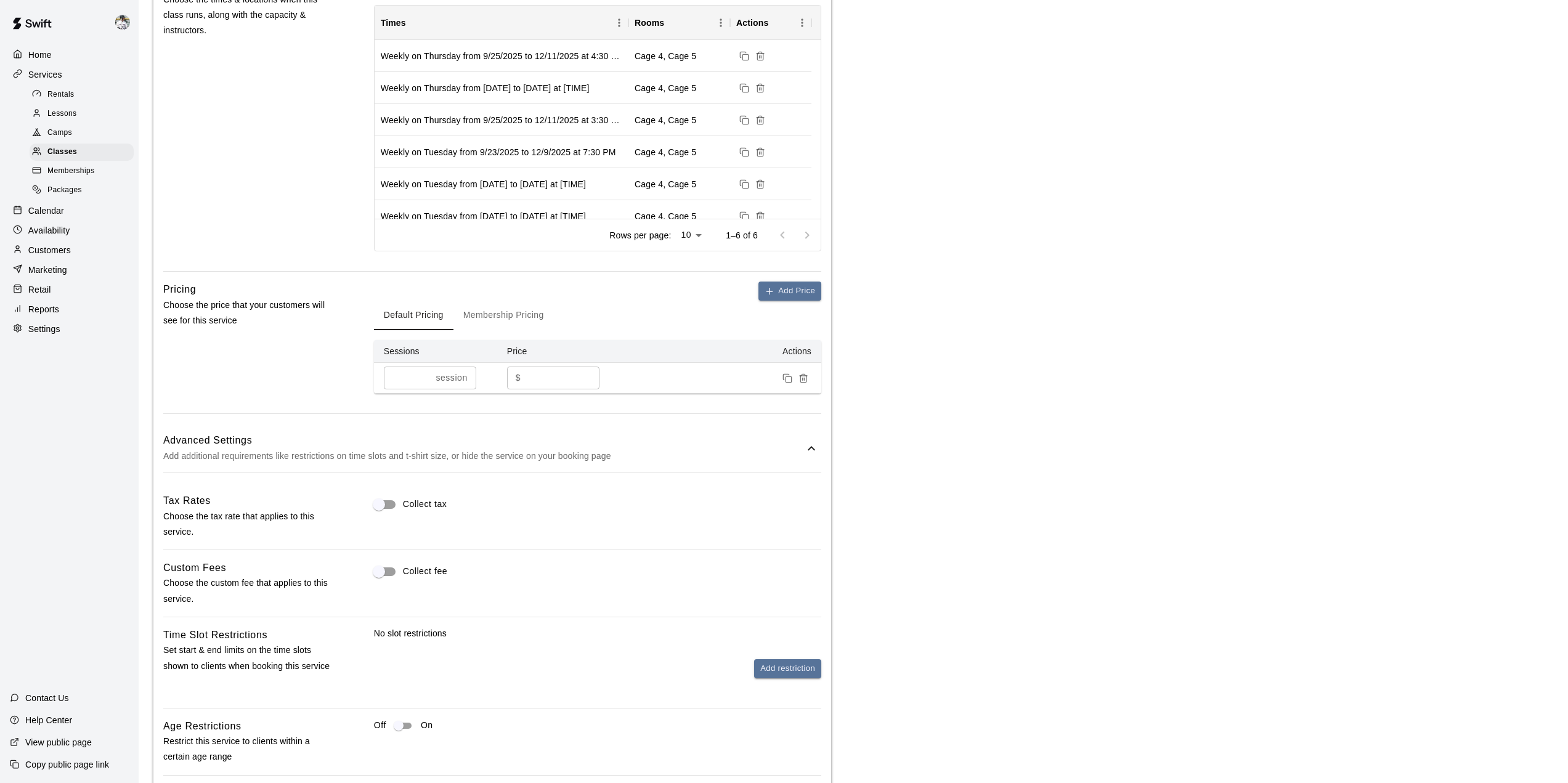 click on "**********" at bounding box center [853, 377] 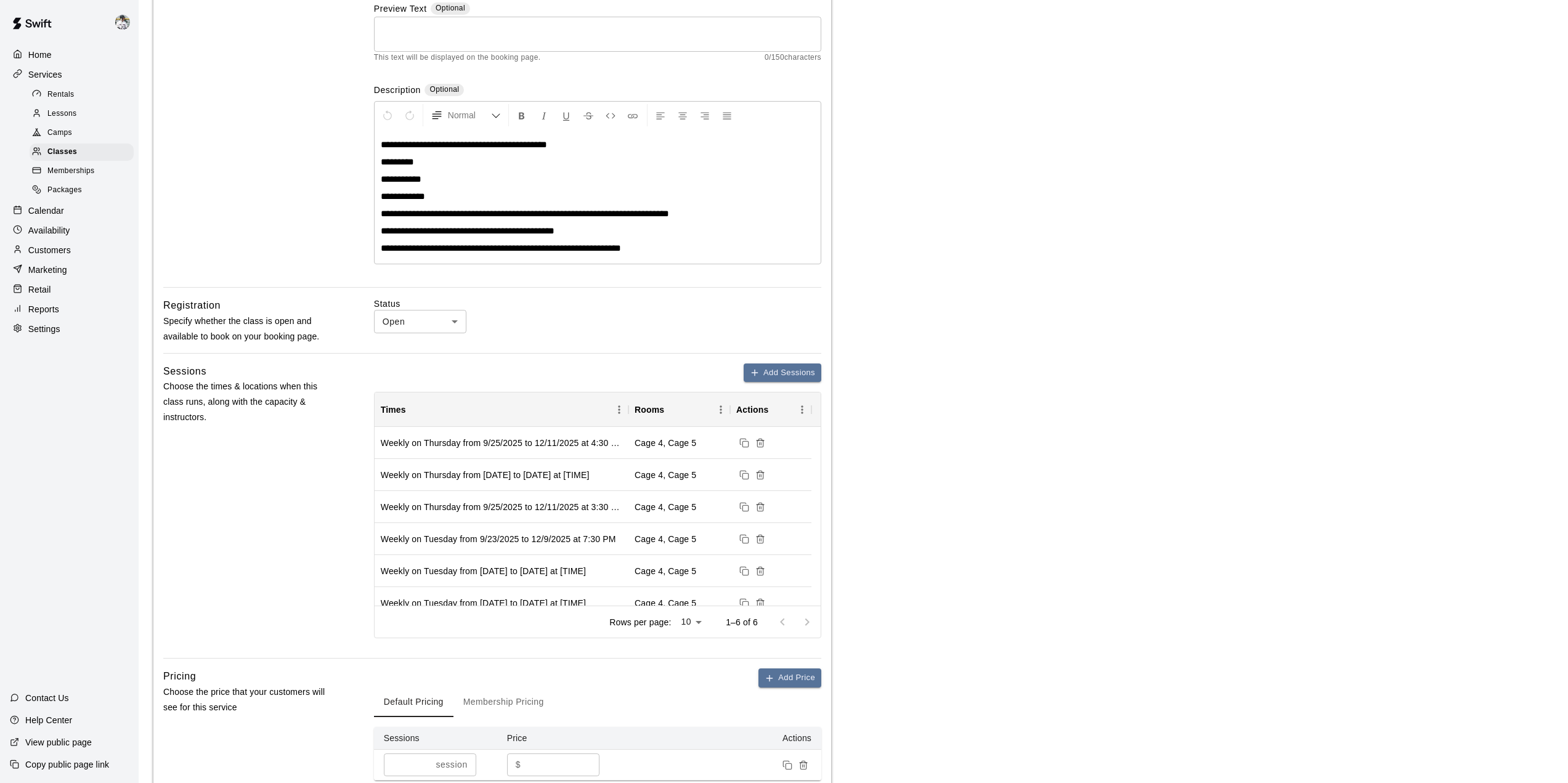 scroll, scrollTop: 163, scrollLeft: 0, axis: vertical 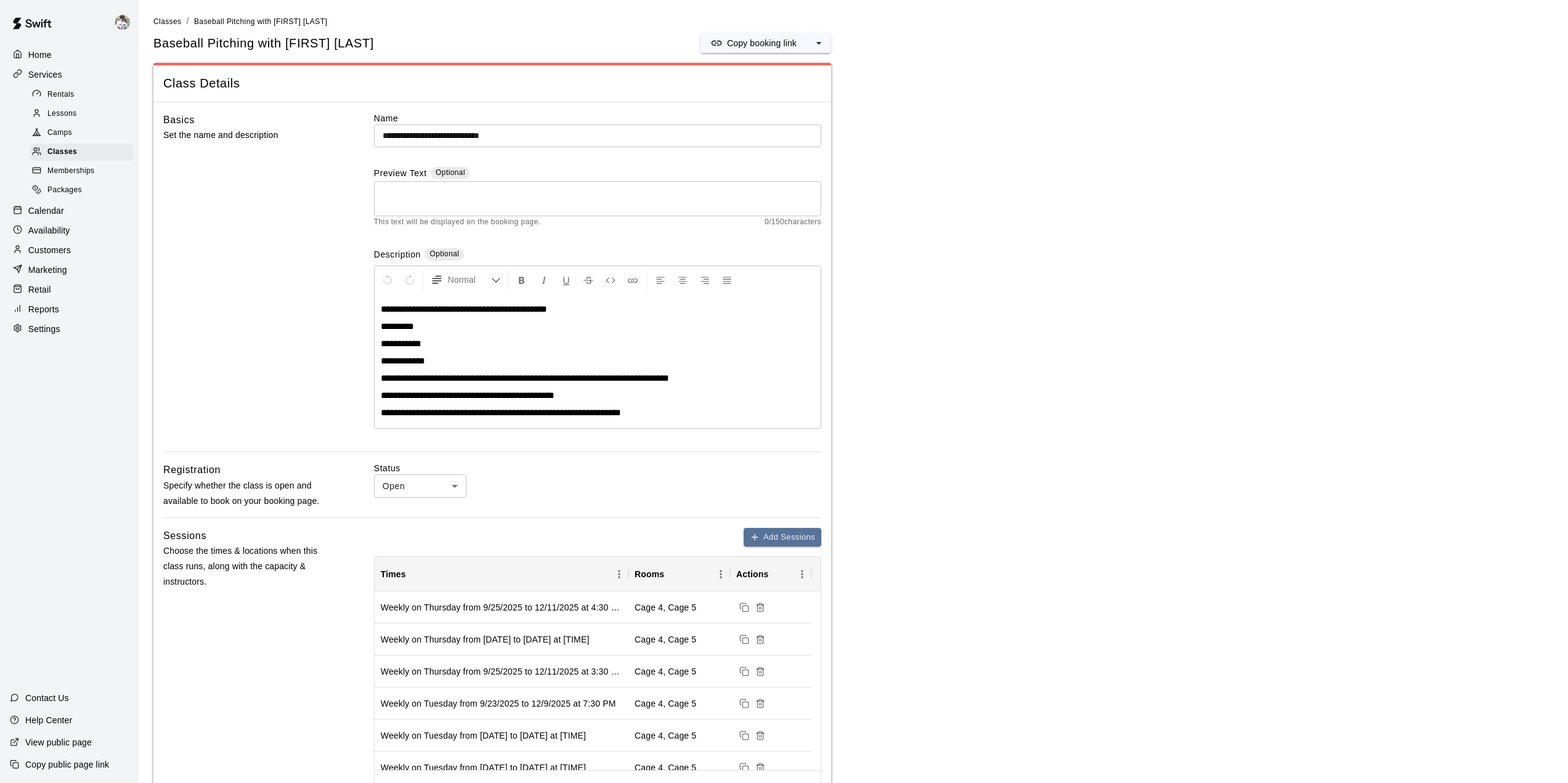 click on "**********" at bounding box center (501, 412) 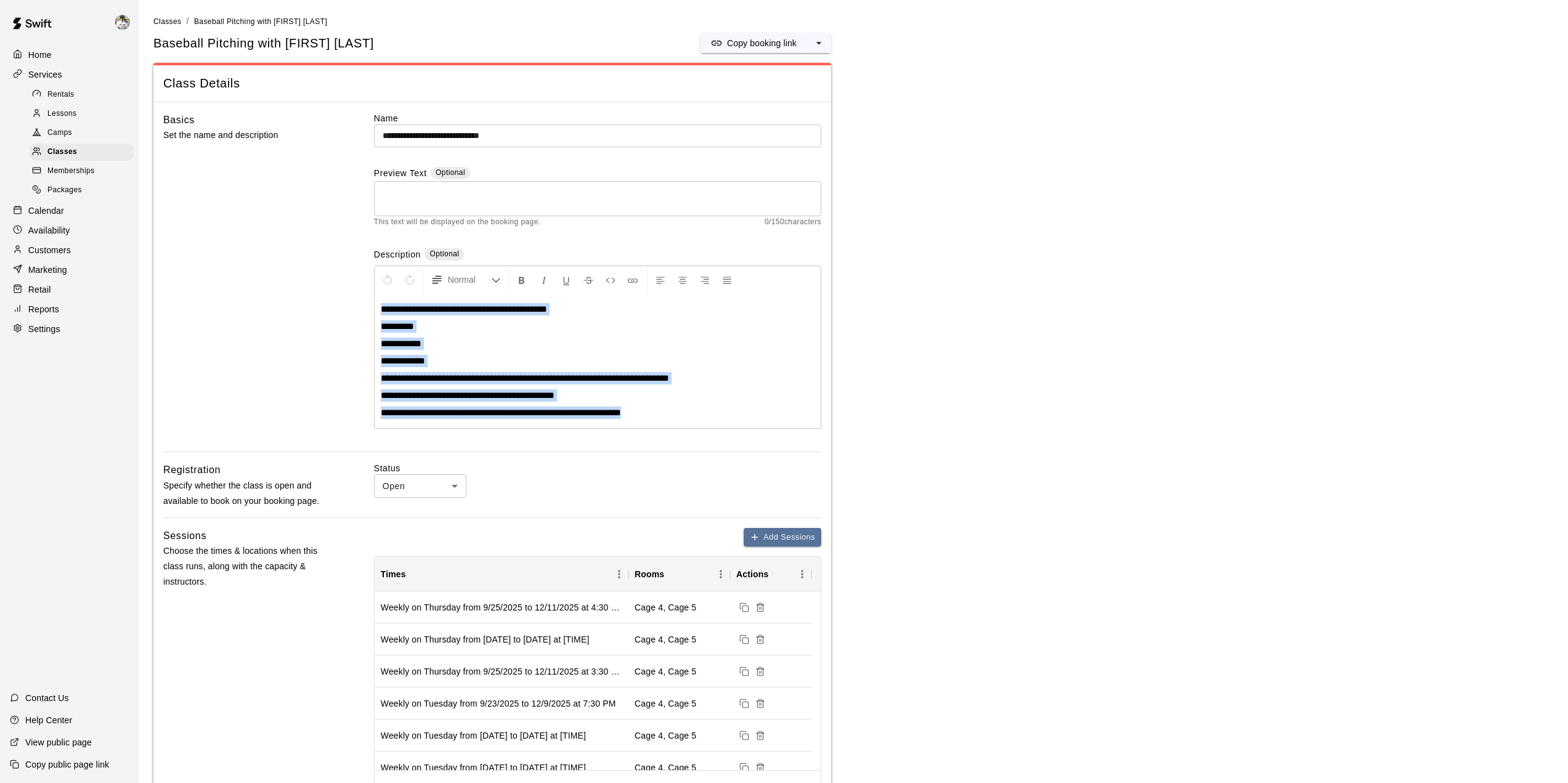 drag, startPoint x: 704, startPoint y: 416, endPoint x: 228, endPoint y: 291, distance: 492.1392 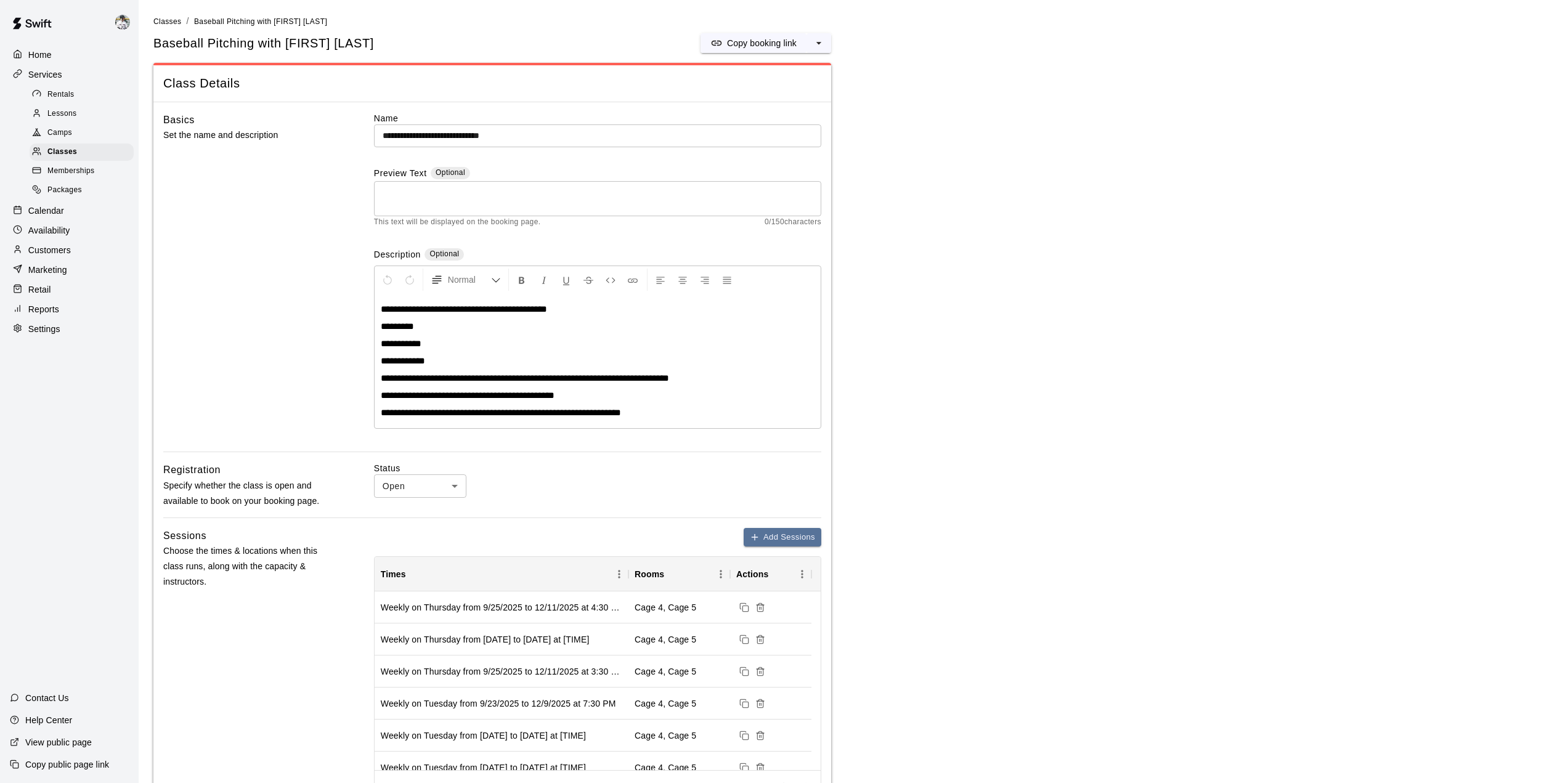 click on "Basics Set the name and description" at bounding box center (249, 282) 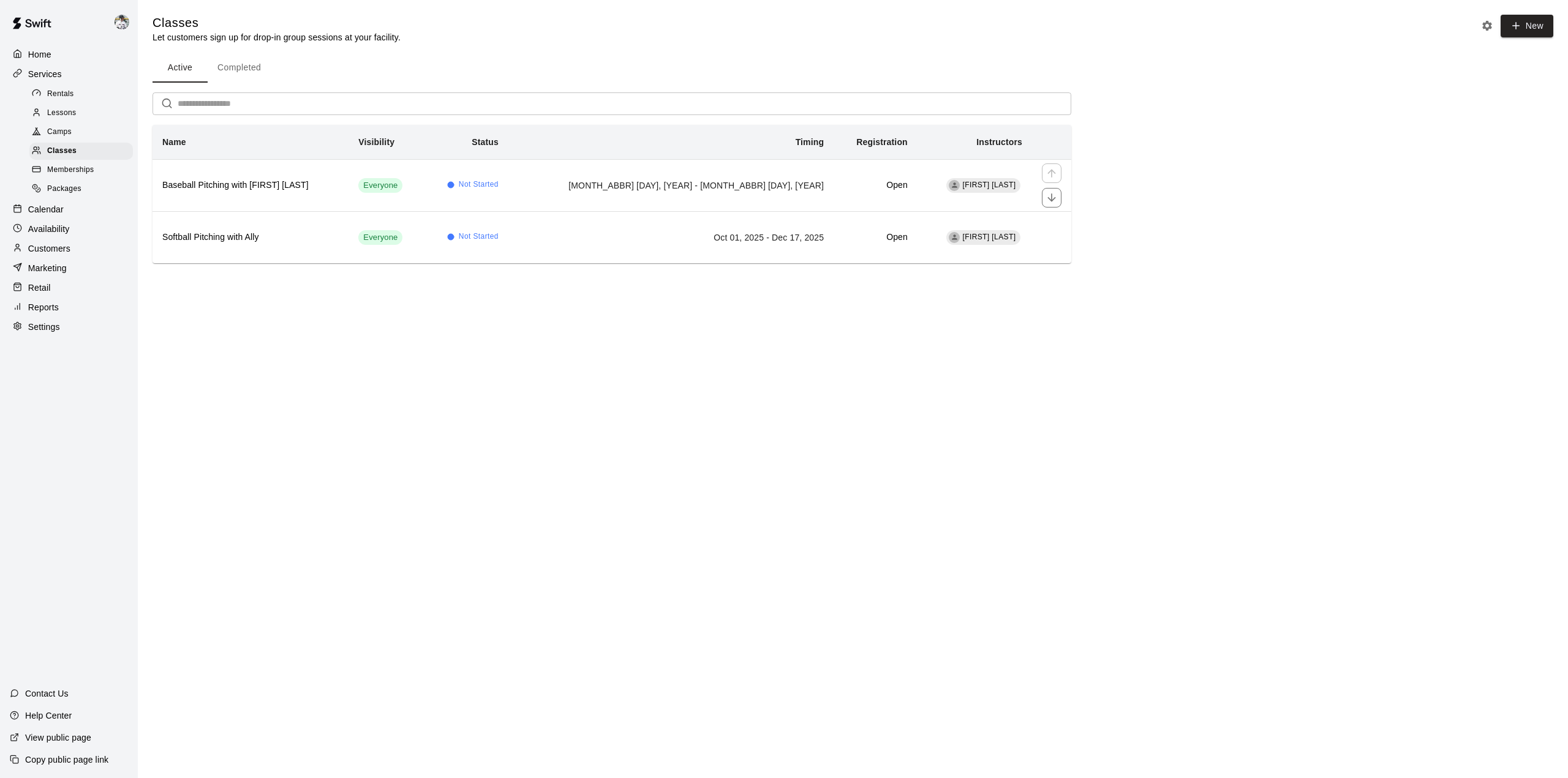 click on "Baseball Pitching with [FIRST] [LAST]" at bounding box center [251, 185] 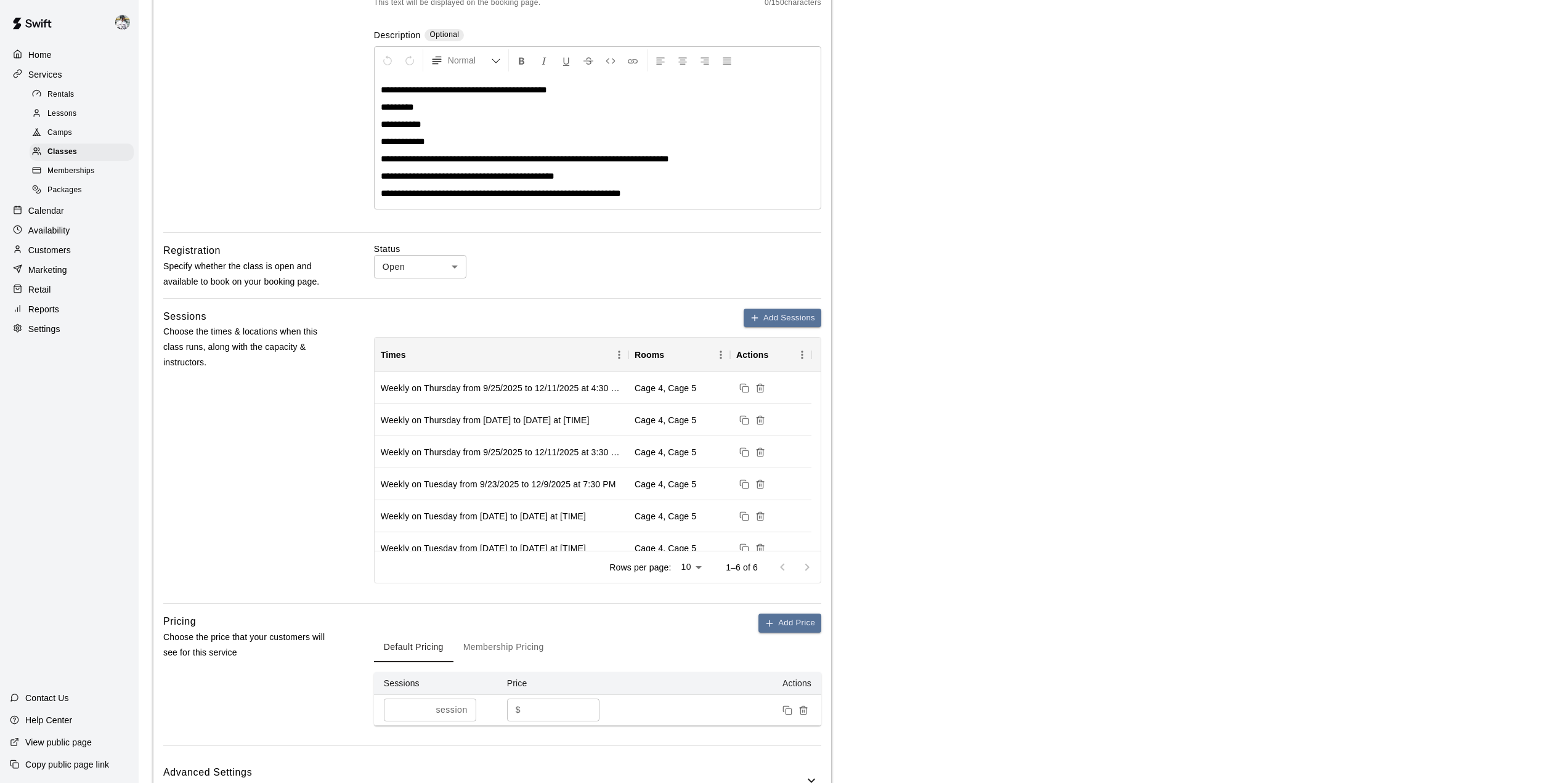 scroll, scrollTop: 551, scrollLeft: 0, axis: vertical 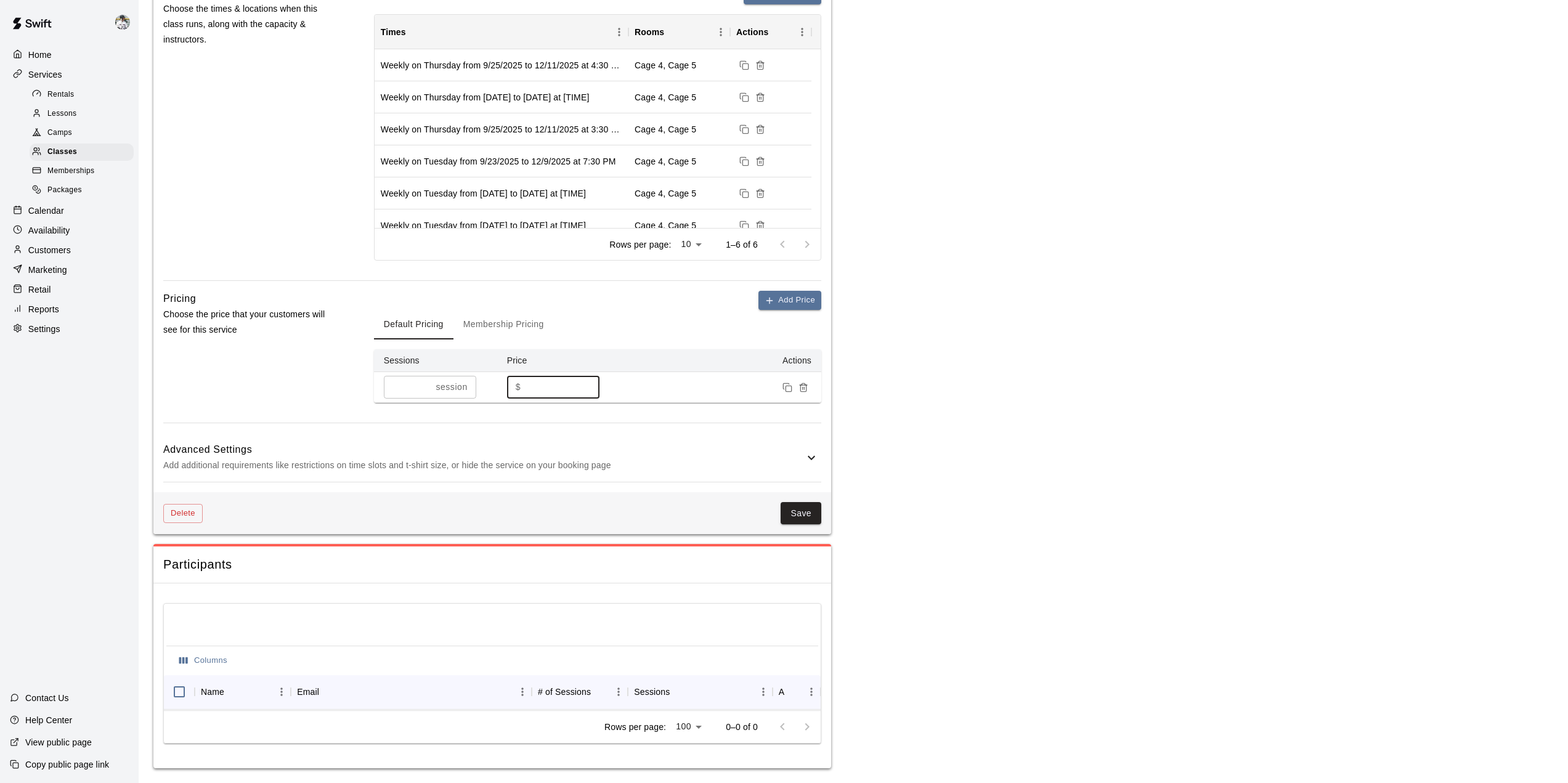 drag, startPoint x: 546, startPoint y: 378, endPoint x: 511, endPoint y: 379, distance: 35.014283 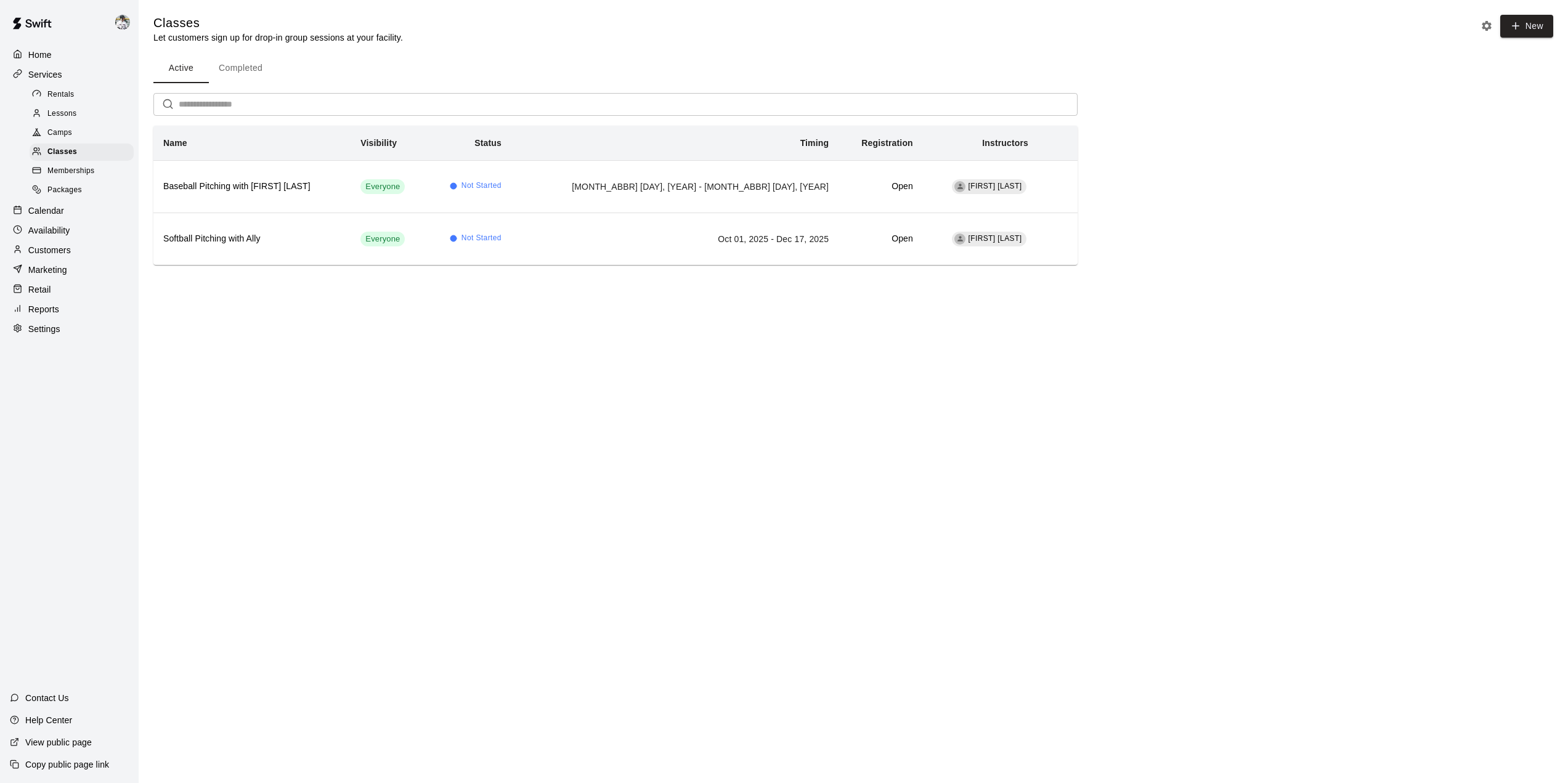 scroll, scrollTop: 0, scrollLeft: 0, axis: both 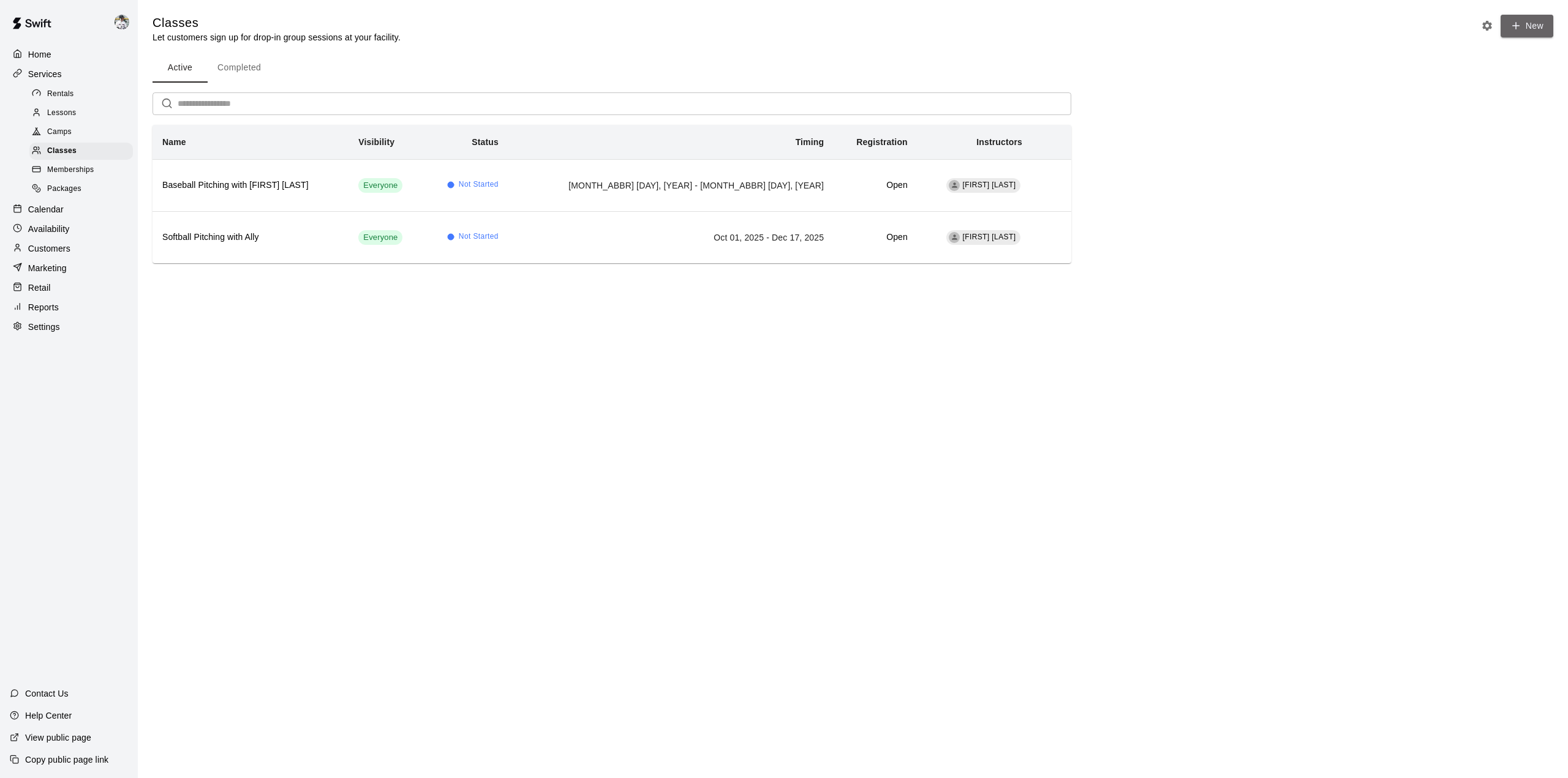 click on "New" at bounding box center (1527, 26) 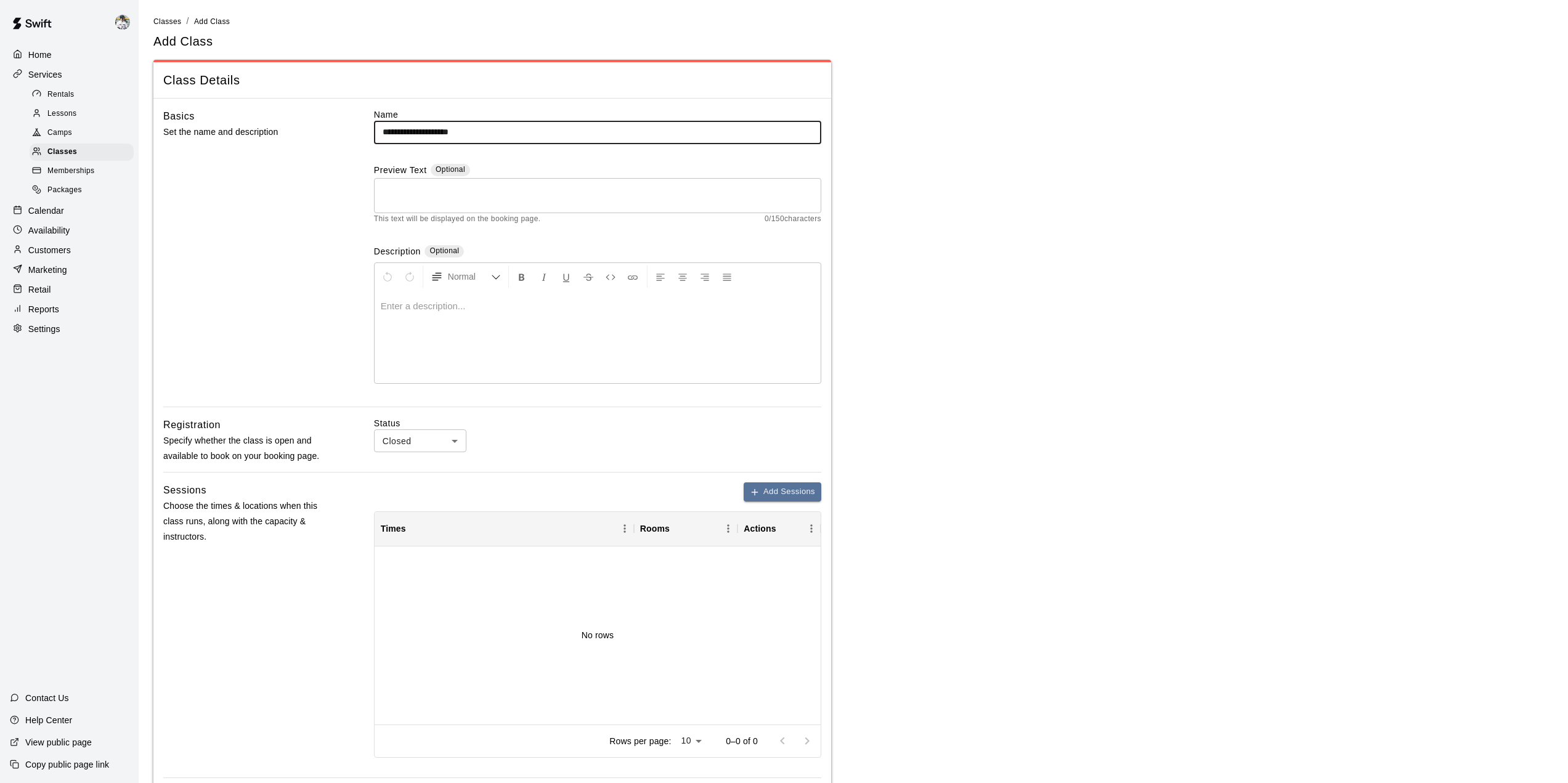 type on "**********" 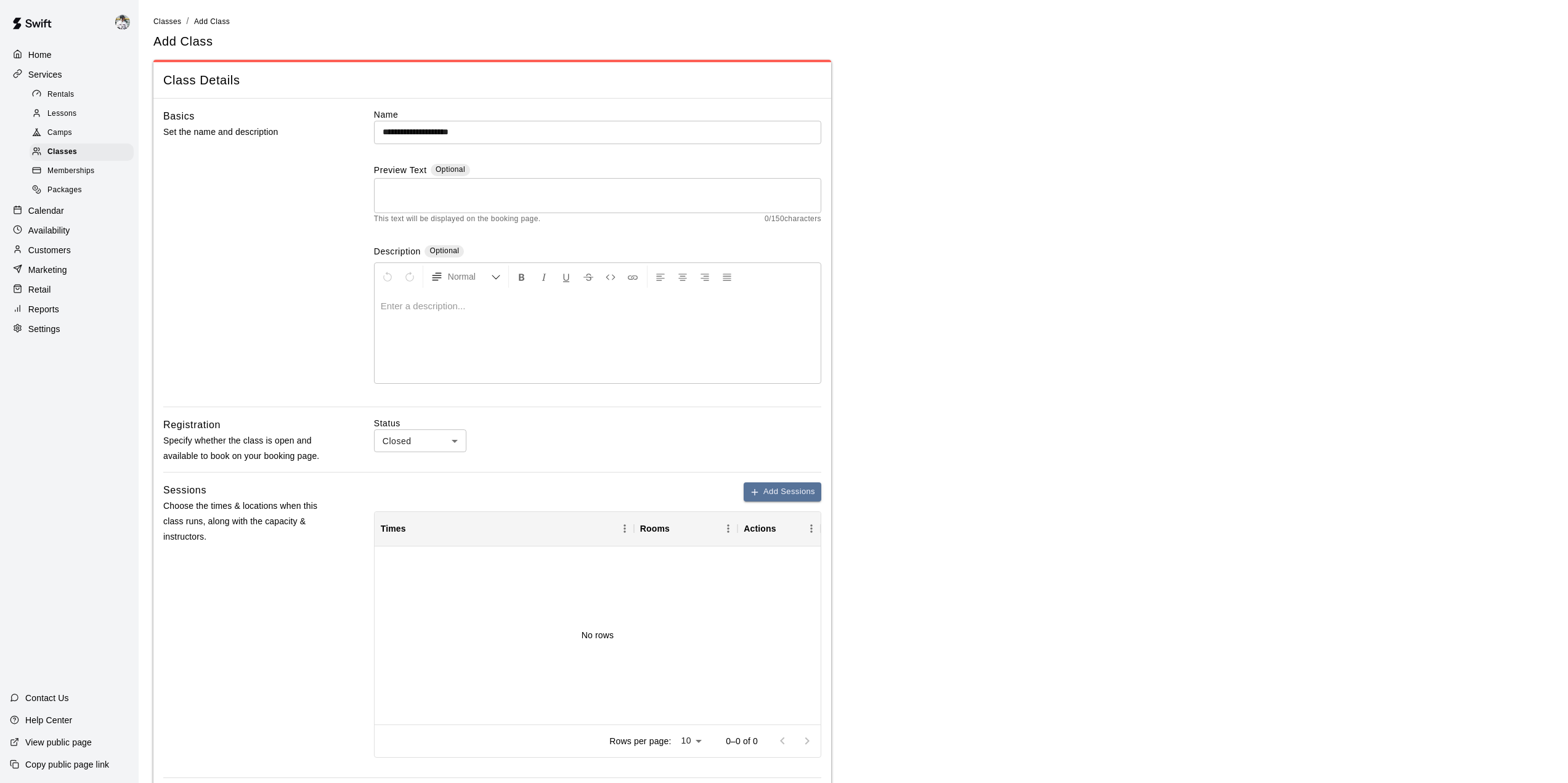 click at bounding box center [598, 337] 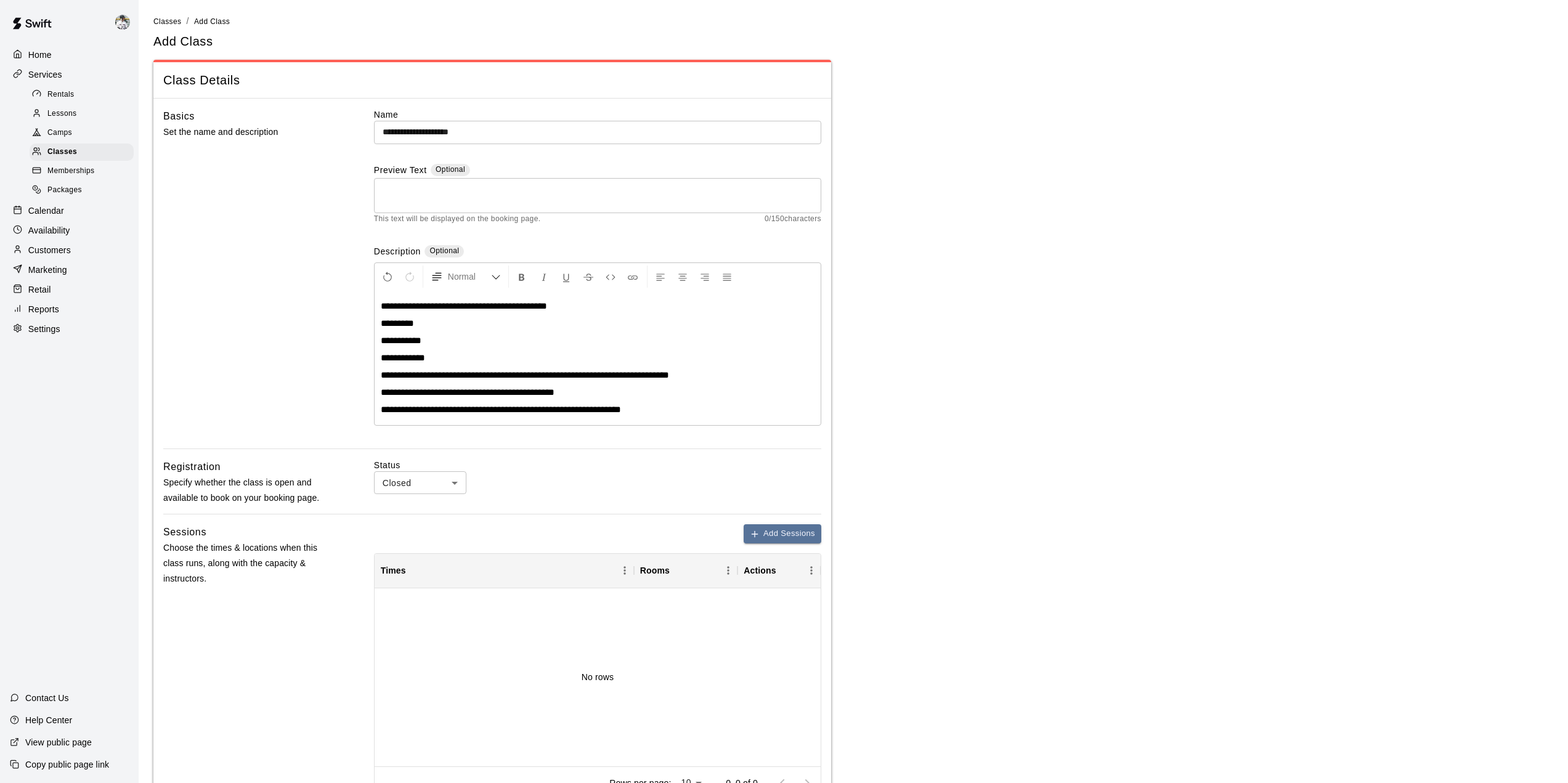 click on "**********" at bounding box center [853, 529] 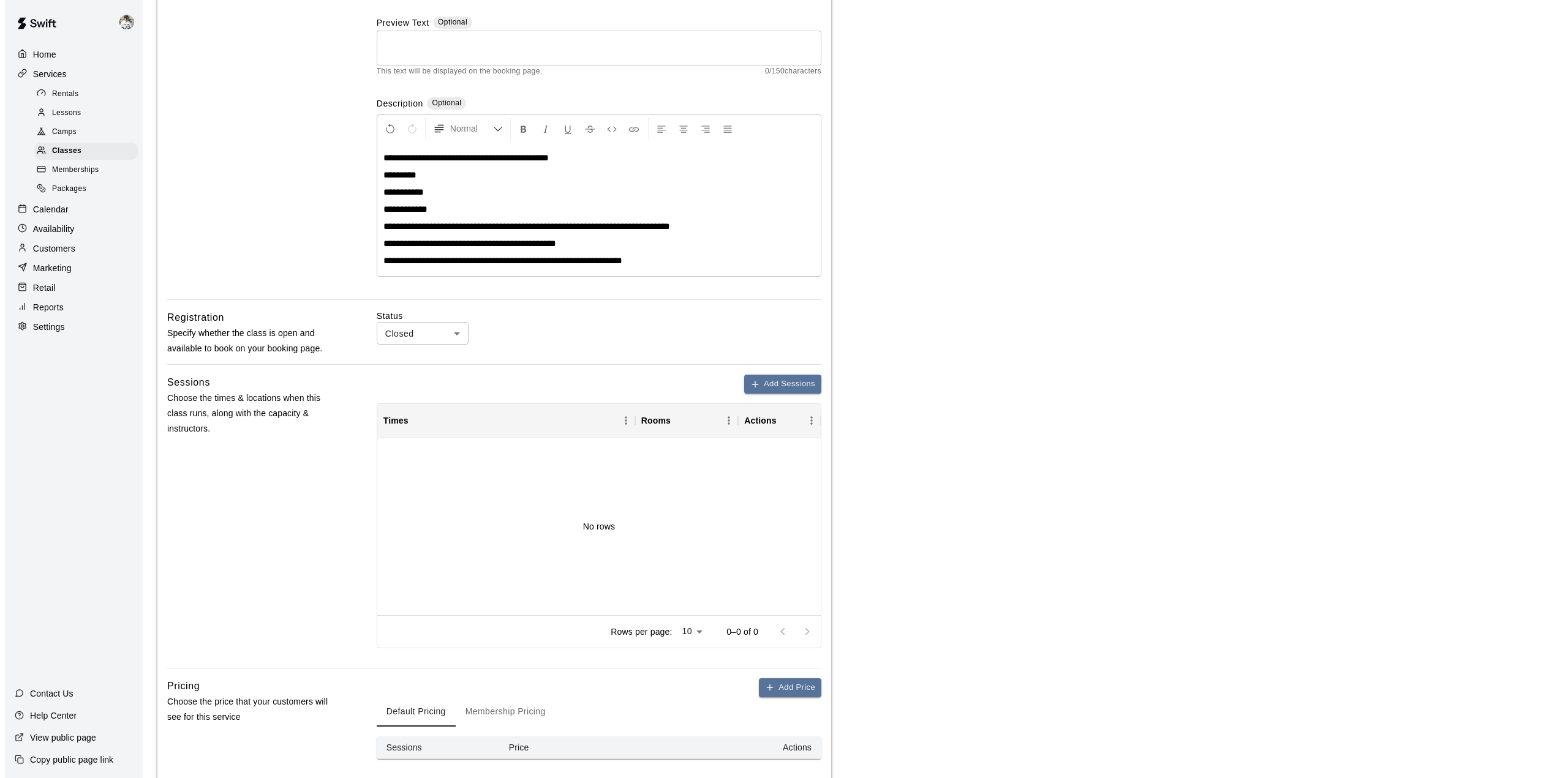 scroll, scrollTop: 196, scrollLeft: 0, axis: vertical 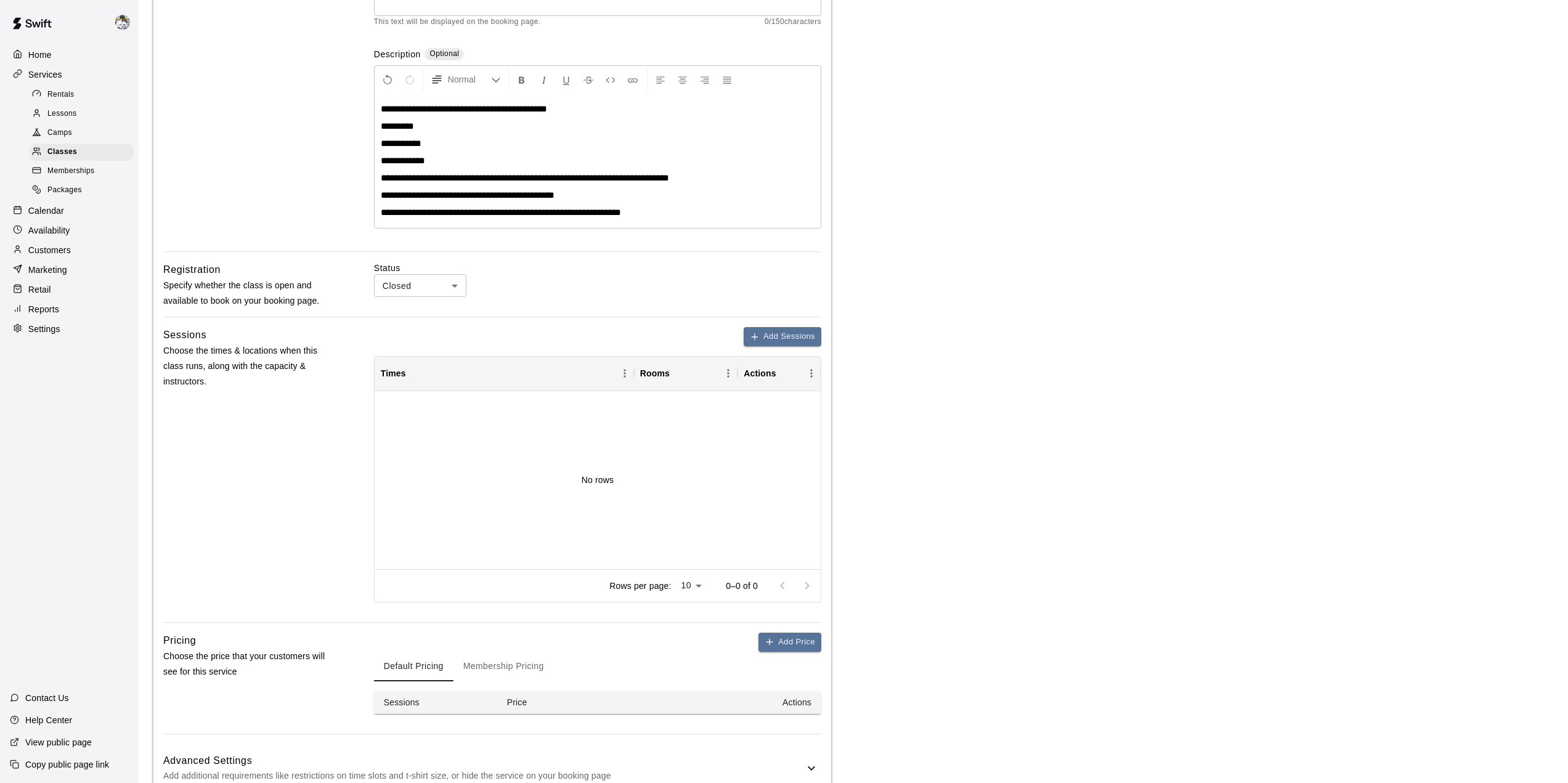 click on "**********" at bounding box center (784, 331) 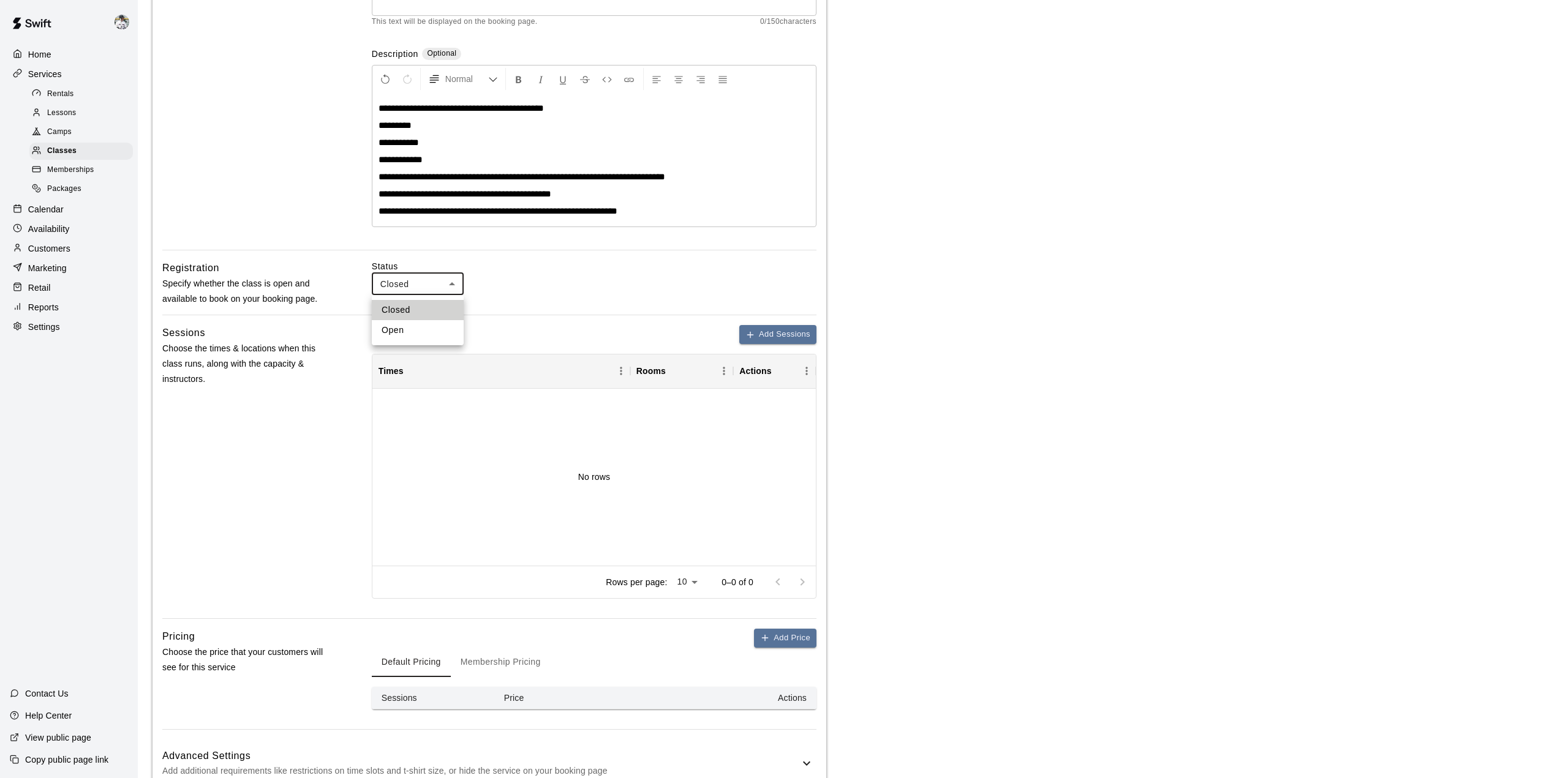 click on "Open" at bounding box center [418, 330] 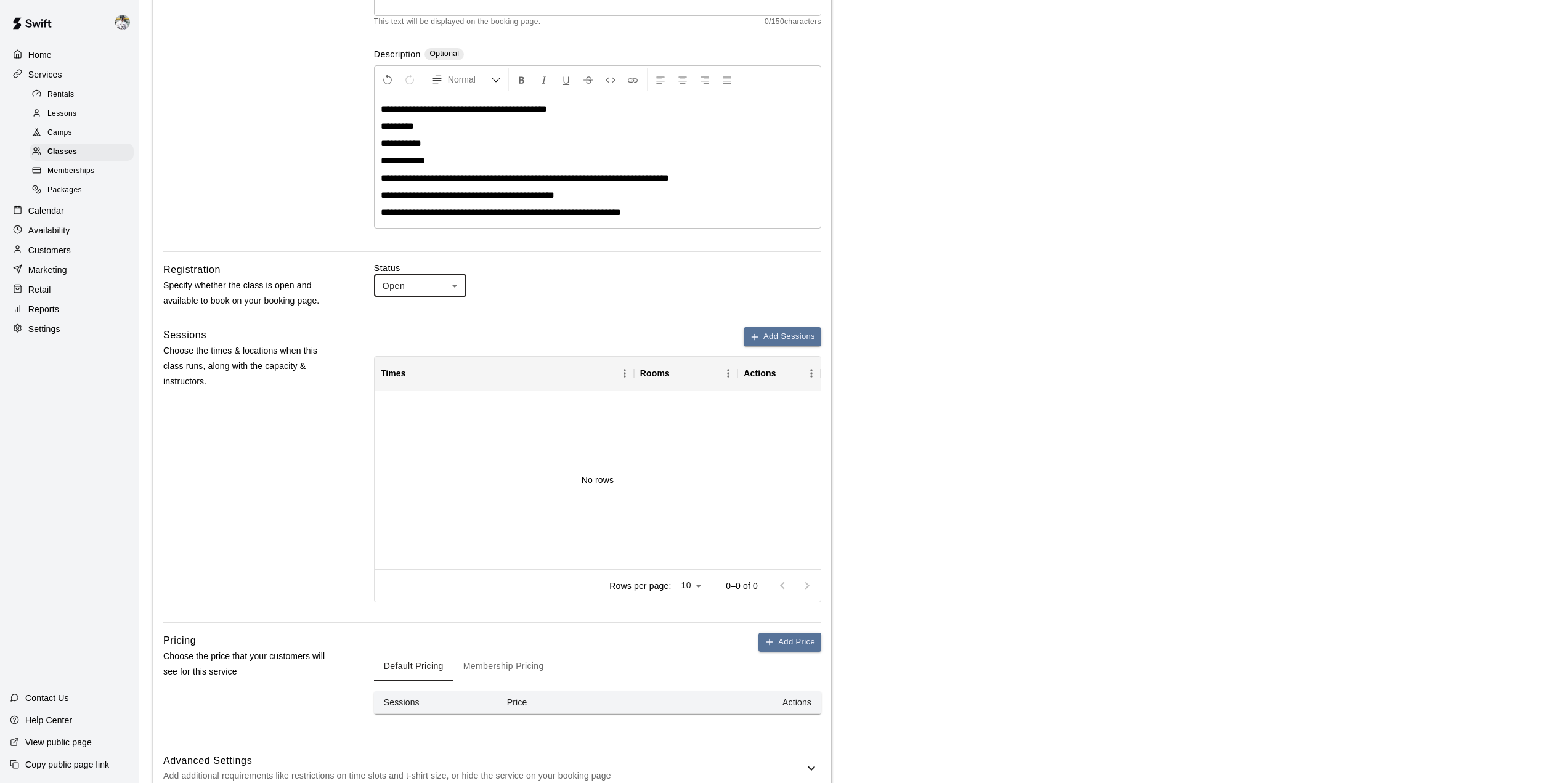 click on "No rows" at bounding box center [598, 480] 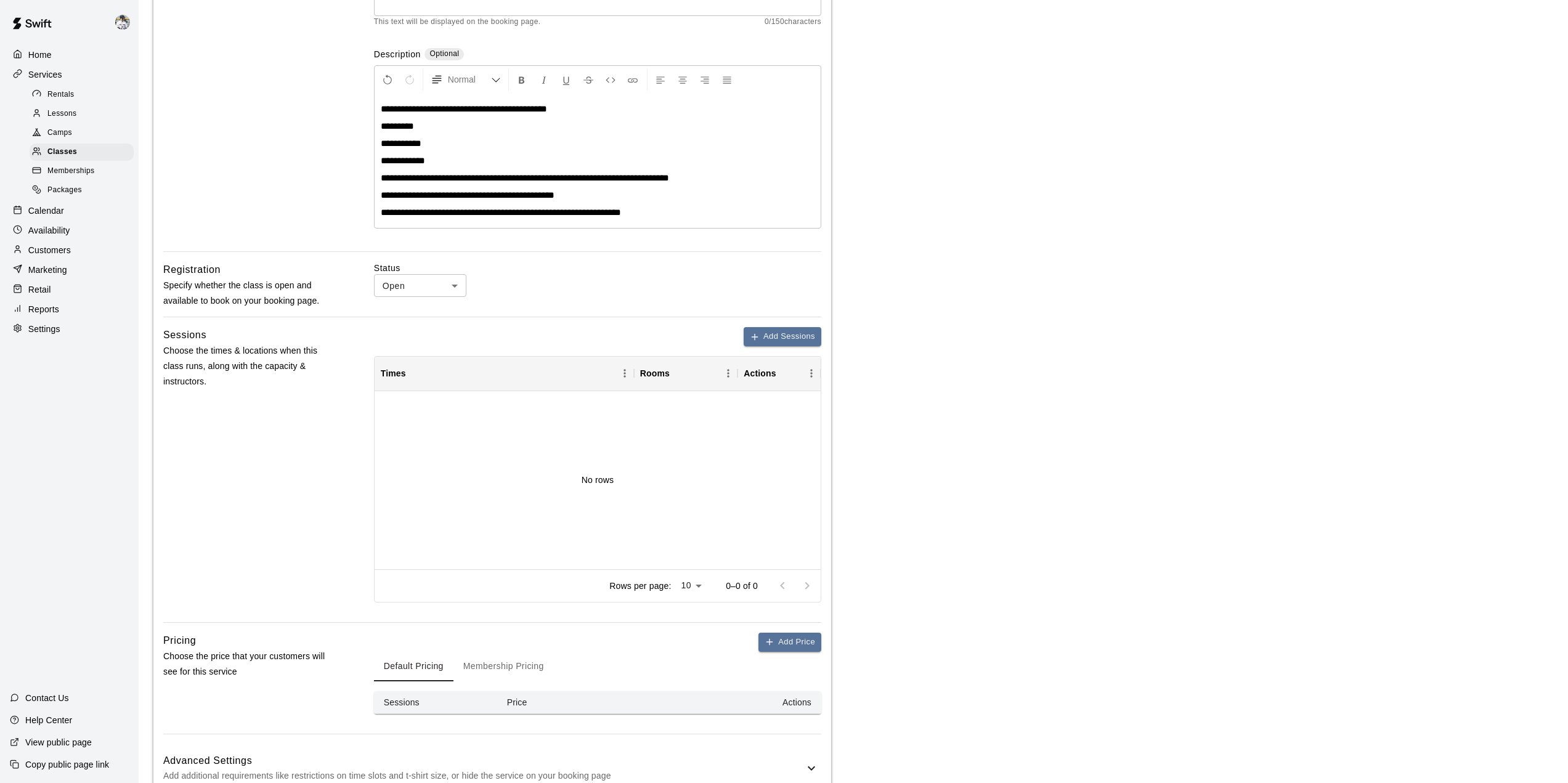 click on "Add Sessions" at bounding box center (782, 336) 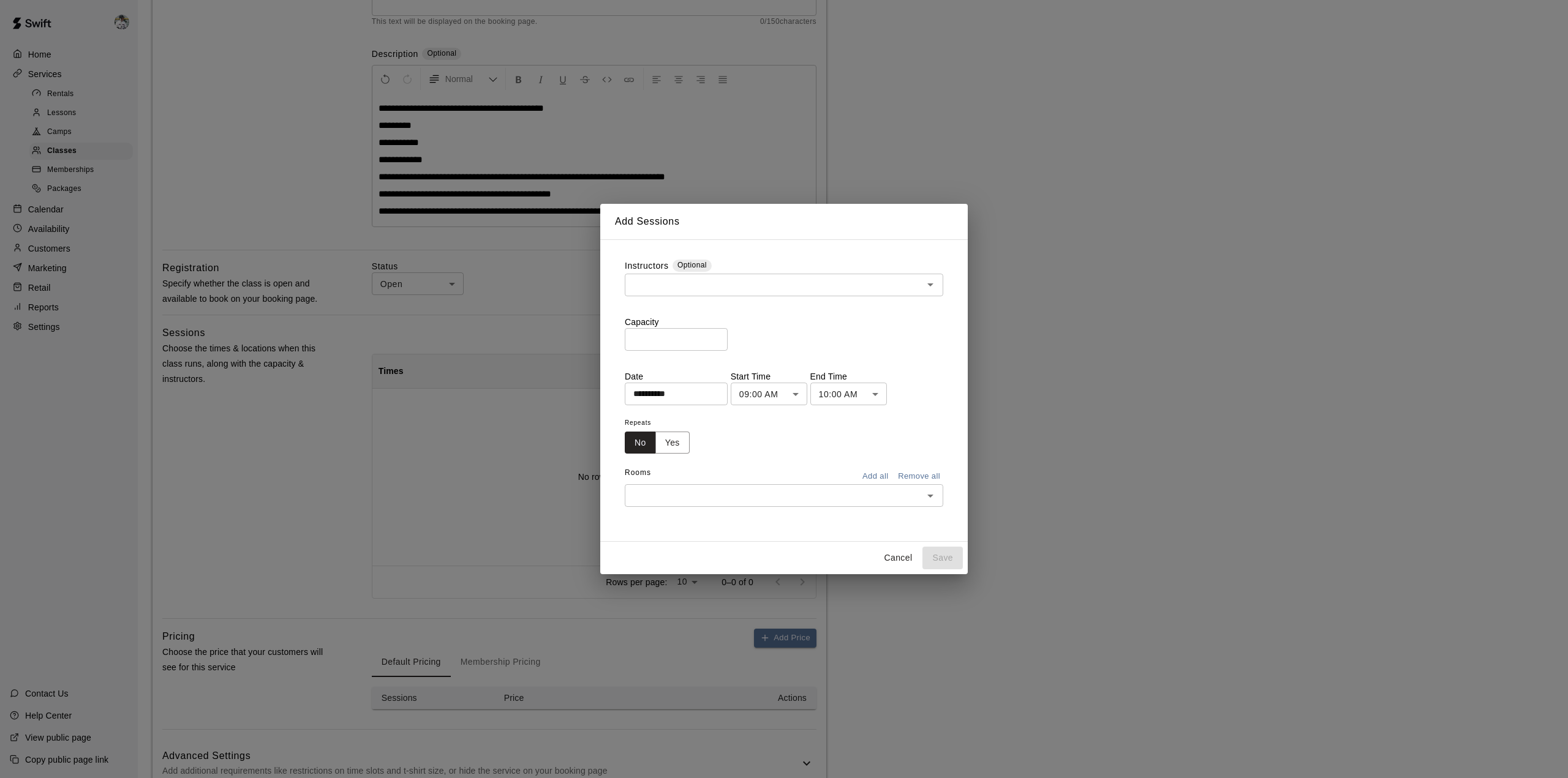 click at bounding box center (774, 285) 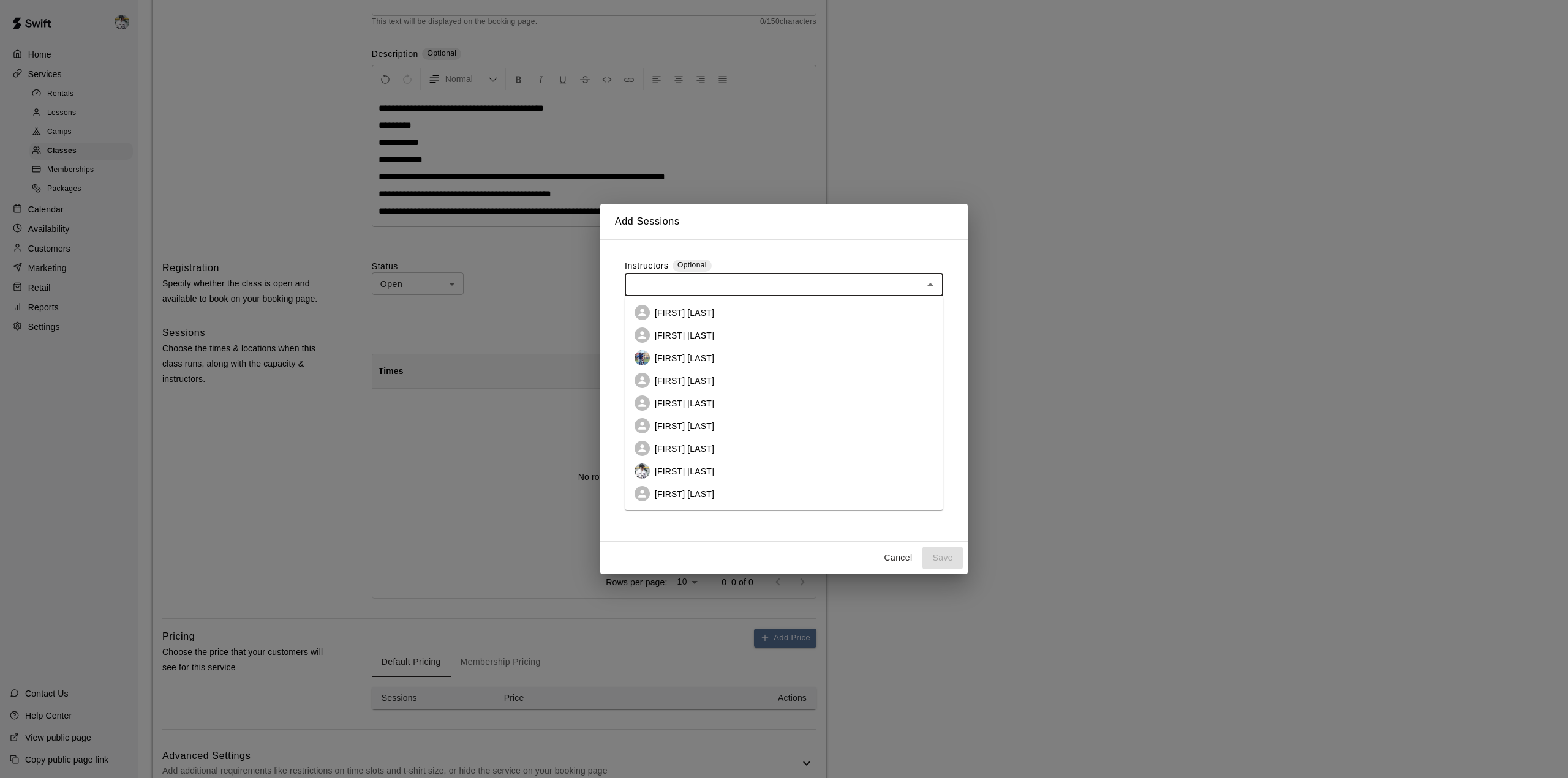 click on "[FIRST] [LAST]" at bounding box center (784, 312) 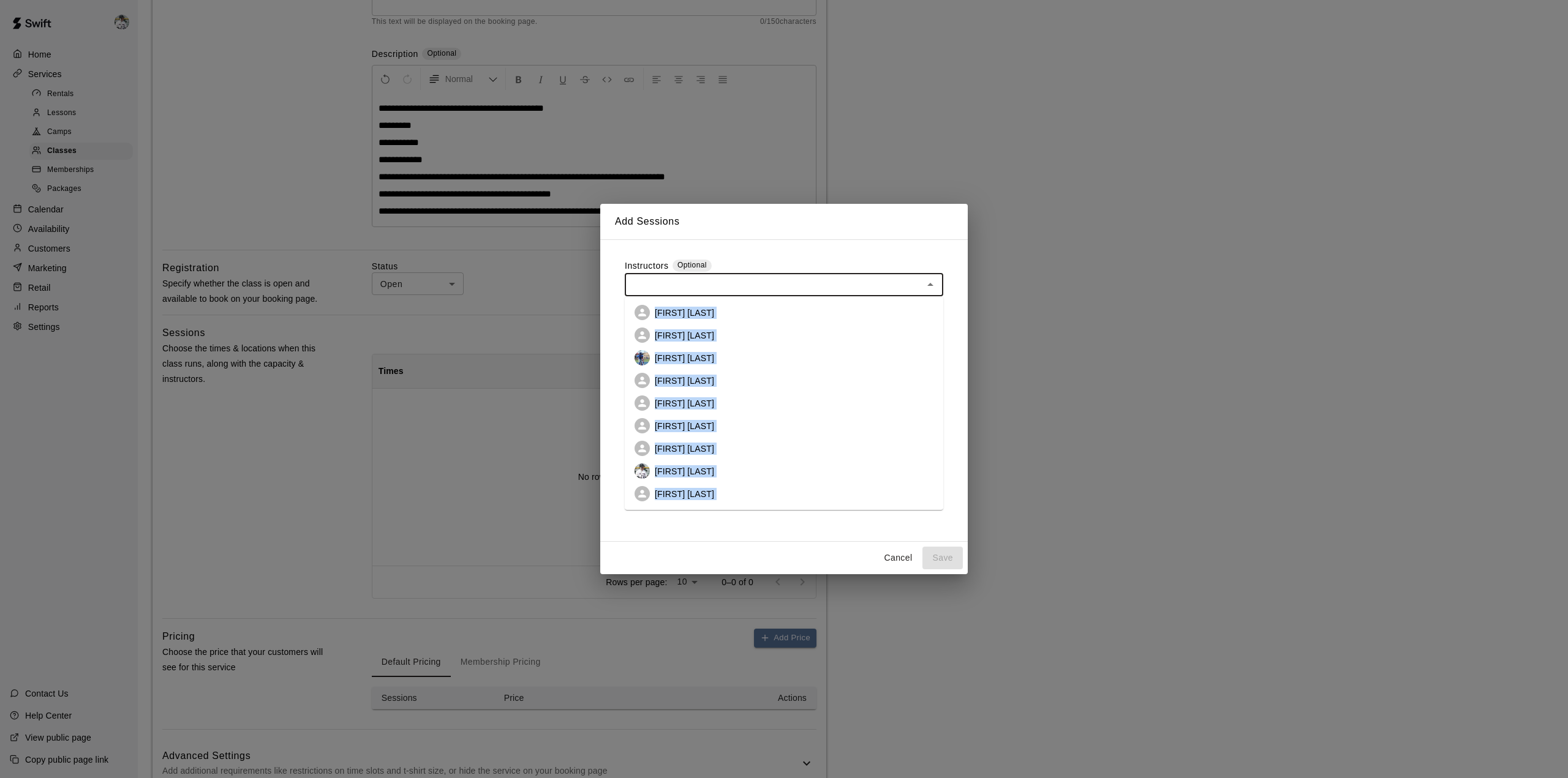 click on "Instructors Optional ​ [FIRST] [LAST] [FIRST] [LAST] [FIRST] [LAST] [FIRST] [LAST] [FIRST] [LAST] [FIRST] [LAST] [FIRST] [LAST]" at bounding box center [784, 288] 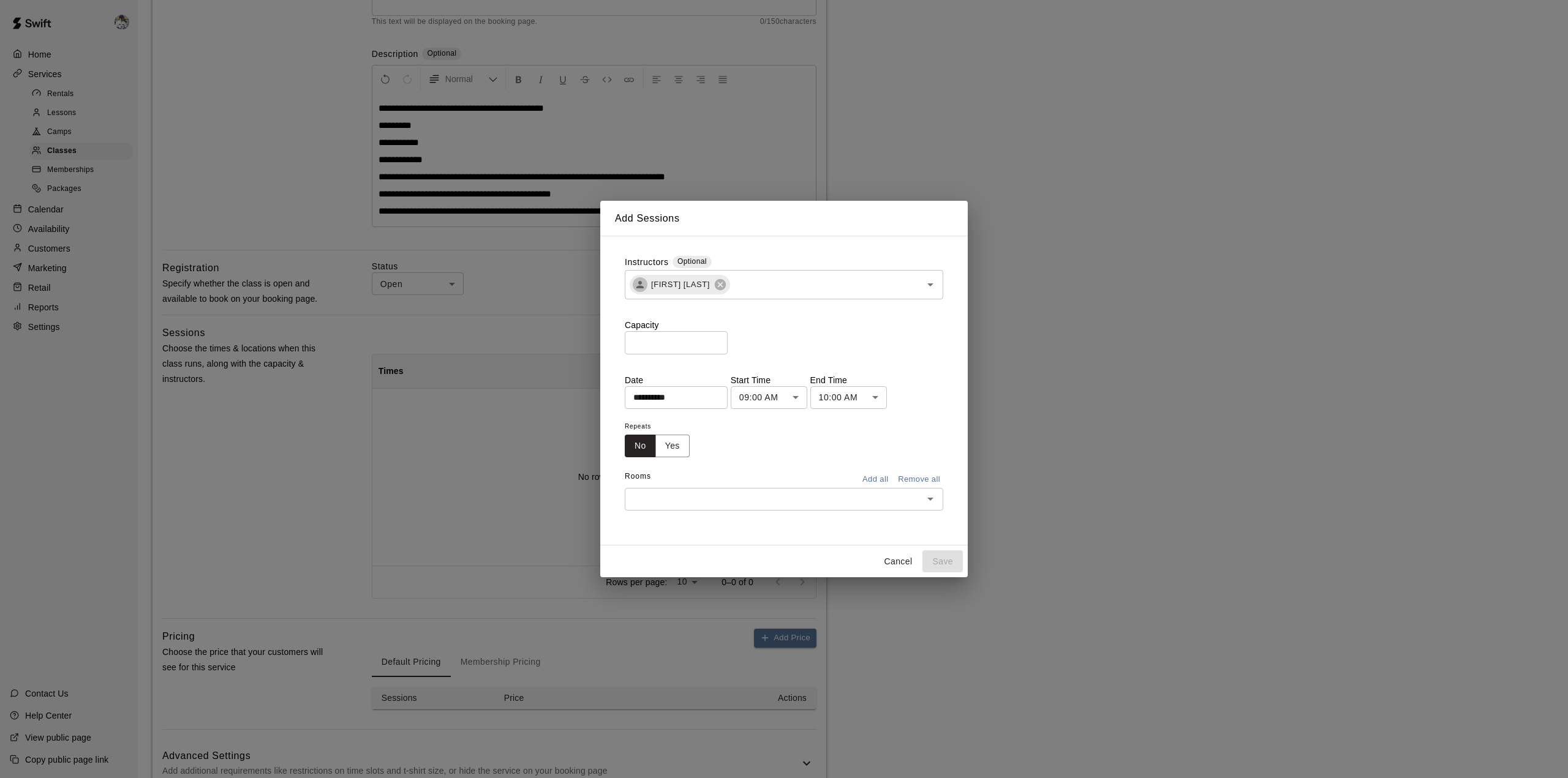click on "*" at bounding box center (676, 342) 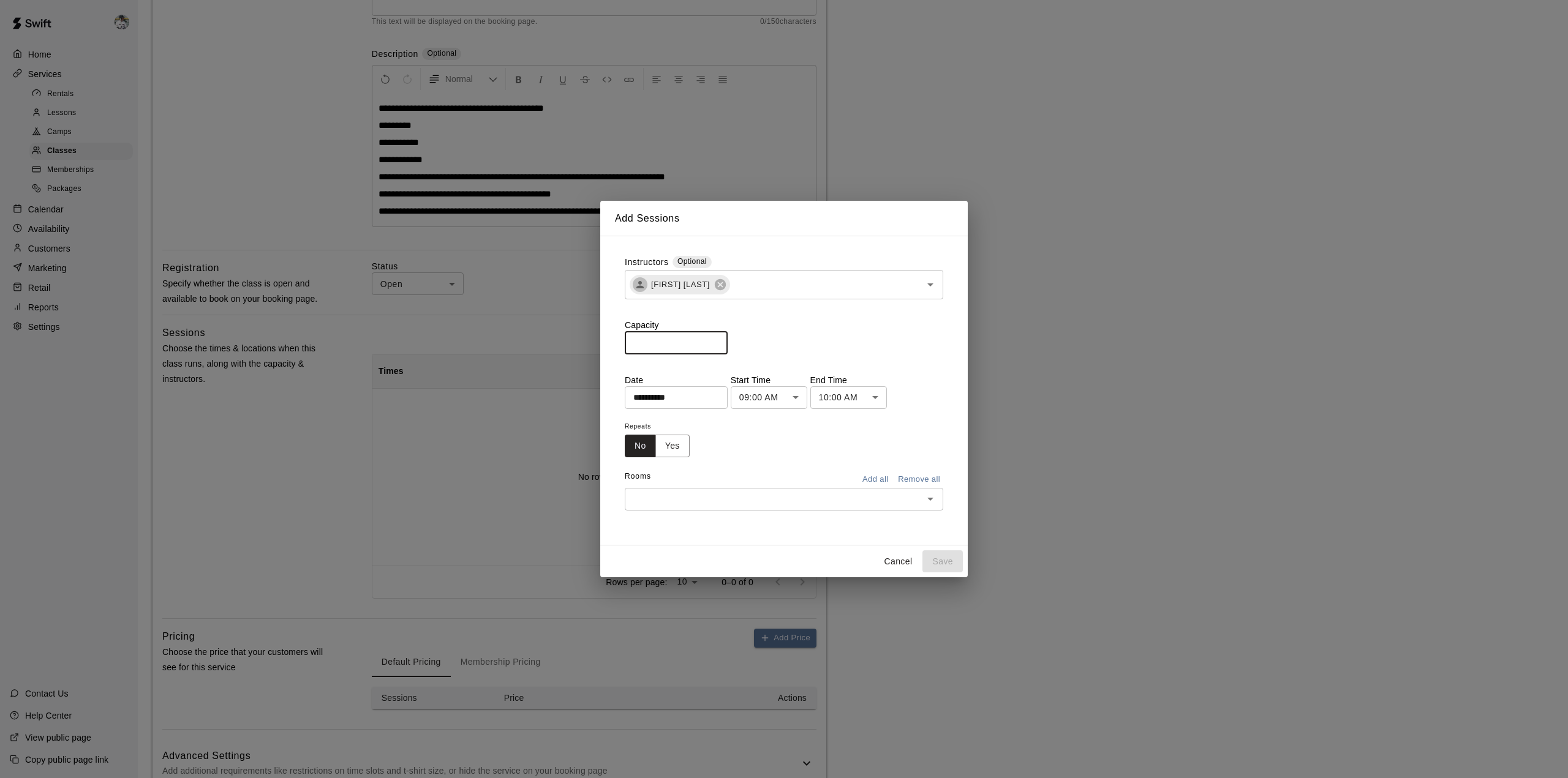 click on "*" at bounding box center [676, 342] 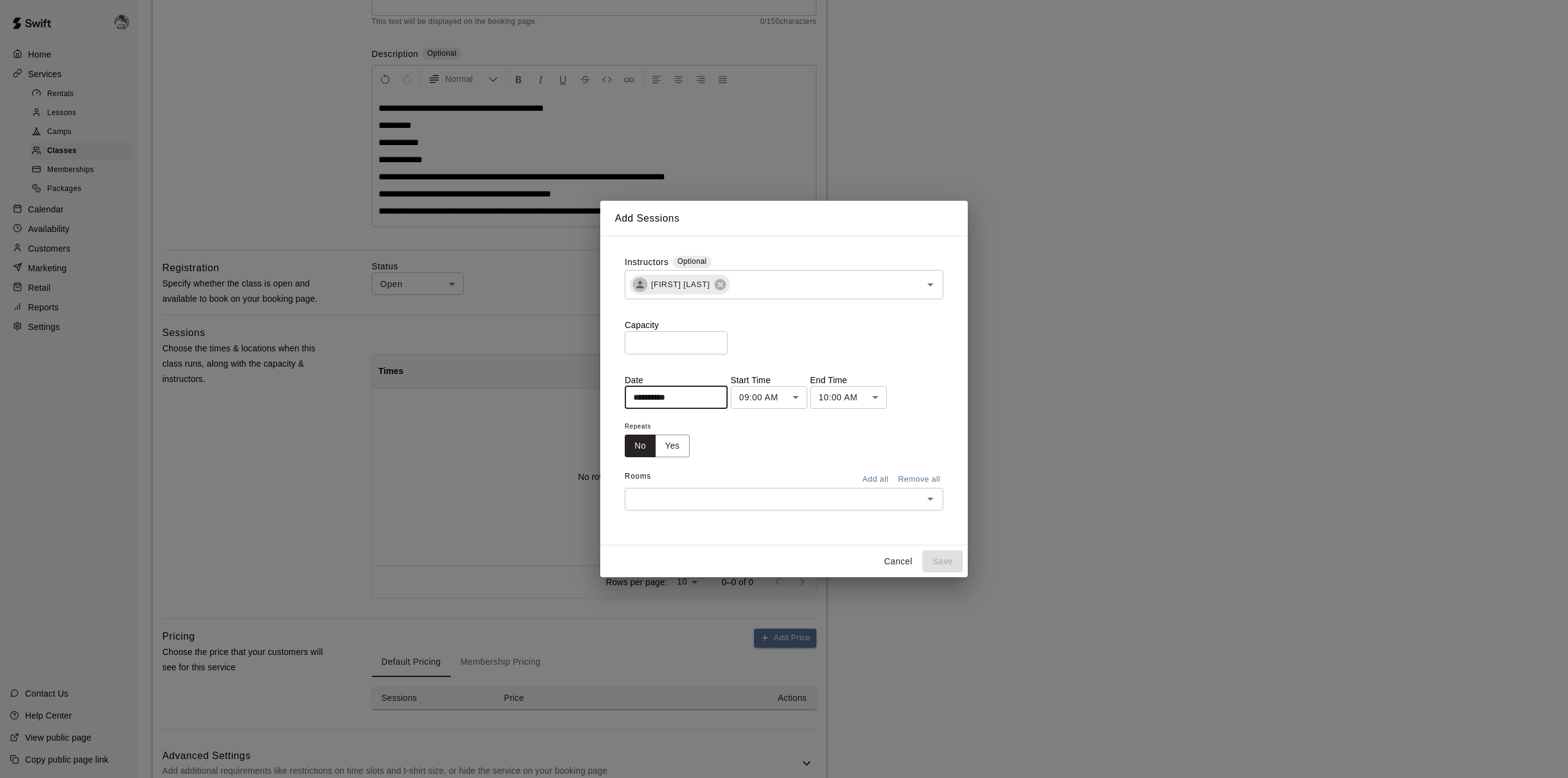 click on "**********" at bounding box center [672, 397] 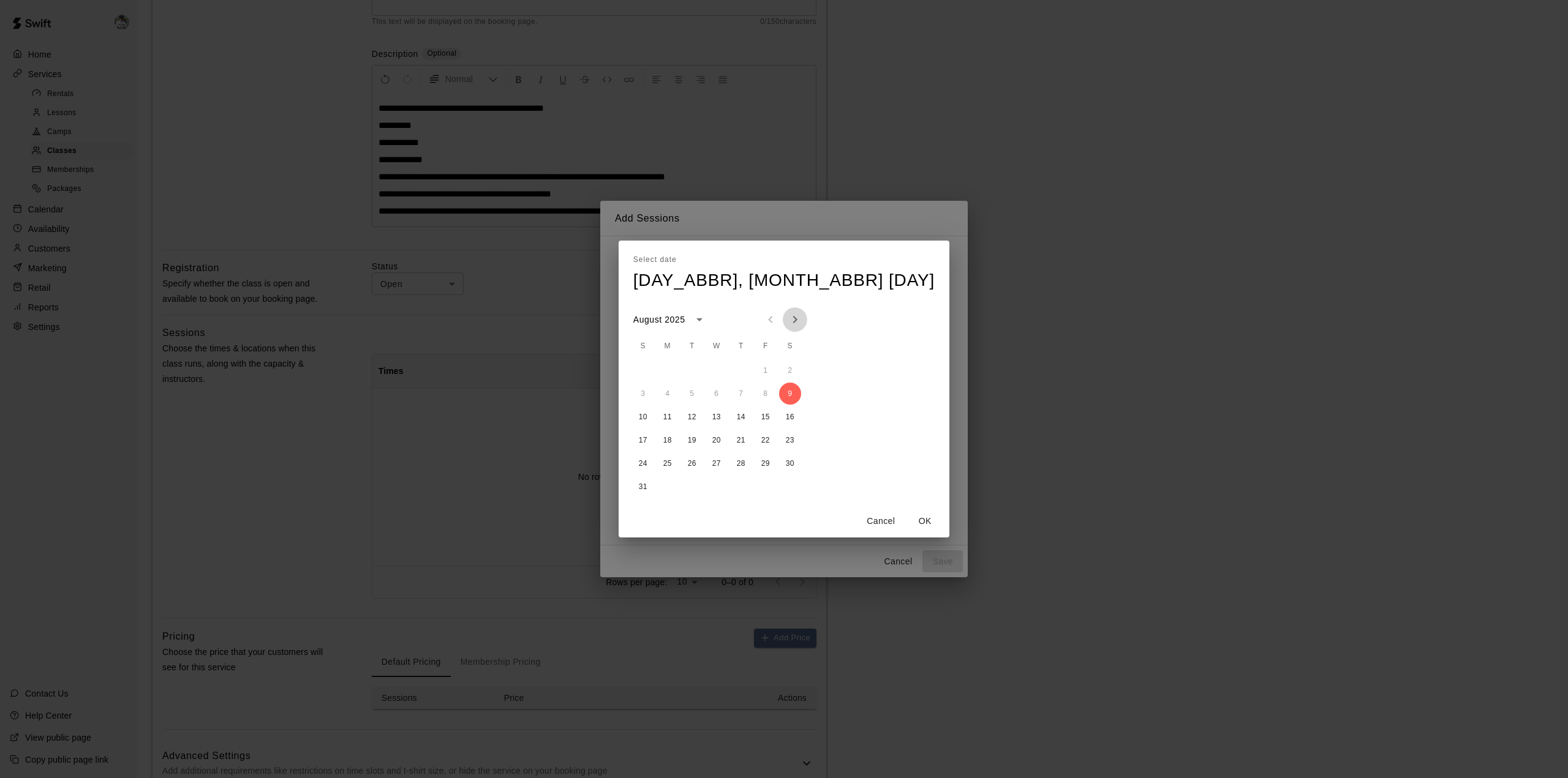click 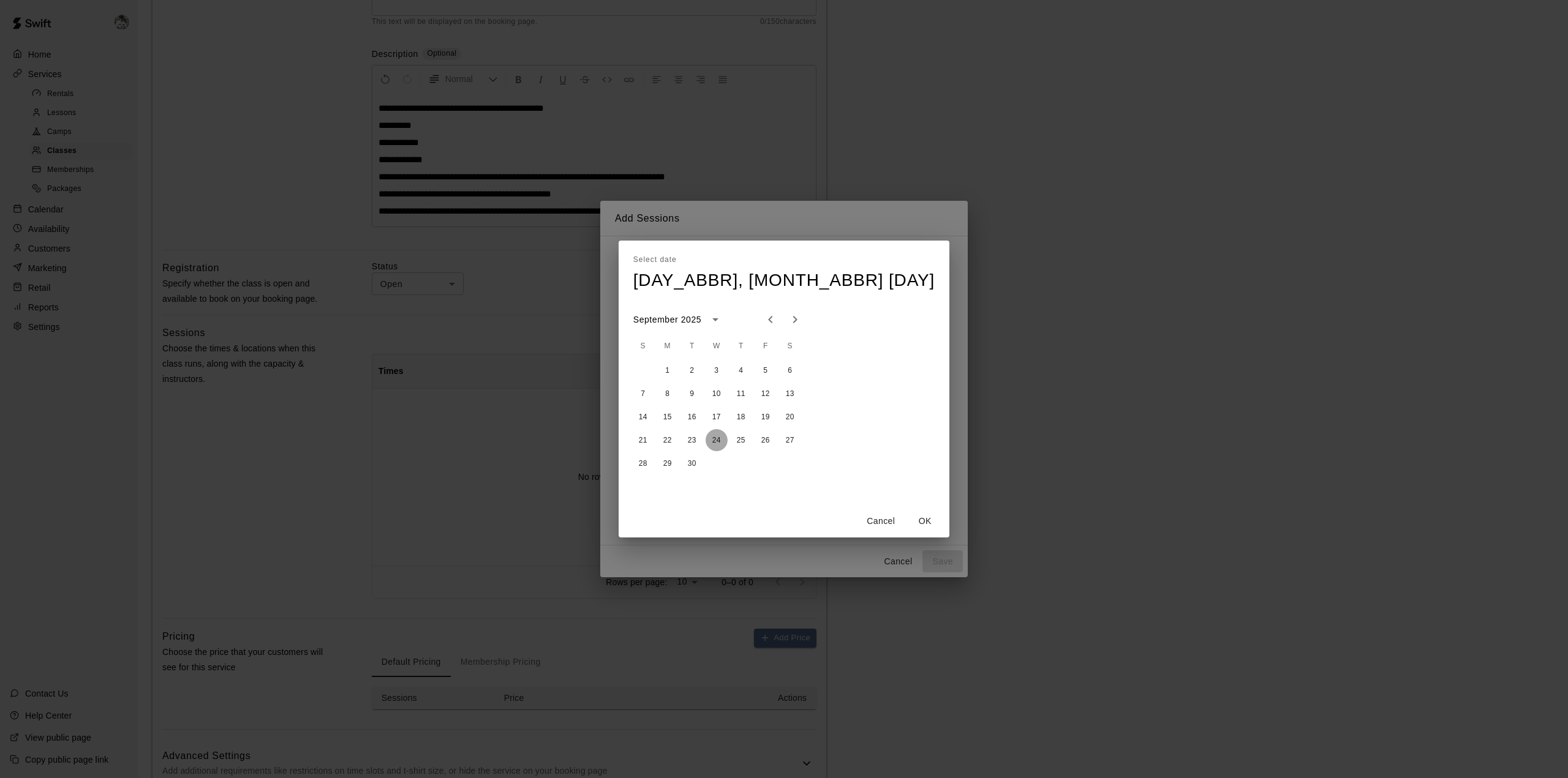 click on "24" at bounding box center (717, 440) 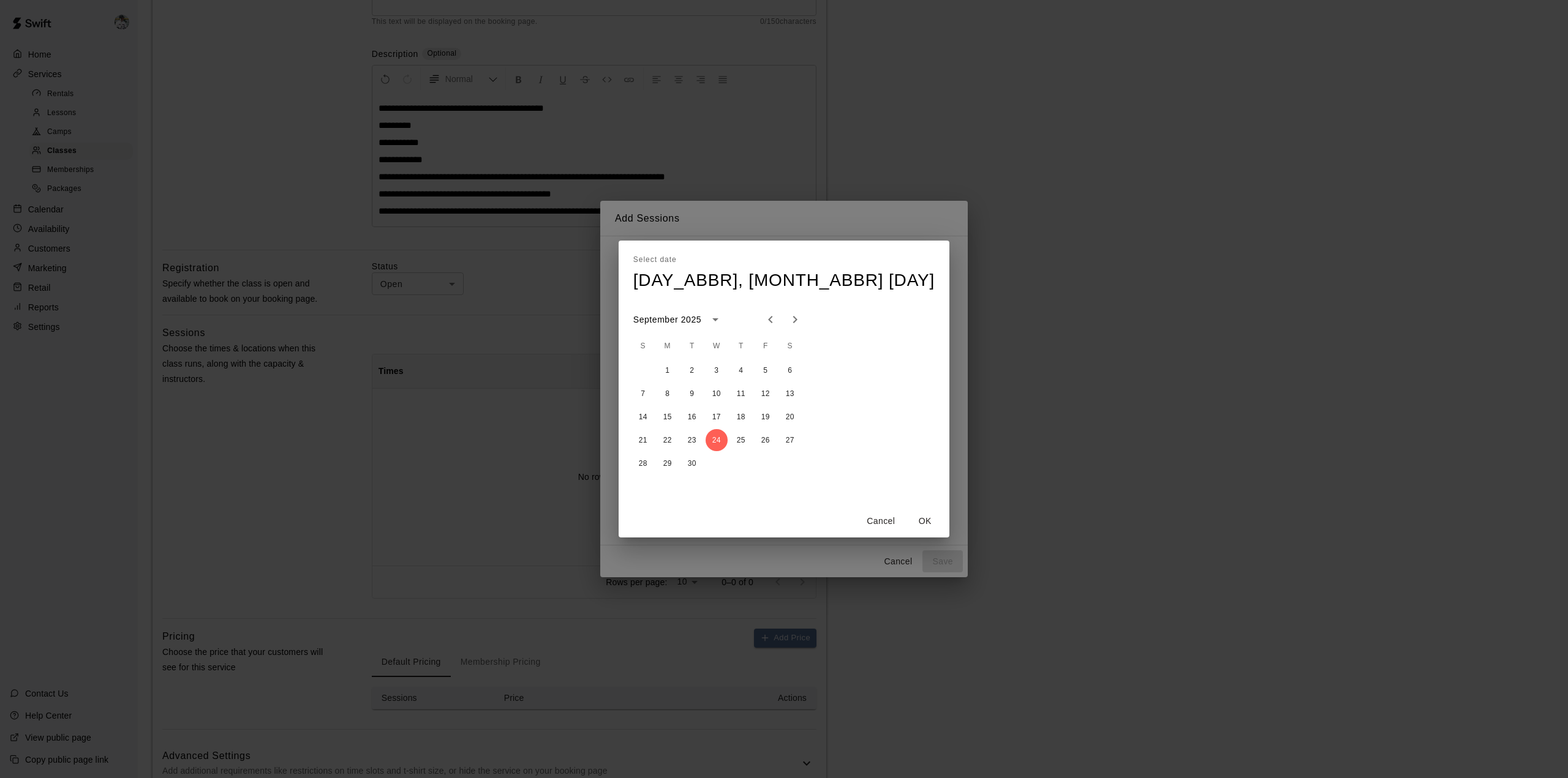click on "OK" at bounding box center [925, 521] 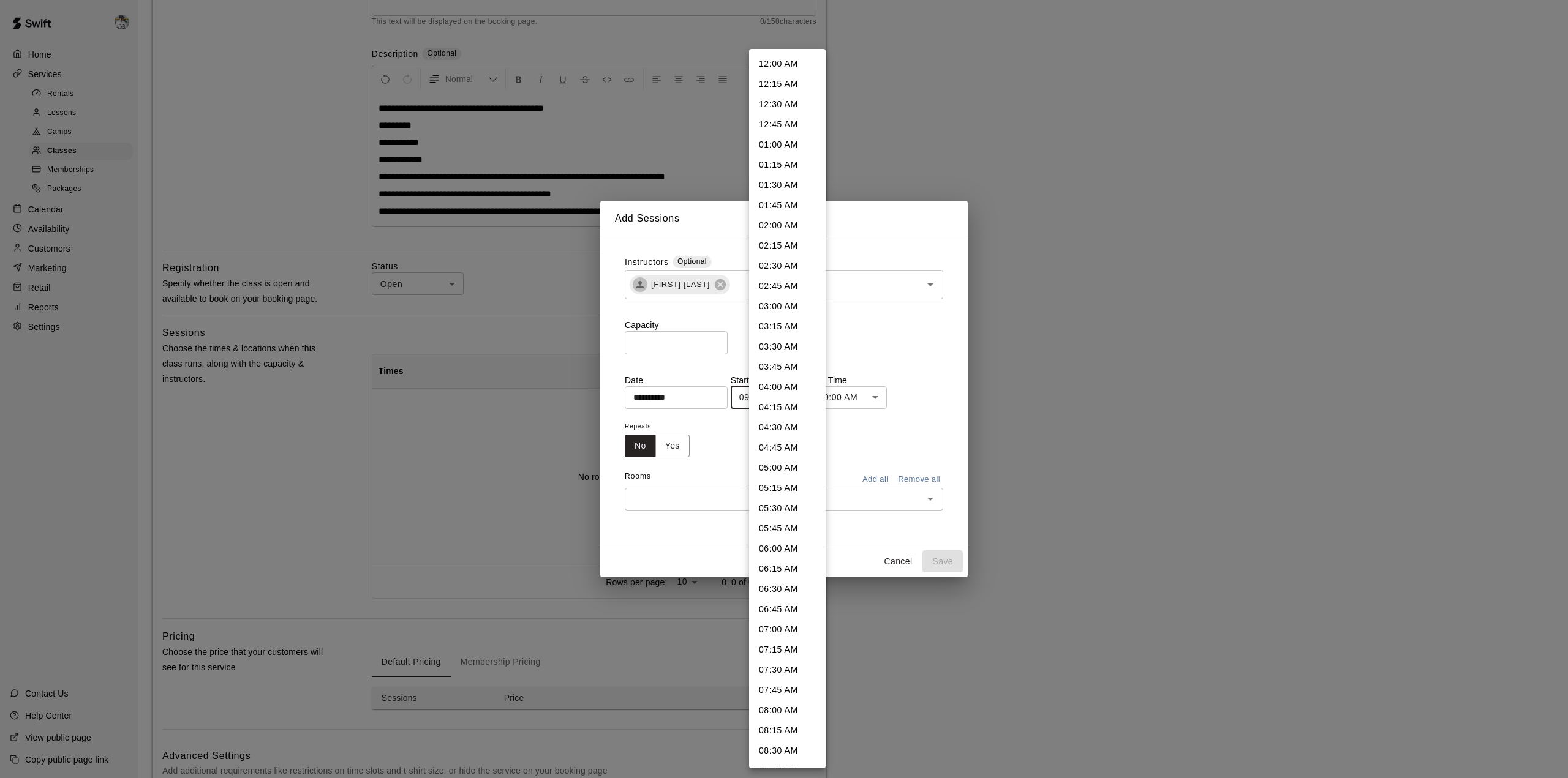 click on "**********" at bounding box center (784, 329) 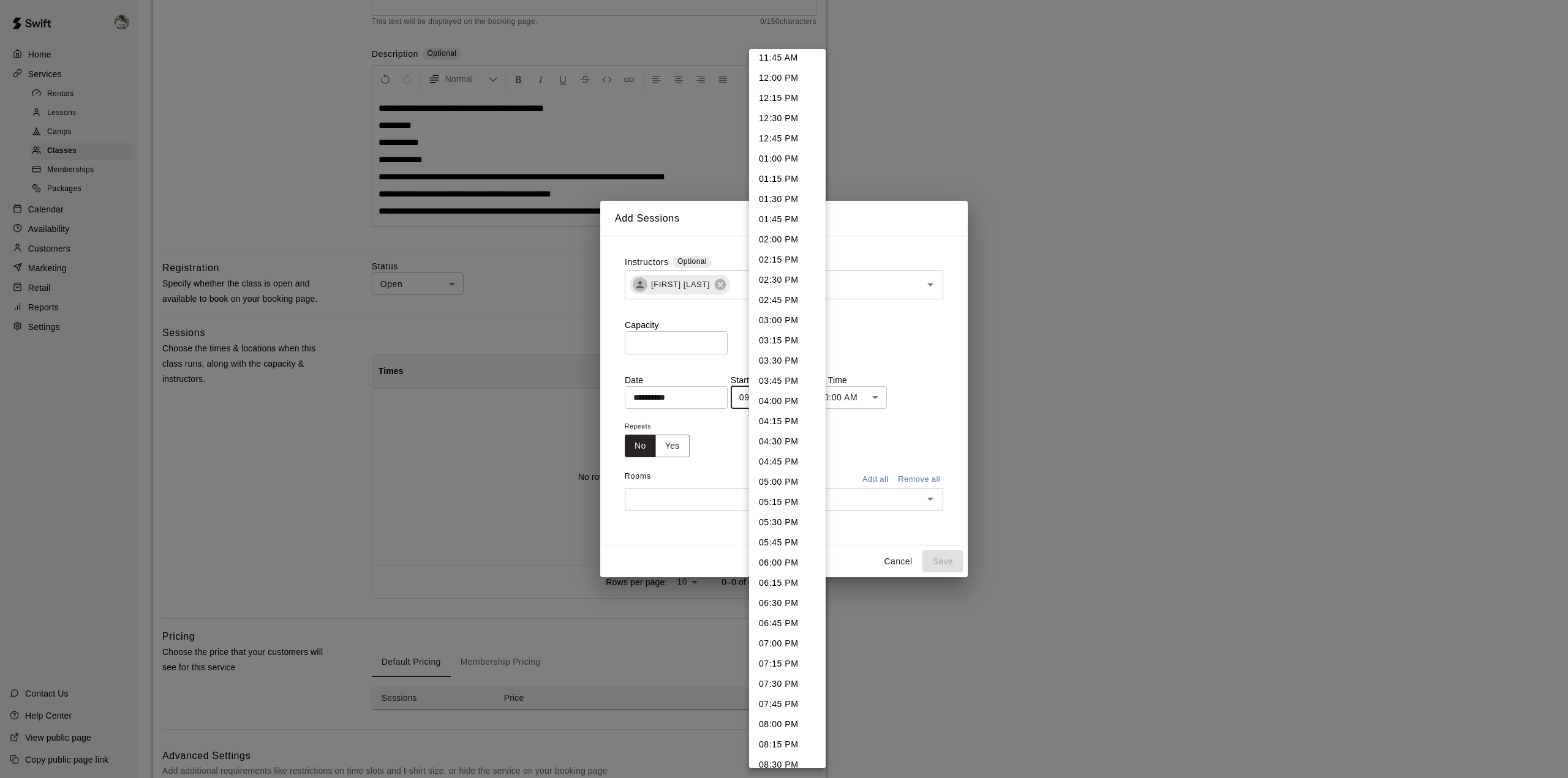 scroll, scrollTop: 960, scrollLeft: 0, axis: vertical 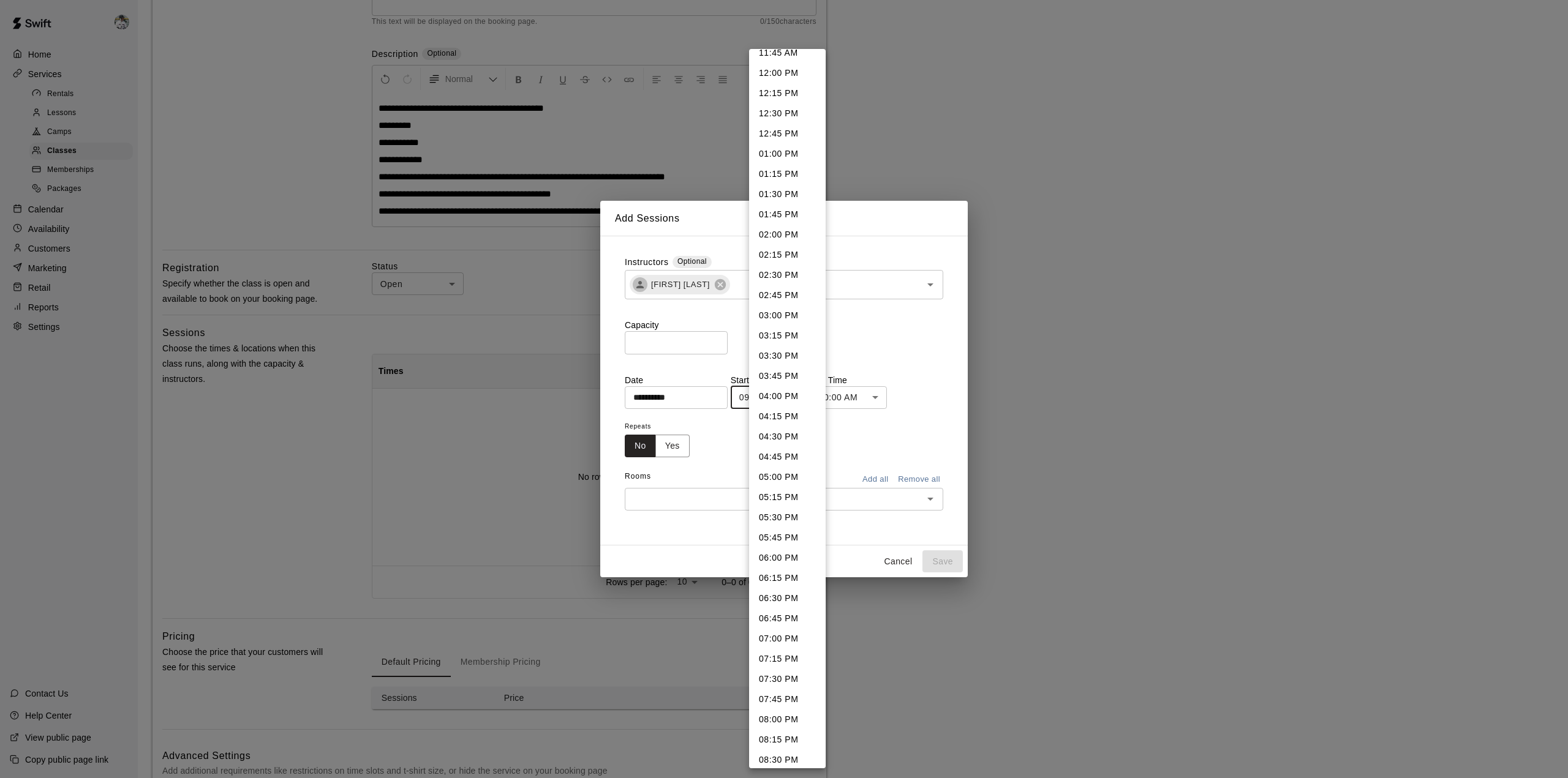 click on "06:30 PM" at bounding box center [787, 598] 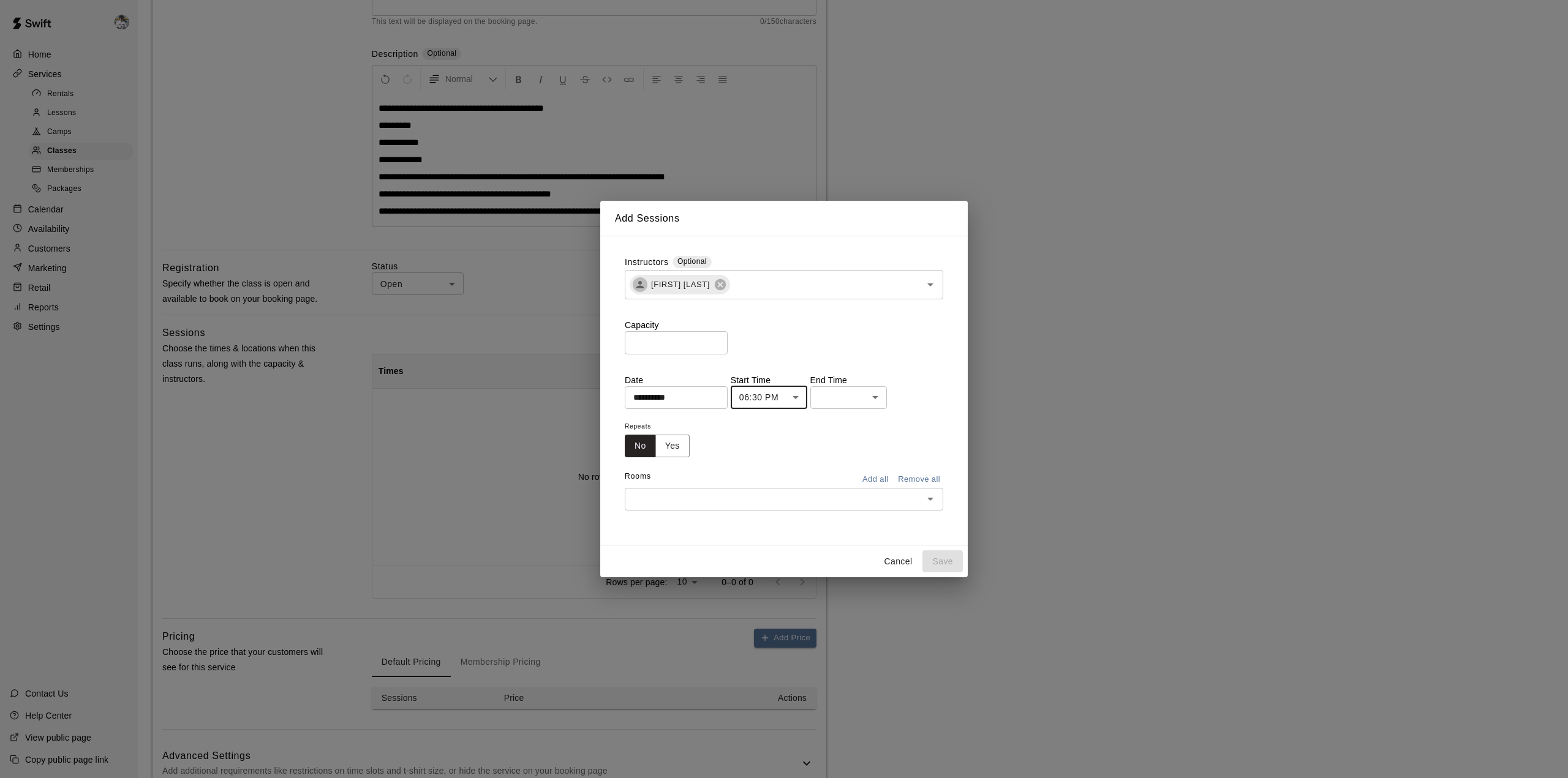 click on "**********" at bounding box center [784, 329] 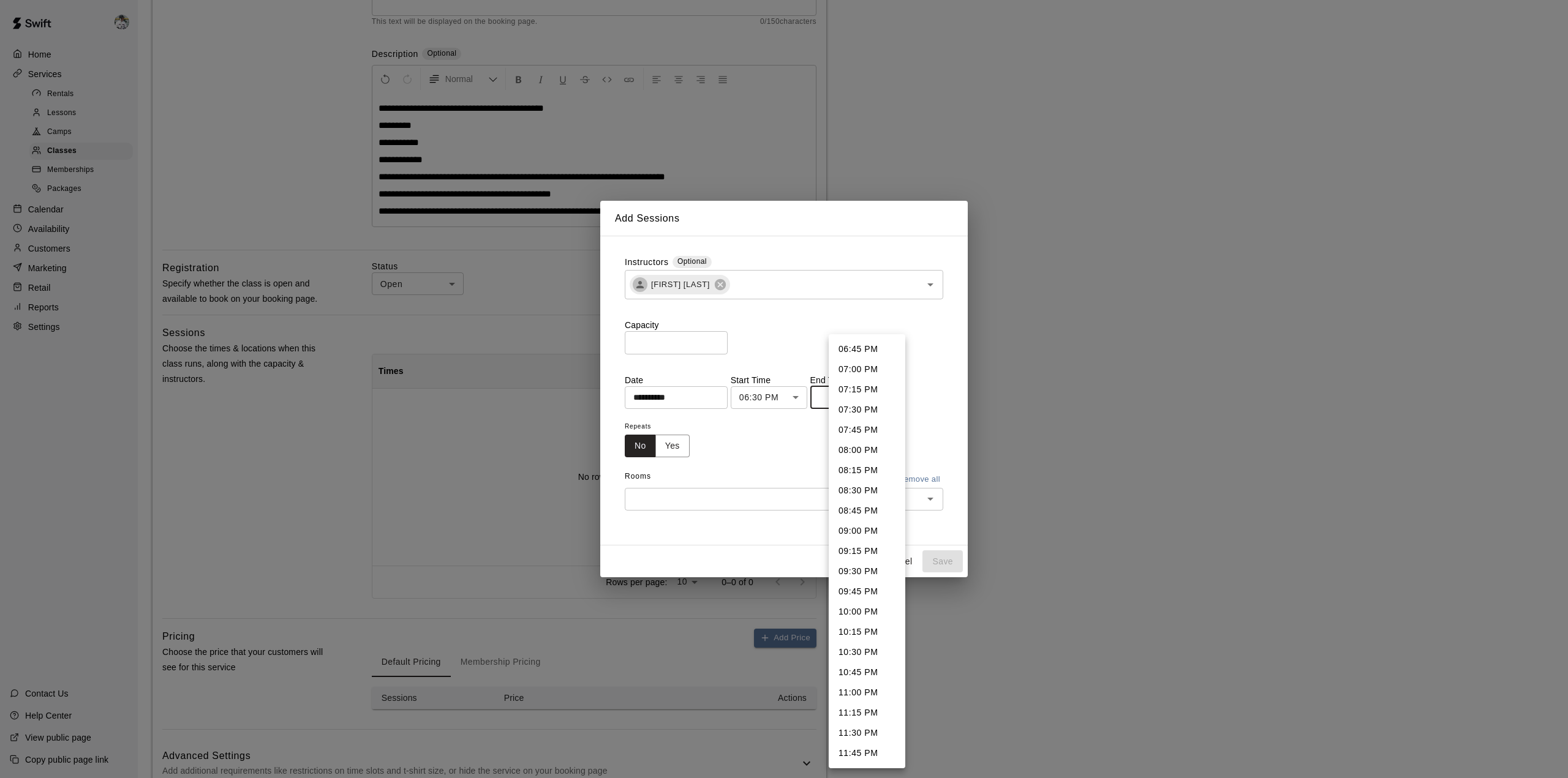 click on "07:00 PM" at bounding box center (867, 369) 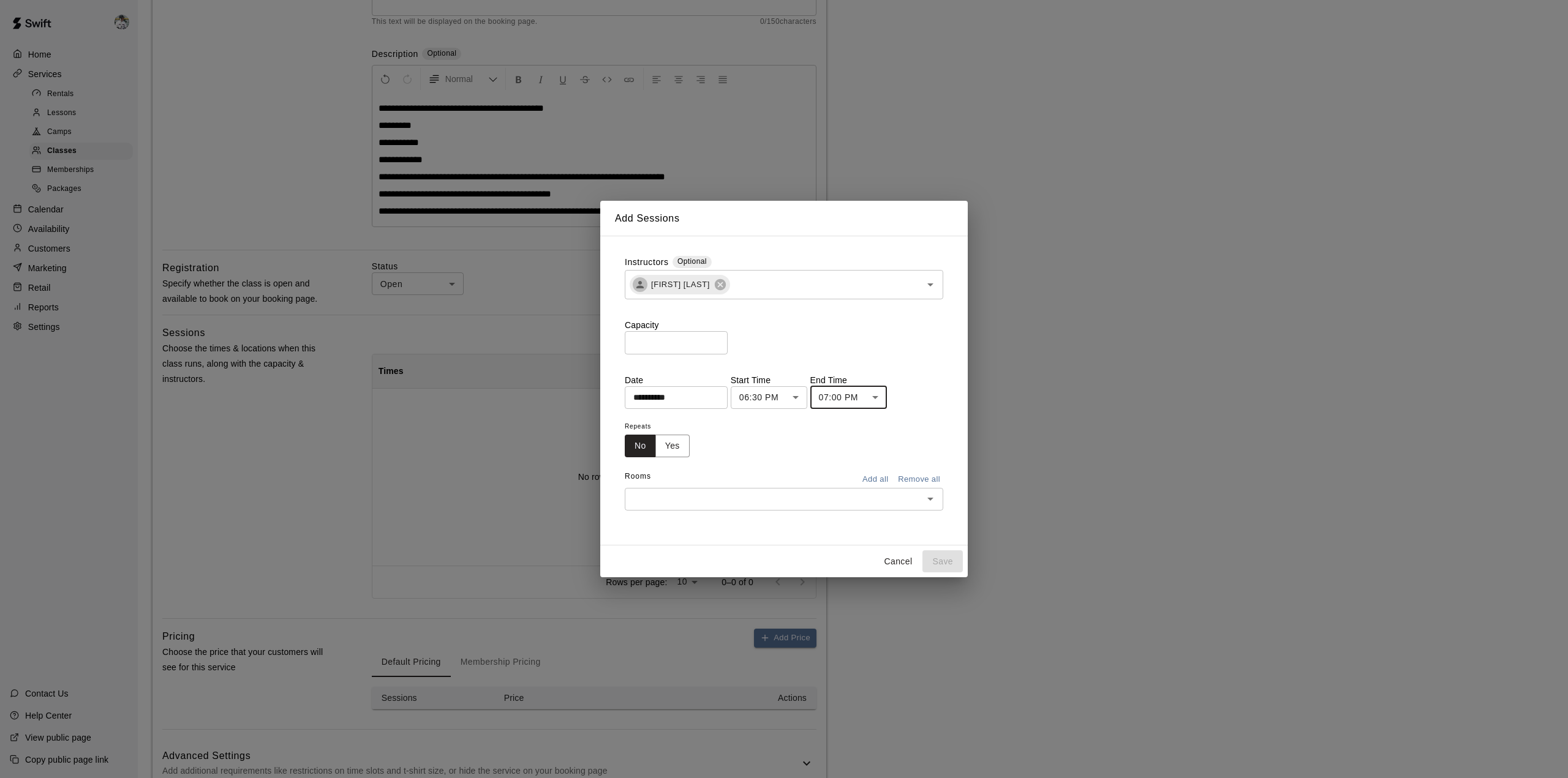 click on "Yes" at bounding box center (673, 446) 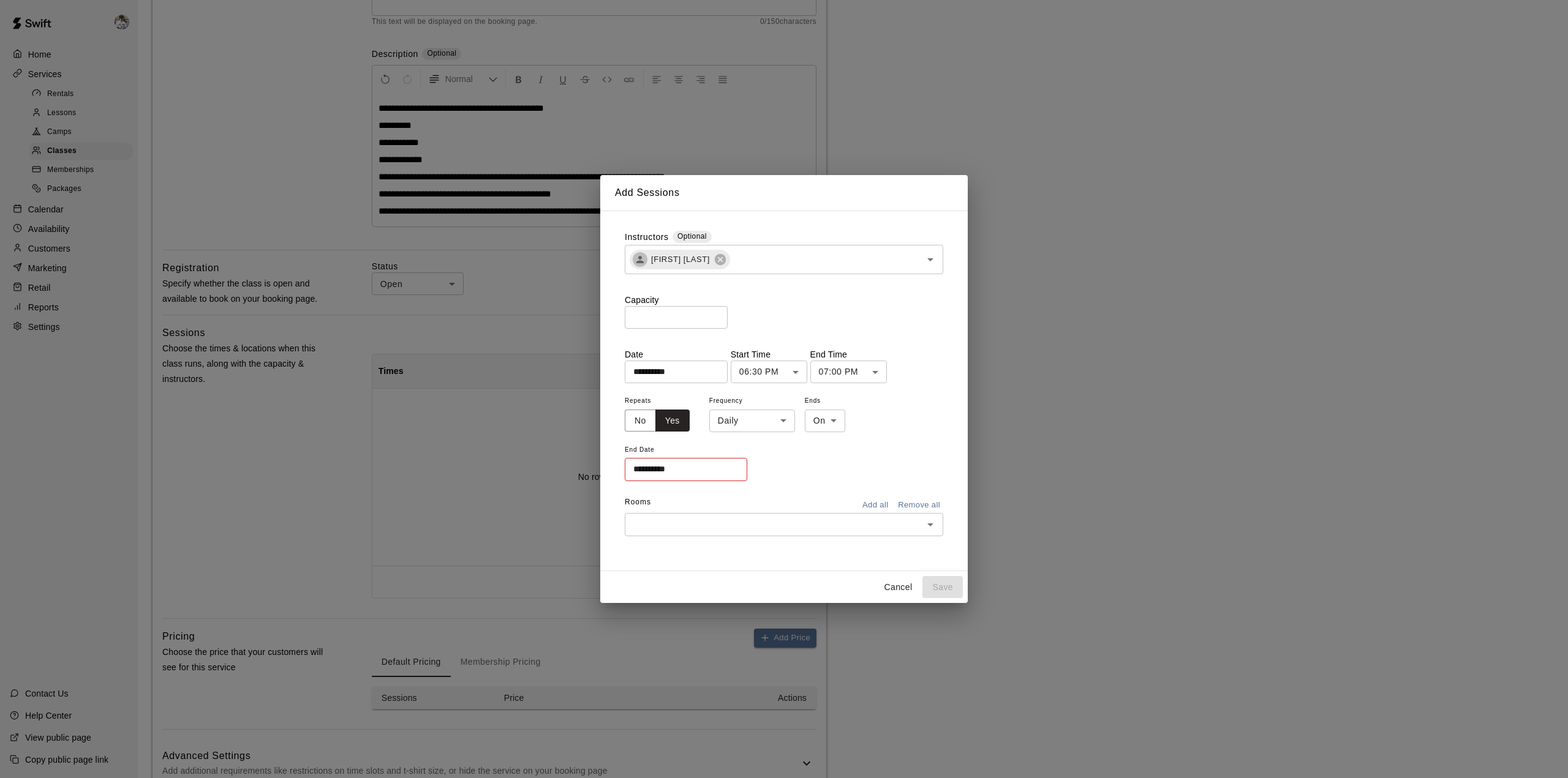 click on "**********" at bounding box center [784, 329] 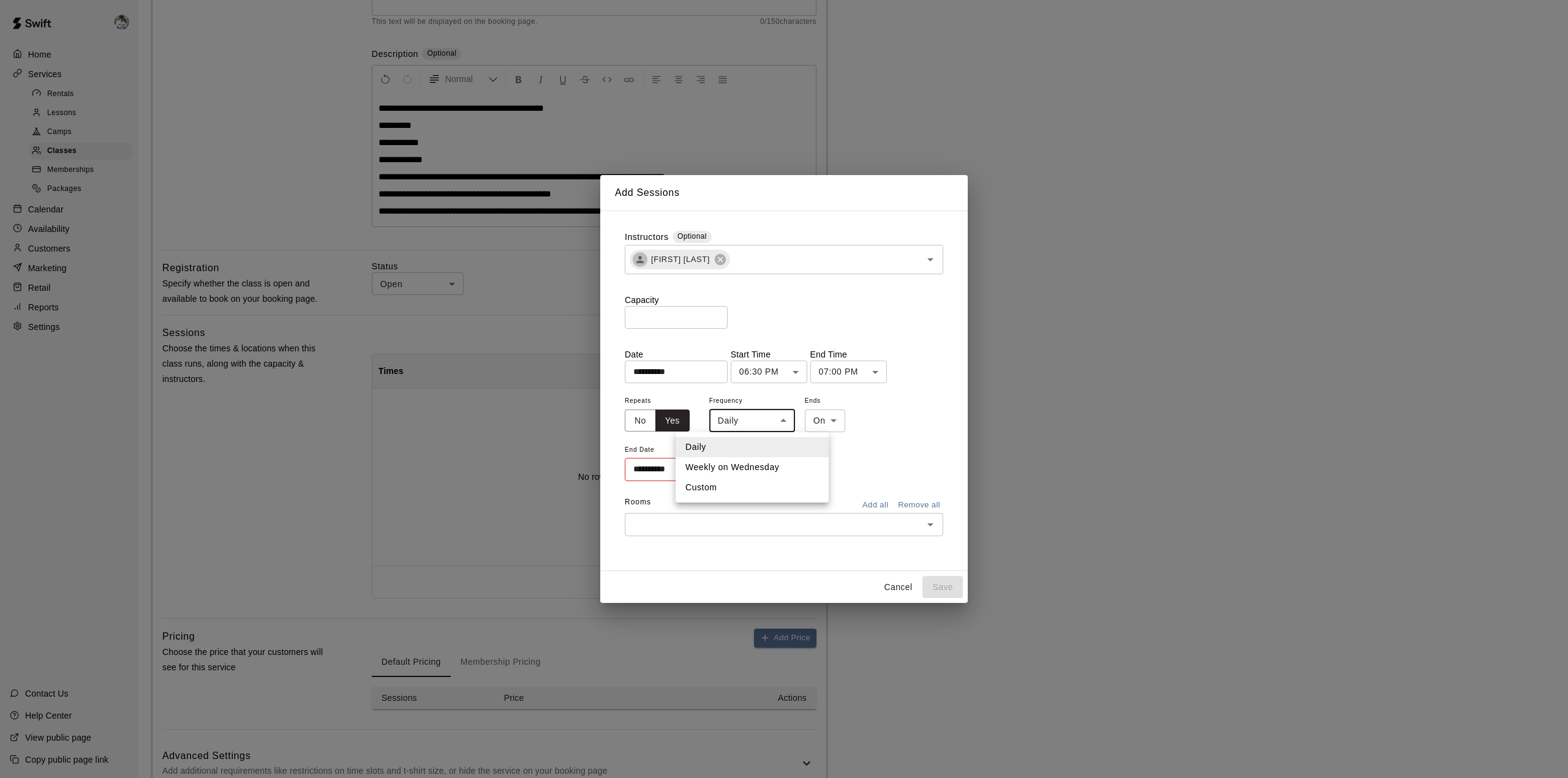 click on "Weekly on Wednesday" at bounding box center [752, 467] 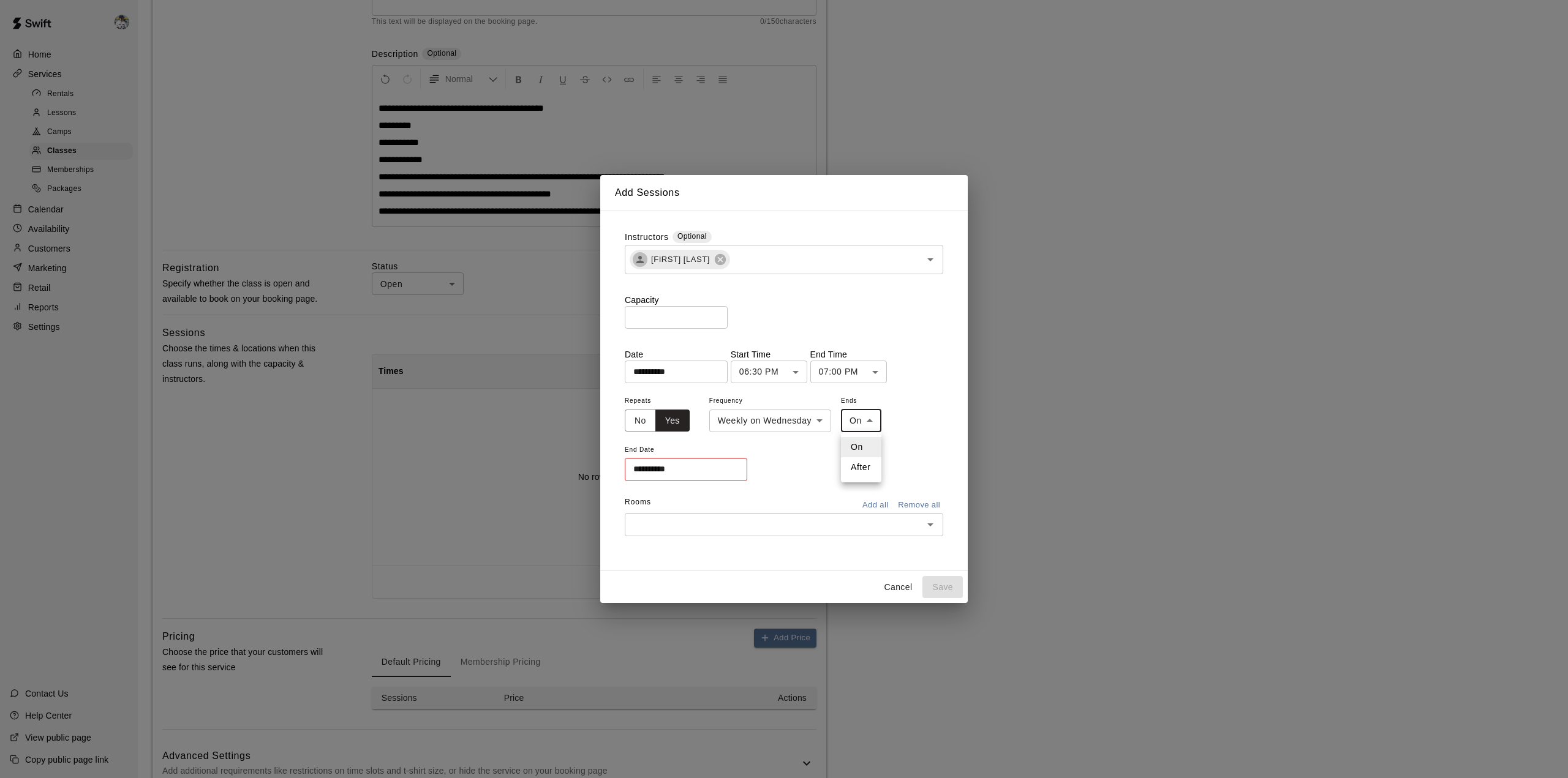 click on "**********" at bounding box center (784, 329) 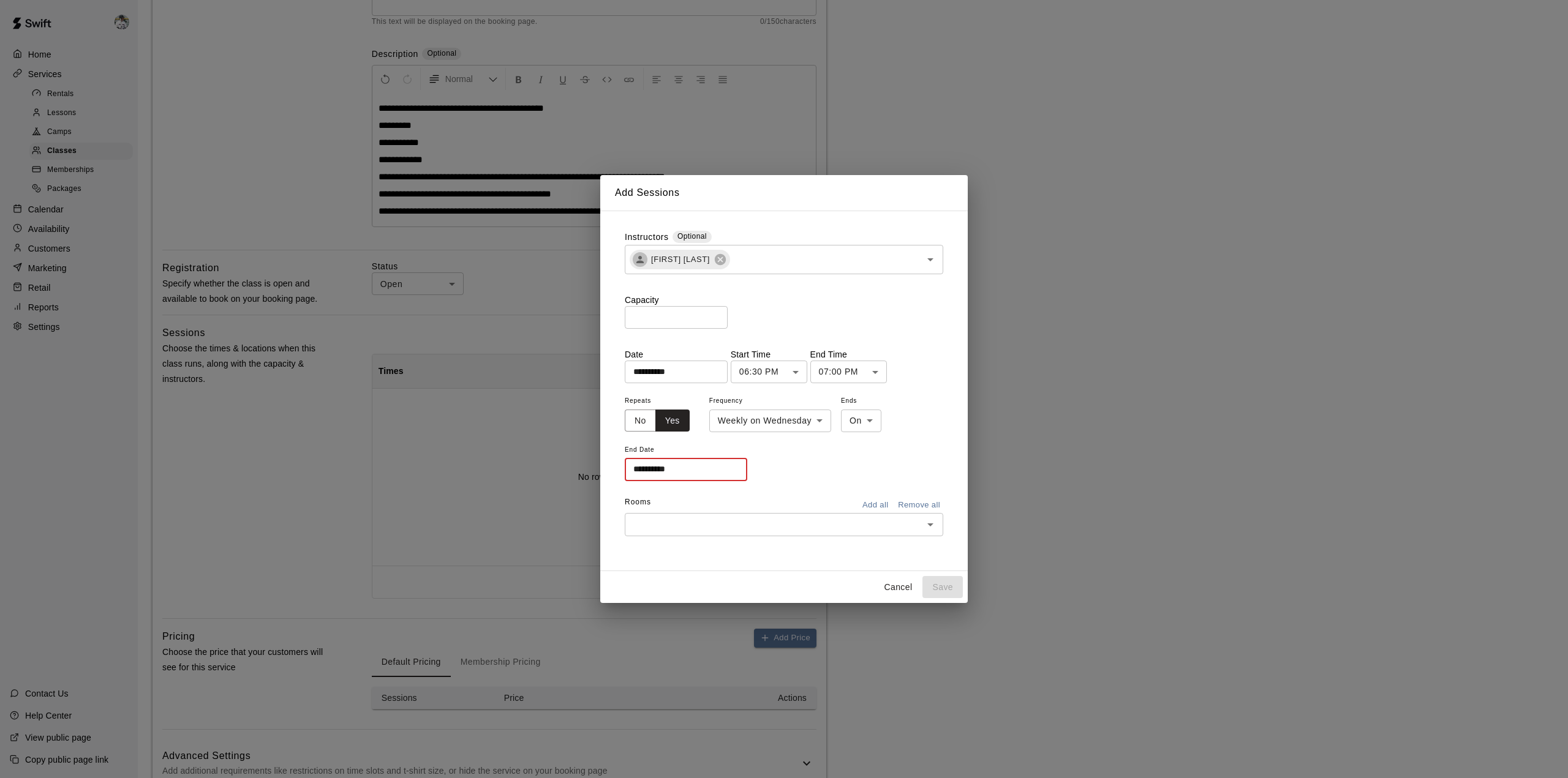 click on "**********" at bounding box center [682, 469] 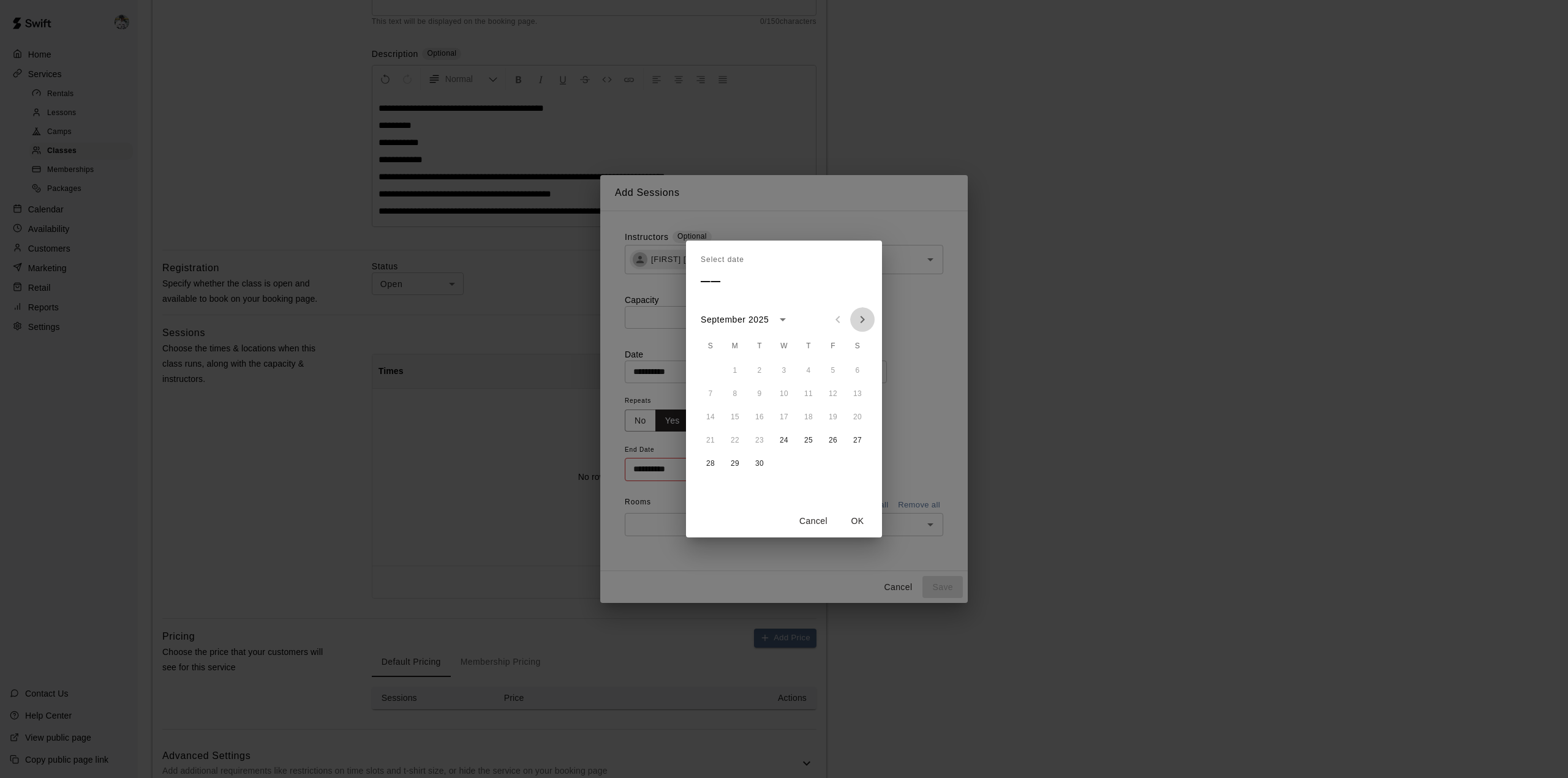 click 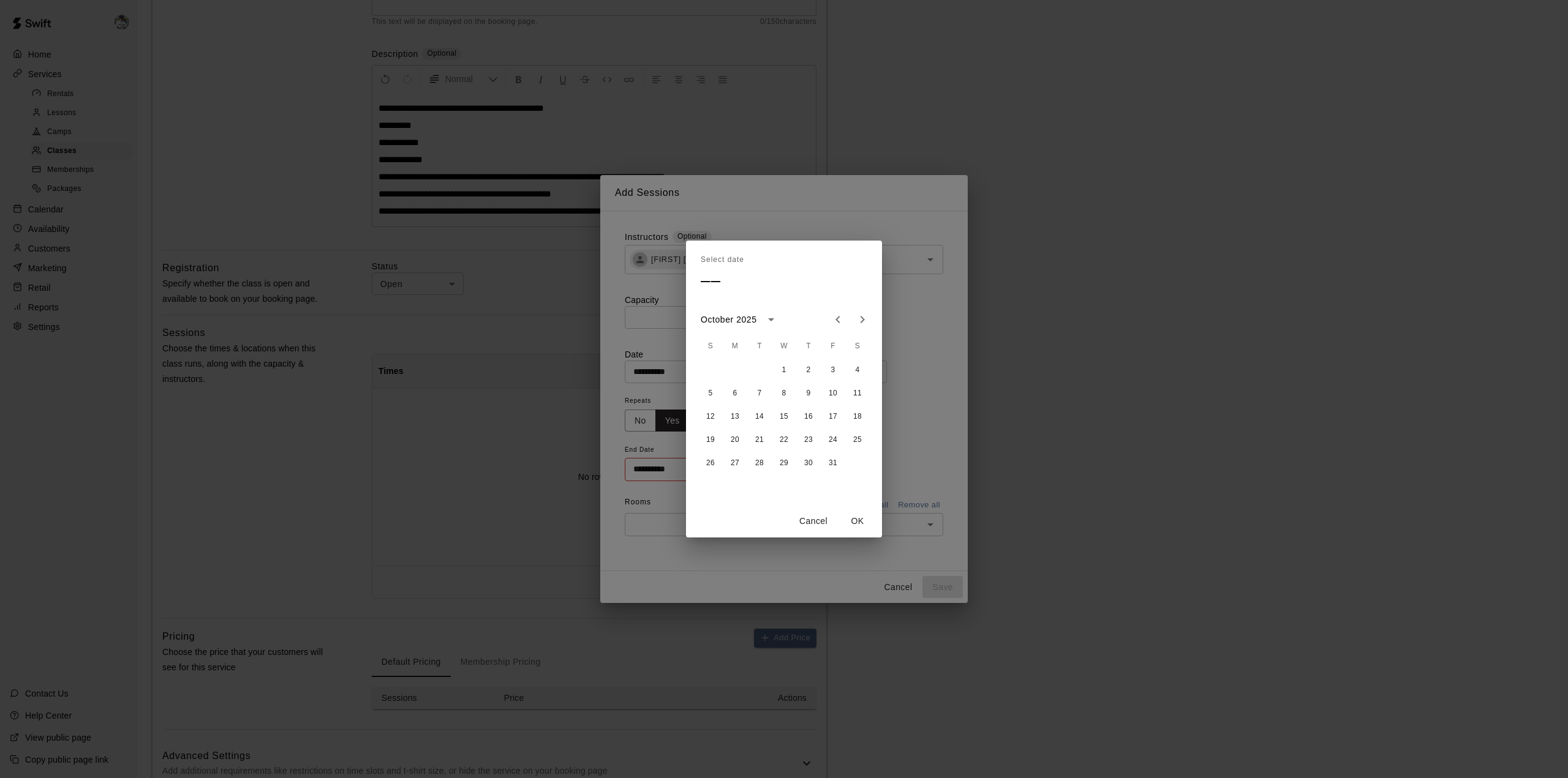 click 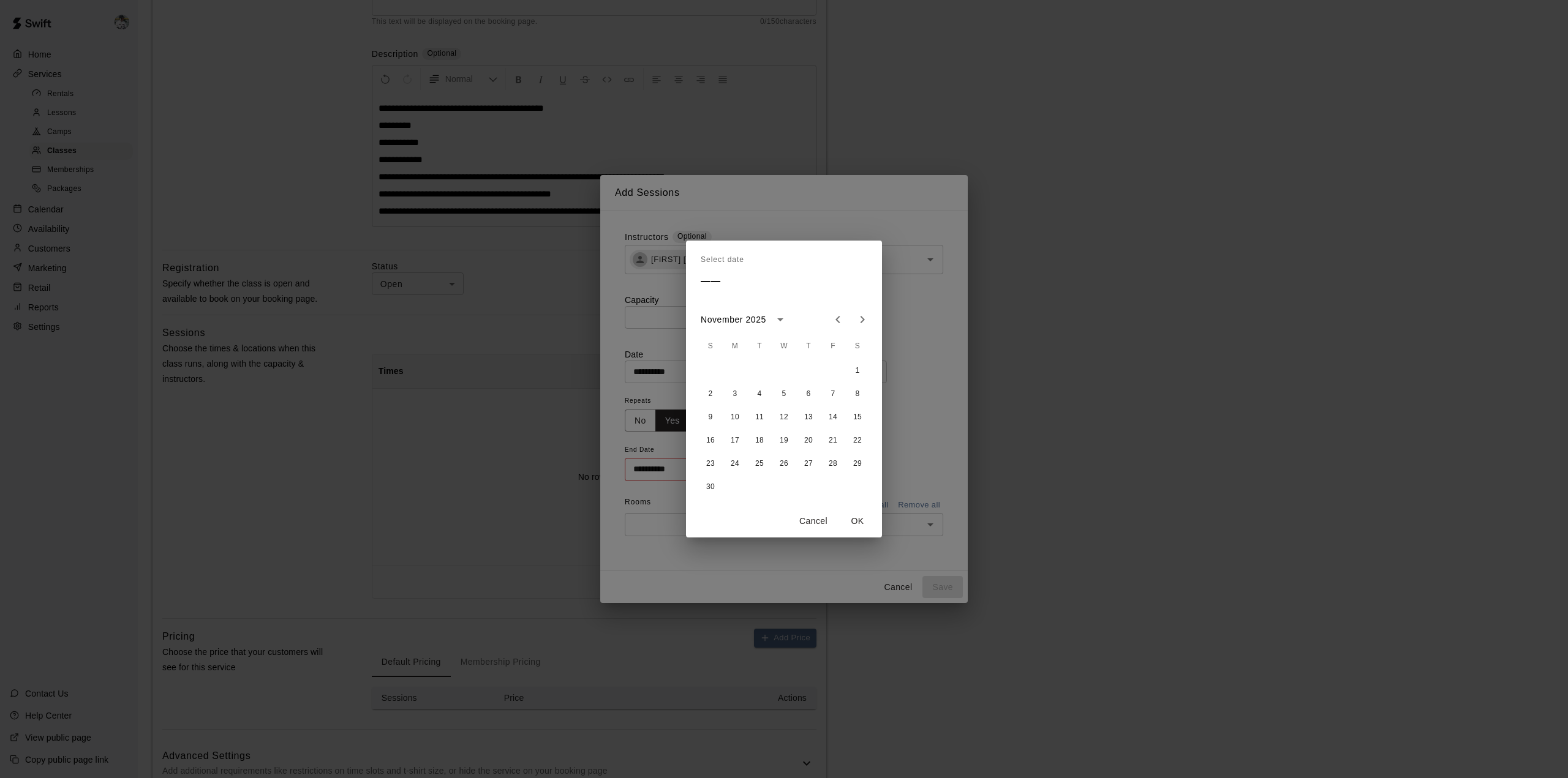 click 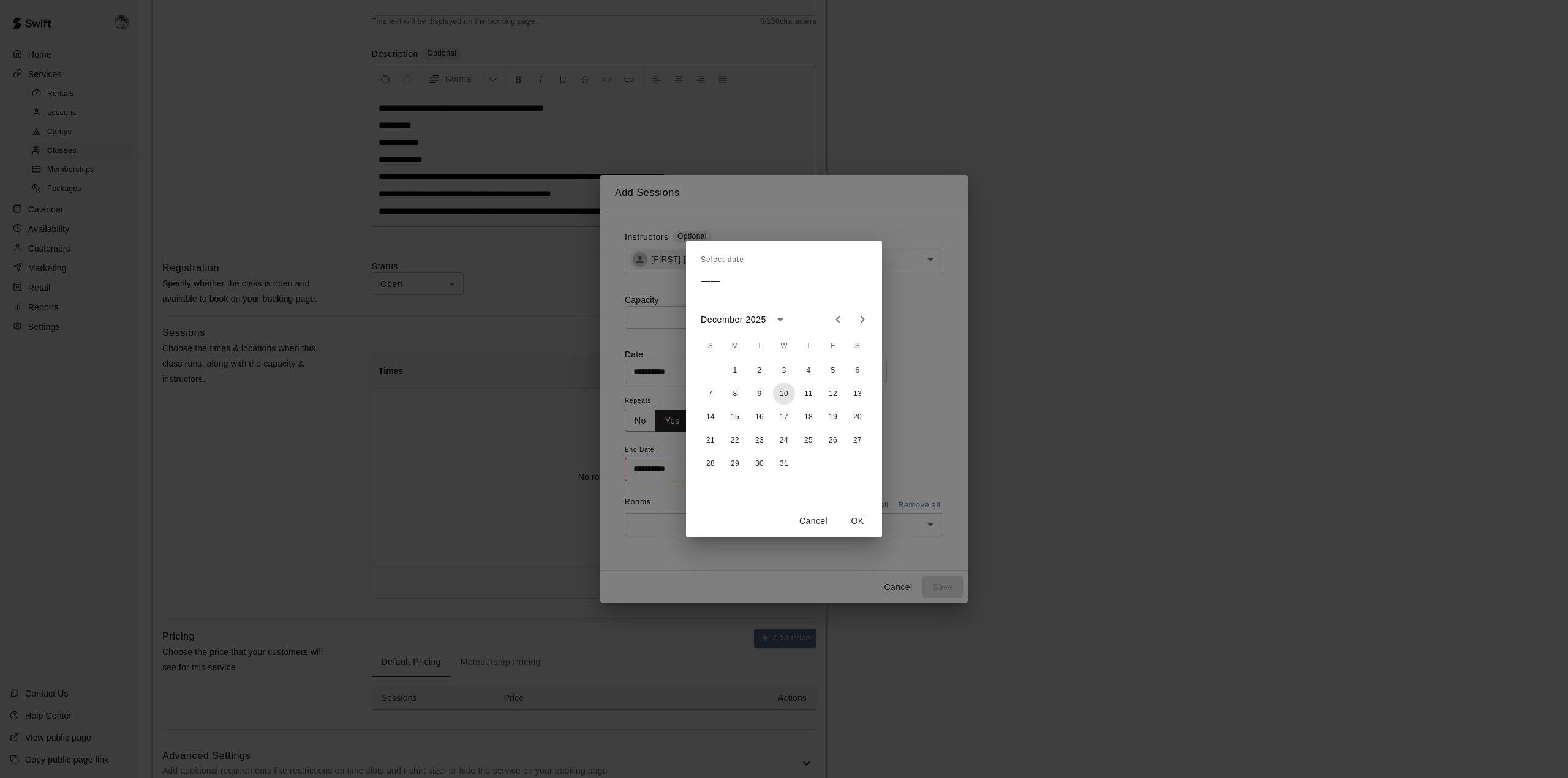 click on "10" at bounding box center [784, 394] 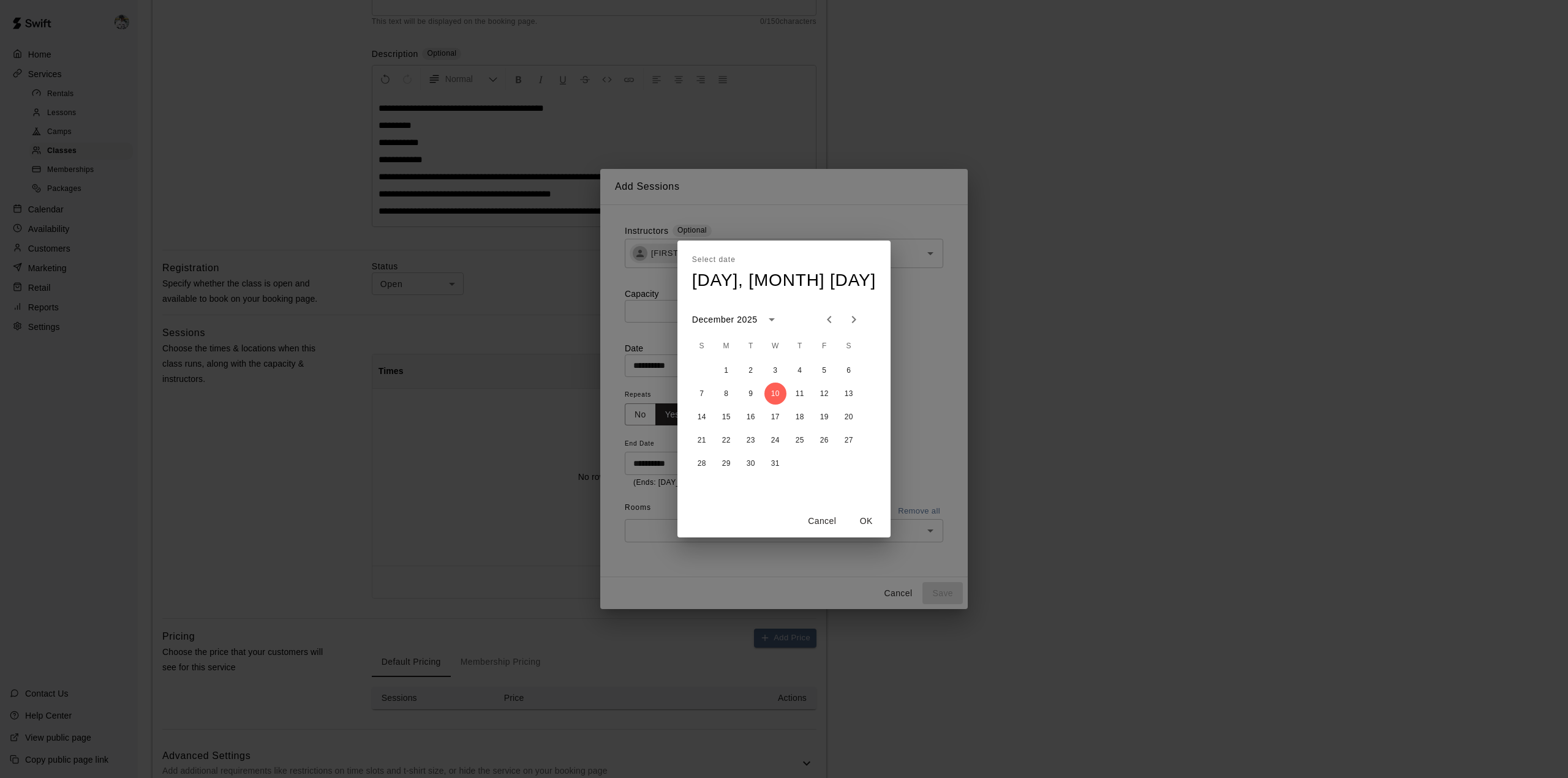 click on "OK" at bounding box center [866, 521] 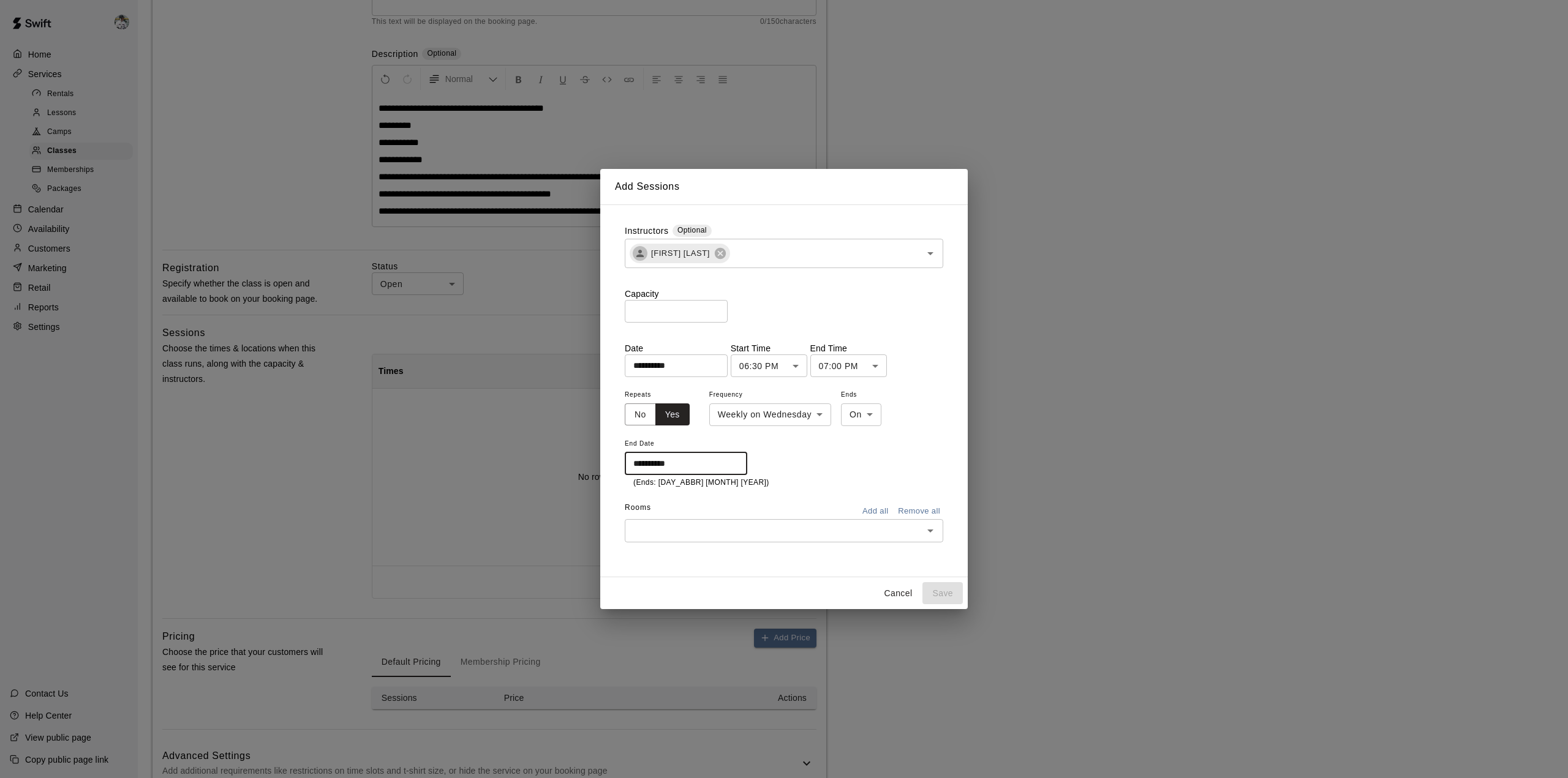 click on "​" at bounding box center [784, 530] 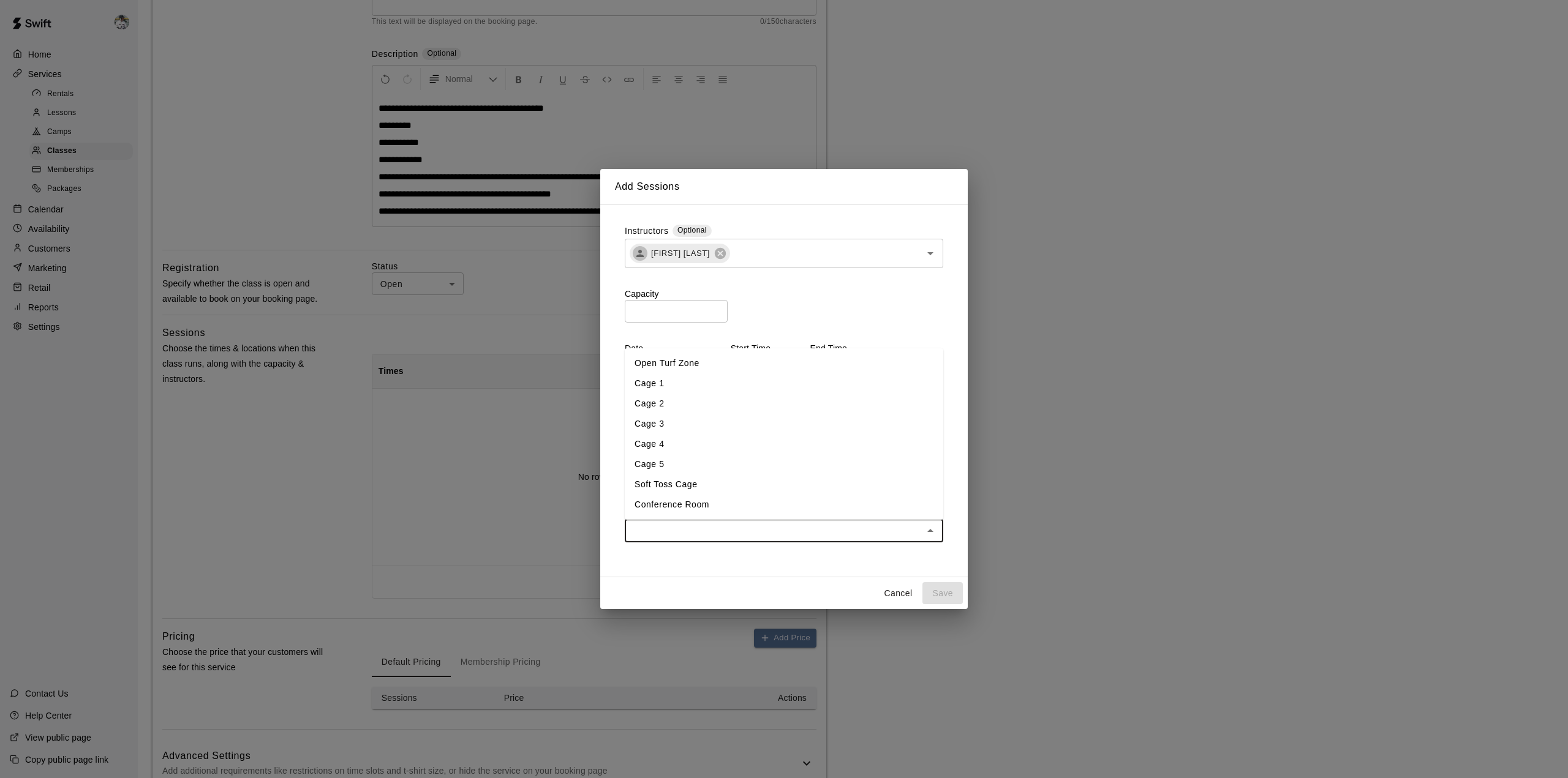 click on "Cage 1" at bounding box center (784, 383) 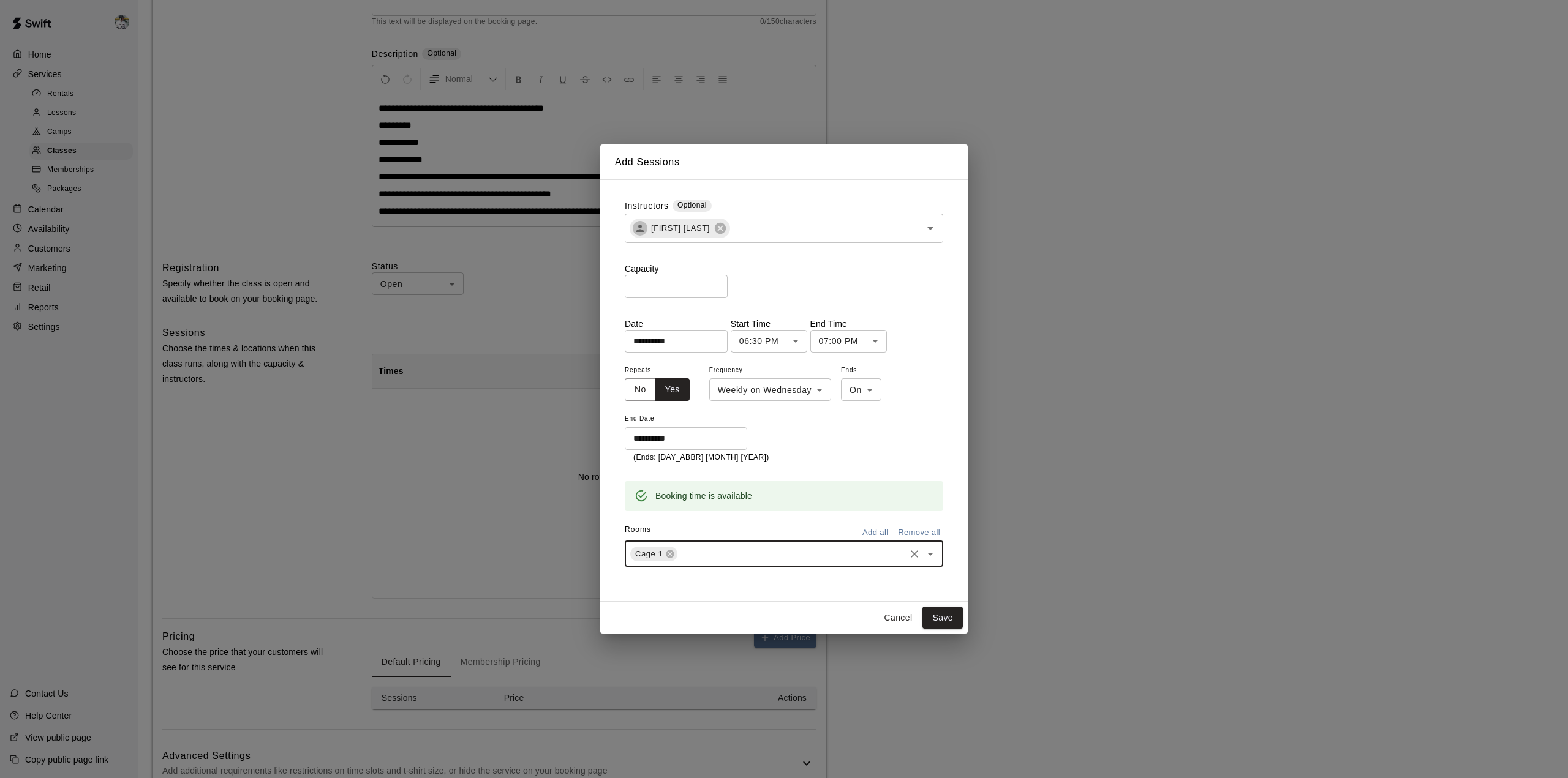 click at bounding box center (791, 553) 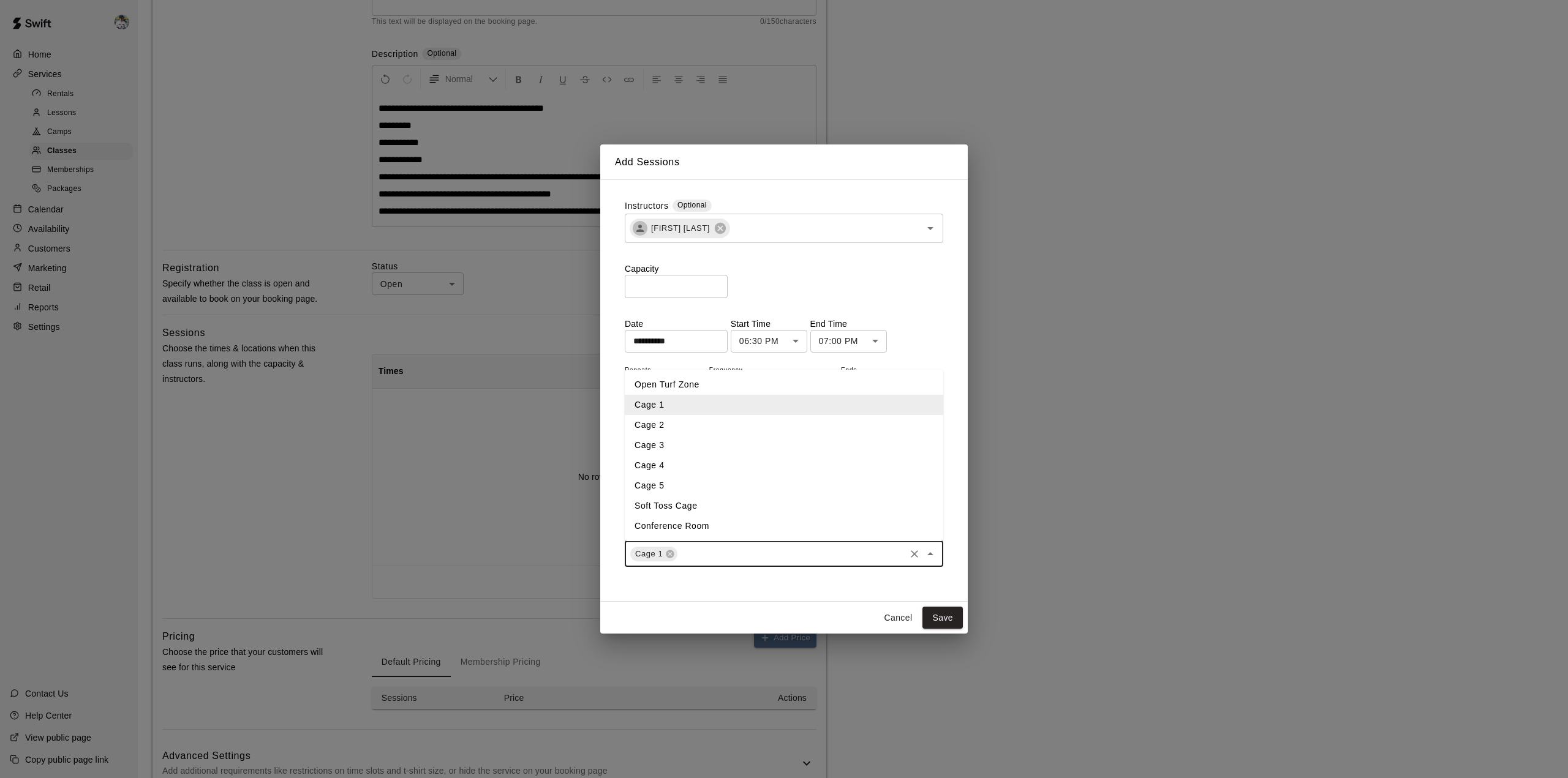 click on "Cage 2" at bounding box center [784, 425] 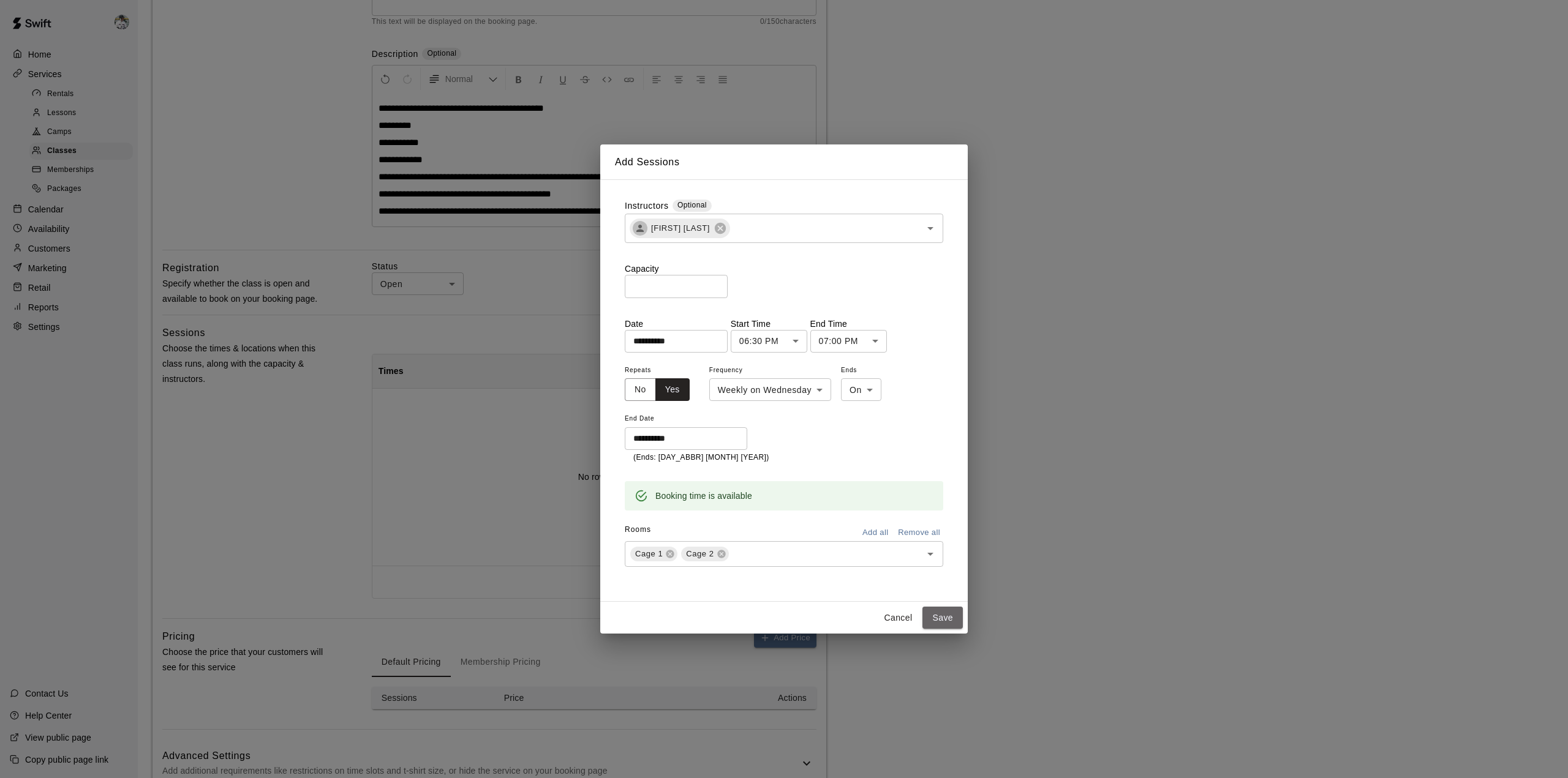 click on "Save" at bounding box center (943, 618) 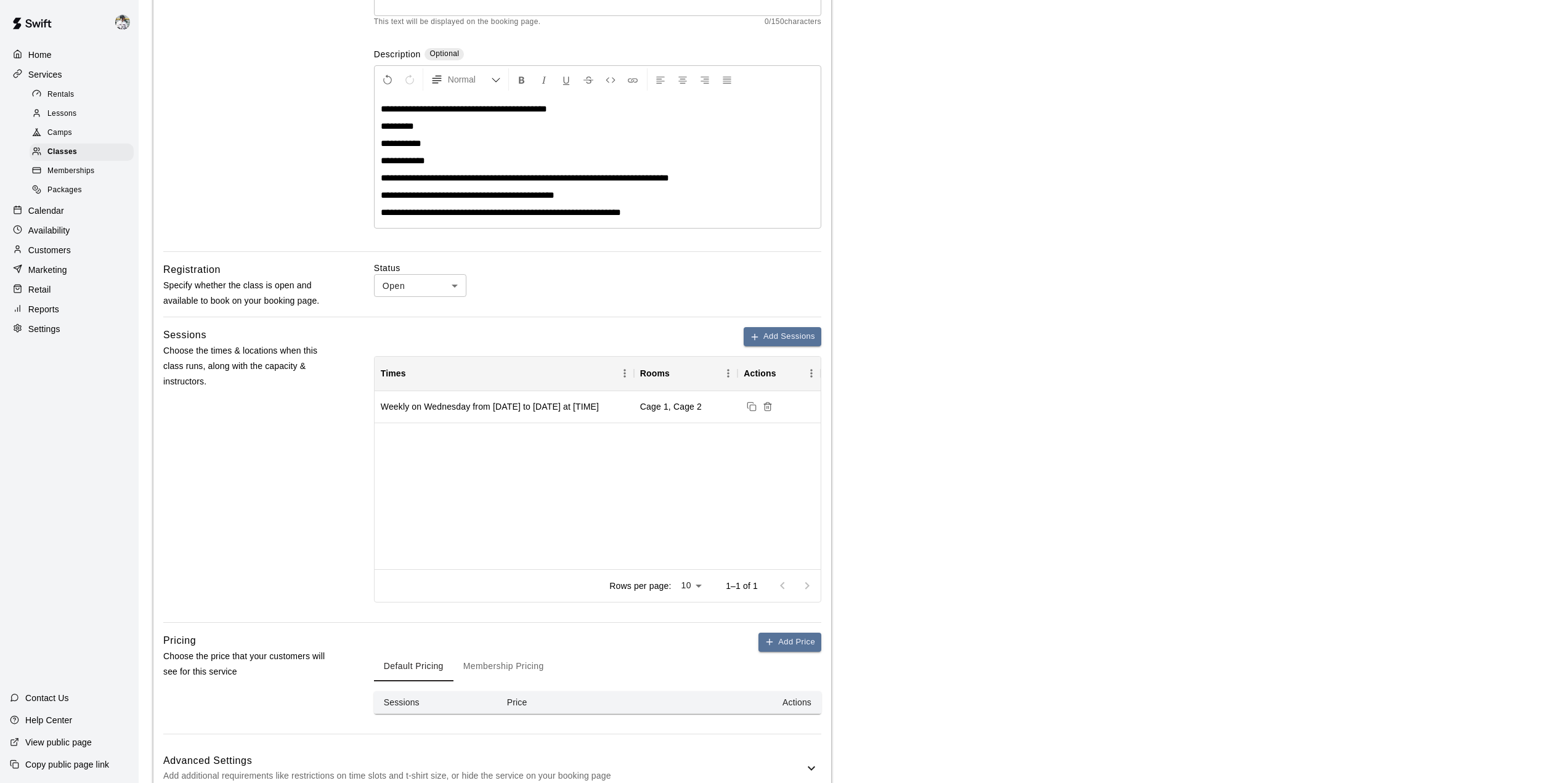 click on "Add Sessions" at bounding box center [782, 336] 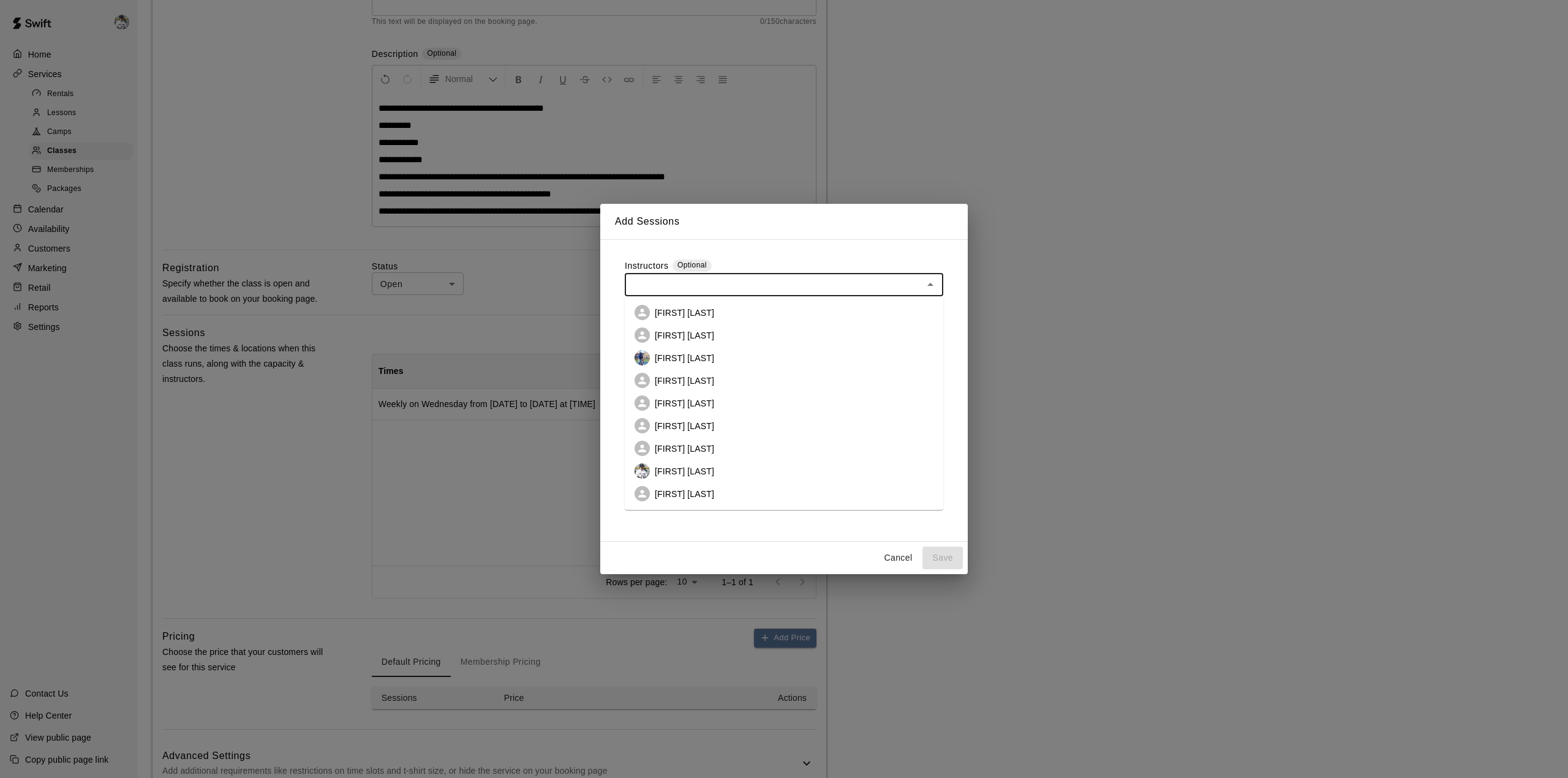 click at bounding box center [774, 285] 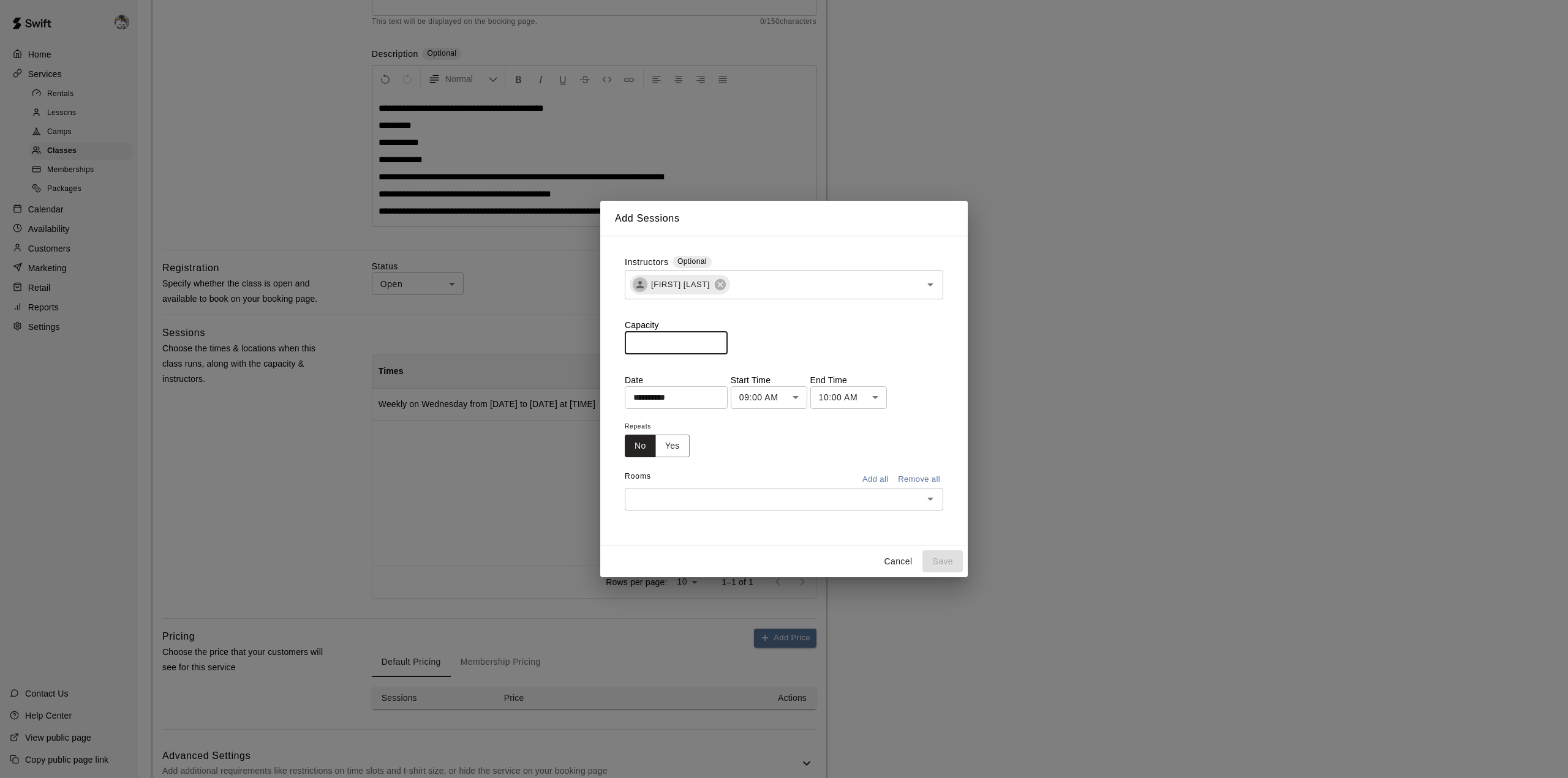 click on "*" at bounding box center (676, 342) 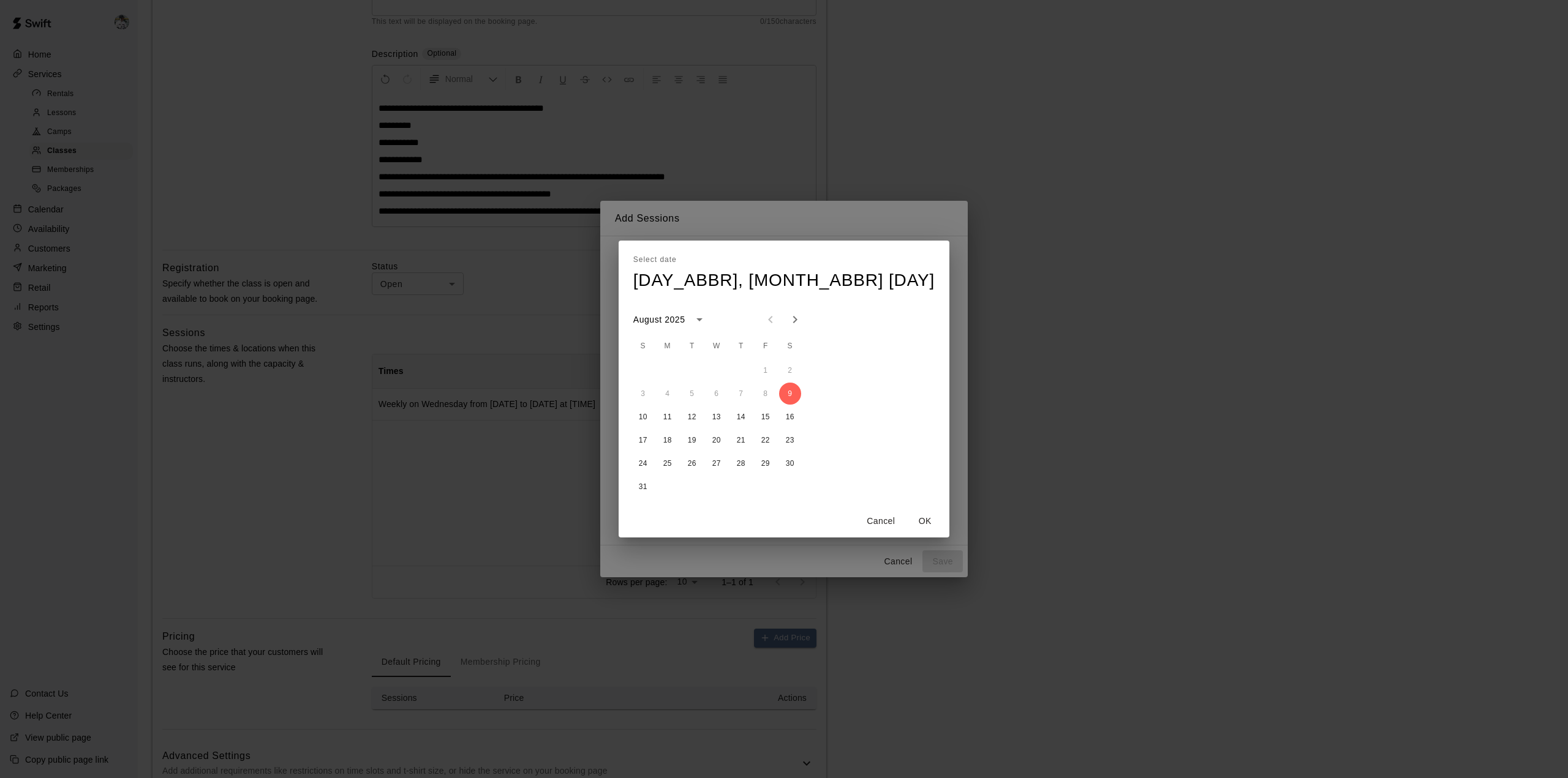 click 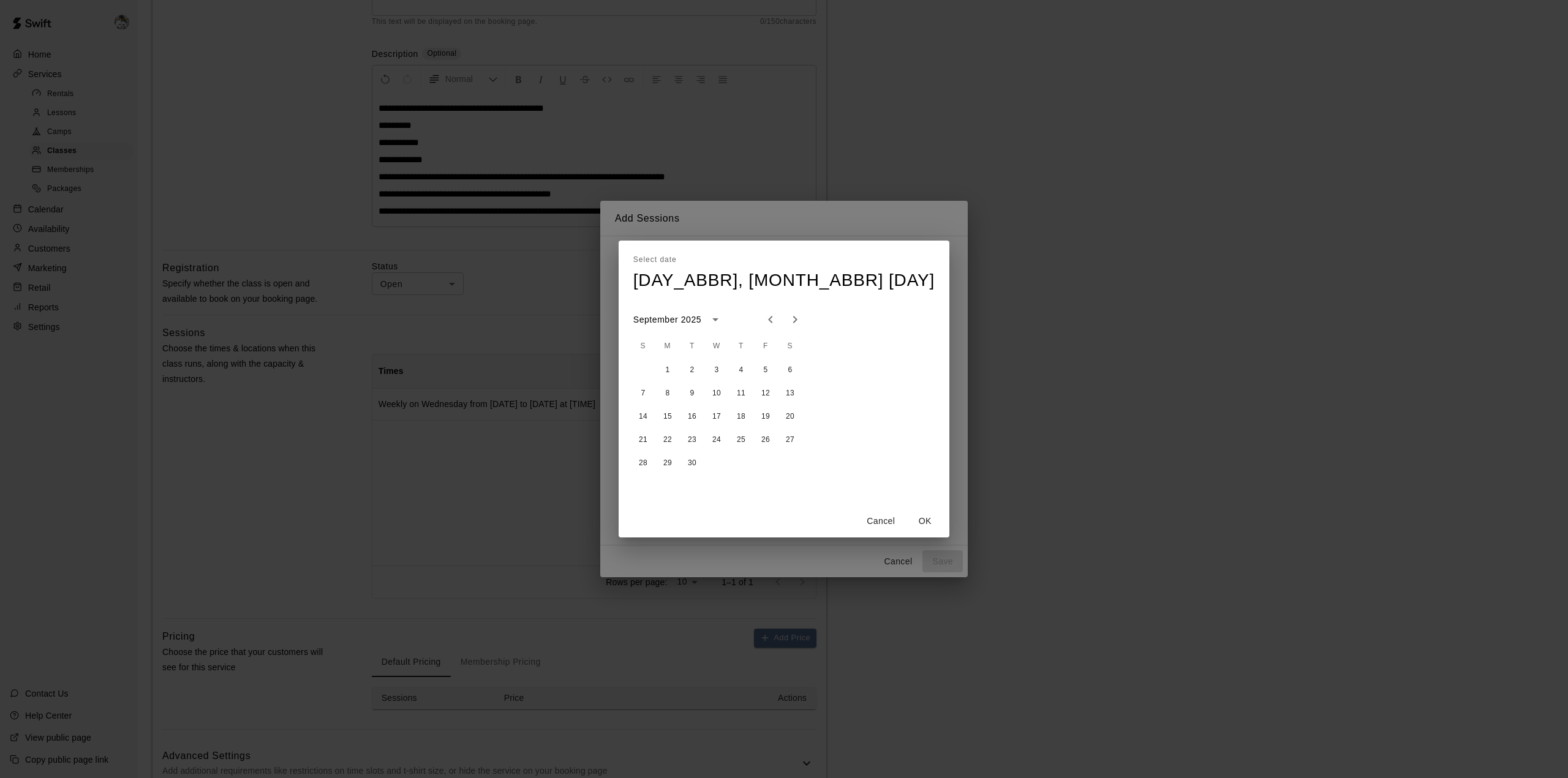 click 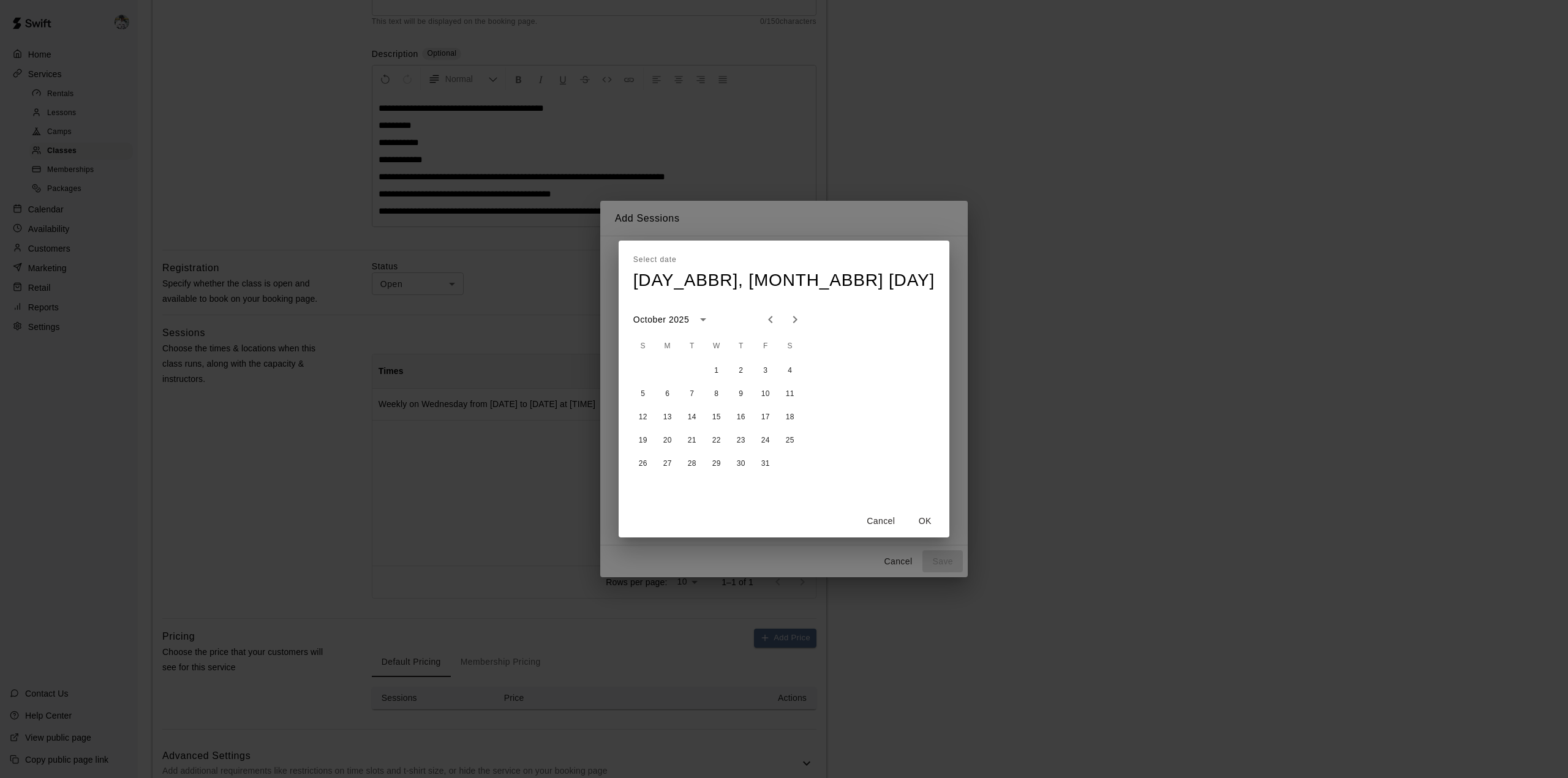 click 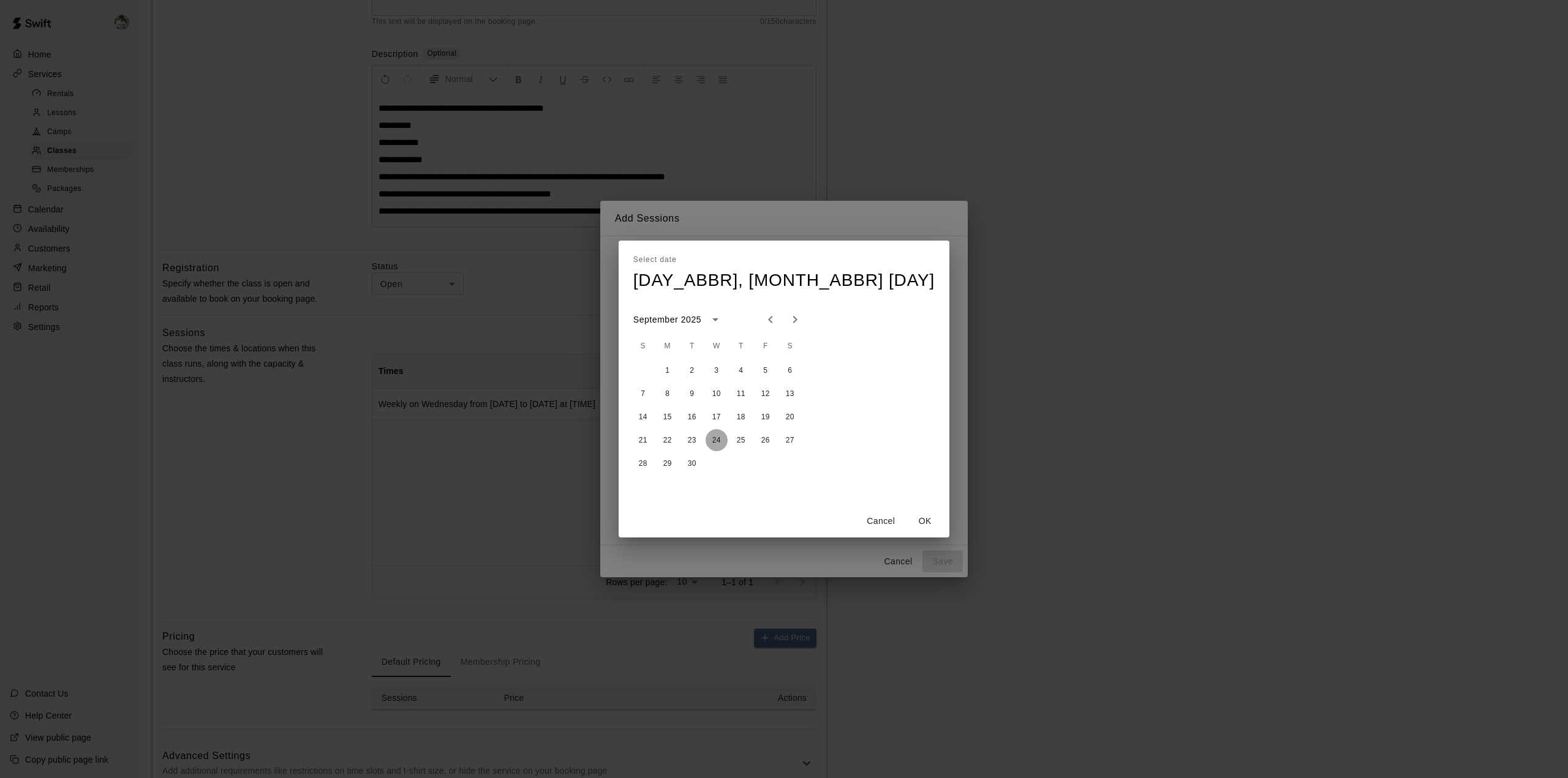 click on "24" at bounding box center [717, 440] 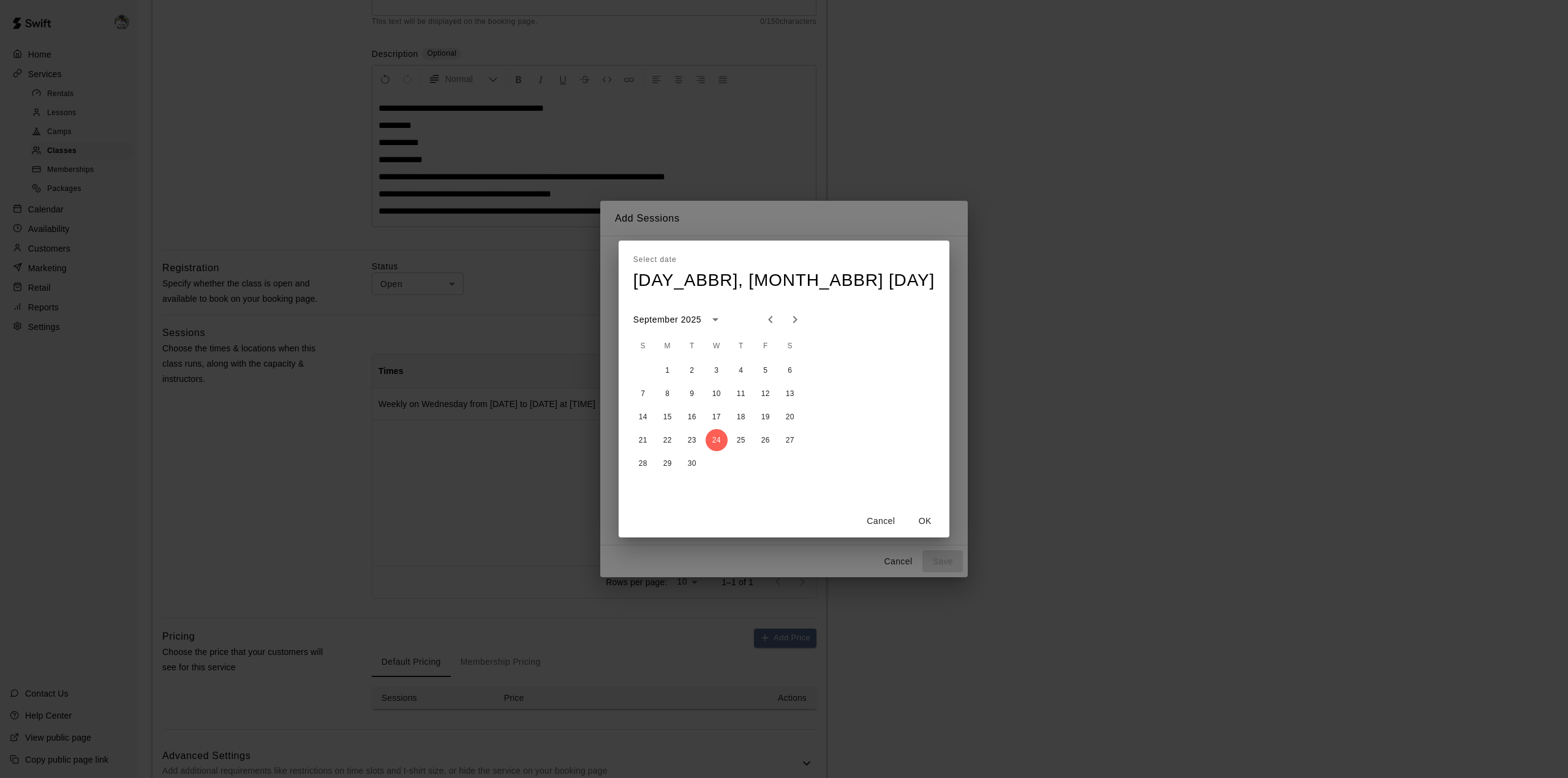 click on "OK" at bounding box center [925, 521] 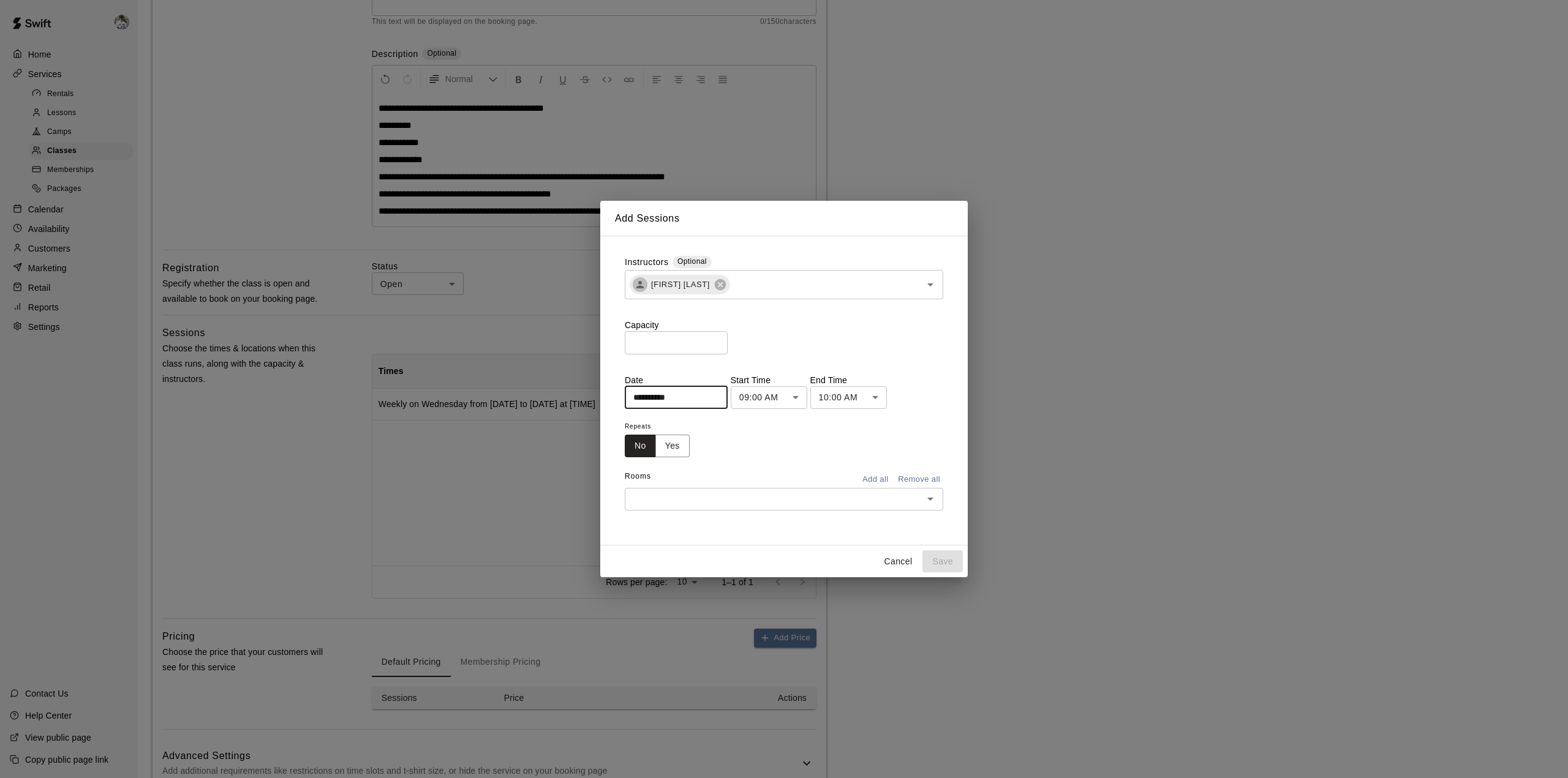 click on "**********" at bounding box center [784, 329] 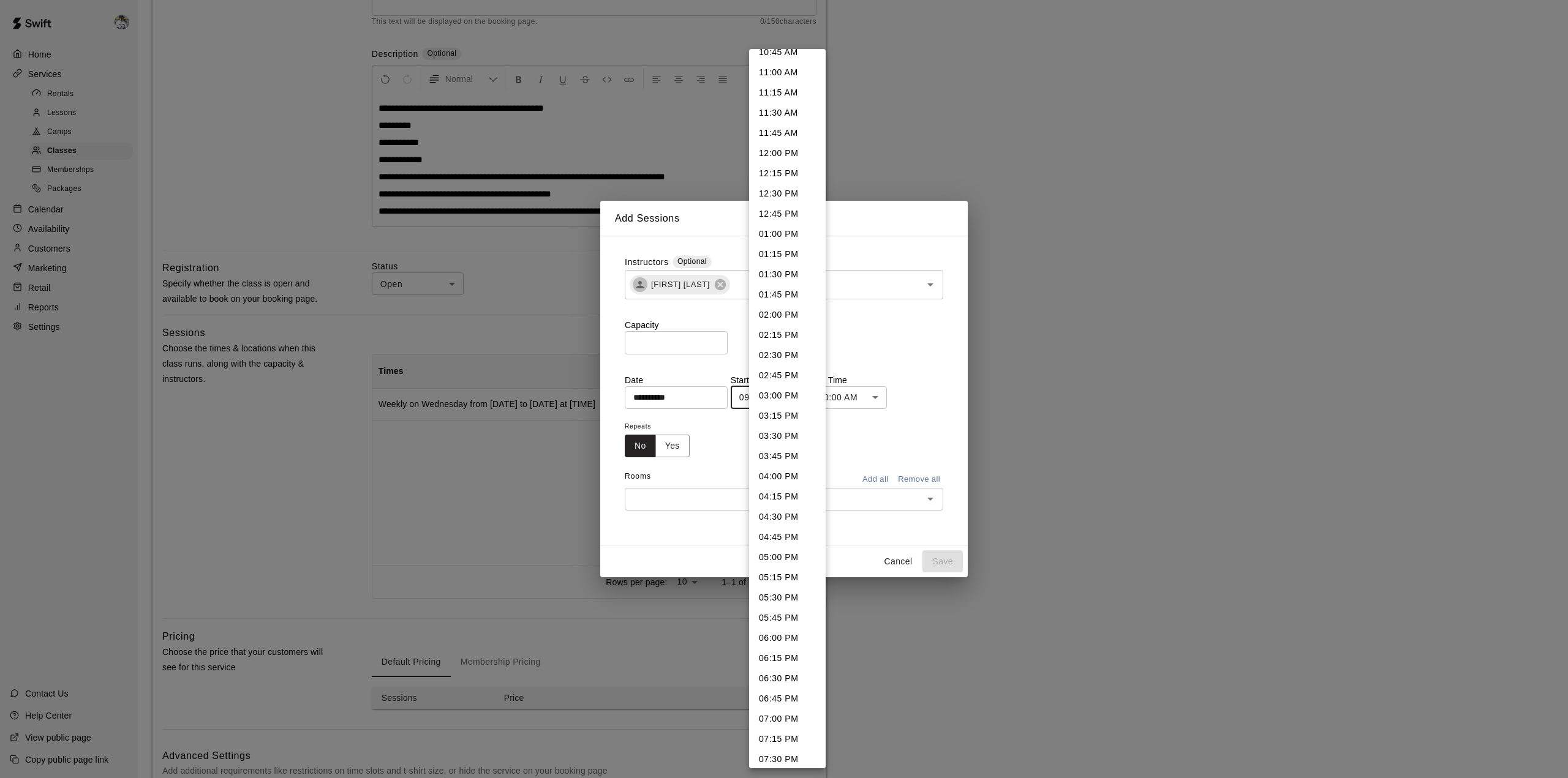 scroll, scrollTop: 887, scrollLeft: 0, axis: vertical 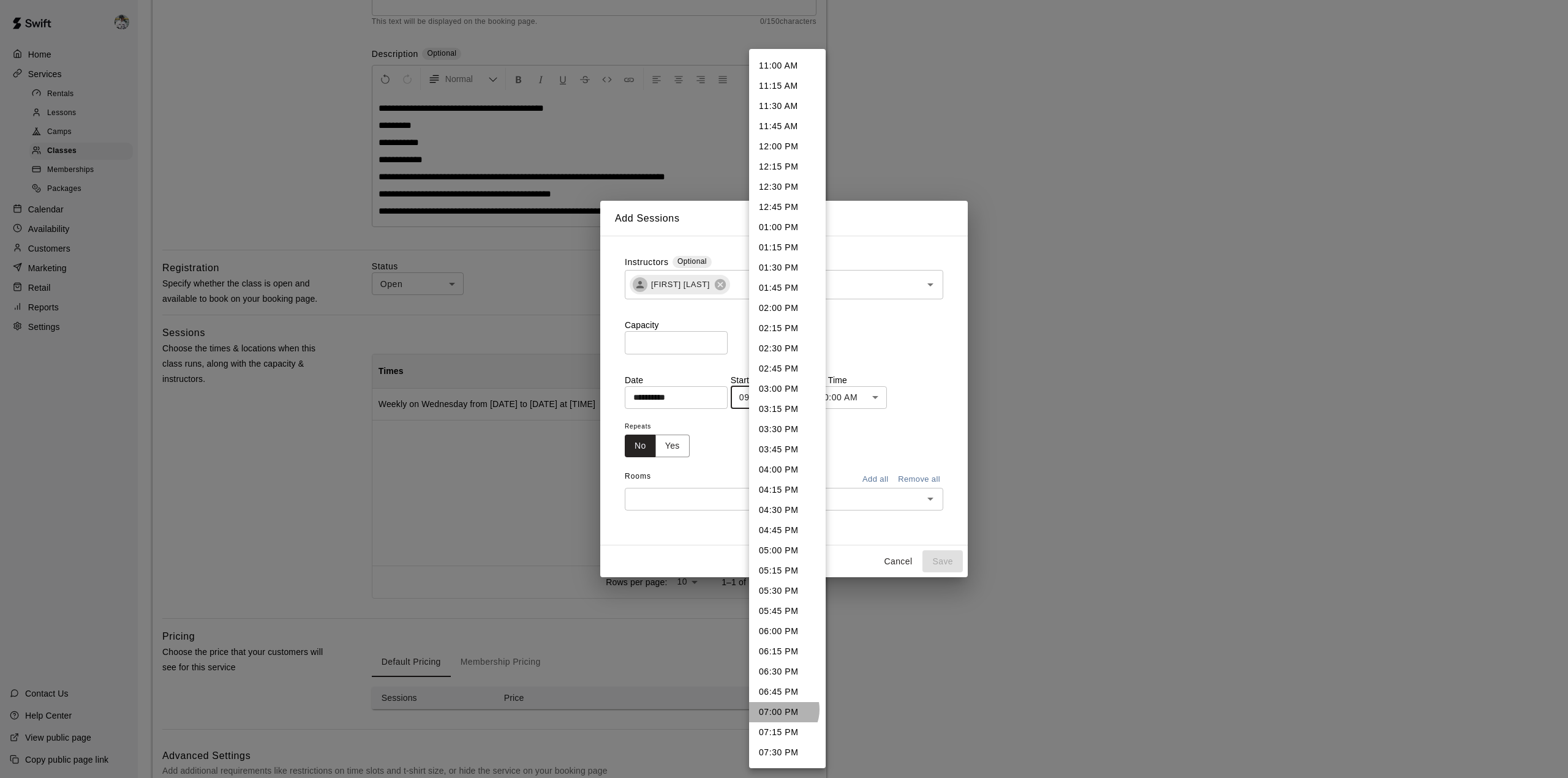 click on "07:00 PM" at bounding box center (787, 712) 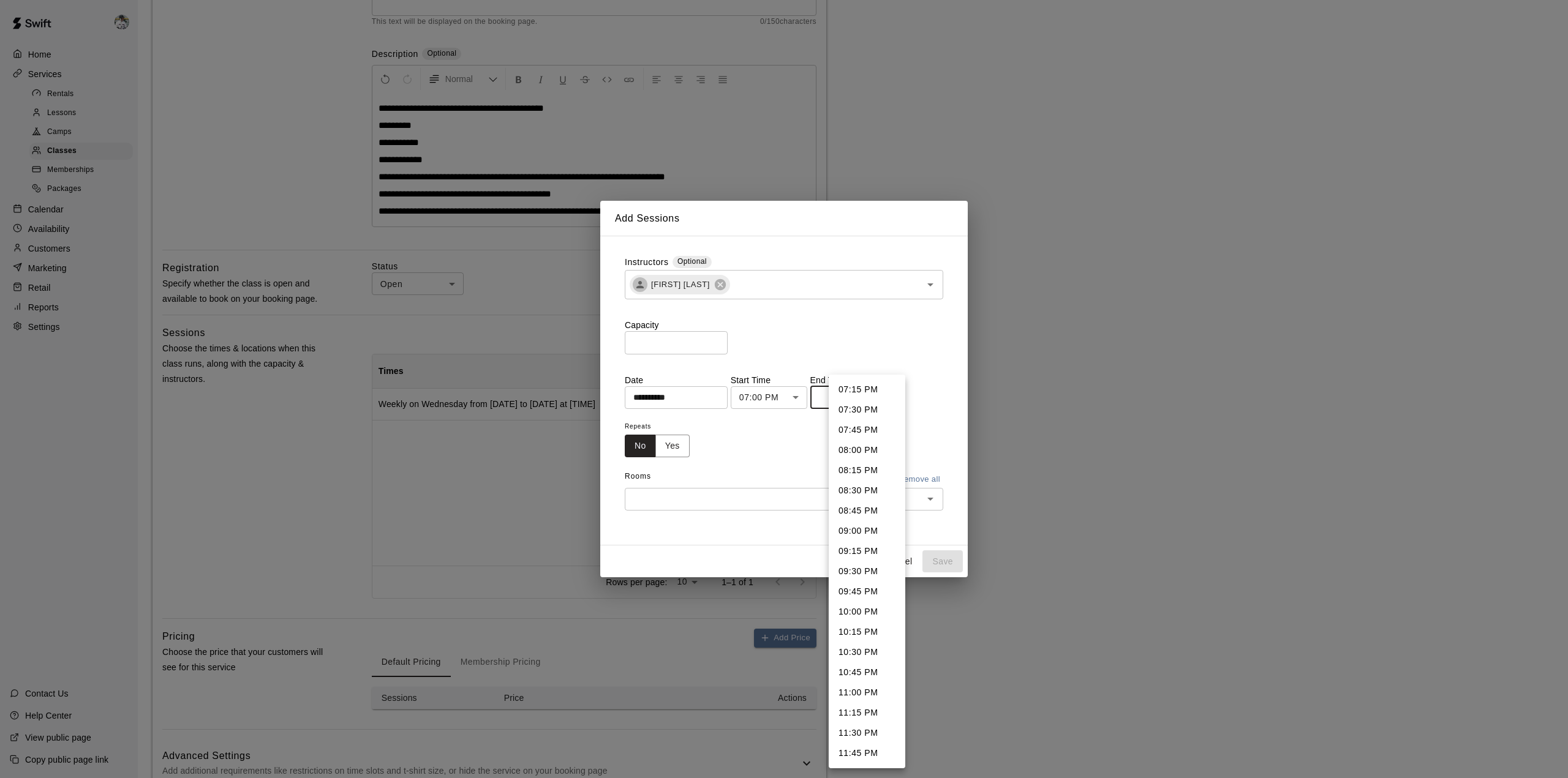 click on "**********" at bounding box center (784, 329) 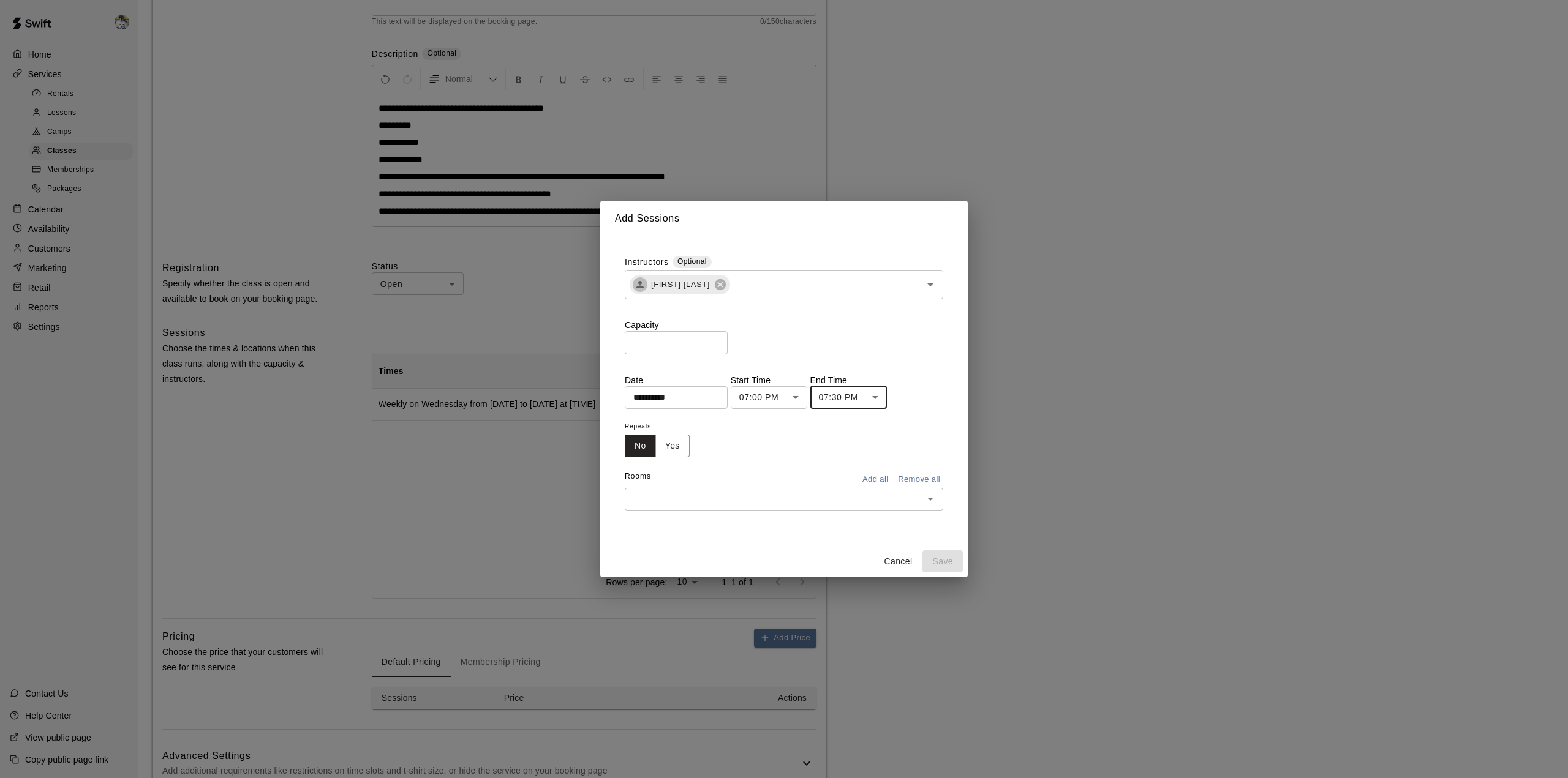 click on "Yes" at bounding box center (673, 446) 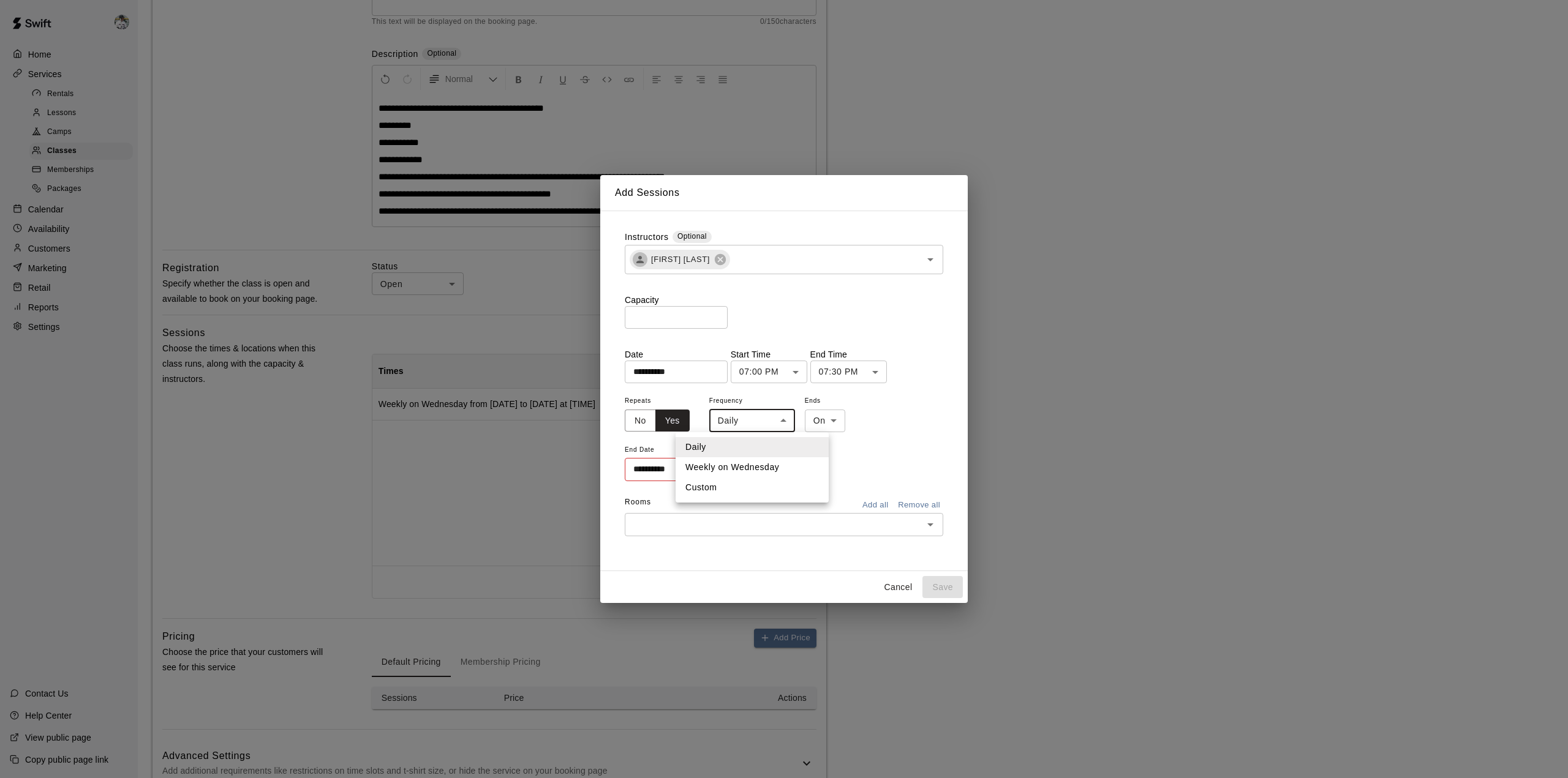click on "**********" at bounding box center [784, 329] 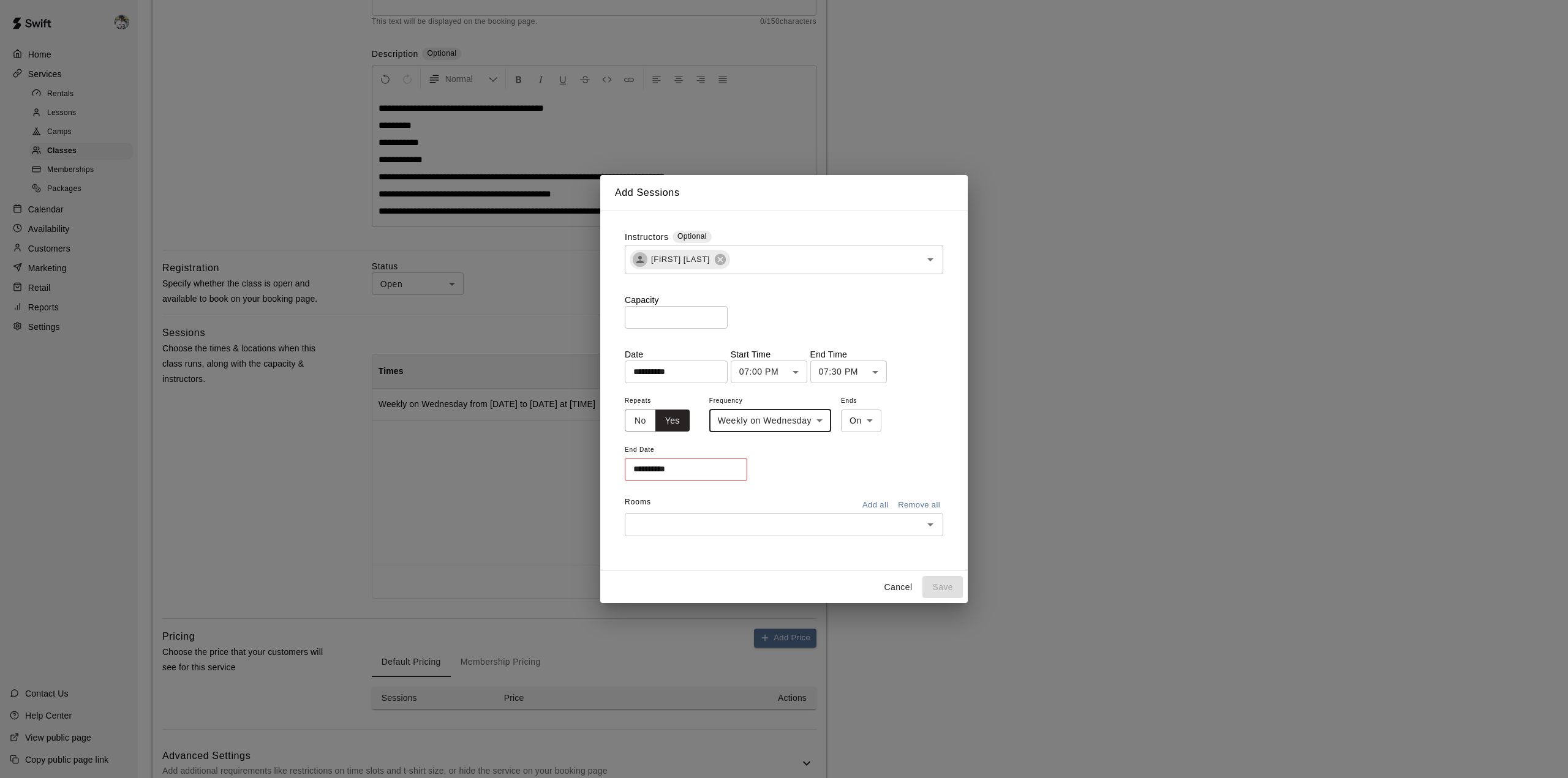 click on "**********" at bounding box center (784, 329) 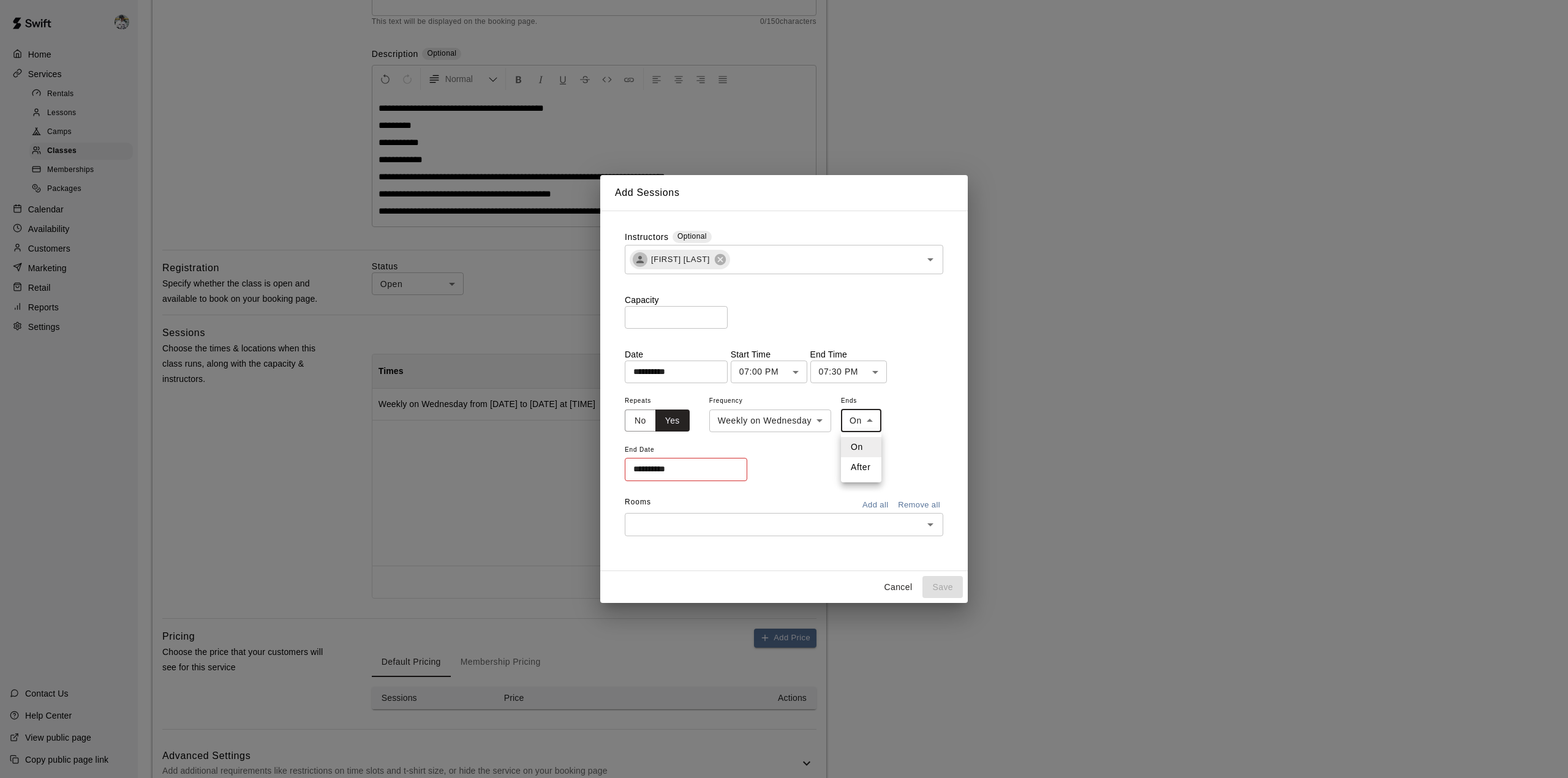 click at bounding box center [784, 389] 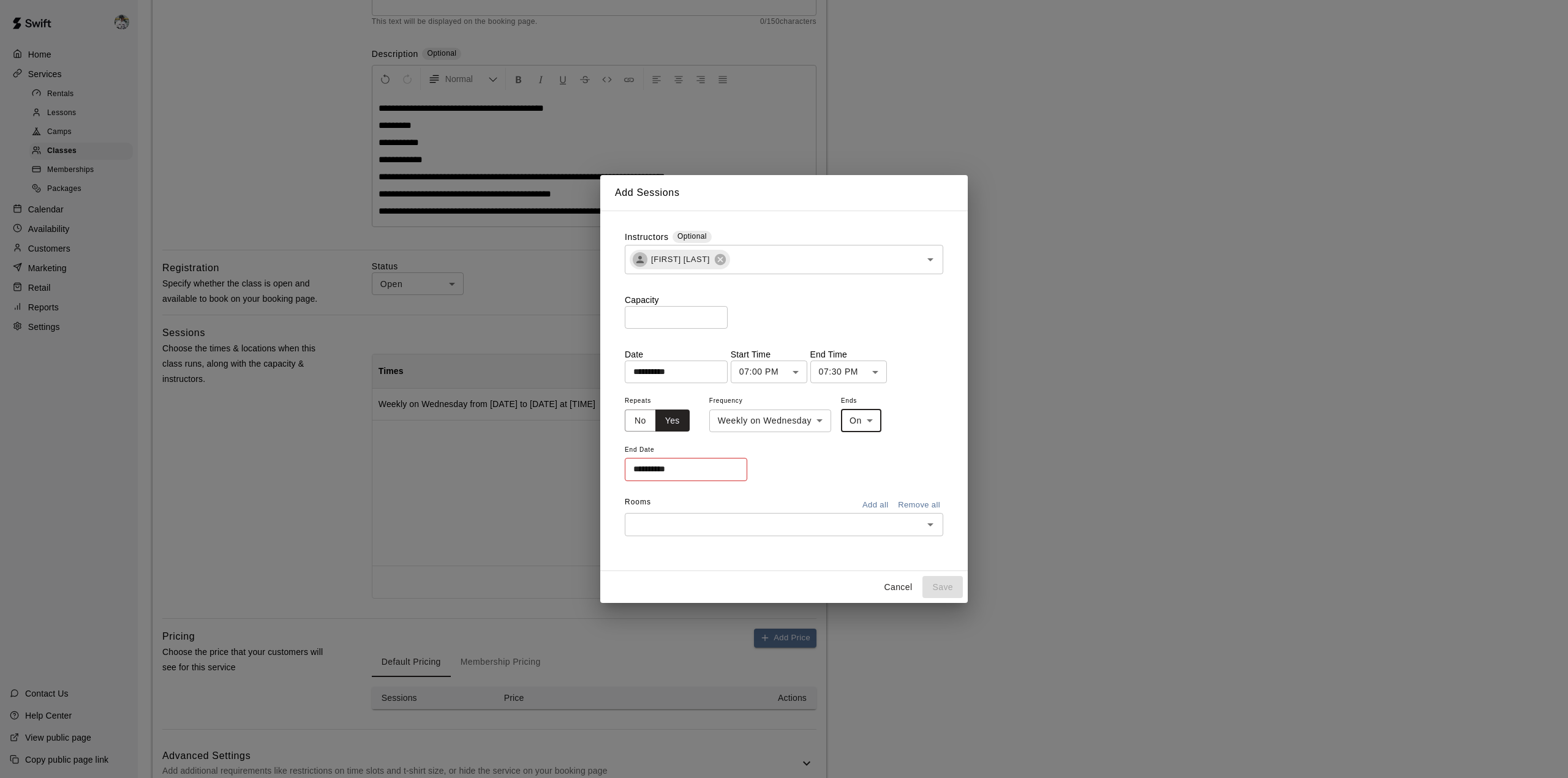click on "**********" at bounding box center [682, 469] 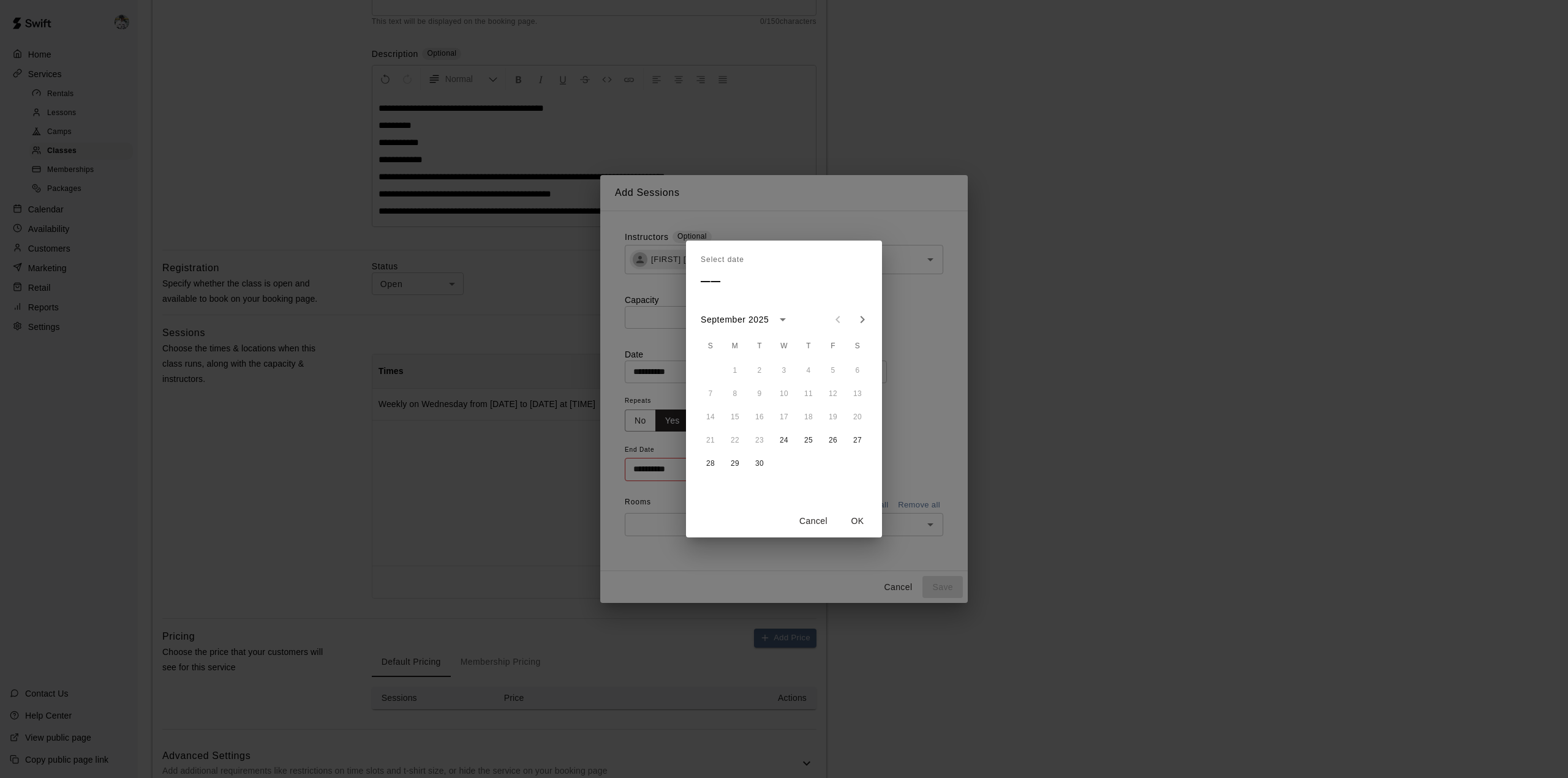 click 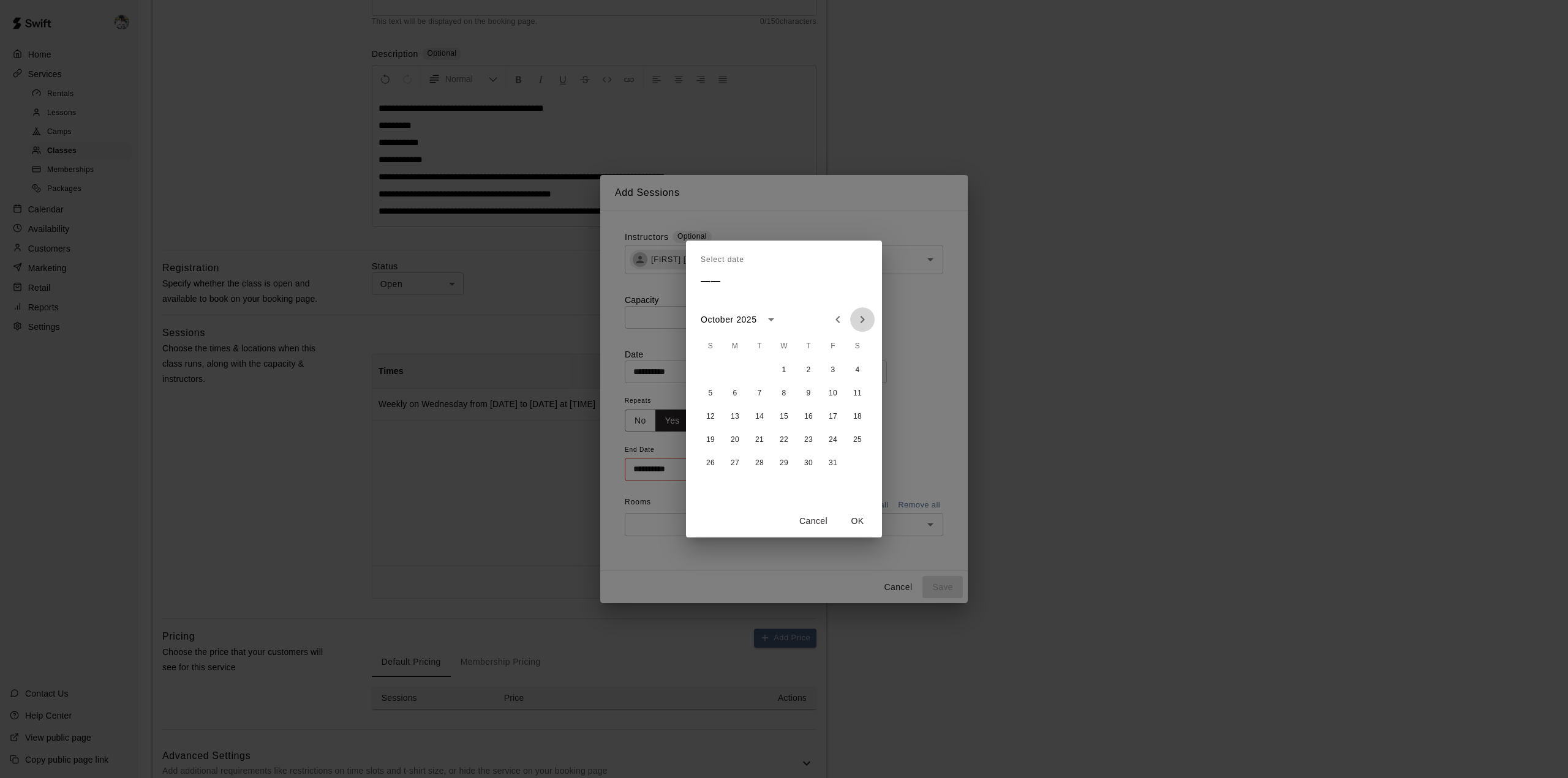 click 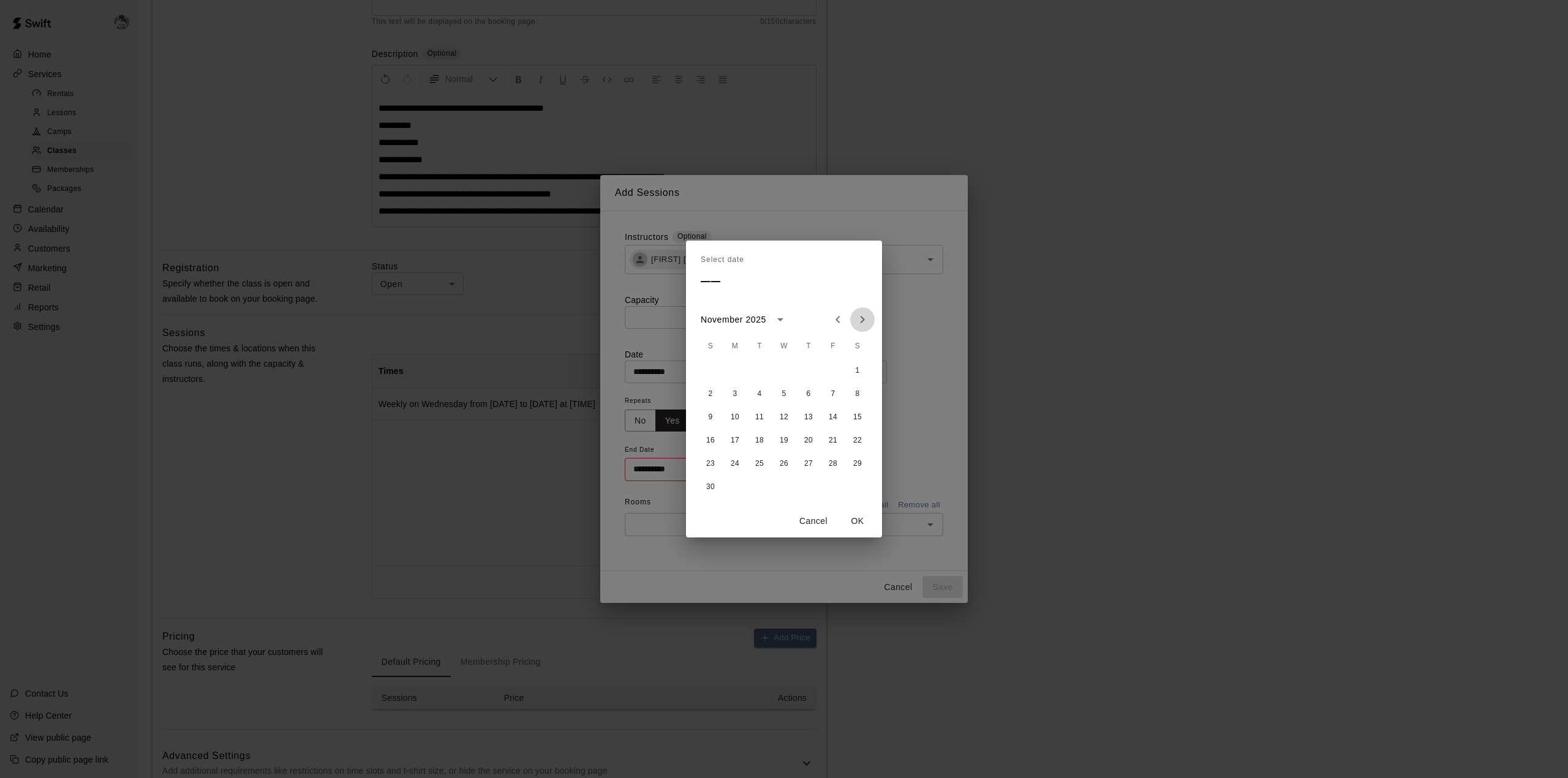 click 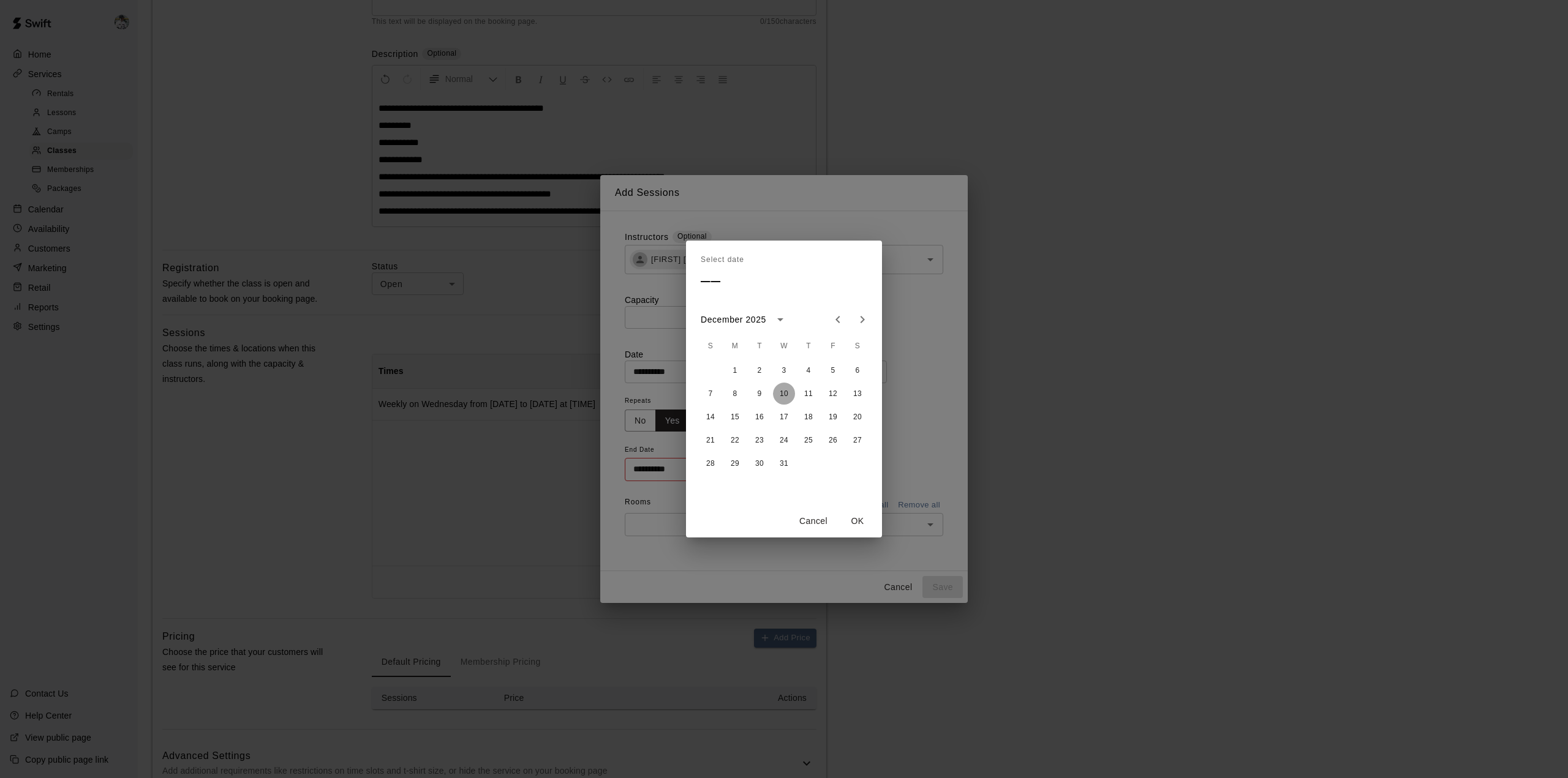 click on "10" at bounding box center [784, 394] 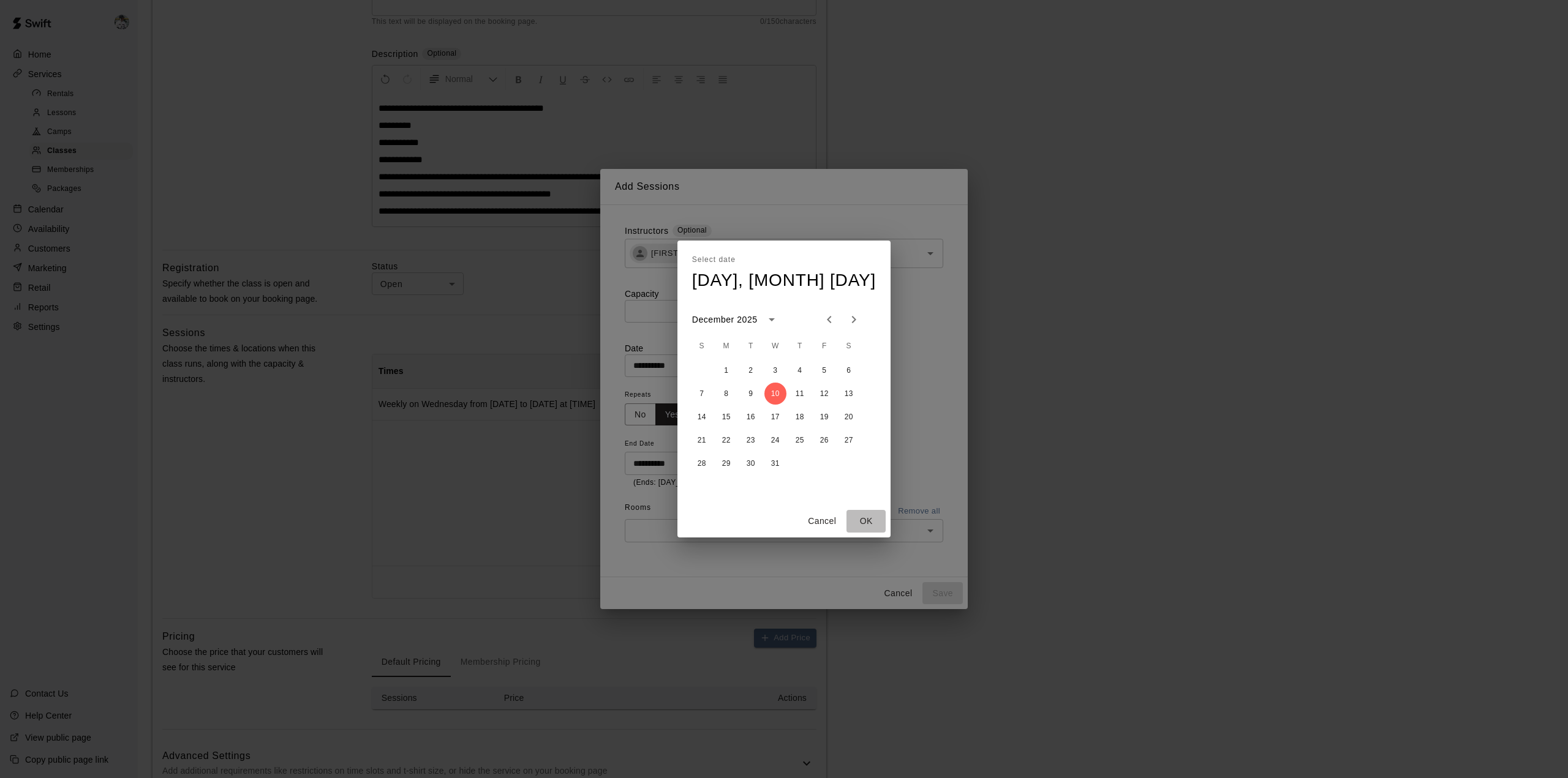 drag, startPoint x: 867, startPoint y: 523, endPoint x: 859, endPoint y: 522, distance: 8.062258 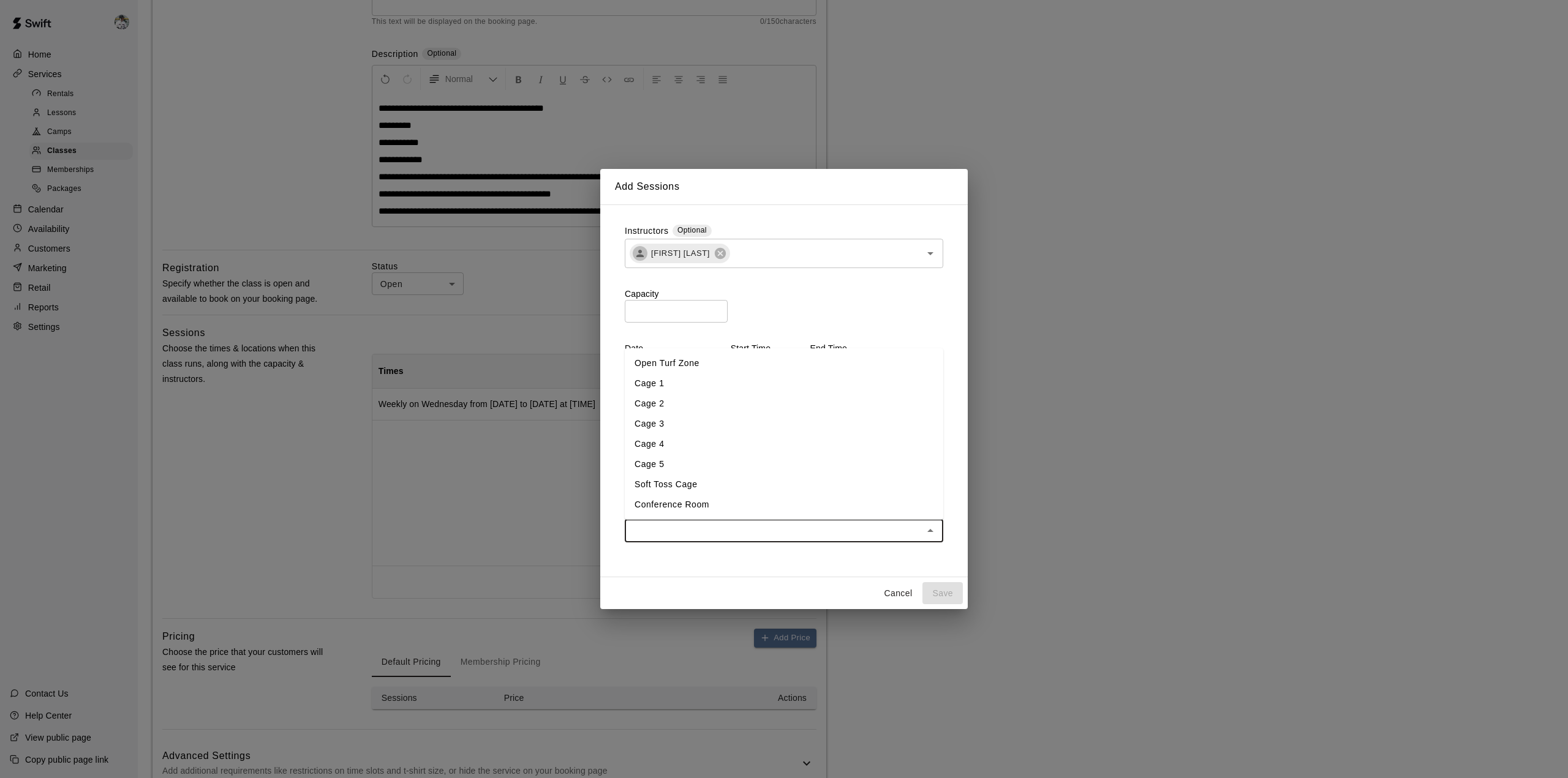 click at bounding box center [774, 530] 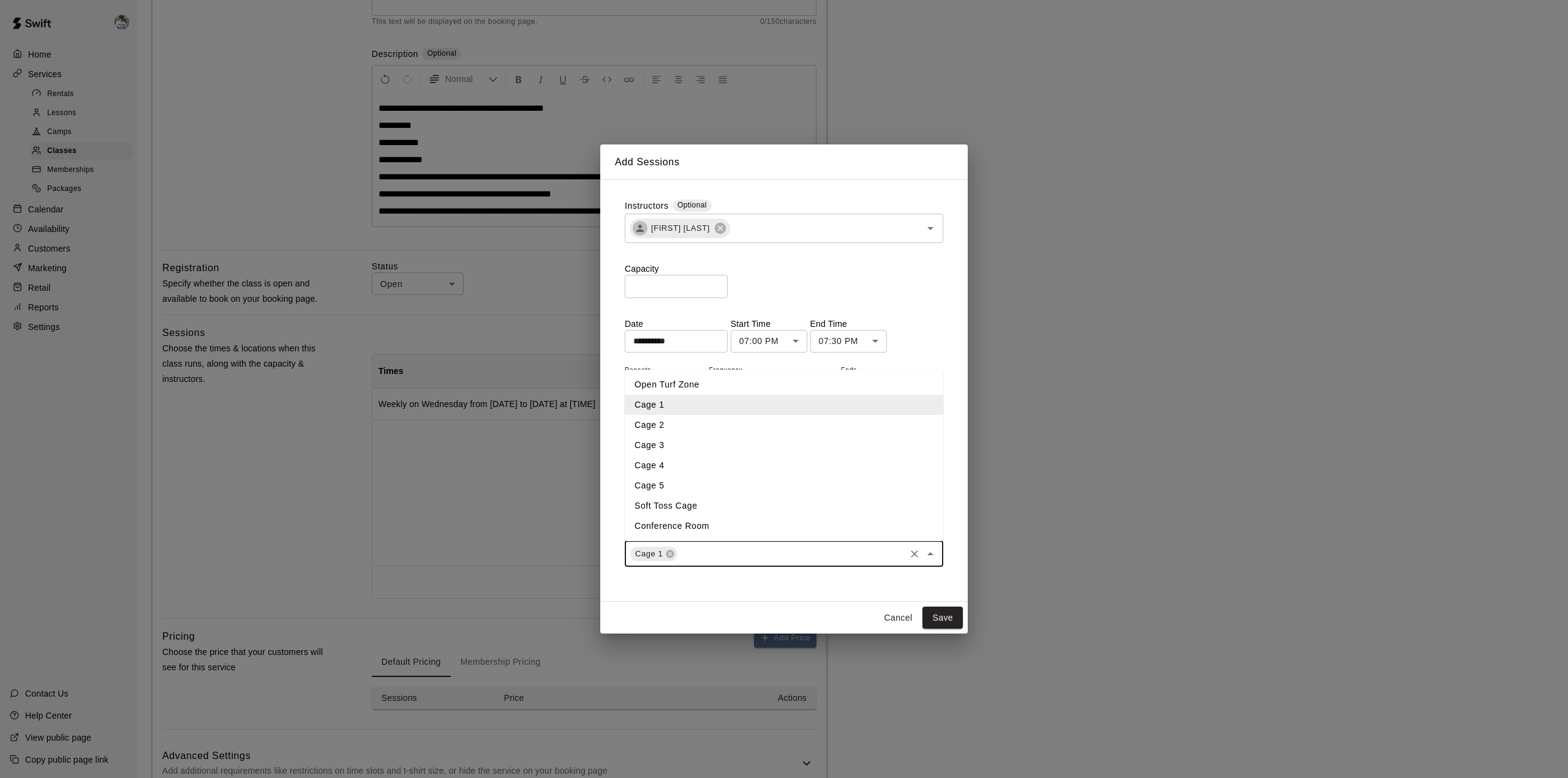 click at bounding box center [791, 553] 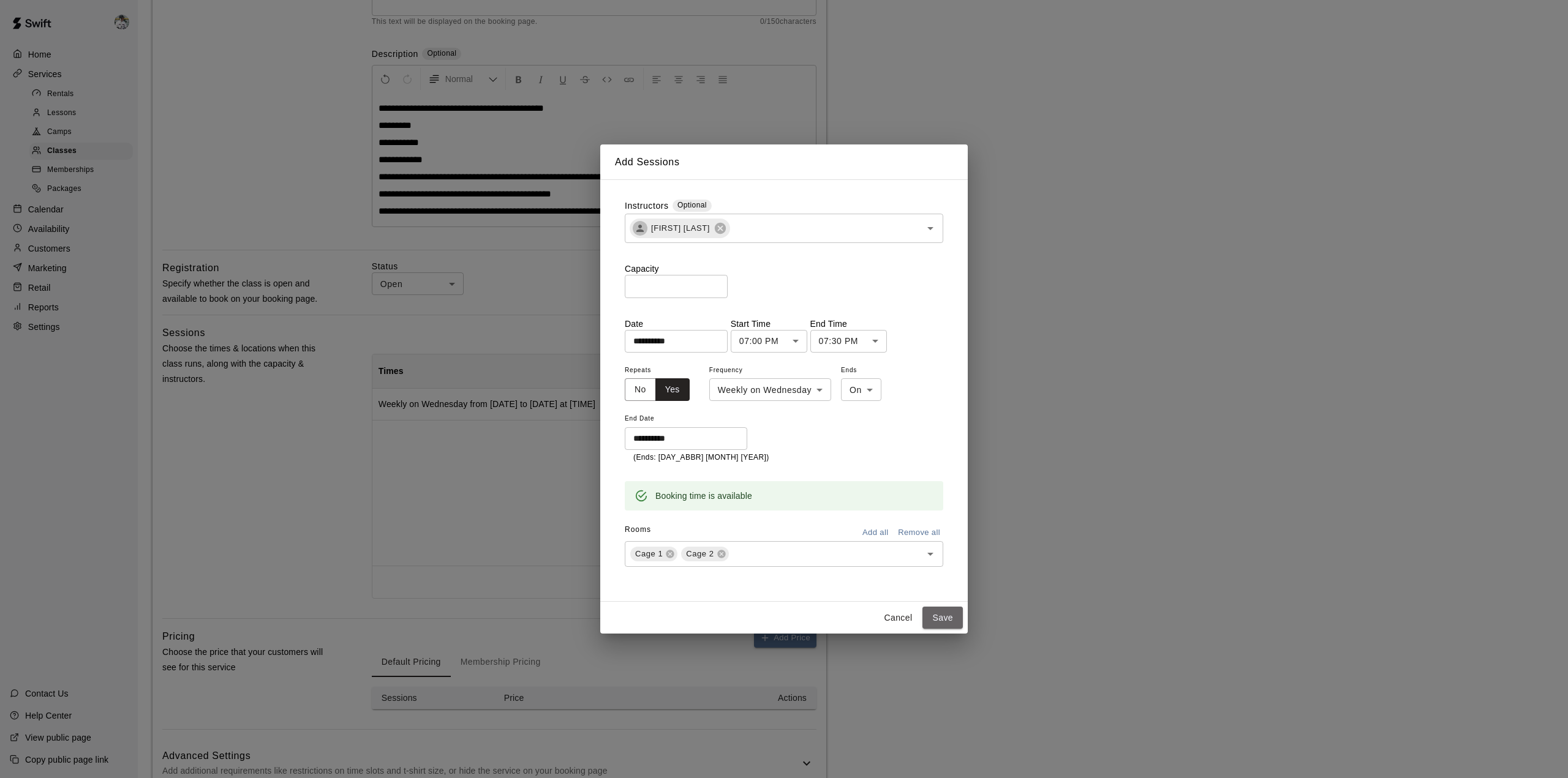click on "Save" at bounding box center [943, 618] 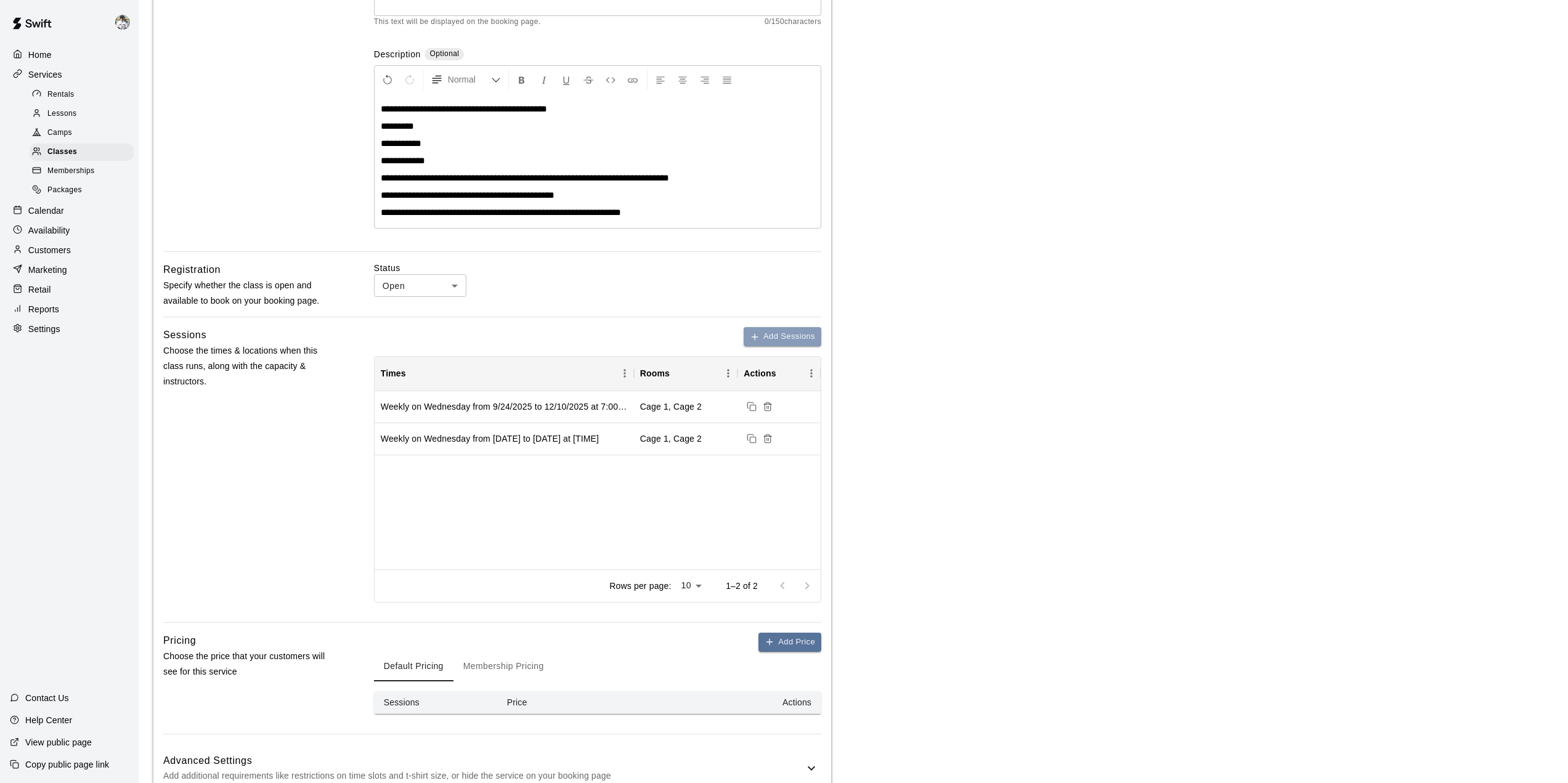 click on "Add Sessions" at bounding box center (782, 336) 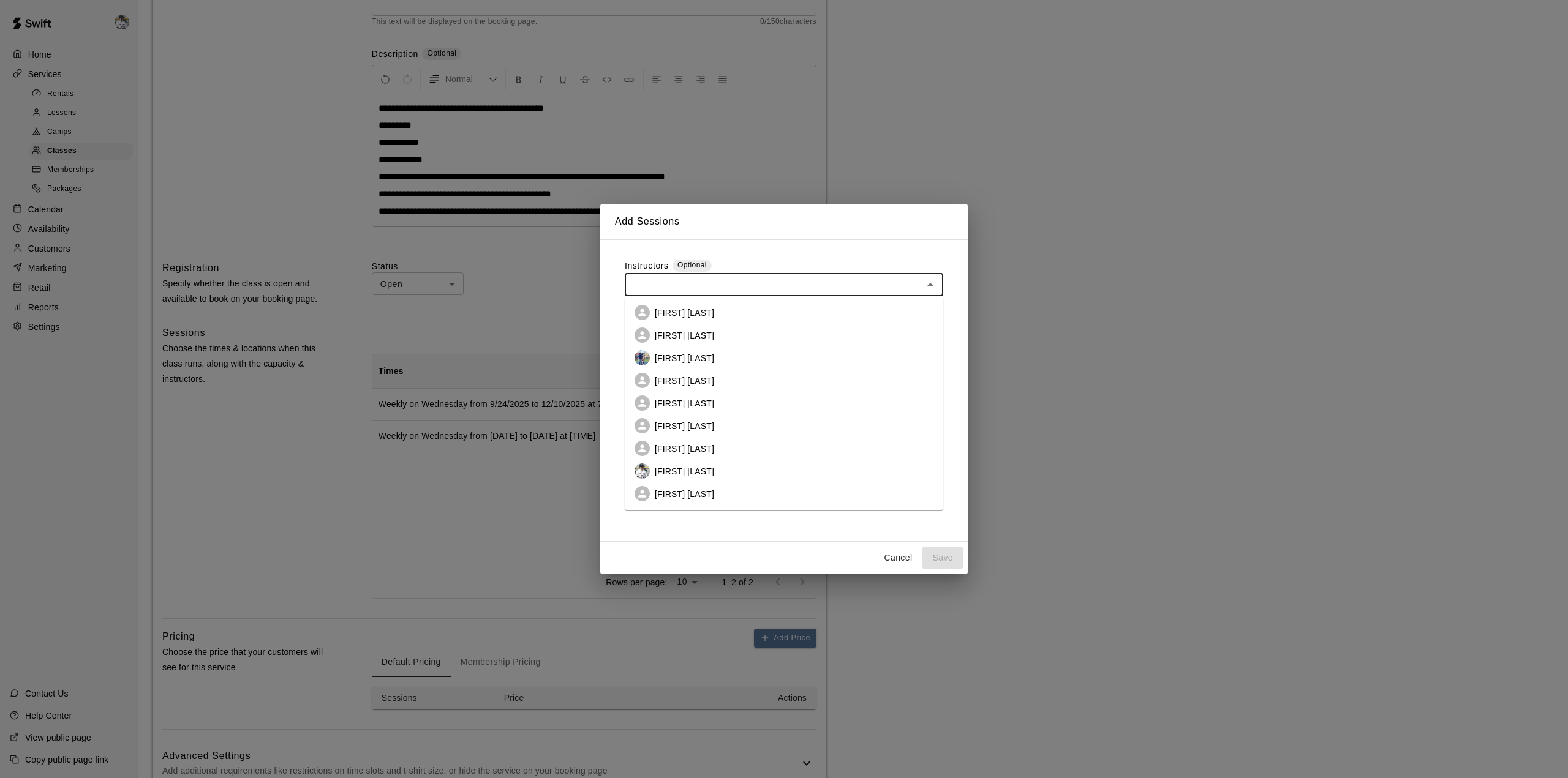 click at bounding box center [774, 285] 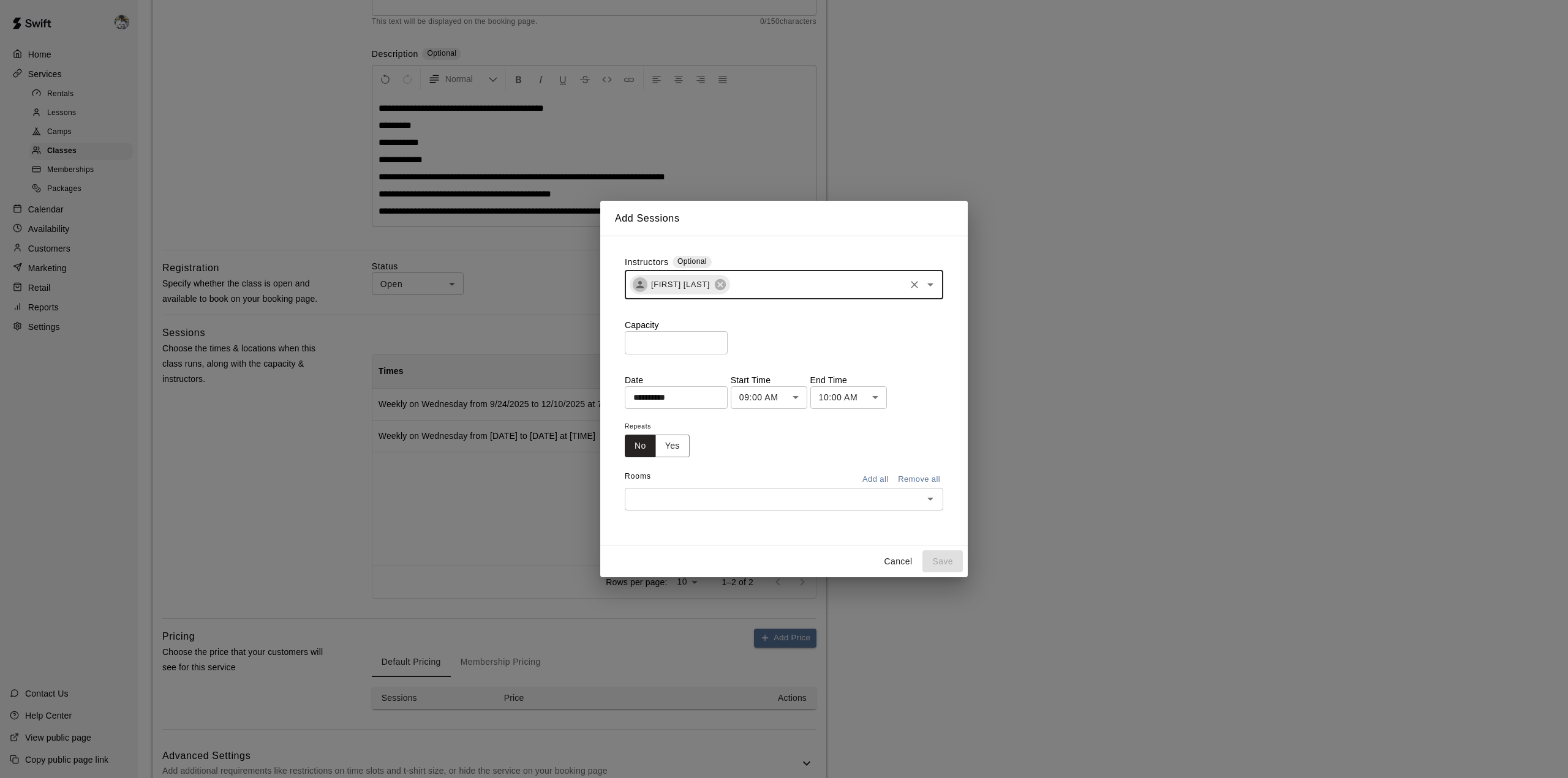 click on "*" at bounding box center (676, 342) 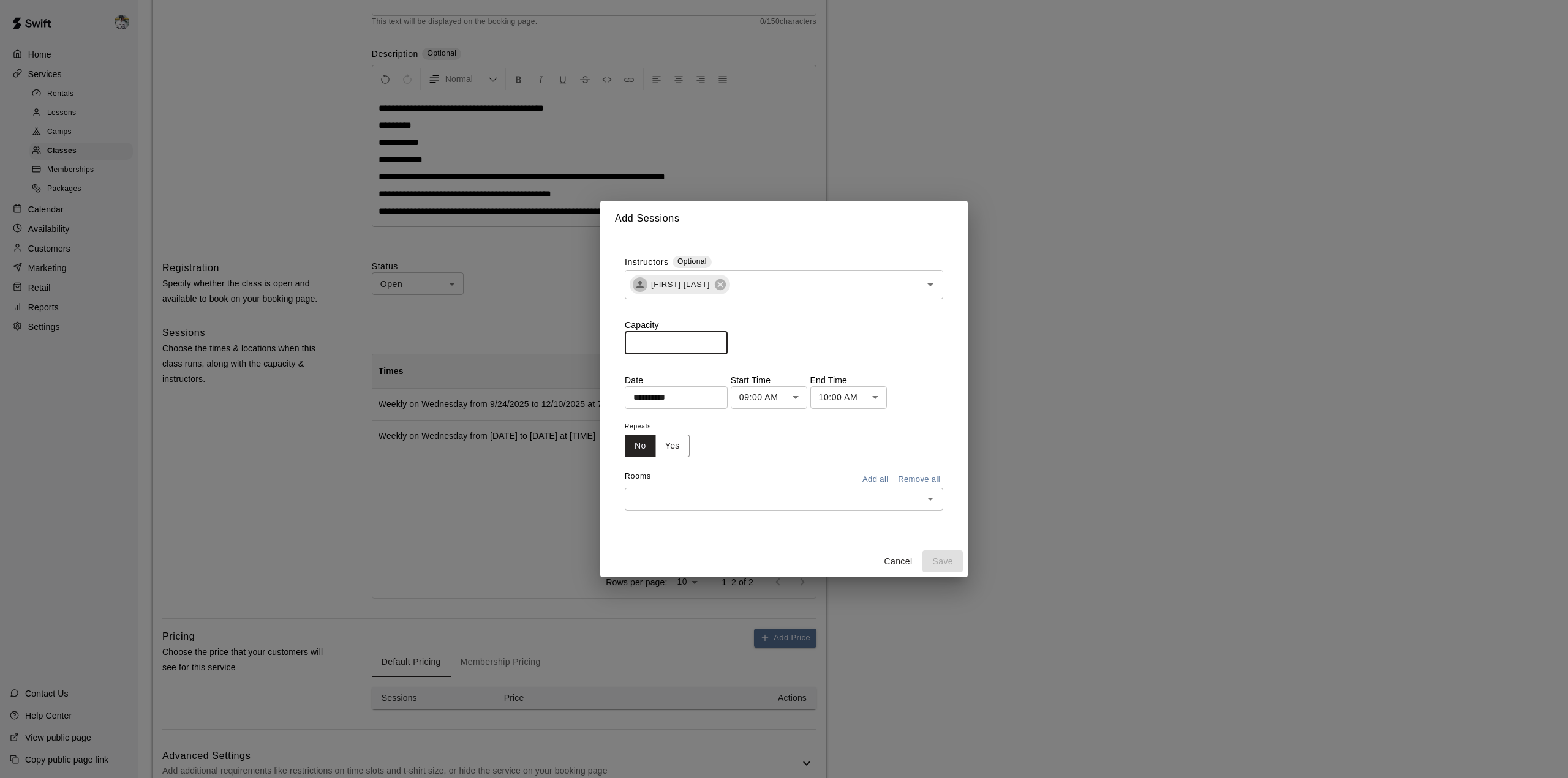 type on "*" 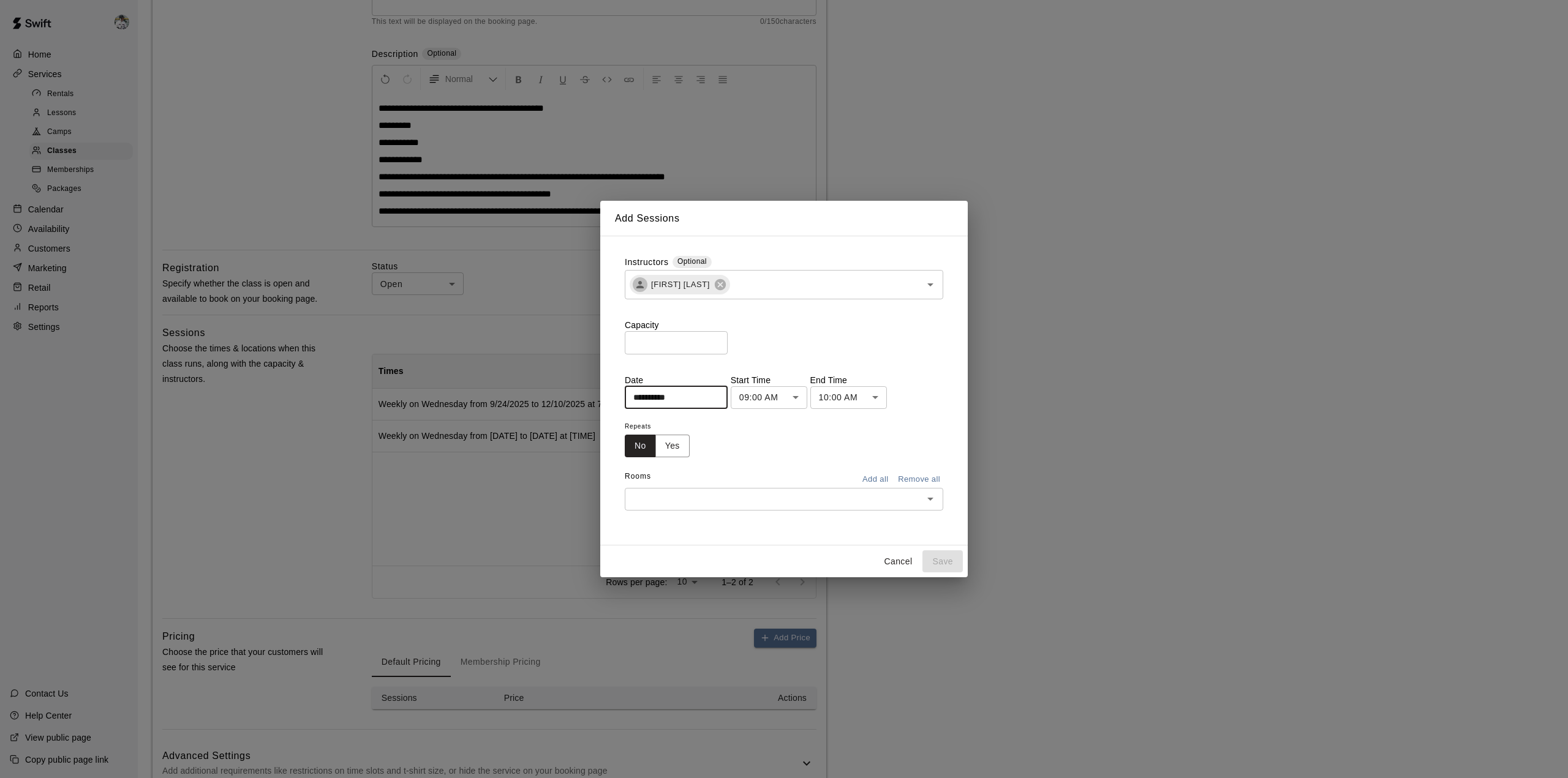 click on "**********" at bounding box center (672, 397) 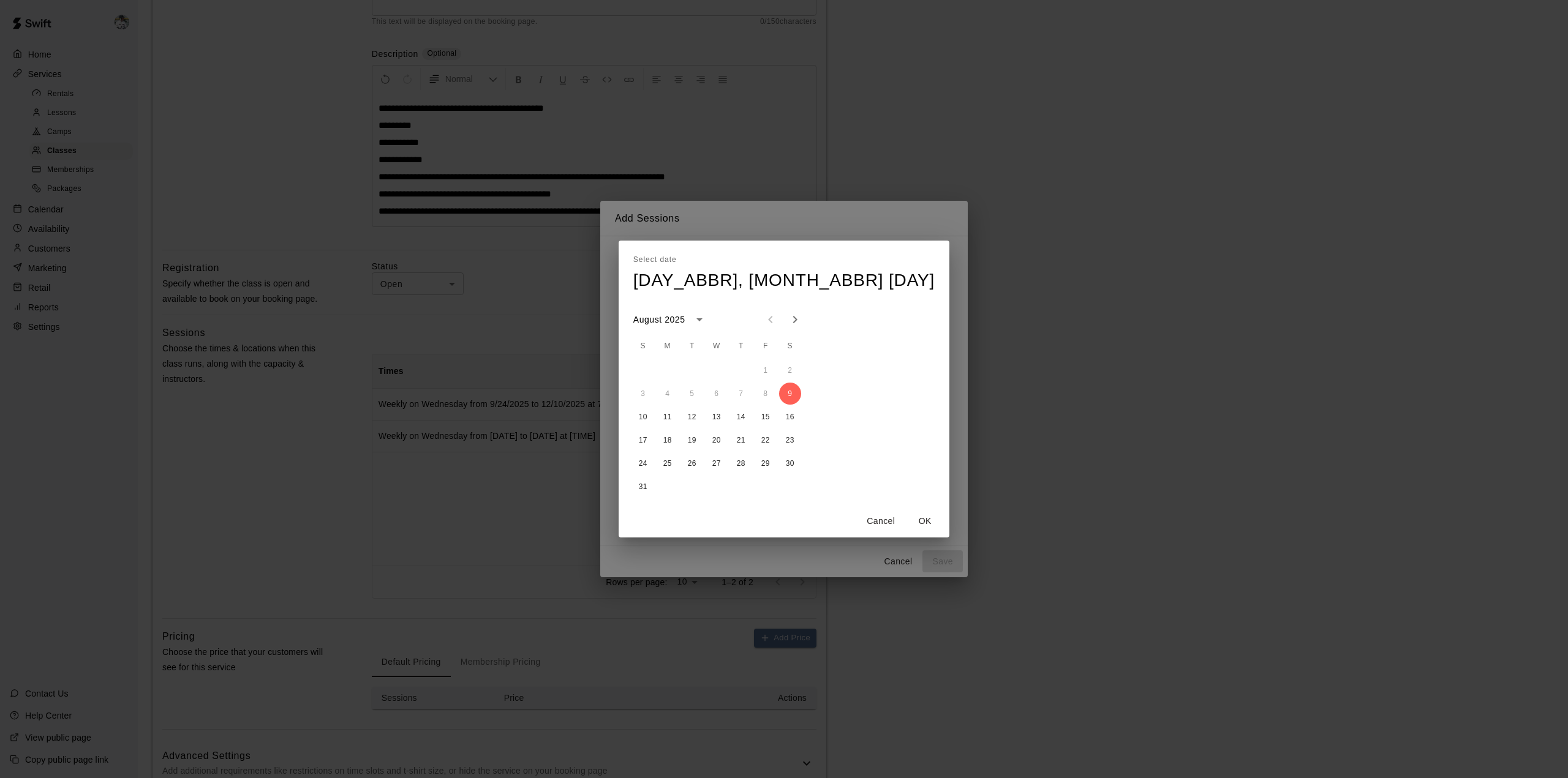 click 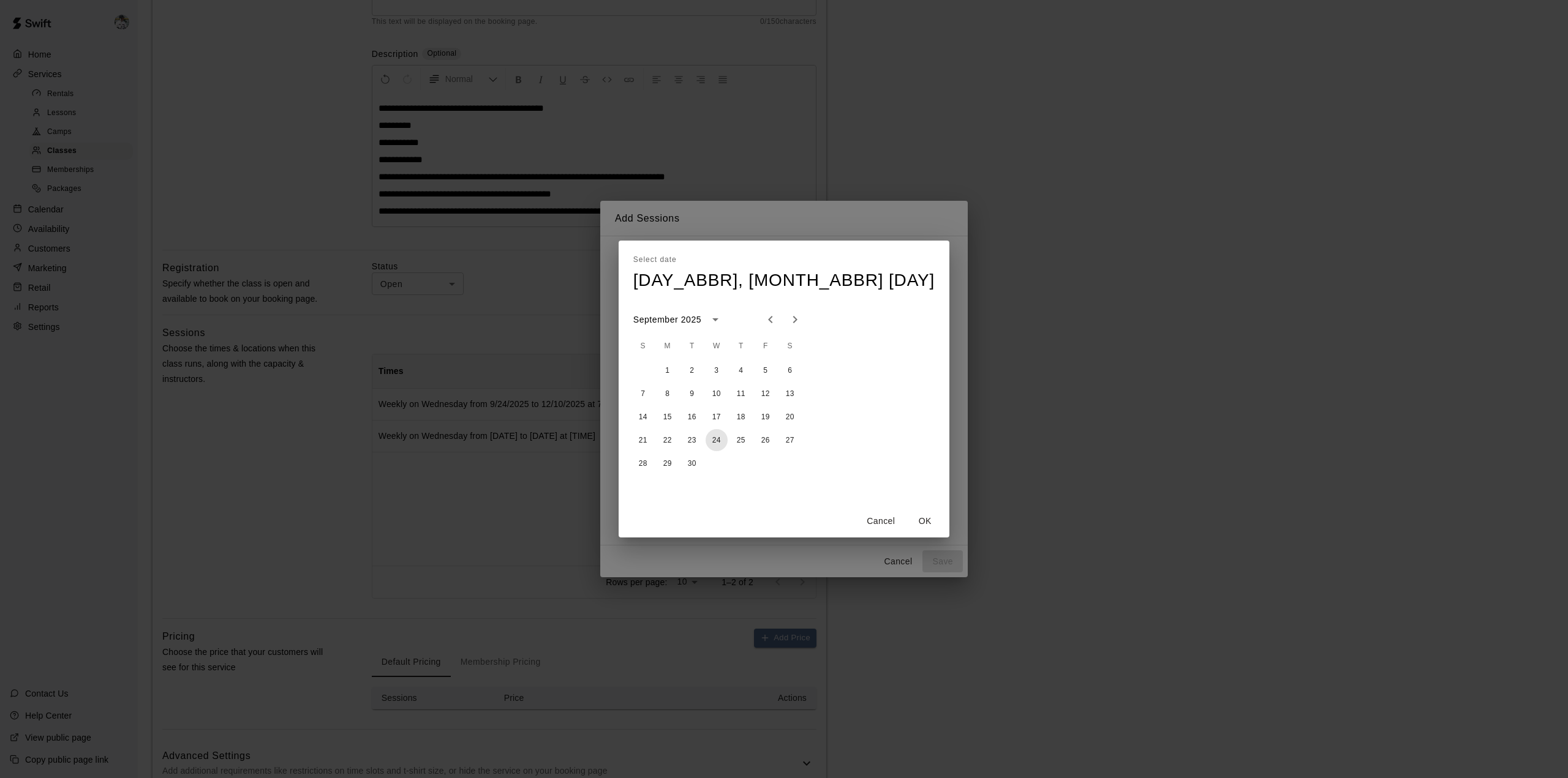 click on "24" at bounding box center (717, 440) 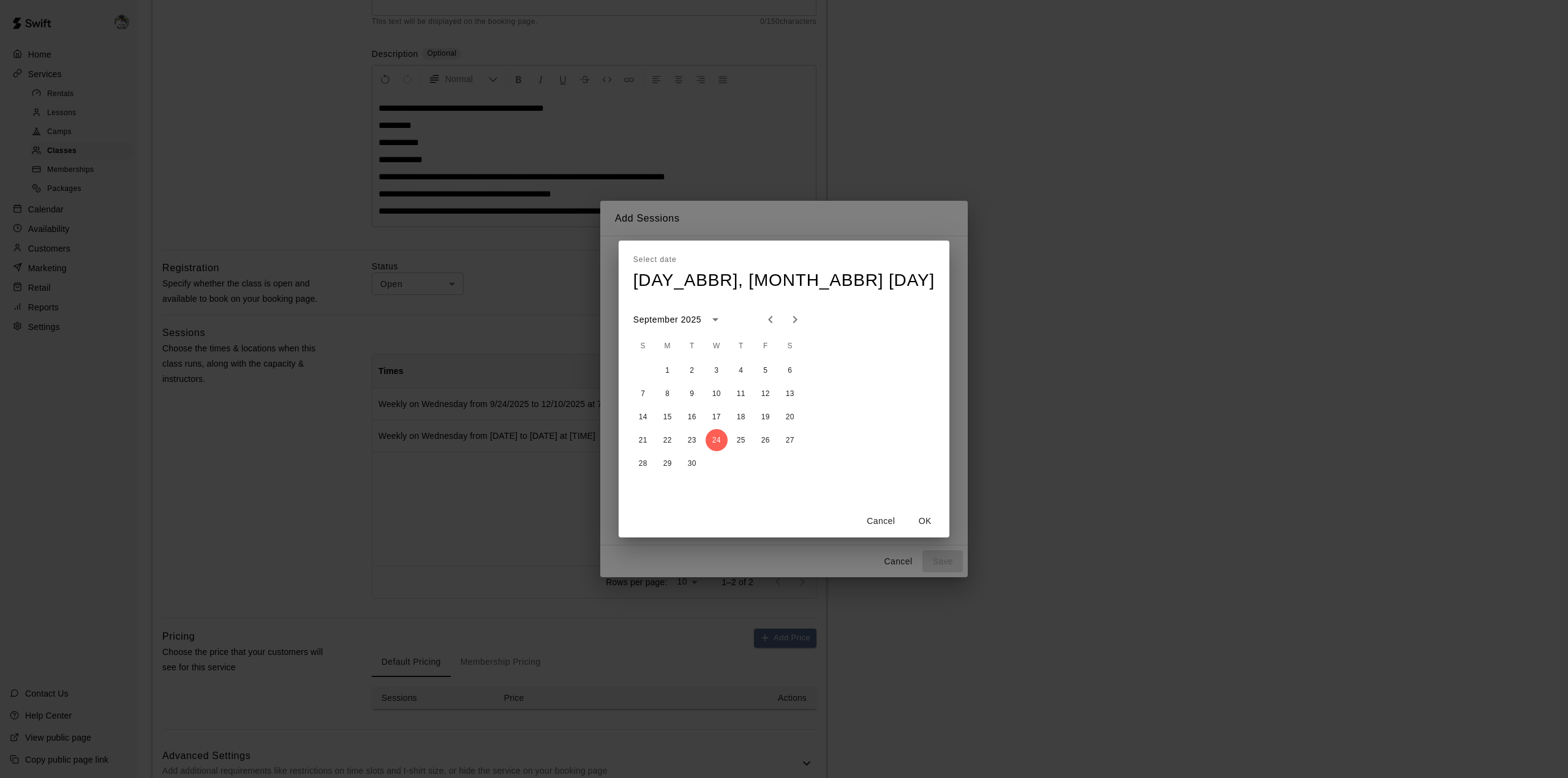 click on "OK" at bounding box center [925, 521] 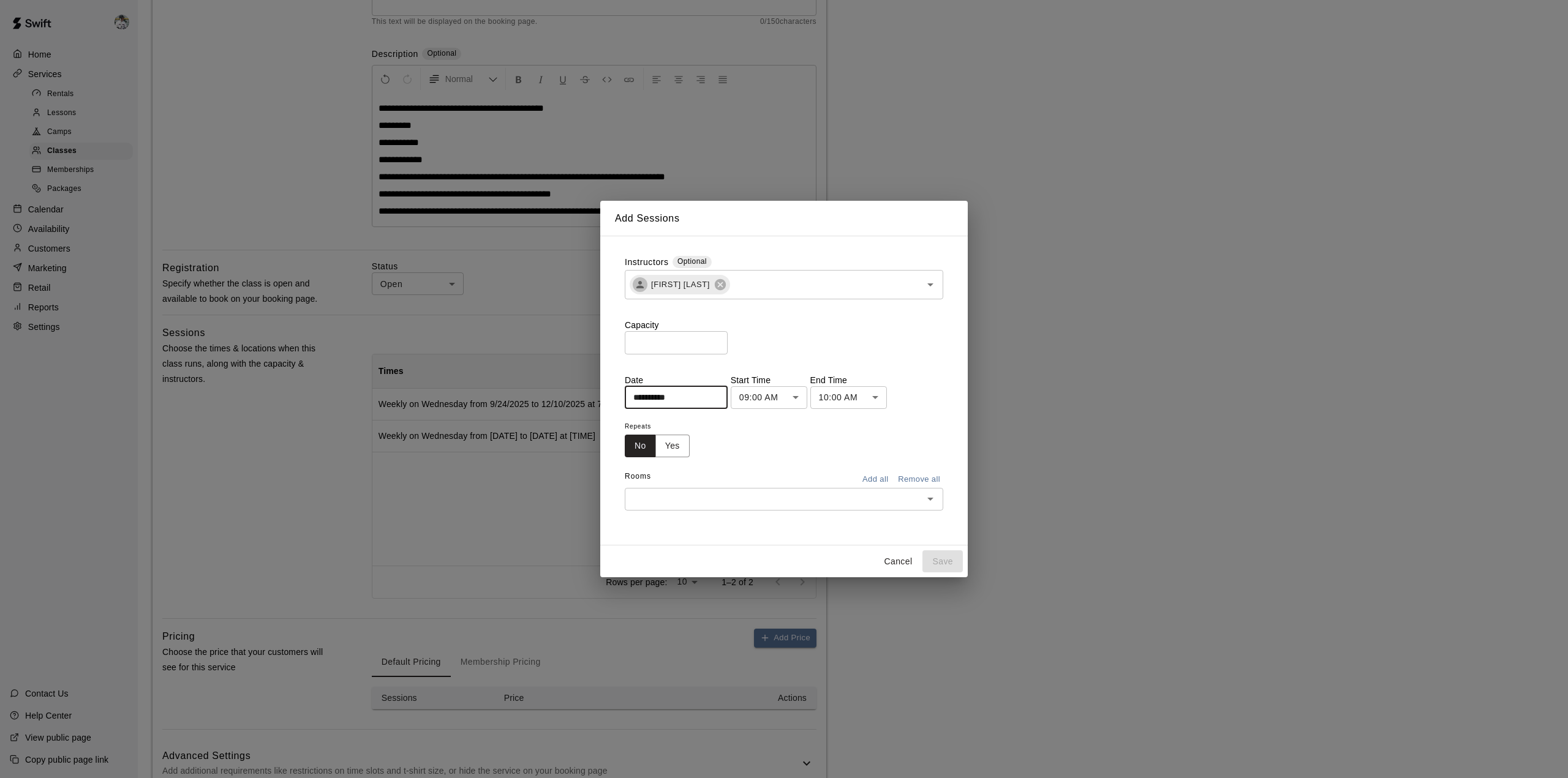 click on "**********" at bounding box center (784, 329) 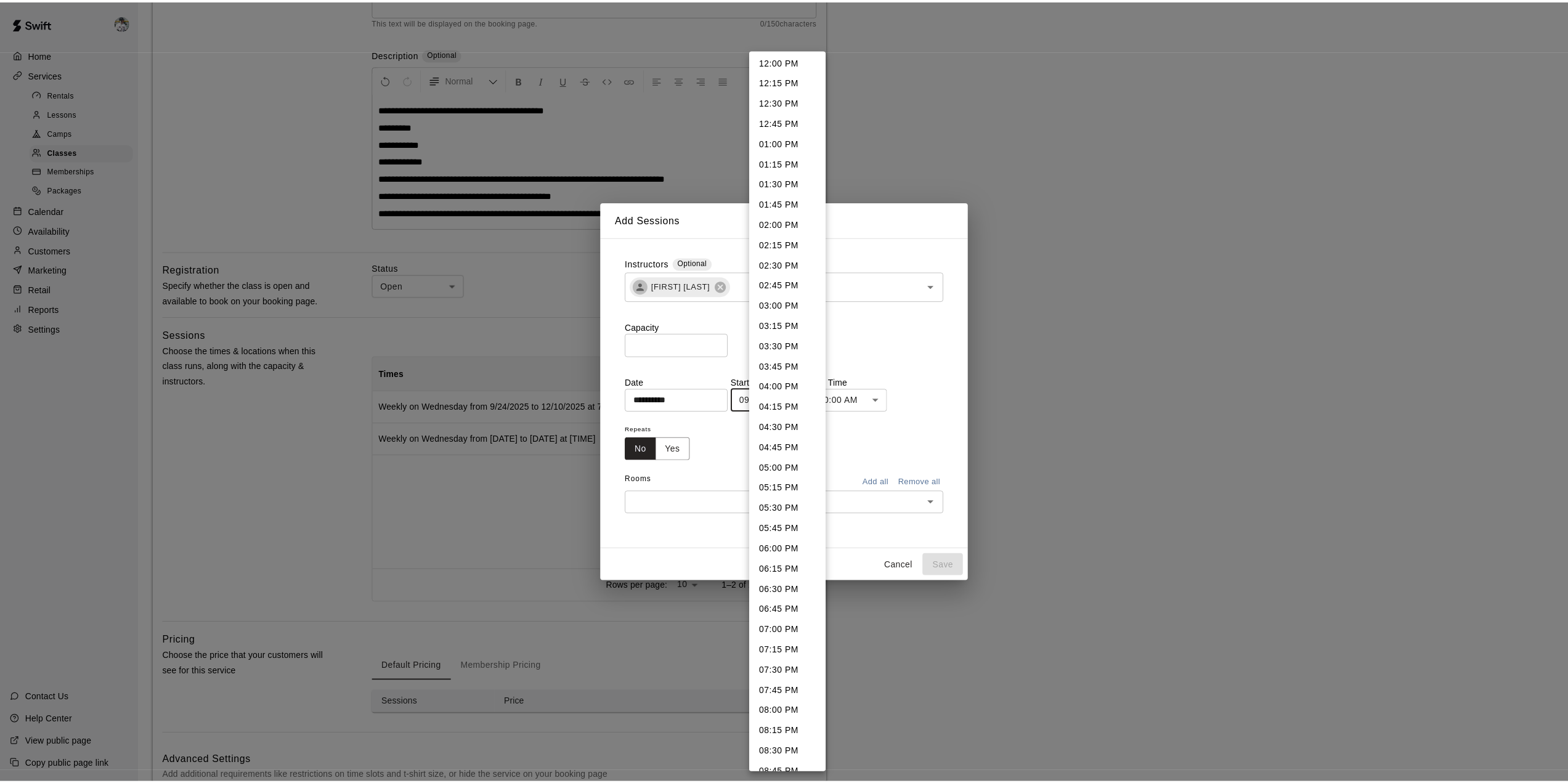 scroll, scrollTop: 981, scrollLeft: 0, axis: vertical 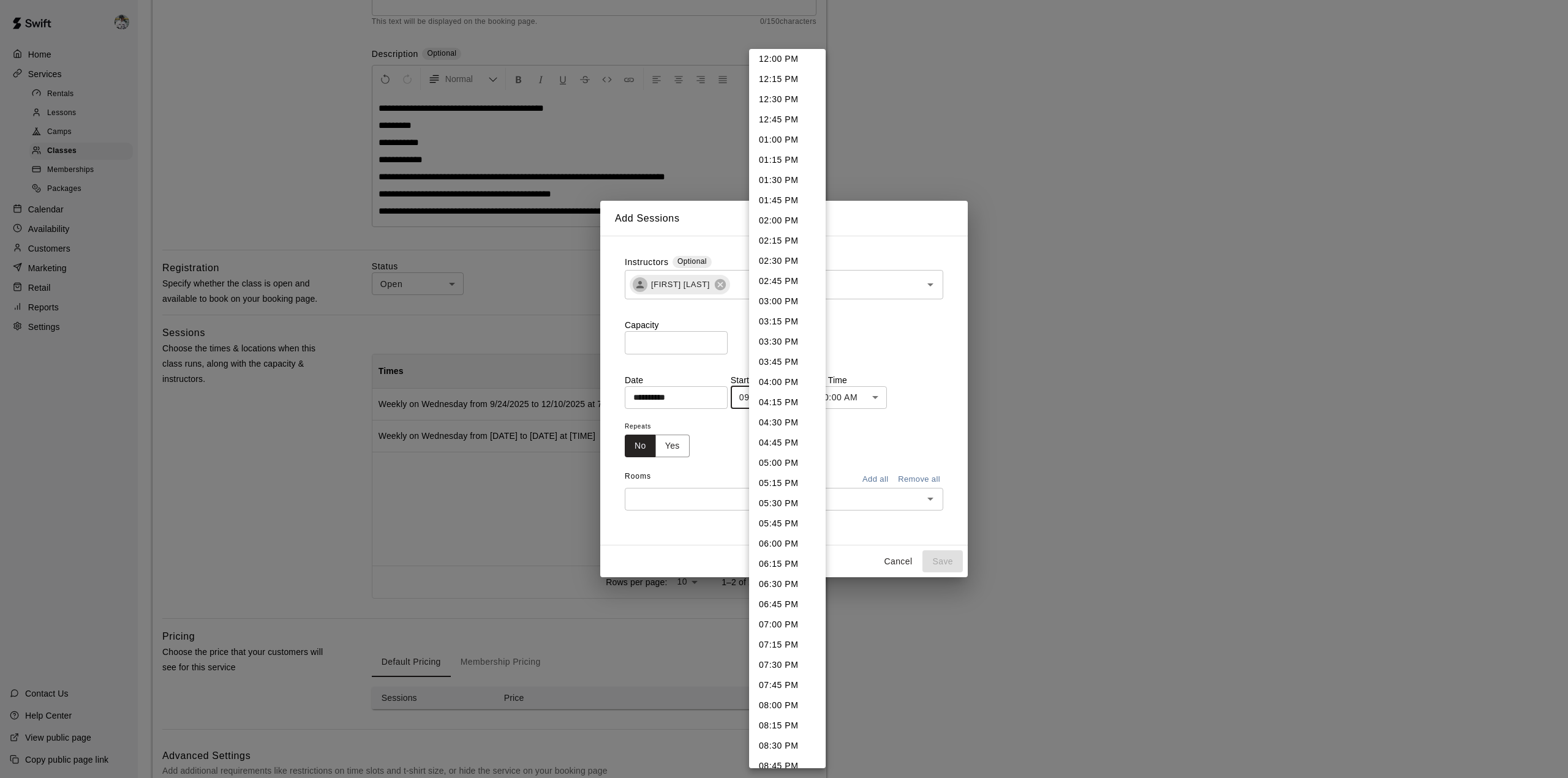 click on "07:30 PM" at bounding box center (787, 665) 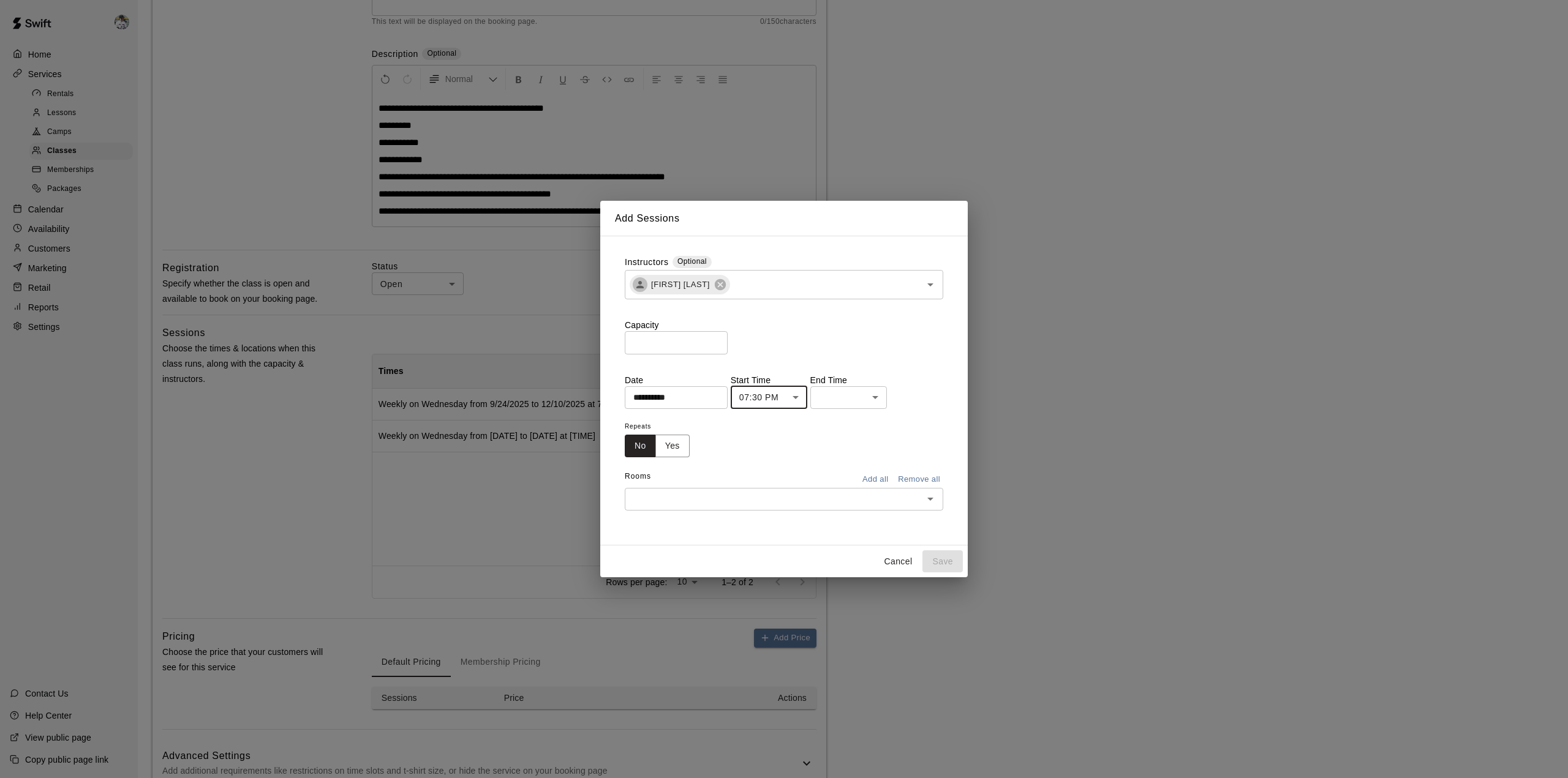 click on "**********" at bounding box center (784, 329) 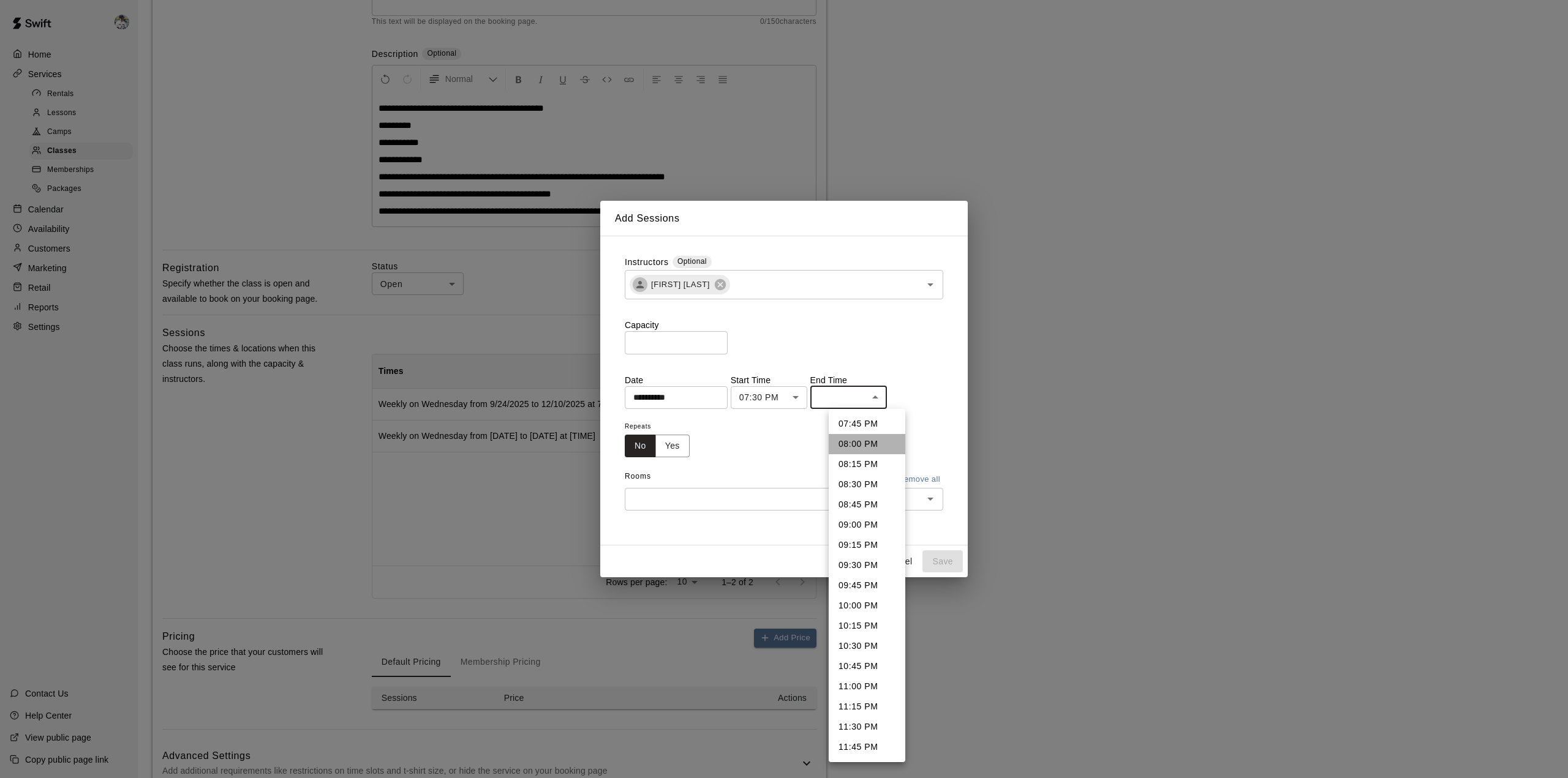 click on "08:00 PM" at bounding box center [867, 444] 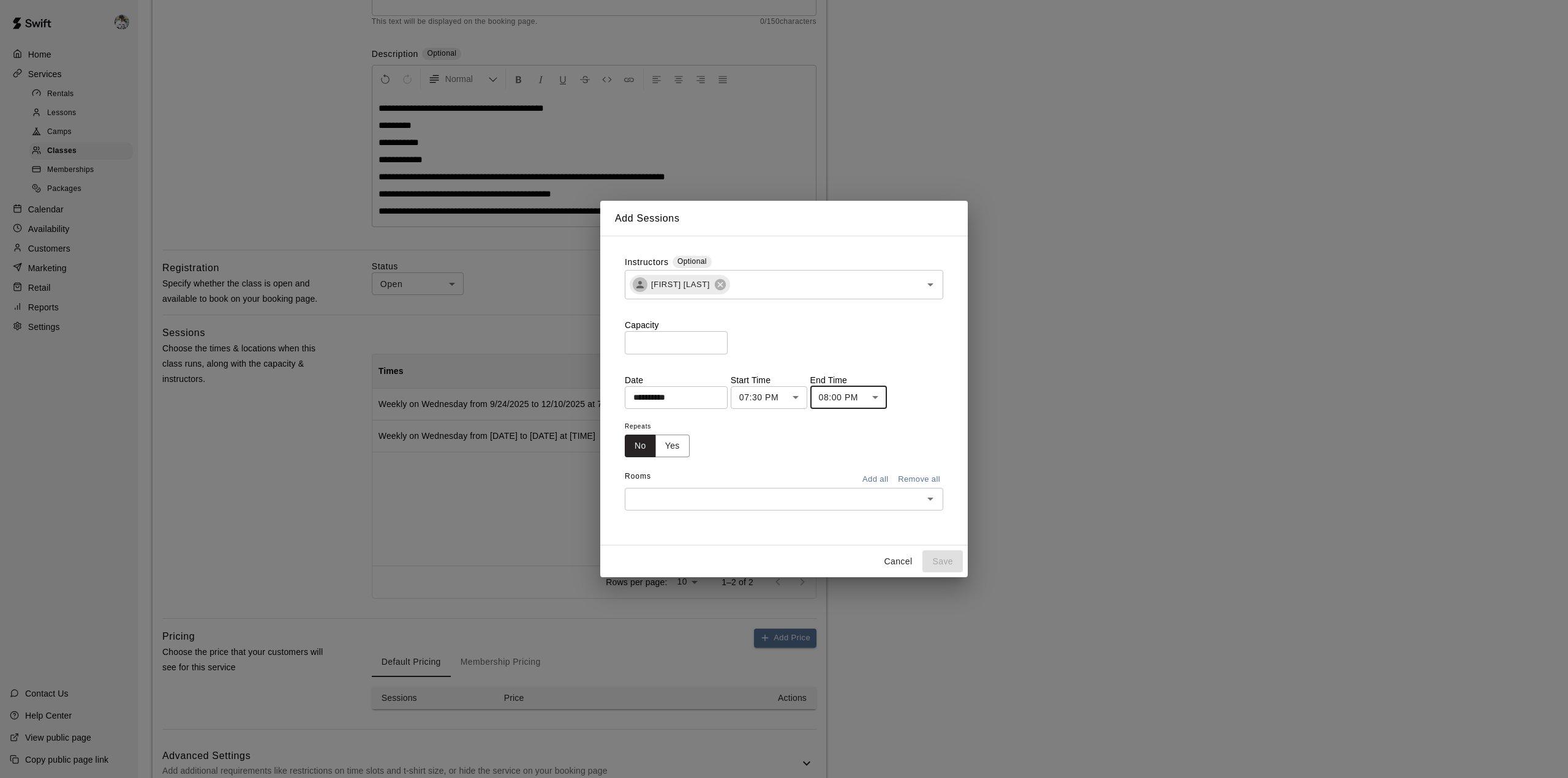 click on "07:45 PM 08:00 PM 08:15 PM 08:30 PM 08:45 PM 09:00 PM 09:15 PM 09:30 PM 09:45 PM 10:00 PM 10:15 PM 10:30 PM 10:45 PM 11:00 PM 11:15 PM 11:30 PM 11:45 PM" at bounding box center [867, 508] 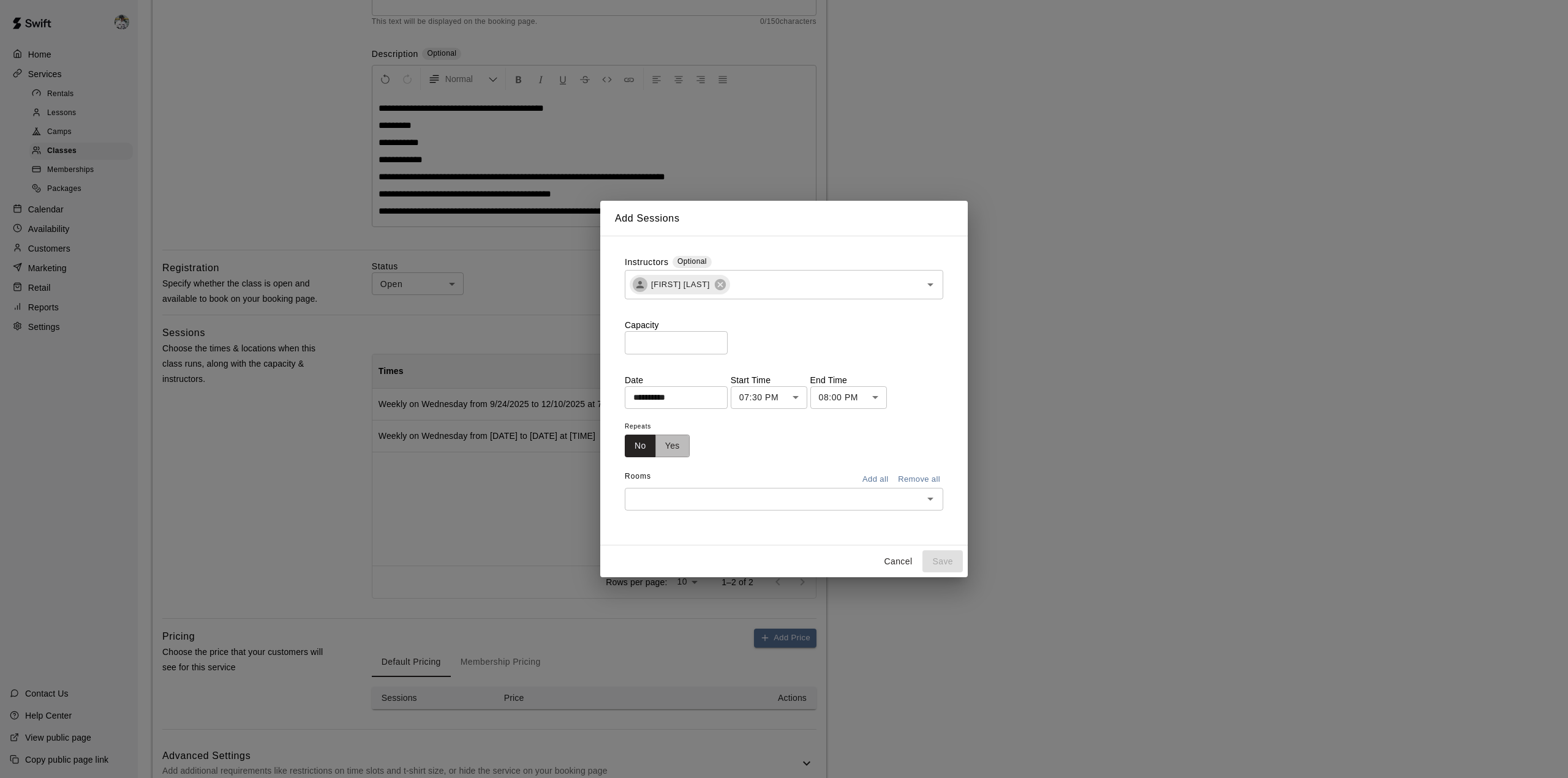 click on "Yes" at bounding box center (673, 446) 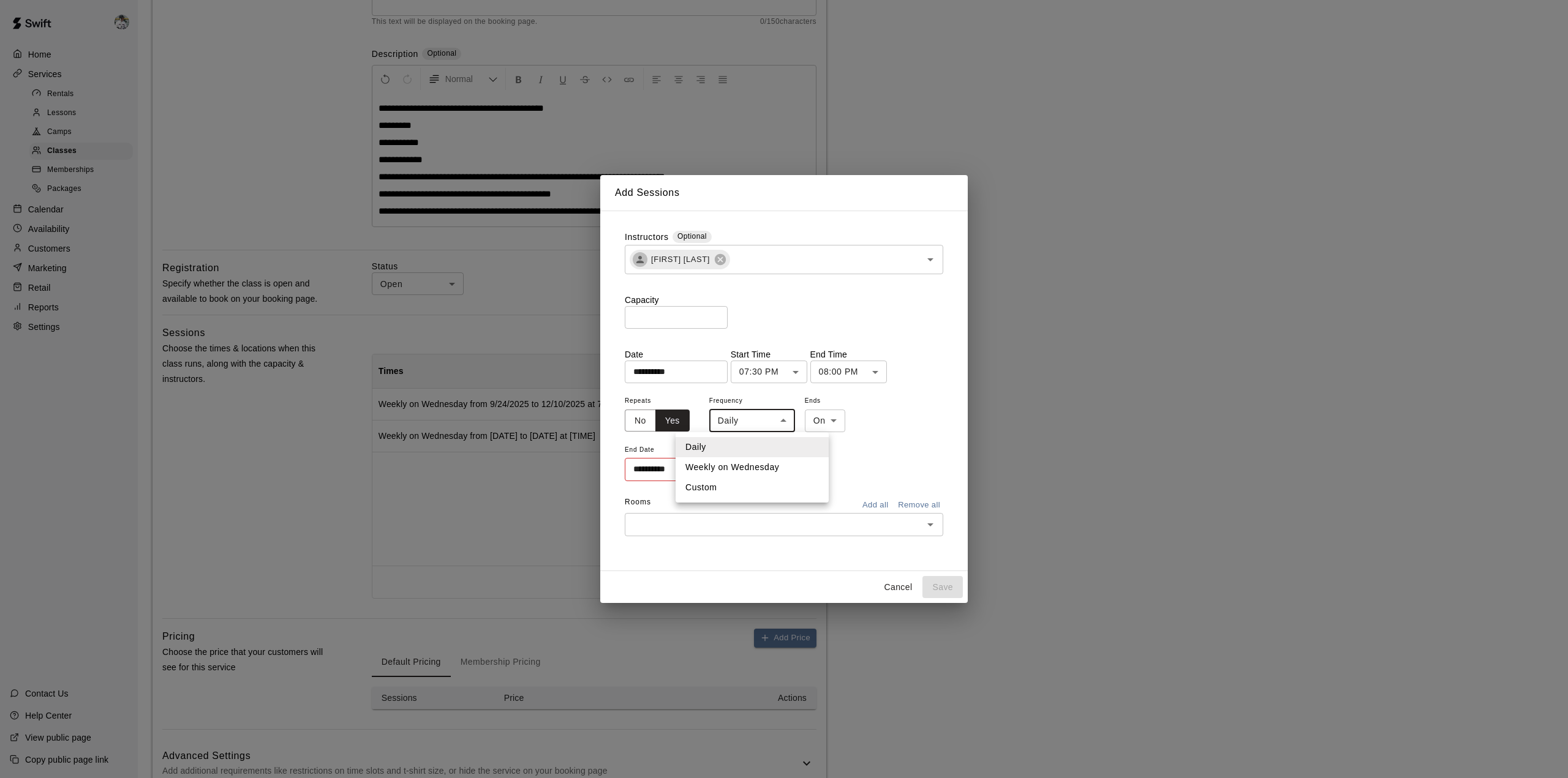 click on "**********" at bounding box center [784, 329] 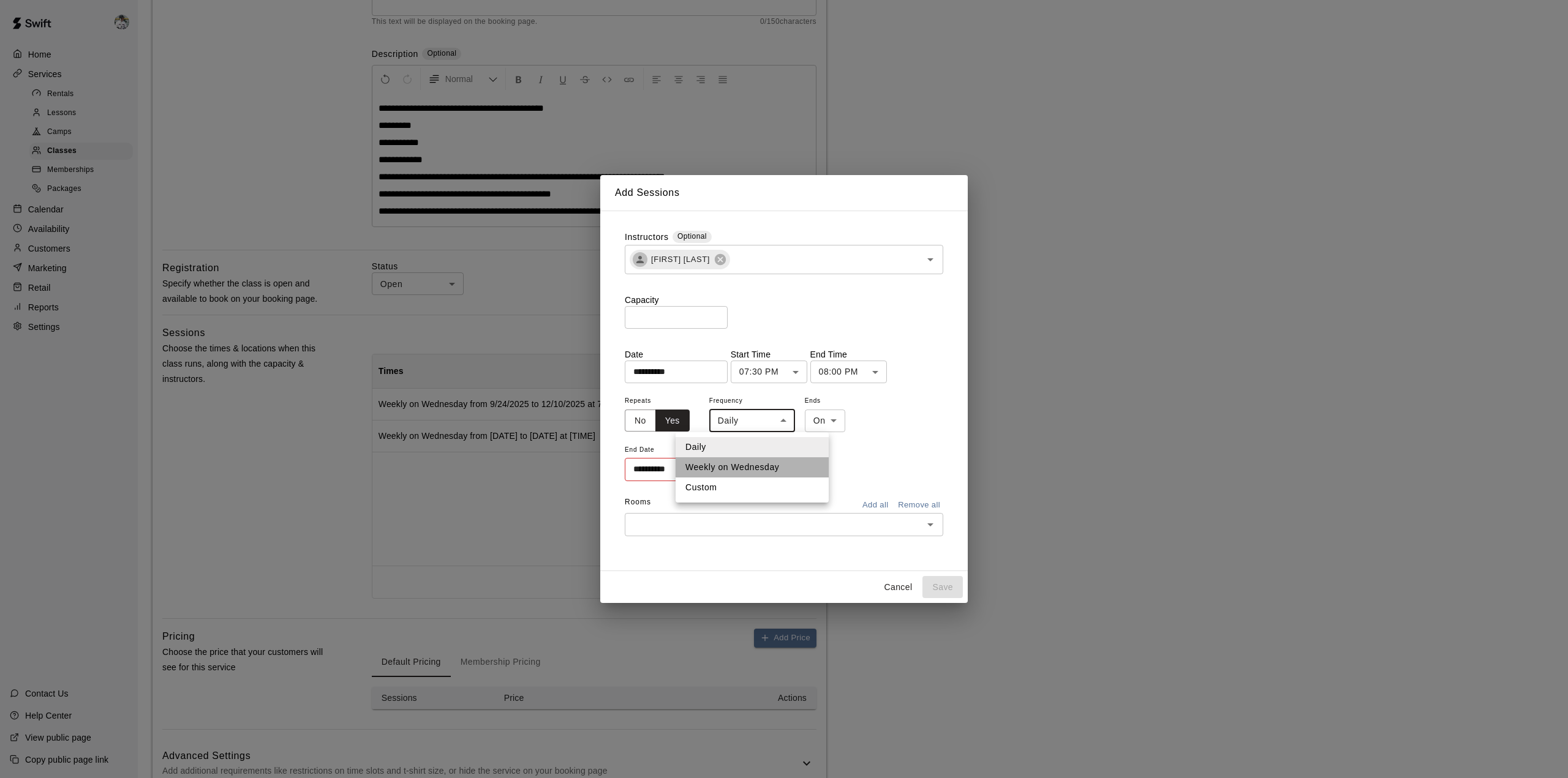 click on "Weekly on Wednesday" at bounding box center (752, 467) 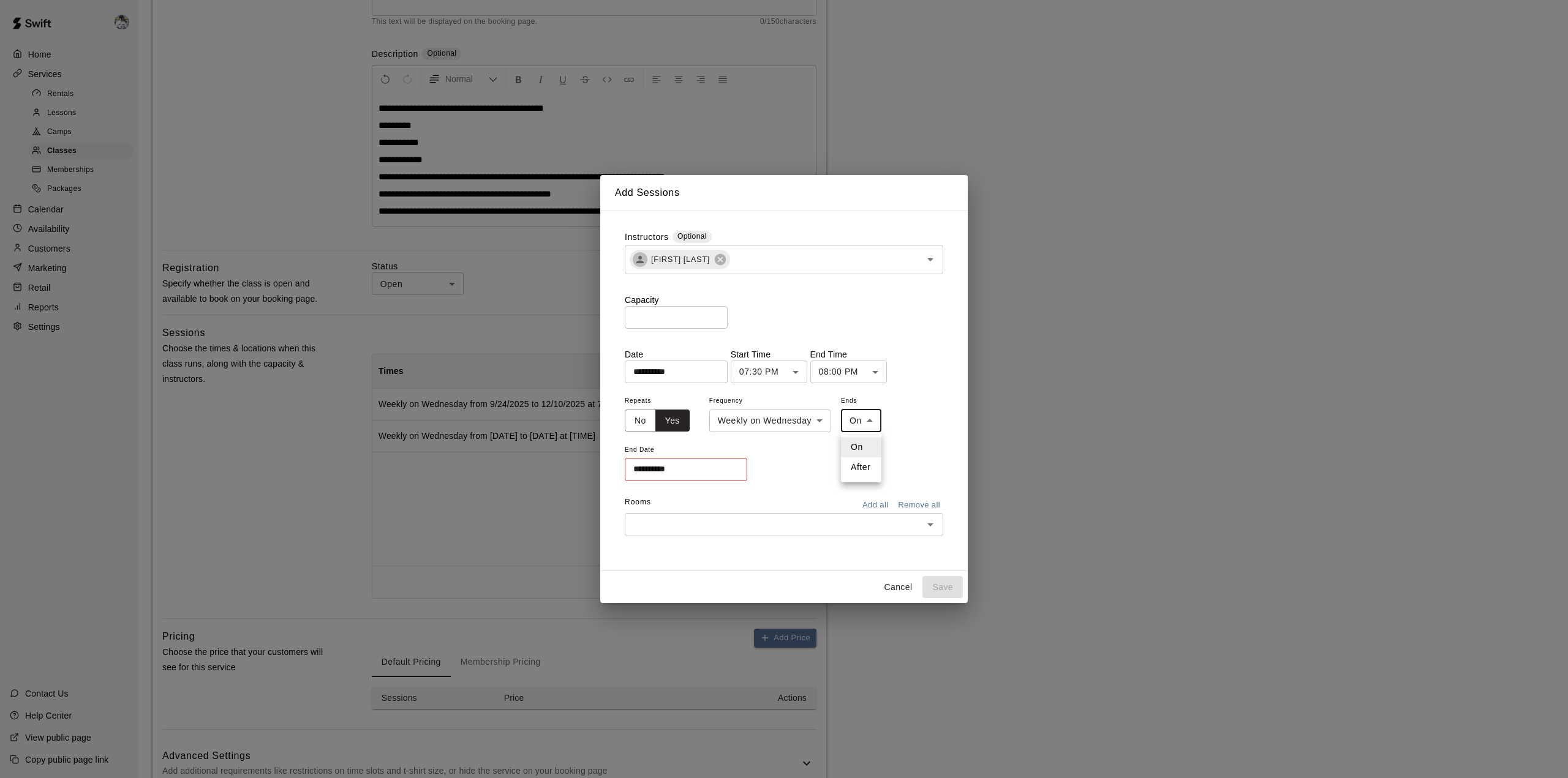 click on "**********" at bounding box center (784, 329) 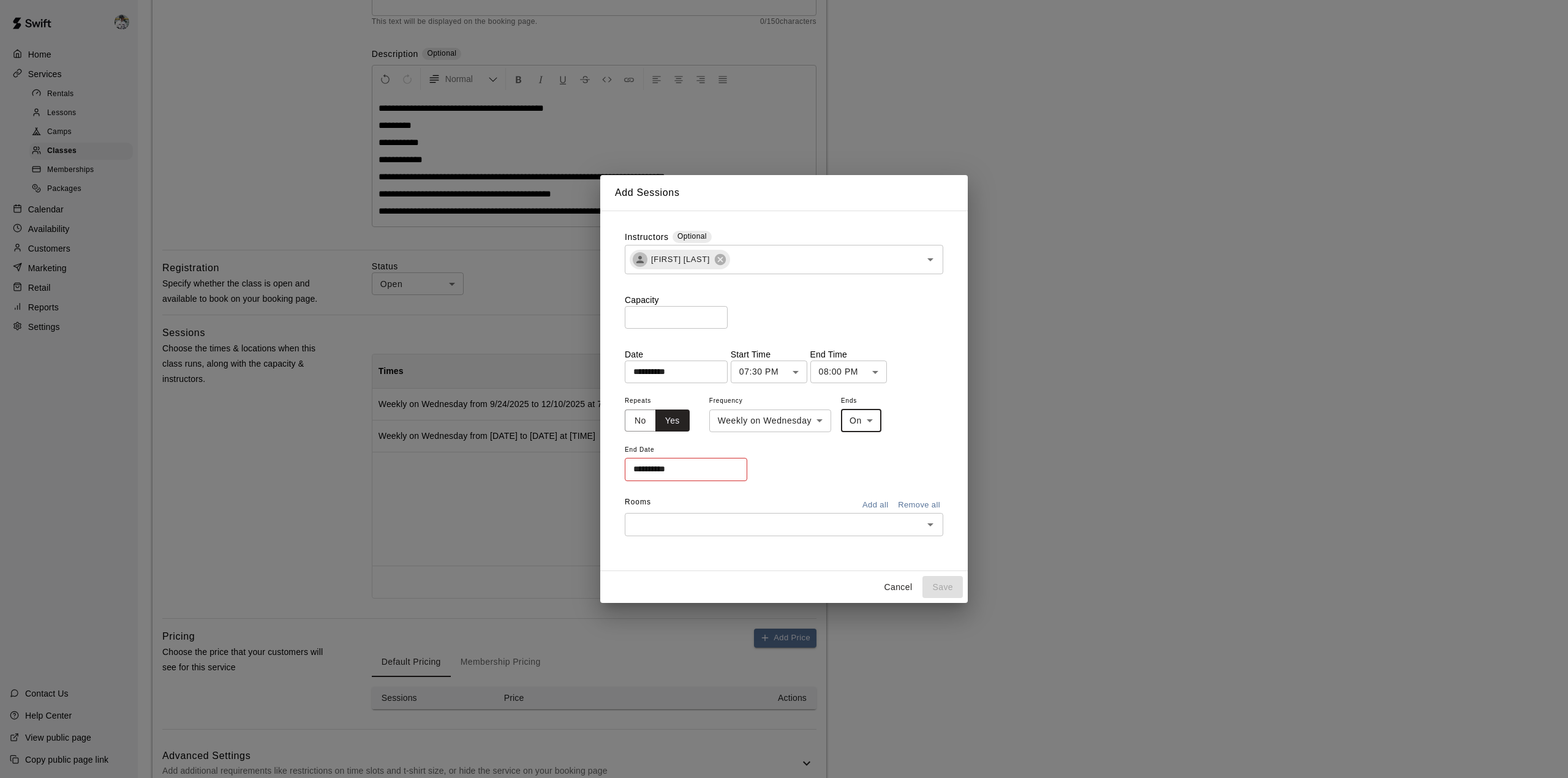click on "**********" at bounding box center (682, 469) 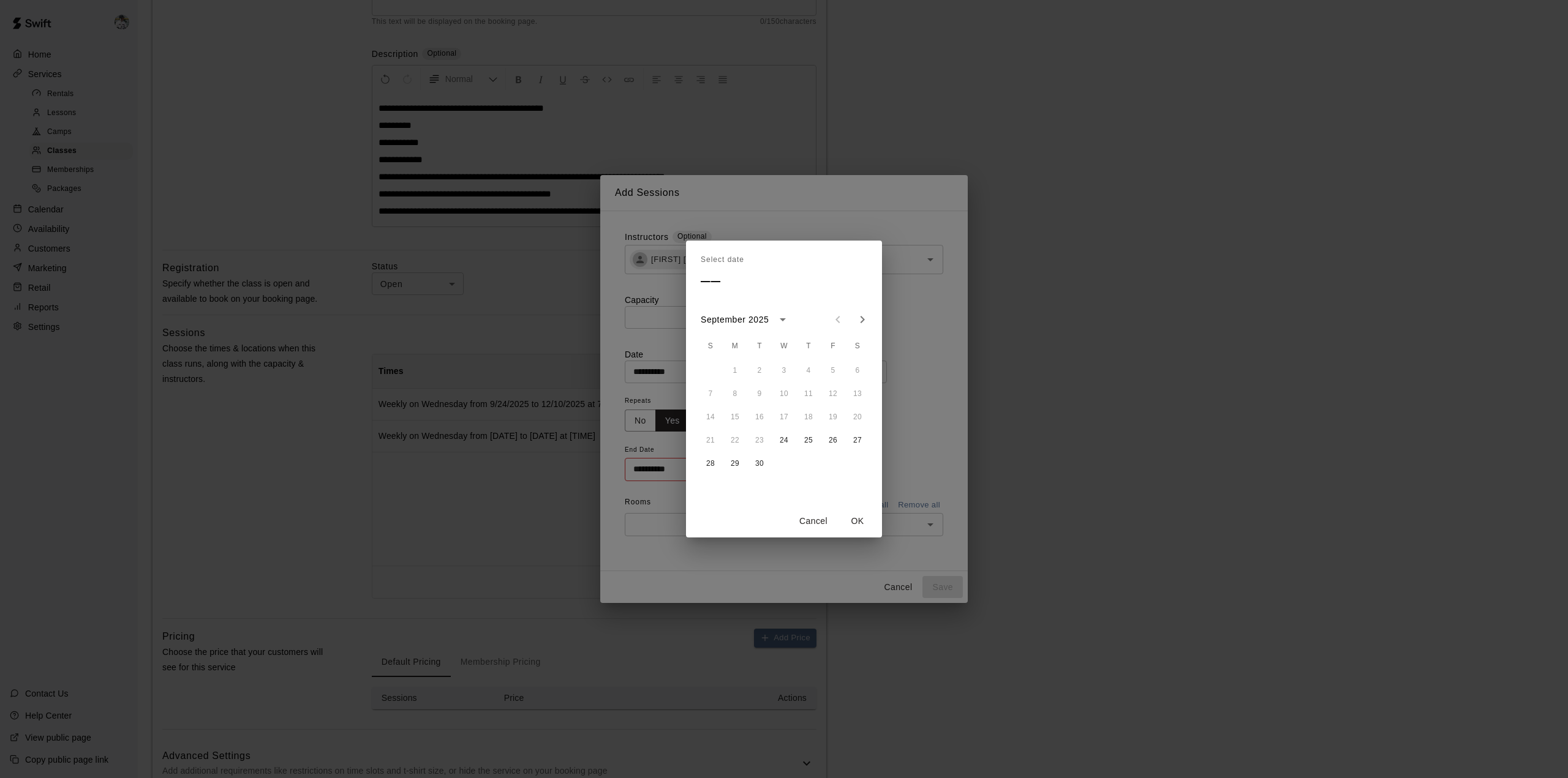 click 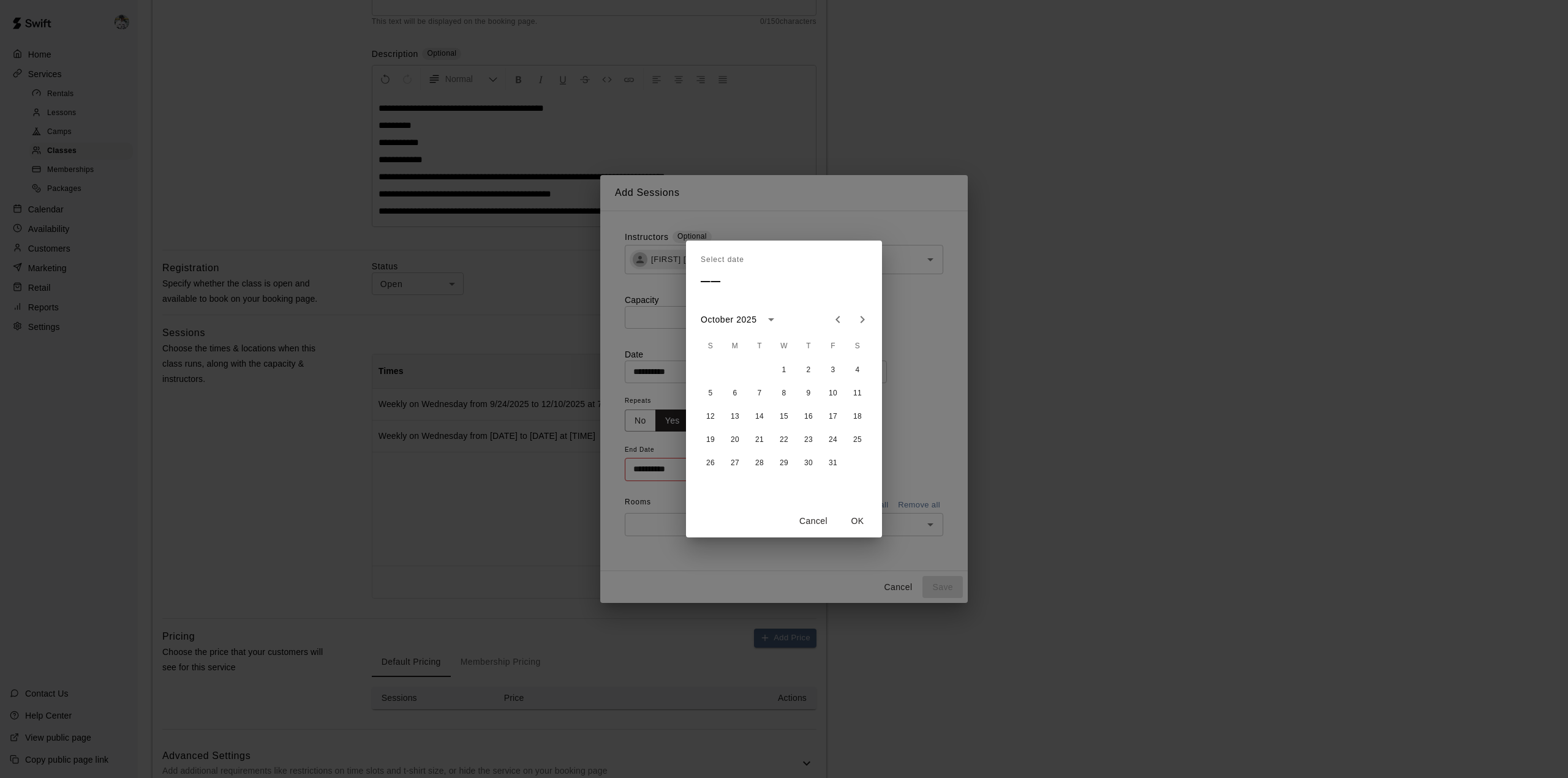 click 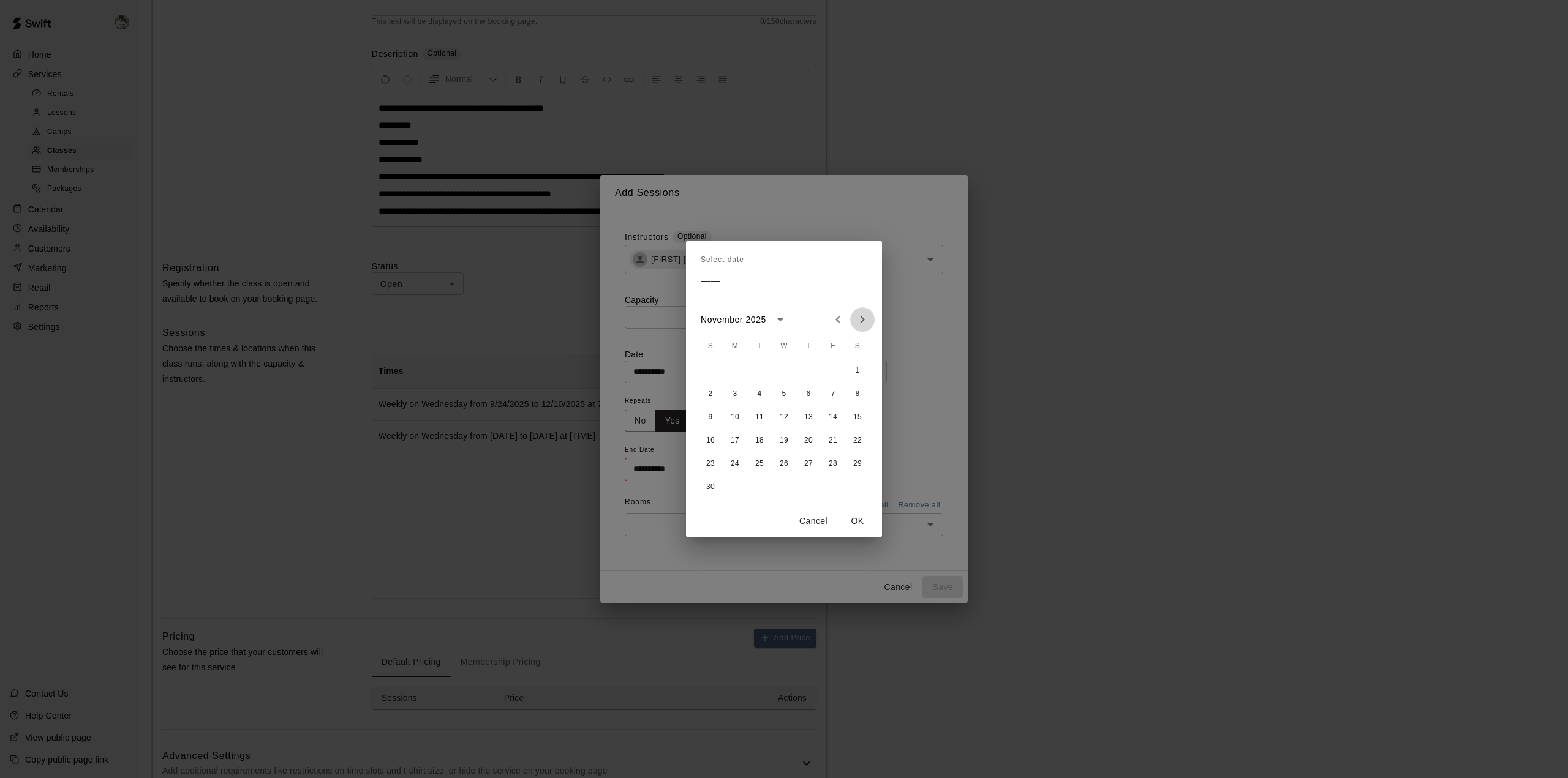 click 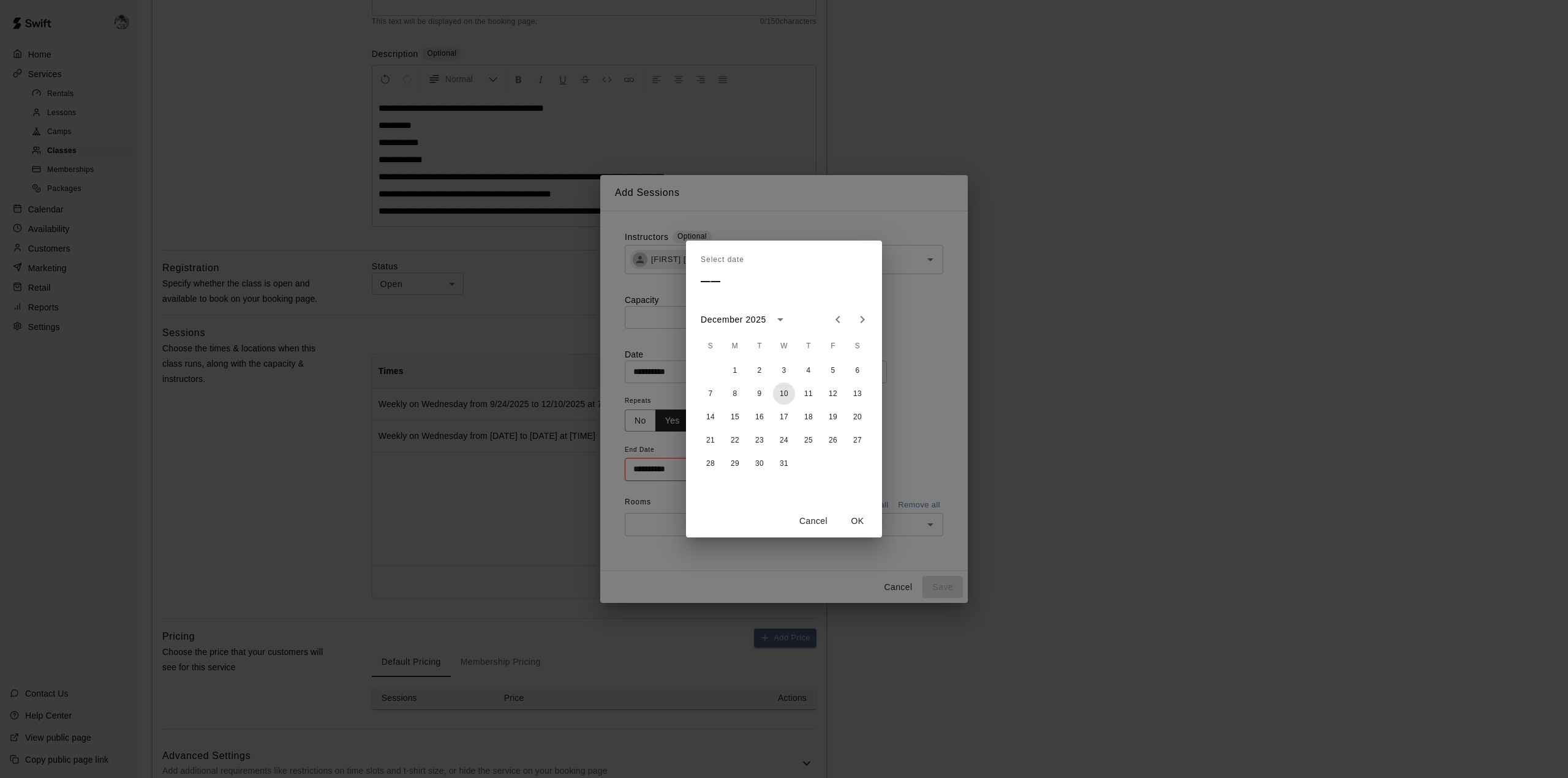 click on "10" at bounding box center (784, 394) 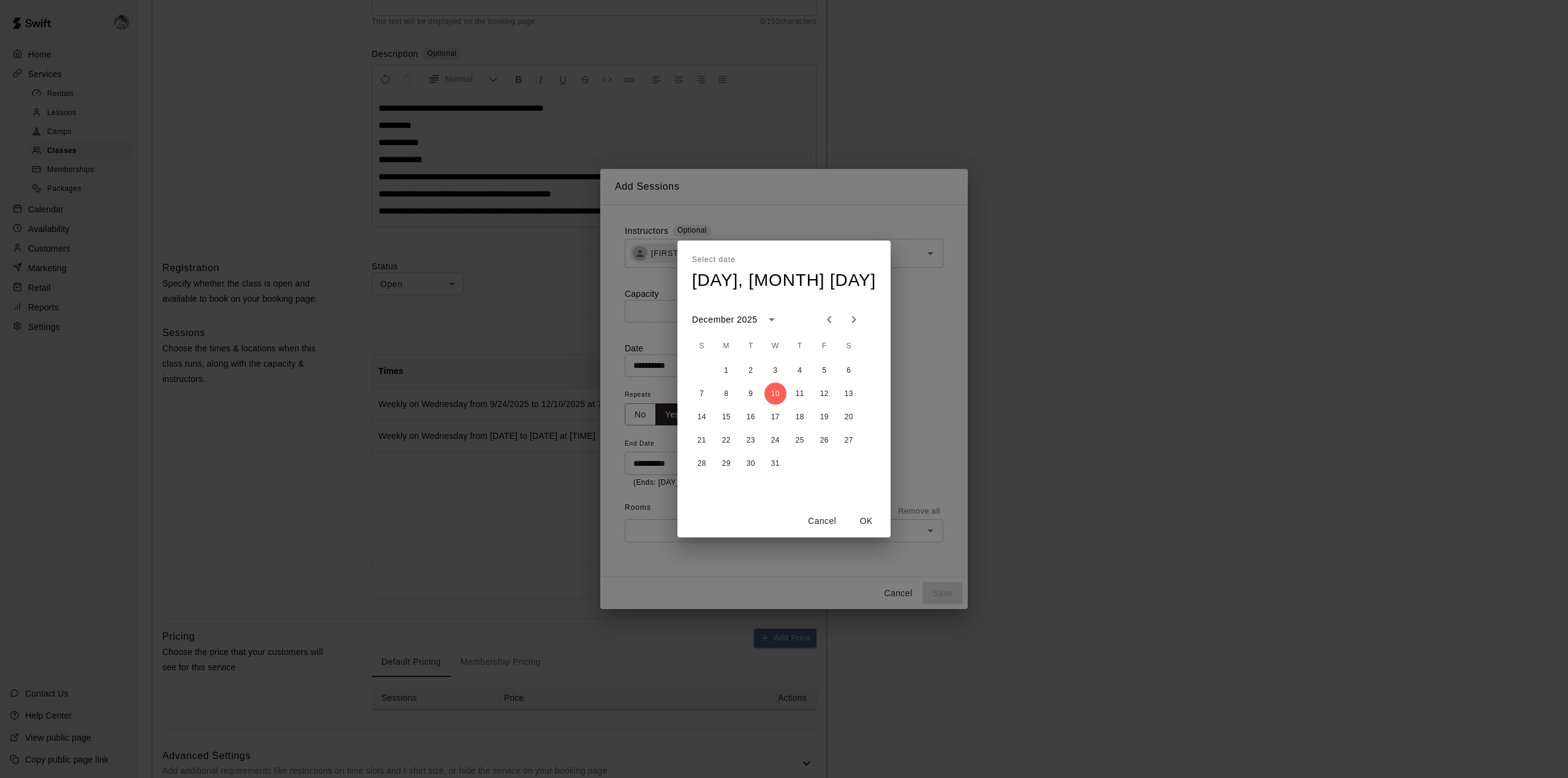click on "OK" at bounding box center [866, 521] 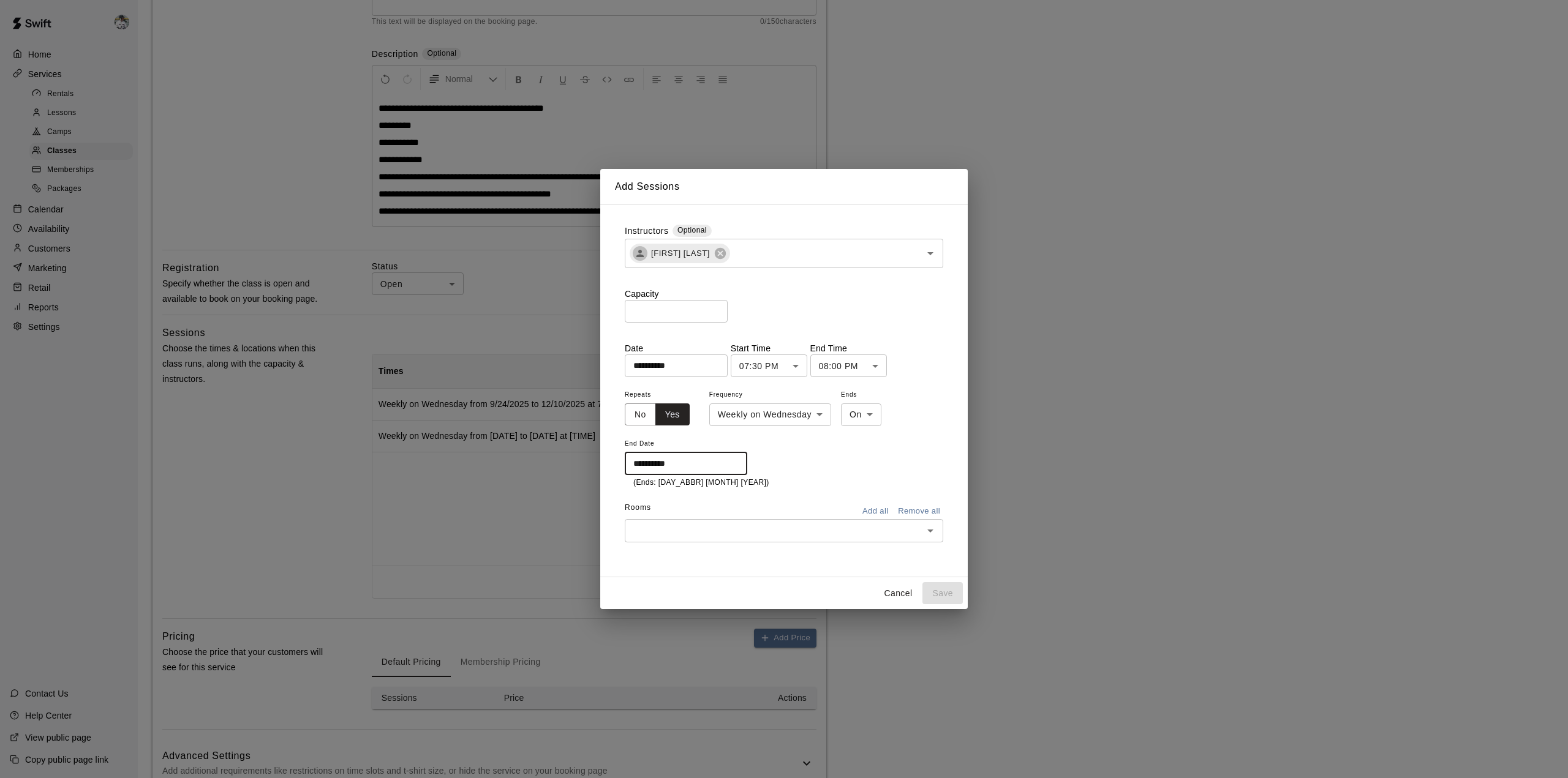 click at bounding box center (774, 530) 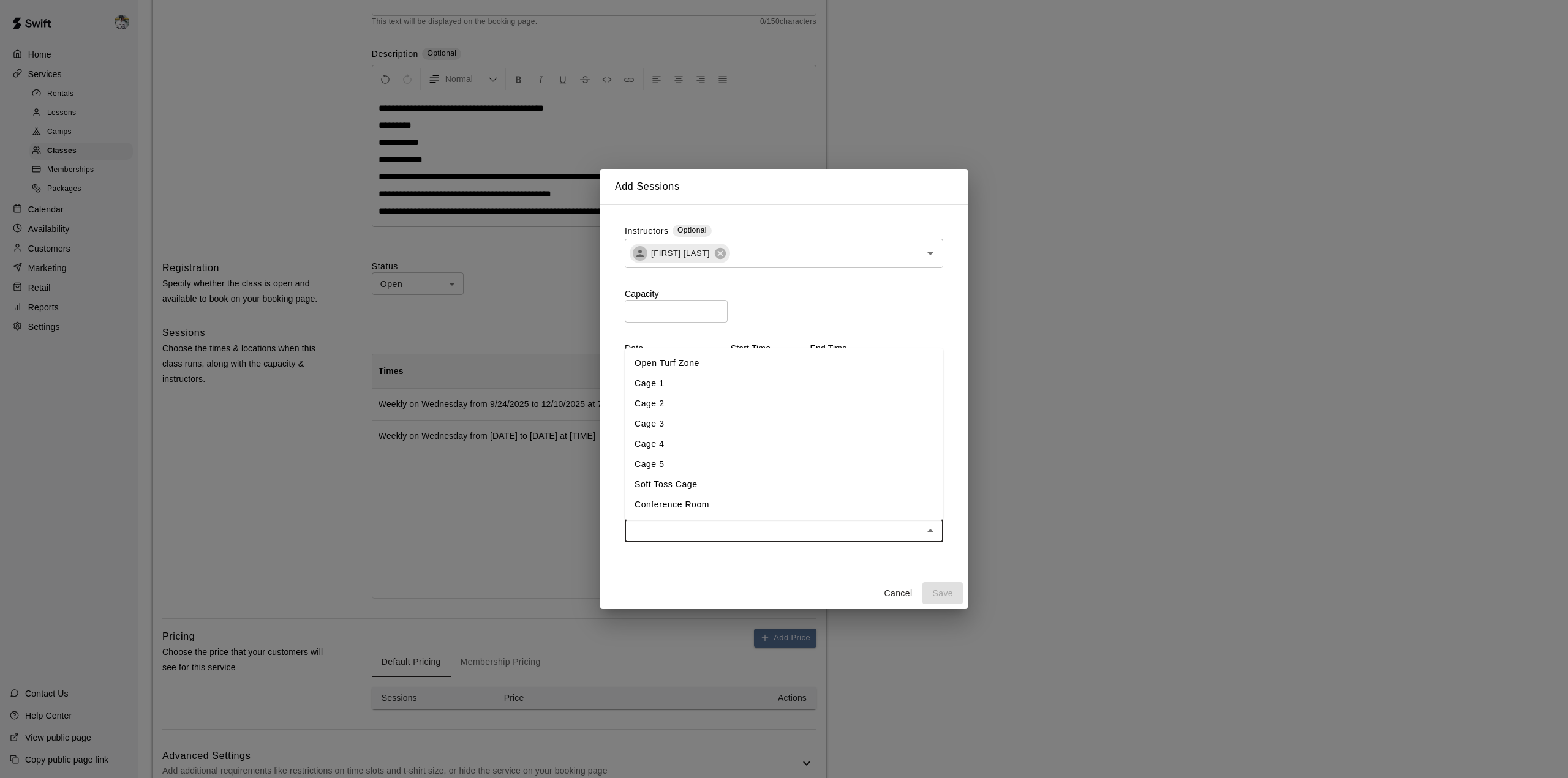 click on "Cage 1" at bounding box center [784, 383] 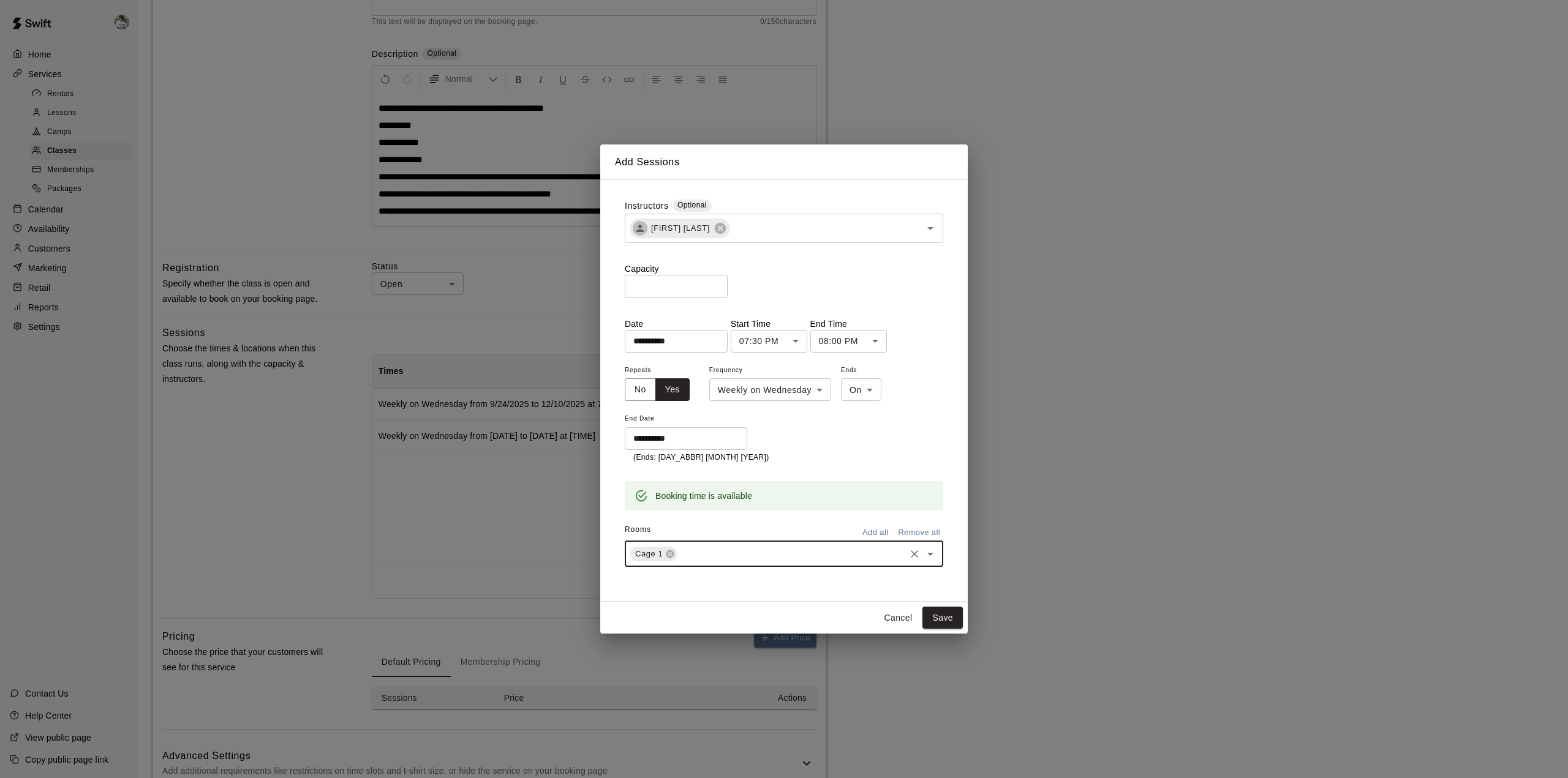click at bounding box center [791, 553] 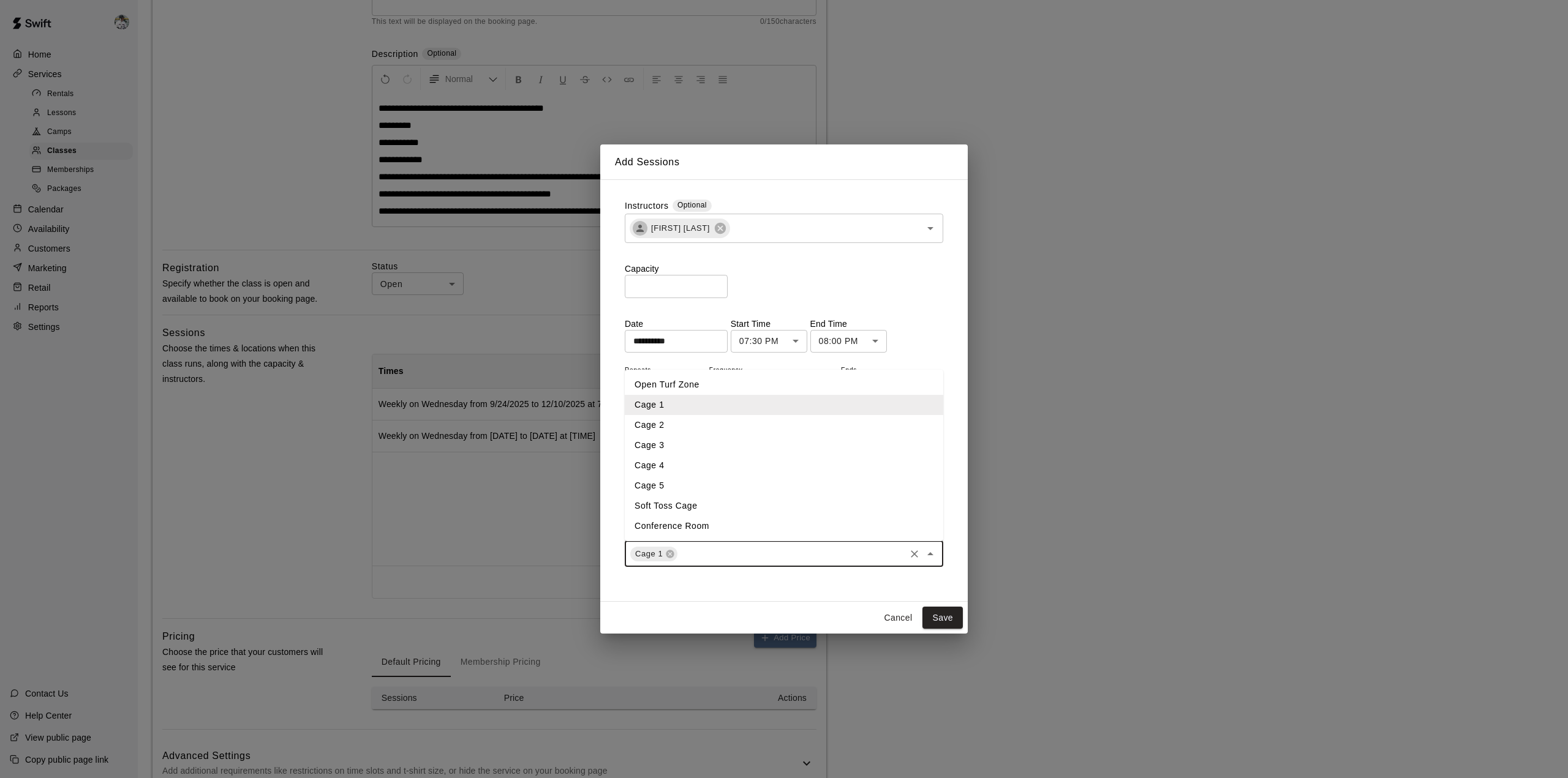 click on "Cage 2" at bounding box center [784, 425] 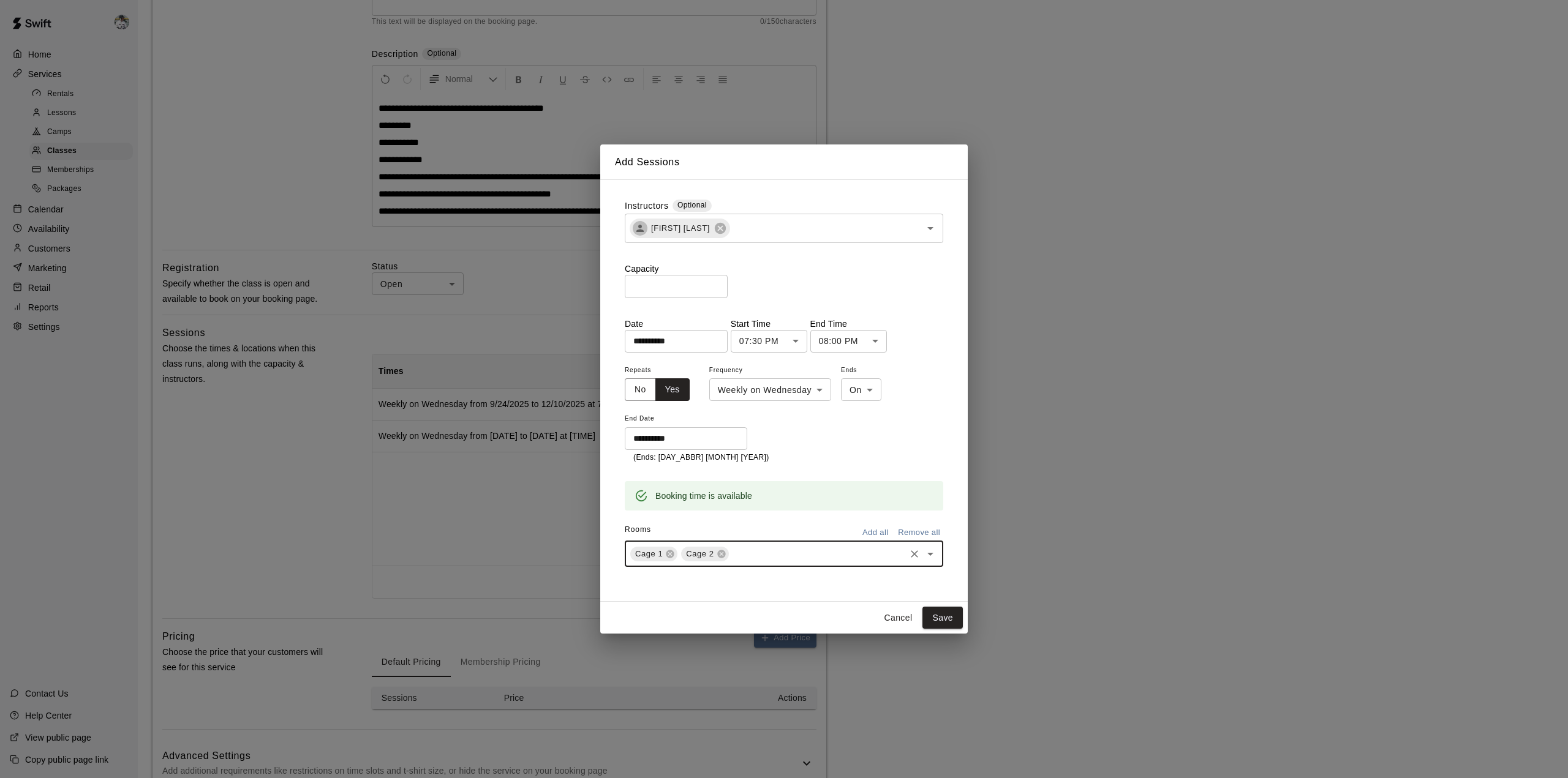 click on "Save" at bounding box center (943, 618) 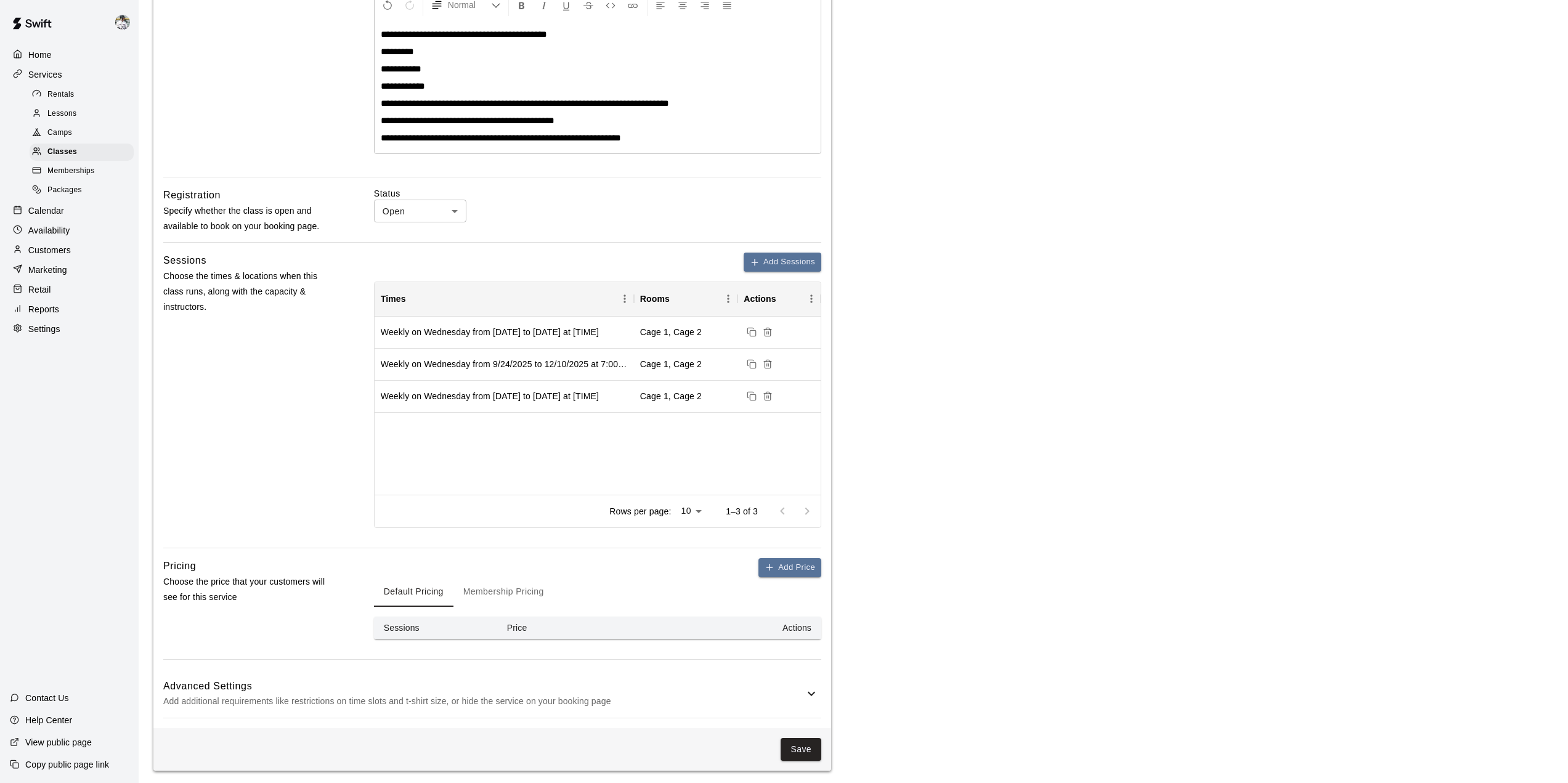 scroll, scrollTop: 274, scrollLeft: 0, axis: vertical 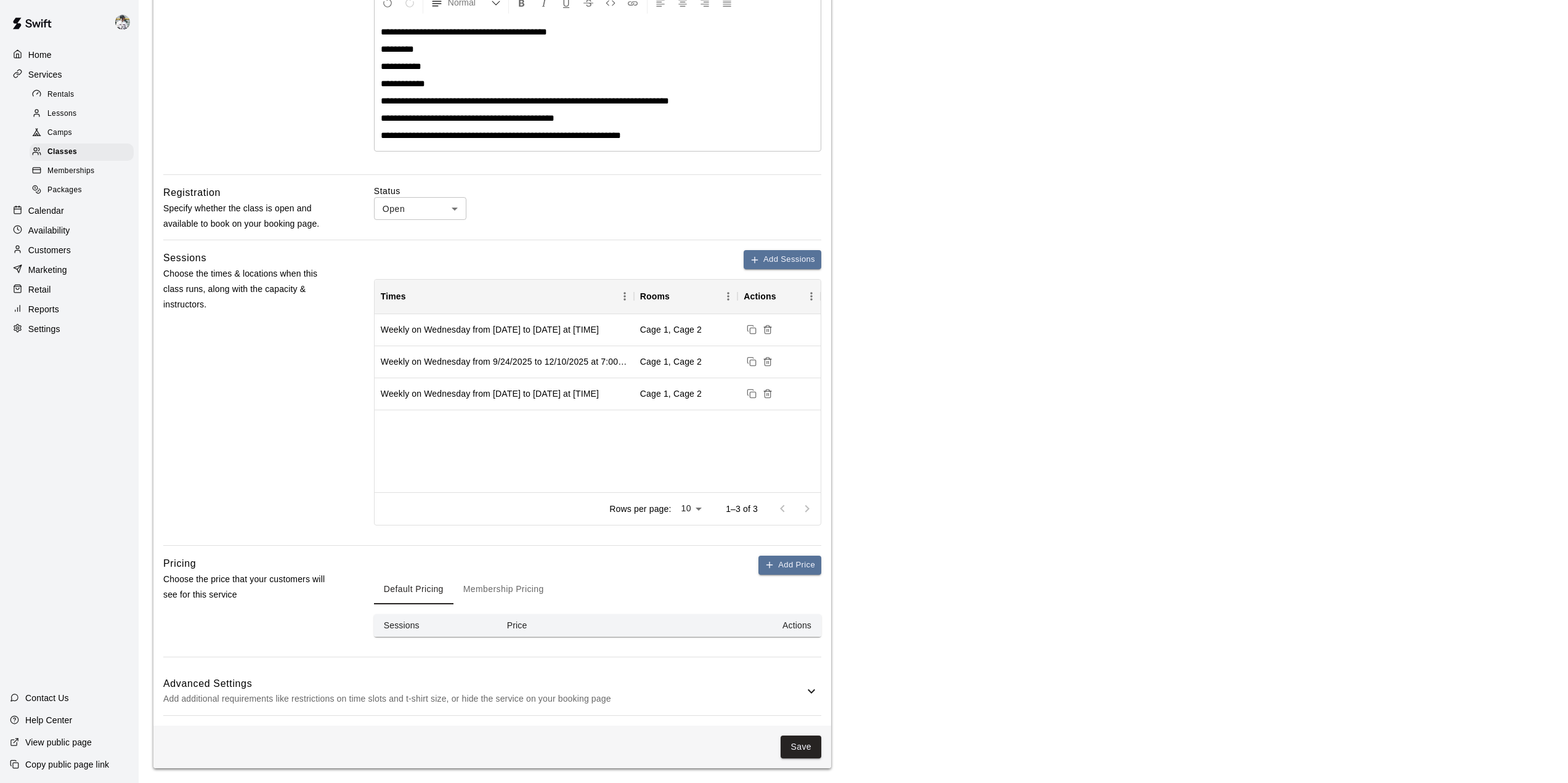 click on "Add Price" at bounding box center (790, 565) 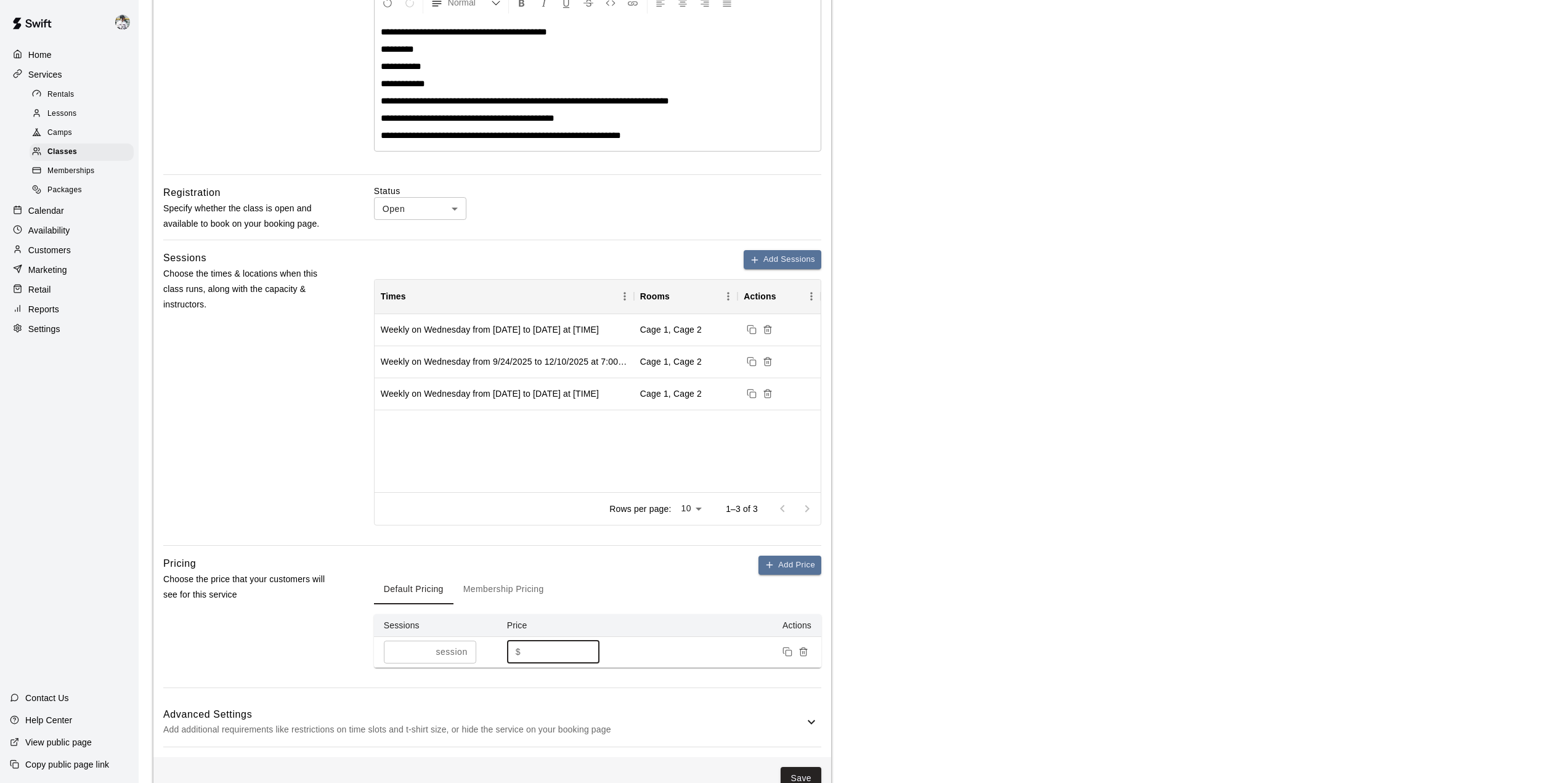click on "*" at bounding box center (563, 652) 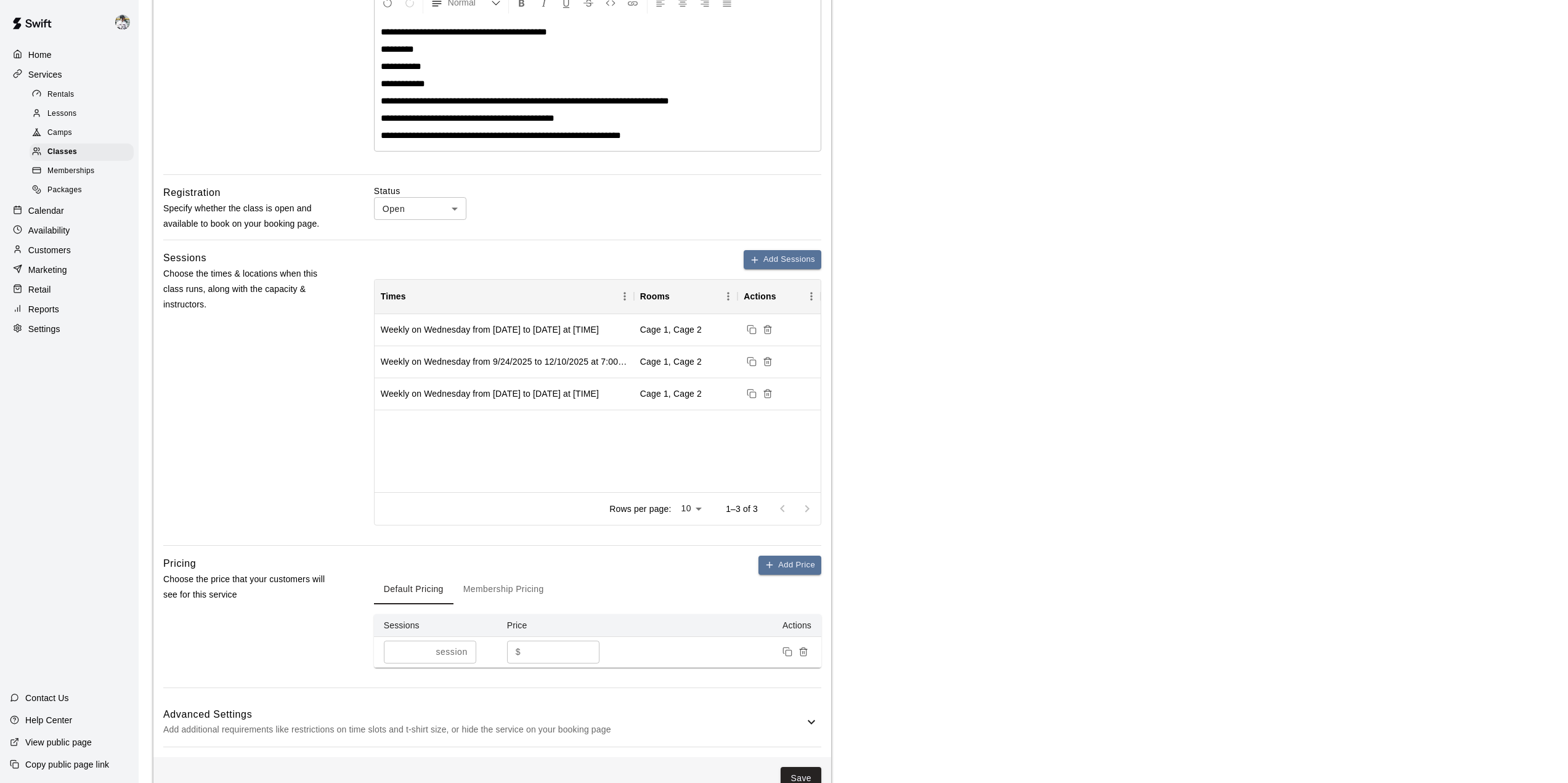 click on "*" at bounding box center [563, 652] 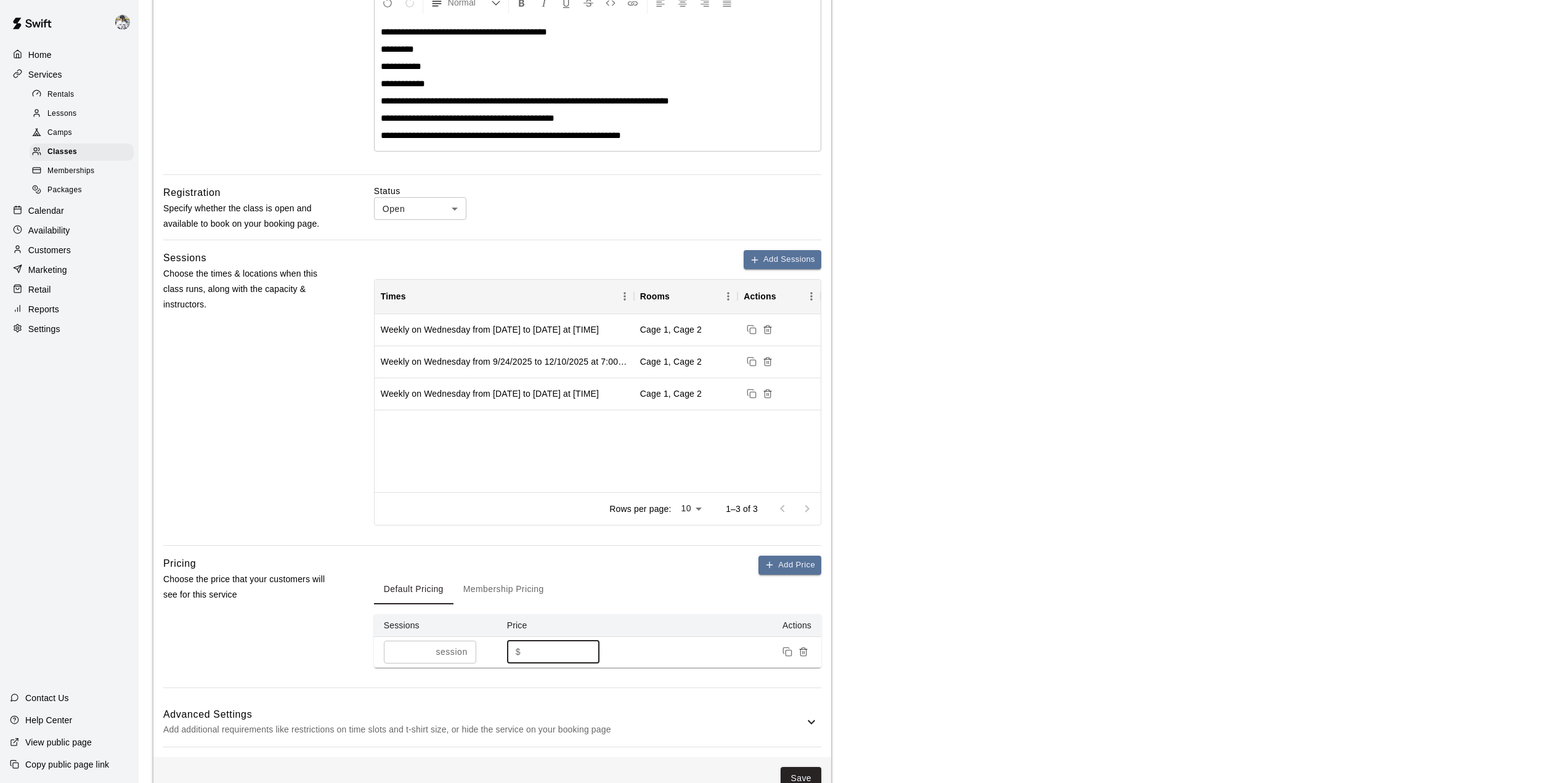 type on "**" 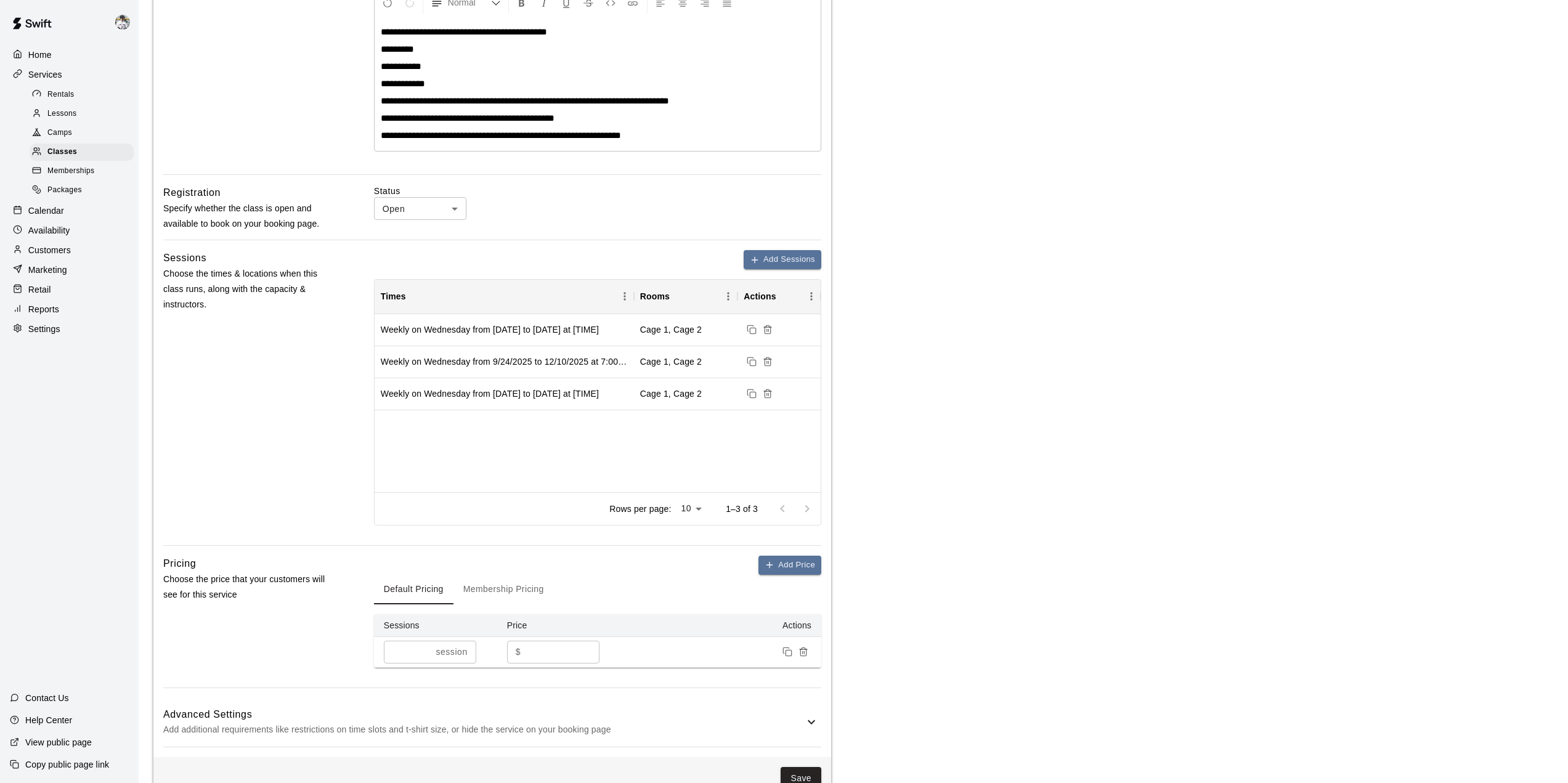 click on "**********" at bounding box center [853, 270] 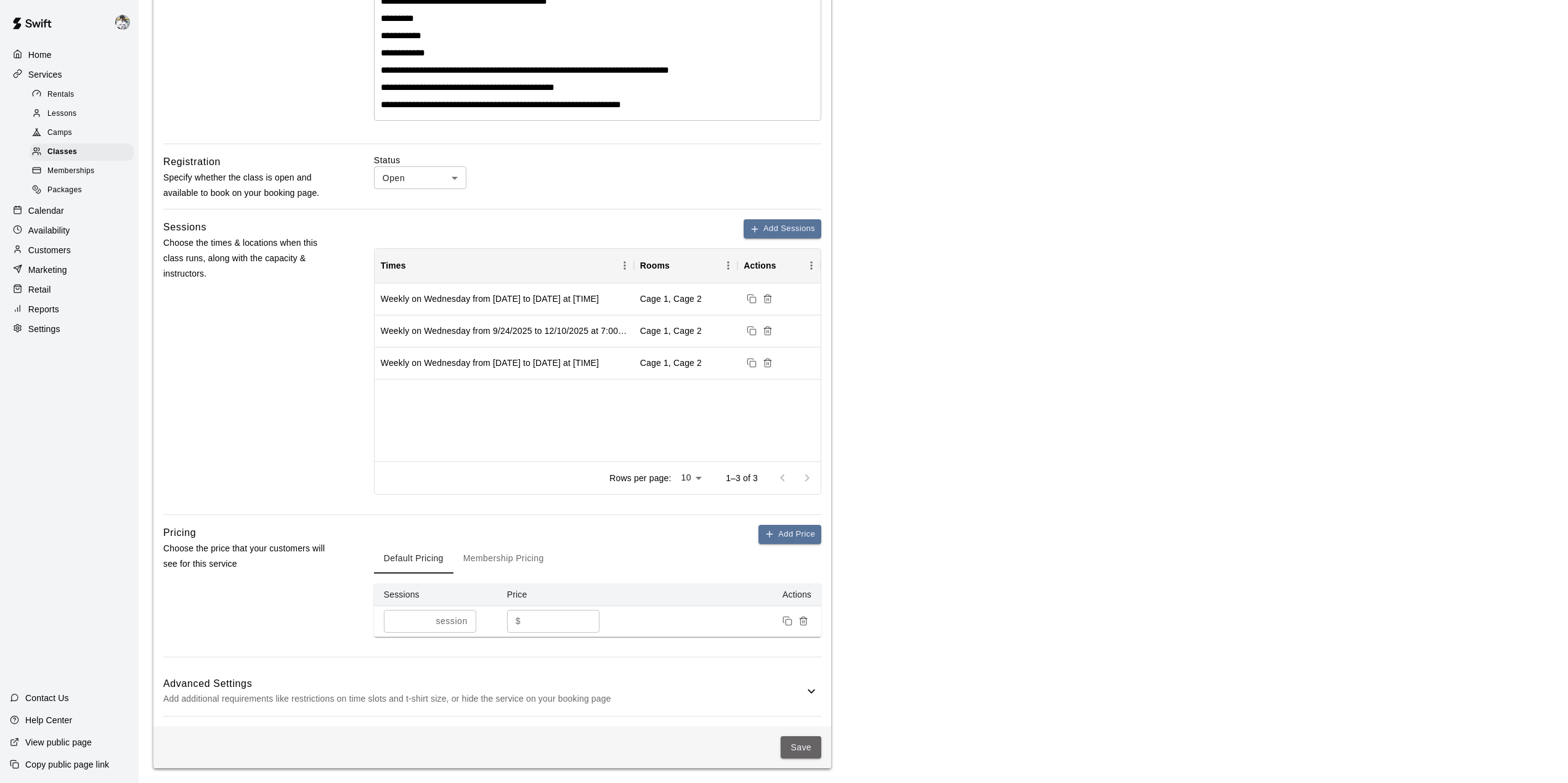 click on "Save" at bounding box center (801, 747) 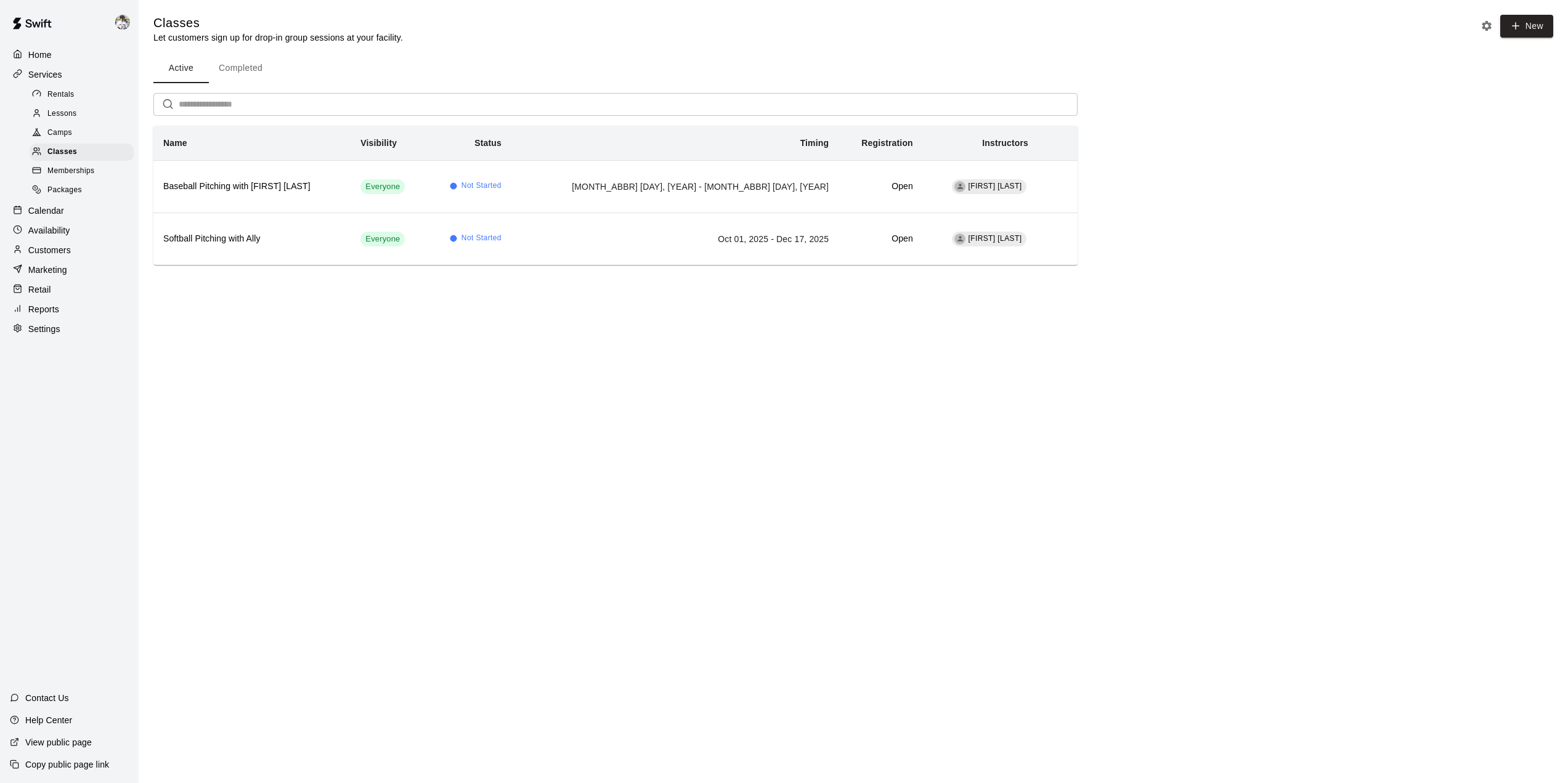 scroll, scrollTop: 0, scrollLeft: 0, axis: both 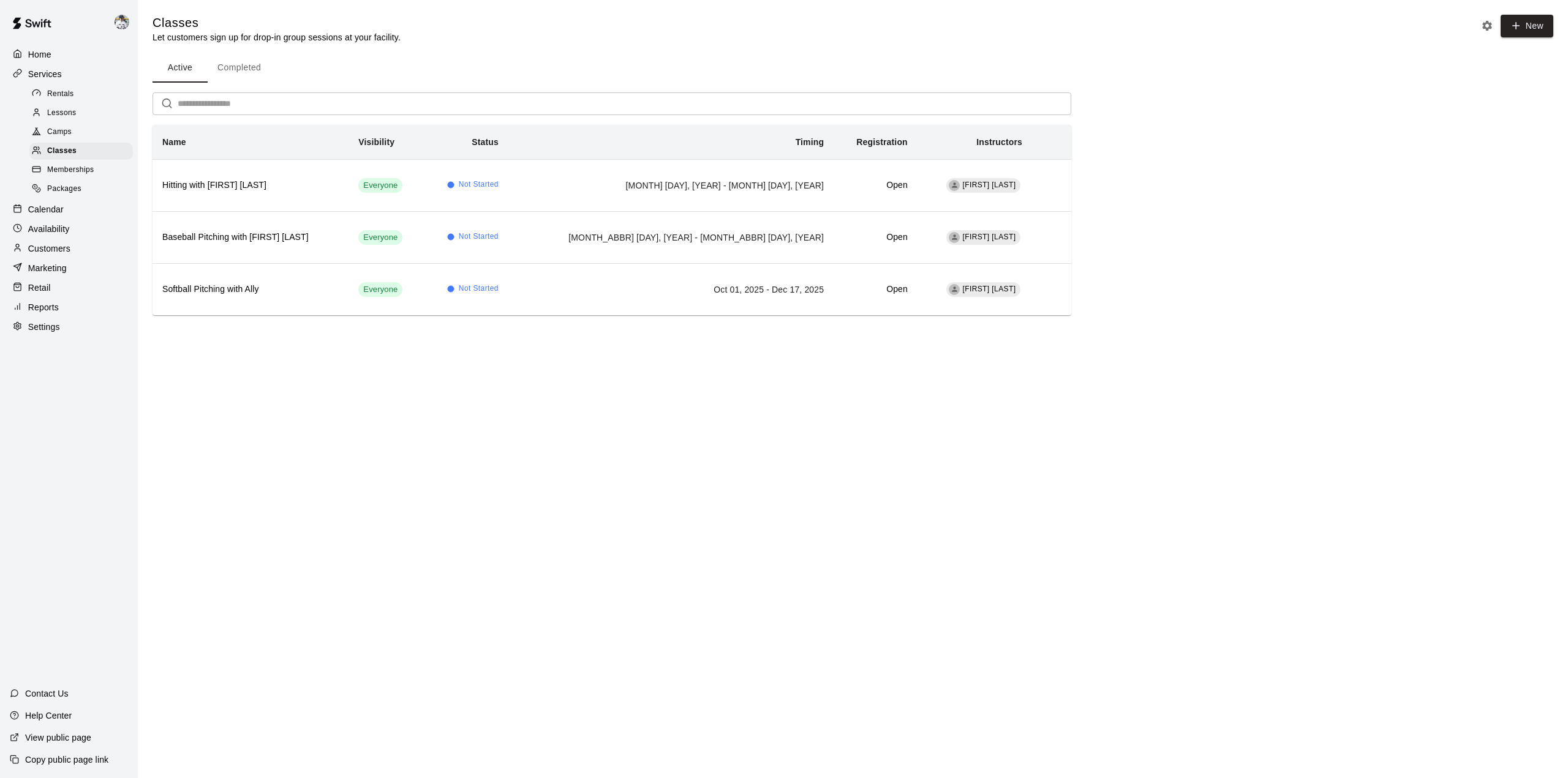 click on "Calendar" at bounding box center (46, 209) 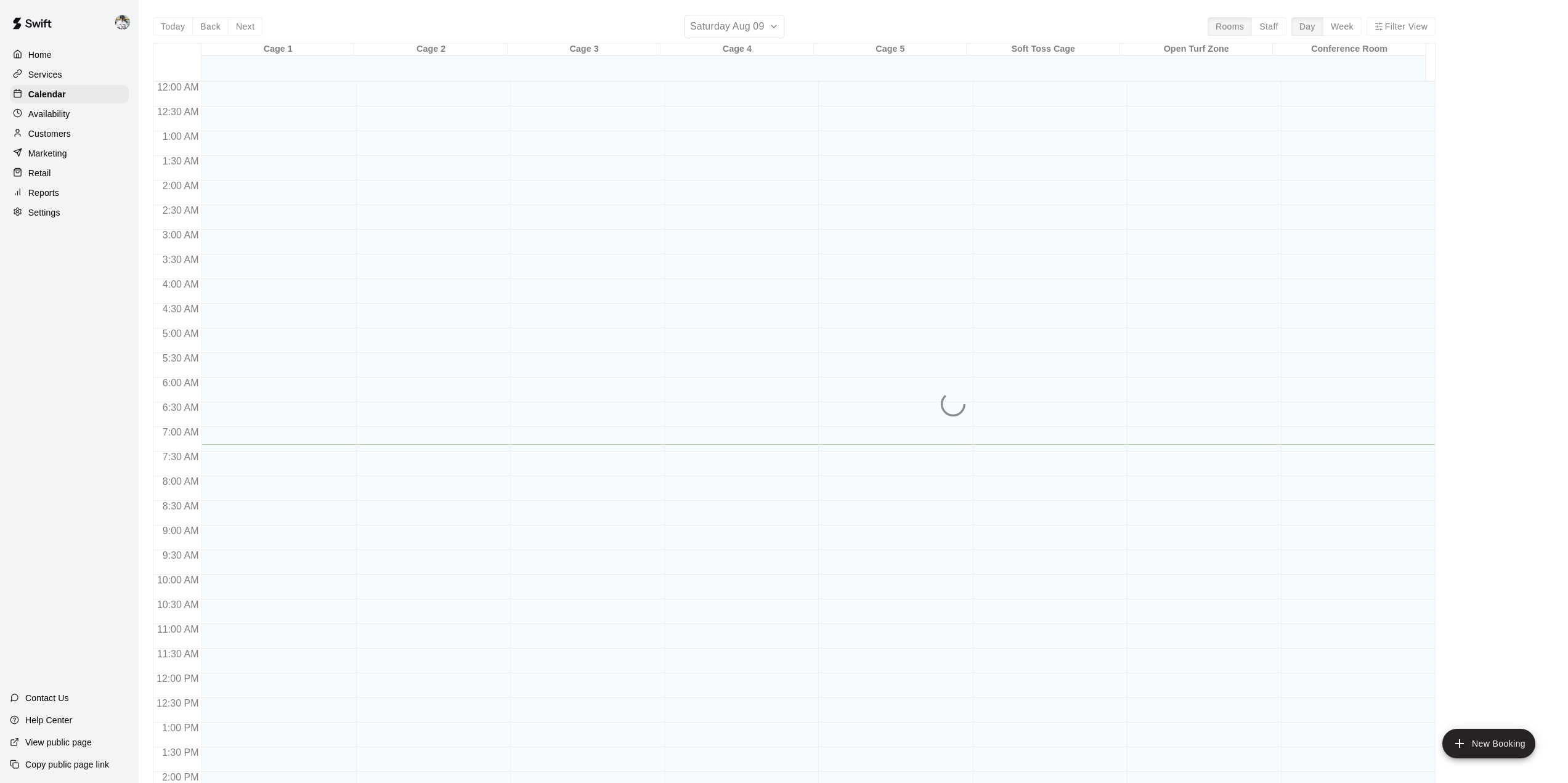 scroll, scrollTop: 363, scrollLeft: 0, axis: vertical 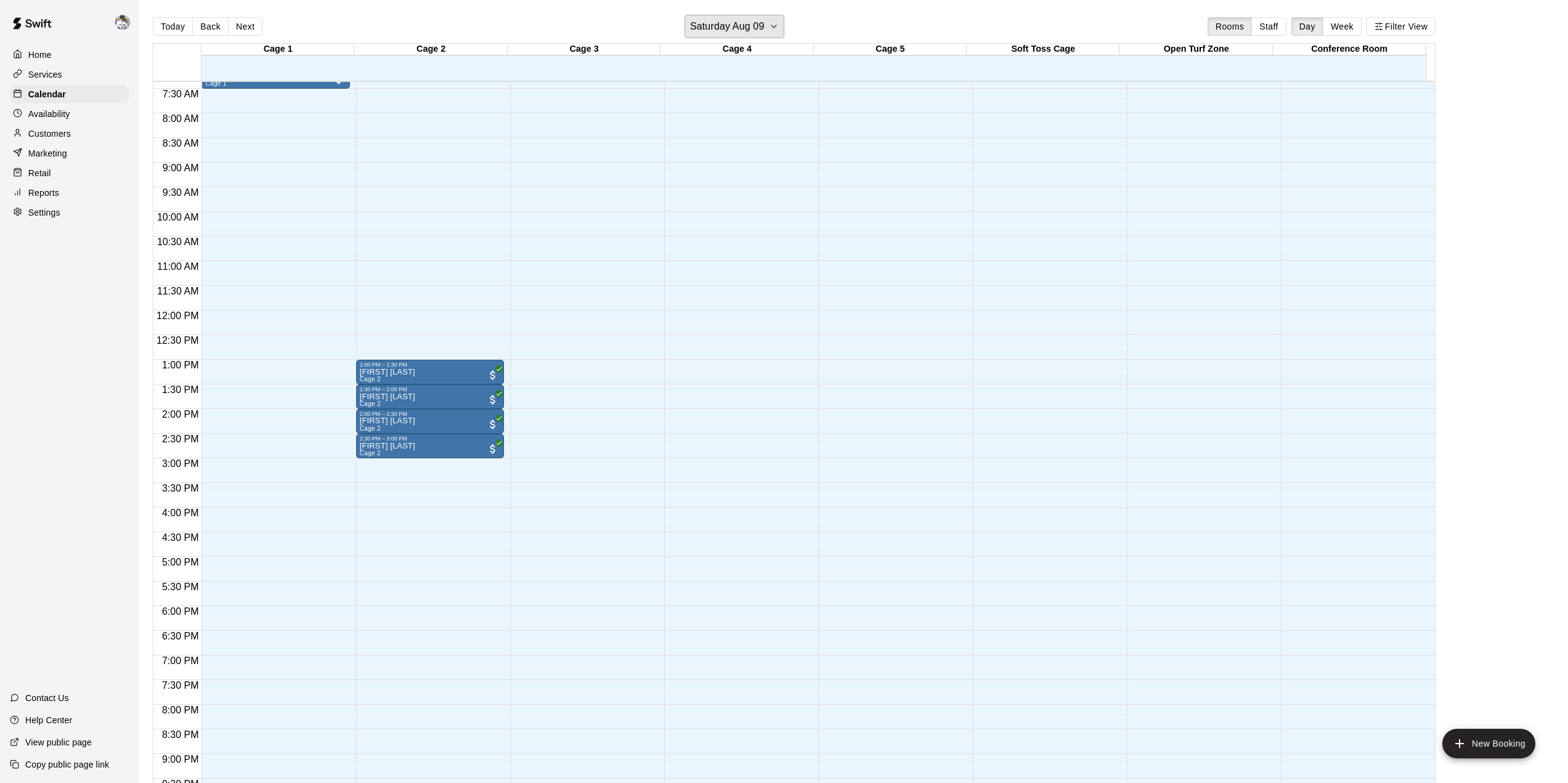 click on "Saturday Aug 09" at bounding box center (734, 26) 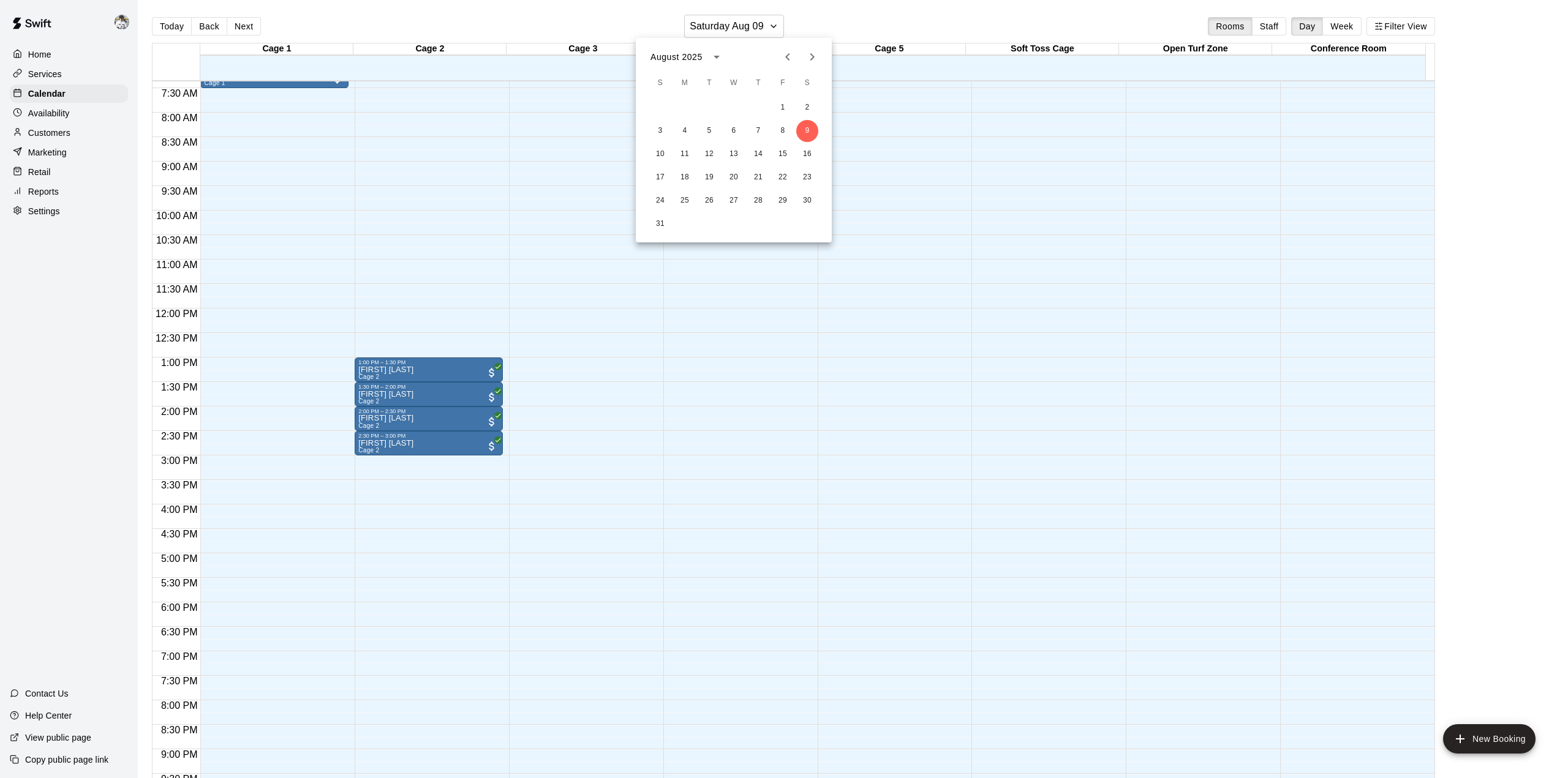 click 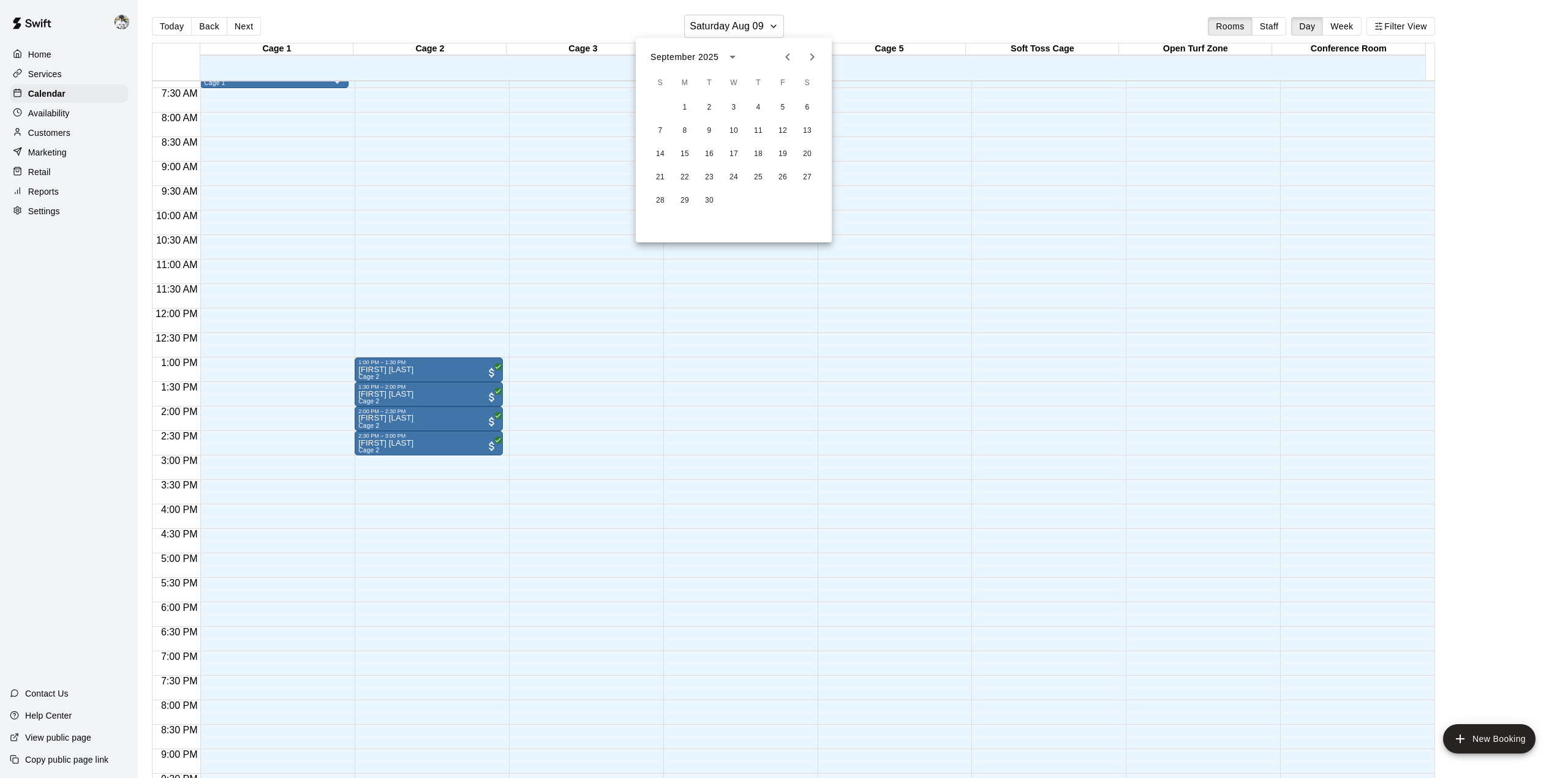 click at bounding box center [784, 389] 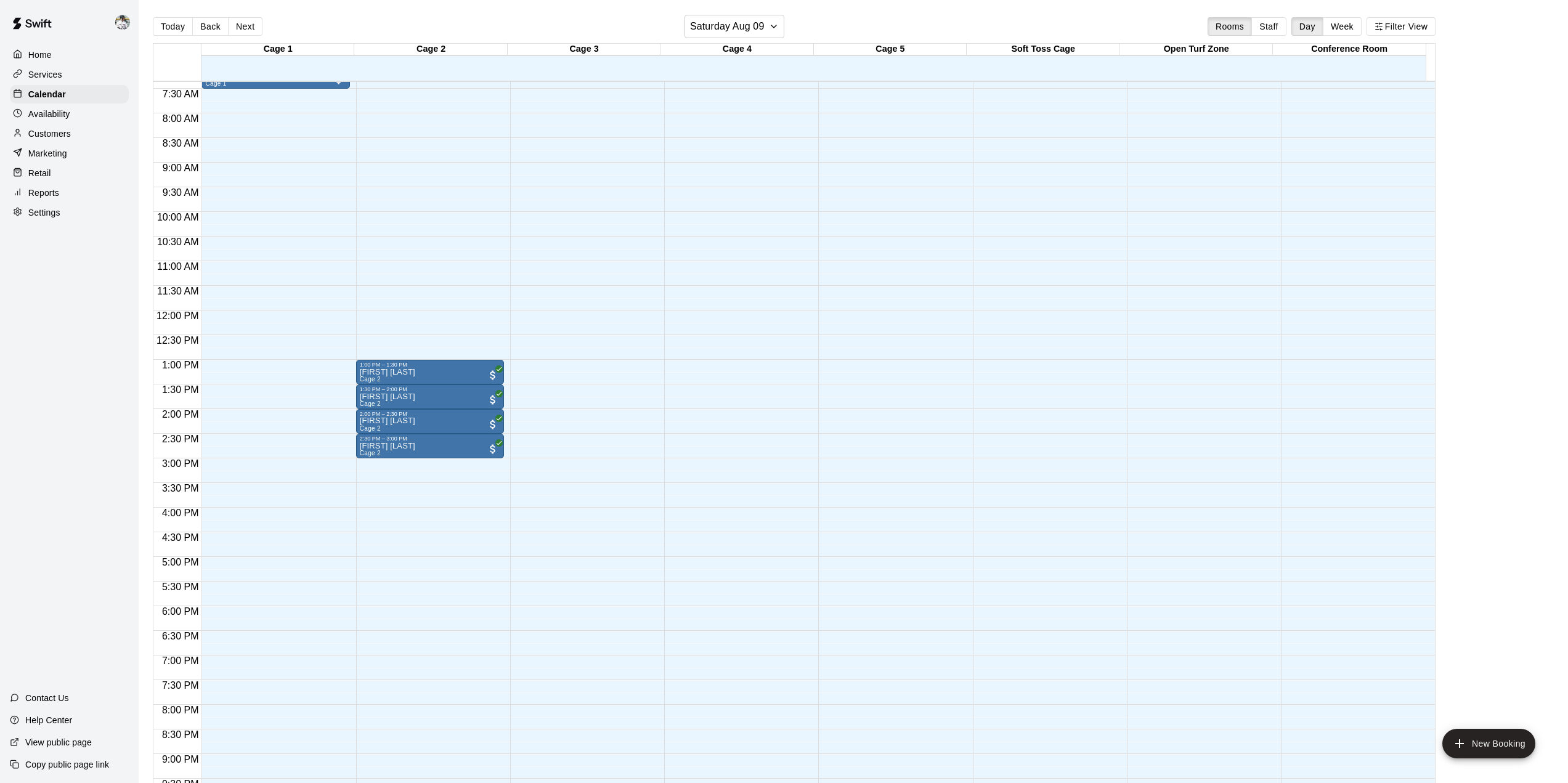click on "Week" at bounding box center [1342, 26] 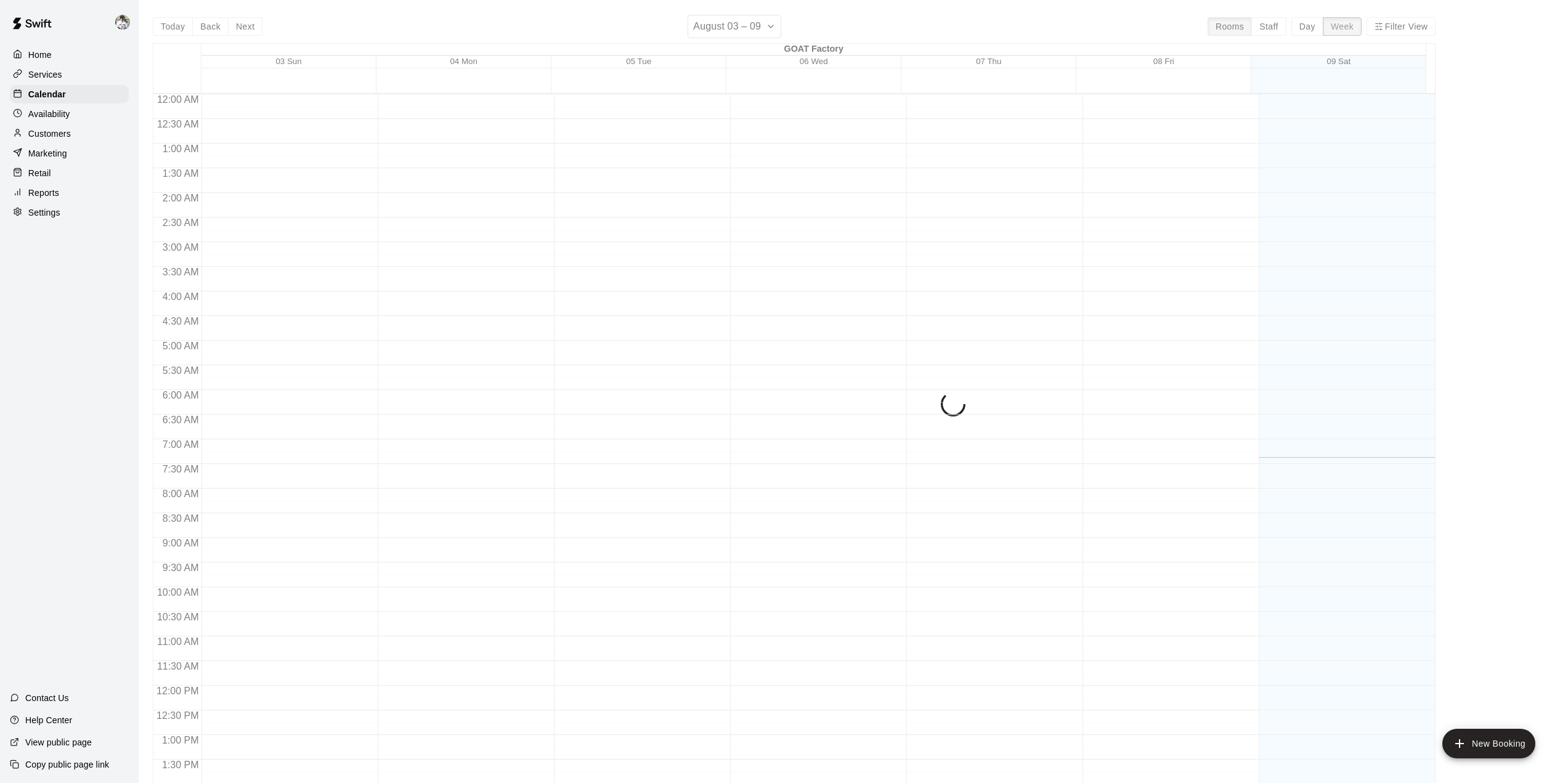 scroll, scrollTop: 363, scrollLeft: 0, axis: vertical 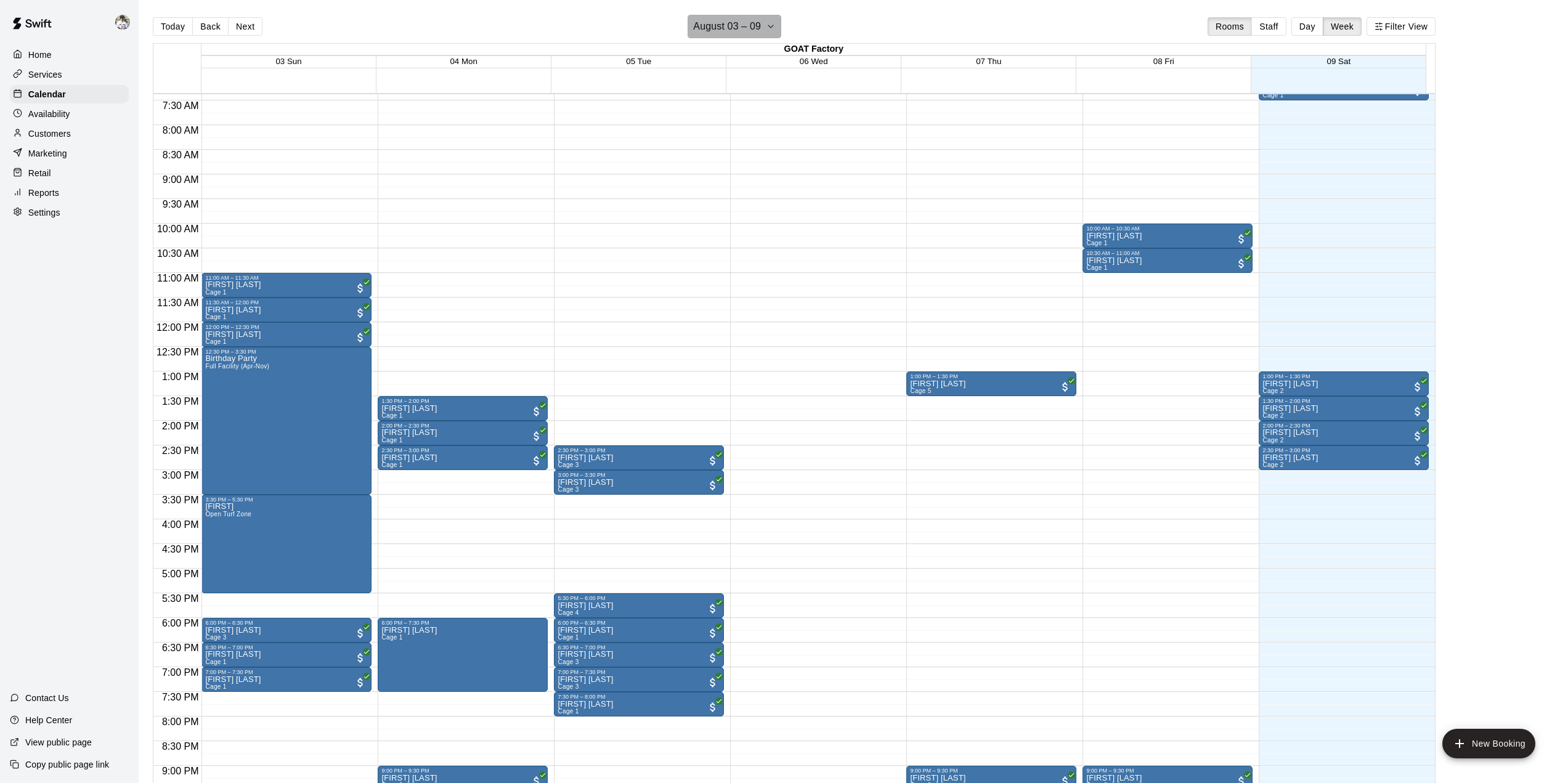 click on "August 03 – 09" at bounding box center (727, 26) 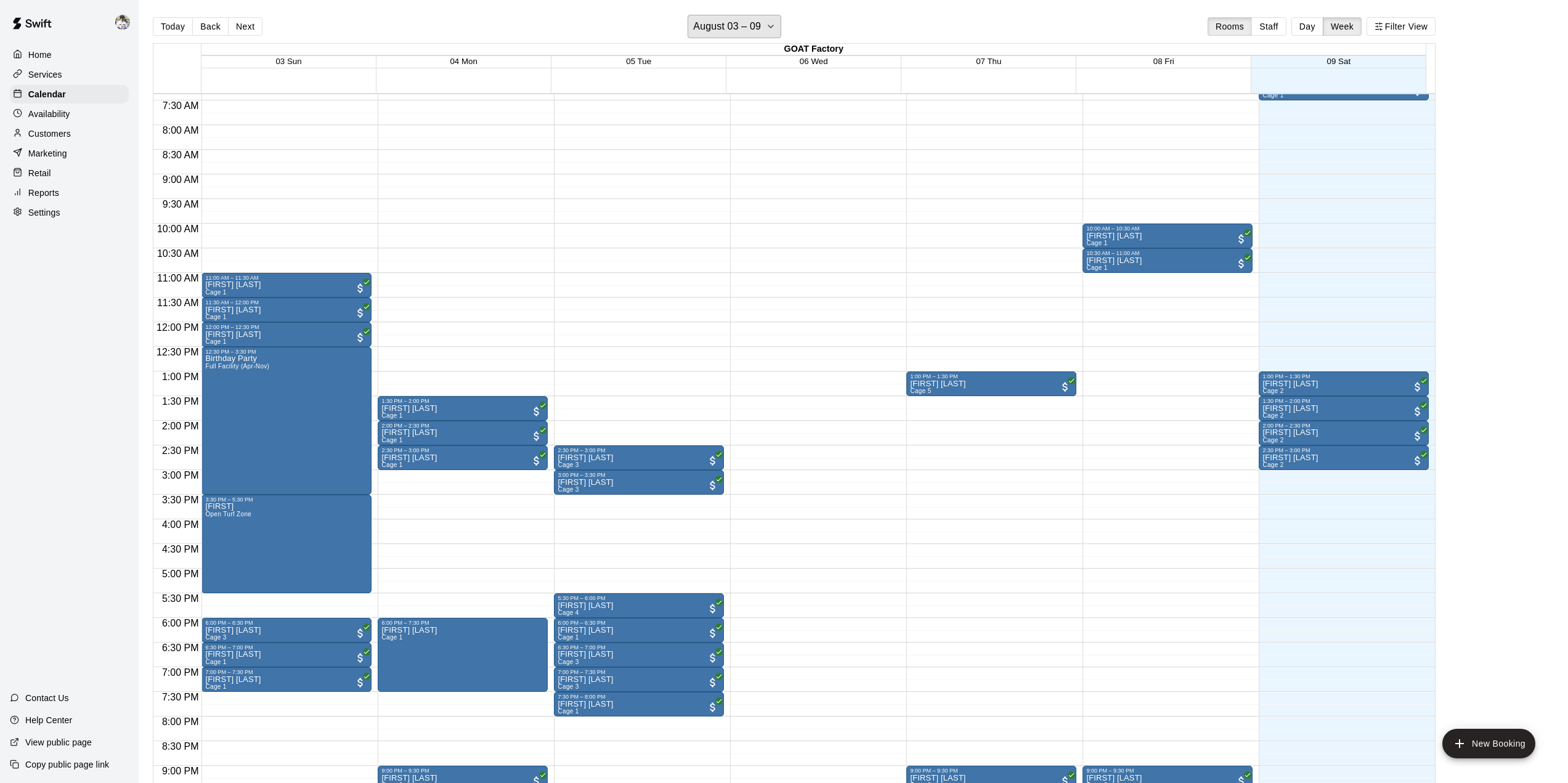 click on "August 03 – 09" at bounding box center (727, 26) 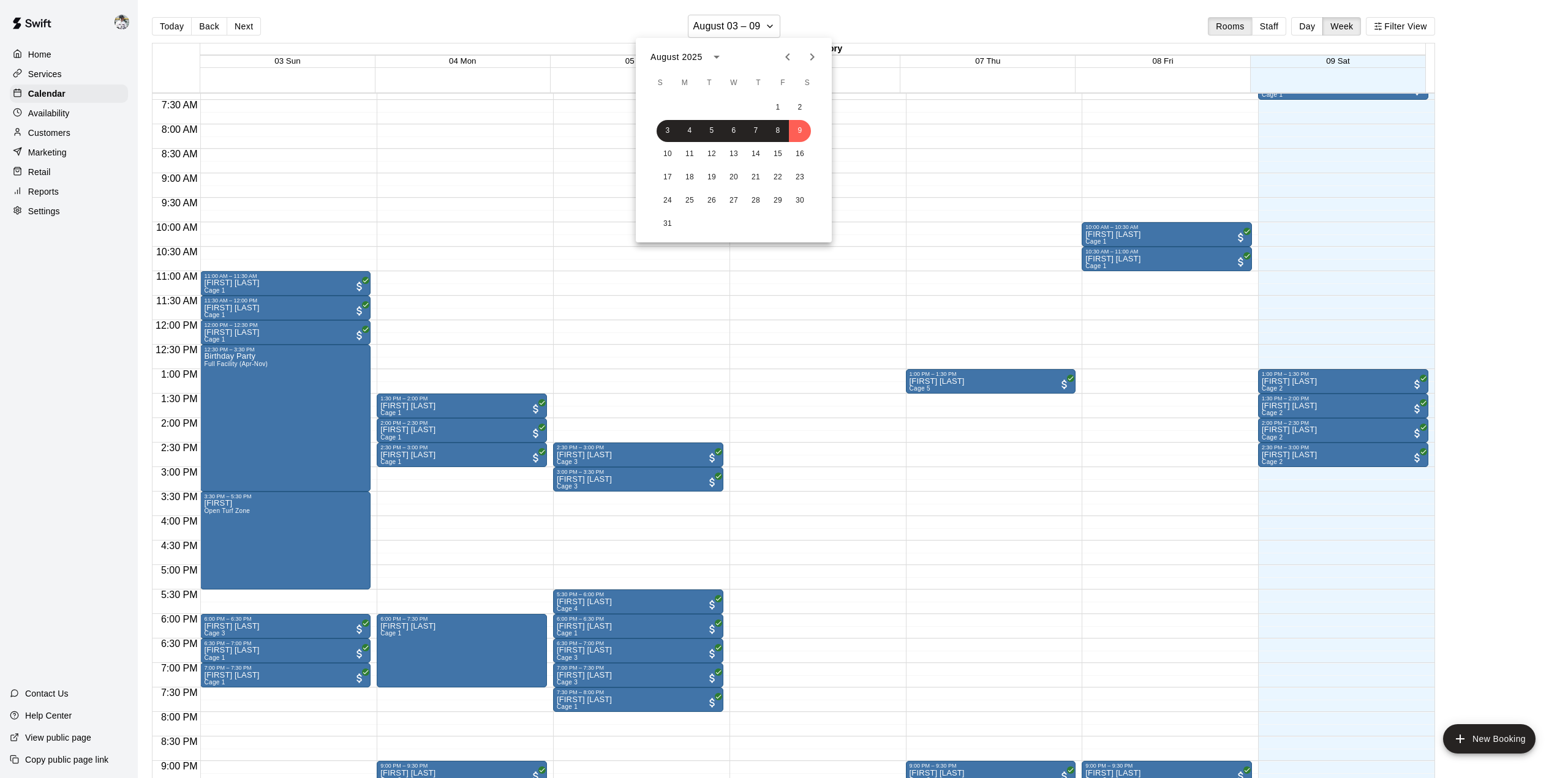 click 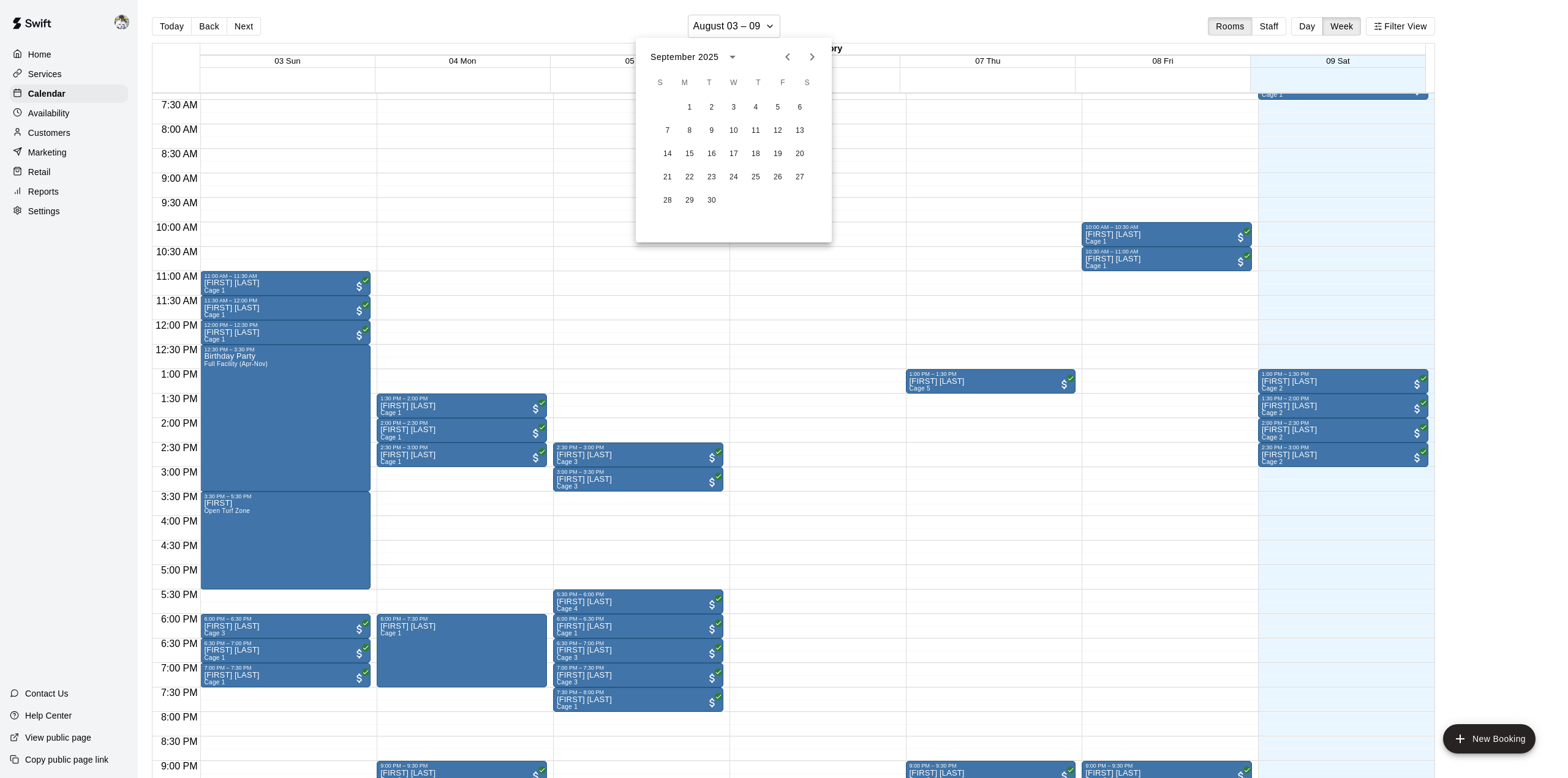 click 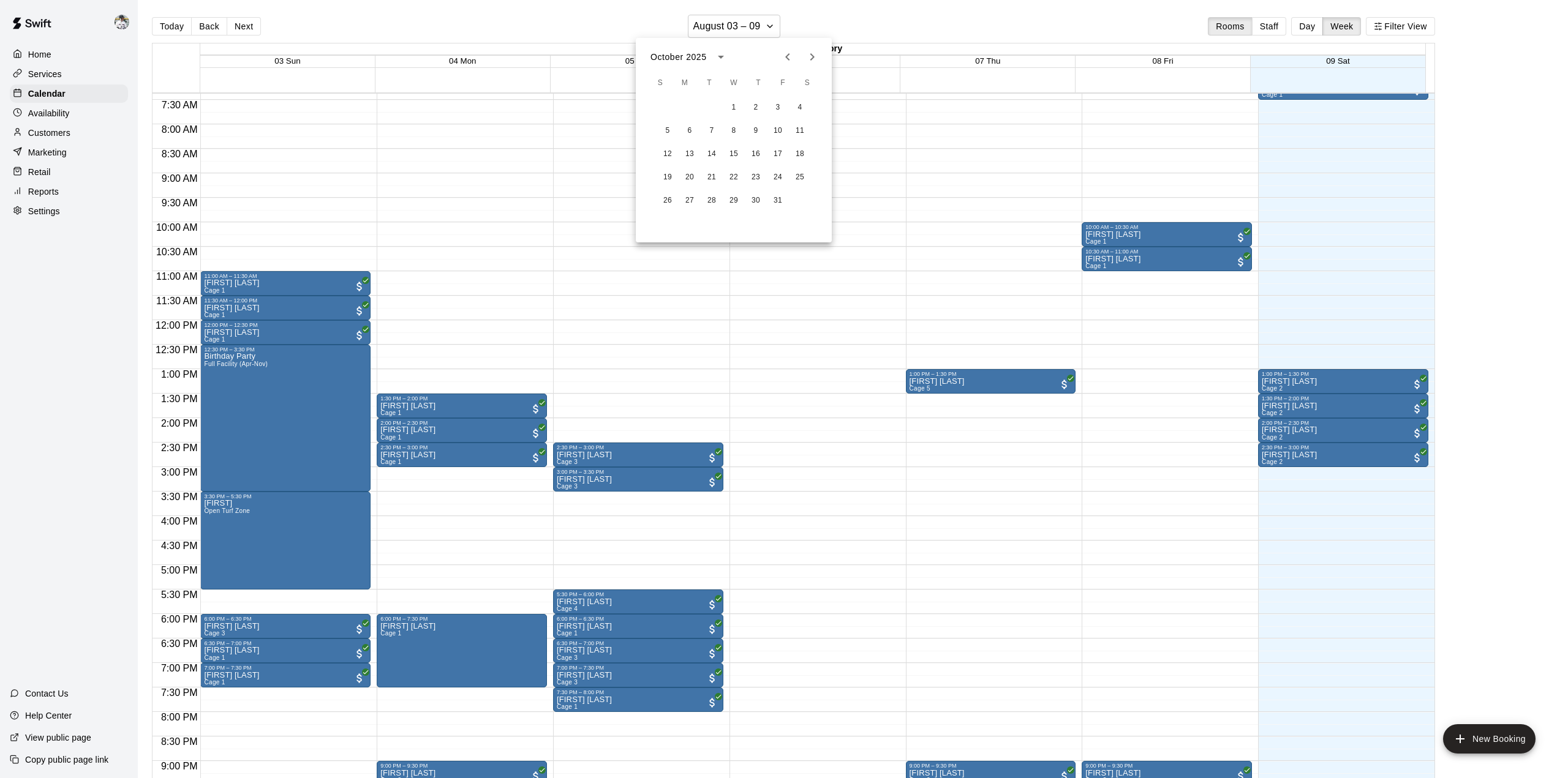 click 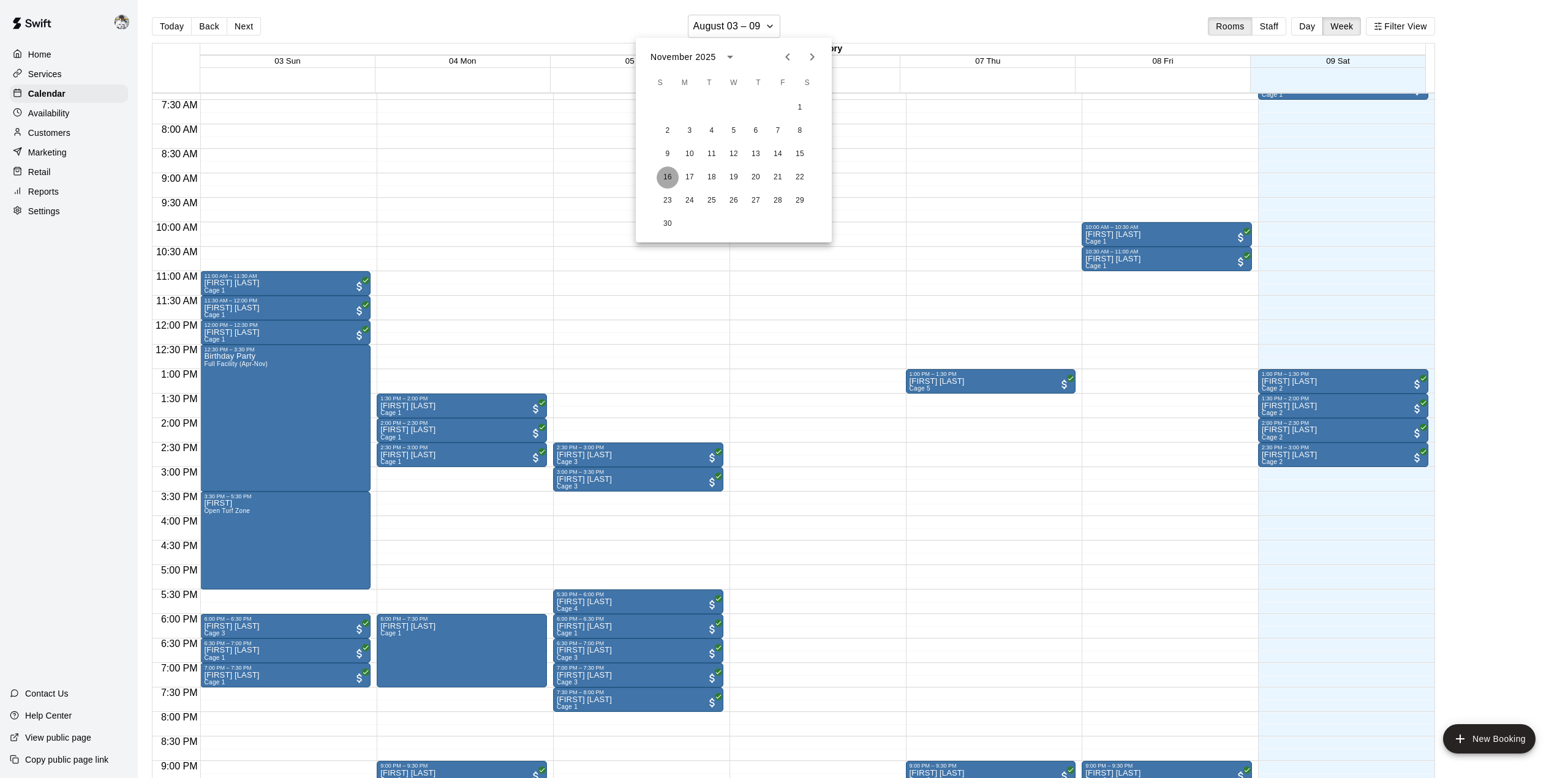 click on "16" at bounding box center (668, 178) 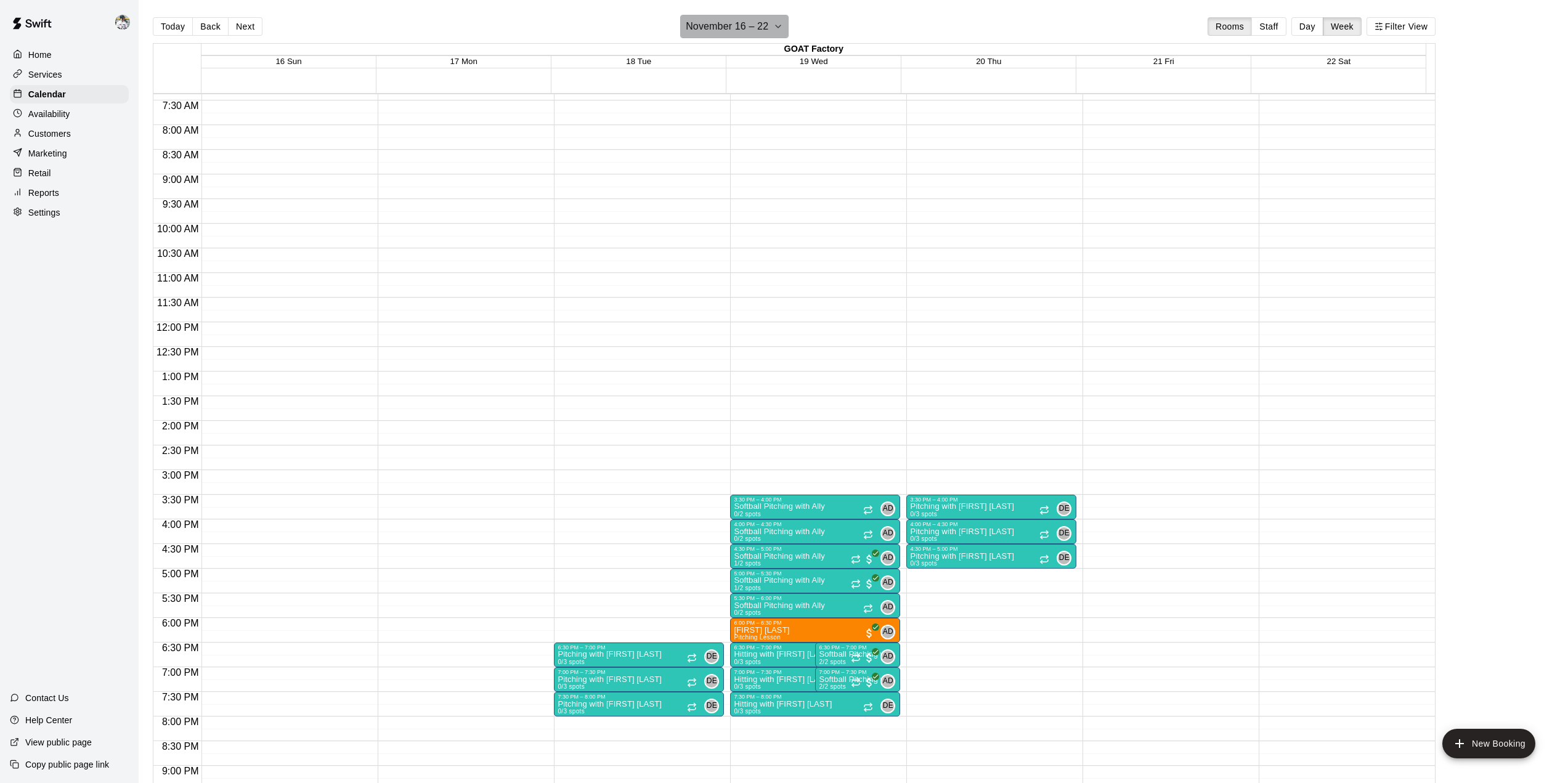 click on "November 16 – 22" at bounding box center [734, 26] 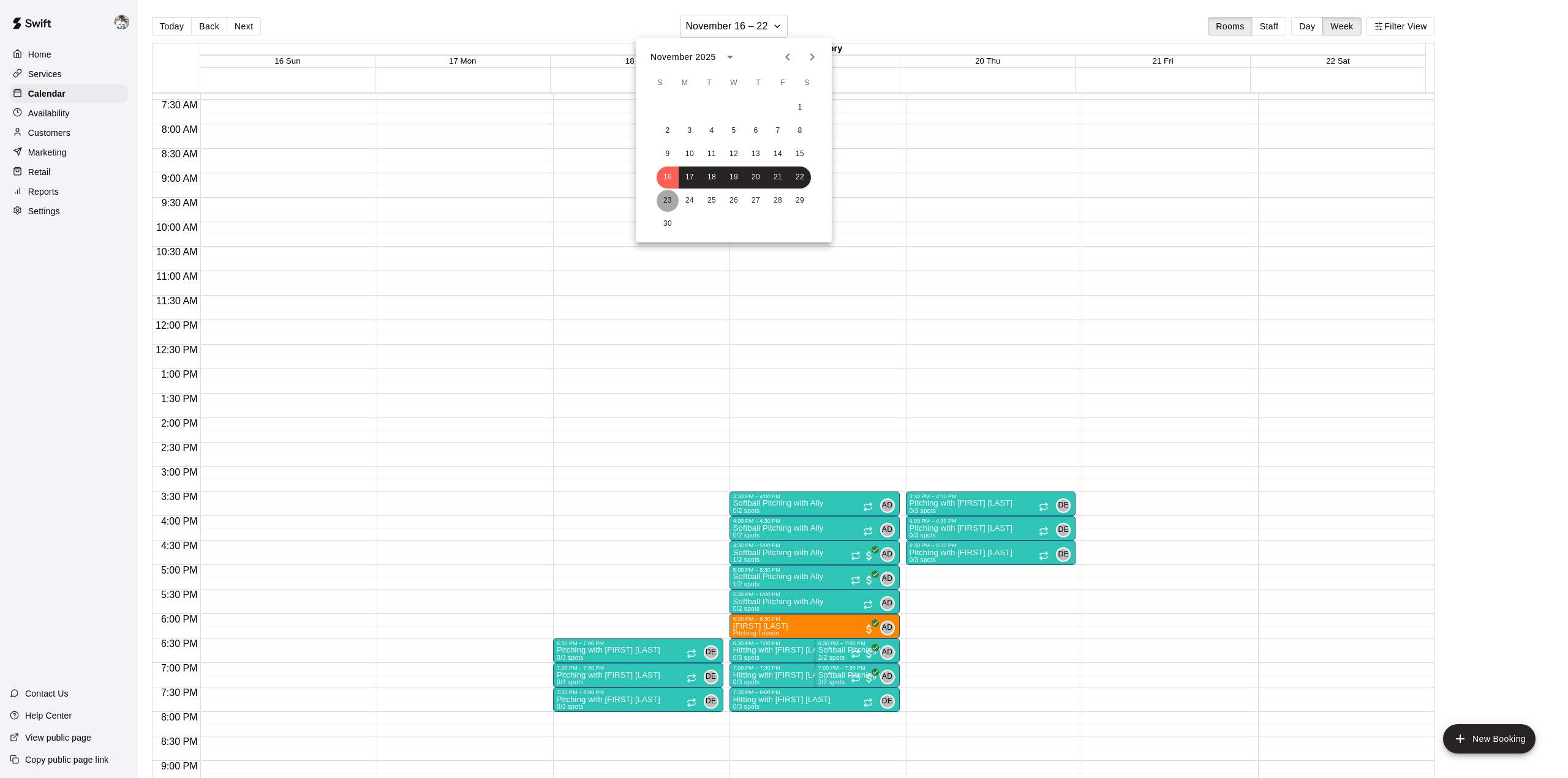 click on "23" at bounding box center [668, 201] 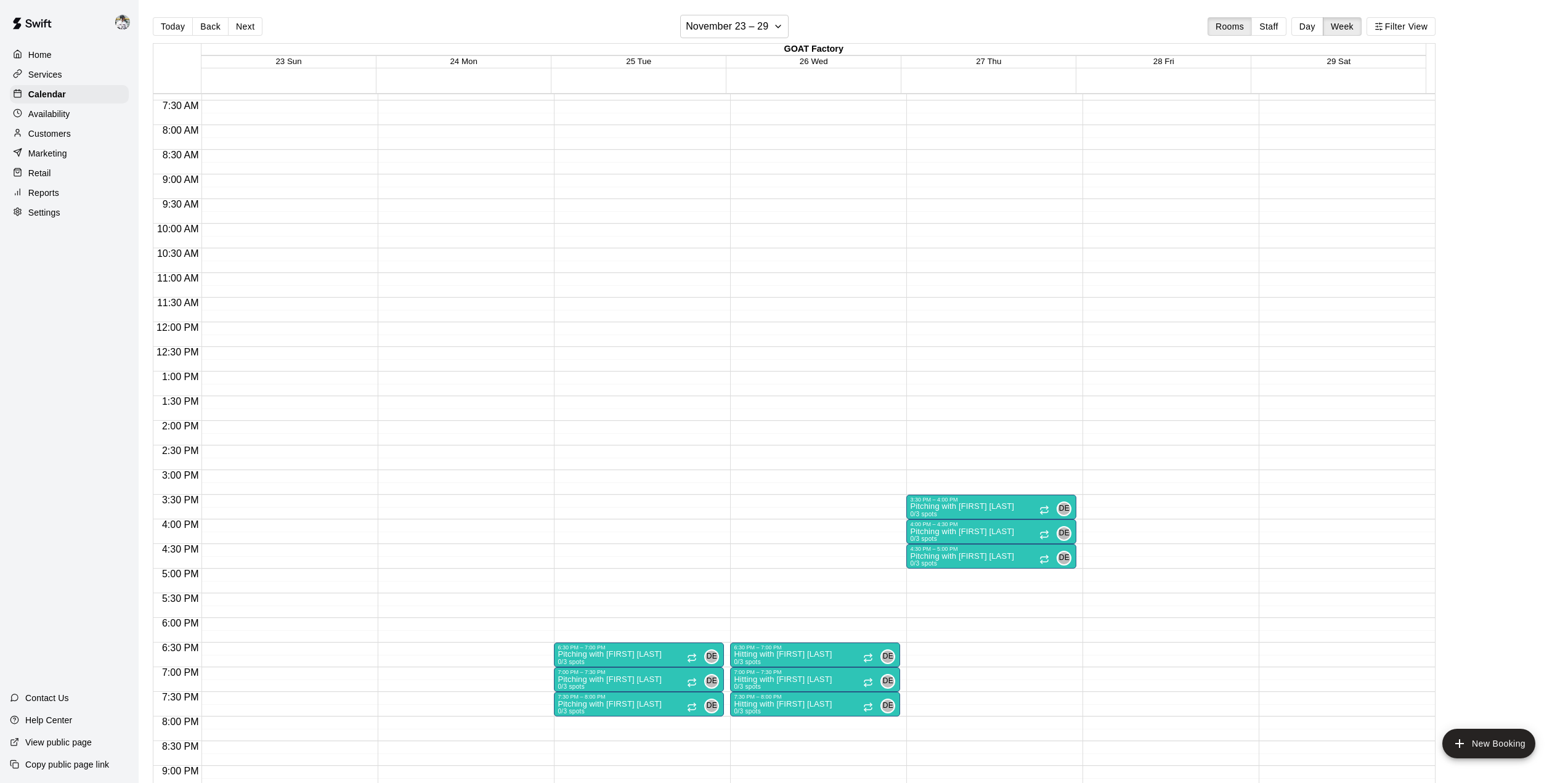 click on "3:30 PM – 4:00 PM" at bounding box center [991, 500] 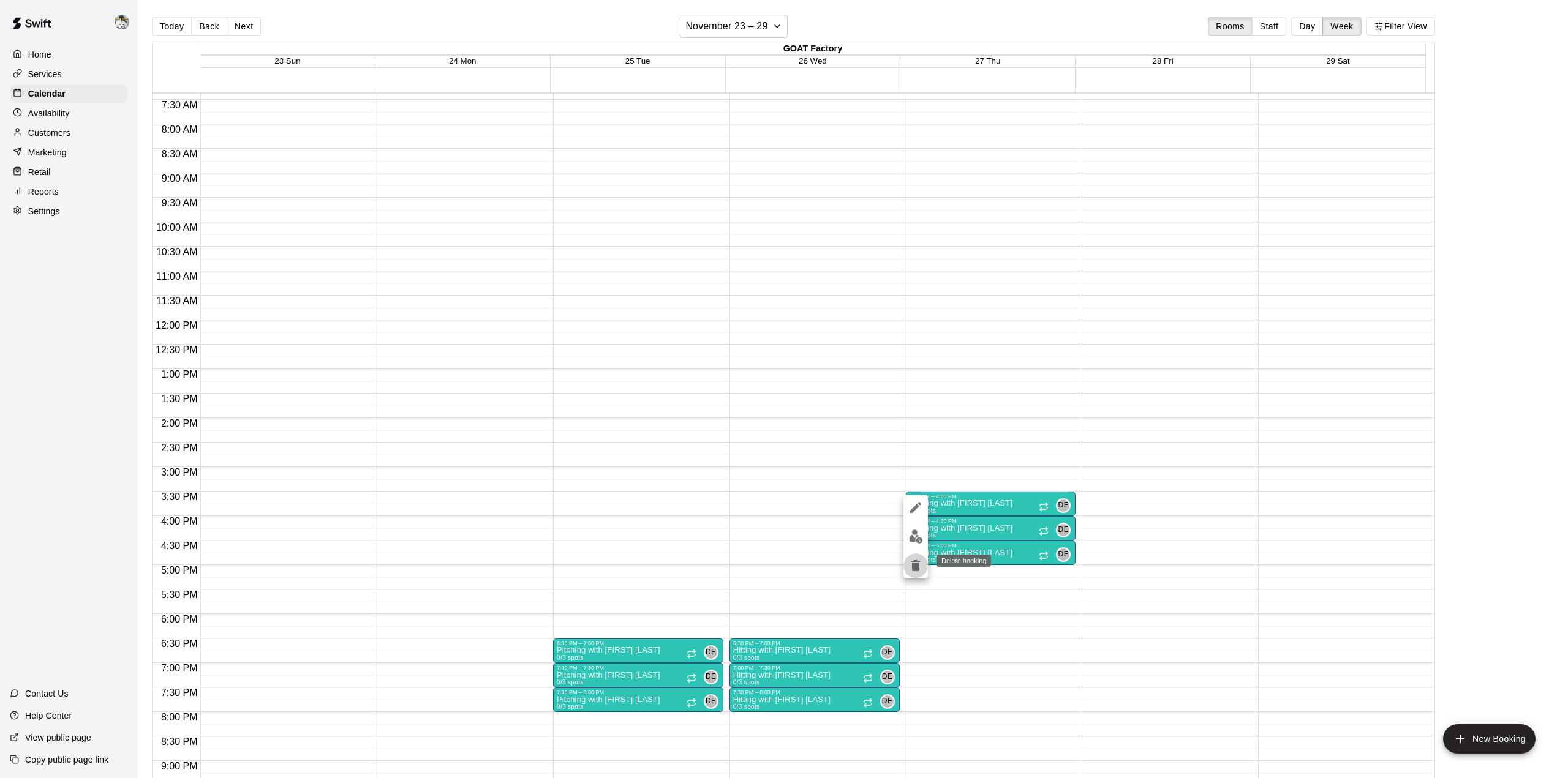 click 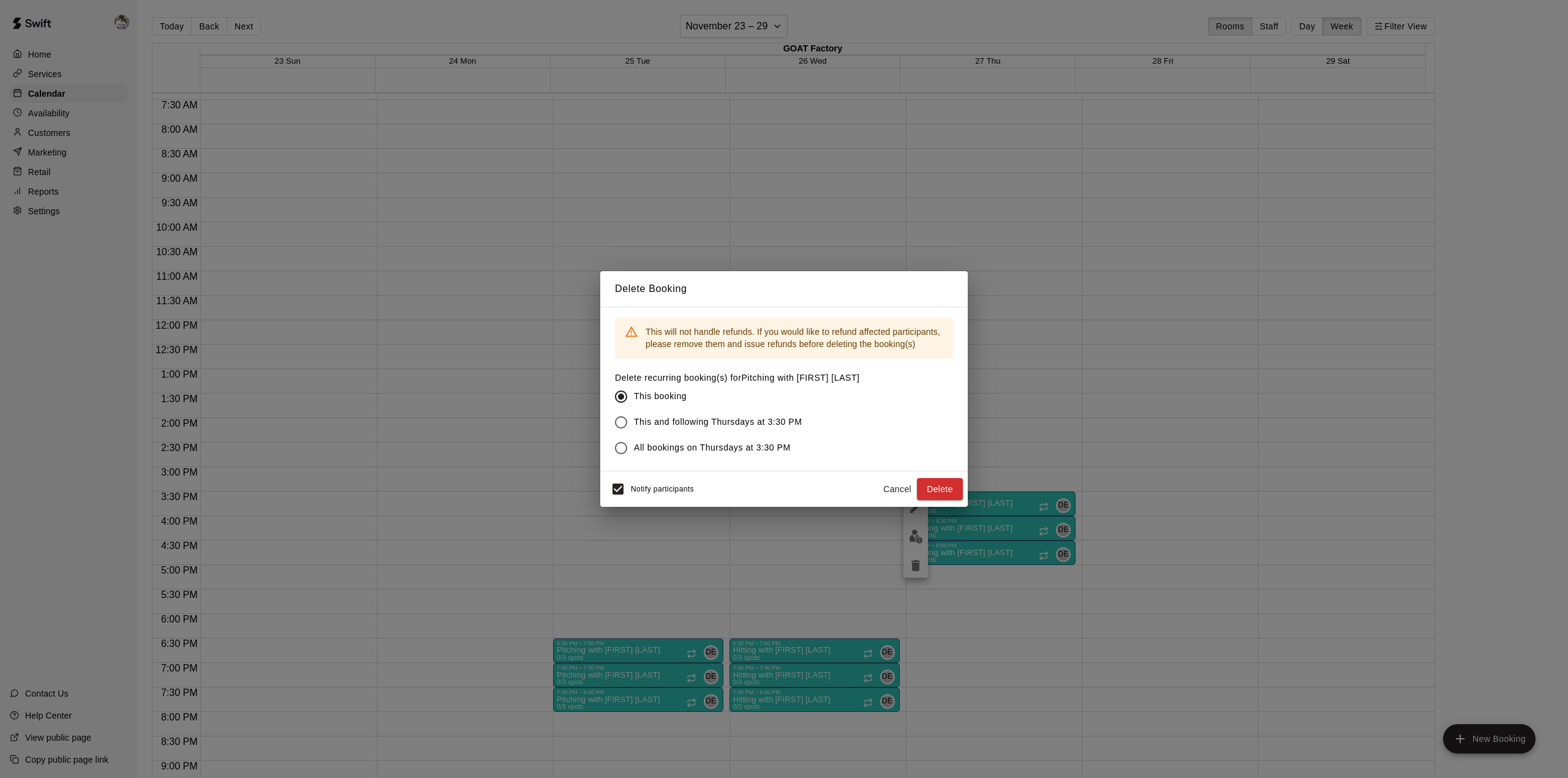 click on "Notify participants" at bounding box center [662, 489] 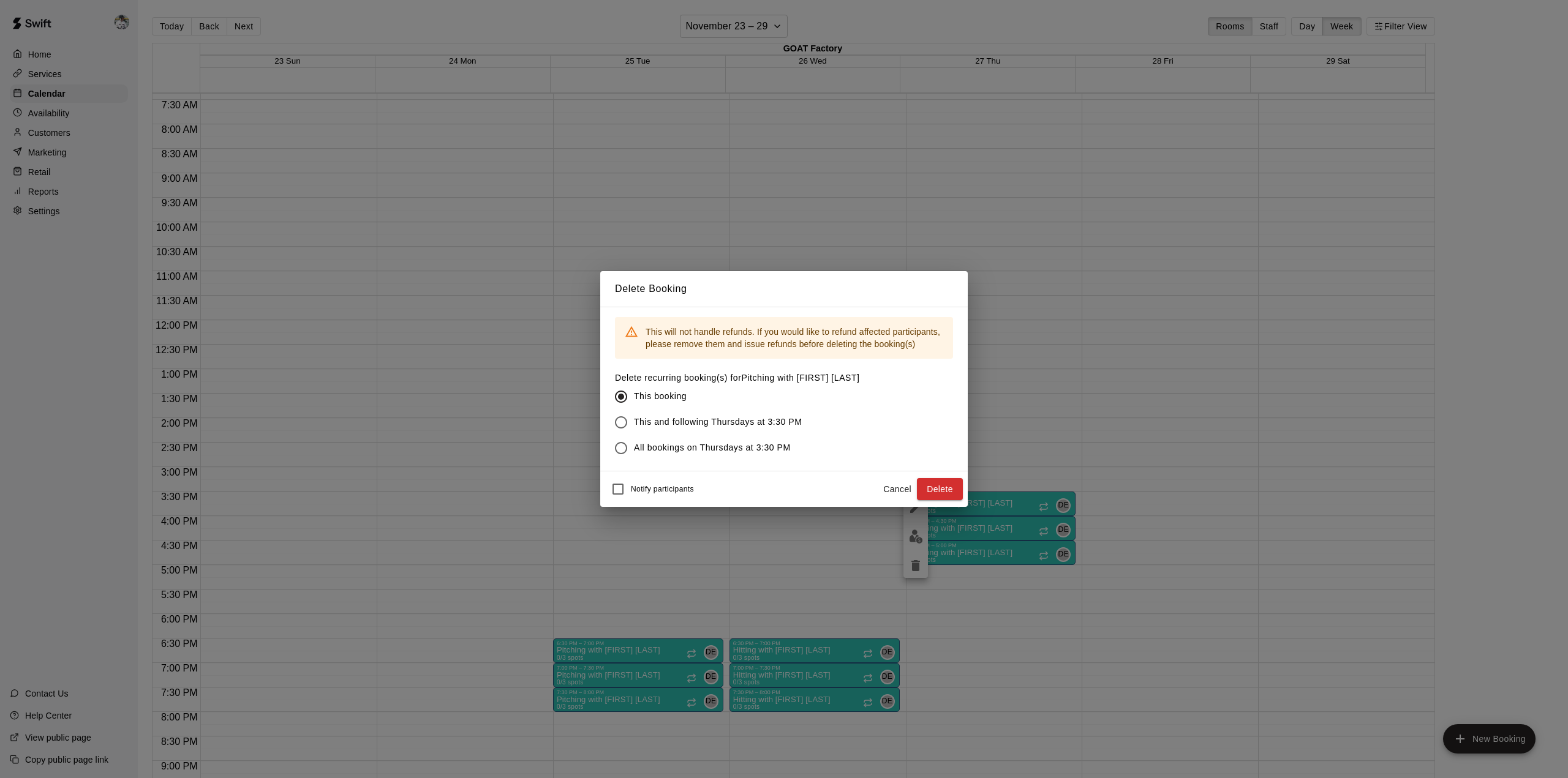click on "Delete" at bounding box center (940, 489) 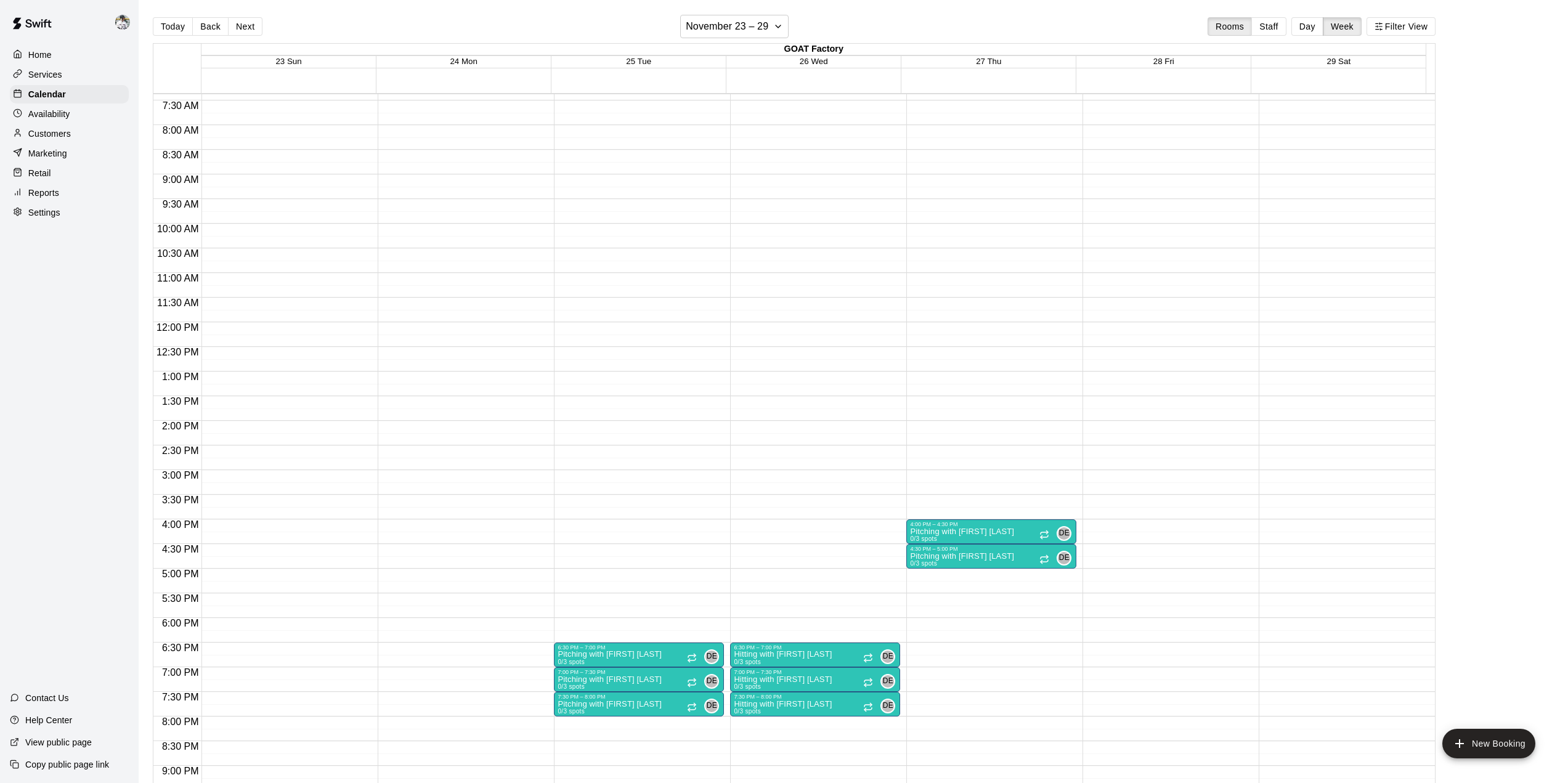 click on "Pitching with [FIRST] [LAST]" at bounding box center (962, 532) 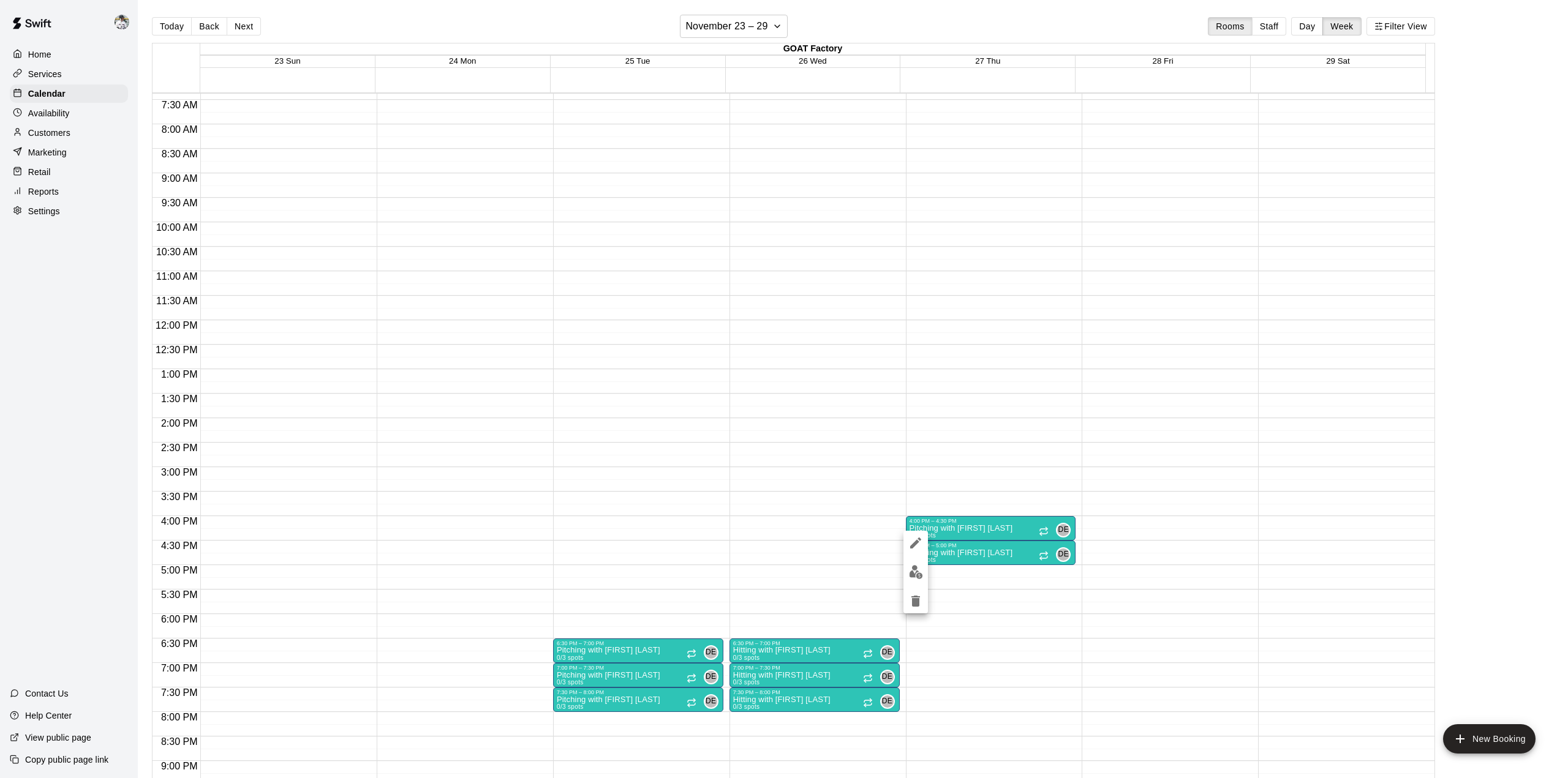 click at bounding box center (916, 572) 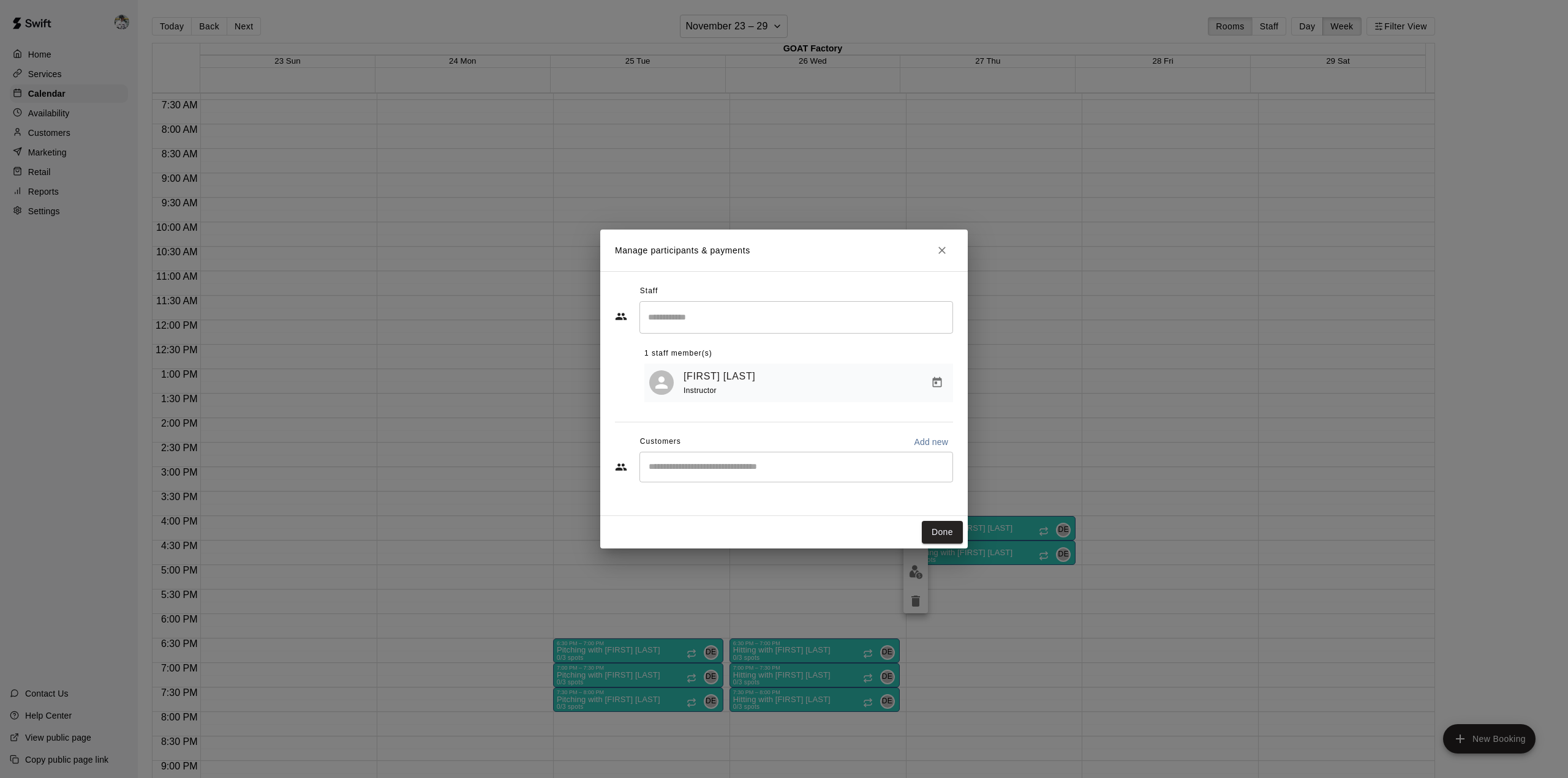 click 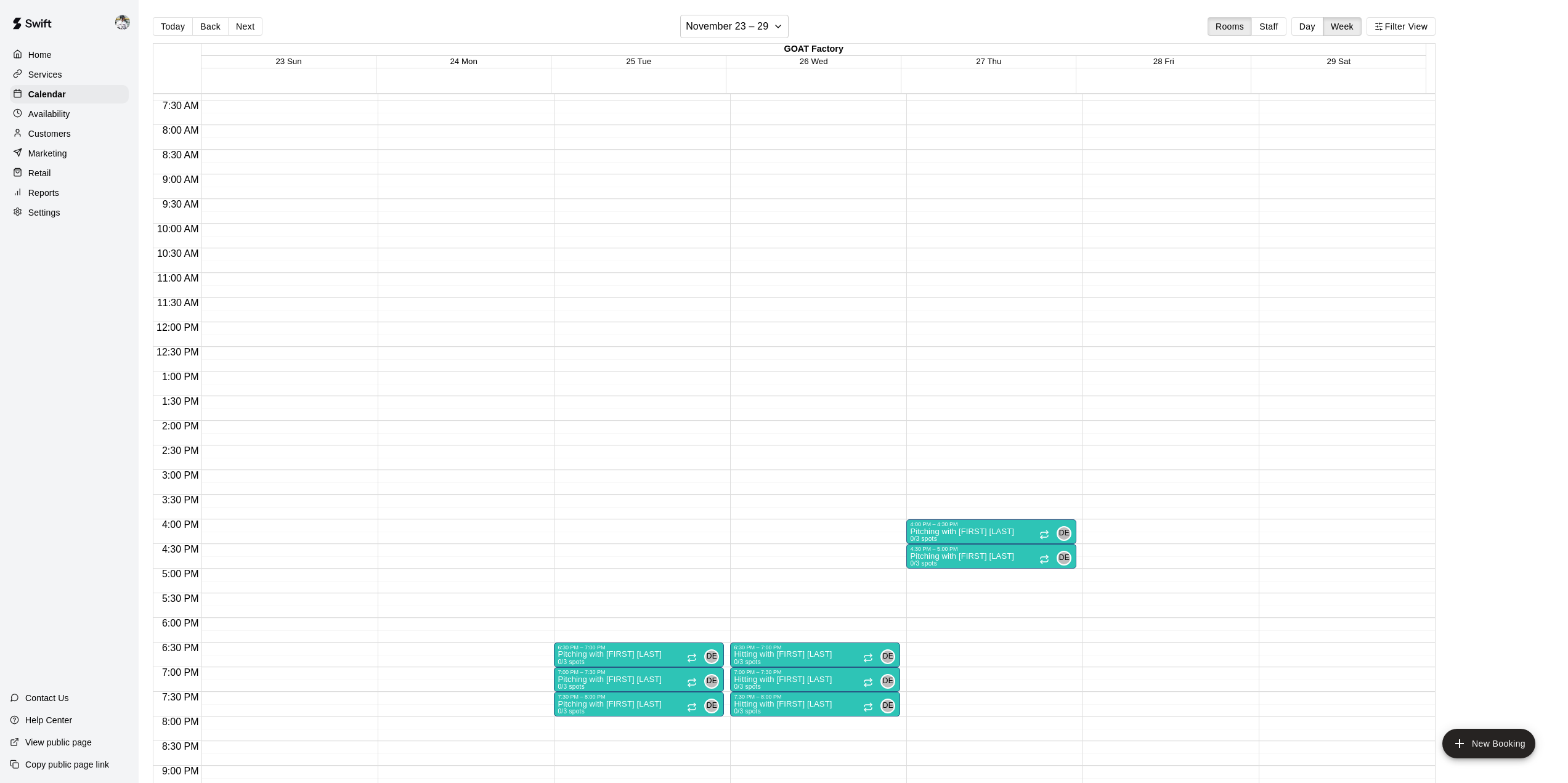 click on "Pitching with [FIRST] [LAST]" at bounding box center (962, 532) 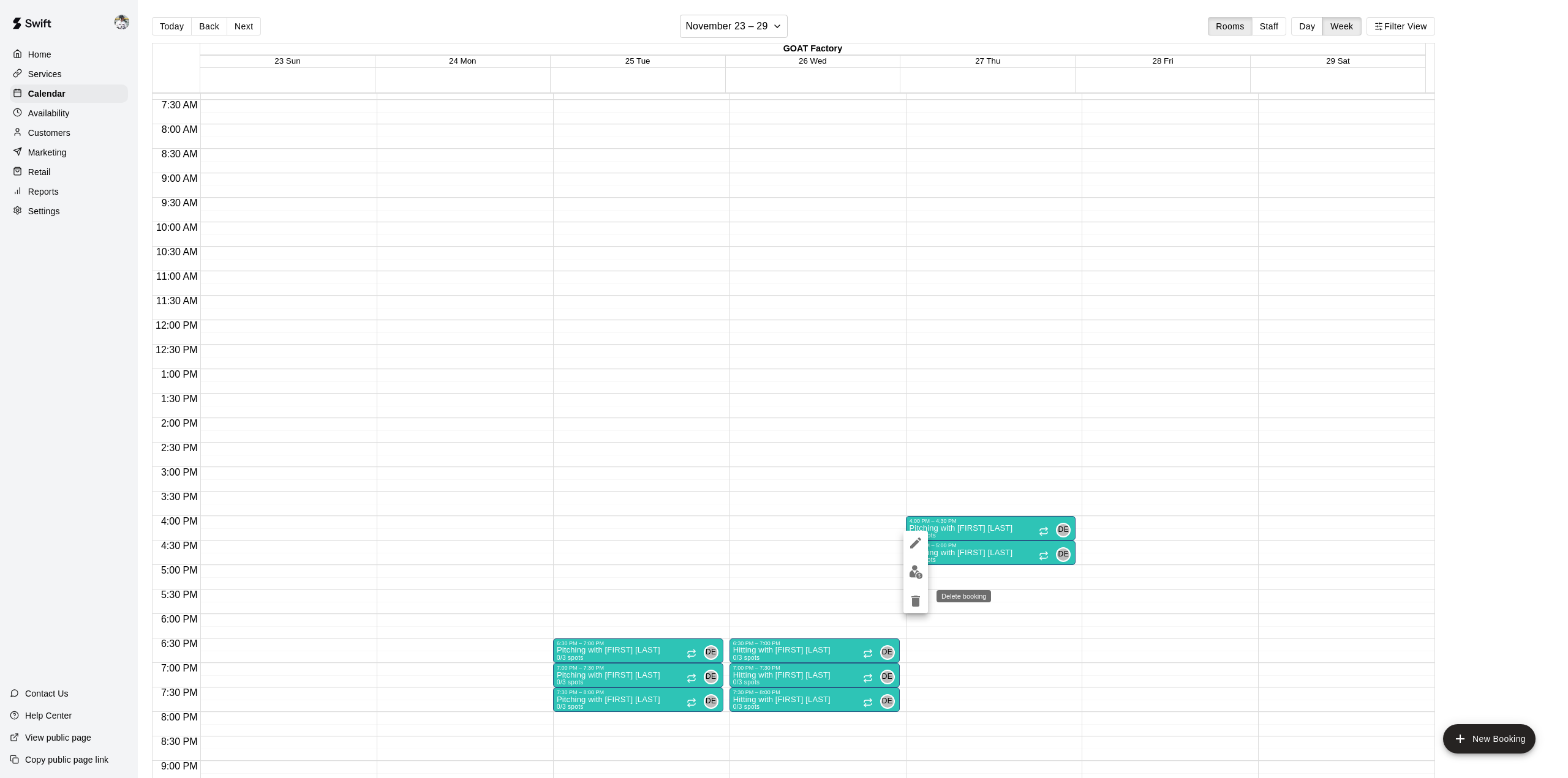 click 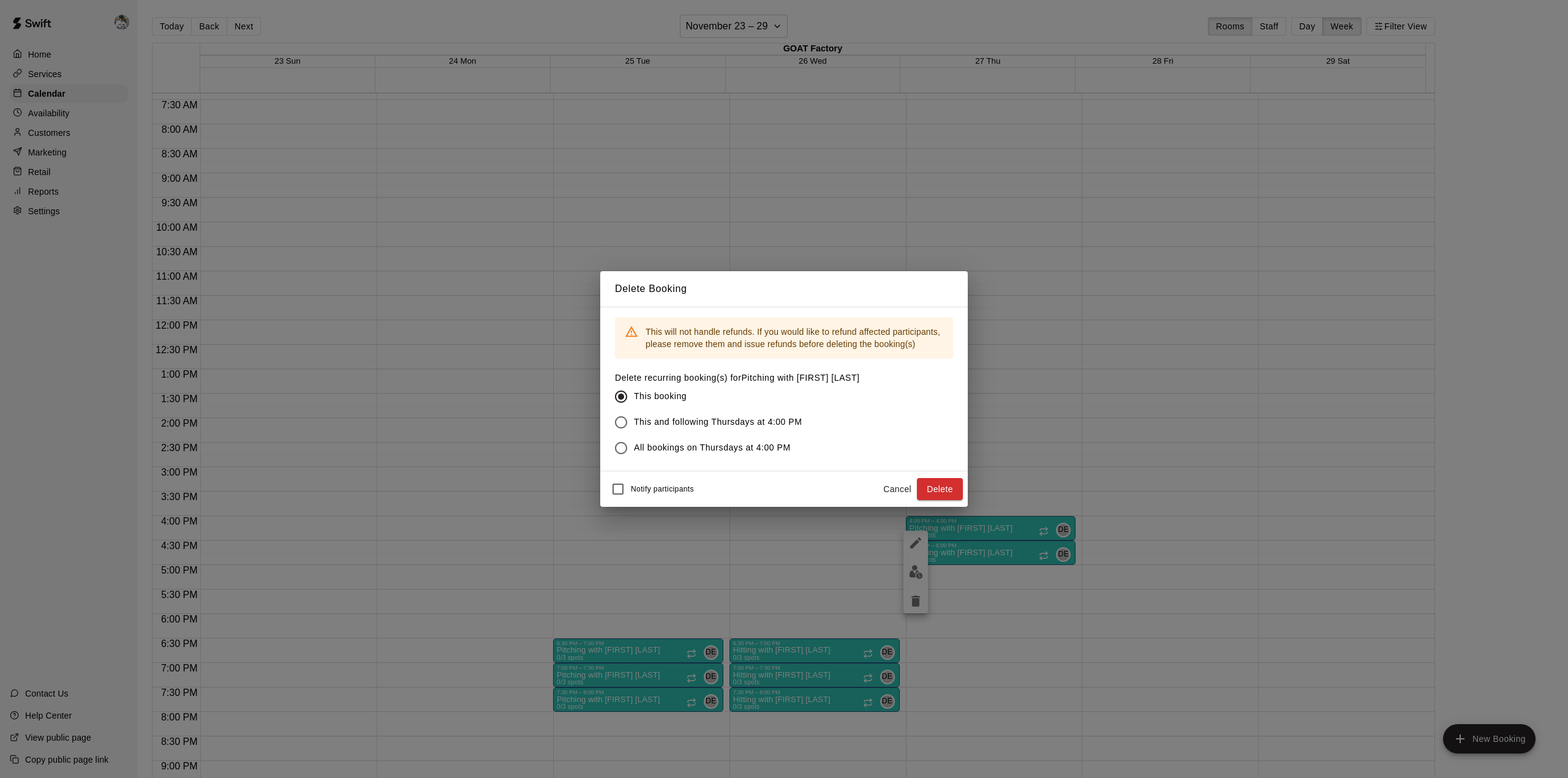 click on "Delete" at bounding box center [940, 489] 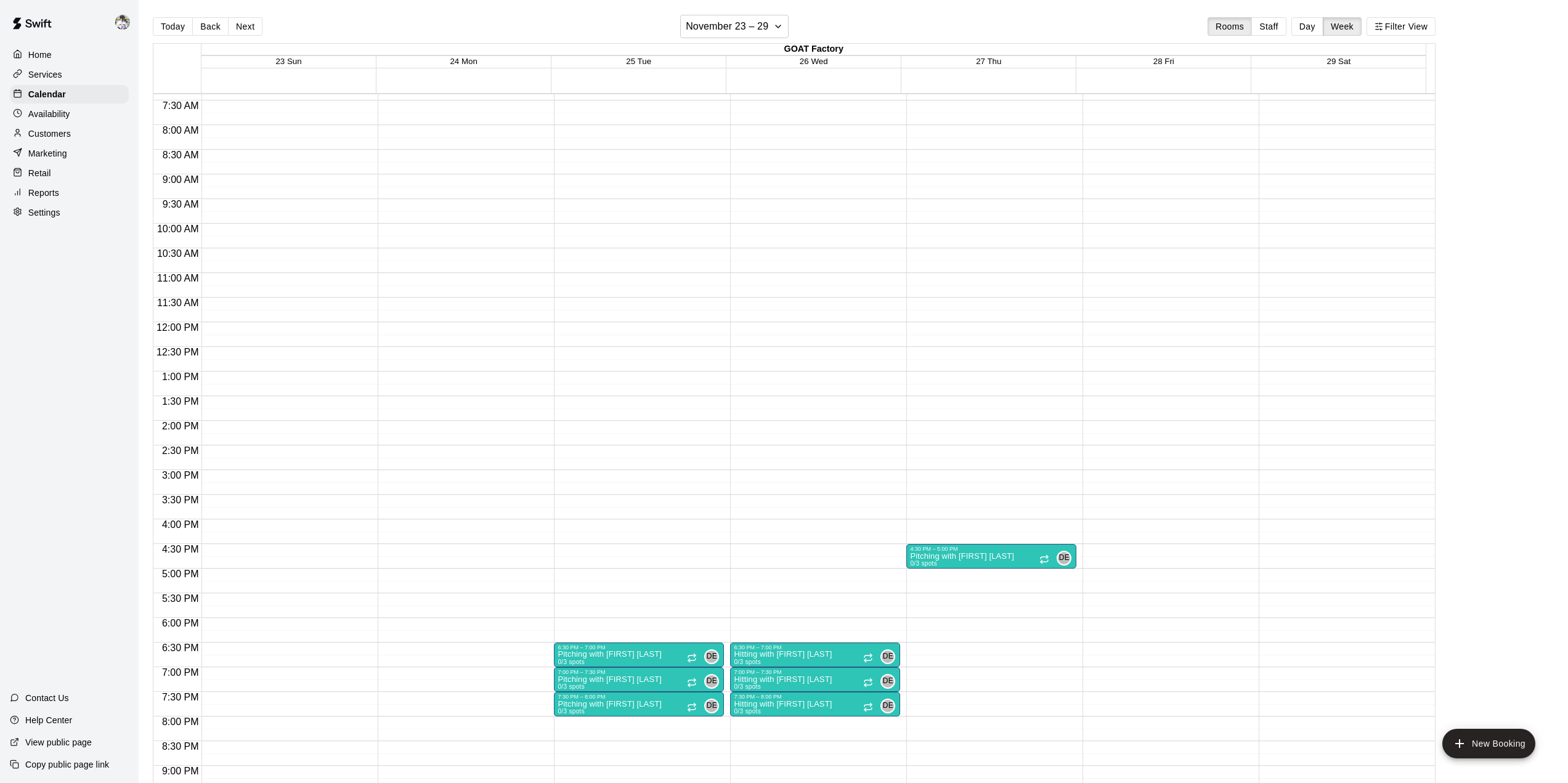 click on "Pitching with [FIRST] [LAST]" at bounding box center [962, 556] 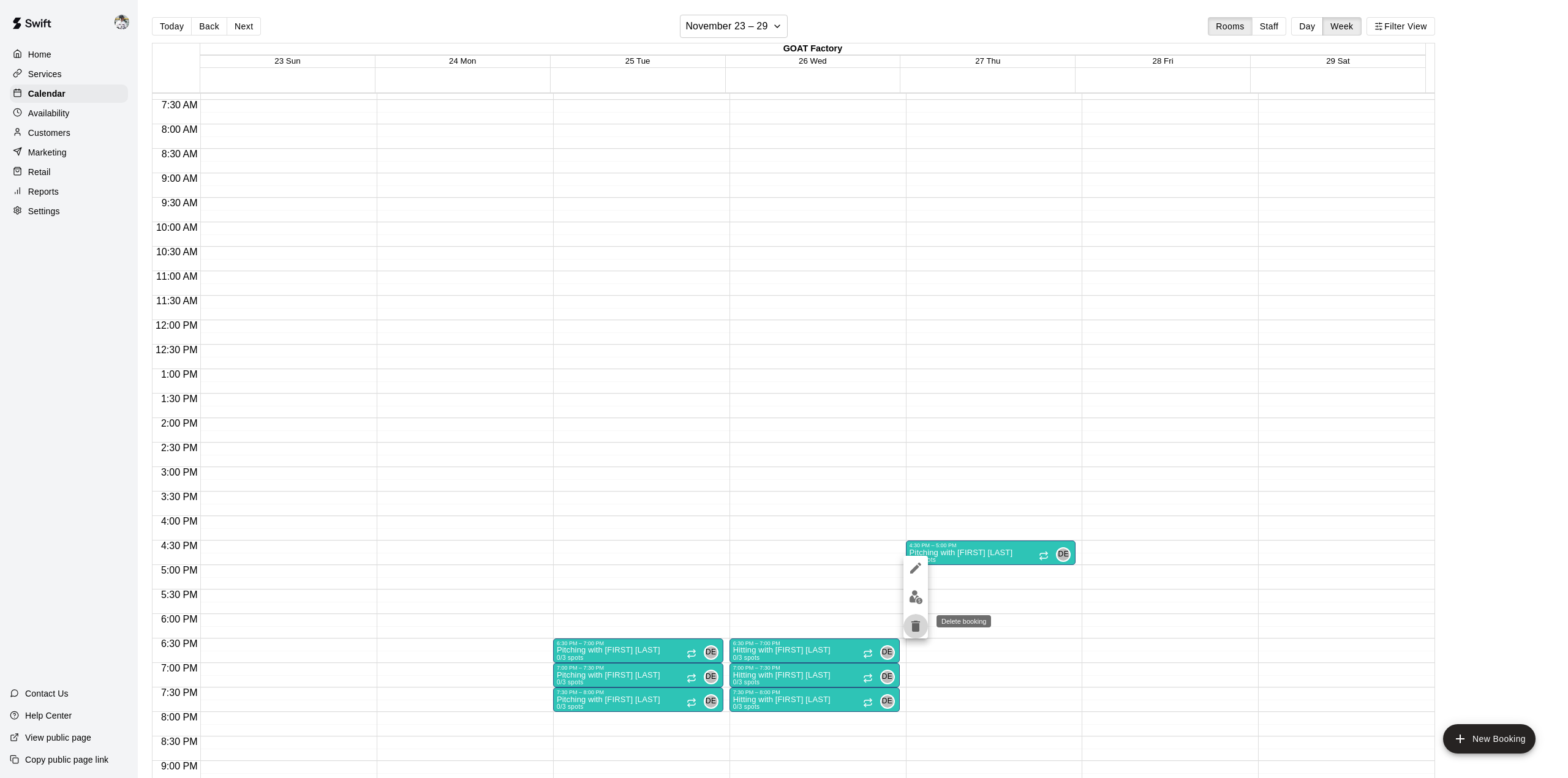 click 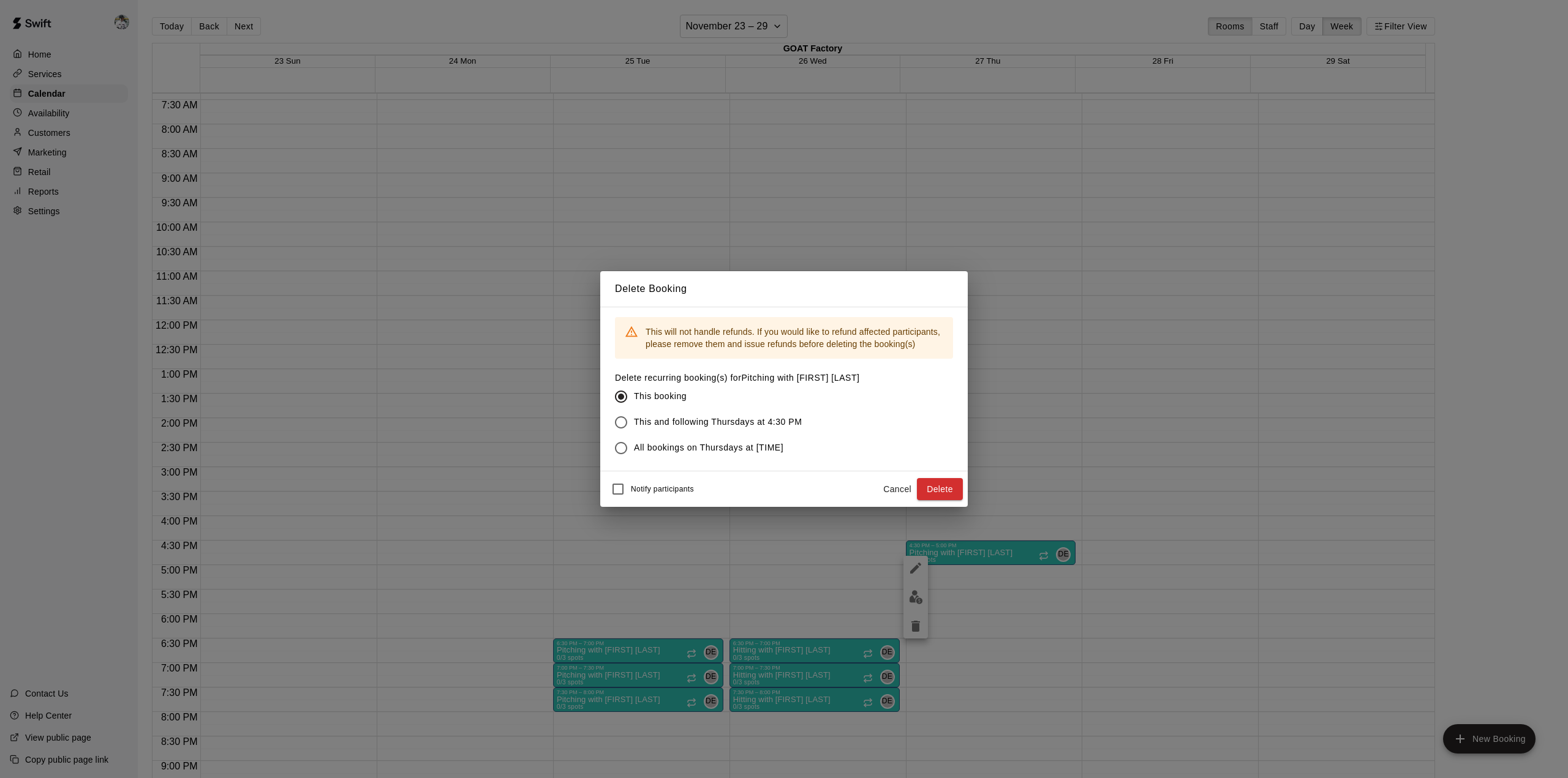 click on "Delete" at bounding box center (940, 489) 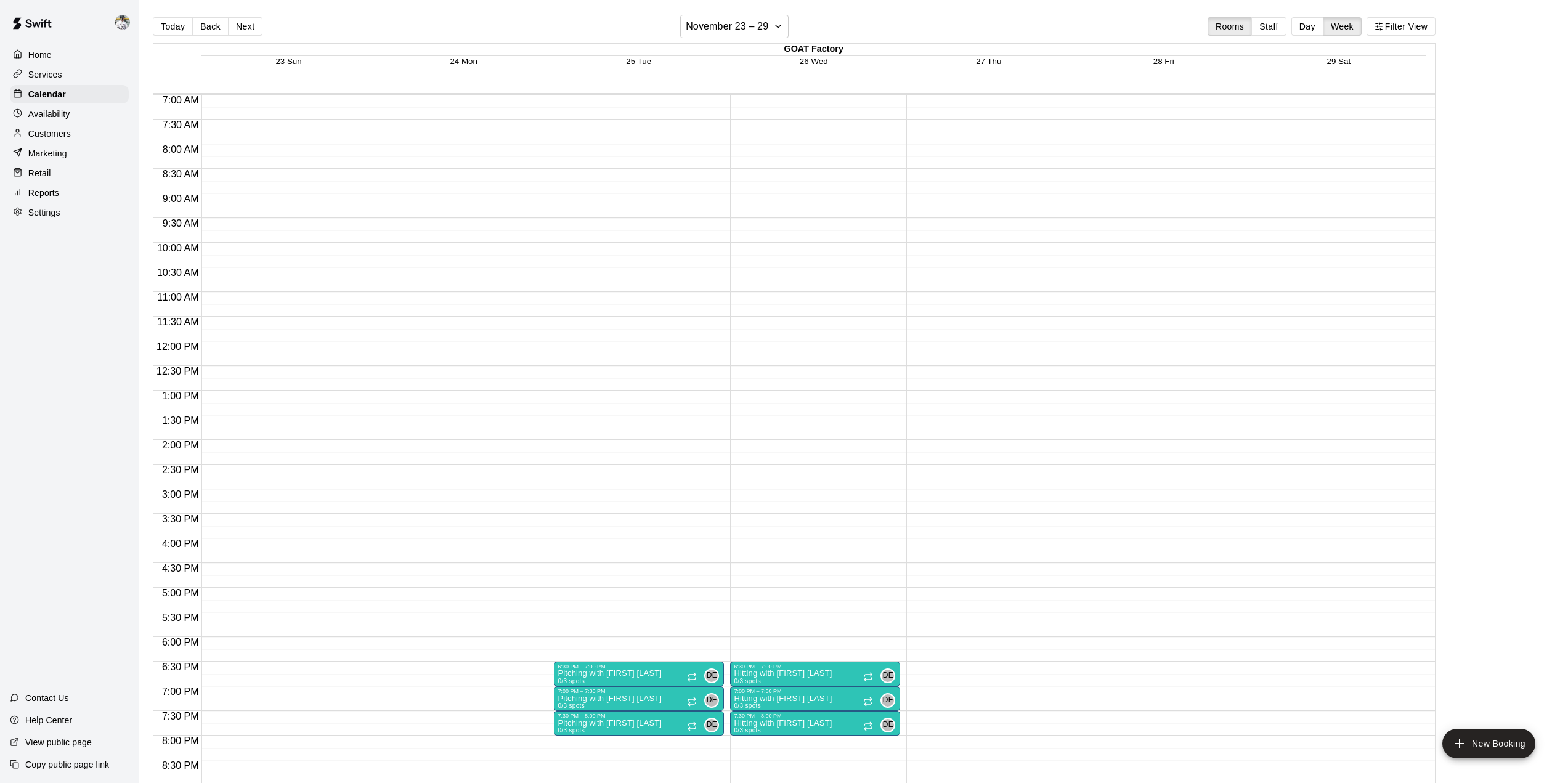 scroll, scrollTop: 482, scrollLeft: 0, axis: vertical 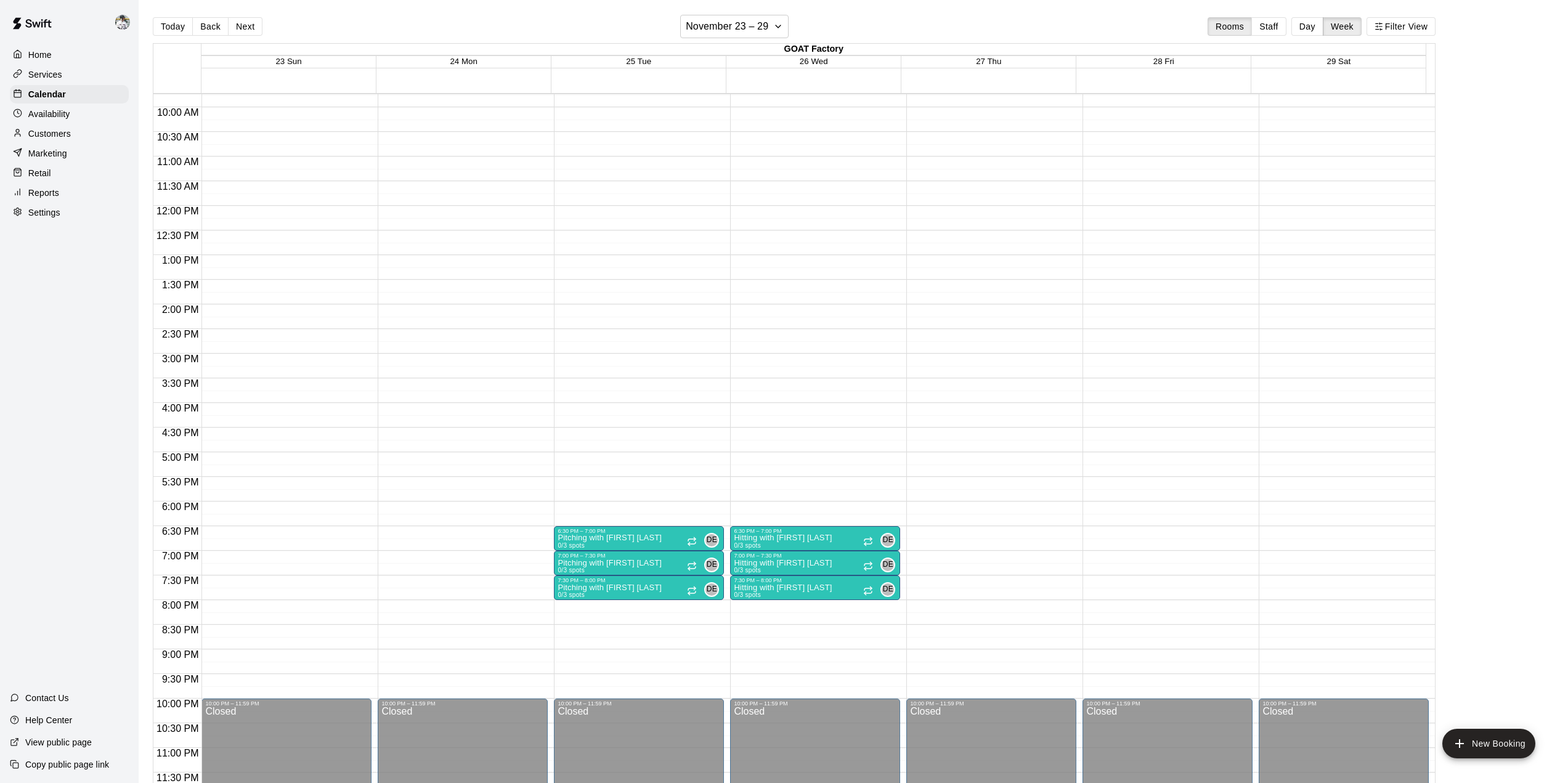 click on "Settings" at bounding box center [69, 213] 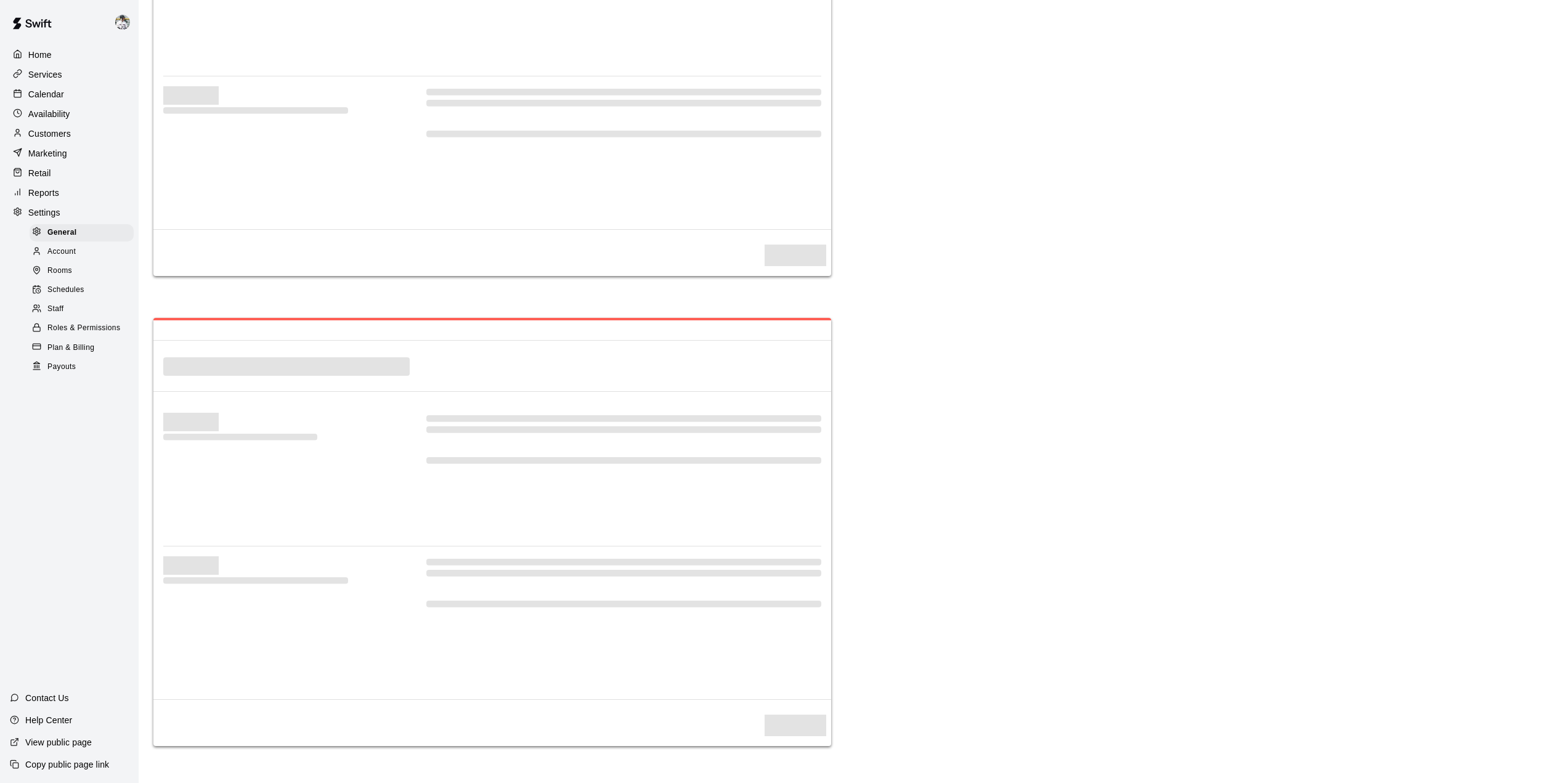 select on "**" 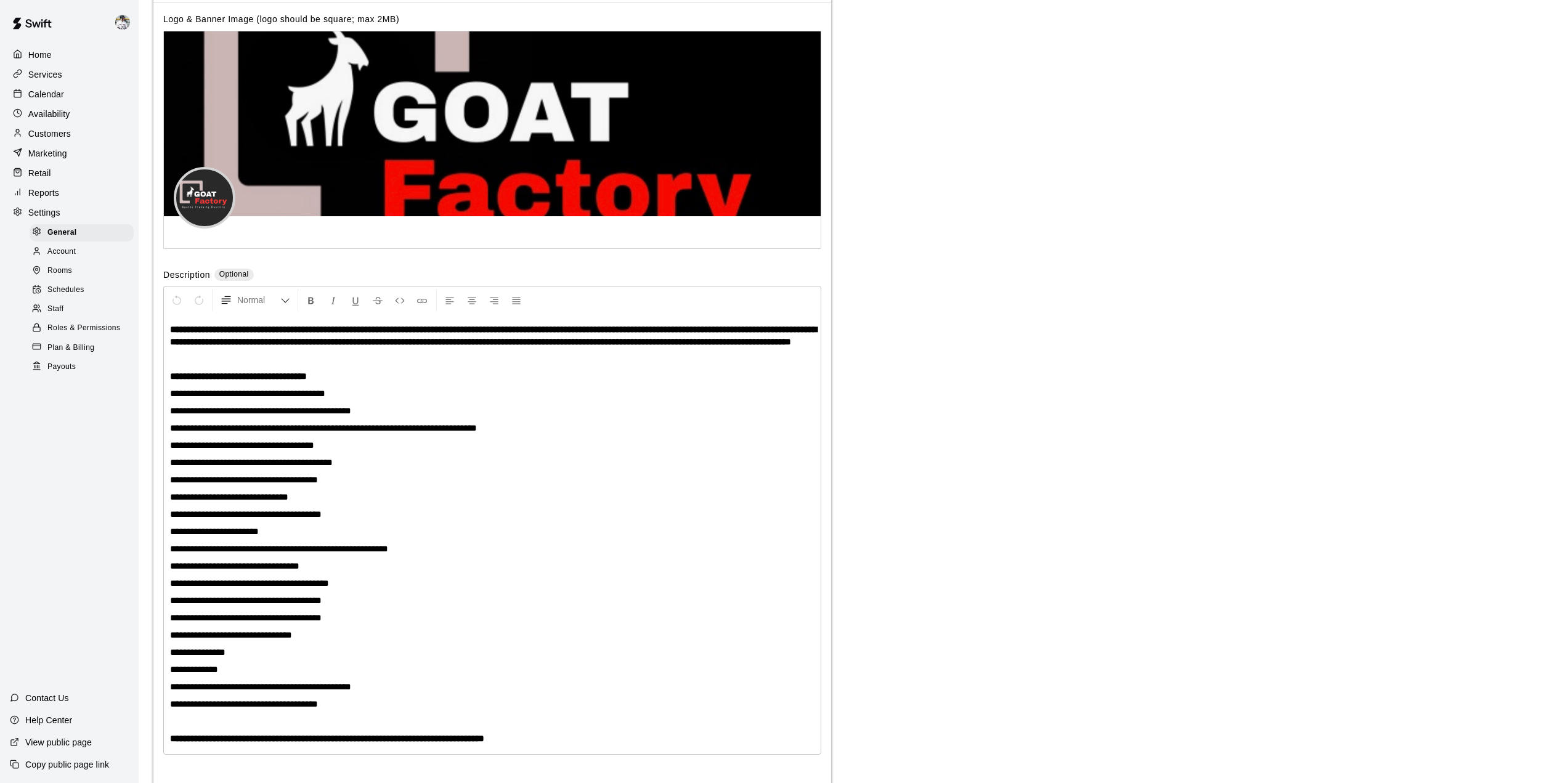 scroll, scrollTop: 2371, scrollLeft: 0, axis: vertical 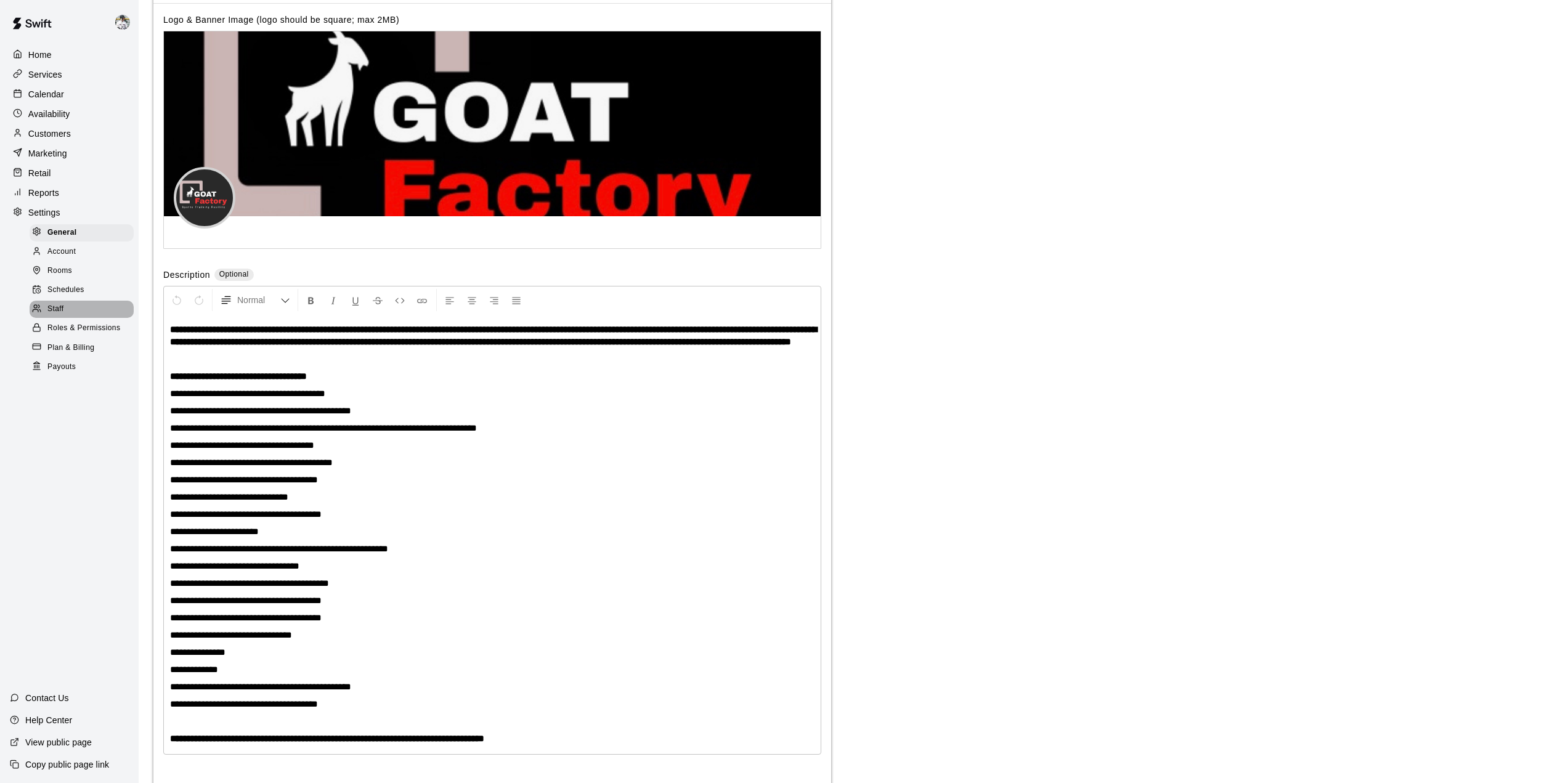 click on "Staff" at bounding box center [55, 309] 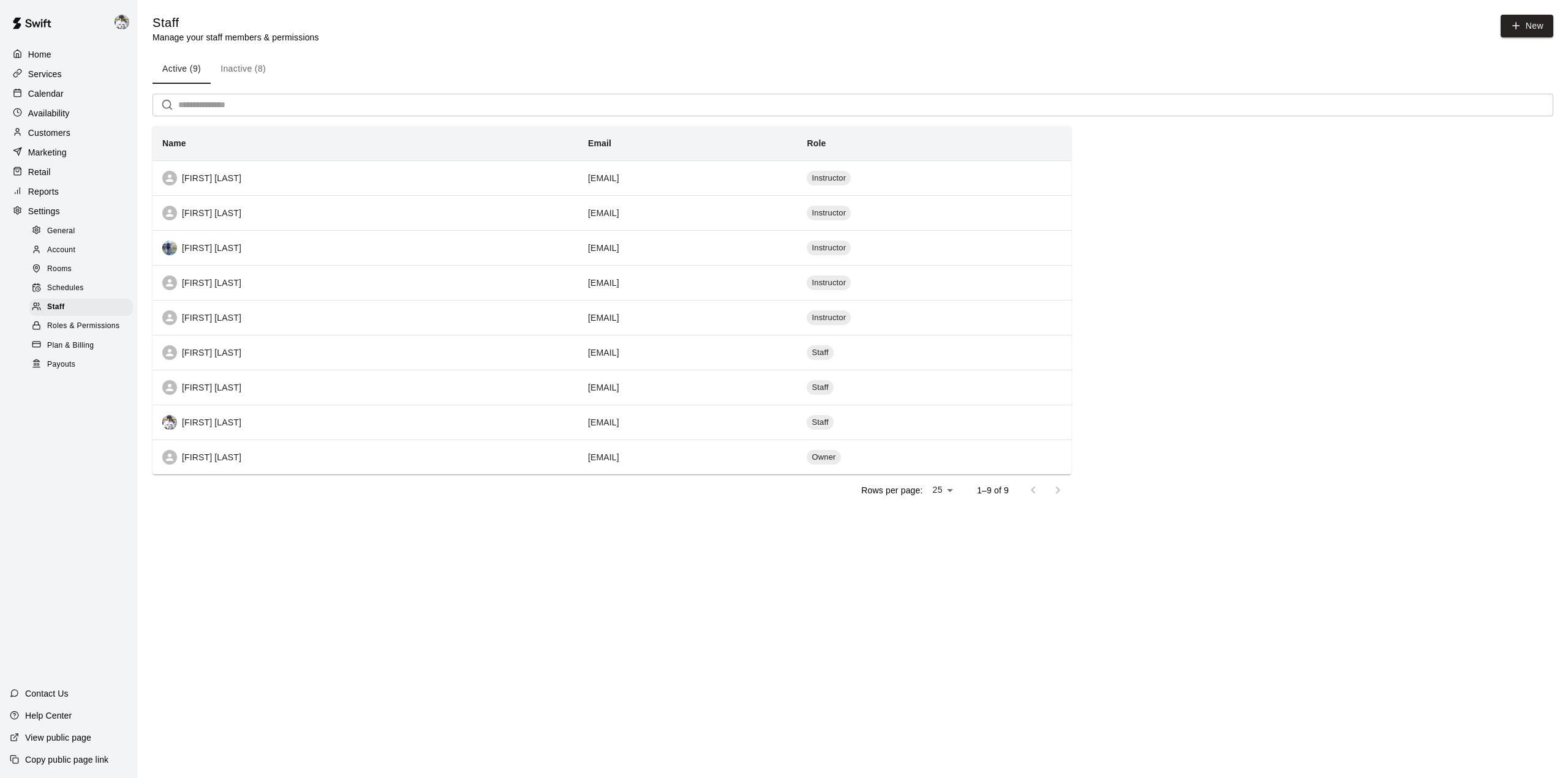 click on "[FIRST] [LAST]" at bounding box center (365, 178) 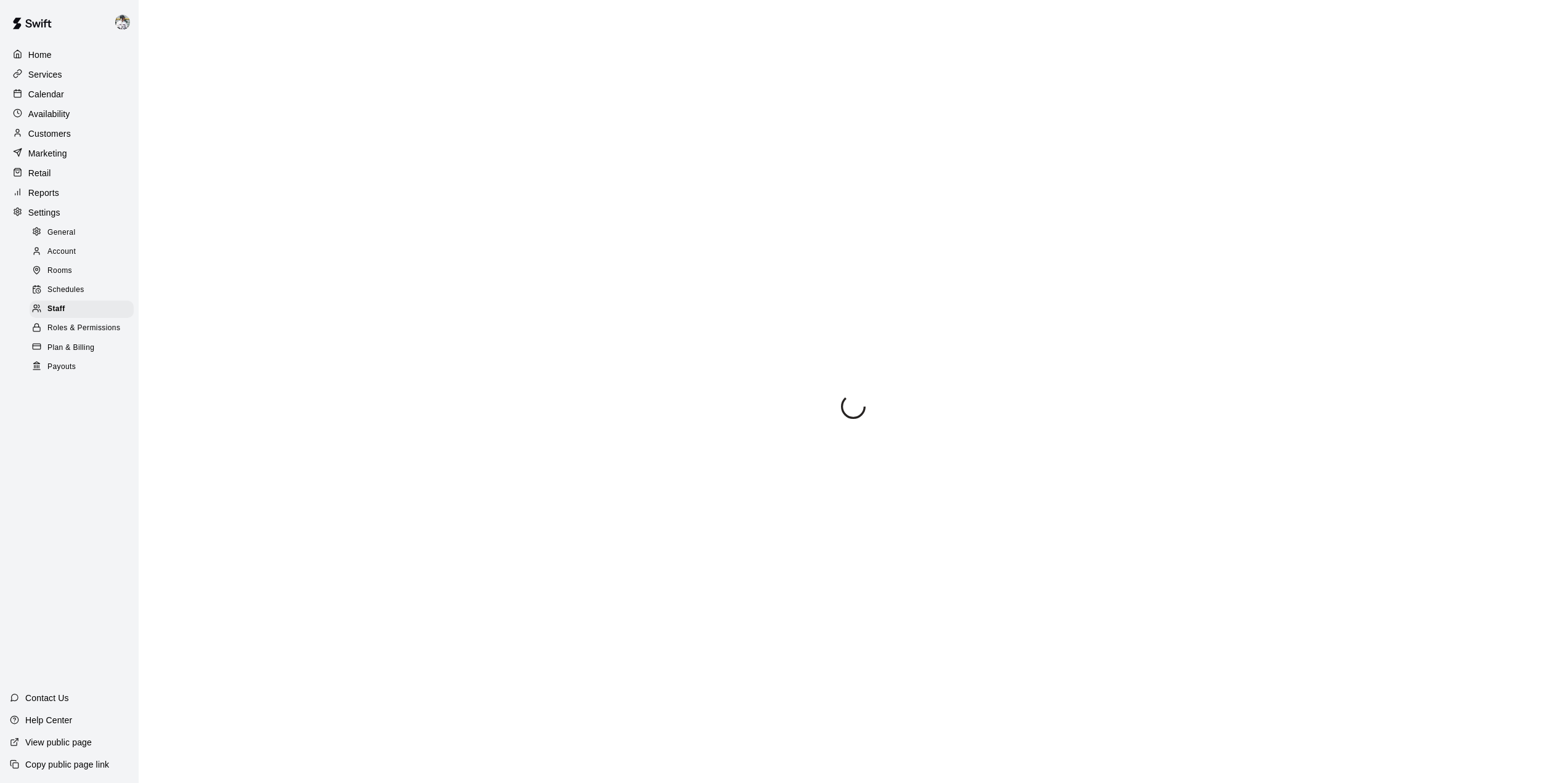 select on "**" 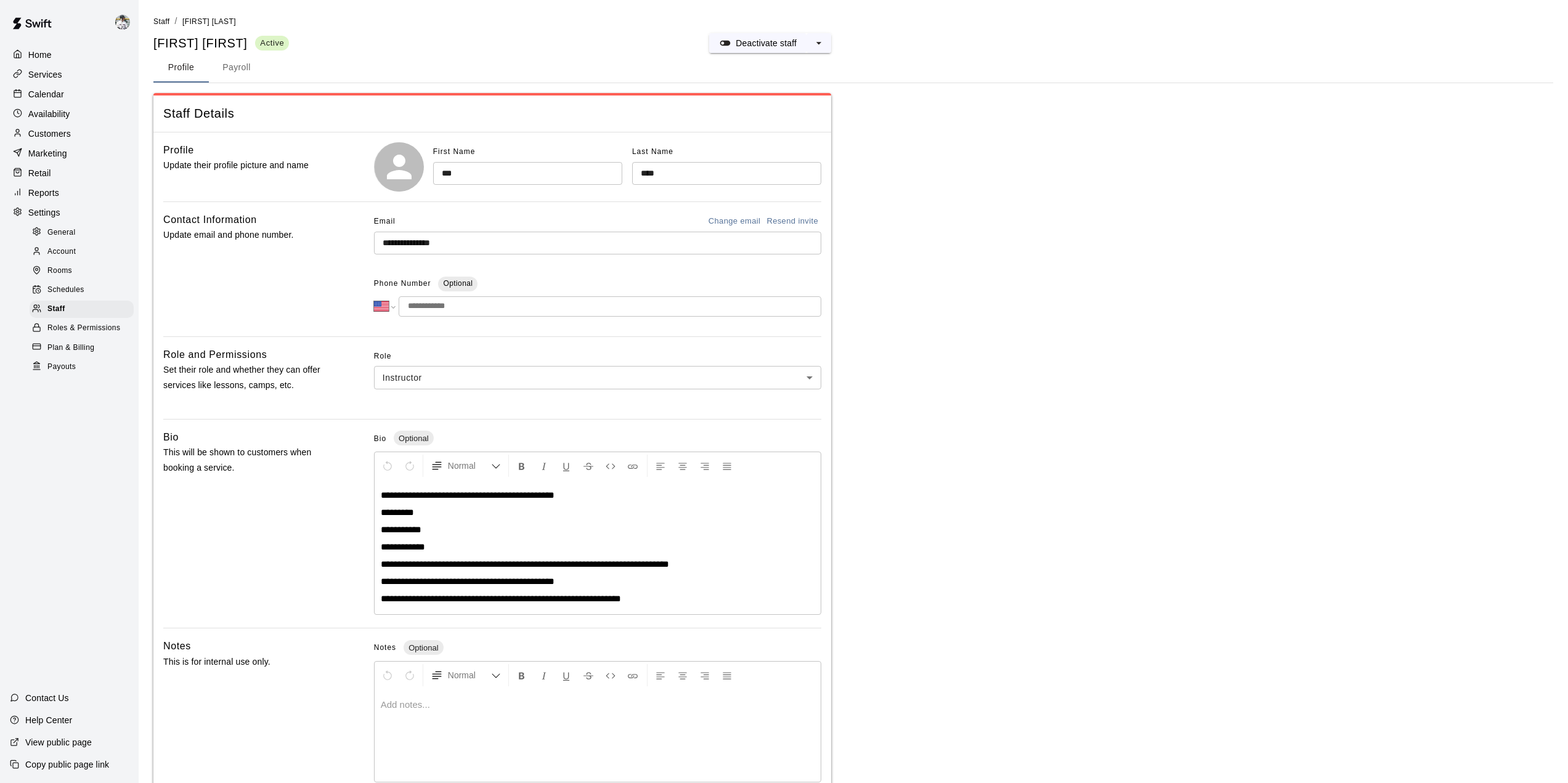 click at bounding box center (610, 306) 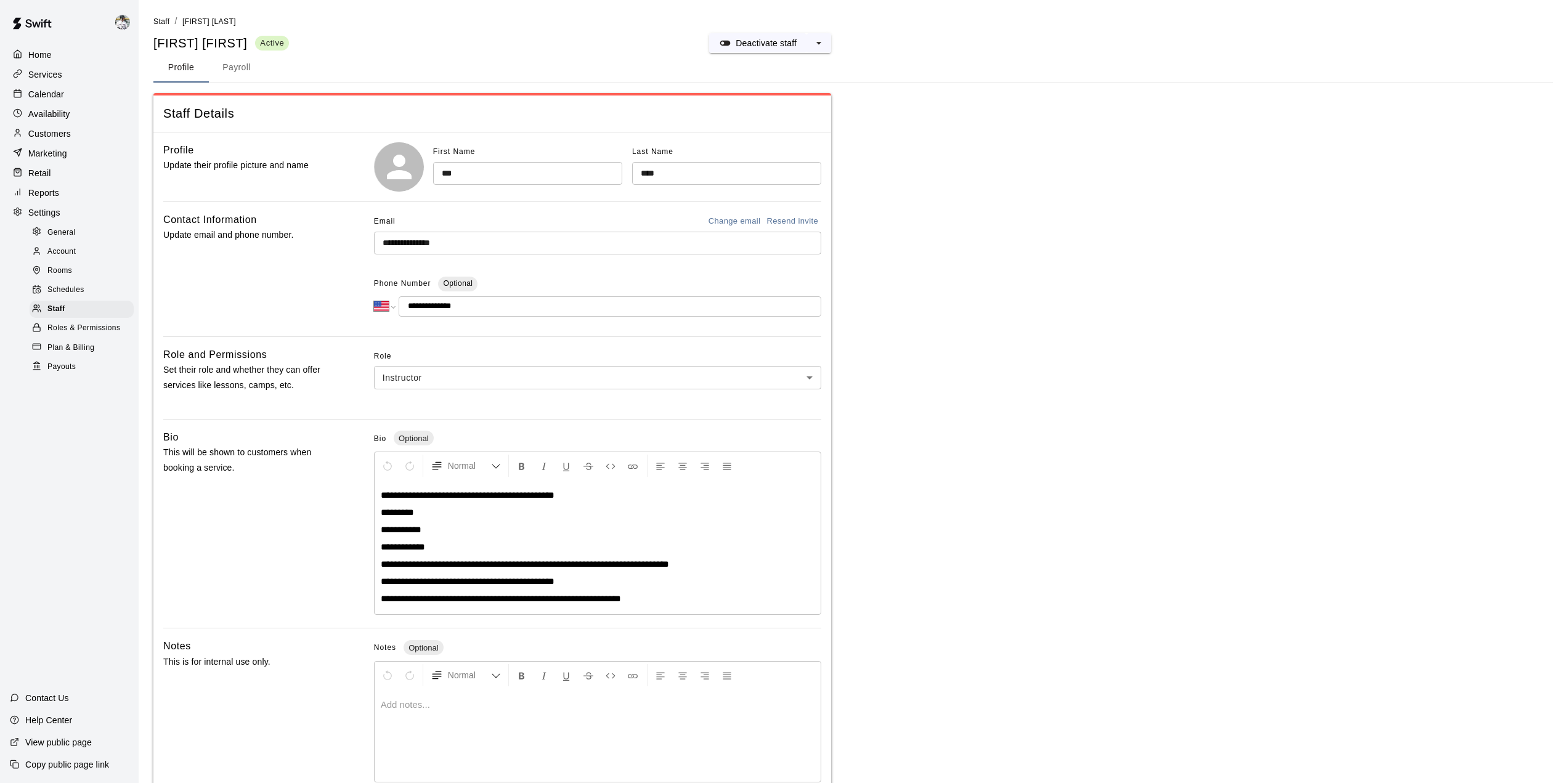 type on "**********" 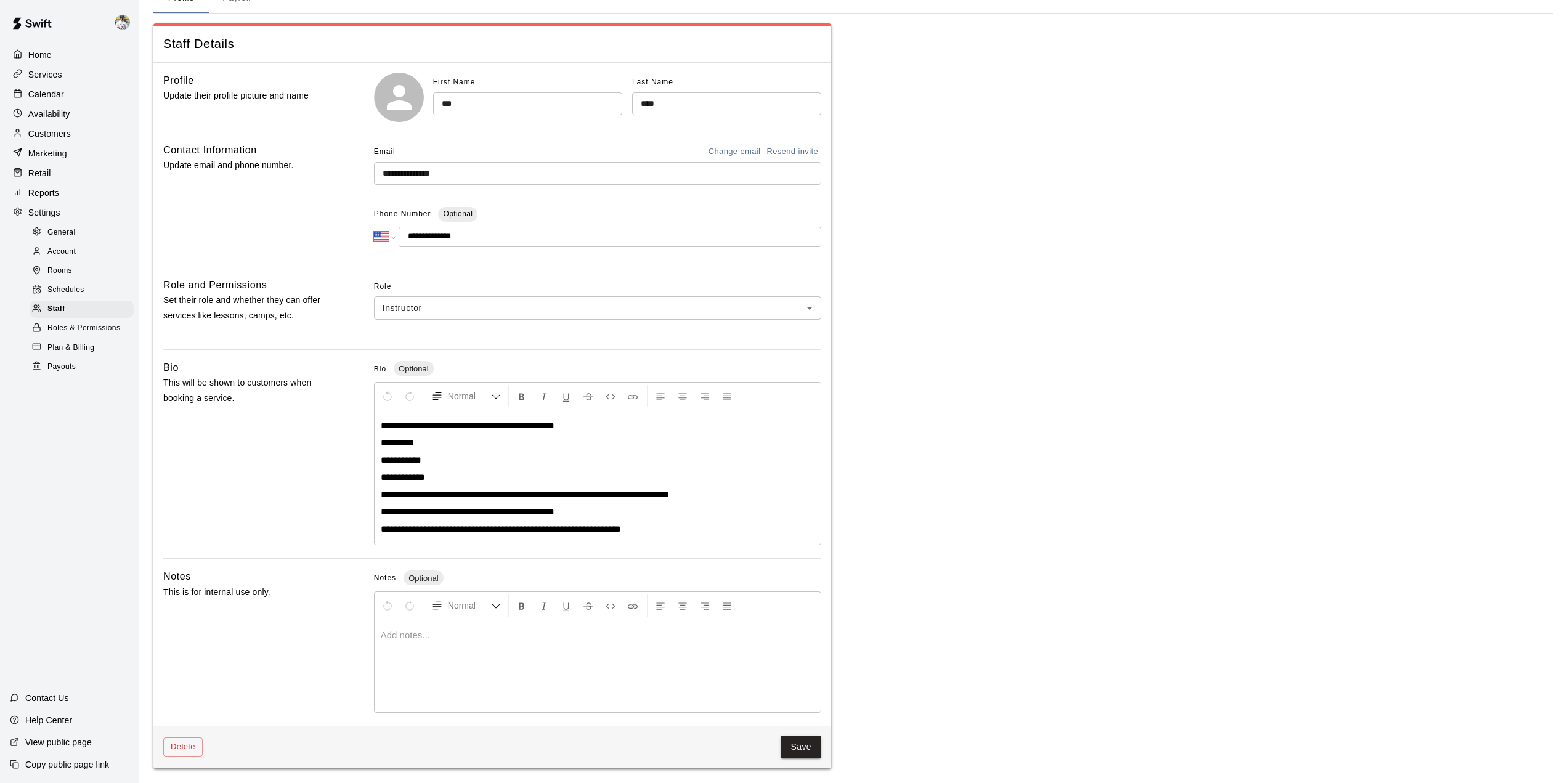 click on "Save" at bounding box center [801, 747] 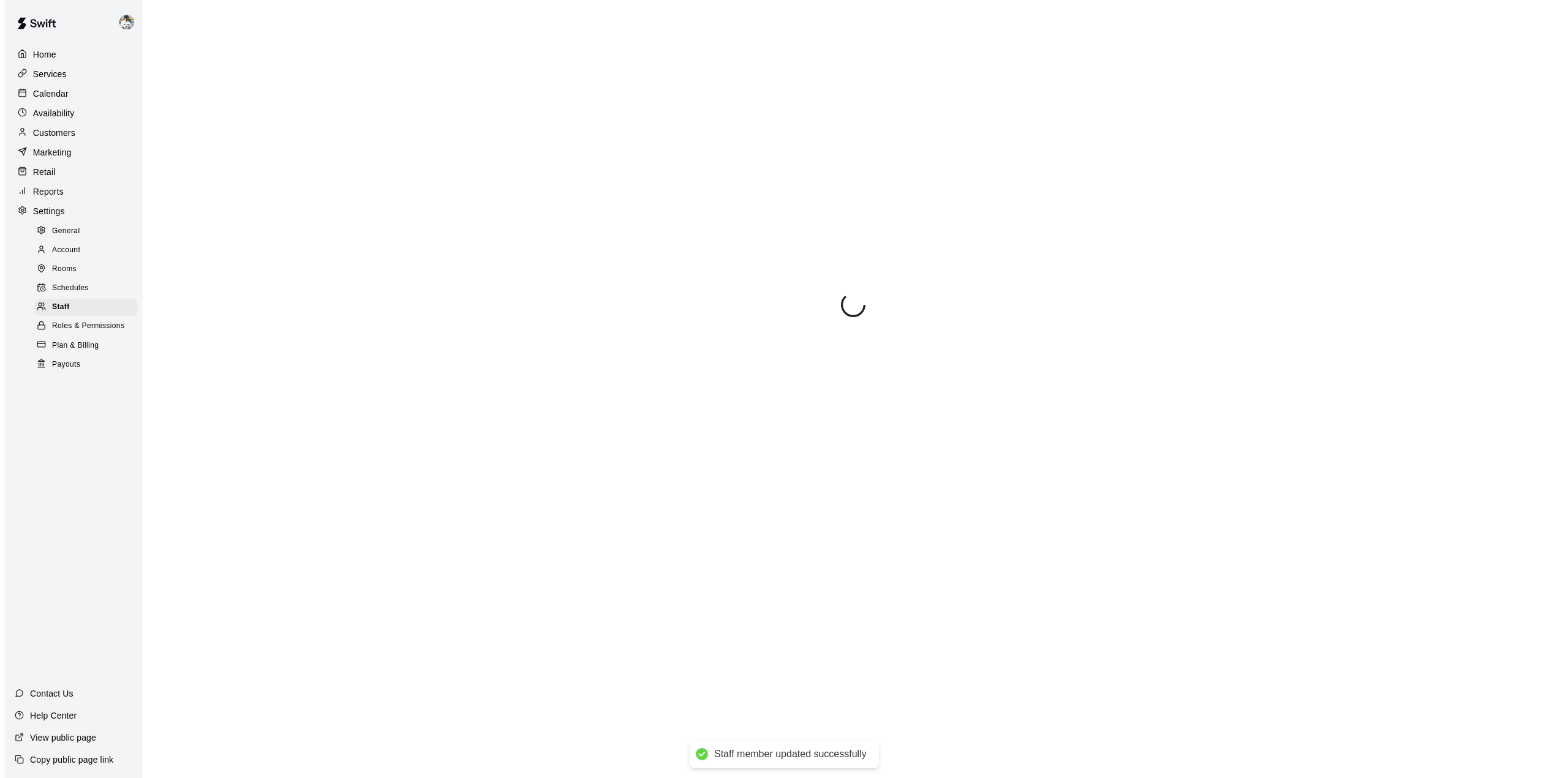 scroll, scrollTop: 0, scrollLeft: 0, axis: both 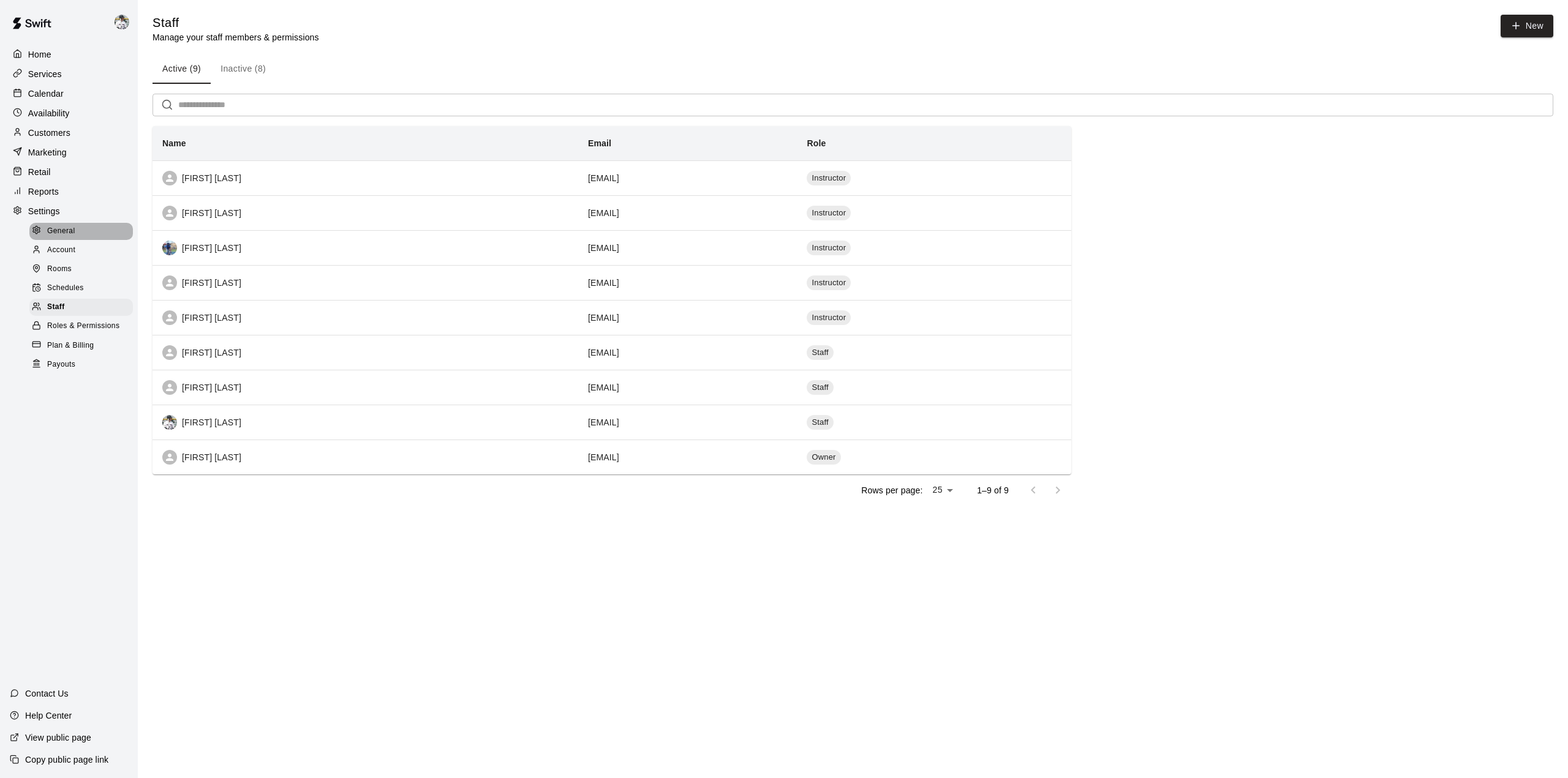 click on "General" at bounding box center (61, 231) 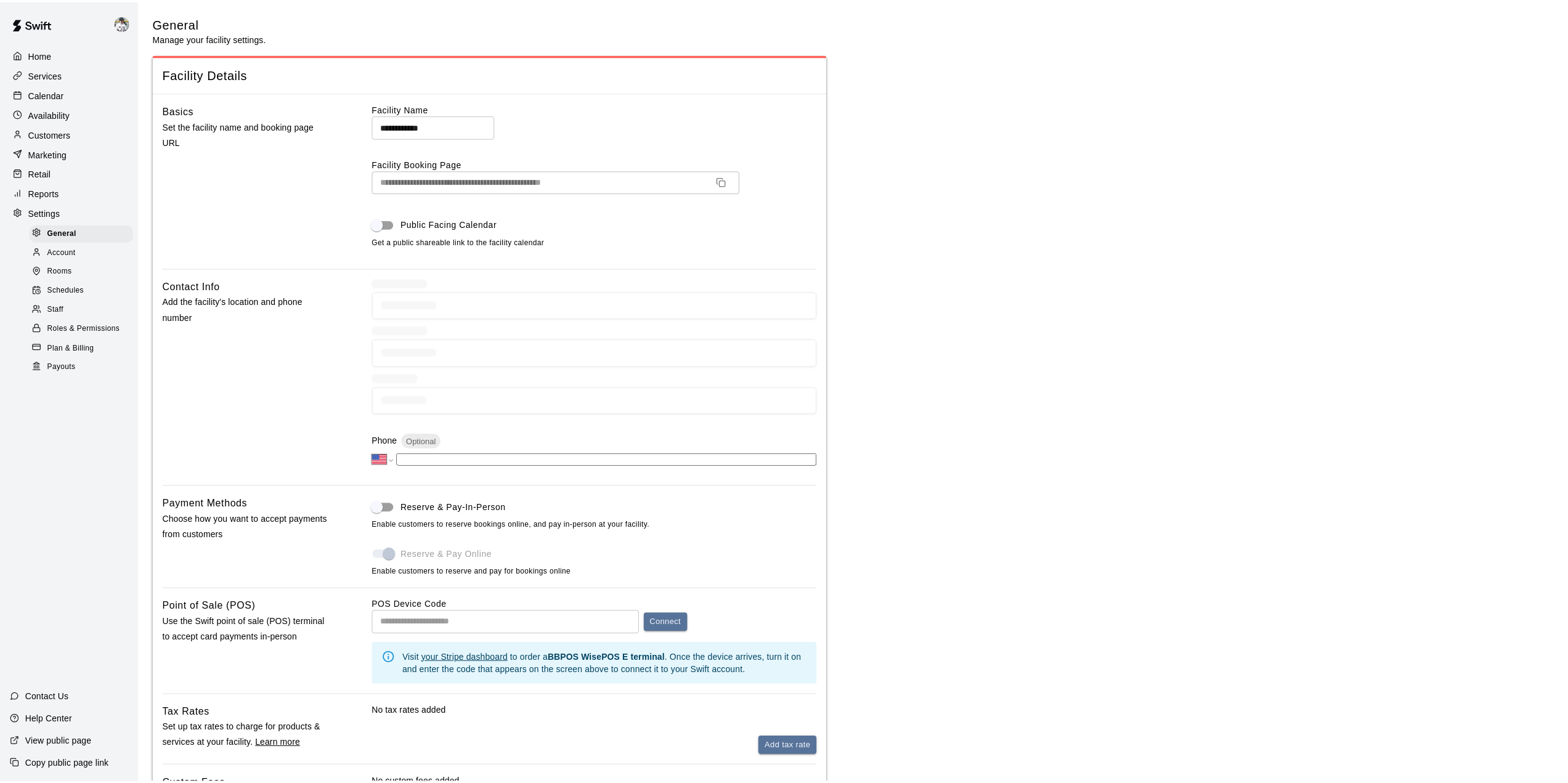 scroll, scrollTop: 2371, scrollLeft: 0, axis: vertical 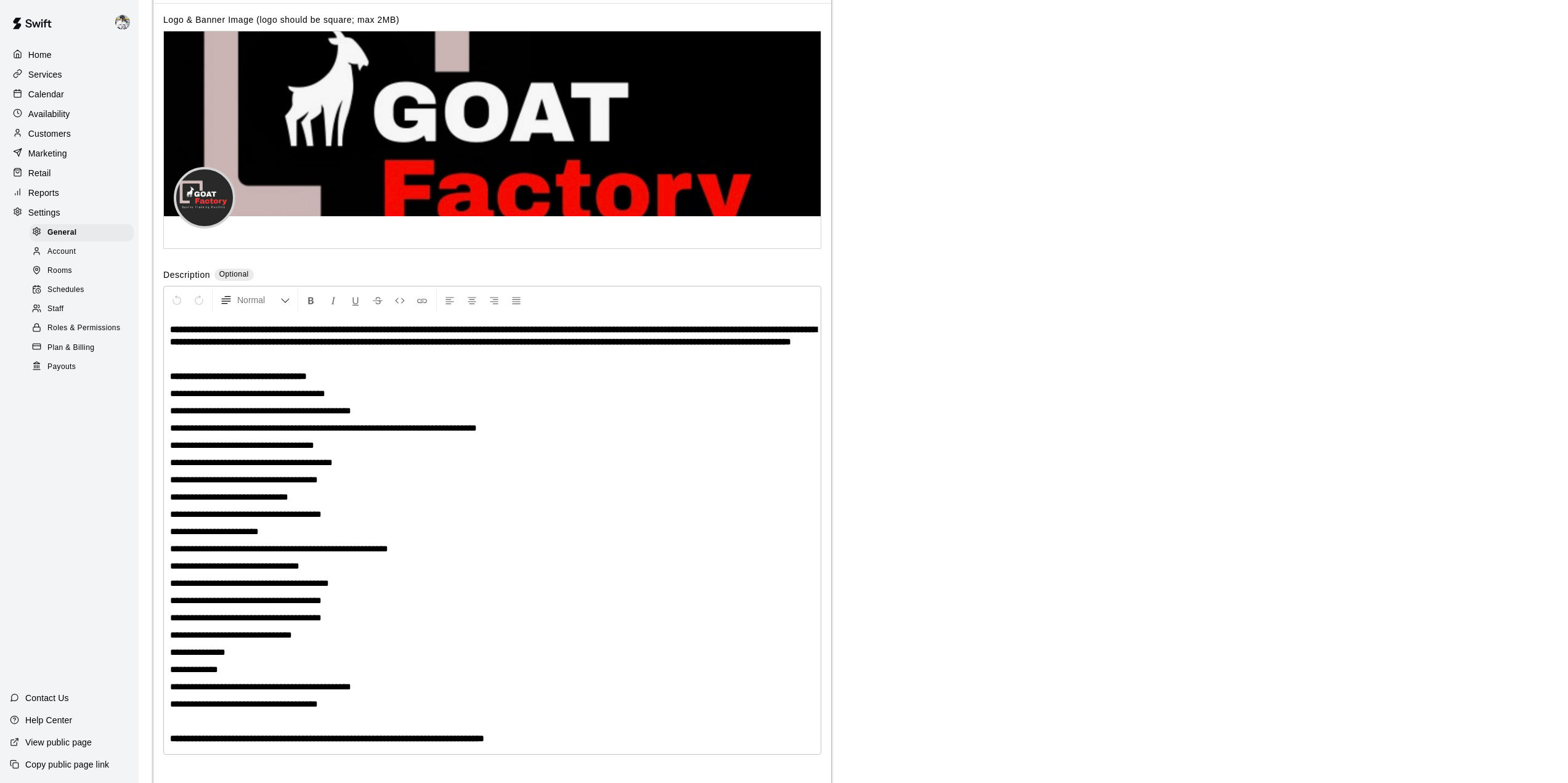 click on "Home" at bounding box center (69, 55) 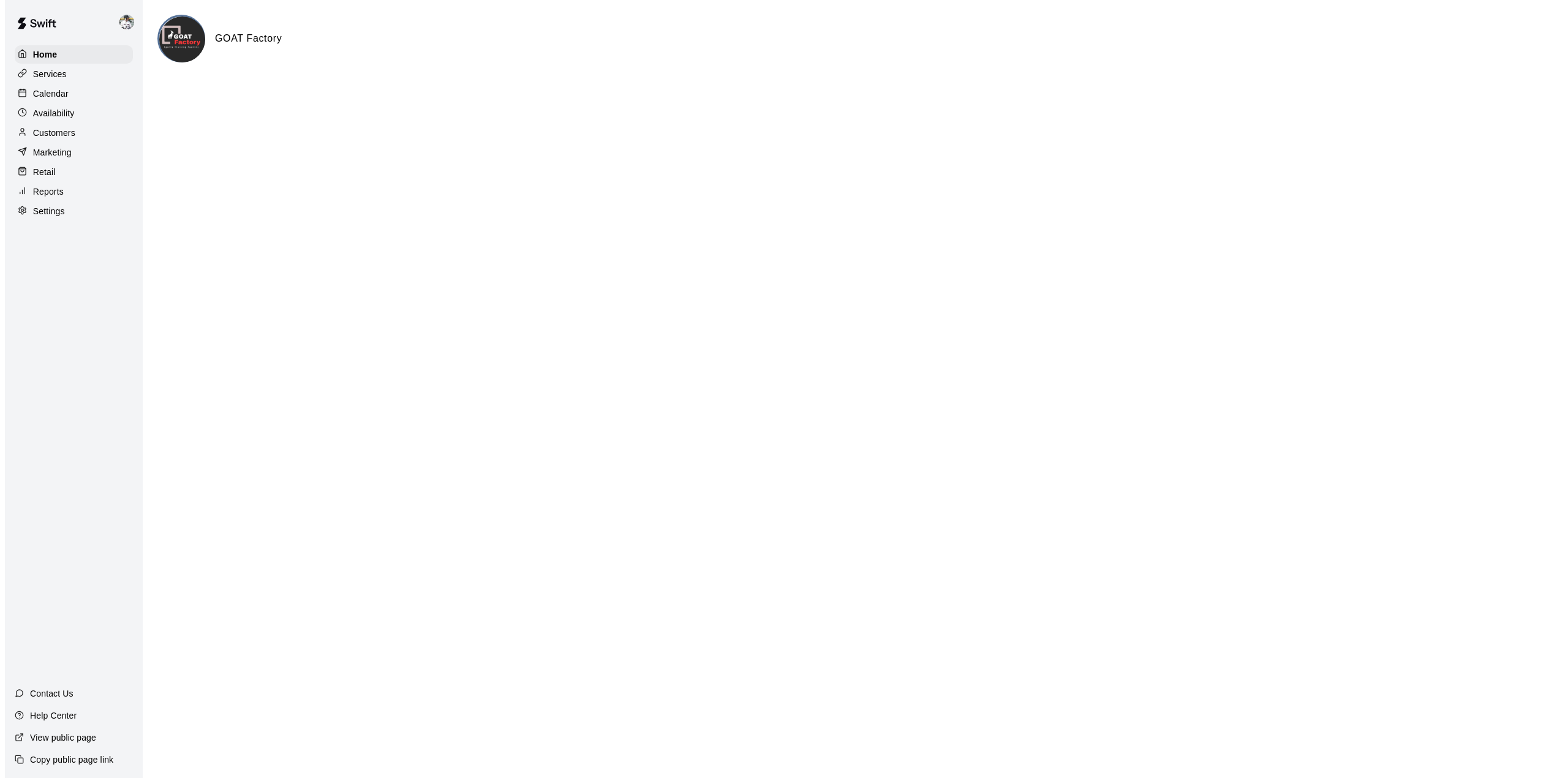 scroll, scrollTop: 0, scrollLeft: 0, axis: both 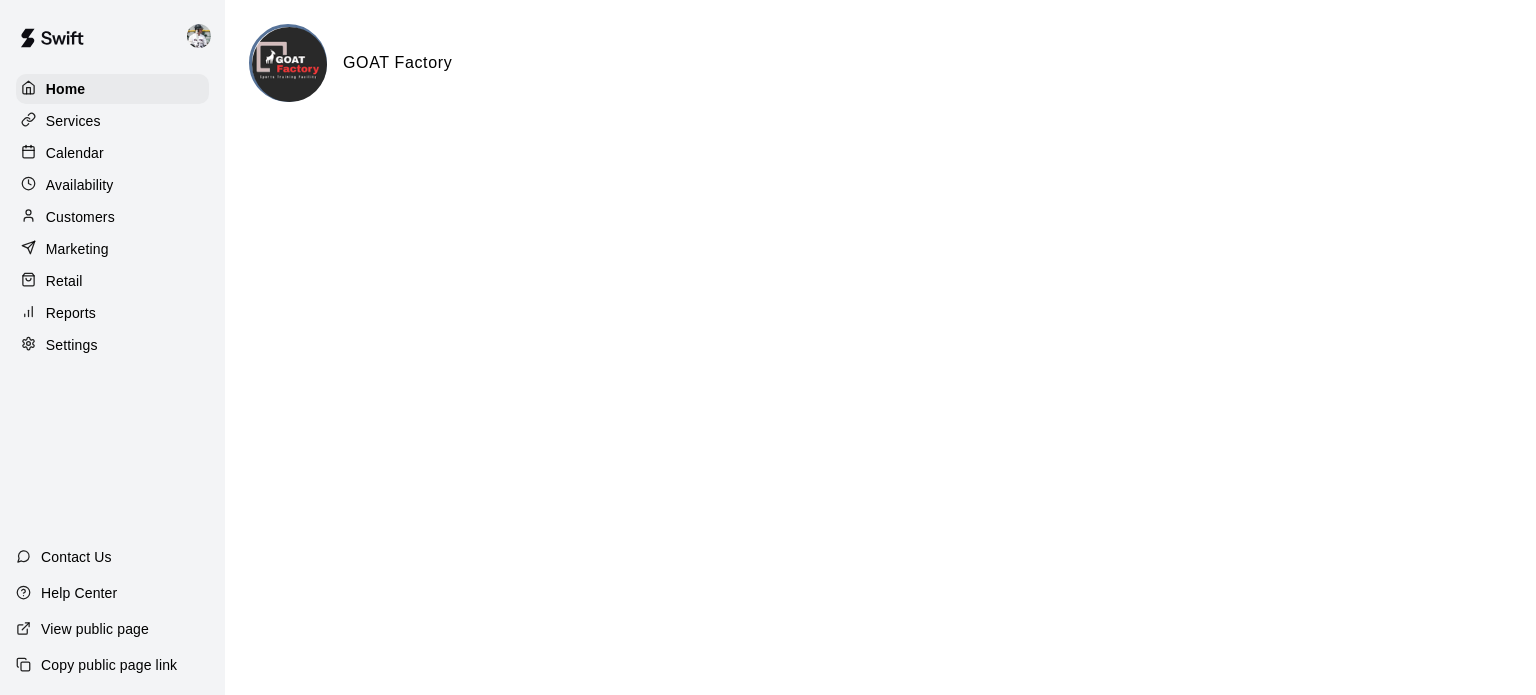 click on "Reports" at bounding box center (71, 313) 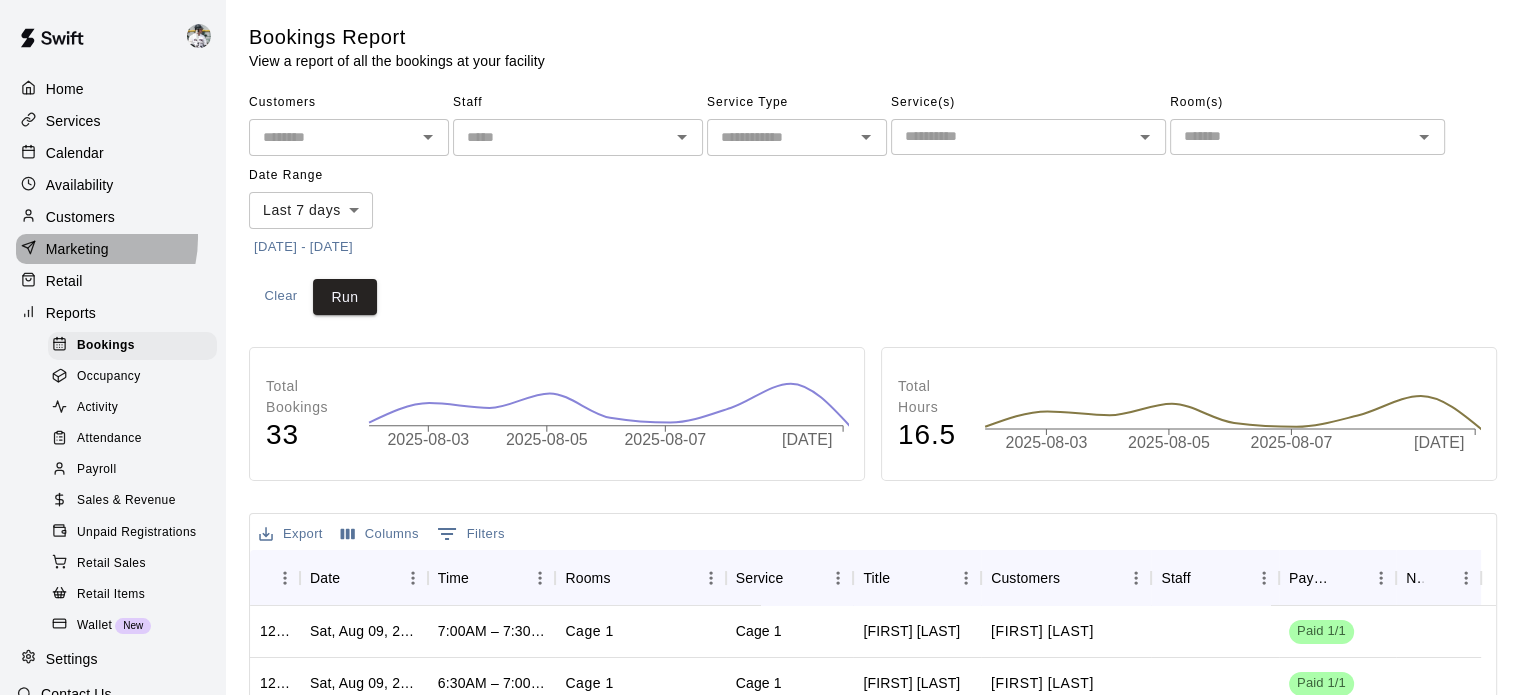 click on "Marketing" at bounding box center [112, 249] 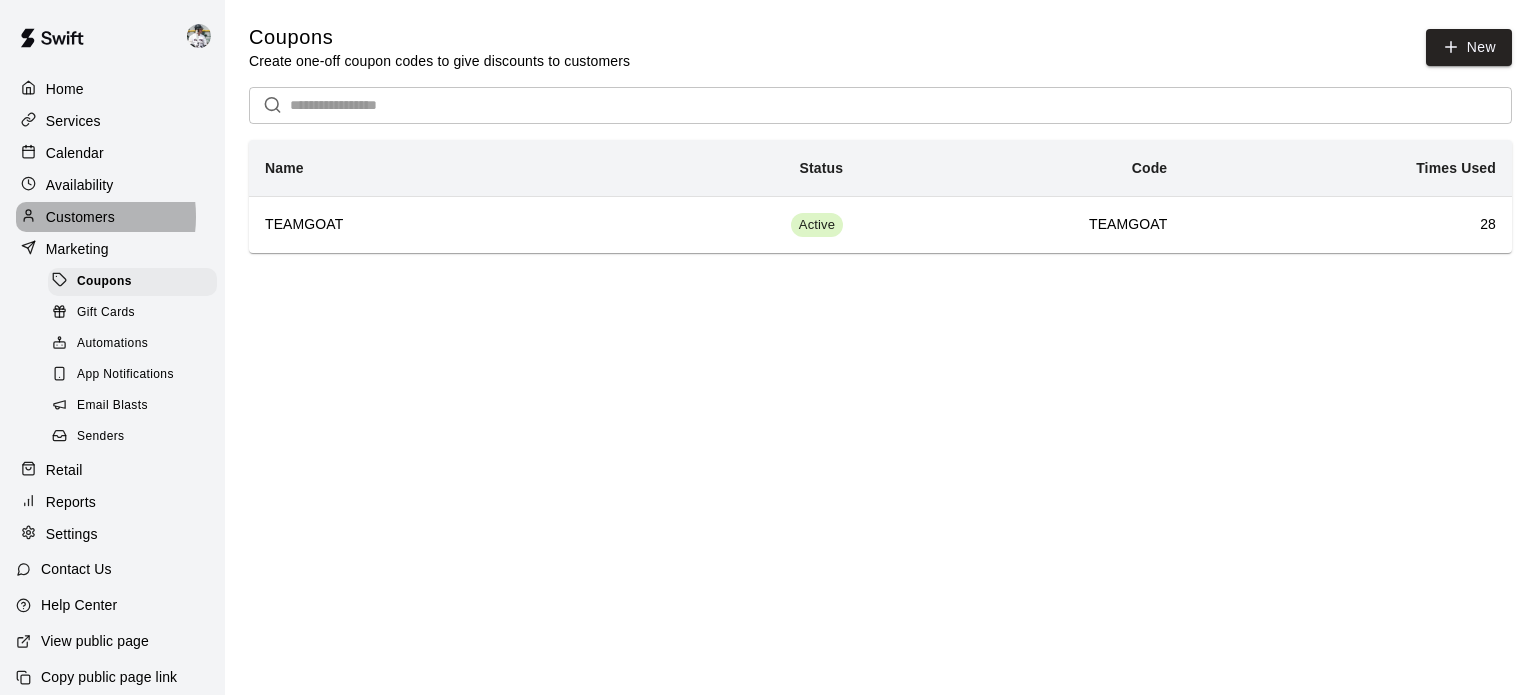 click on "Customers" at bounding box center (80, 217) 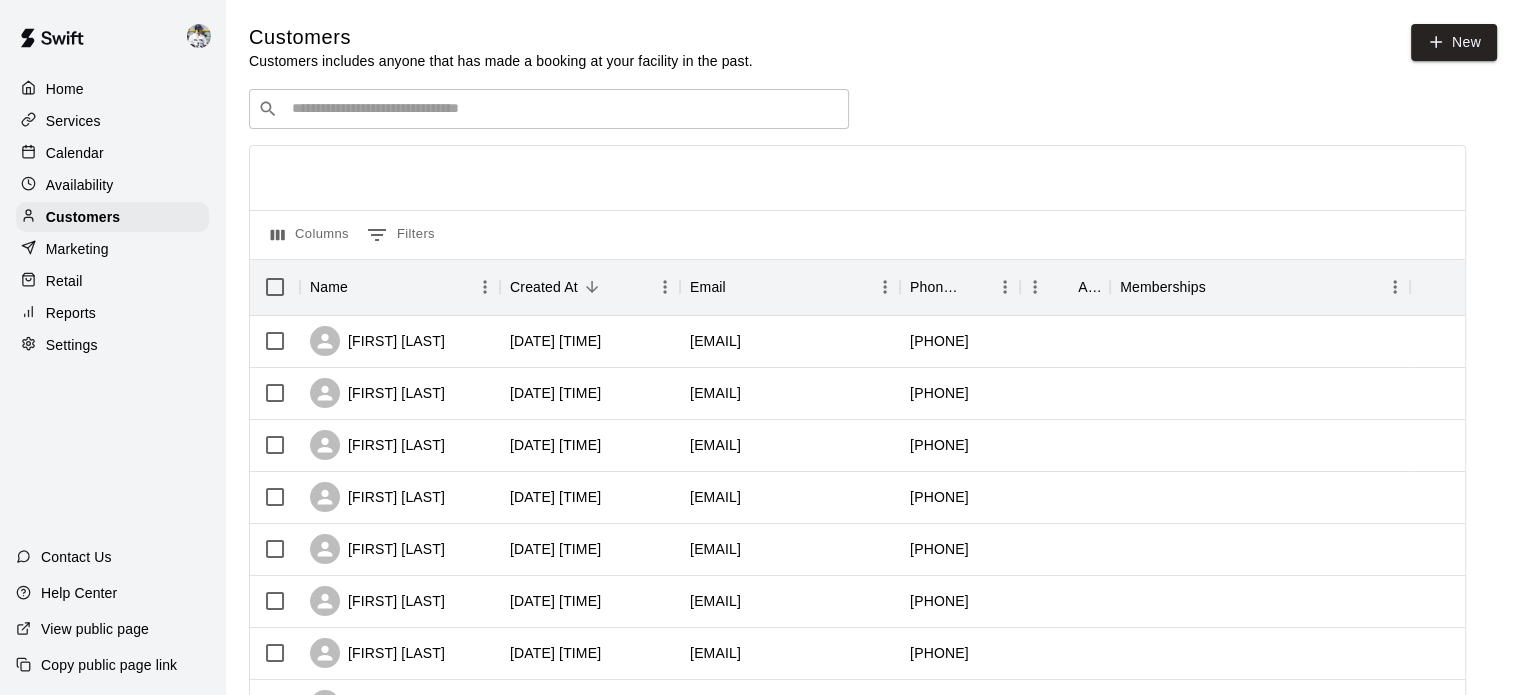 click on "Settings" at bounding box center (72, 345) 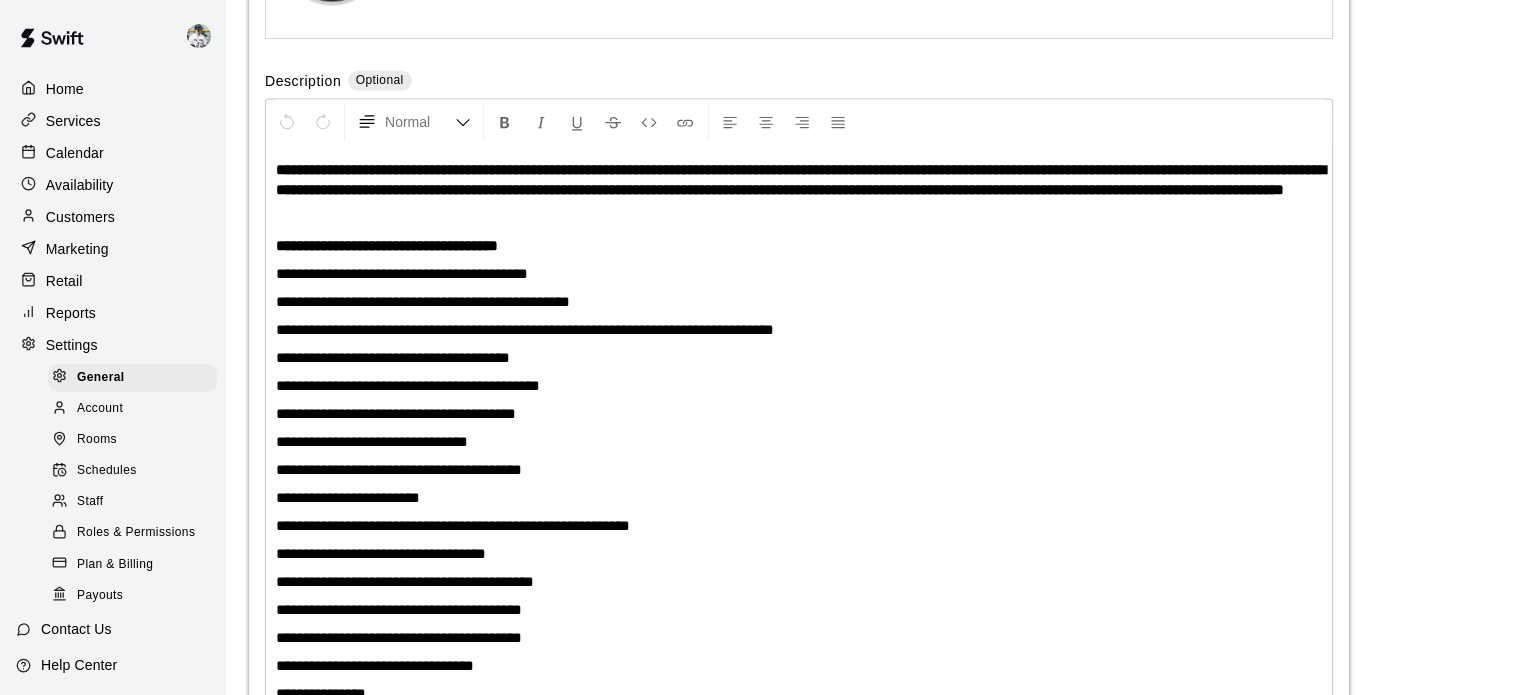 scroll, scrollTop: 4431, scrollLeft: 0, axis: vertical 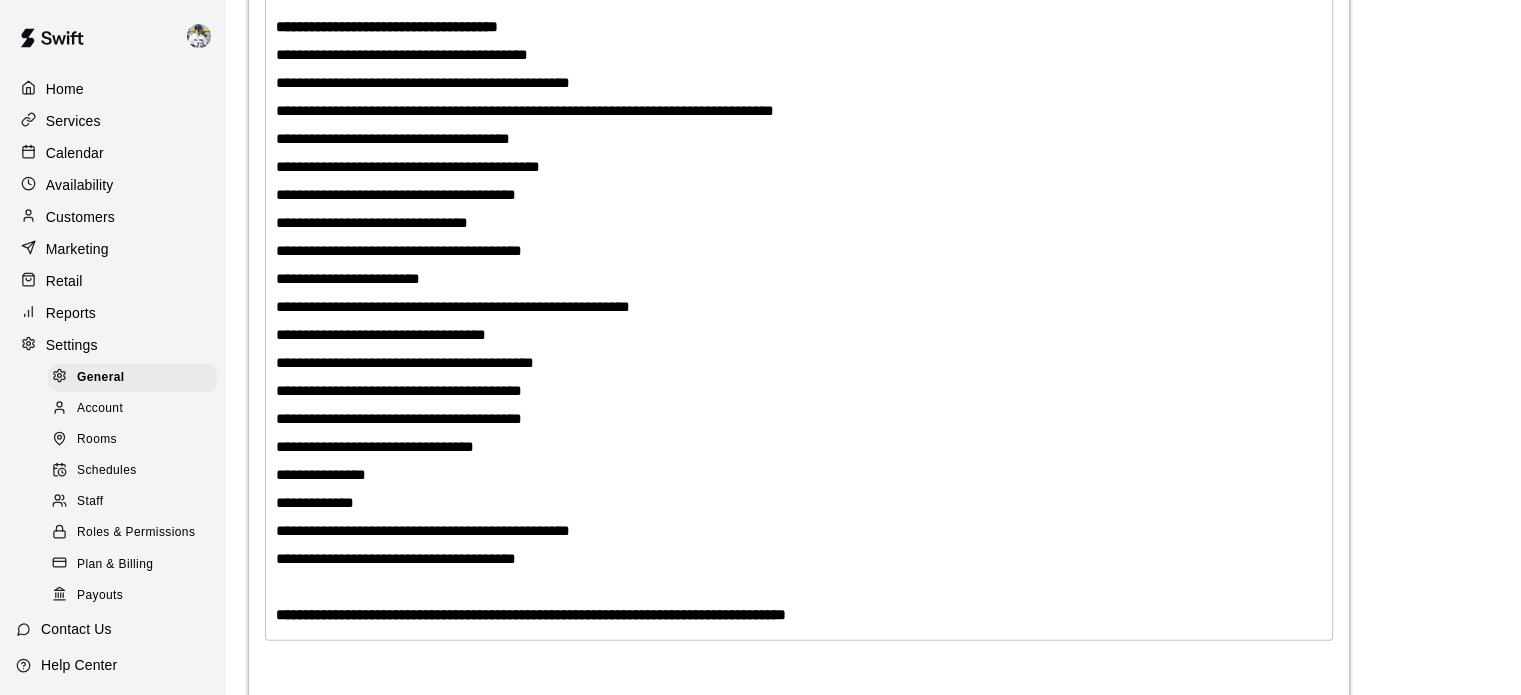 click on "Staff" at bounding box center [90, 502] 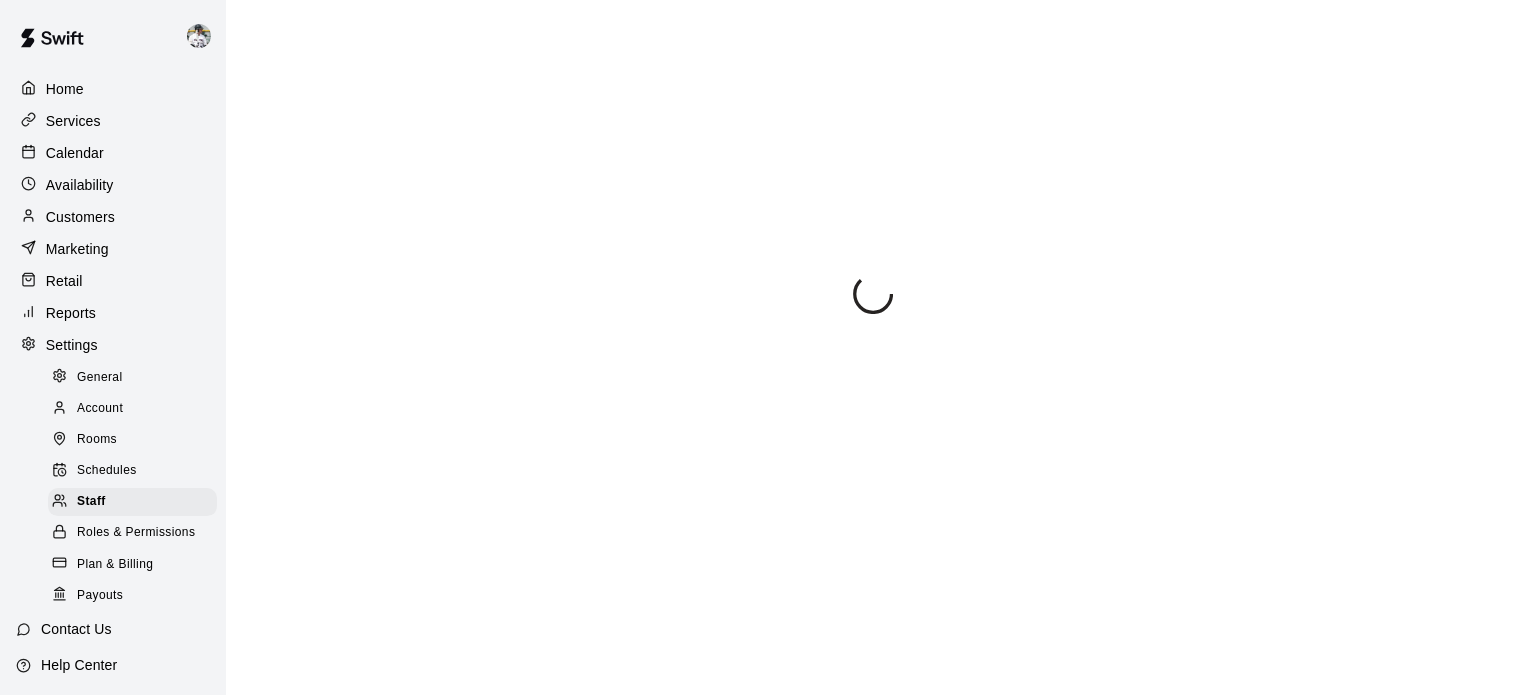 scroll, scrollTop: 0, scrollLeft: 0, axis: both 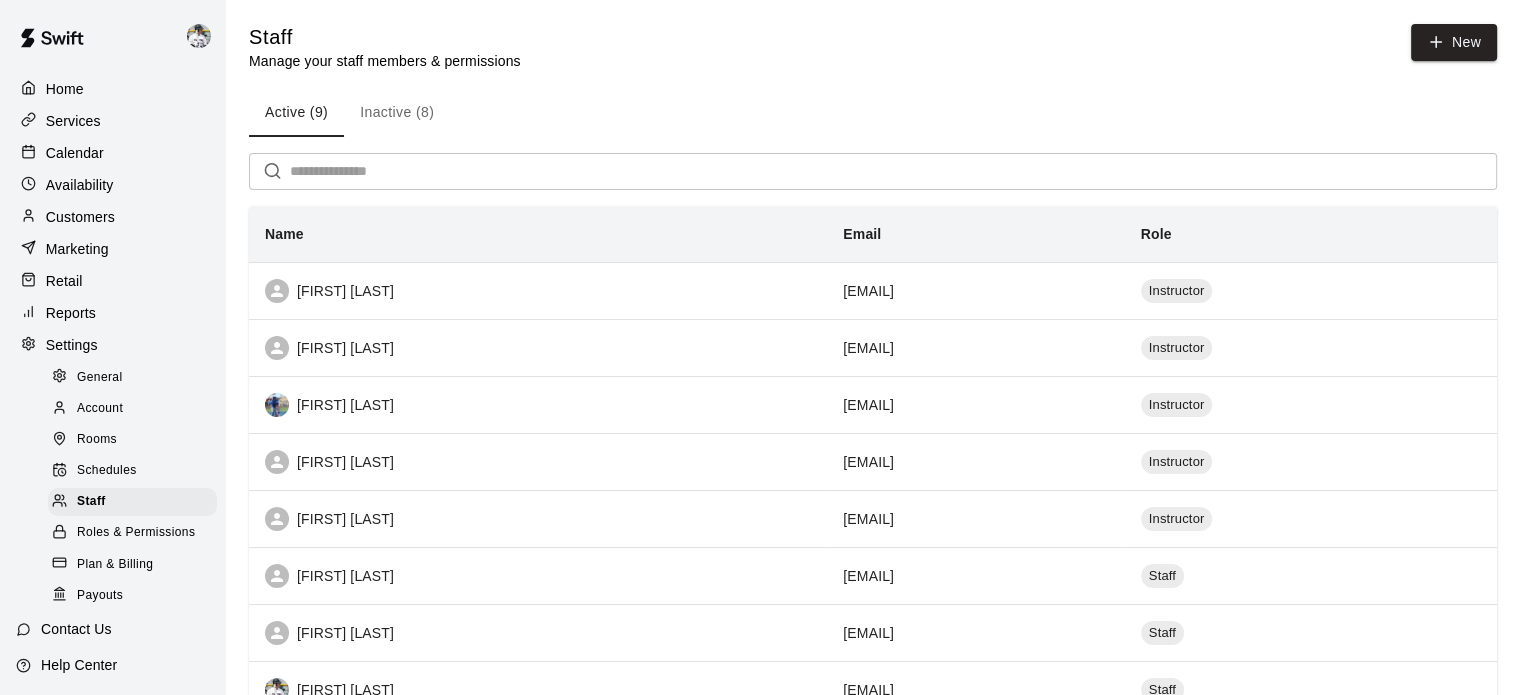 click on "[FIRST] [LAST]" at bounding box center (538, 291) 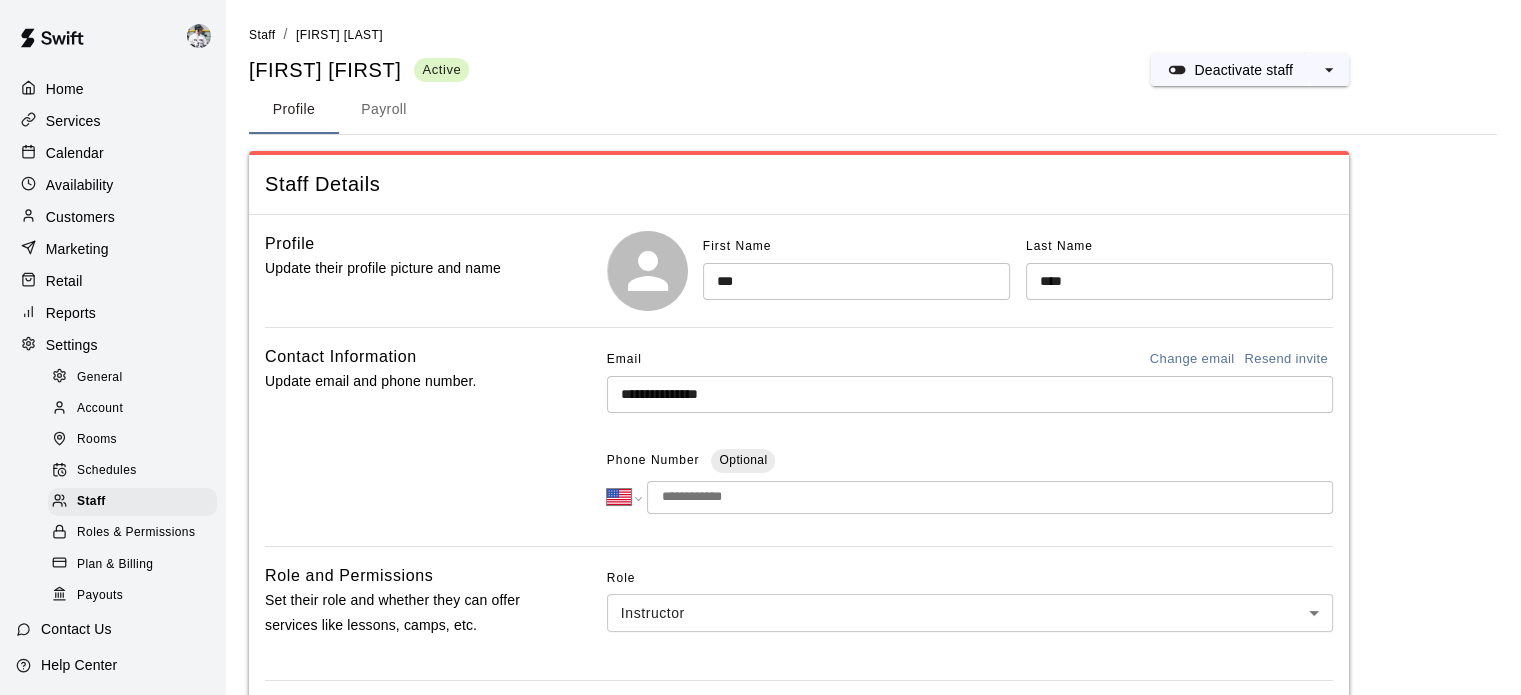 scroll, scrollTop: 287, scrollLeft: 0, axis: vertical 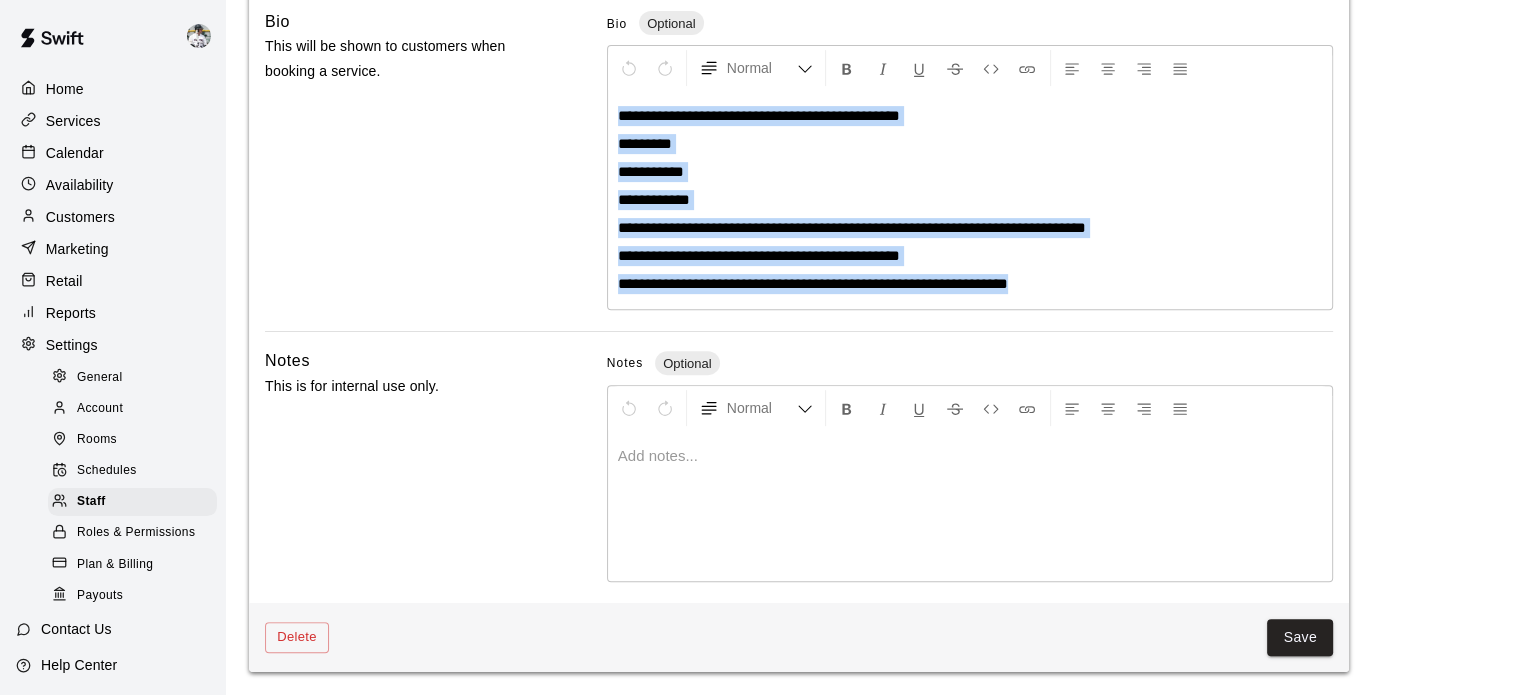 drag, startPoint x: 619, startPoint y: 517, endPoint x: 1236, endPoint y: 335, distance: 643.28296 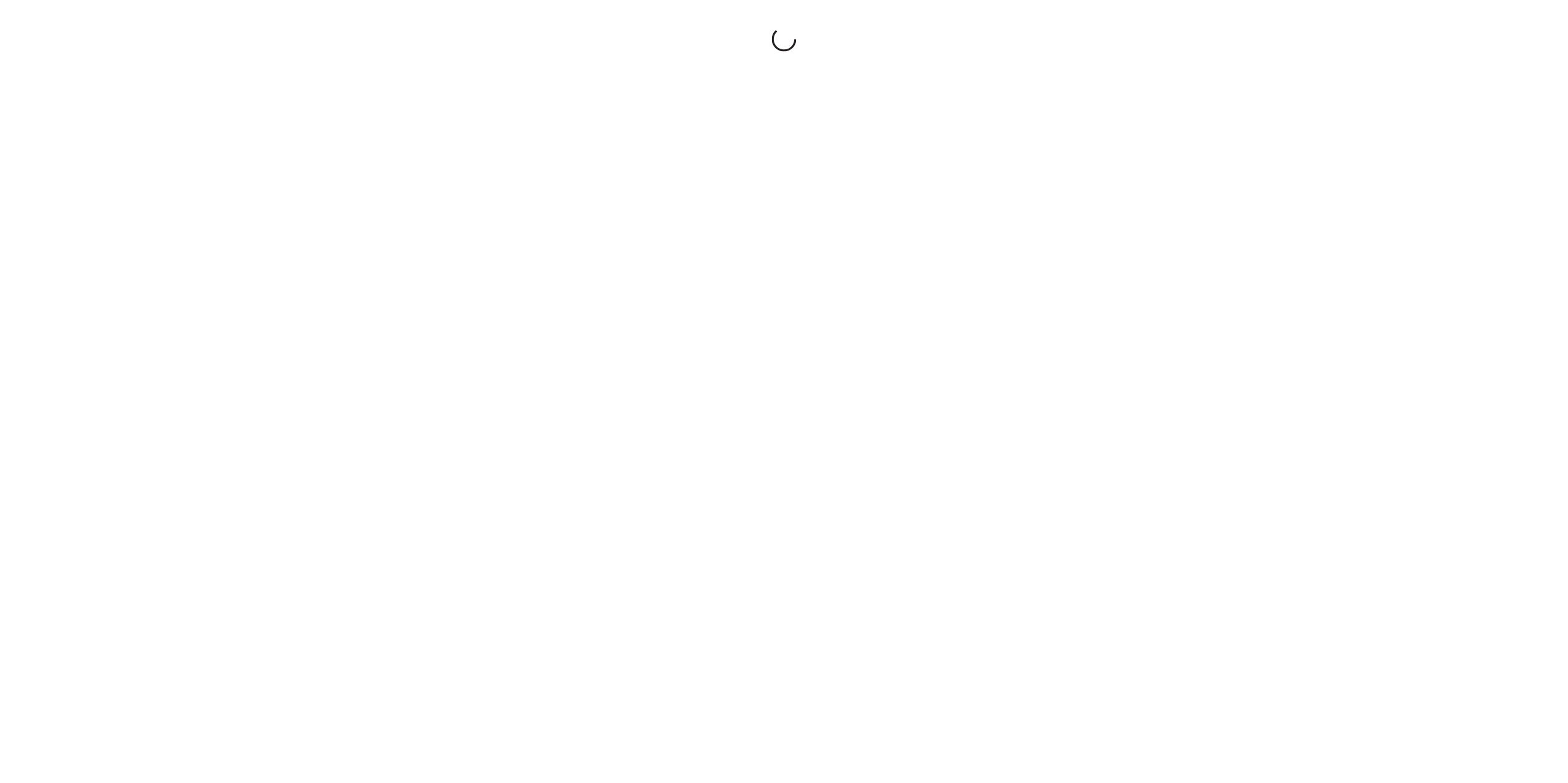 scroll, scrollTop: 0, scrollLeft: 0, axis: both 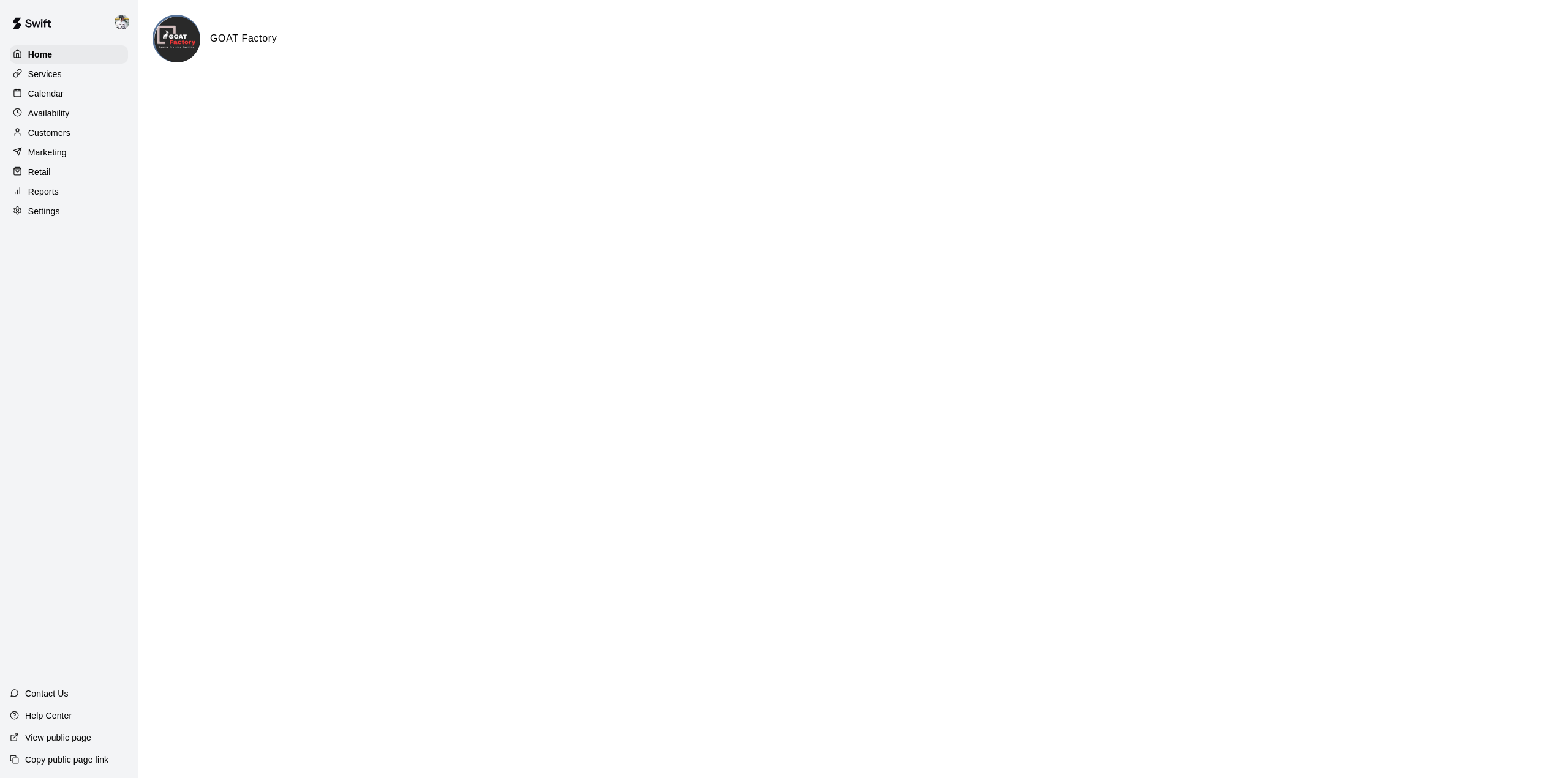 click on "Reports" at bounding box center [43, 192] 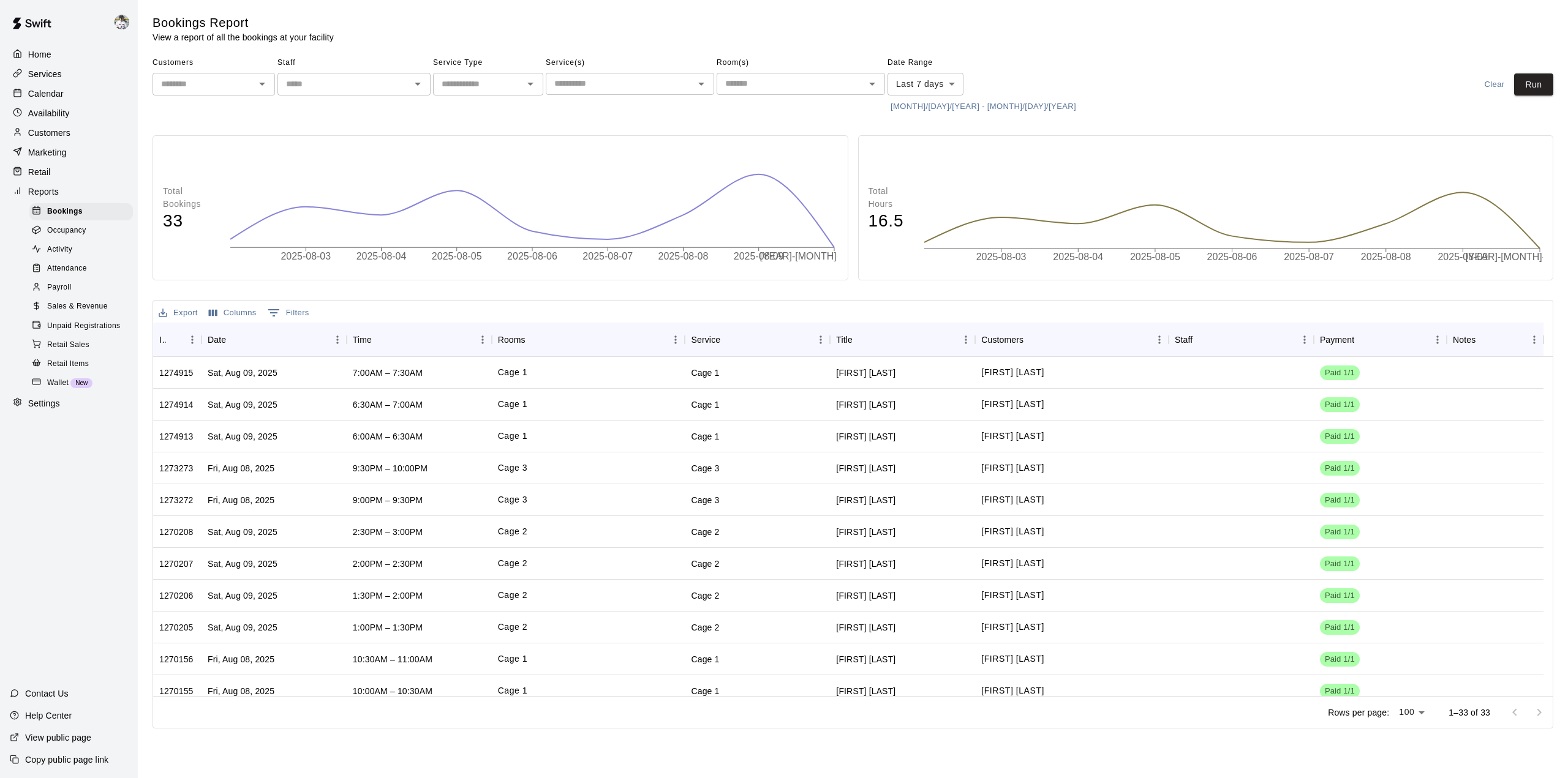 click on "Settings" at bounding box center (44, 403) 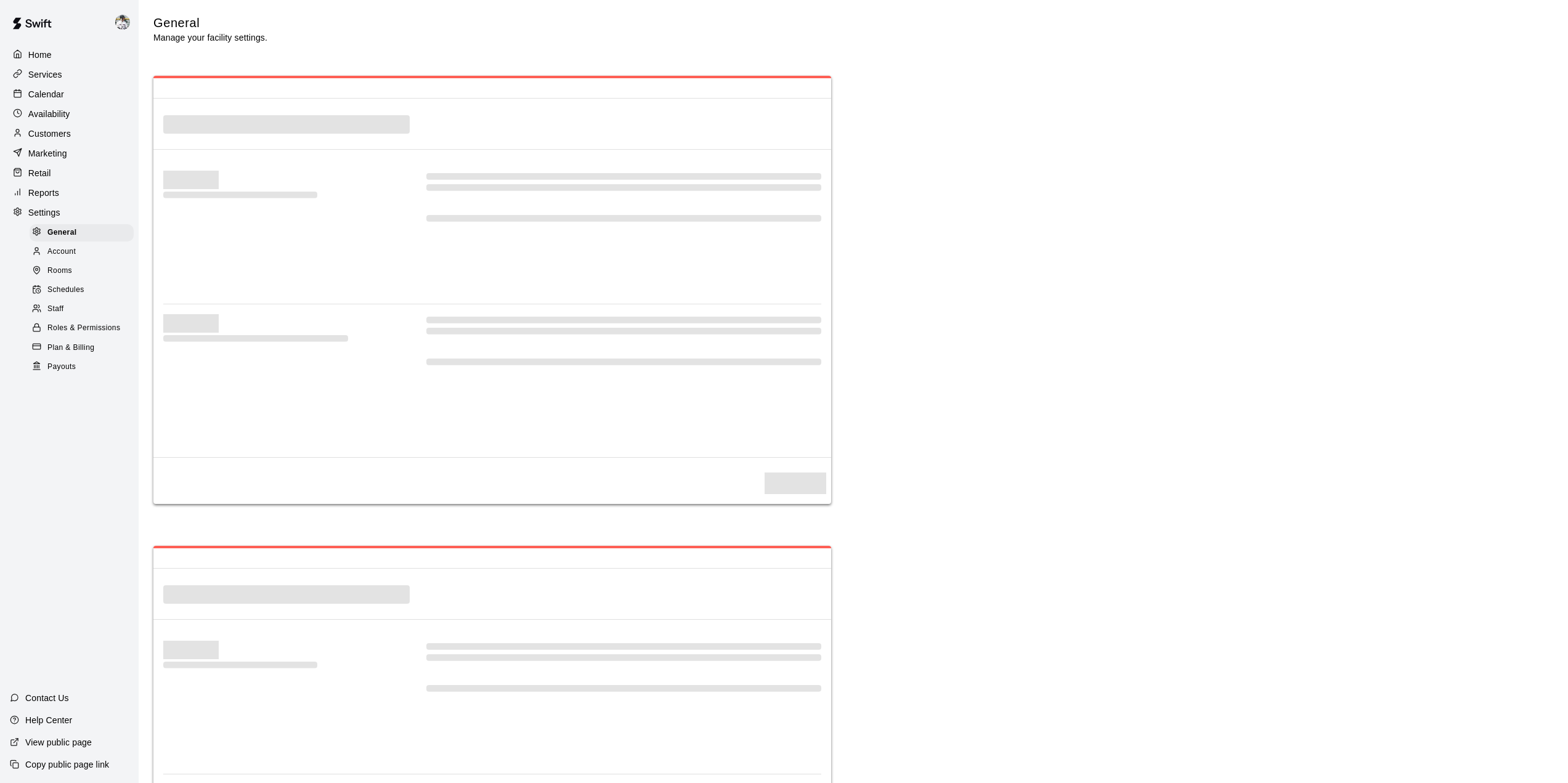 select on "**" 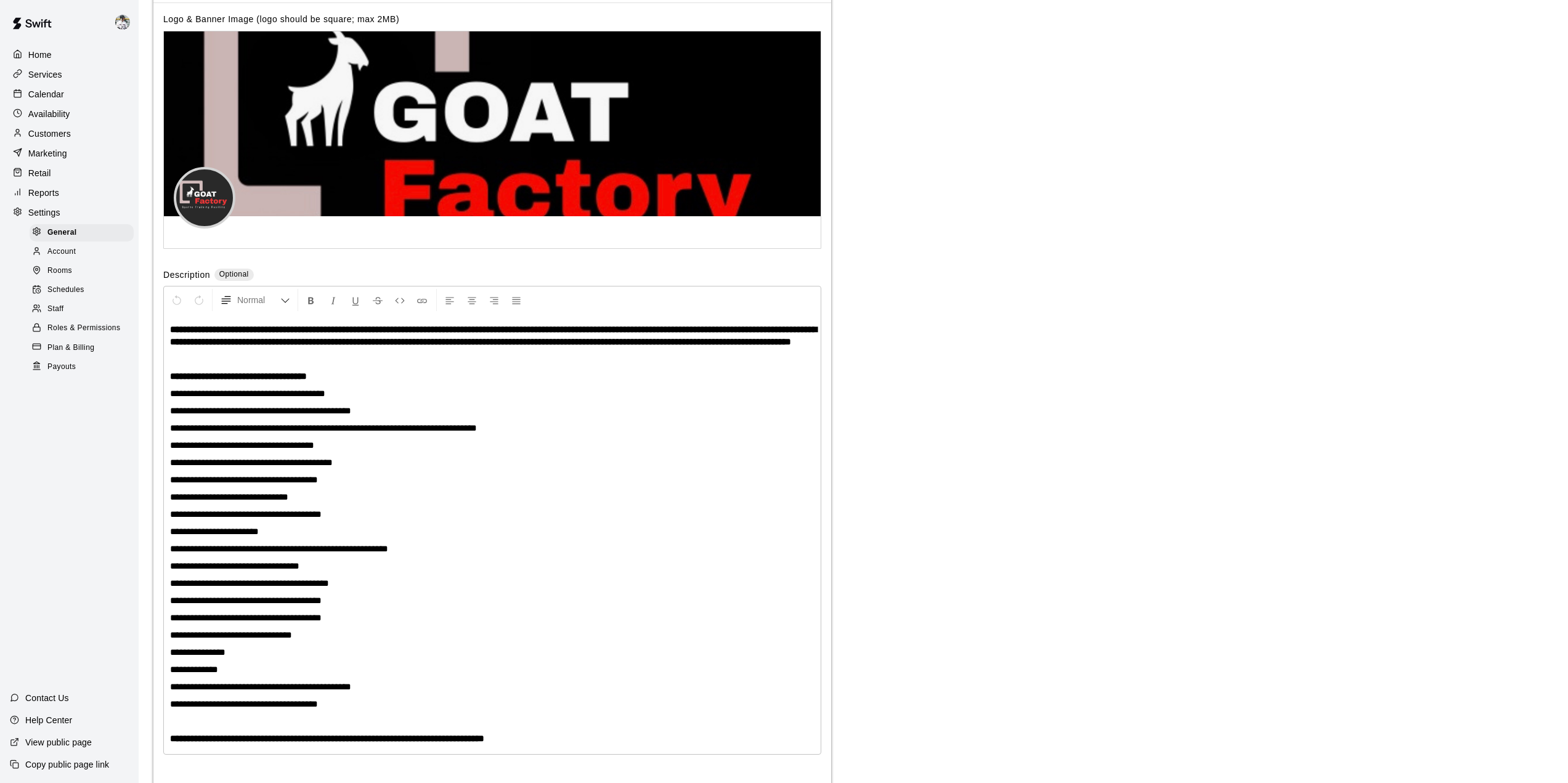 scroll, scrollTop: 2371, scrollLeft: 0, axis: vertical 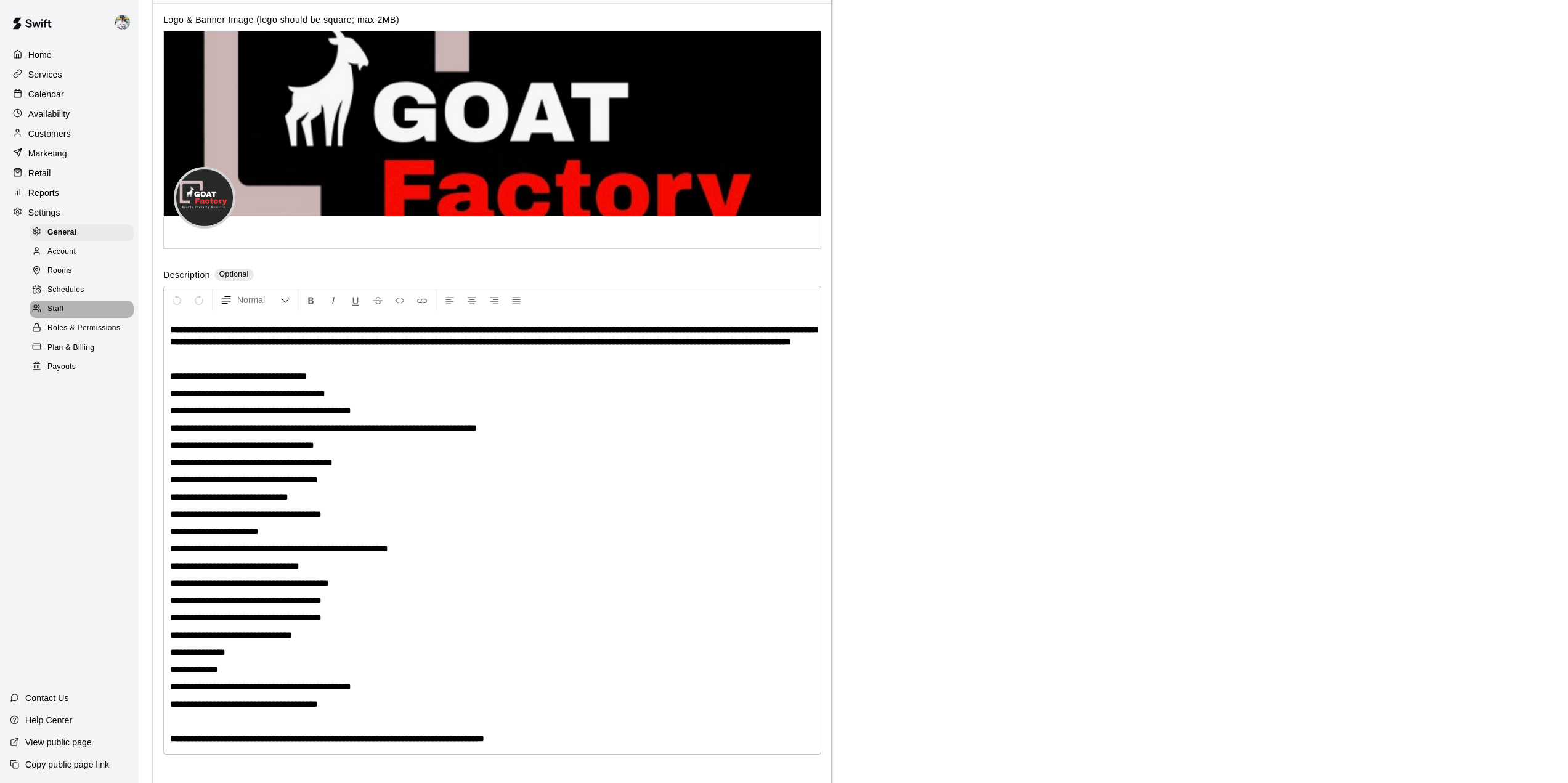 click on "Staff" at bounding box center (55, 309) 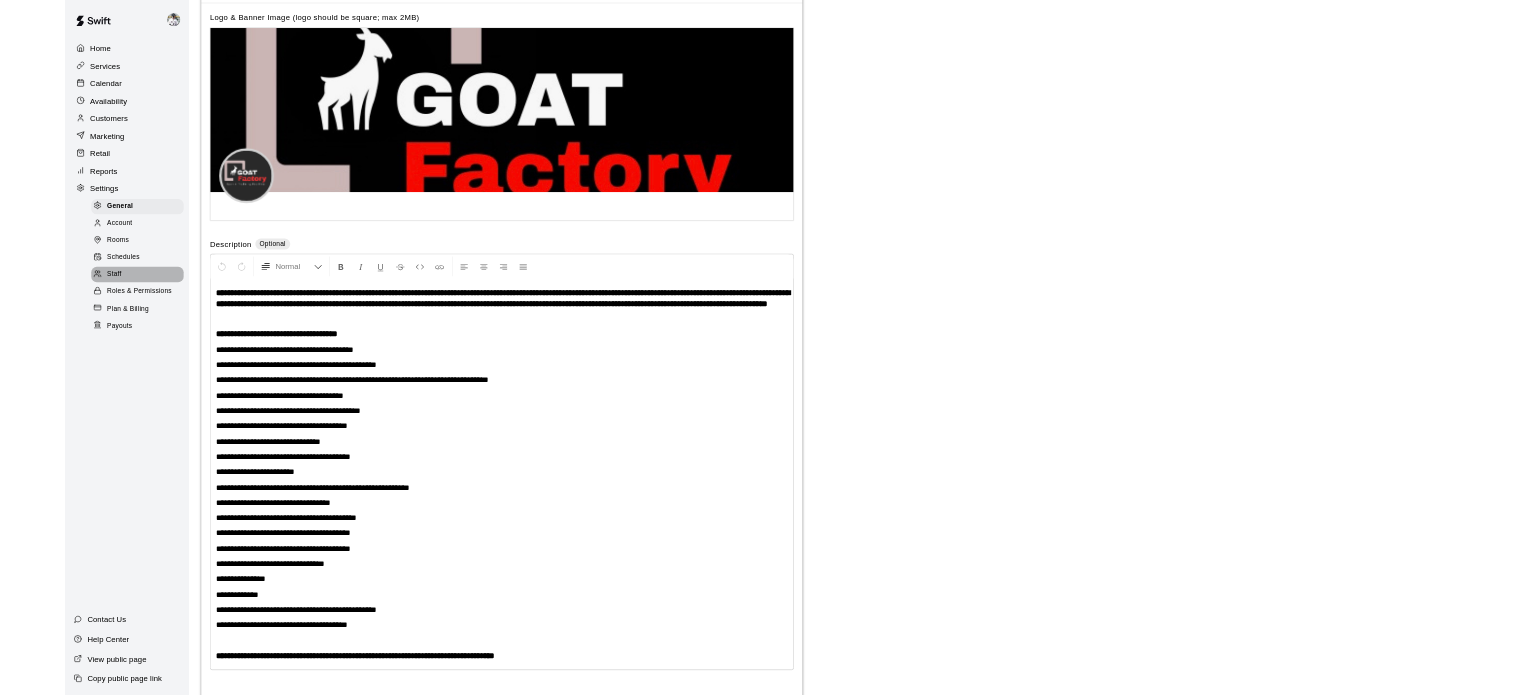 scroll, scrollTop: 0, scrollLeft: 0, axis: both 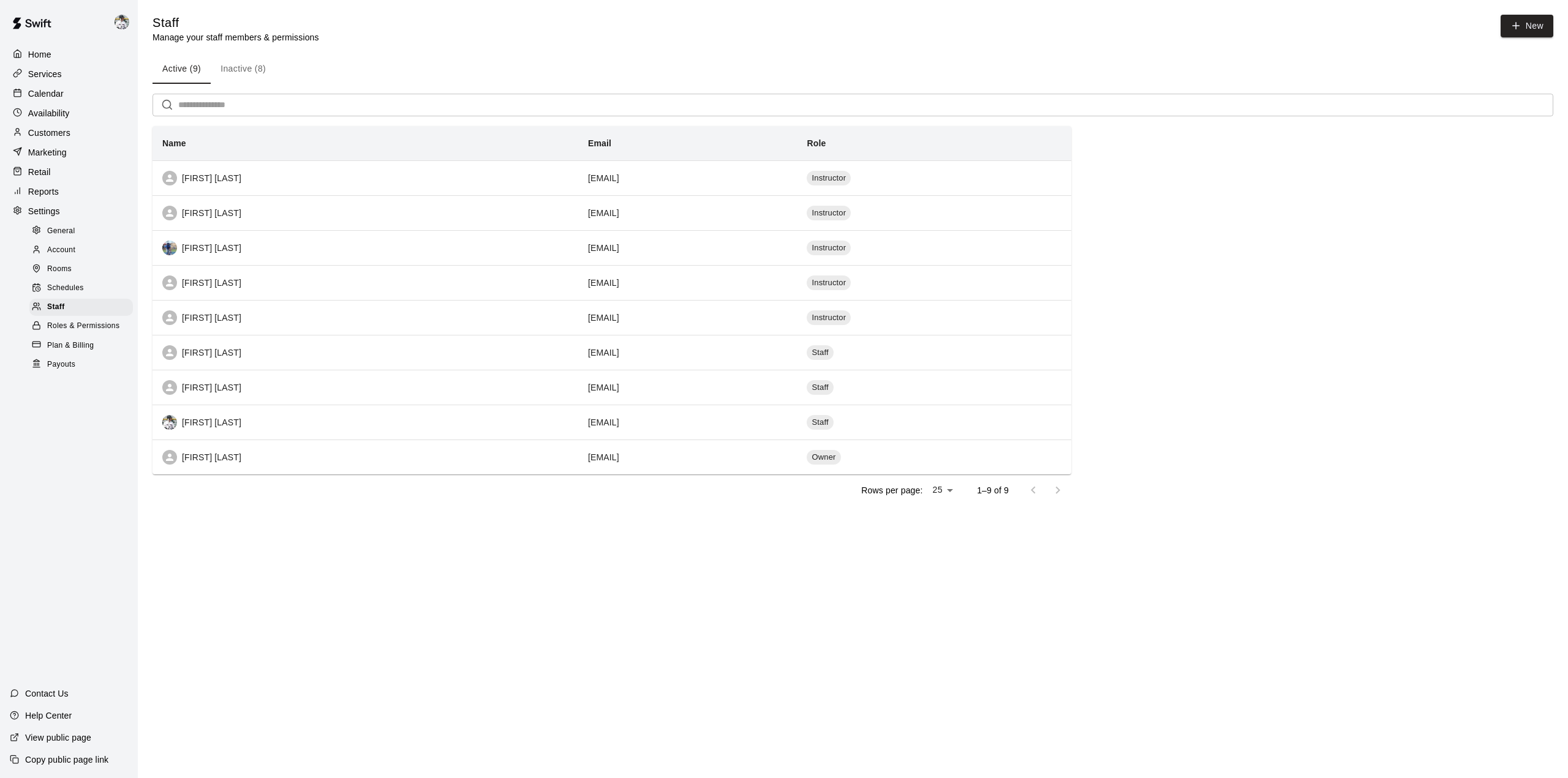click on "[FIRST] [LAST]" at bounding box center (365, 178) 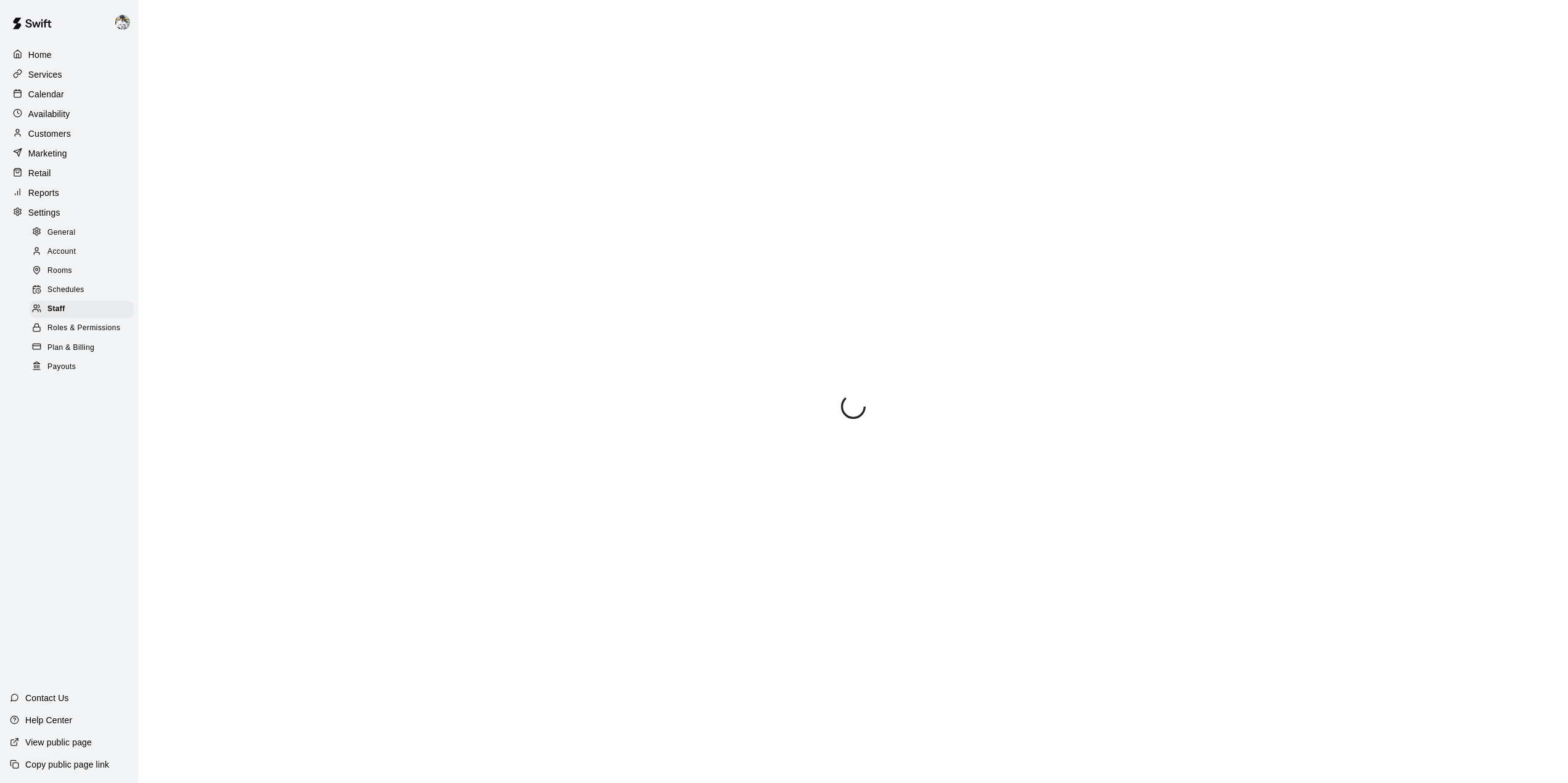 select on "**" 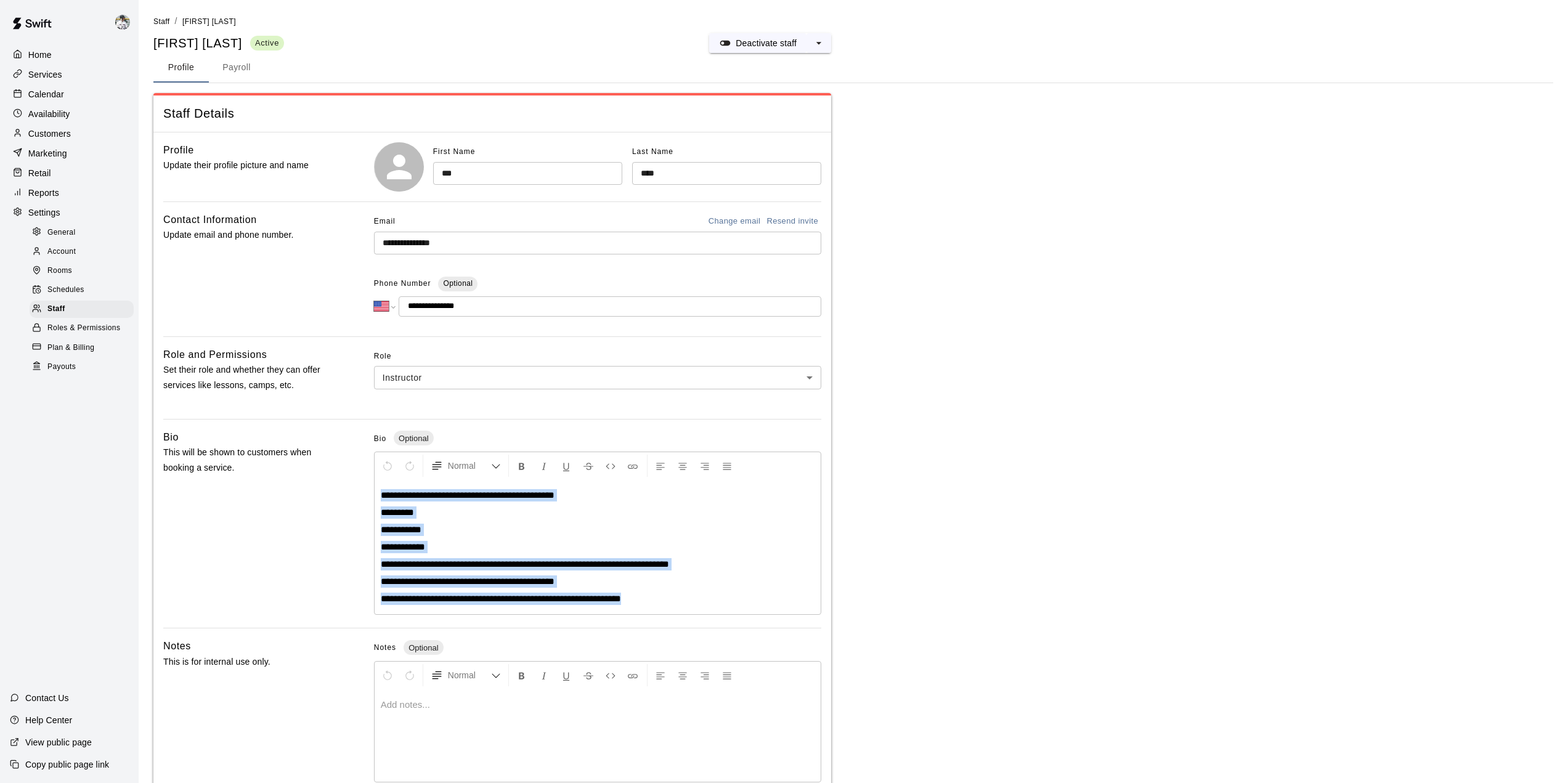 drag, startPoint x: 382, startPoint y: 502, endPoint x: 810, endPoint y: 637, distance: 448.78614 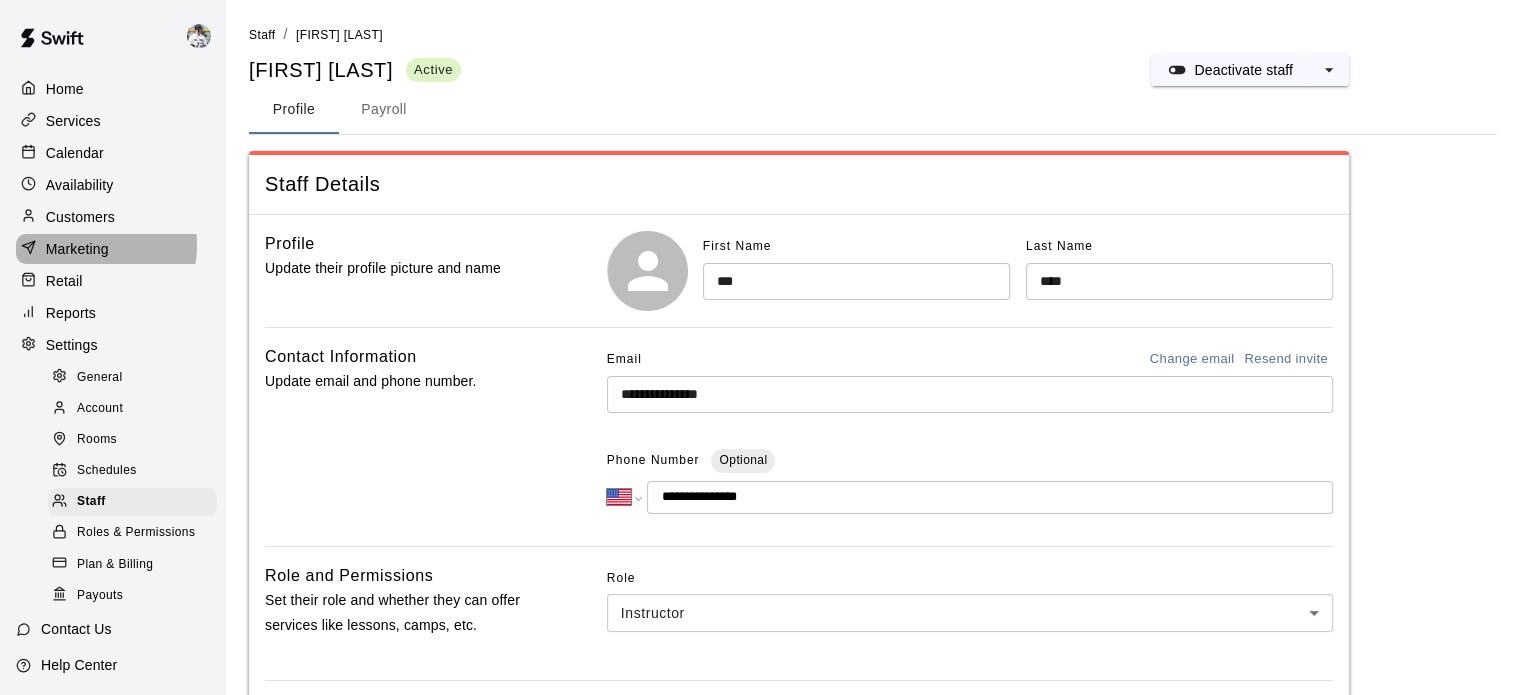 click on "Marketing" at bounding box center (77, 249) 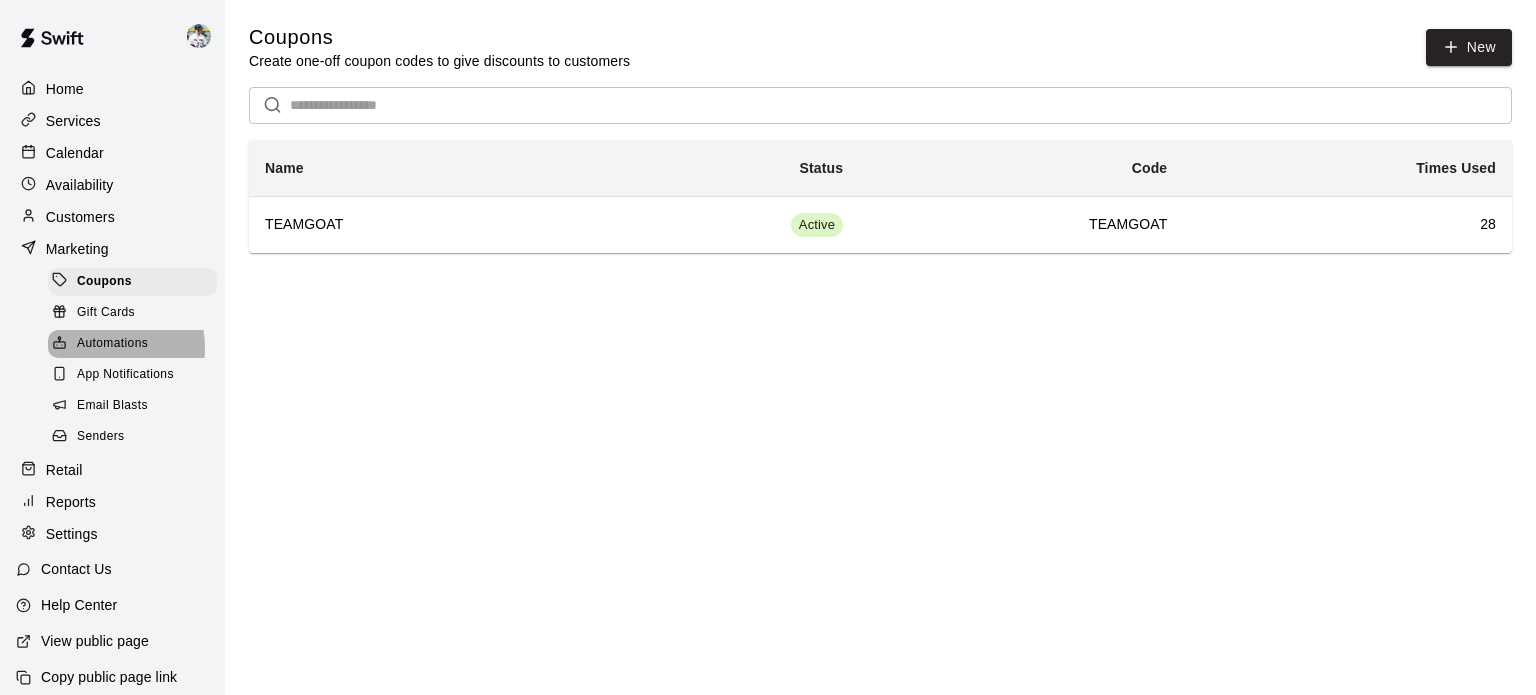 click on "Automations" at bounding box center (112, 344) 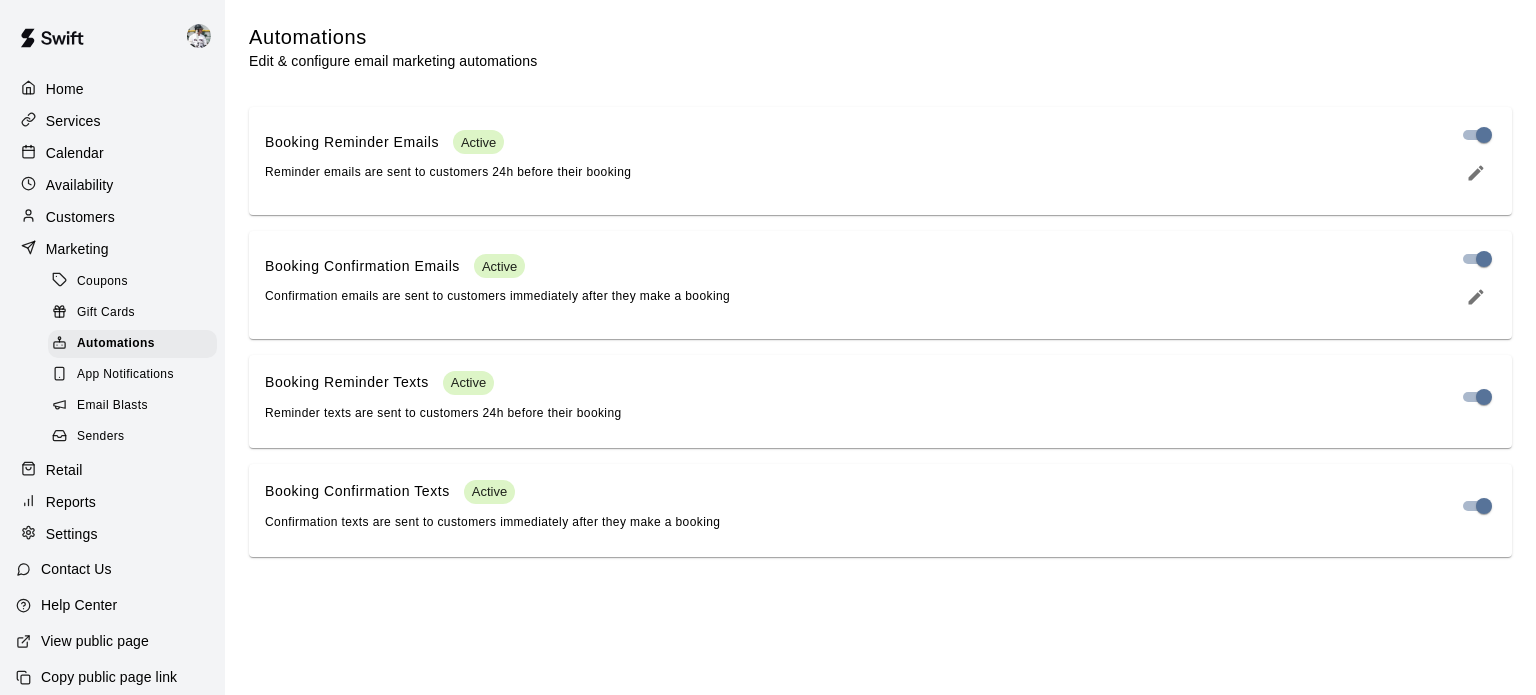 click on "App Notifications" at bounding box center [125, 375] 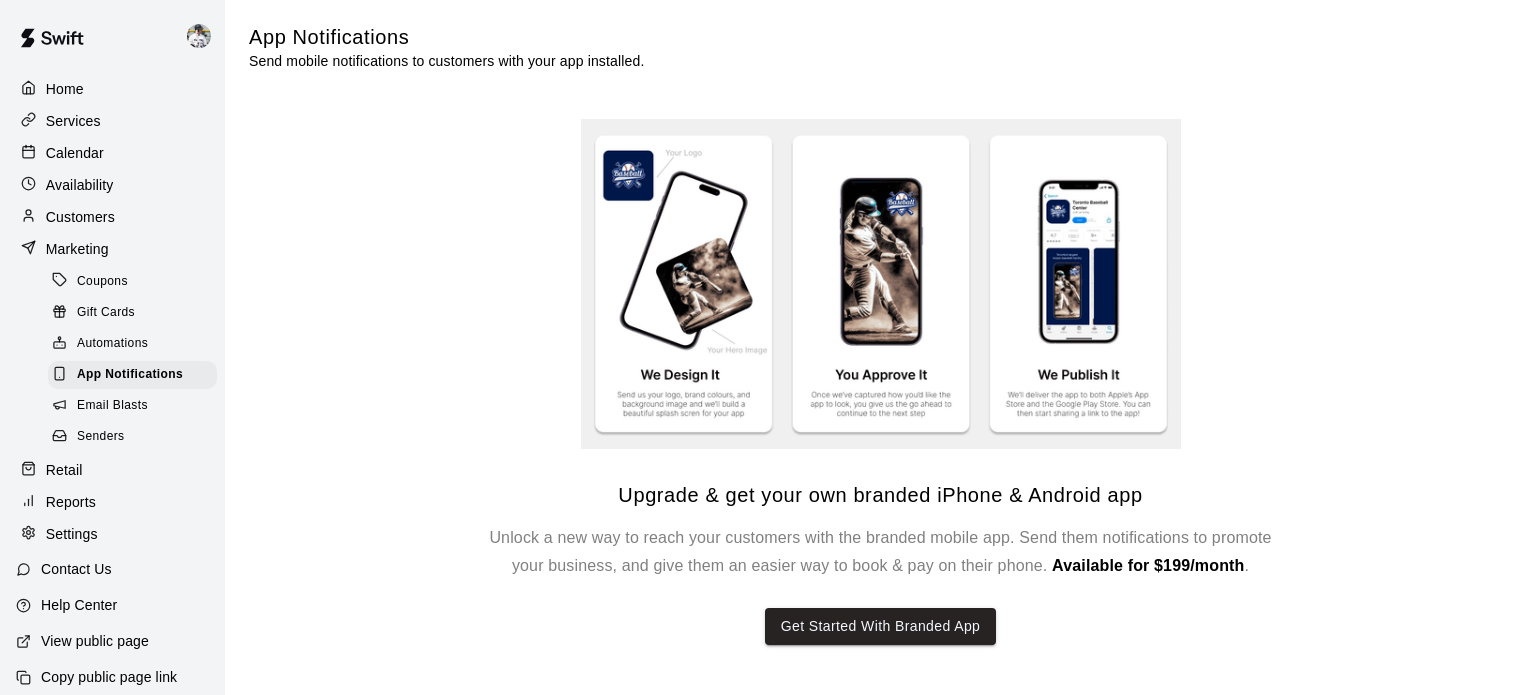click on "Email Blasts" at bounding box center (112, 406) 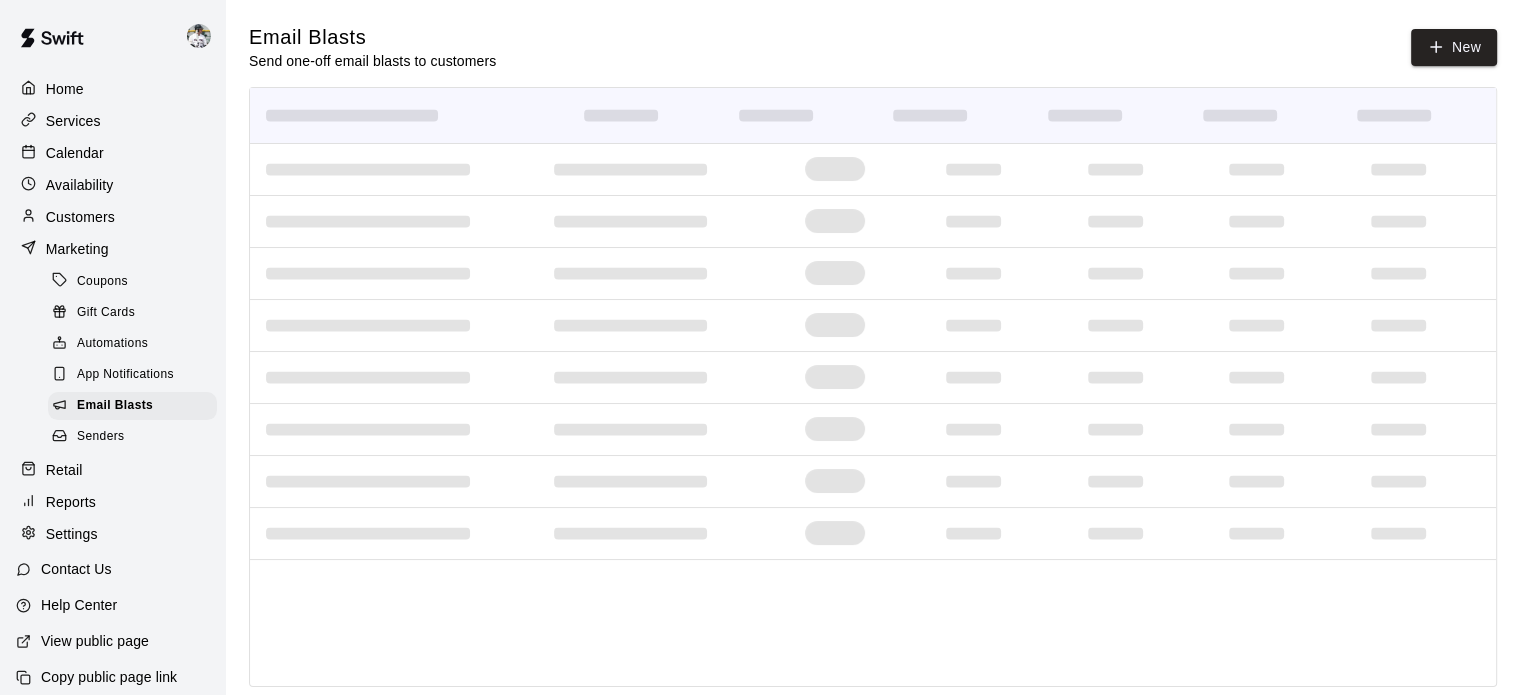 scroll, scrollTop: 16, scrollLeft: 0, axis: vertical 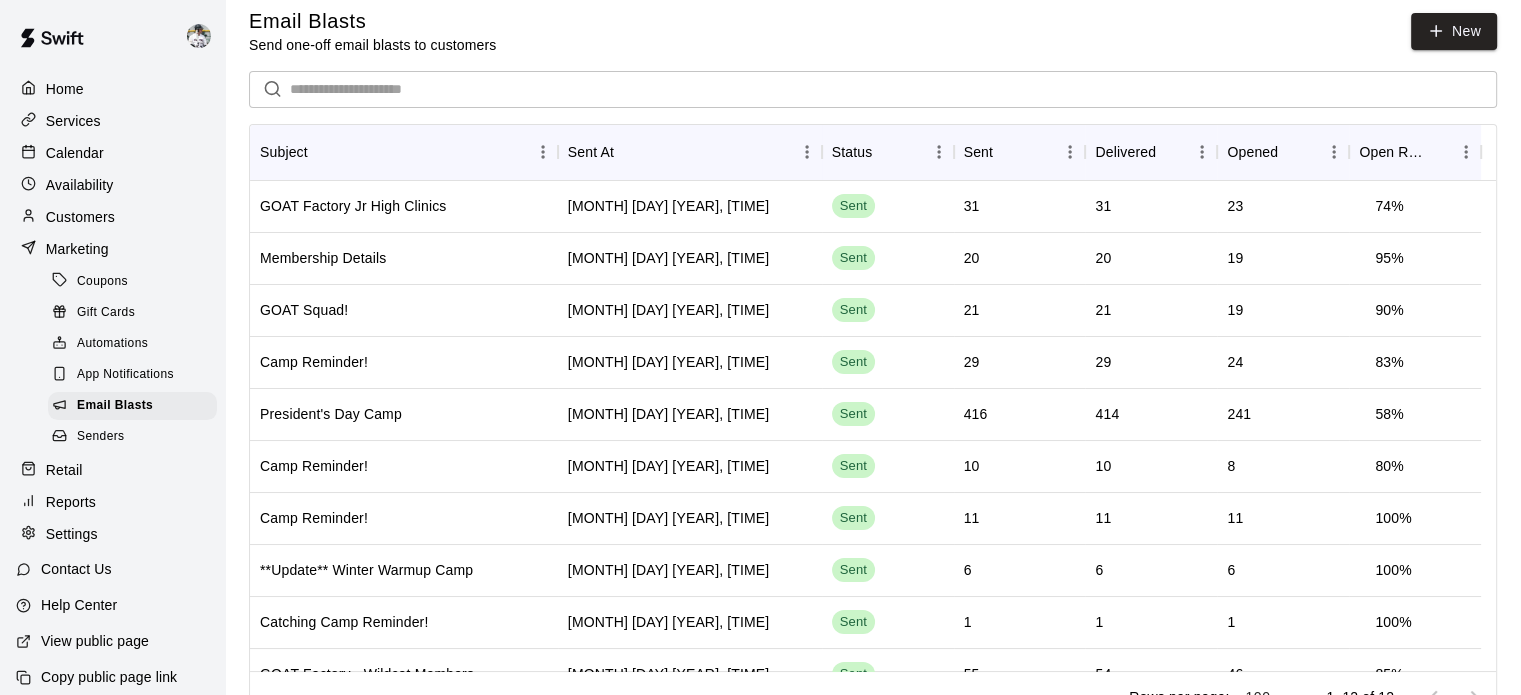 click on "Gift Cards" at bounding box center [132, 313] 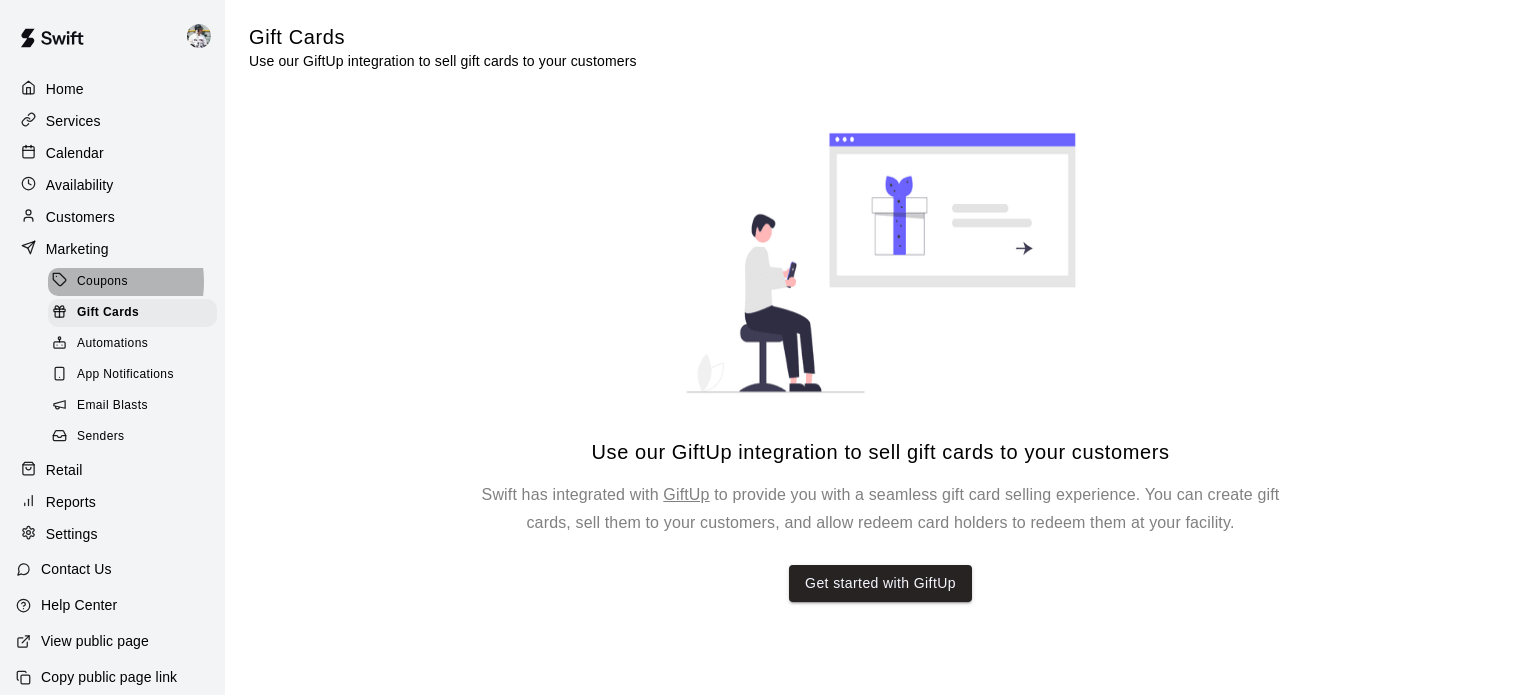 click on "Coupons" at bounding box center [102, 282] 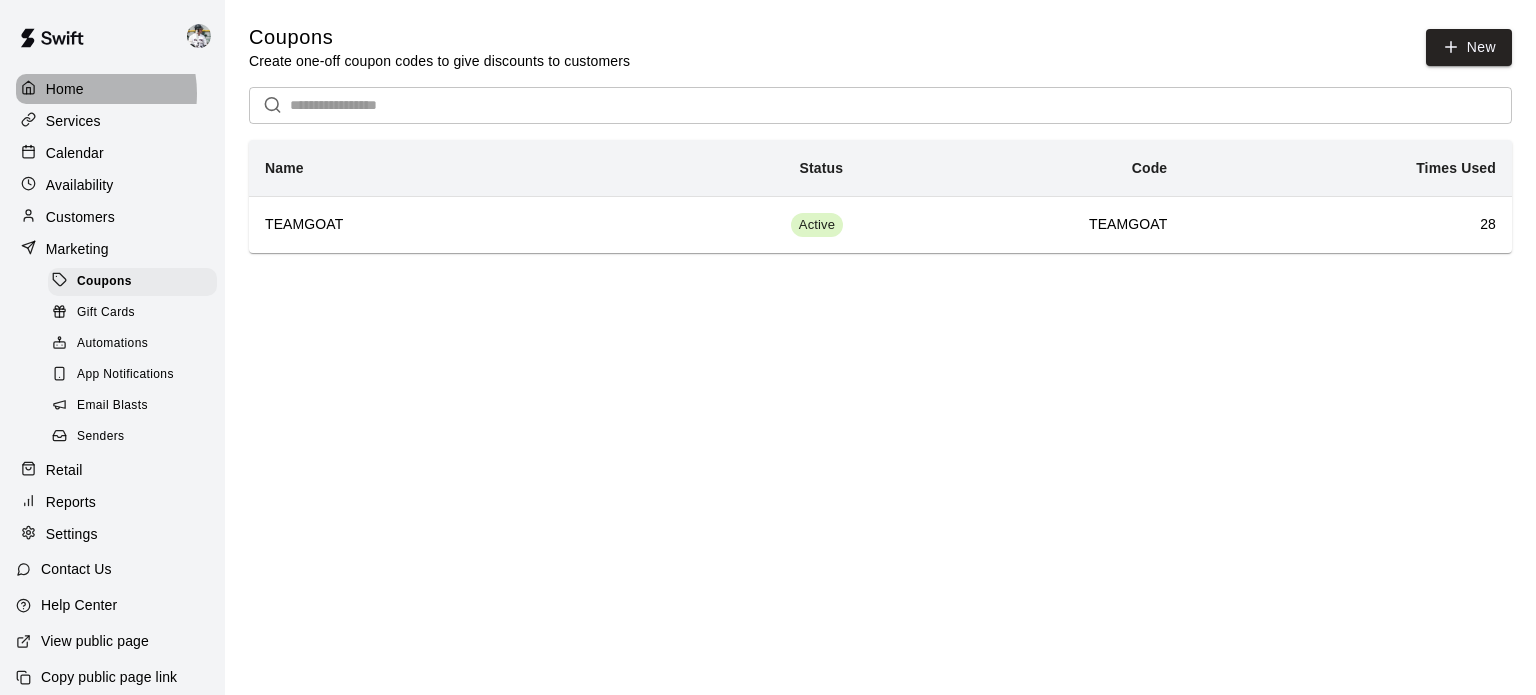 click on "Home" at bounding box center [65, 89] 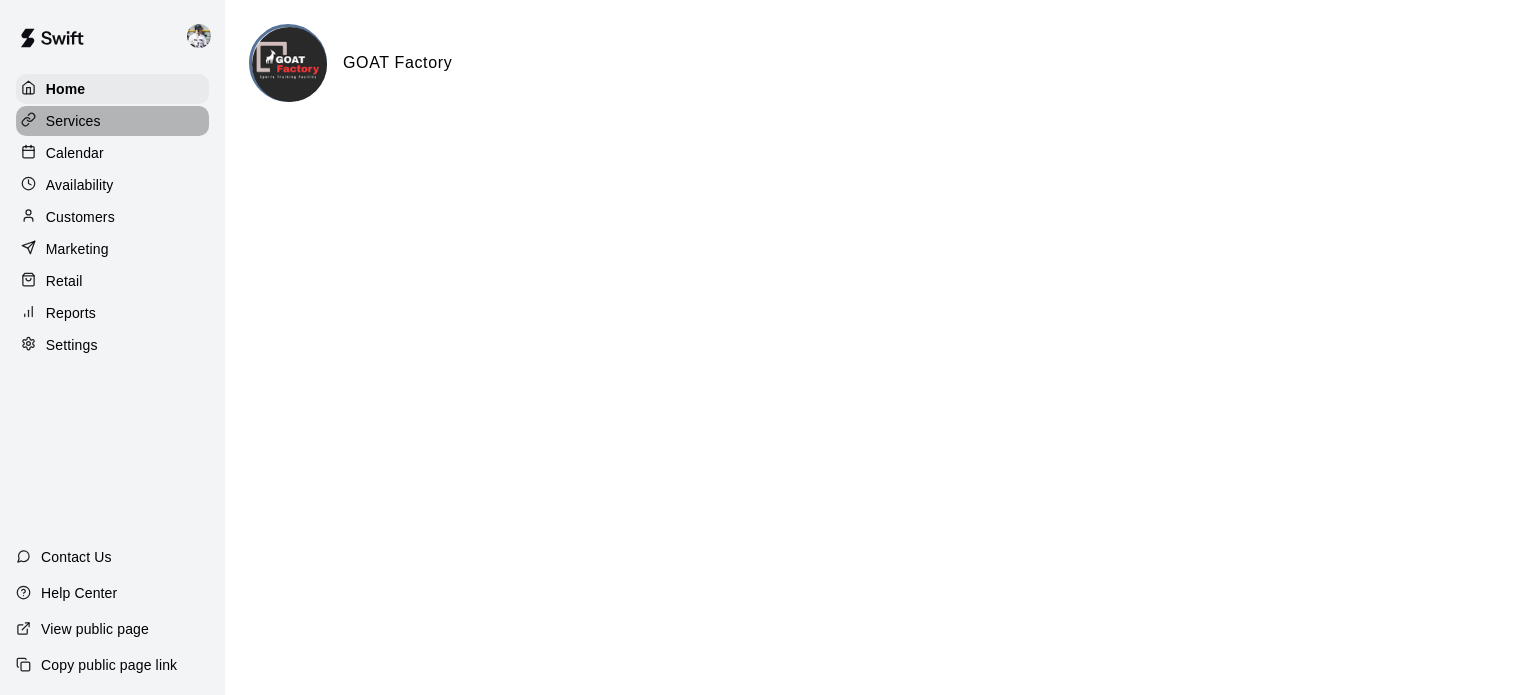 click on "Services" at bounding box center (73, 121) 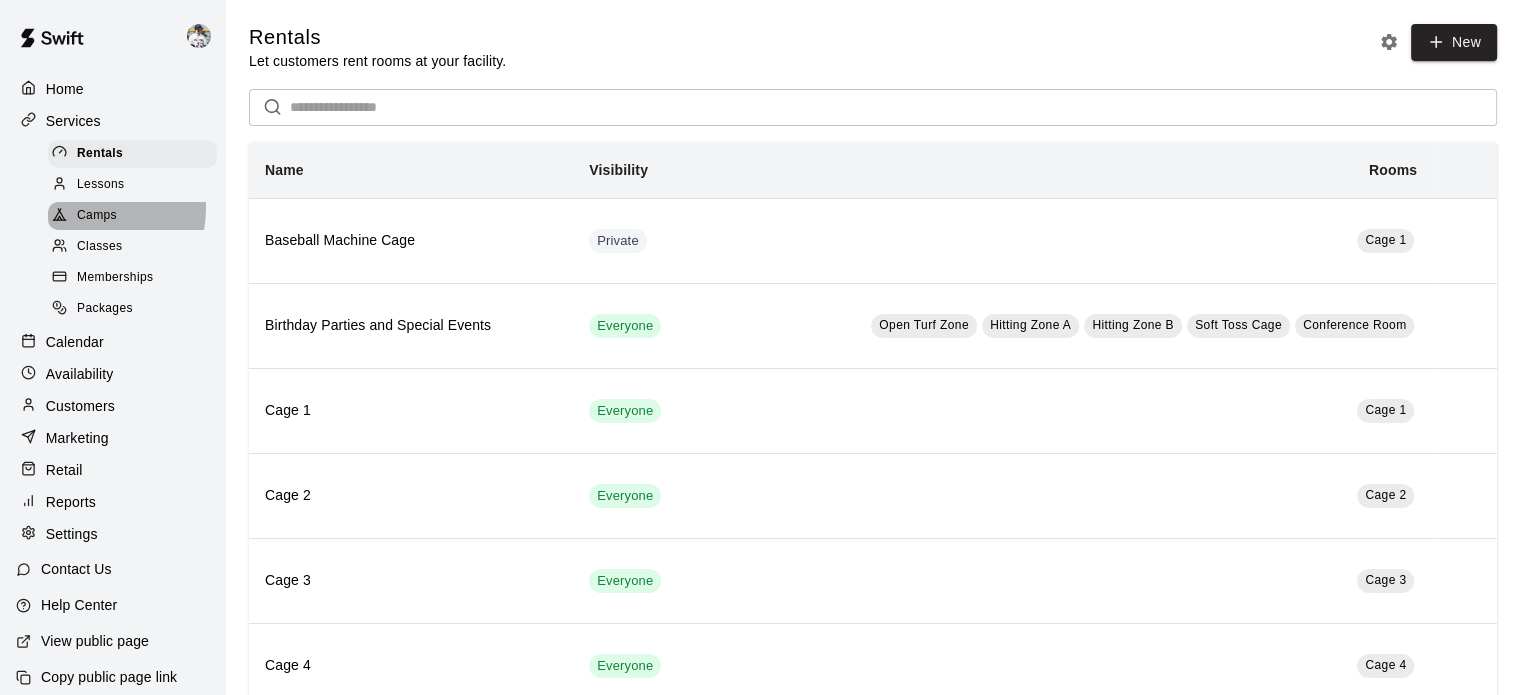 click on "Camps" at bounding box center (97, 216) 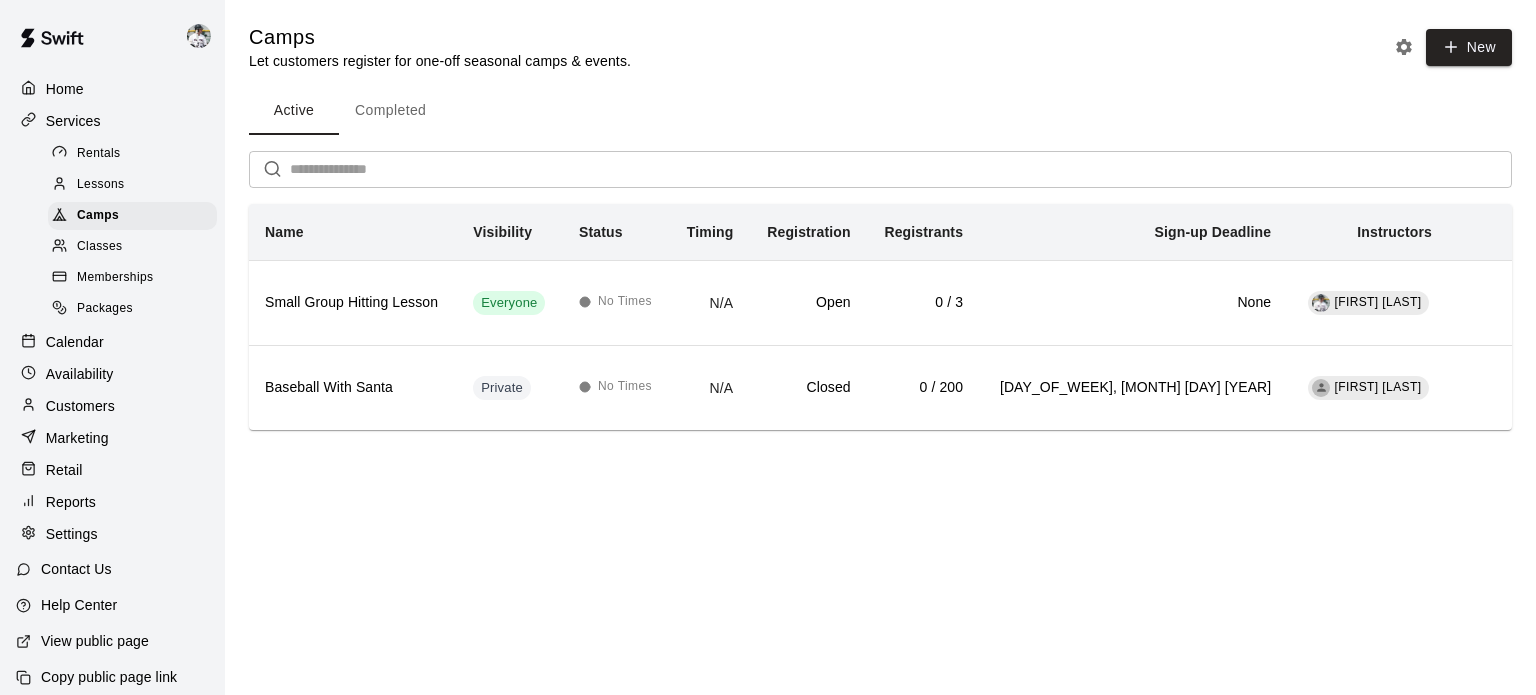 click on "Classes" at bounding box center (99, 247) 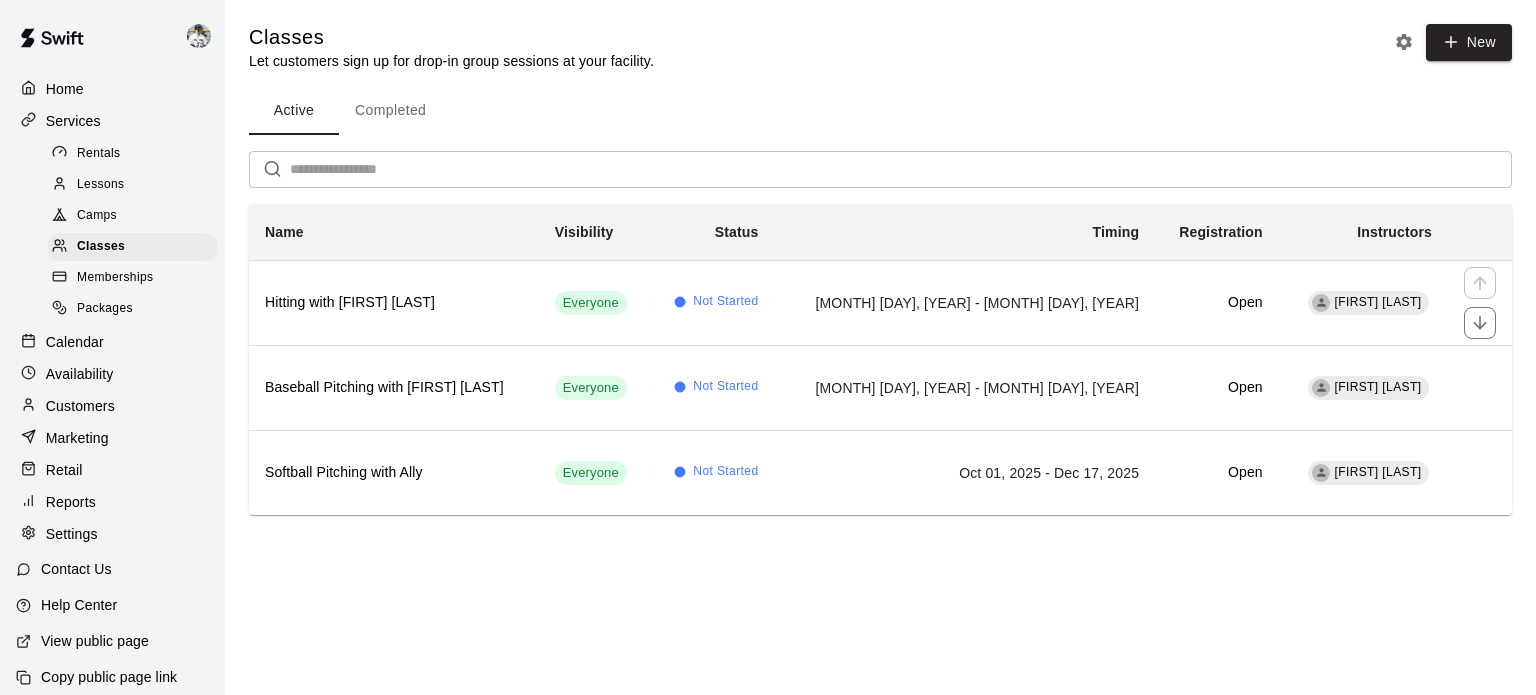 click on "Hitting with [FIRST] [LAST]" at bounding box center (394, 303) 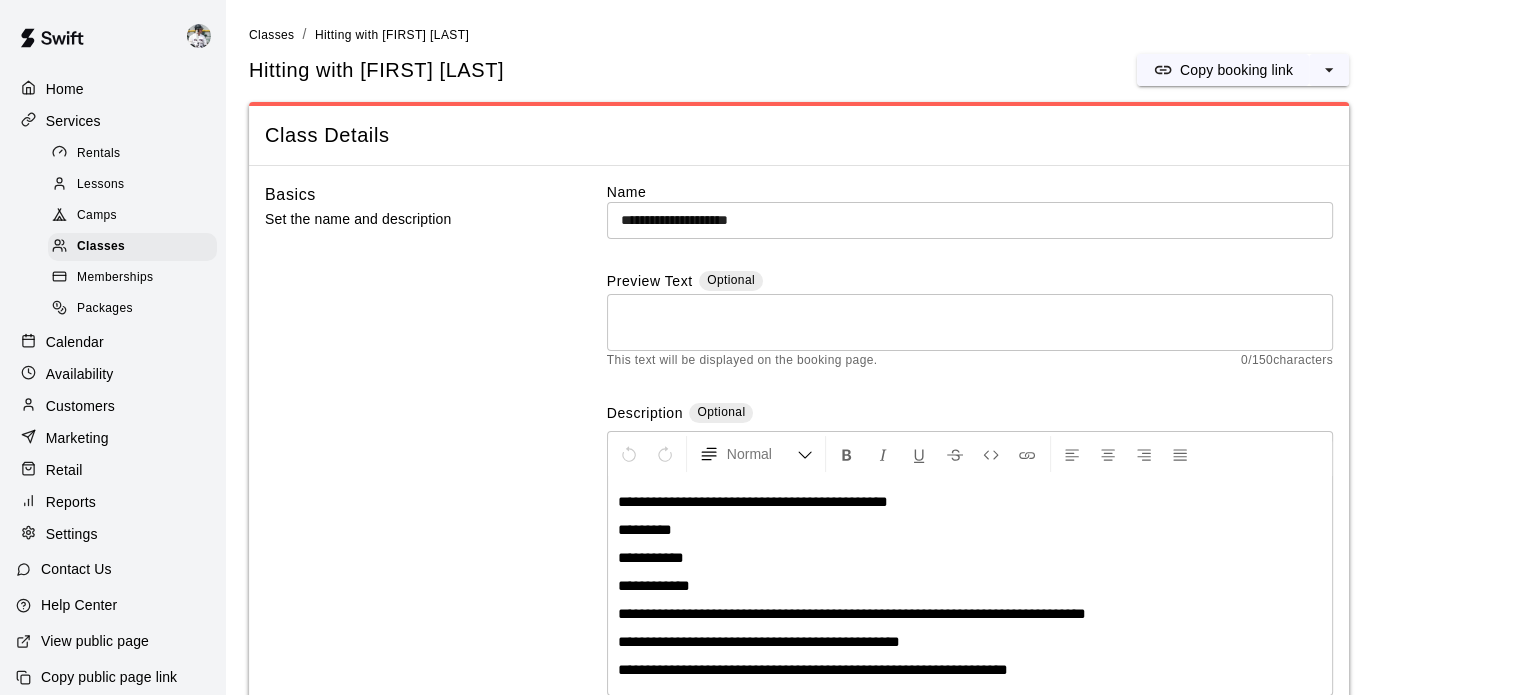 click on "Copy booking link" at bounding box center (1236, 70) 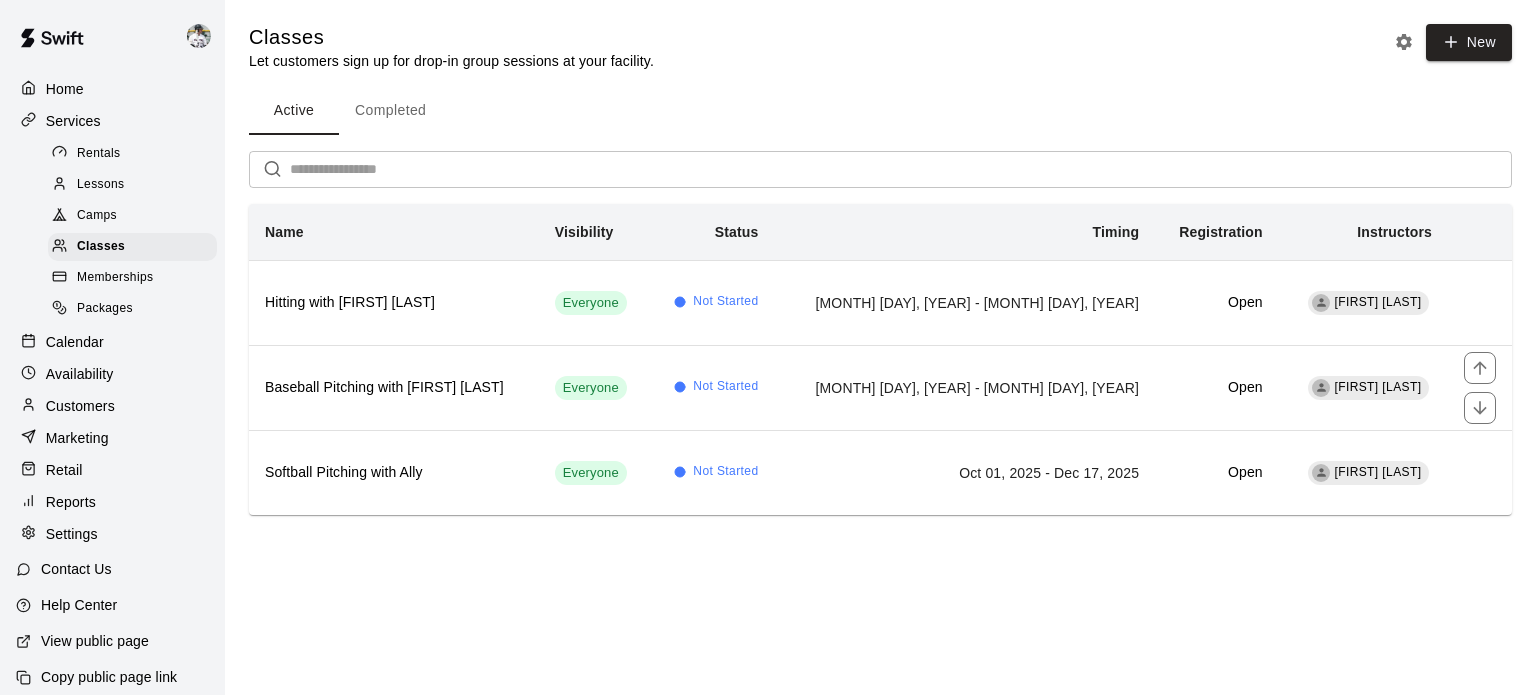 click on "Baseball Pitching with [FIRST] [LAST]" at bounding box center (394, 387) 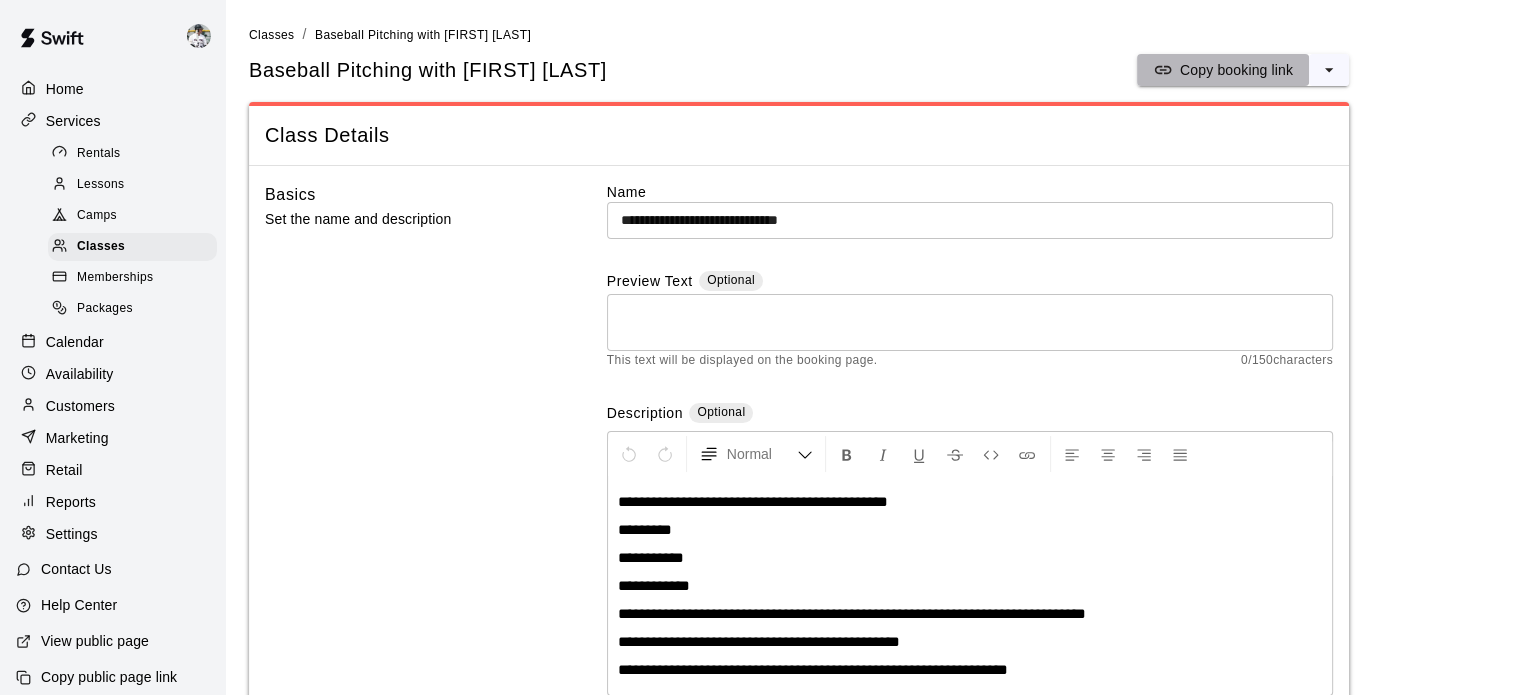 click on "Copy booking link" at bounding box center [1236, 70] 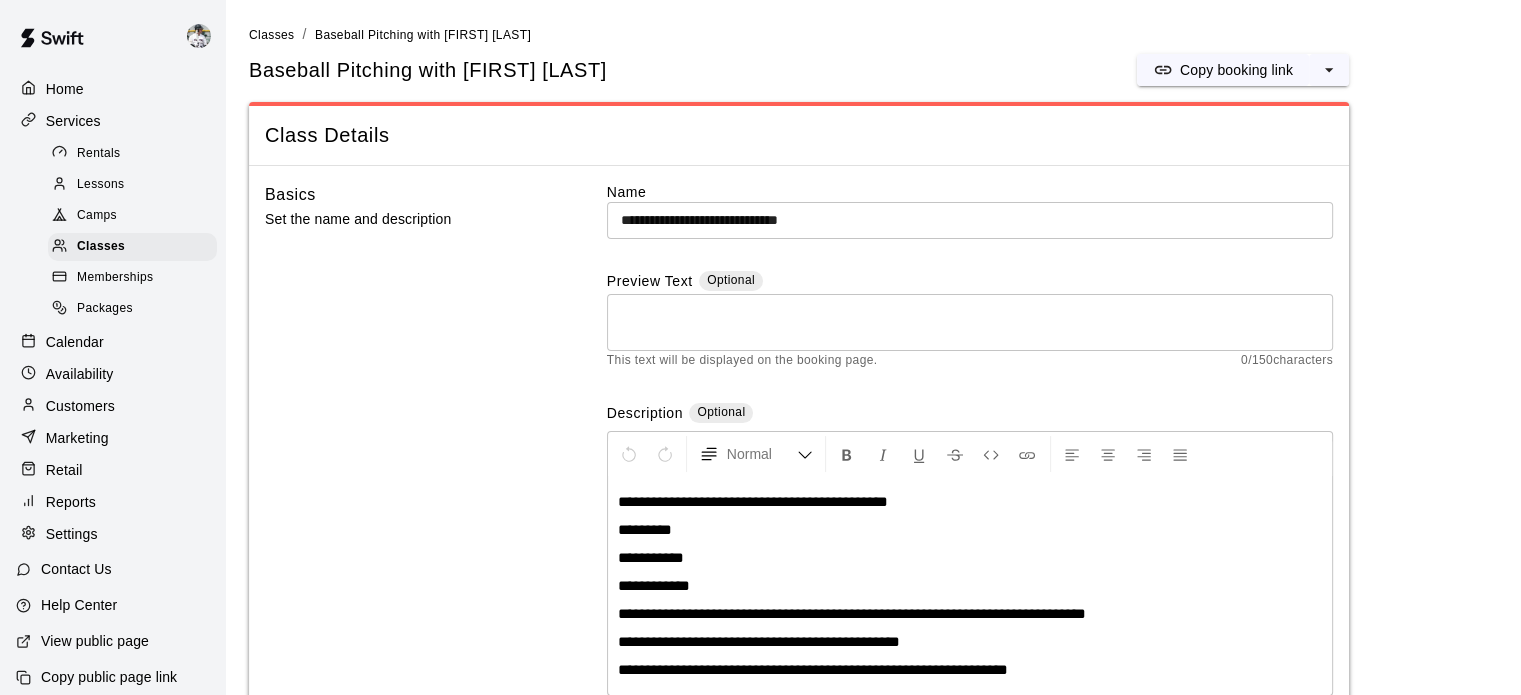 click on "Classes" at bounding box center (271, 35) 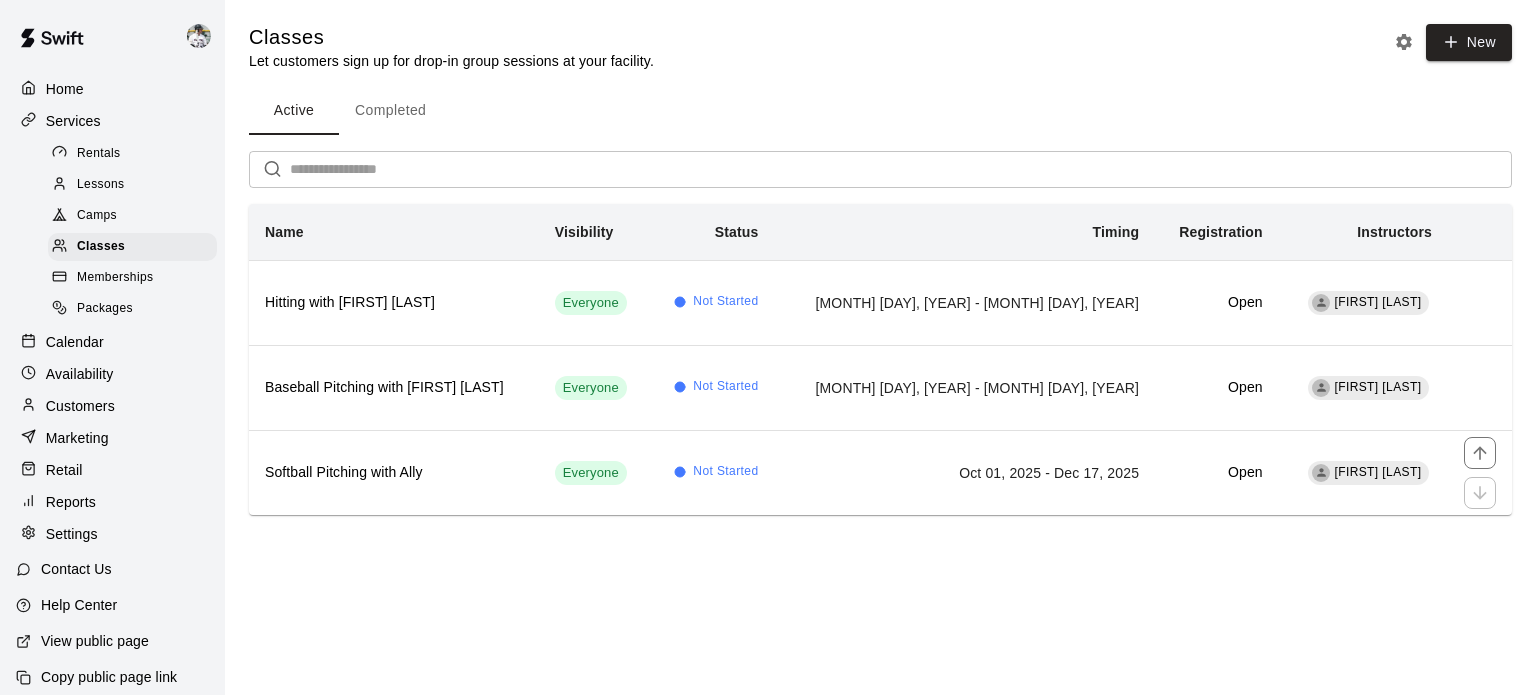 click on "Softball Pitching with Ally" at bounding box center (394, 472) 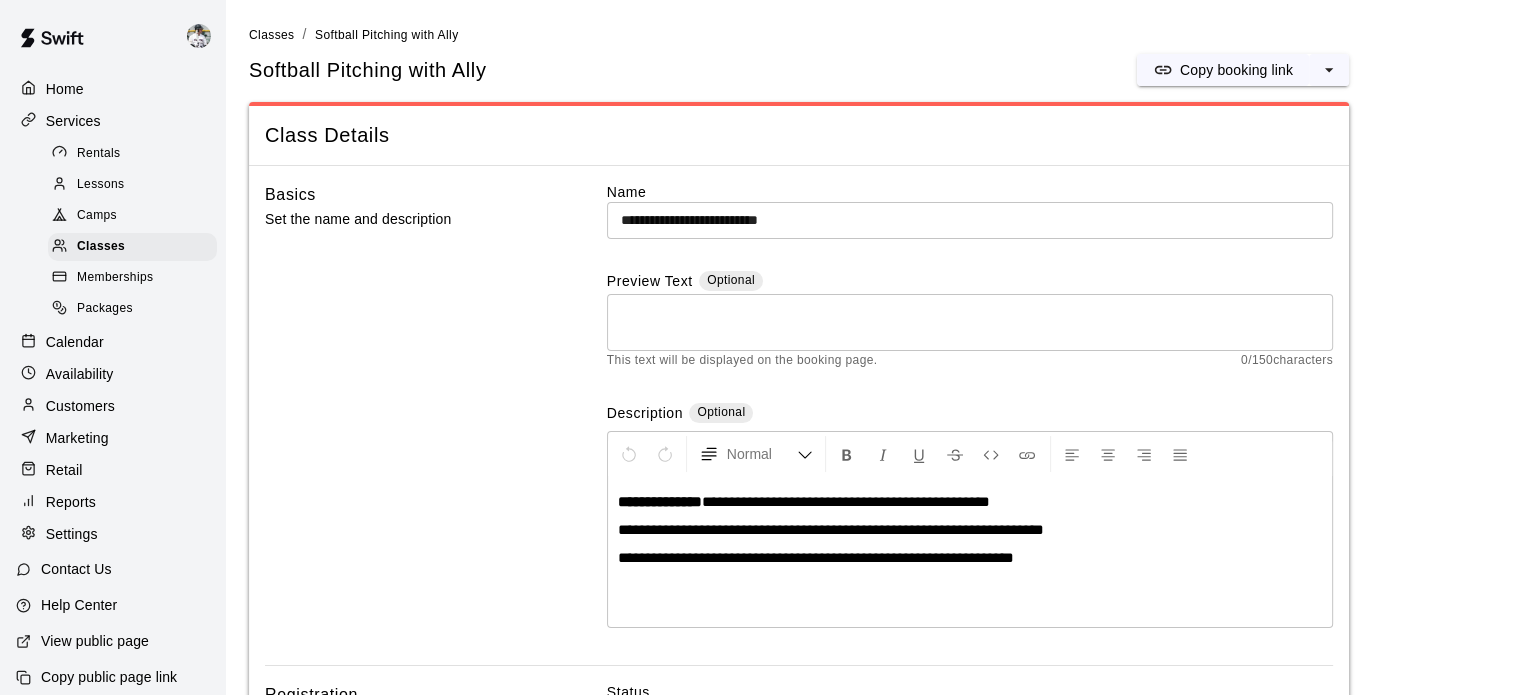 click on "Copy booking link" at bounding box center [1236, 70] 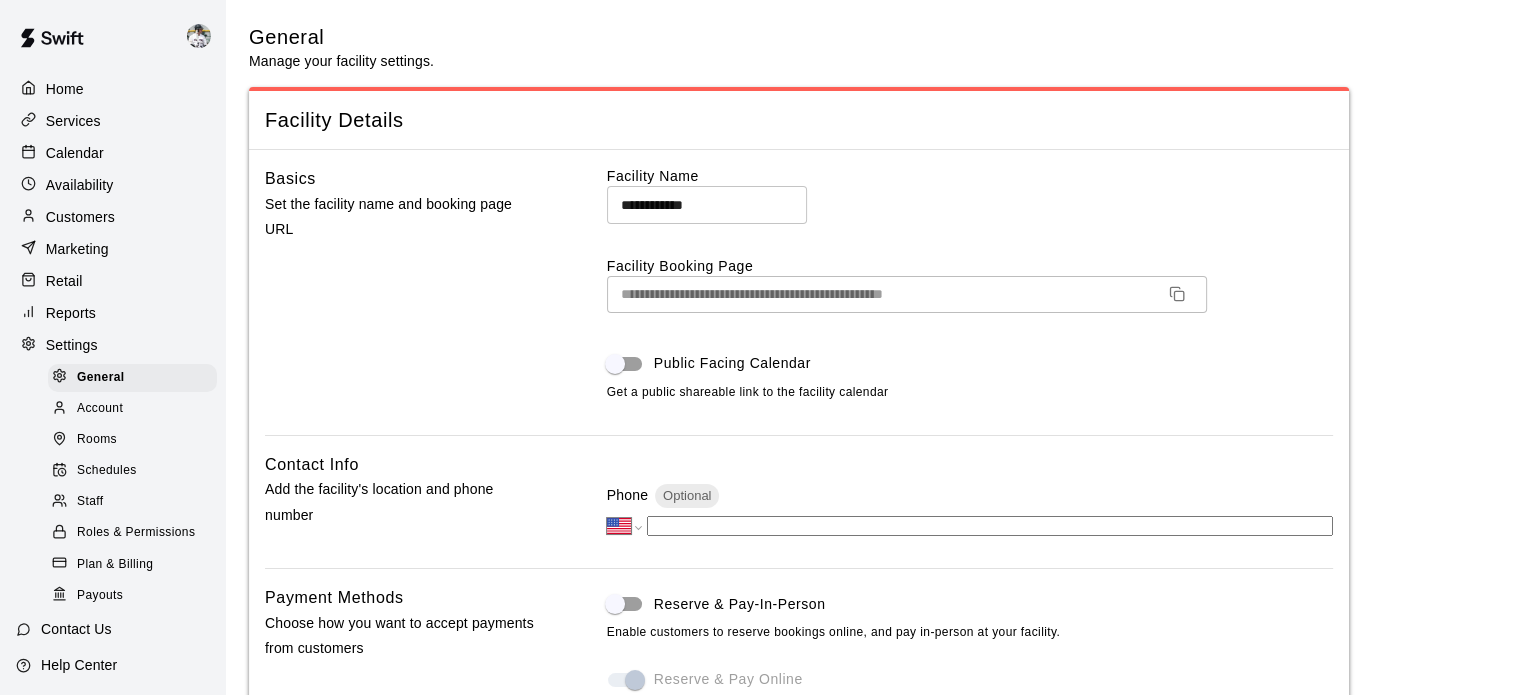 scroll, scrollTop: 4430, scrollLeft: 0, axis: vertical 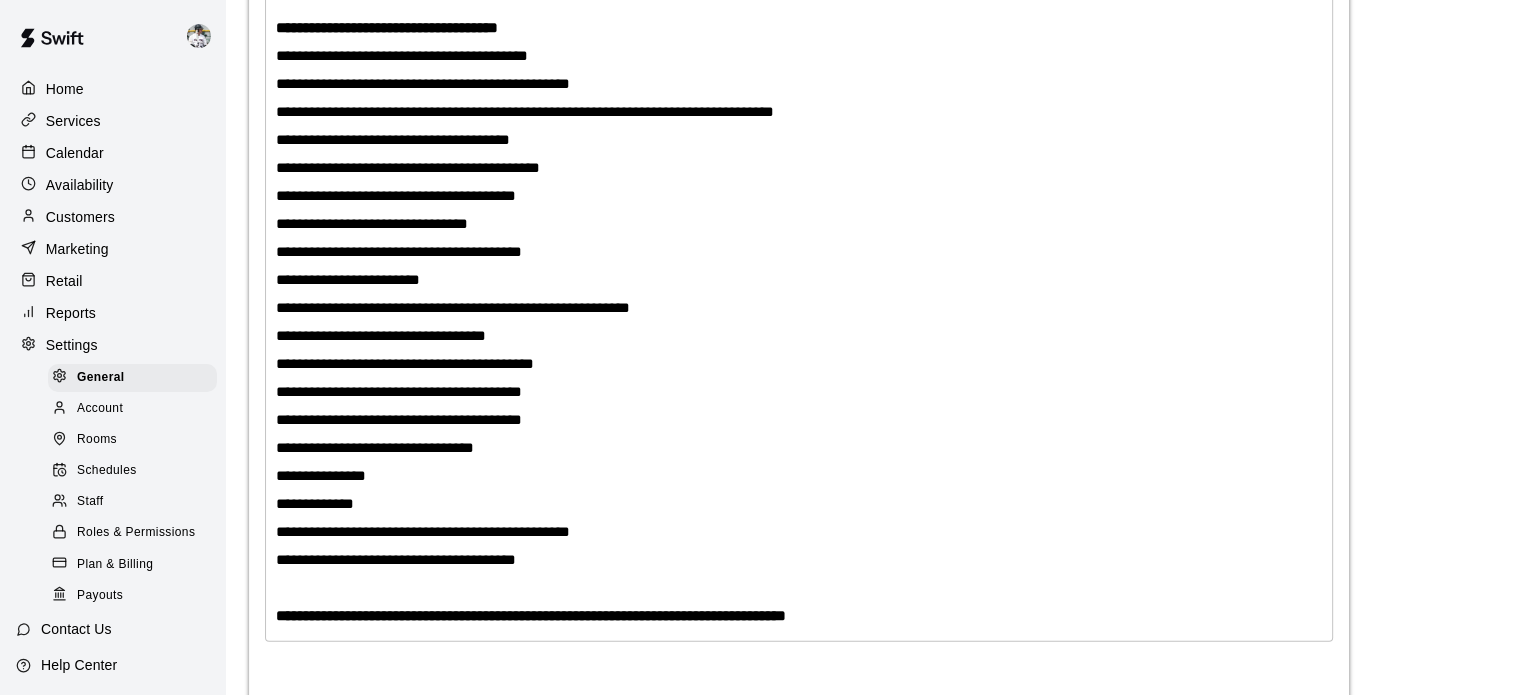 click on "Staff" at bounding box center (90, 502) 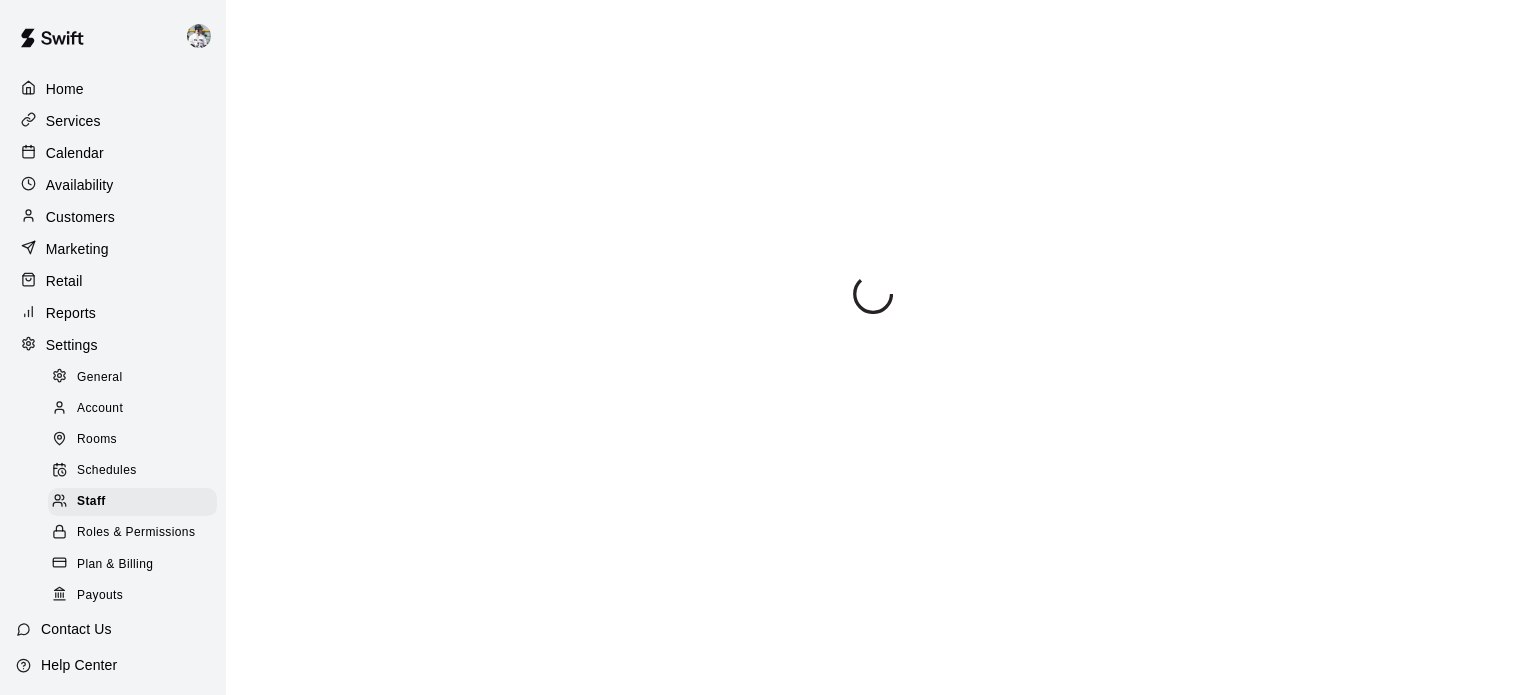 scroll, scrollTop: 0, scrollLeft: 0, axis: both 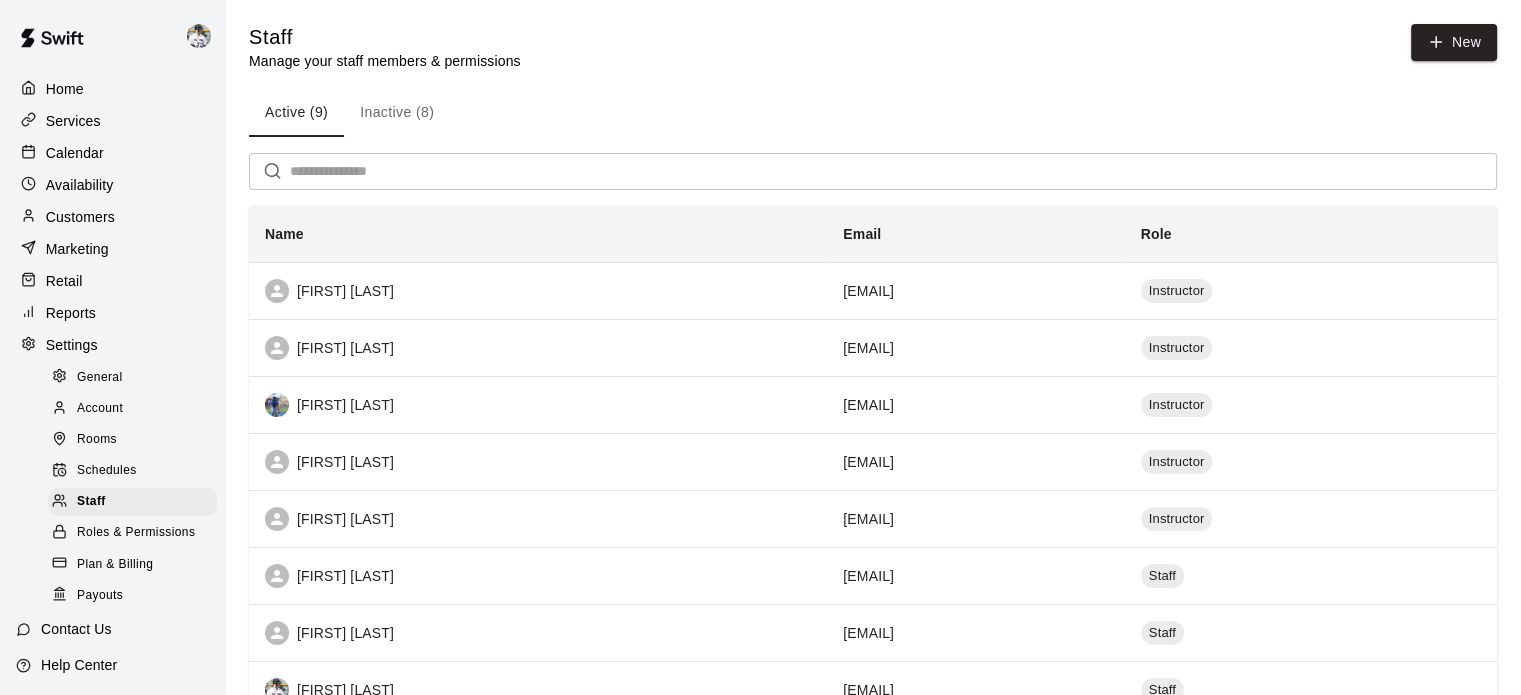 click on "[FIRST] [LAST]" at bounding box center (538, 291) 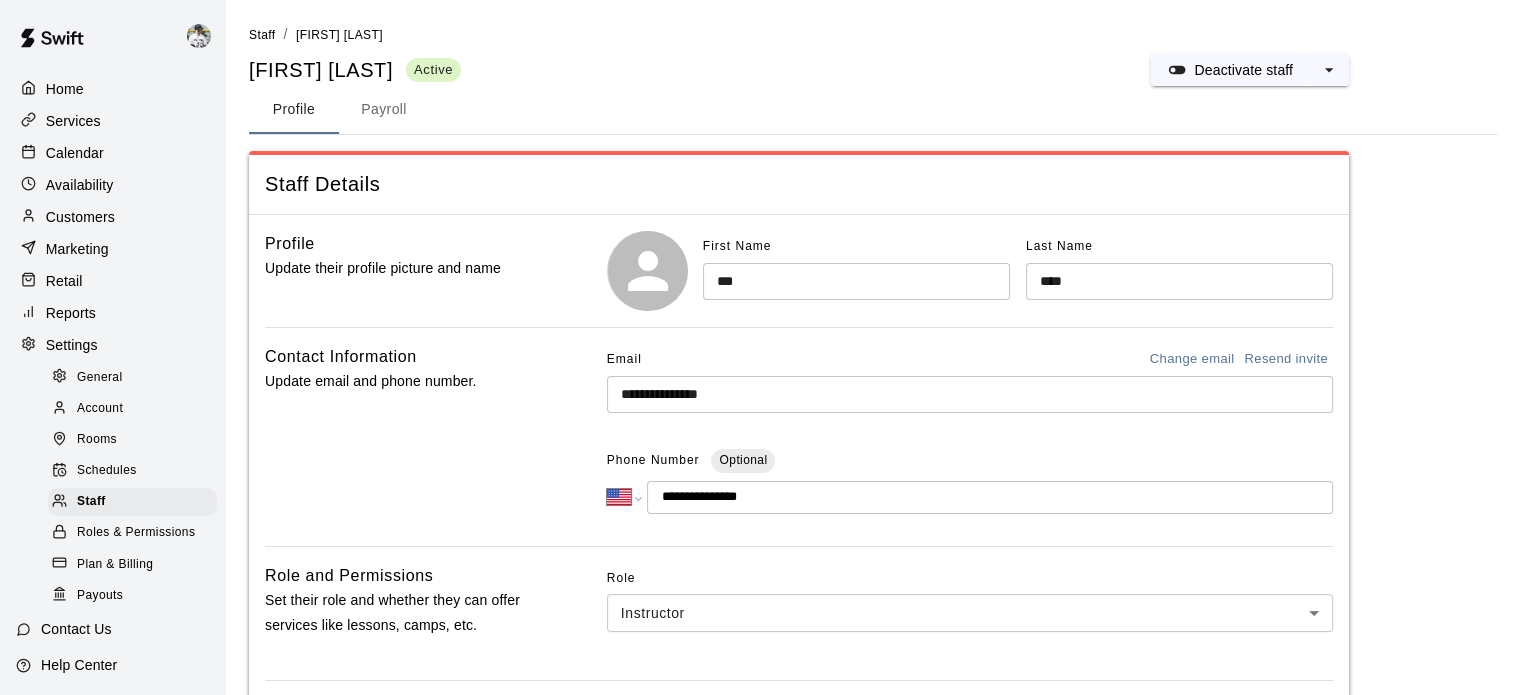 scroll, scrollTop: 287, scrollLeft: 0, axis: vertical 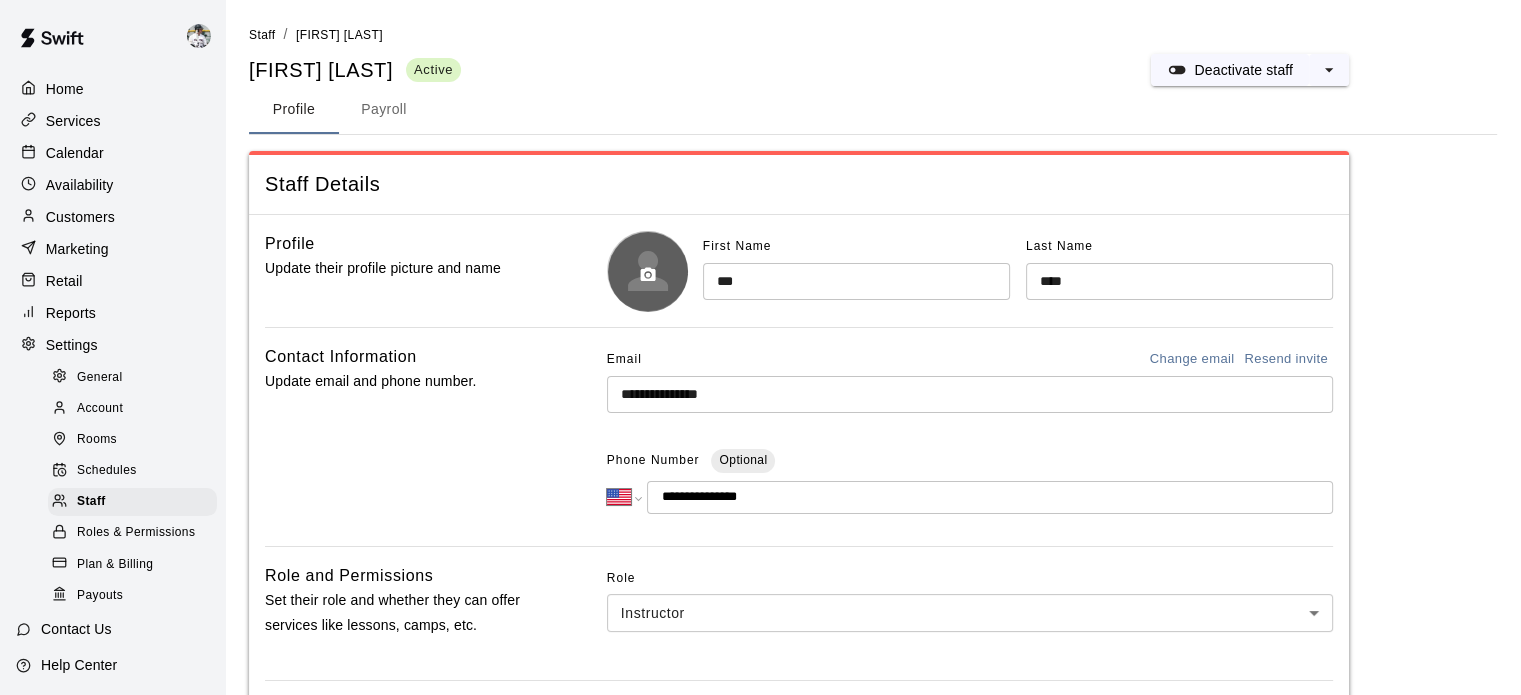 click 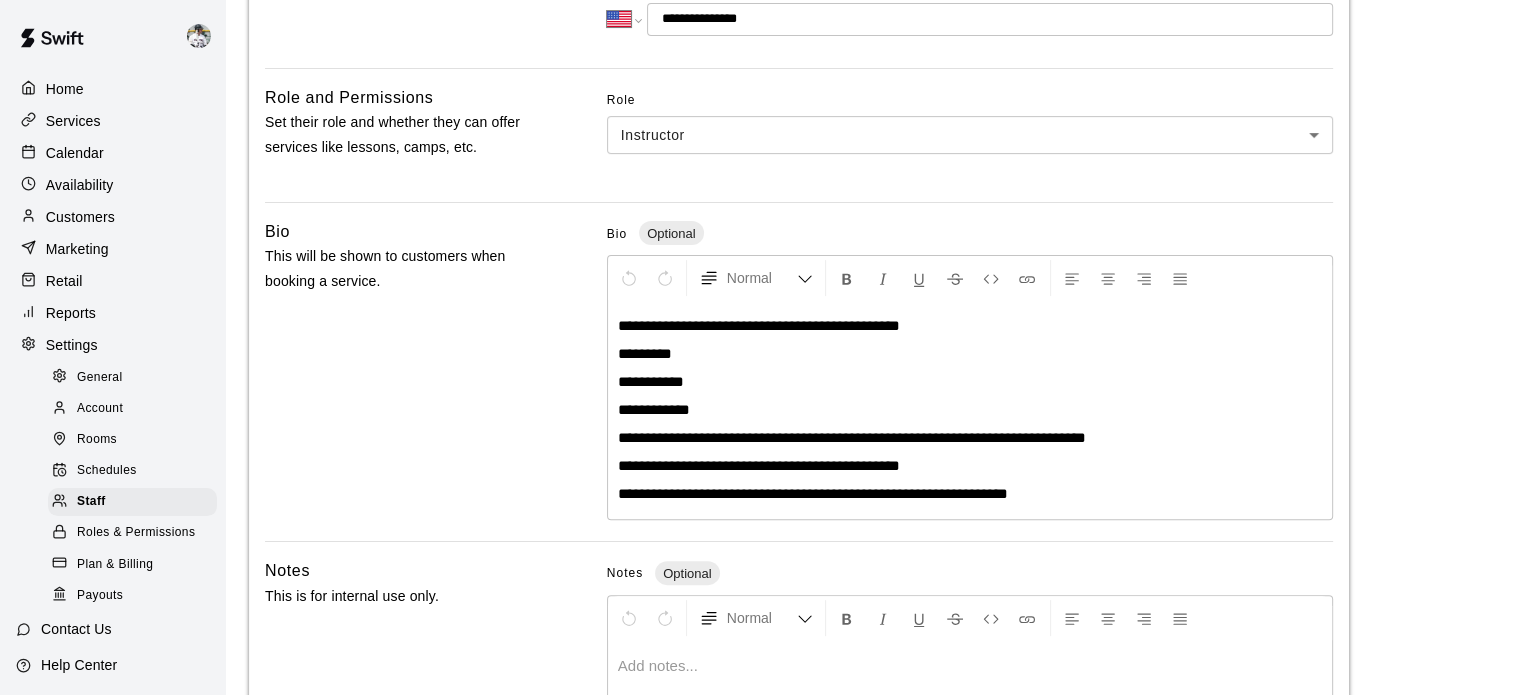 scroll, scrollTop: 688, scrollLeft: 0, axis: vertical 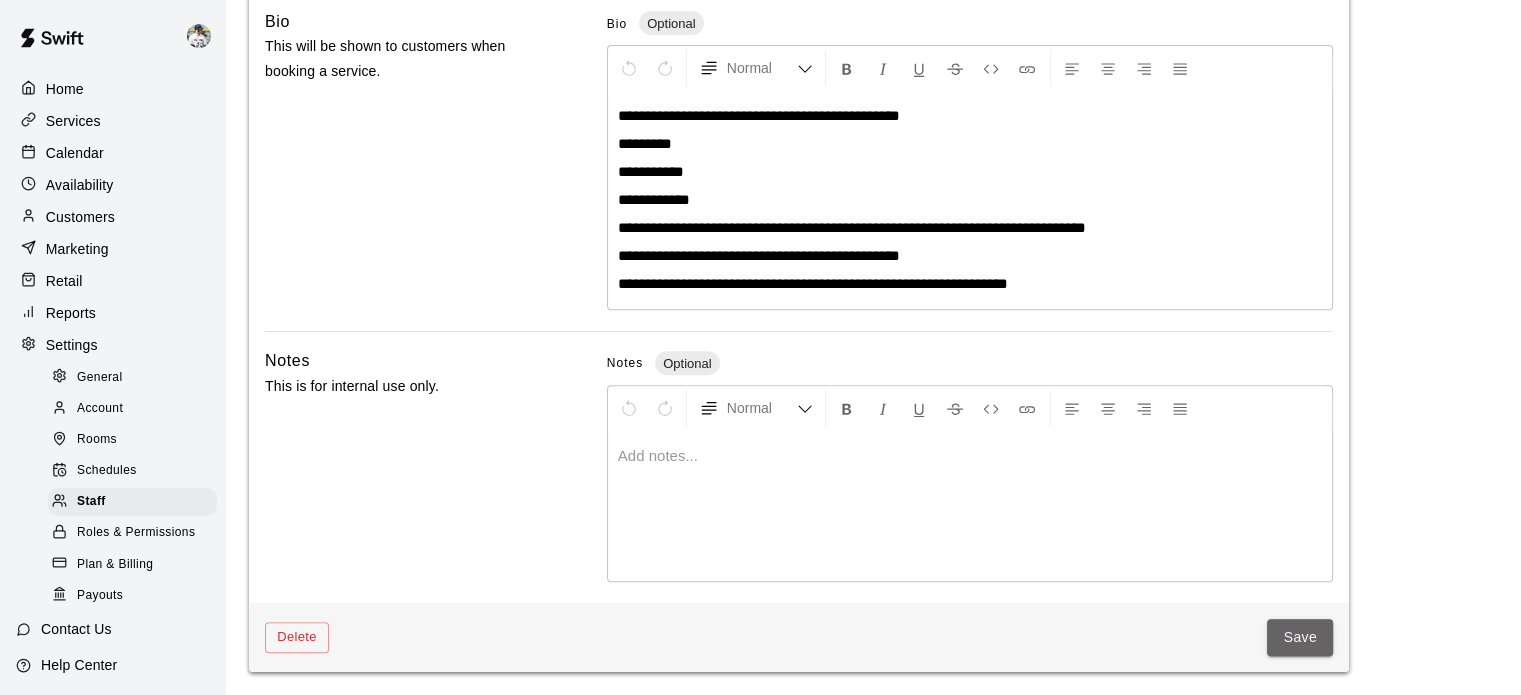 click on "Save" at bounding box center [1300, 637] 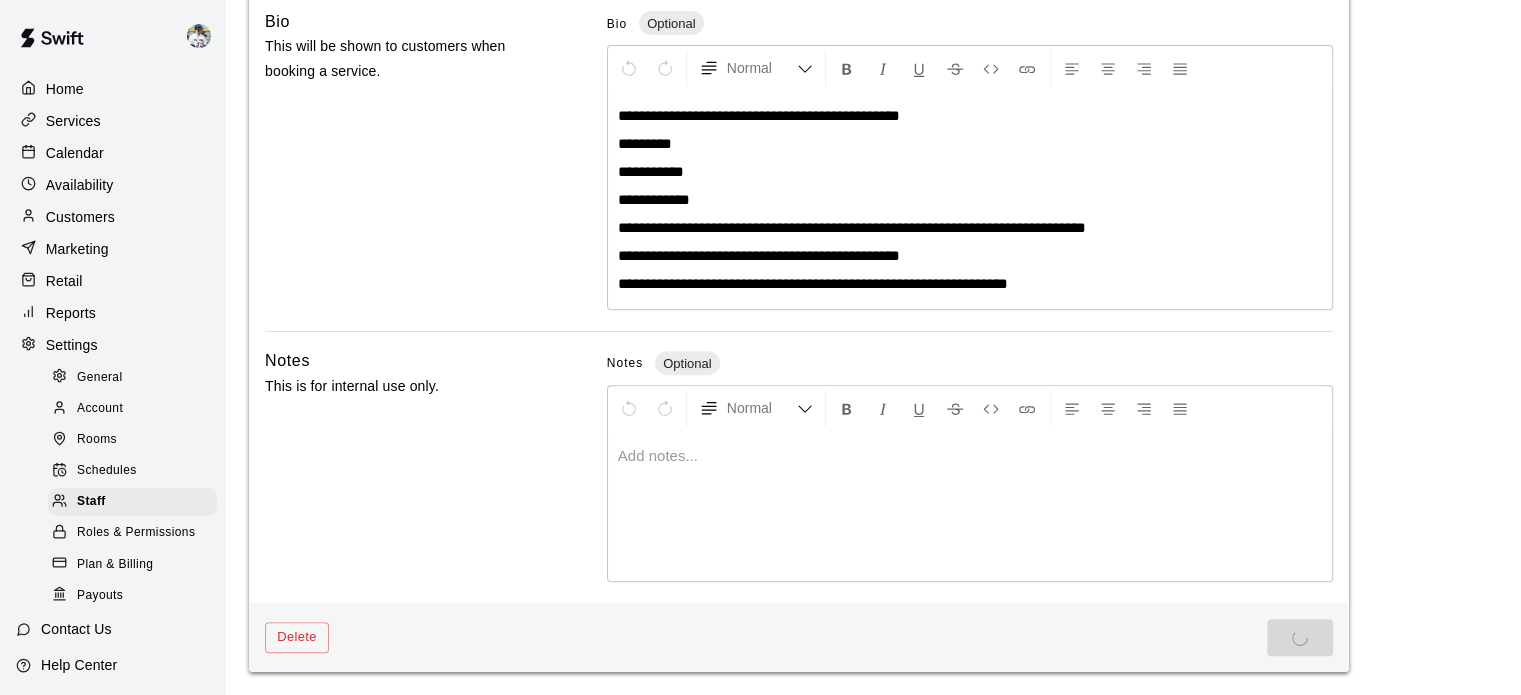 scroll, scrollTop: 0, scrollLeft: 0, axis: both 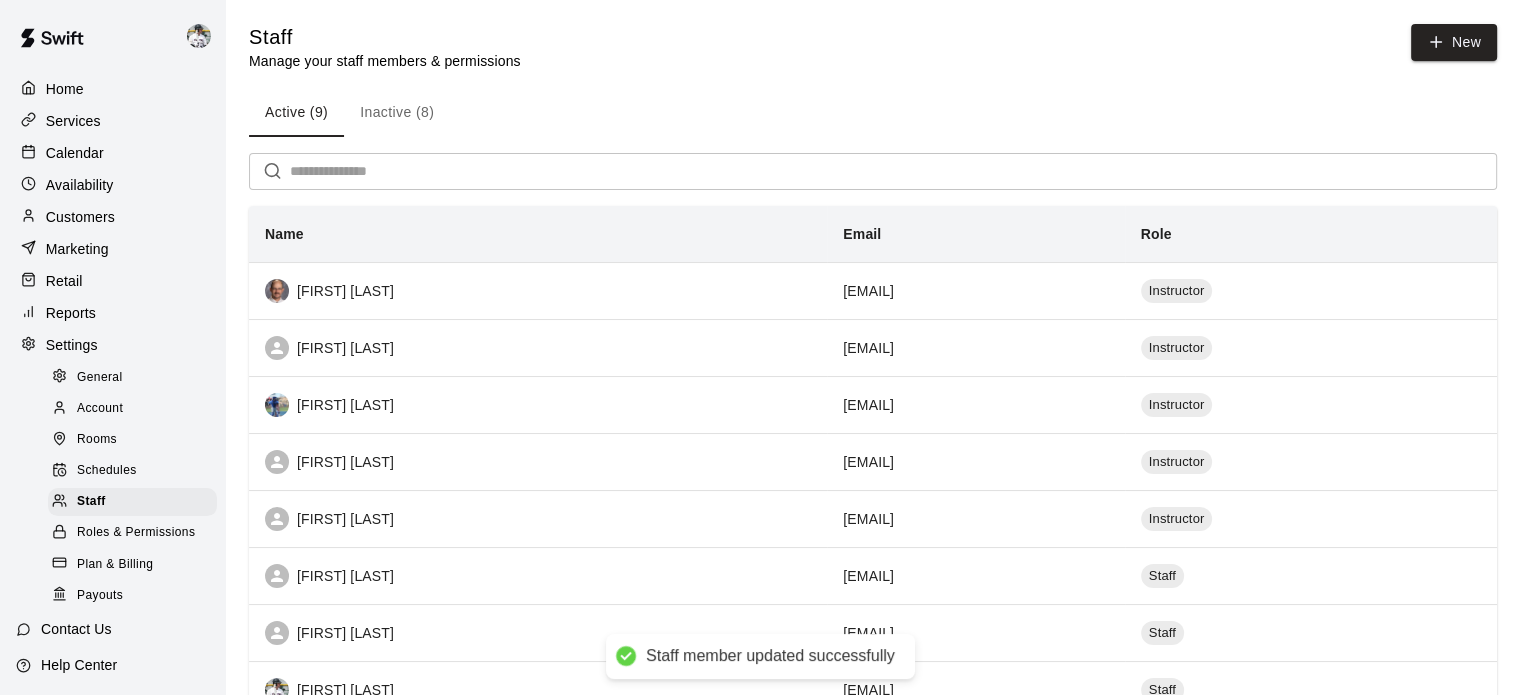 click on "[FIRST] [LAST]" at bounding box center (538, 462) 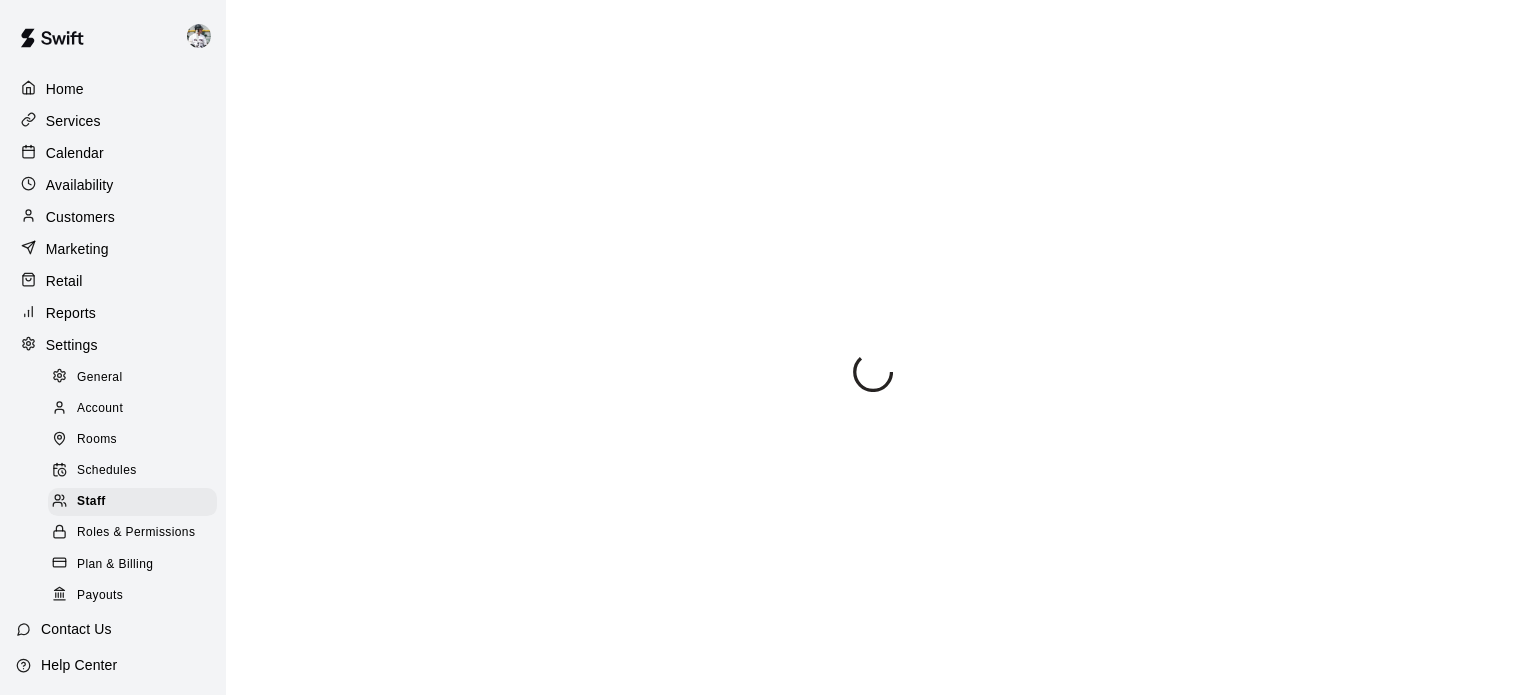 scroll, scrollTop: 175, scrollLeft: 0, axis: vertical 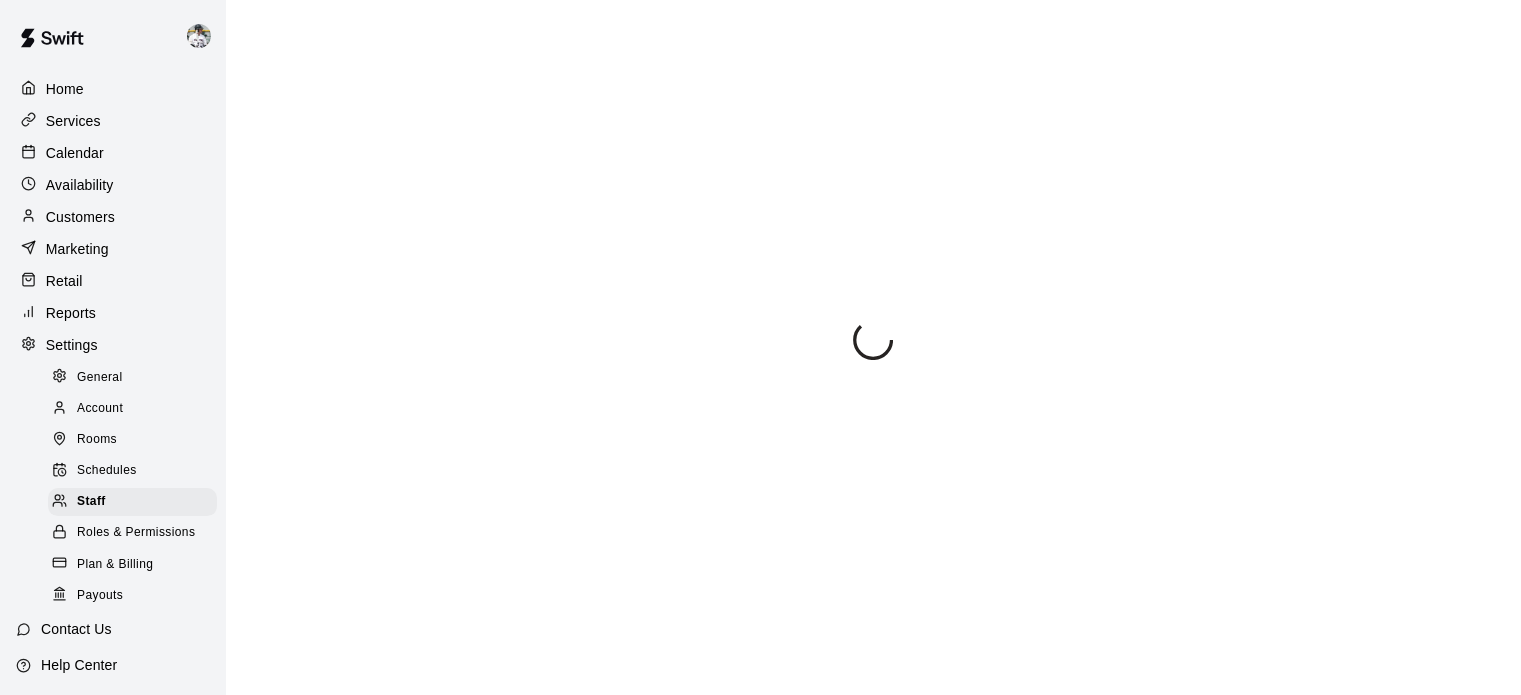 select on "**" 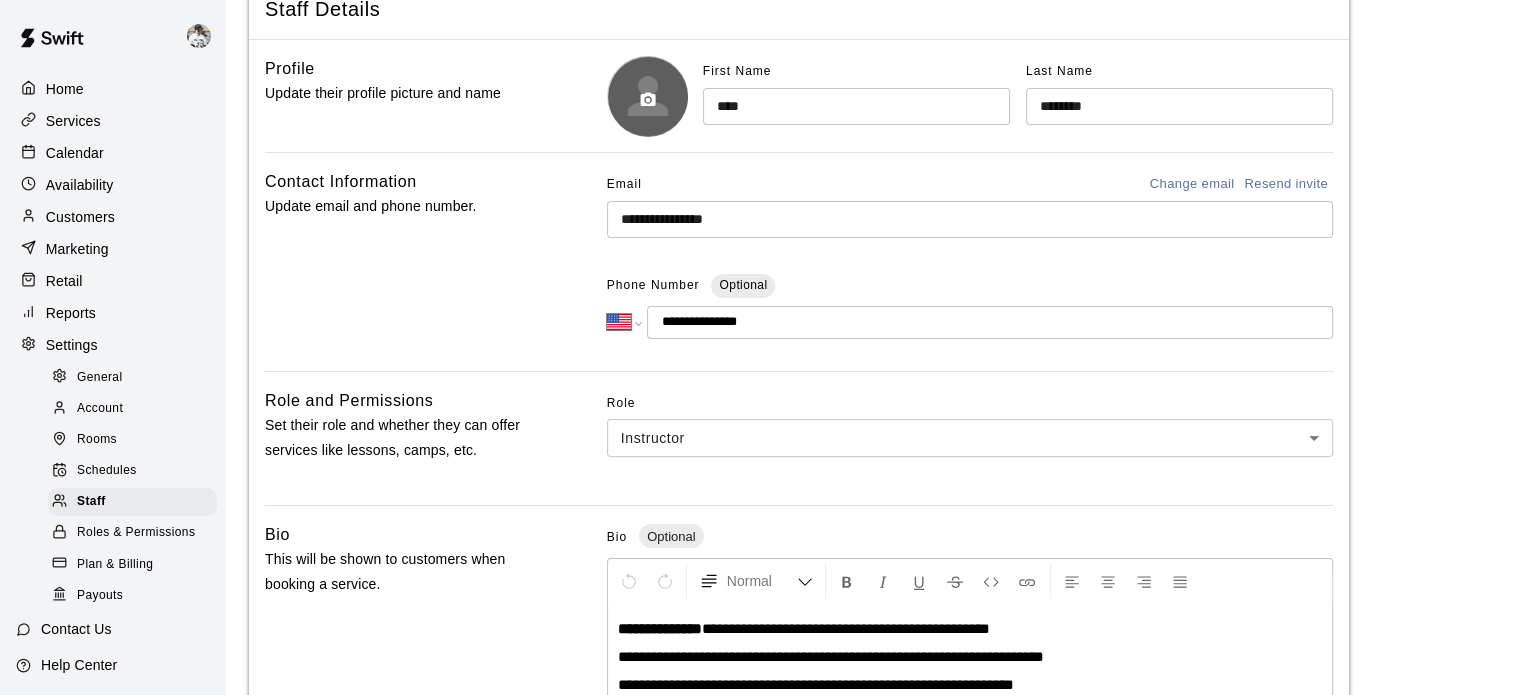 click 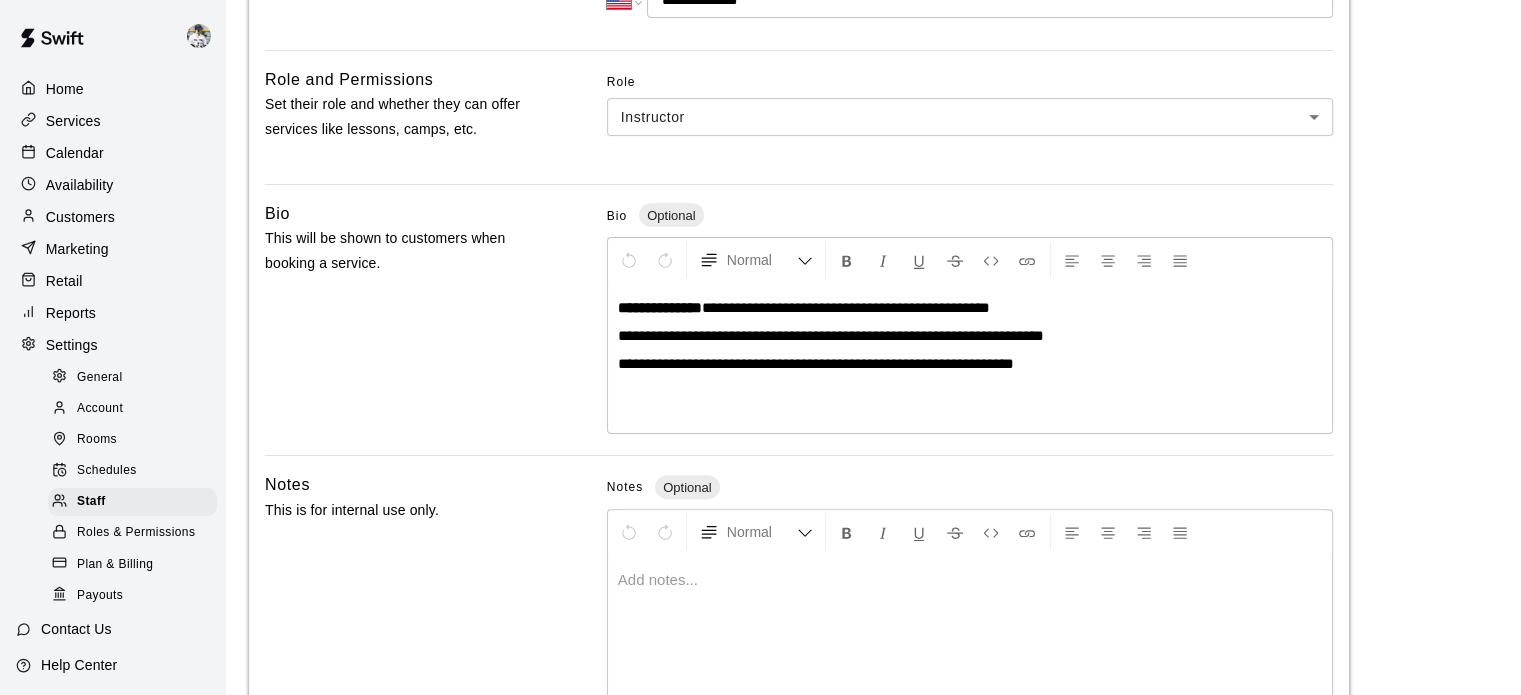 scroll, scrollTop: 620, scrollLeft: 0, axis: vertical 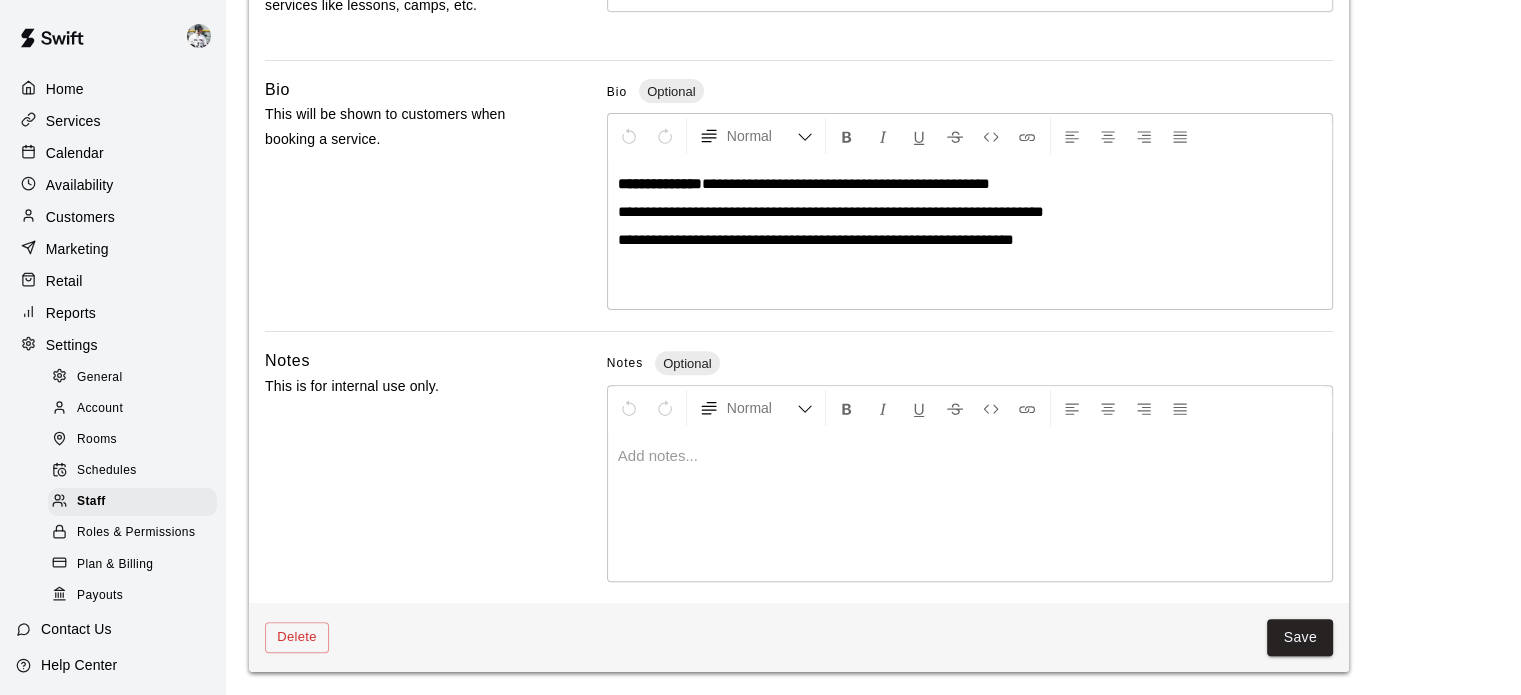 click on "Save" at bounding box center [1300, 637] 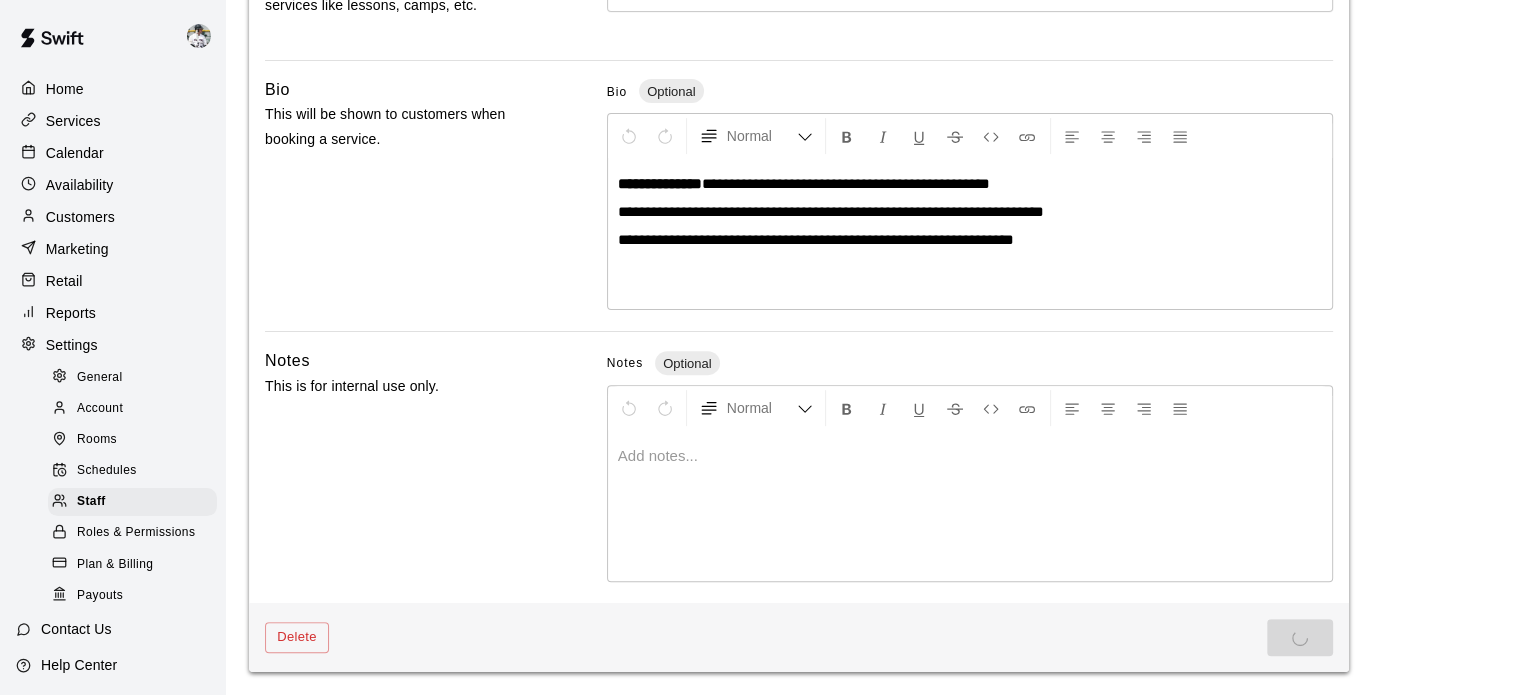 scroll, scrollTop: 0, scrollLeft: 0, axis: both 